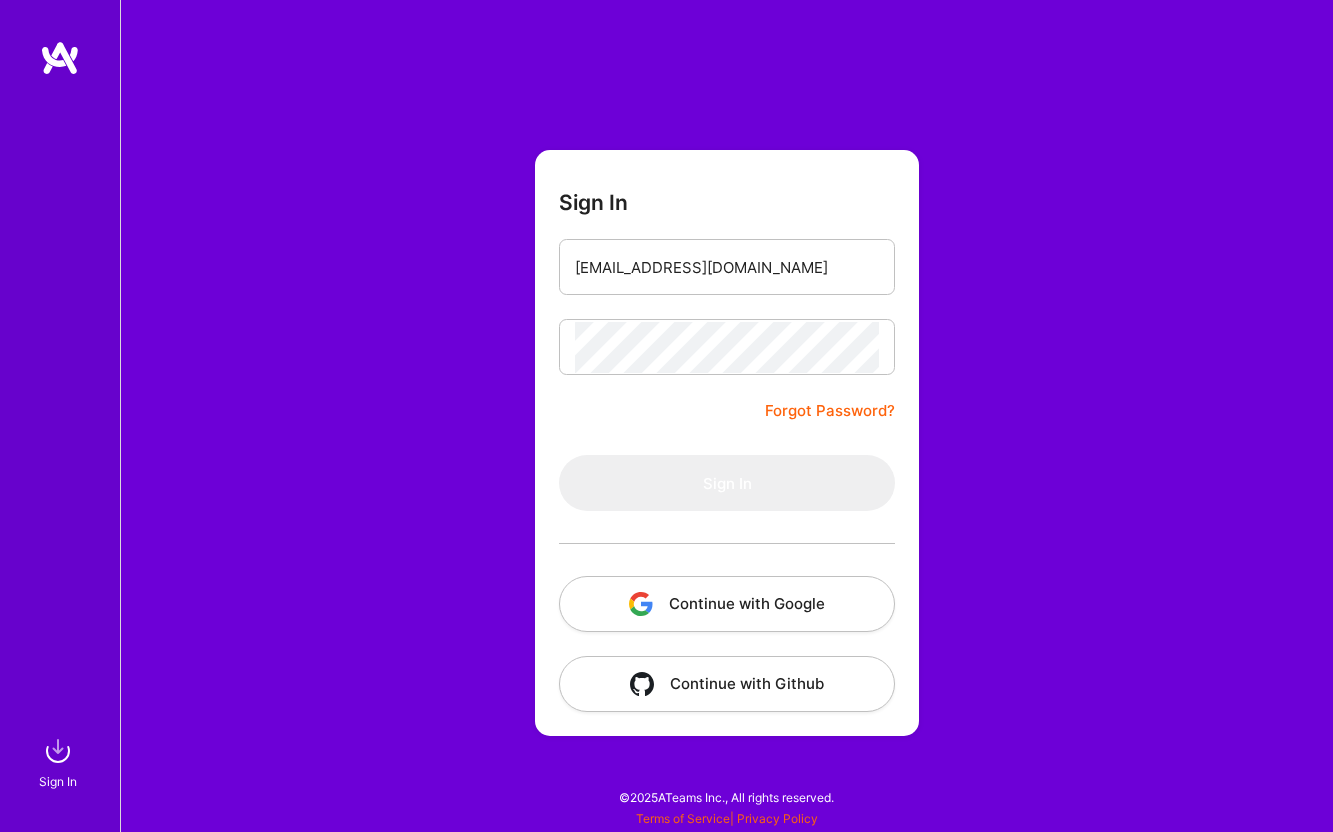 scroll, scrollTop: 0, scrollLeft: 0, axis: both 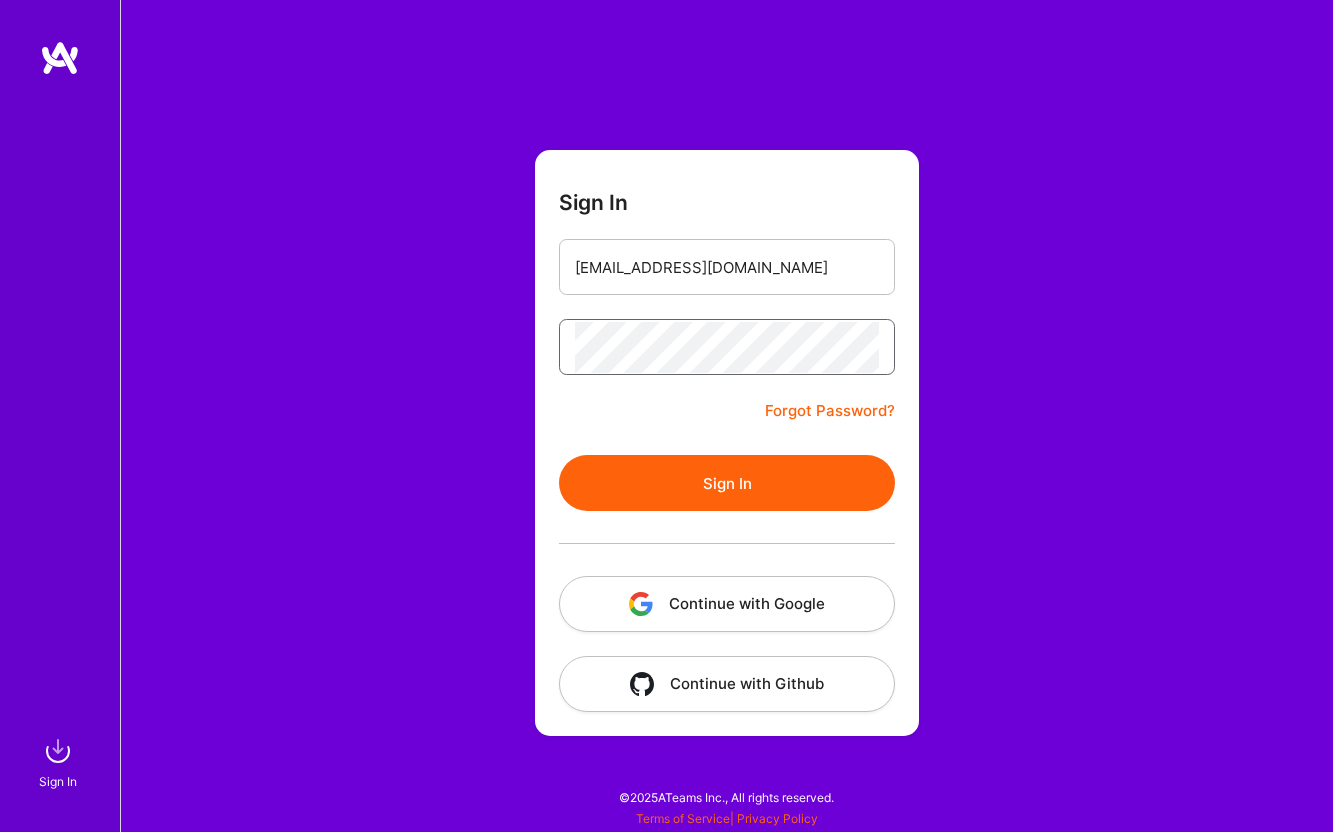 click on "Sign In" at bounding box center [727, 483] 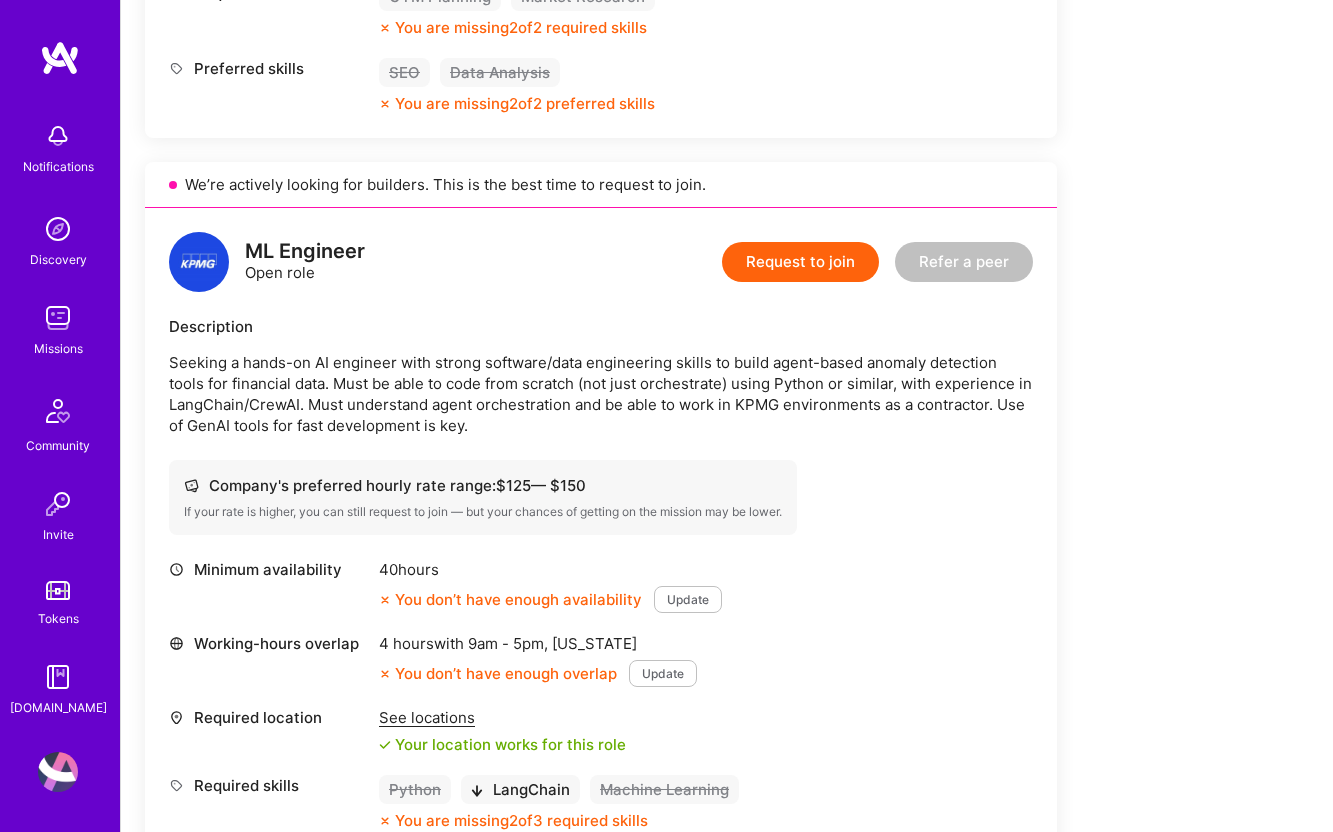 scroll, scrollTop: 1243, scrollLeft: 0, axis: vertical 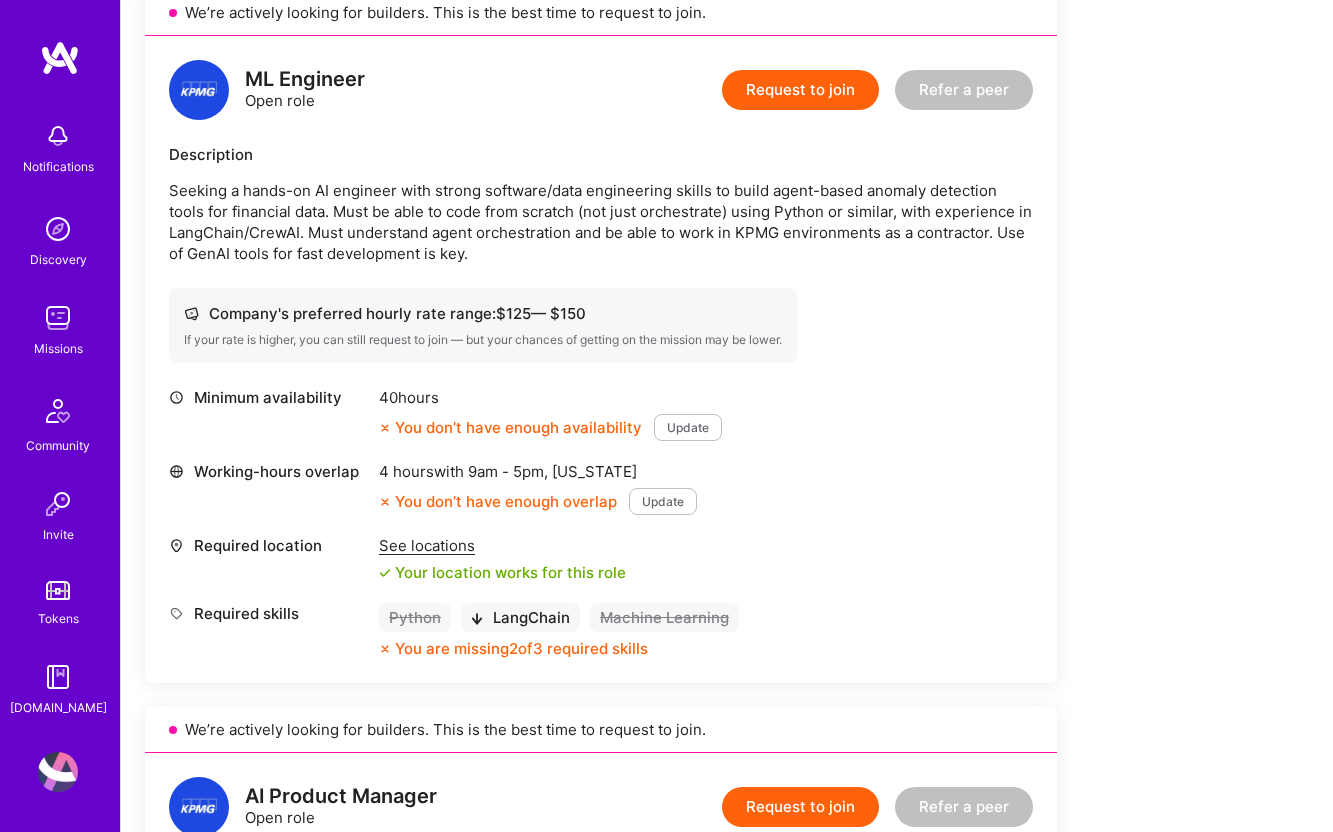 click on "Update" at bounding box center [688, 427] 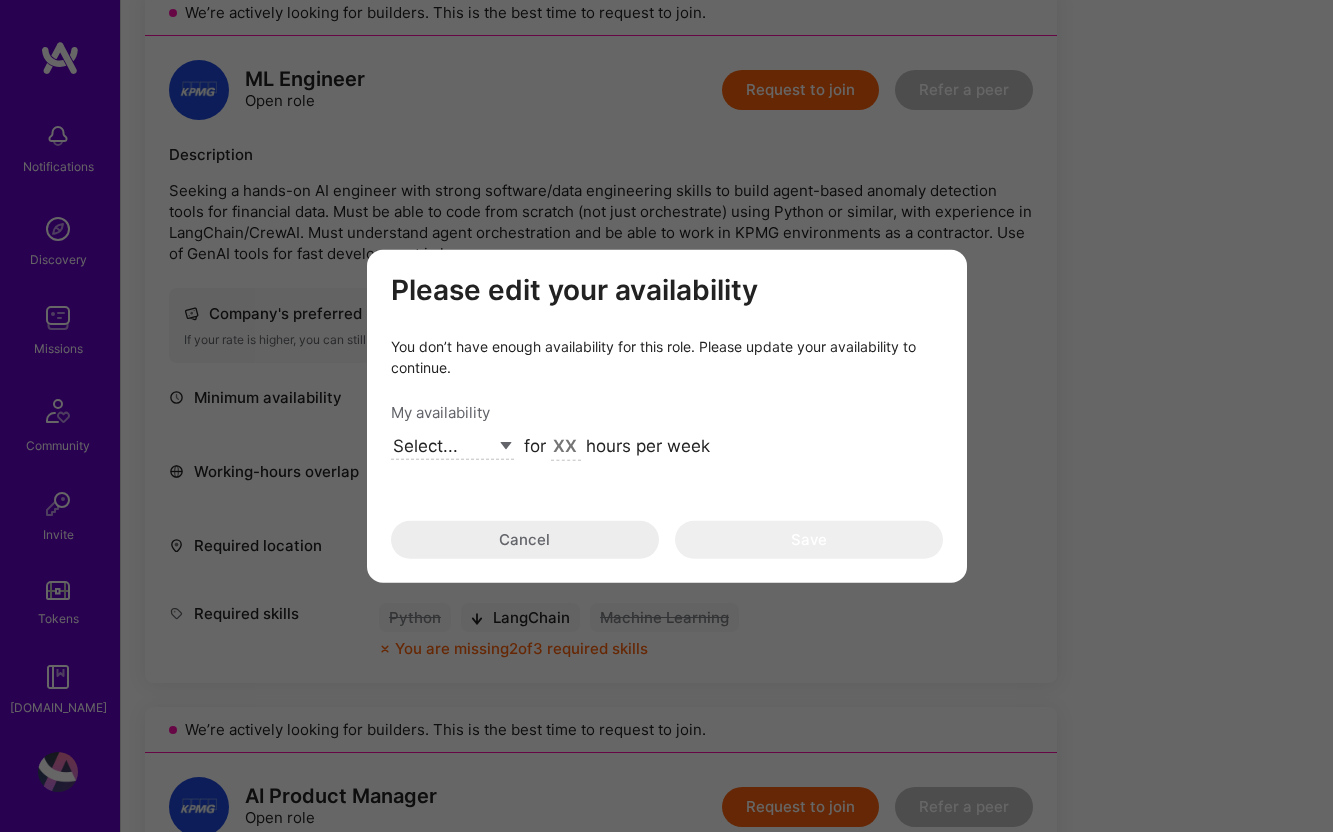 click on "Select... Right Now Future Date Not Available" at bounding box center (452, 446) 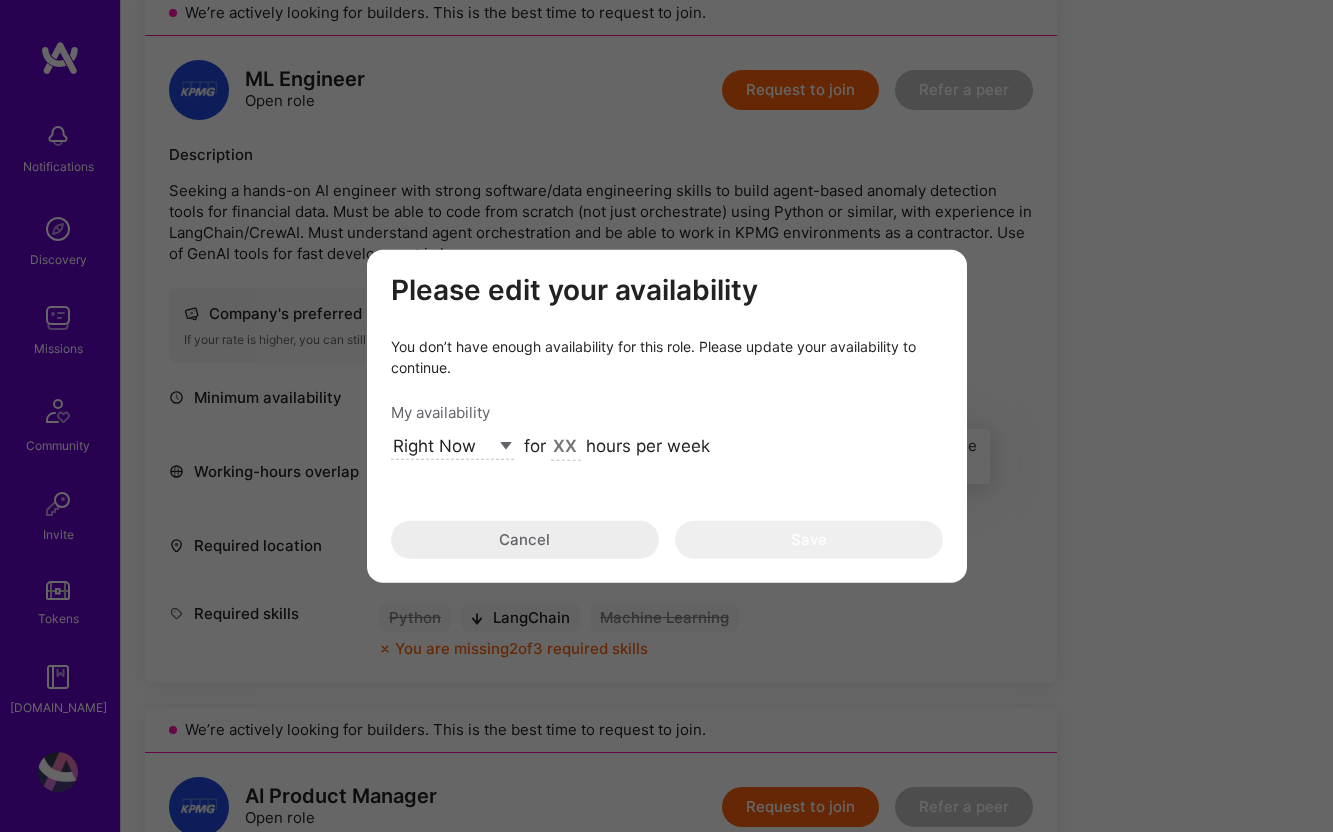click at bounding box center [566, 447] 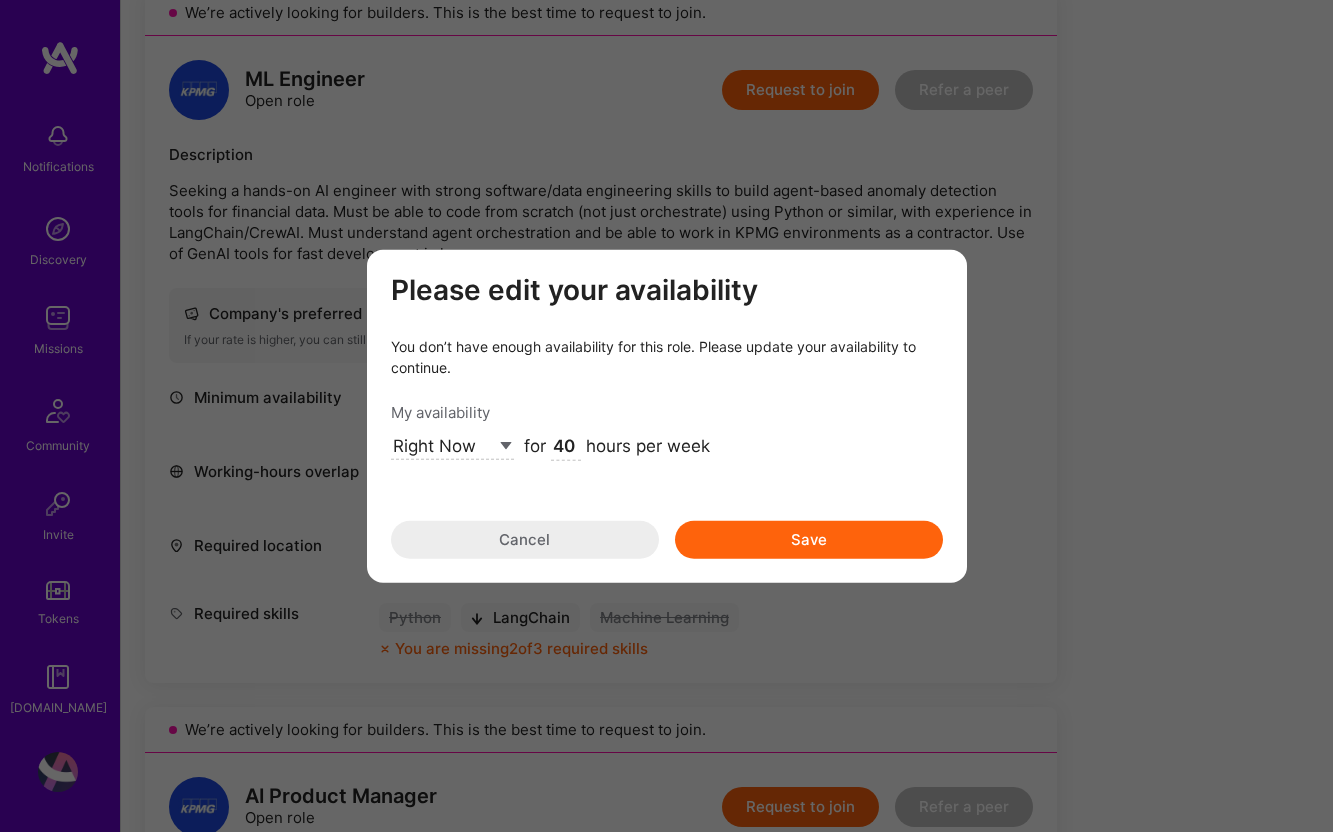 type on "40" 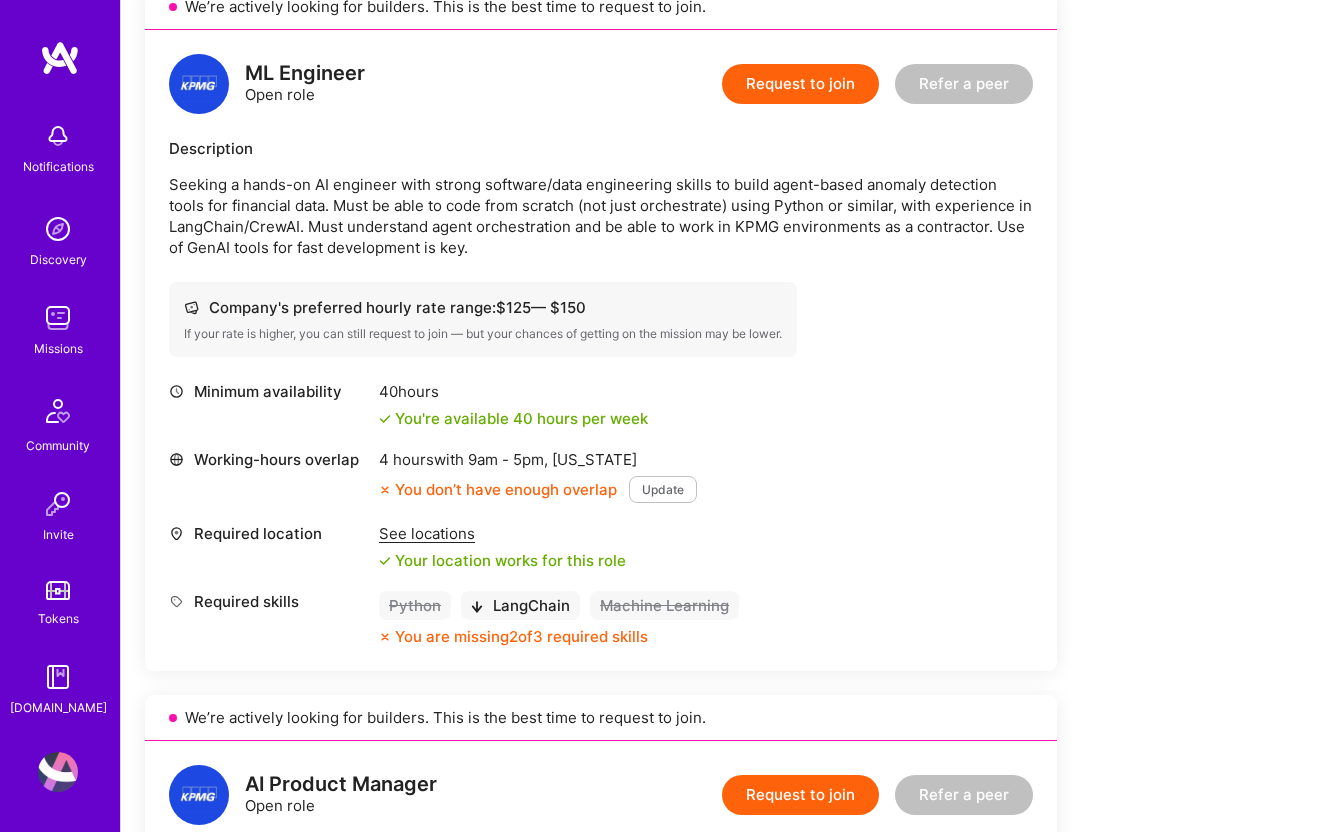 scroll, scrollTop: 1237, scrollLeft: 0, axis: vertical 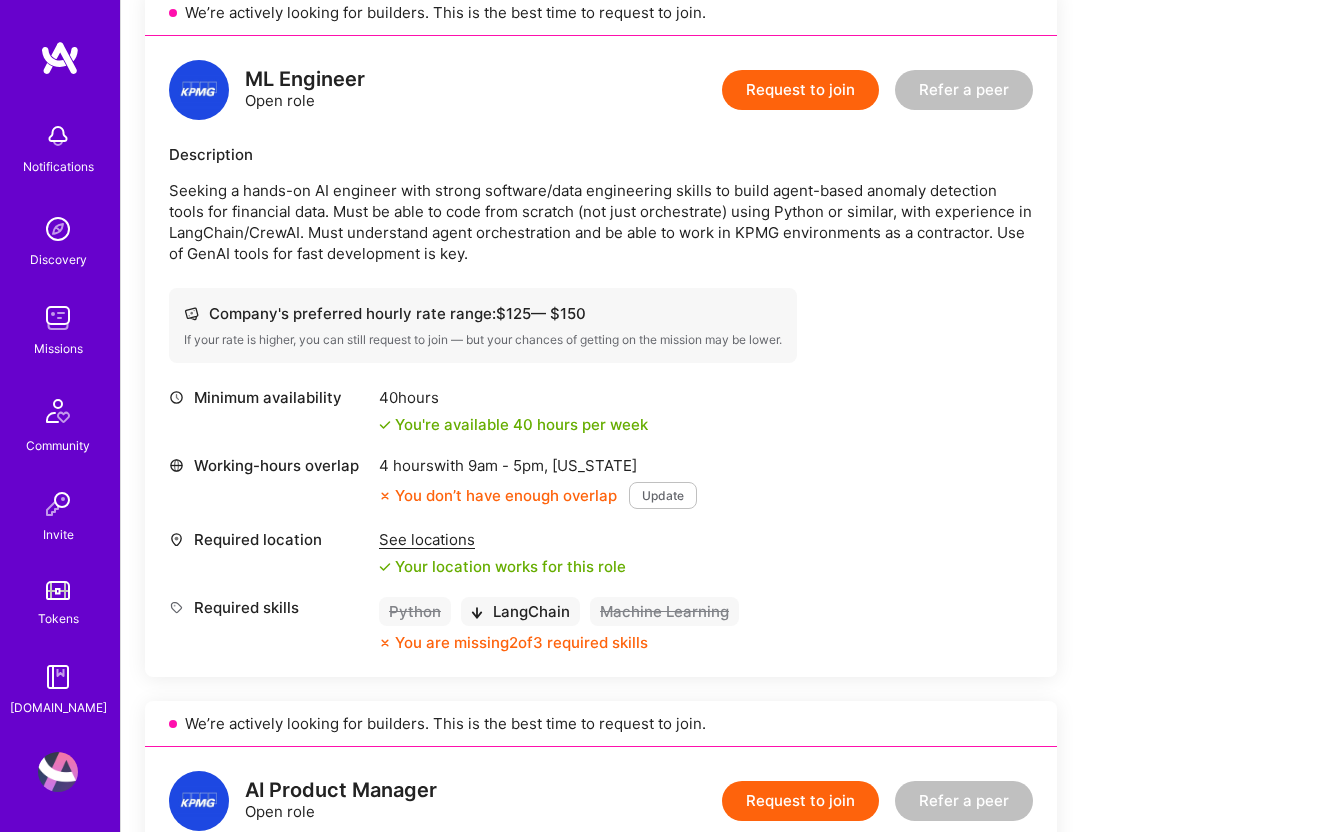 click on "Update" at bounding box center (663, 495) 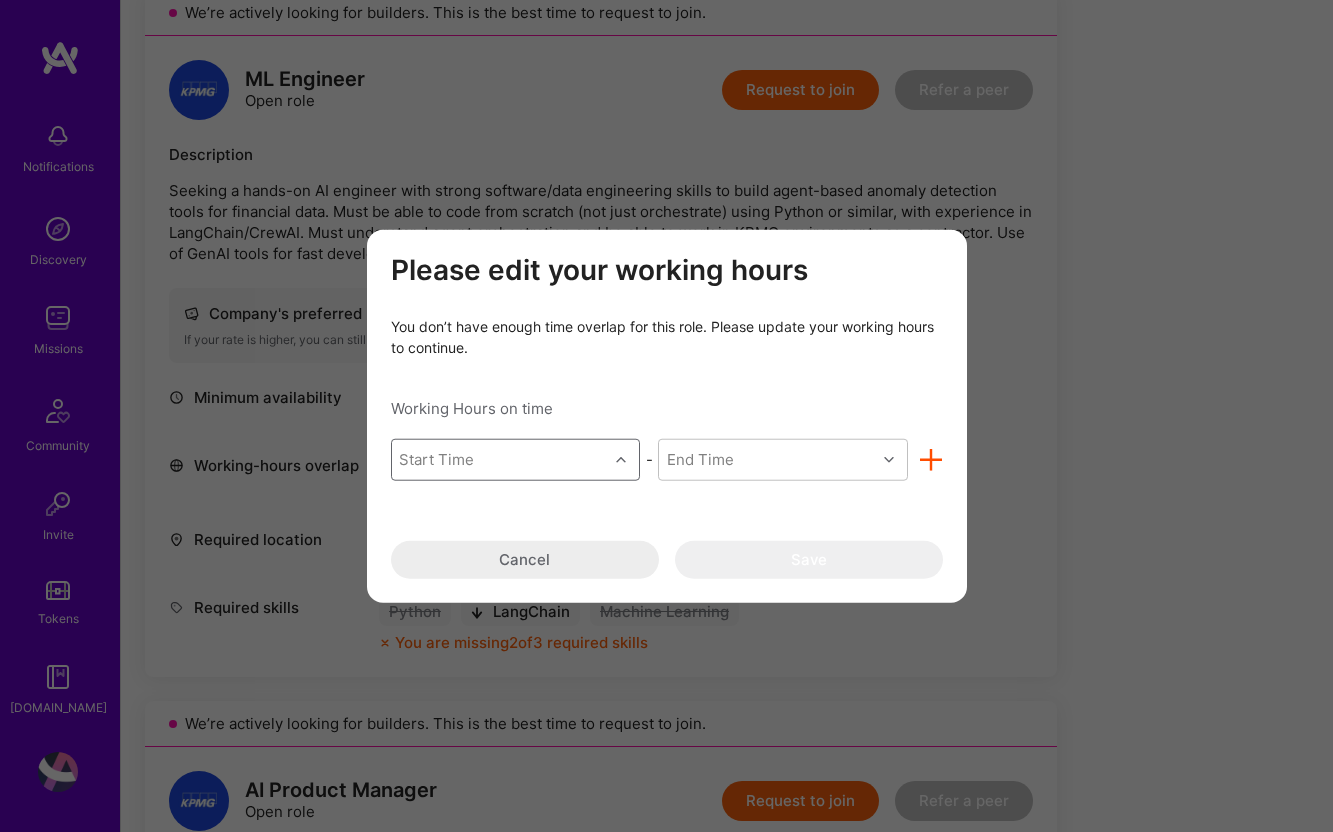 click on "Start Time" at bounding box center (500, 459) 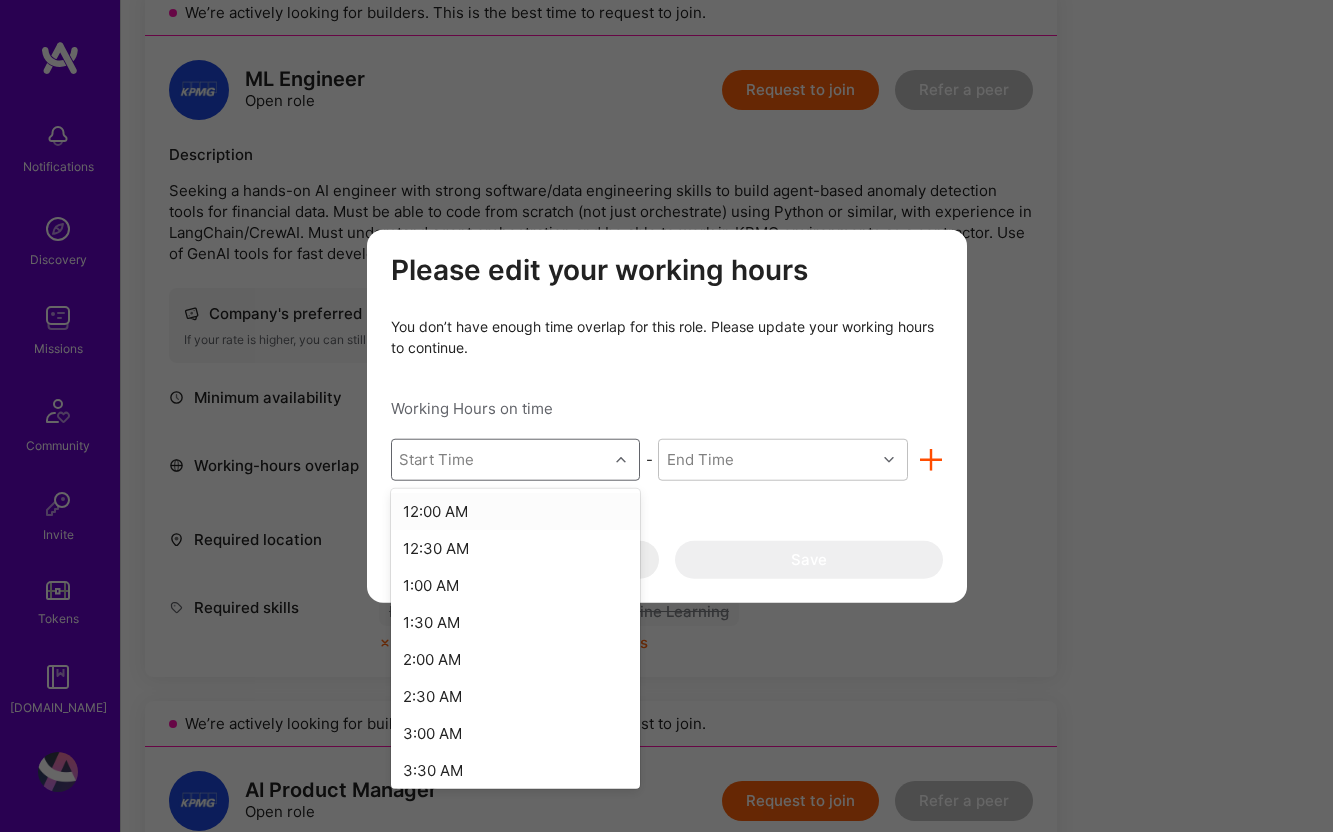 type on "7" 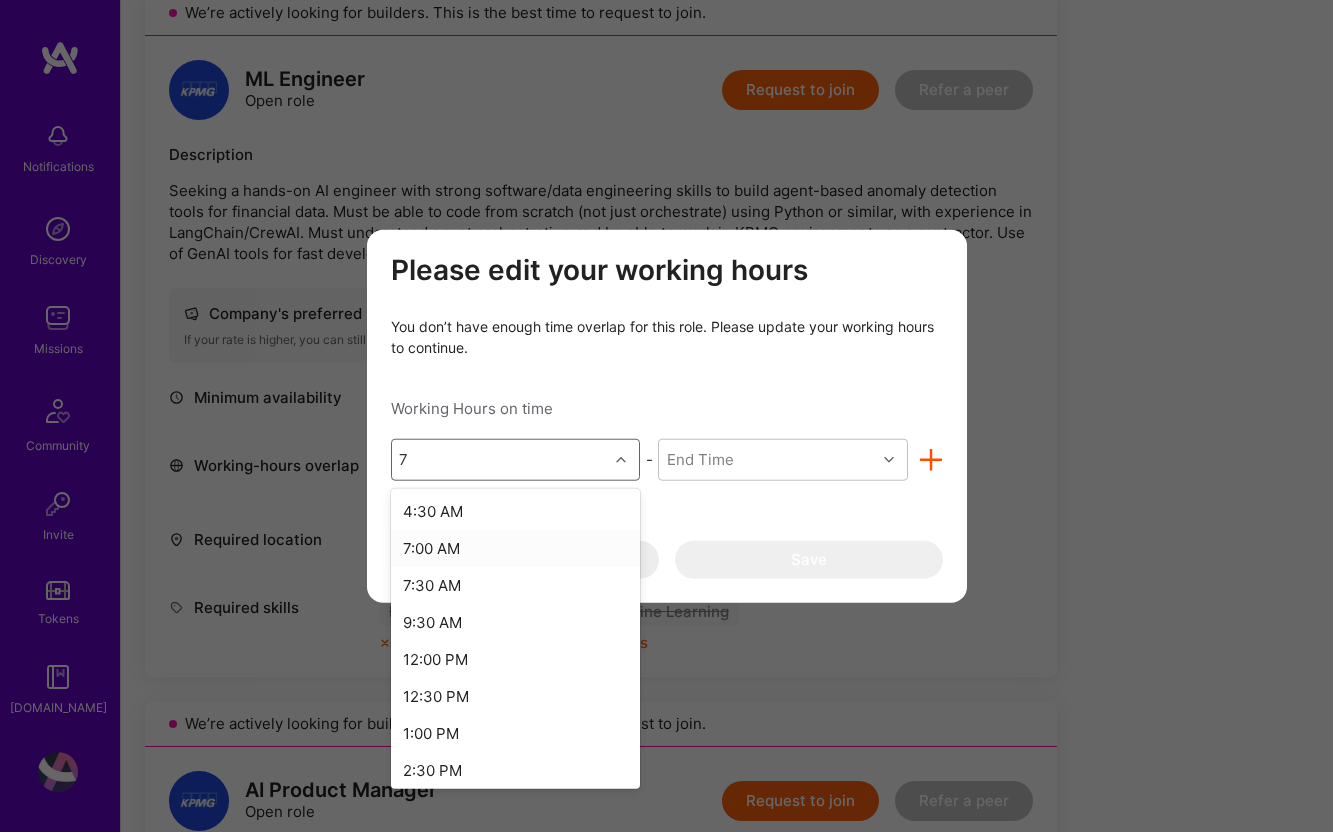 click on "7:00 AM" at bounding box center [516, 547] 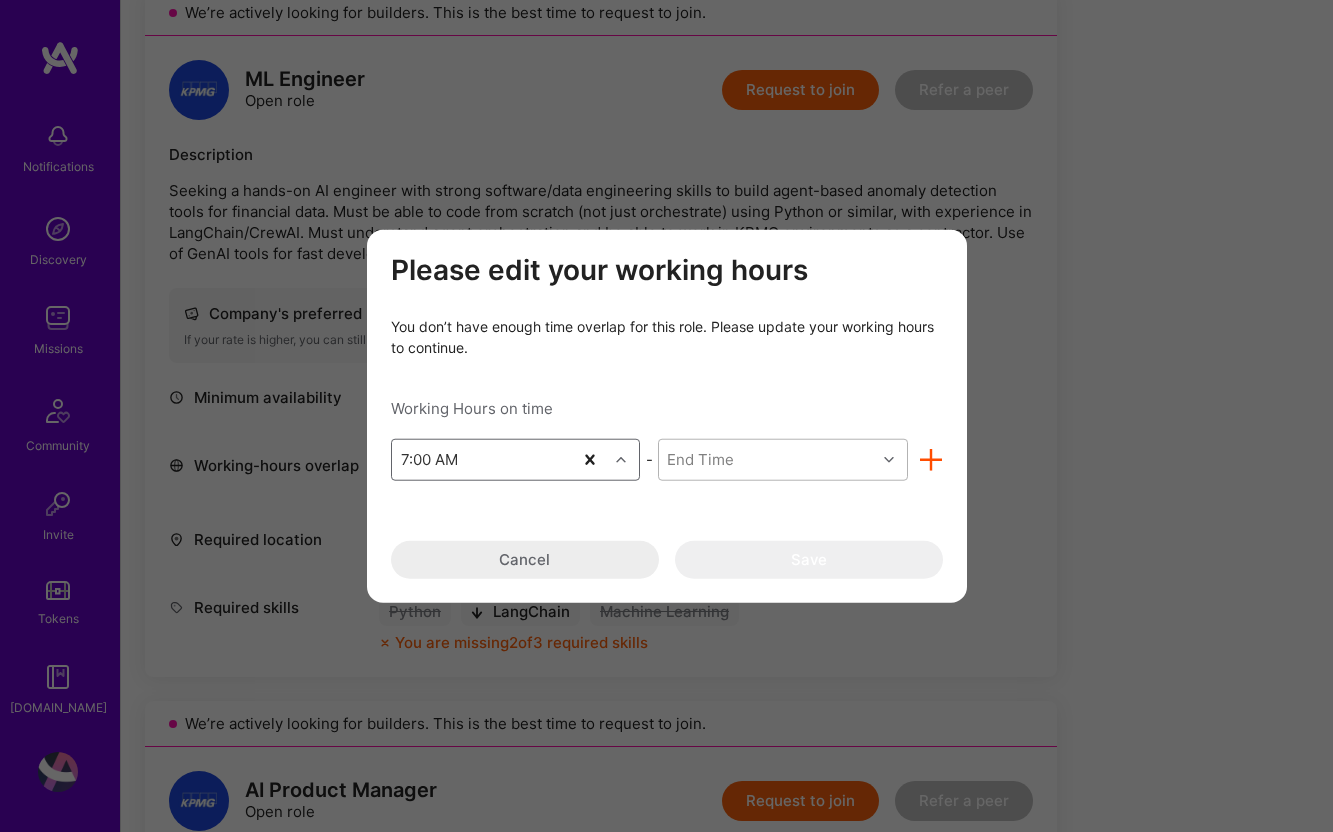 click on "End Time" at bounding box center [700, 459] 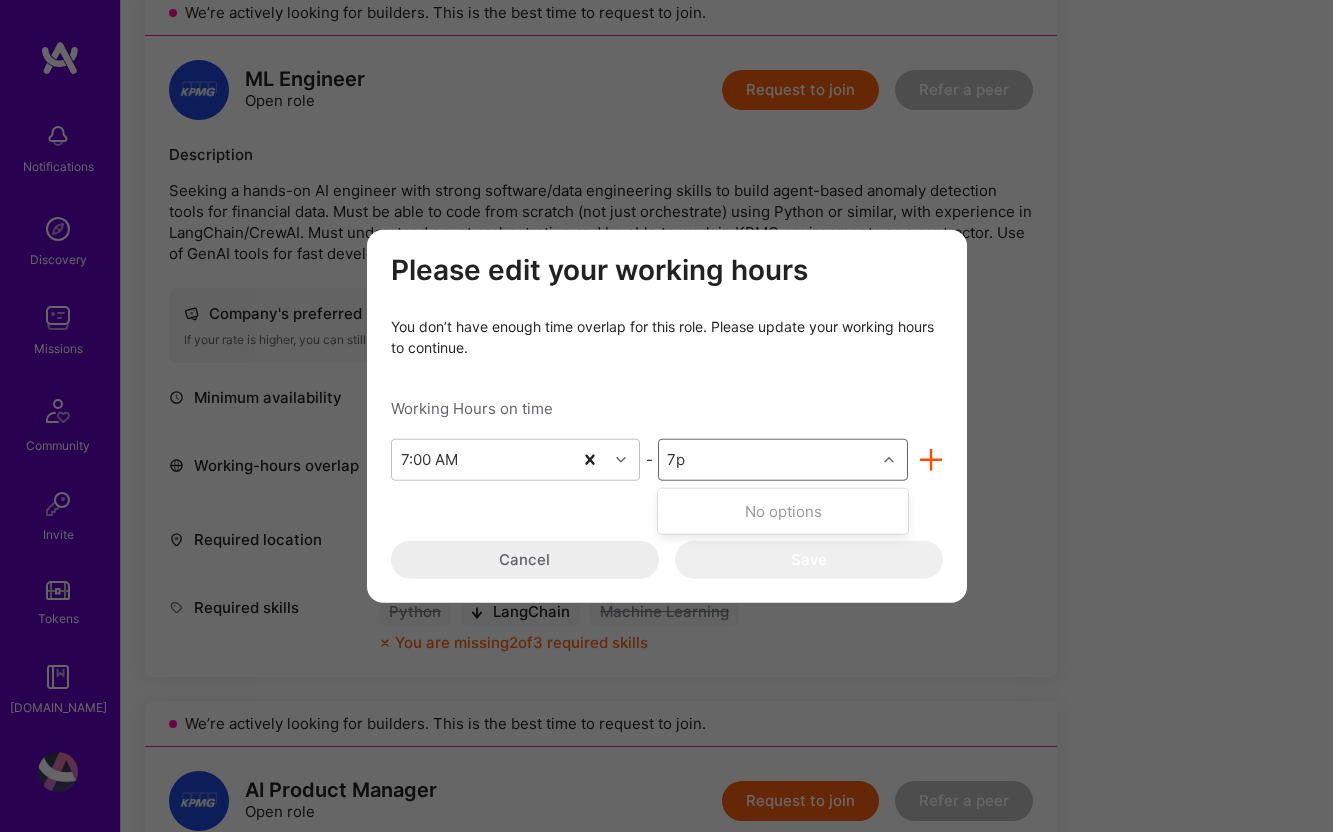 type on "7" 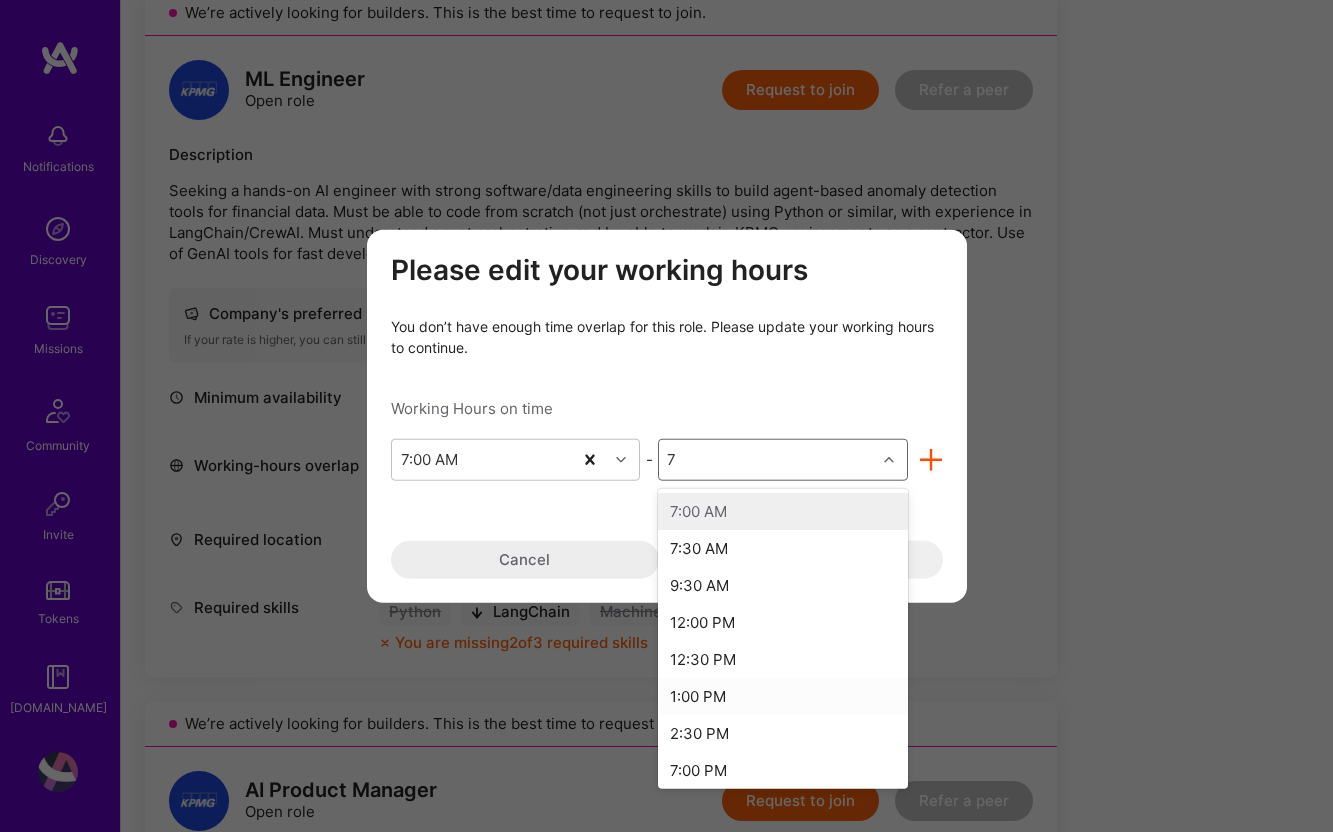 scroll, scrollTop: 189, scrollLeft: 0, axis: vertical 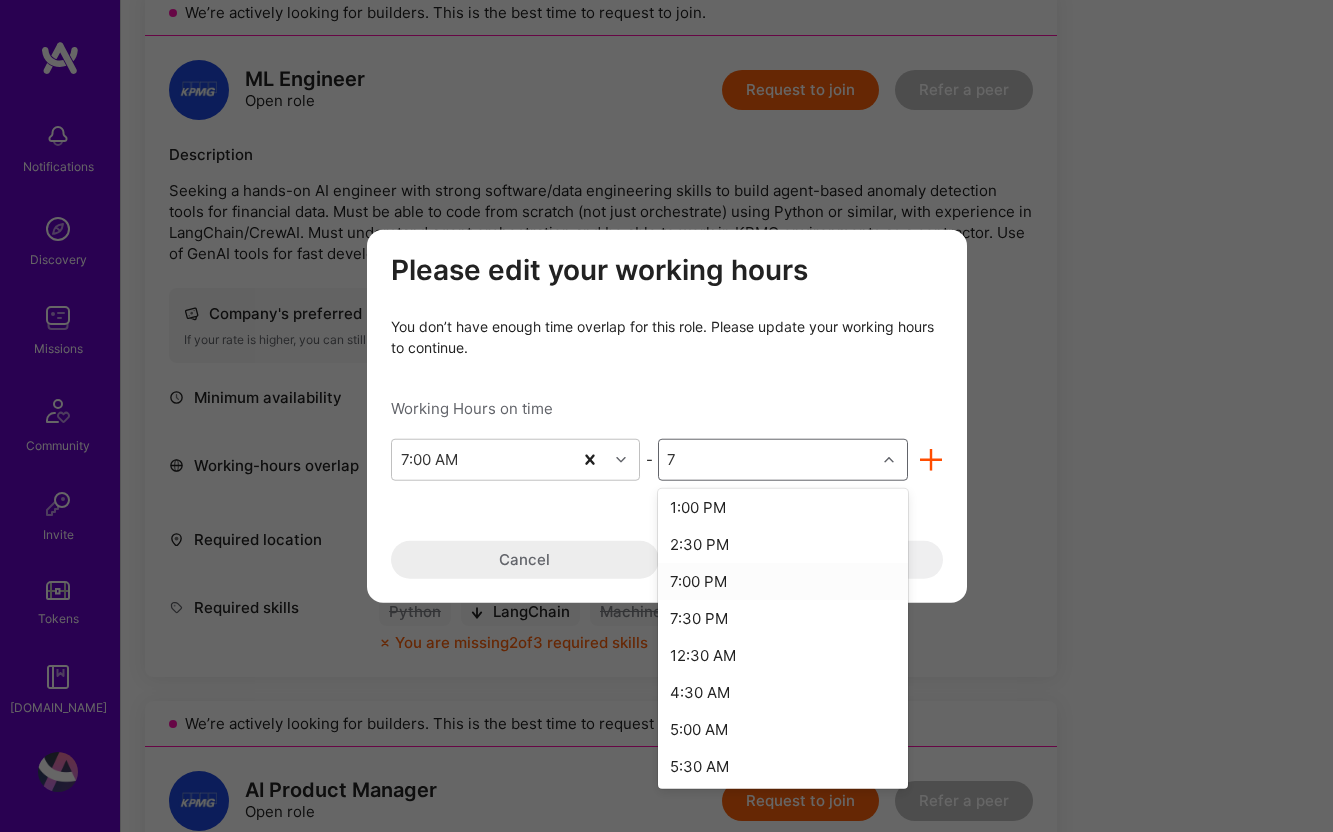 click on "7:00 PM" at bounding box center (783, 580) 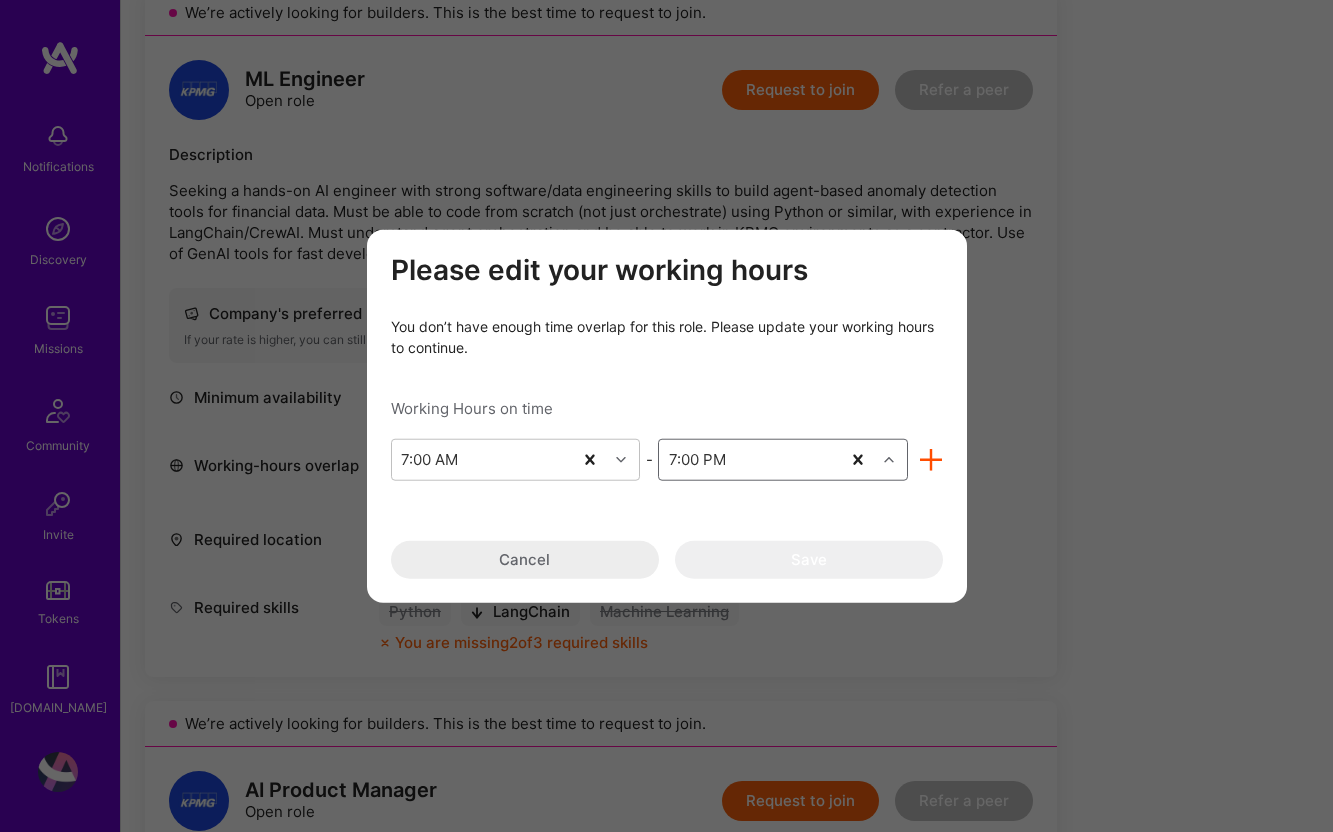 click on "Please edit your working hours You don’t have enough time overlap for this role. Please update your working hours to continue. Working Hours on    time 7:00 AM  -  option 7:00 PM, selected.   Select is focused ,type to refine list, press Down to open the menu,  7:00 PM Cancel Save" at bounding box center (667, 416) 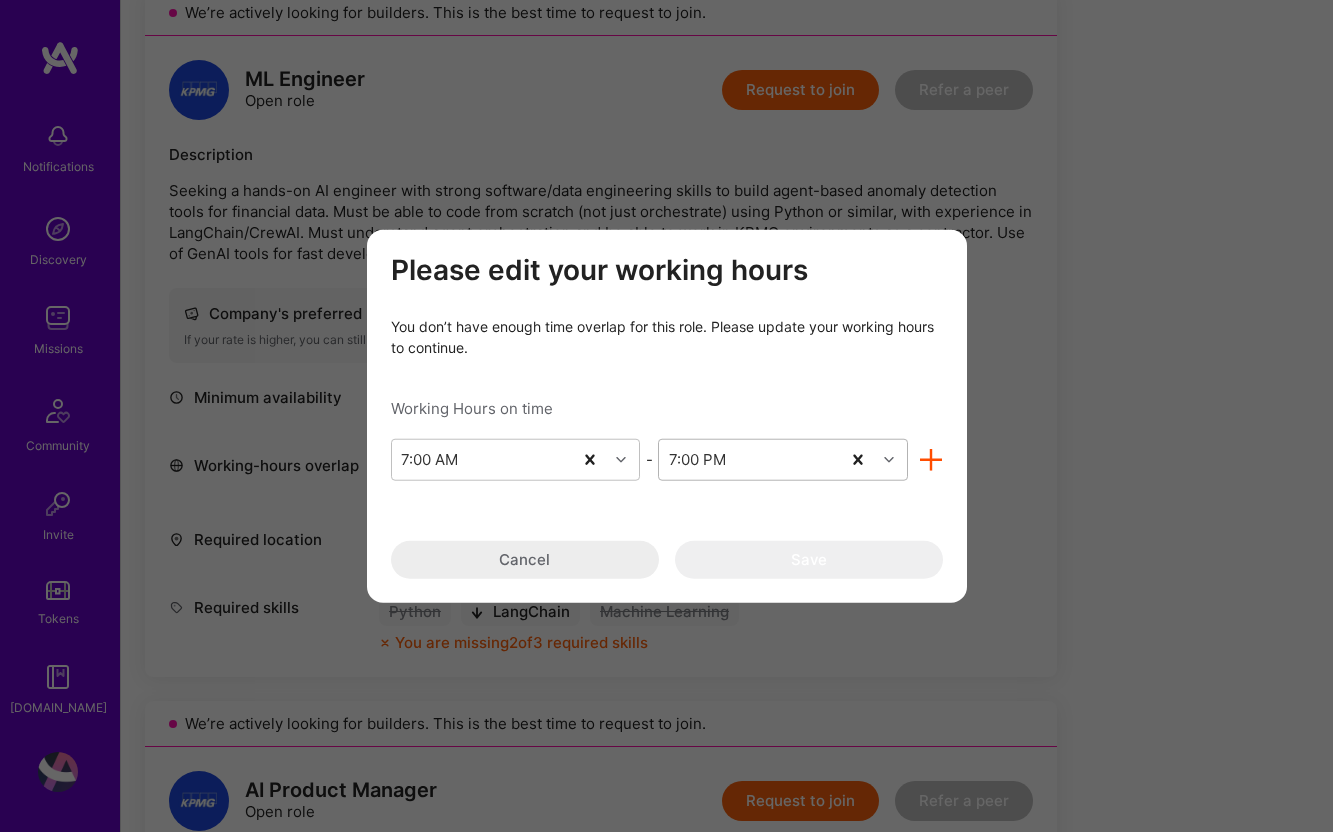 click at bounding box center [931, 459] 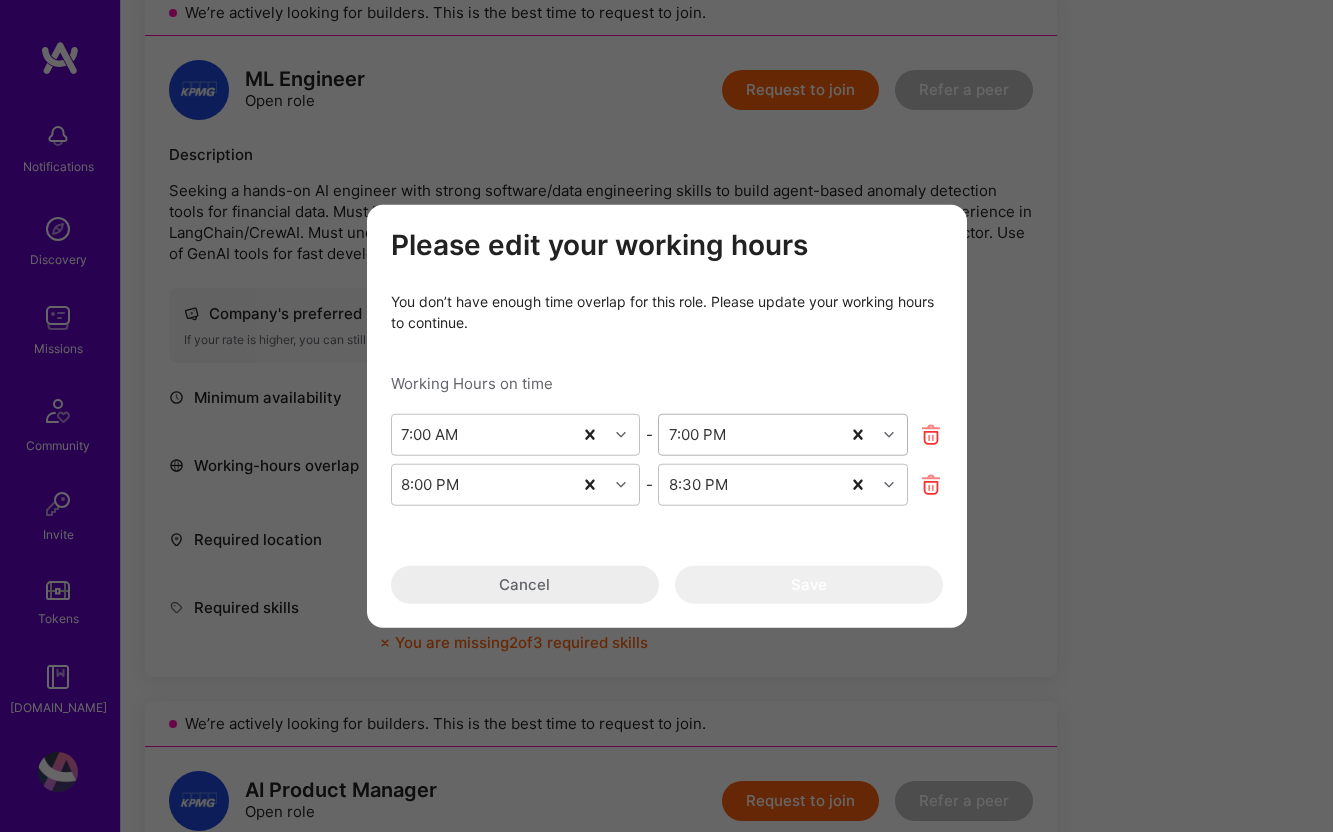 click on "Cancel" at bounding box center (525, 584) 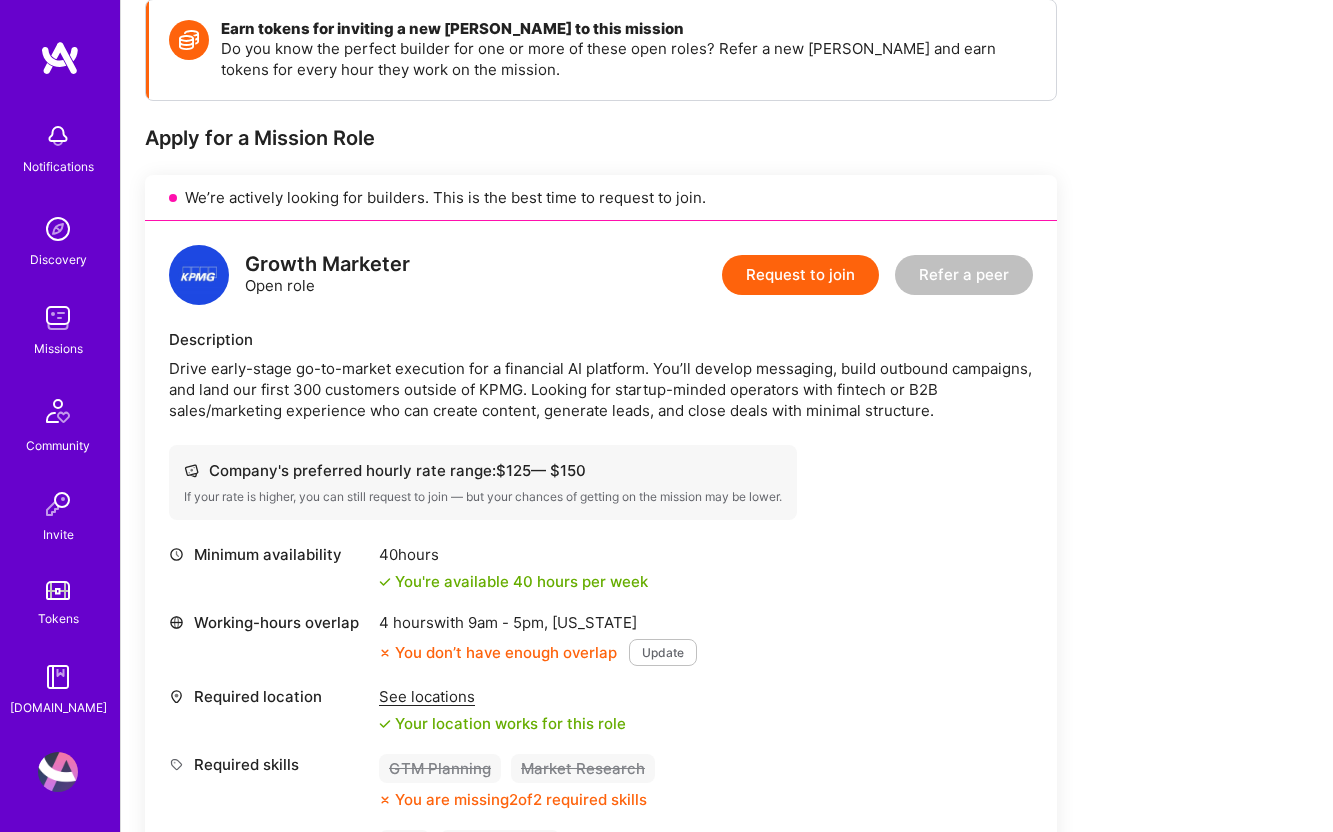 scroll, scrollTop: 0, scrollLeft: 0, axis: both 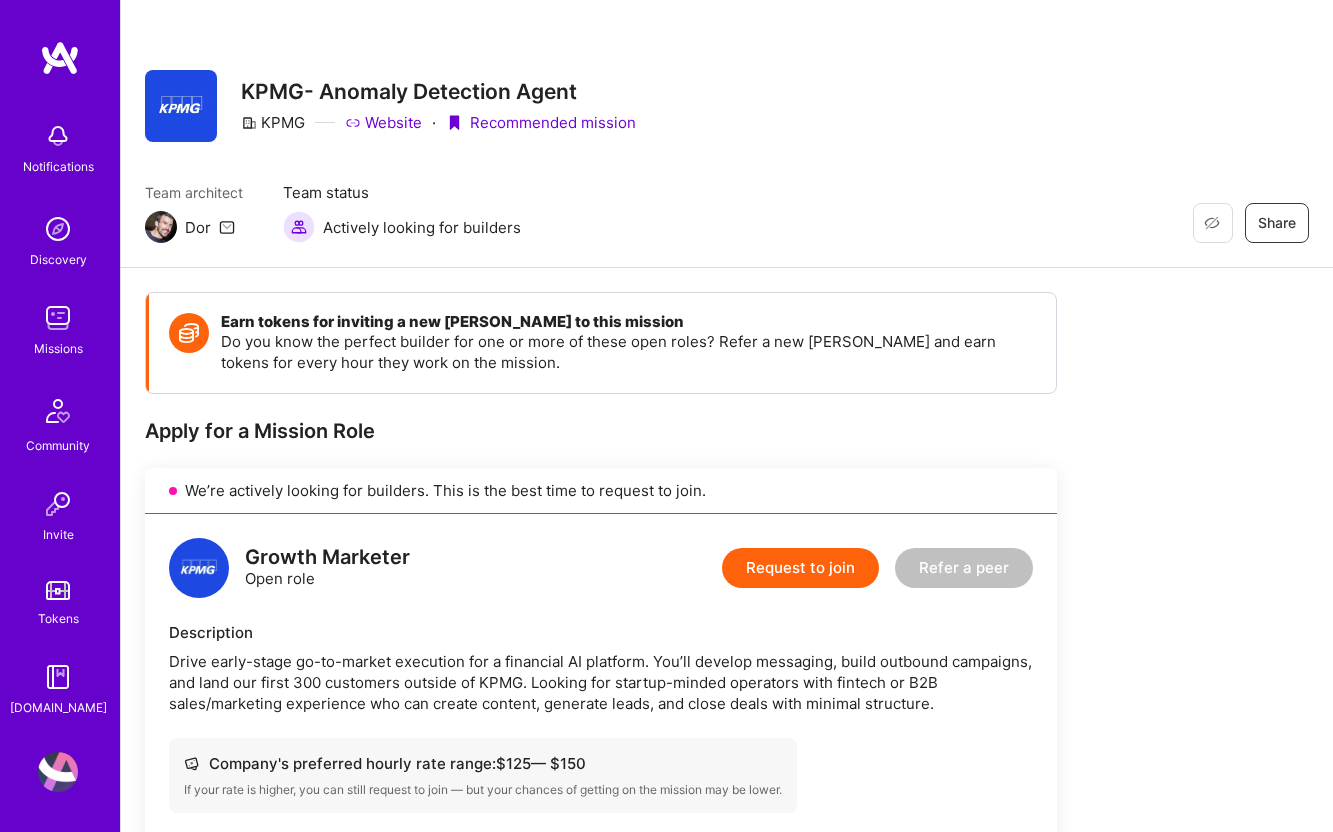 click at bounding box center (58, 772) 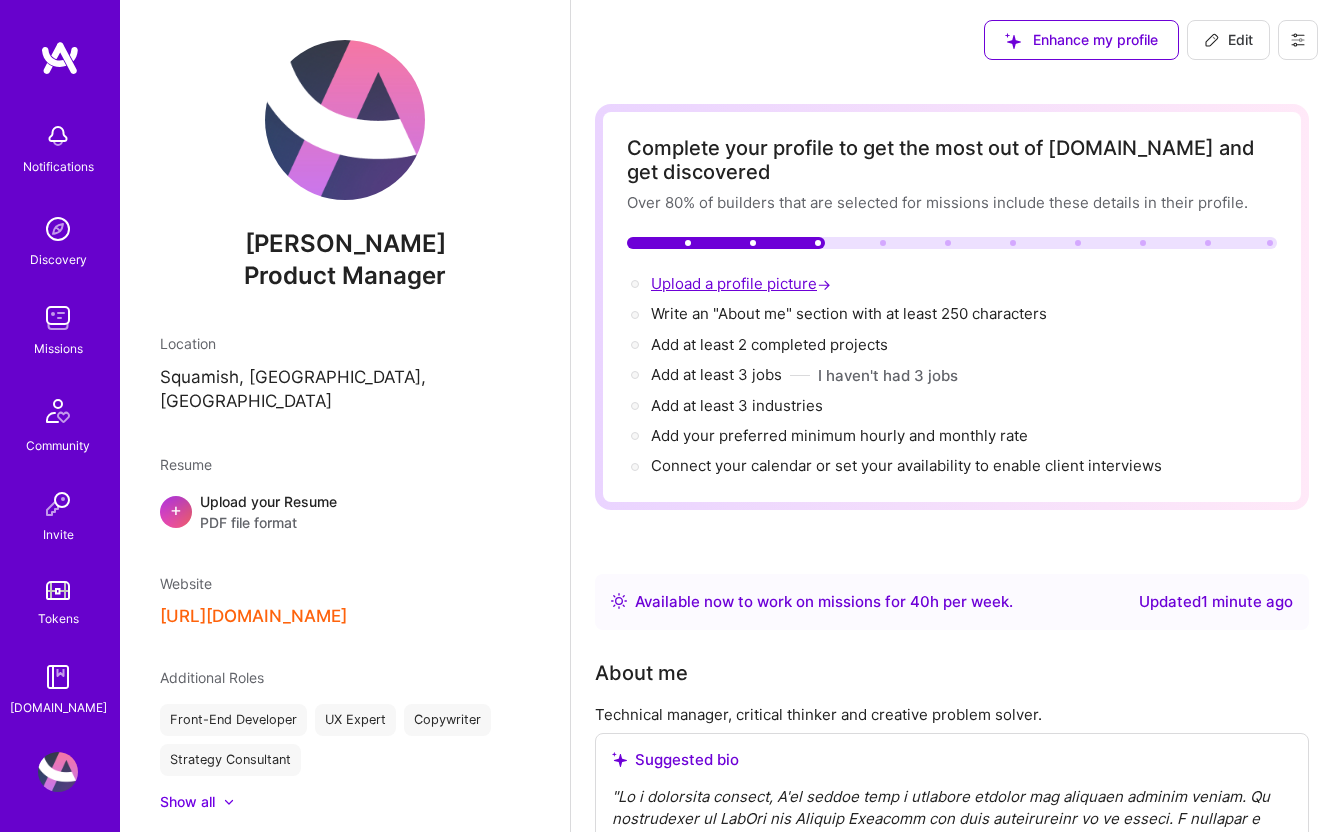 click on "Upload a profile picture  →" at bounding box center [743, 283] 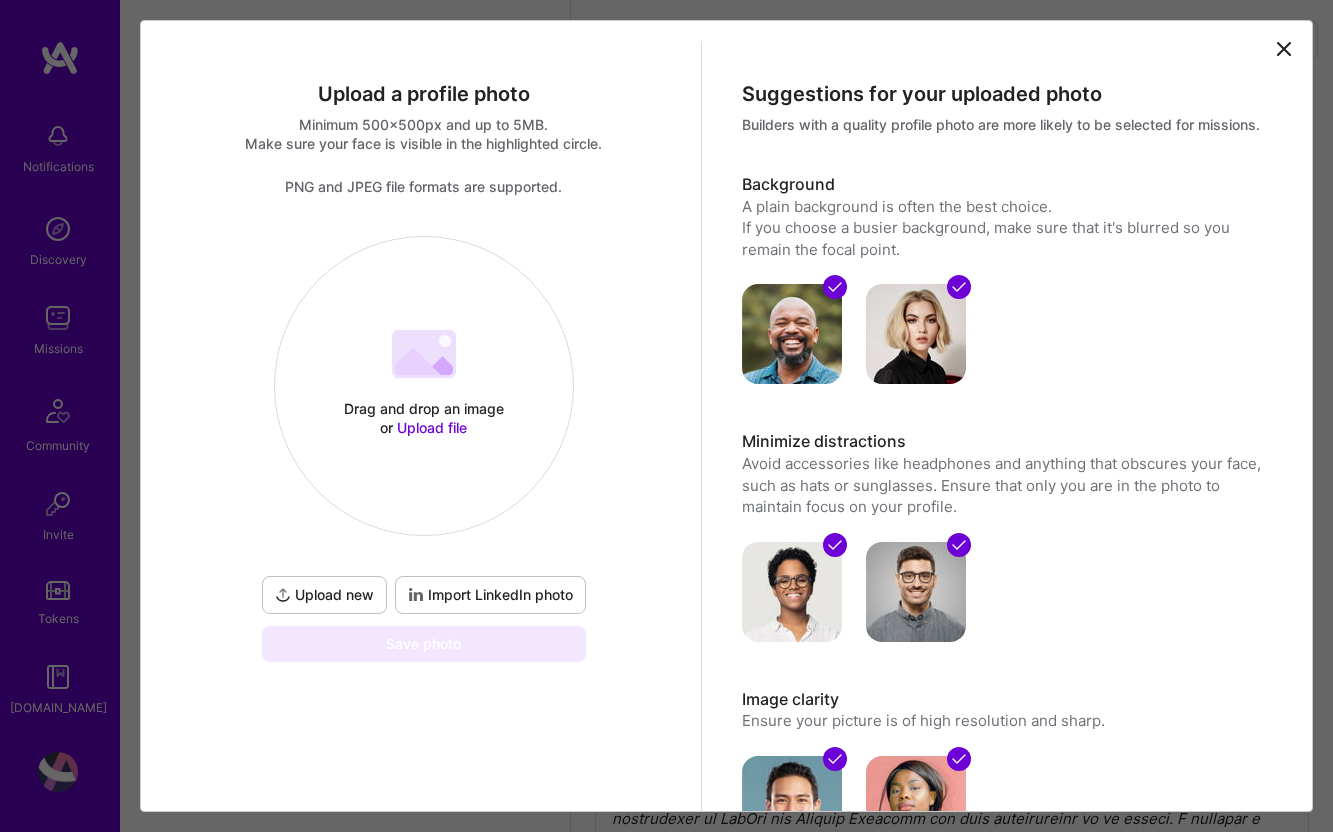 click on "Drag and drop an image or   Upload file Upload file" at bounding box center [424, 386] 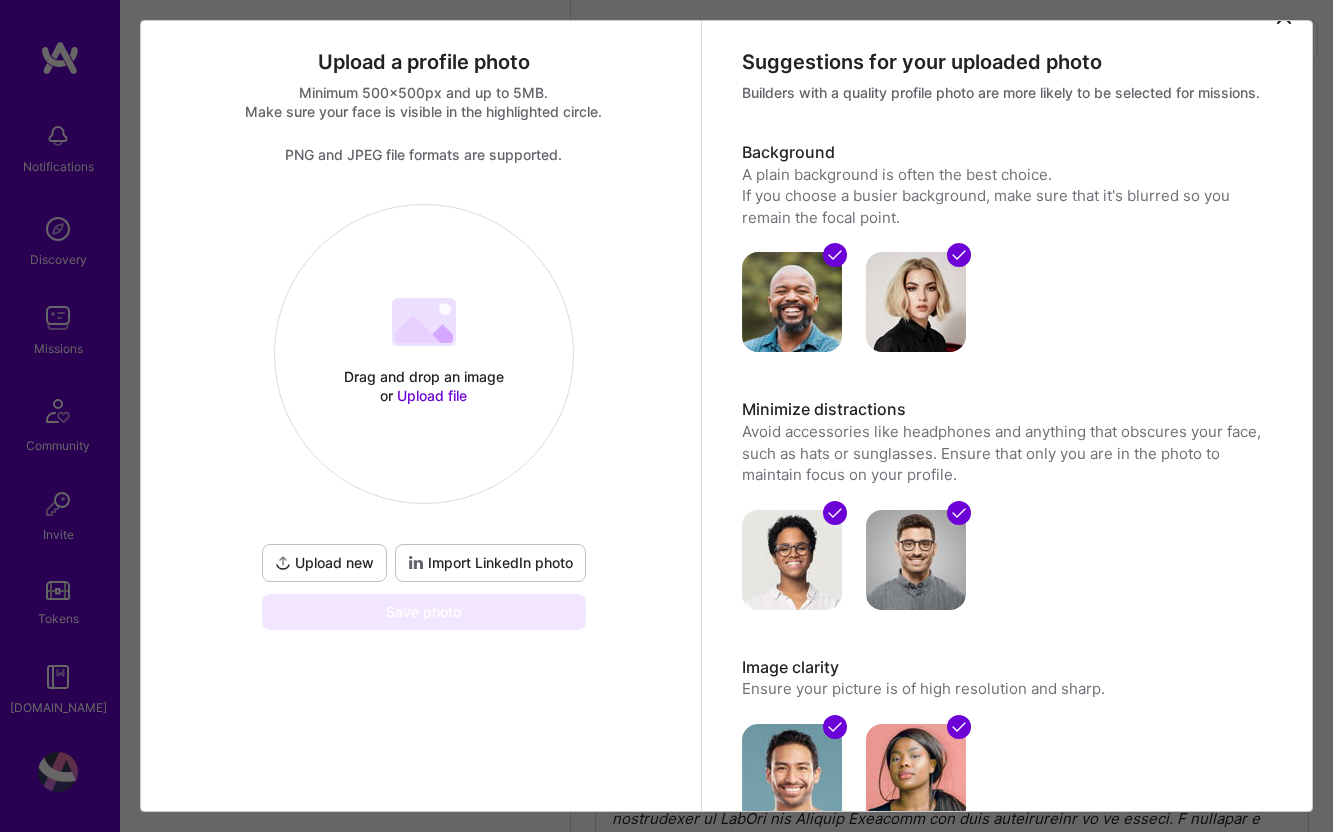 click on "Drag and drop an image or   Upload file Upload file" at bounding box center (424, 354) 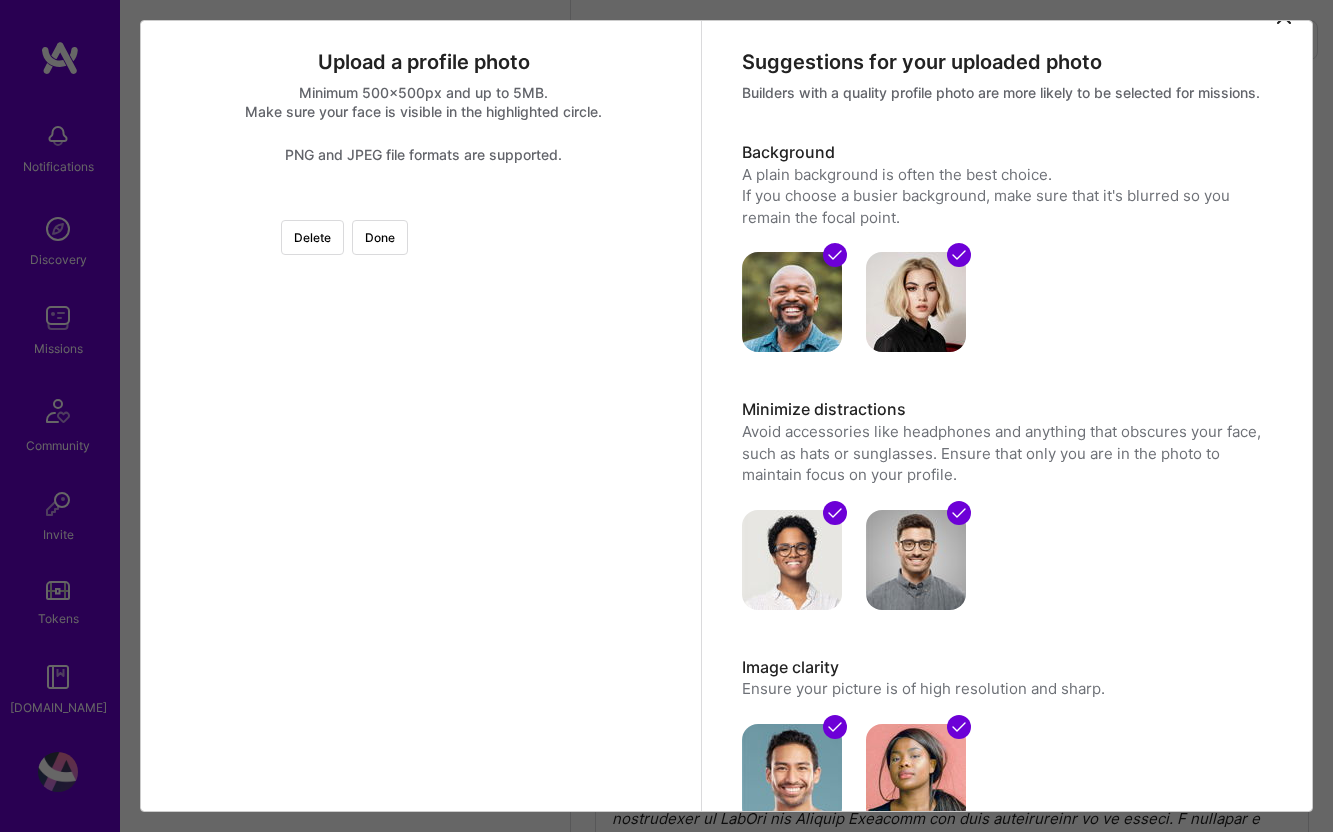 click at bounding box center [676, 435] 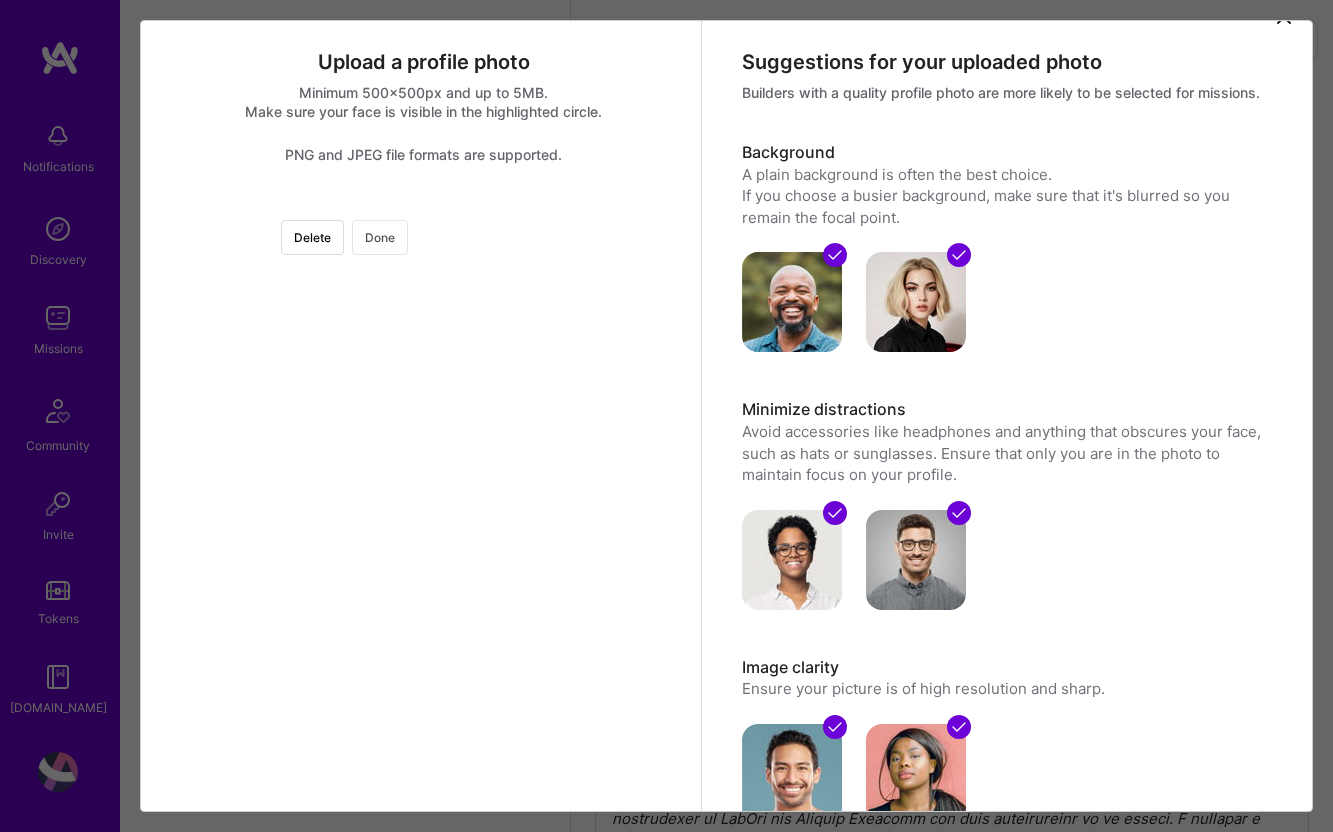 click on "Done" at bounding box center [380, 237] 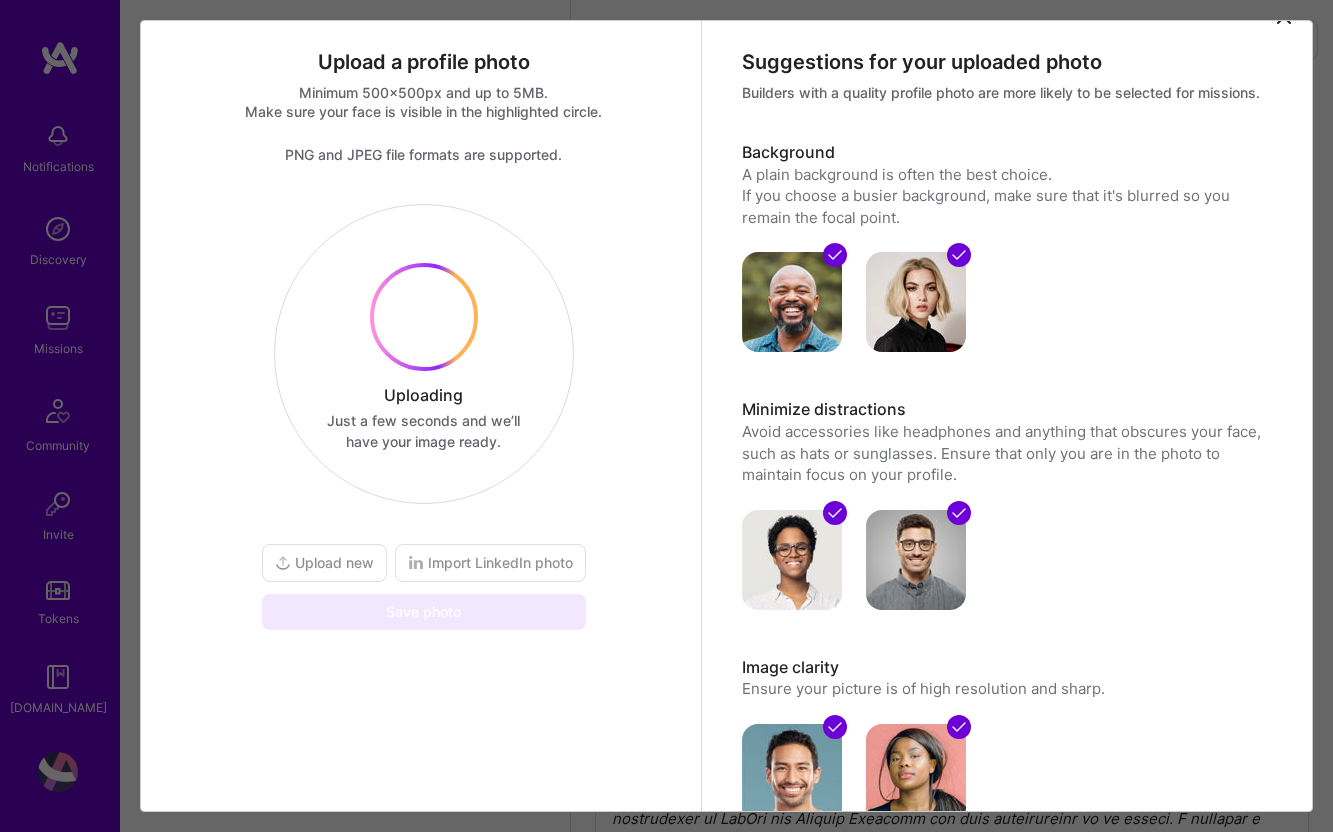 scroll, scrollTop: 0, scrollLeft: 0, axis: both 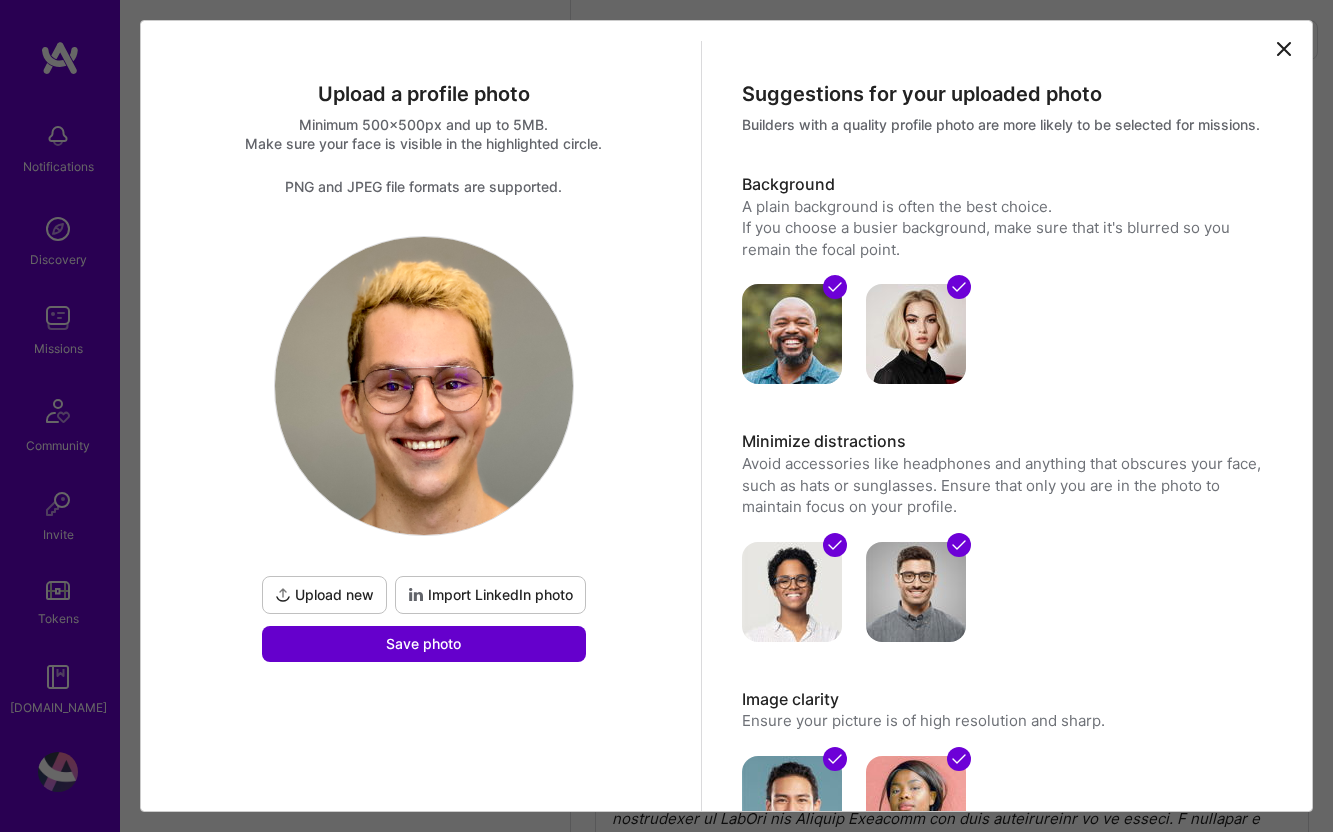 click on "Save photo" at bounding box center [424, 644] 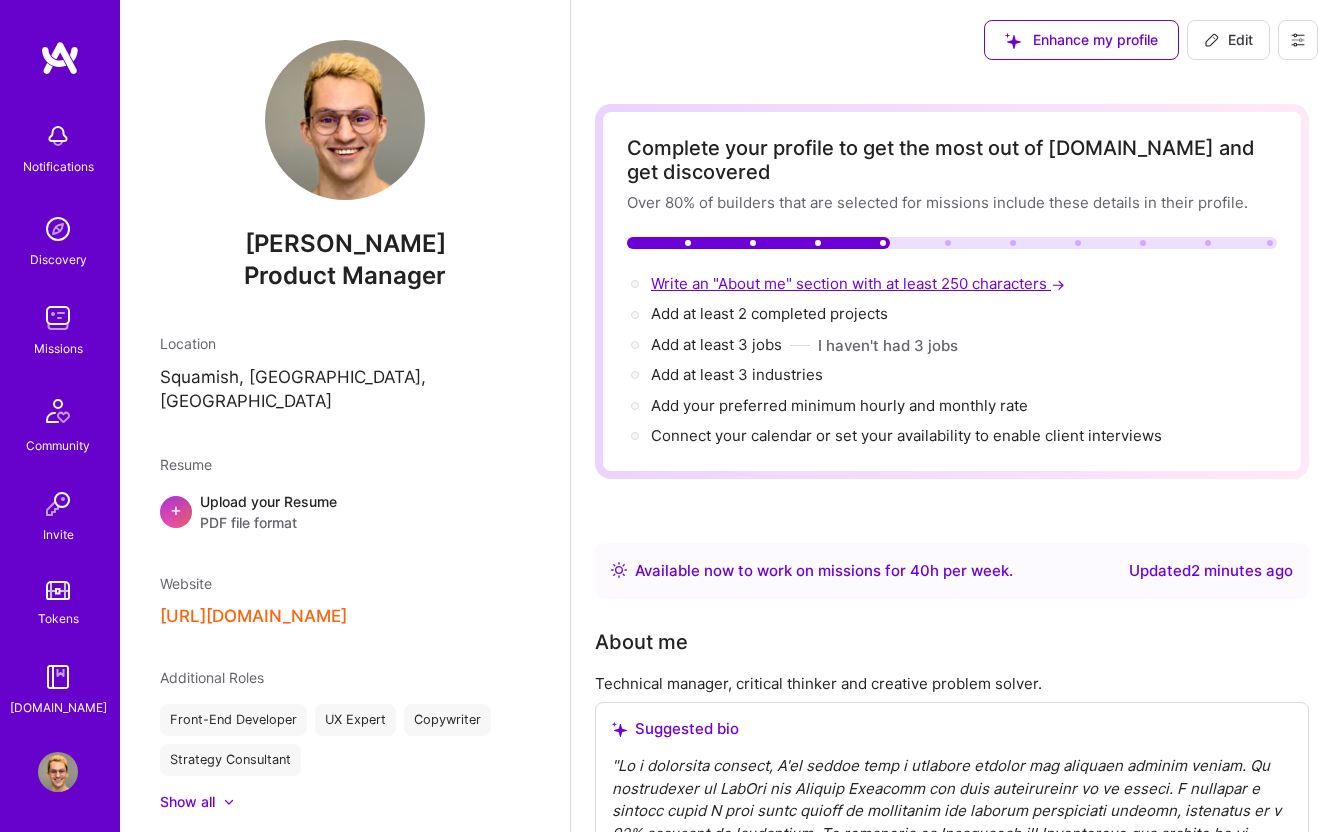 click on "Write an "About me" section with at least 250 characters   →" at bounding box center [860, 283] 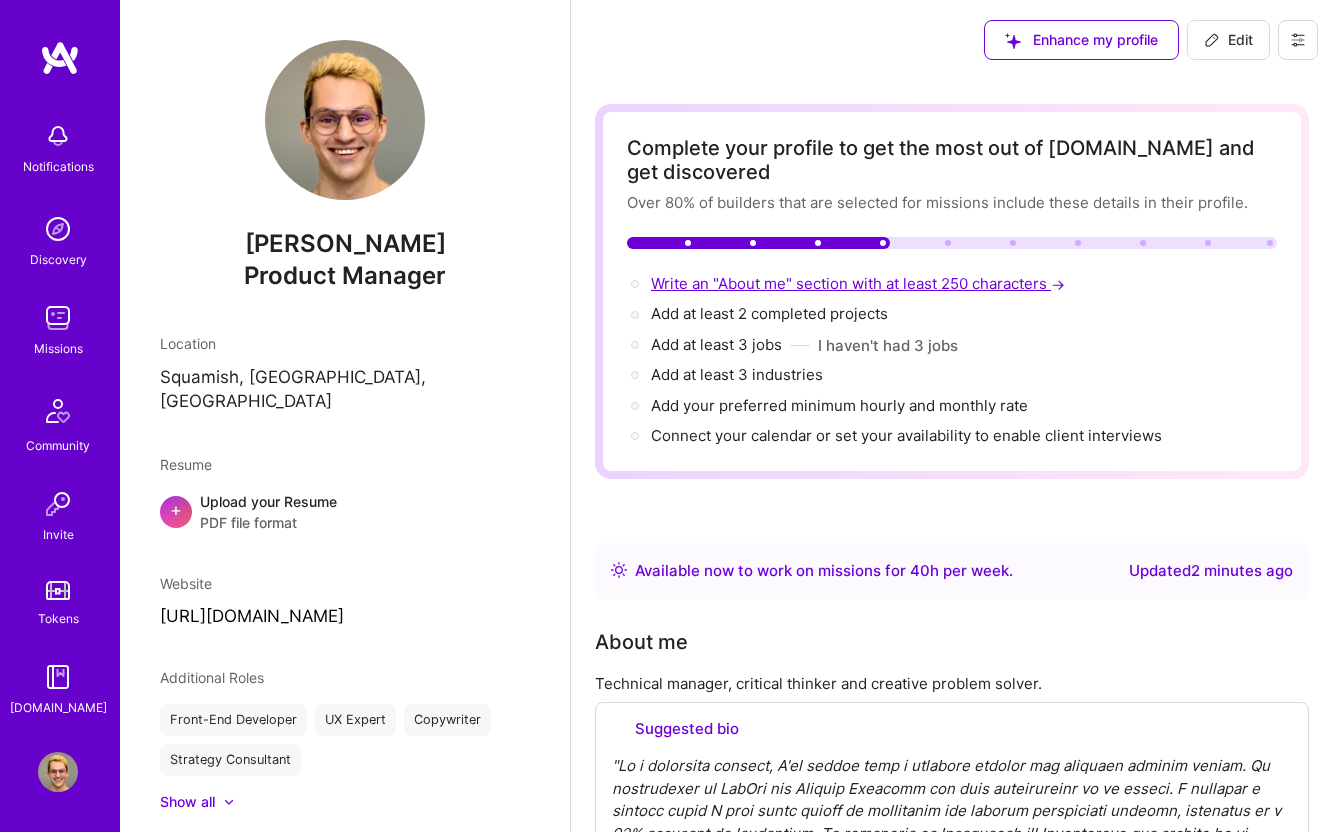 select on "US" 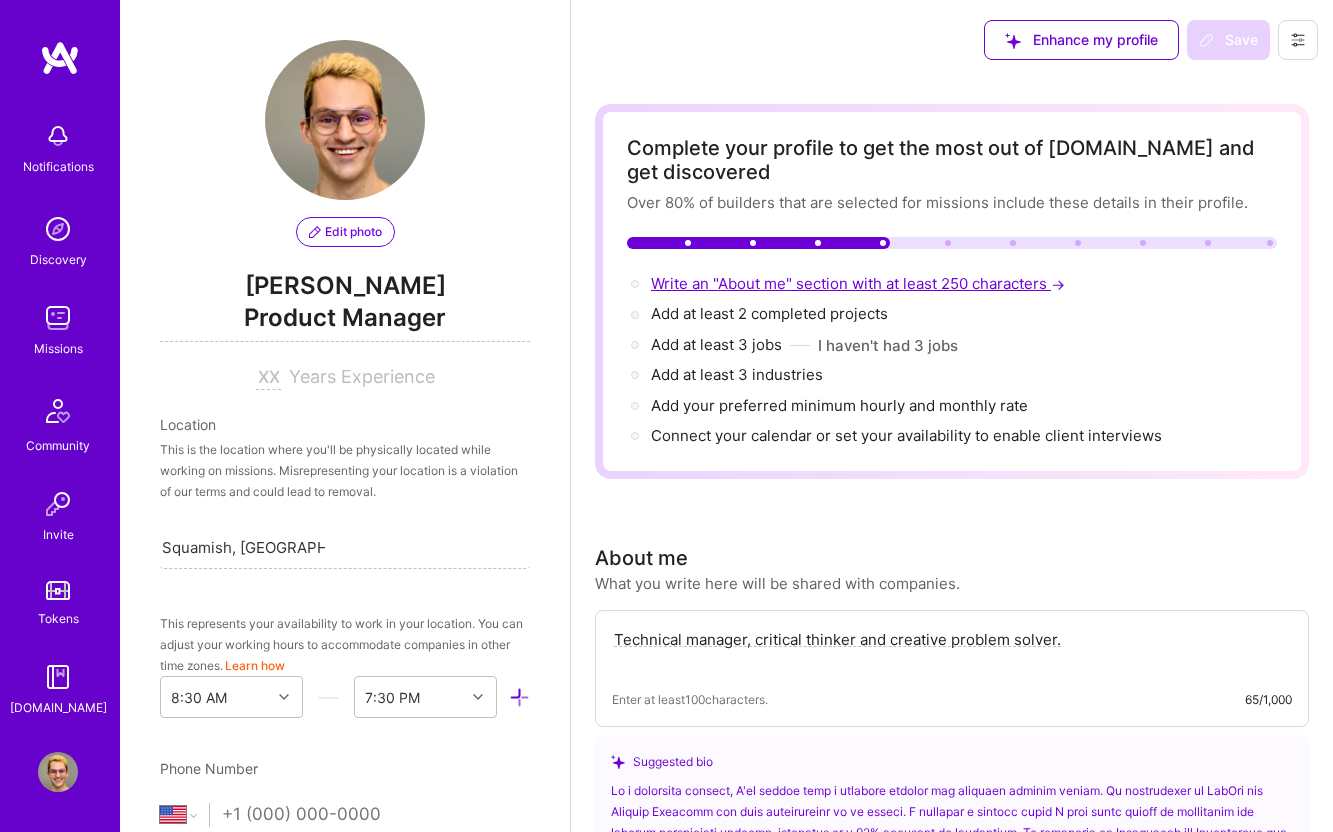 scroll, scrollTop: 767, scrollLeft: 0, axis: vertical 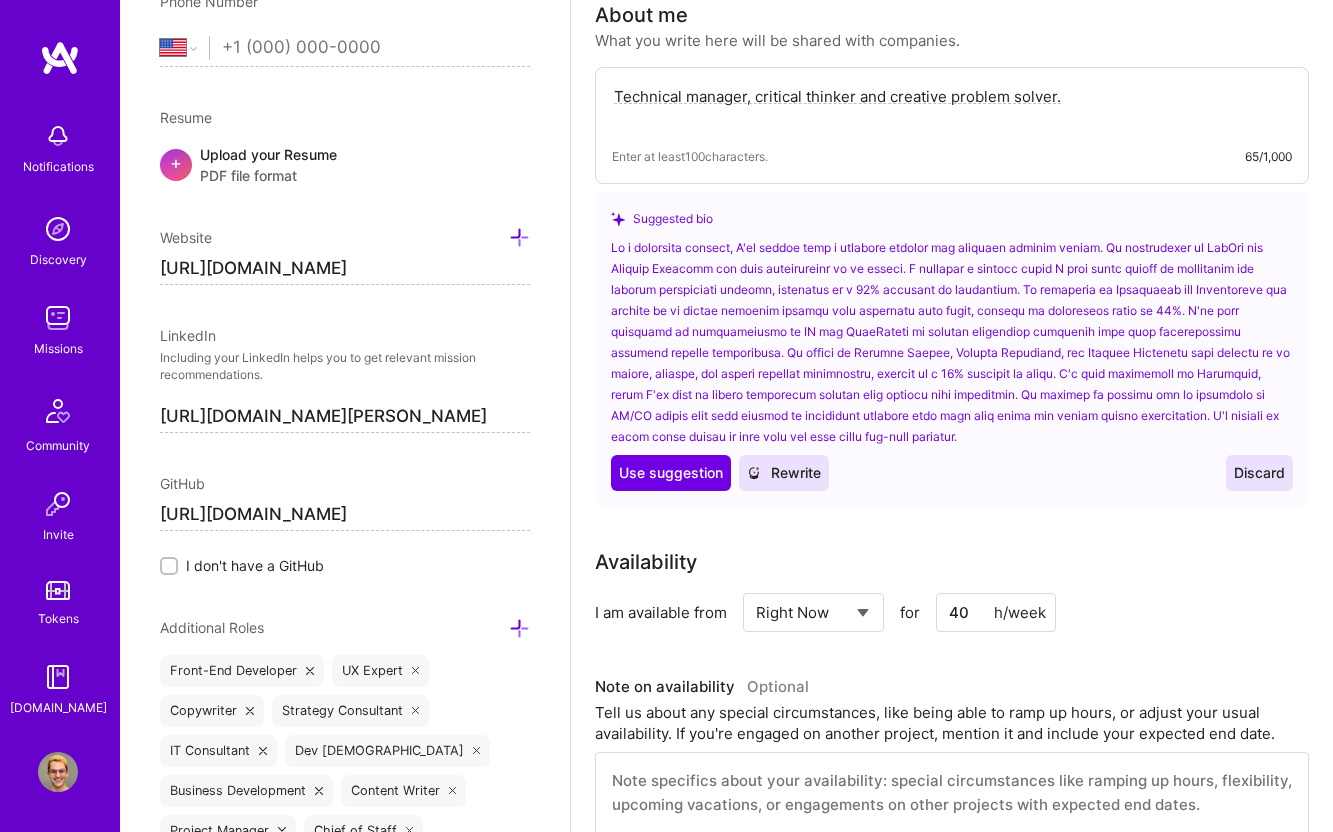 click on "Technical manager, critical thinker and creative problem solver." at bounding box center [952, 107] 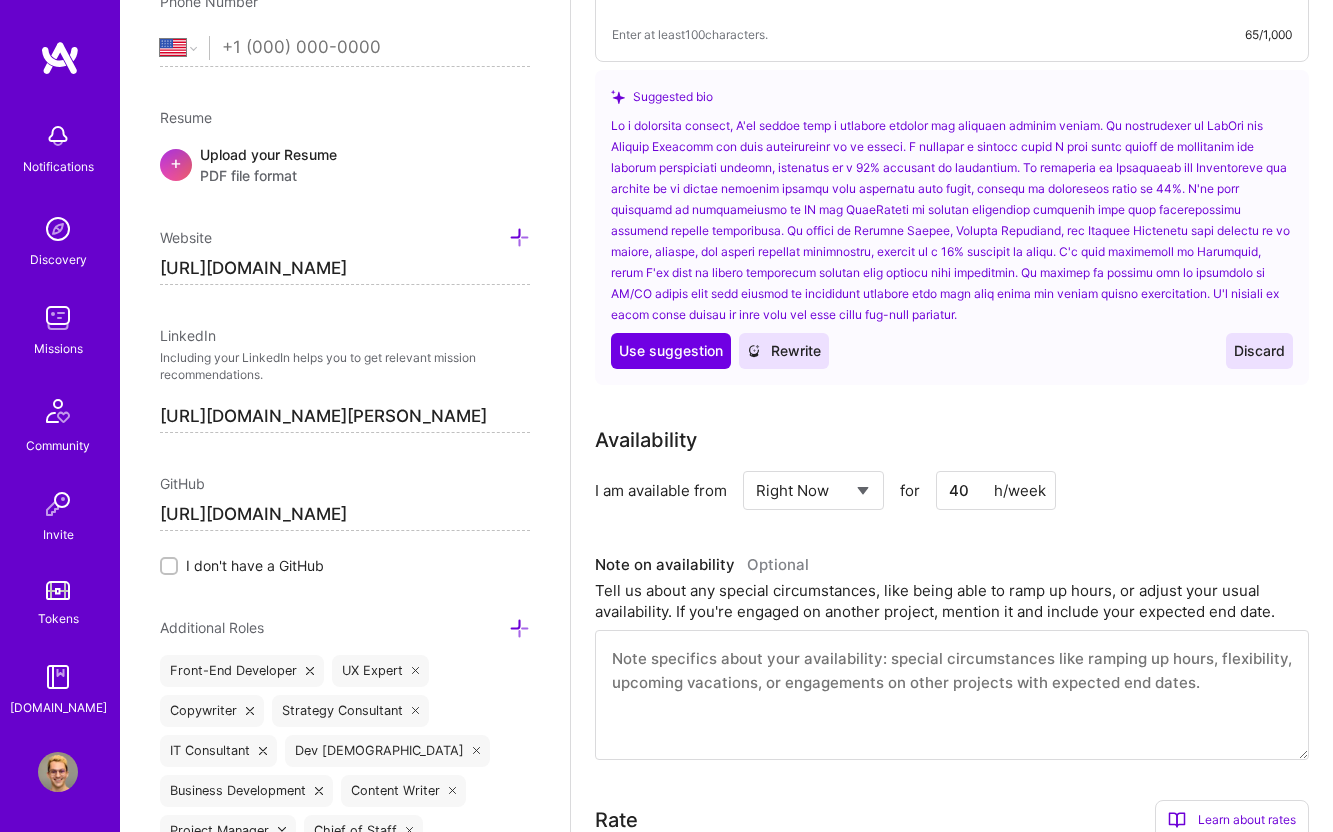 scroll, scrollTop: 674, scrollLeft: 0, axis: vertical 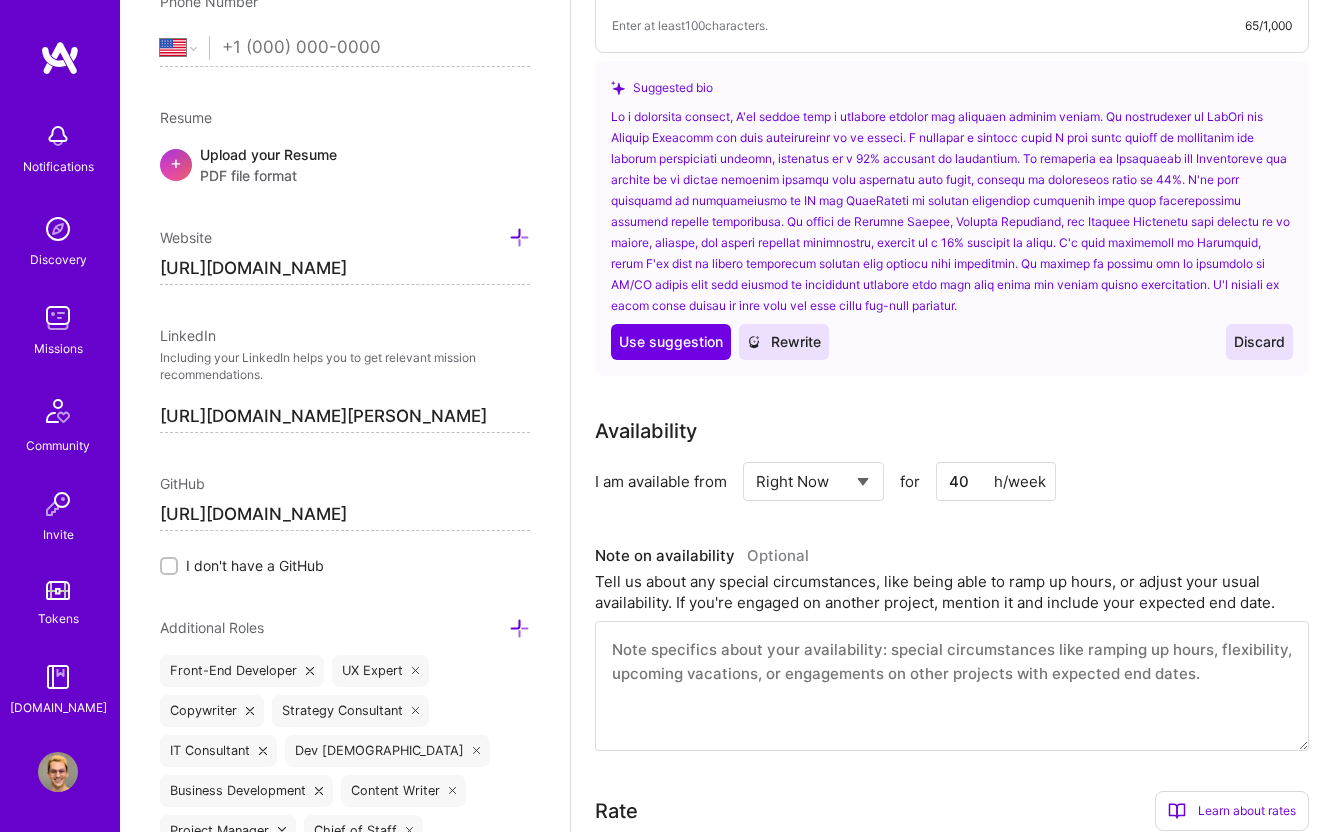 click on "40" at bounding box center [996, 481] 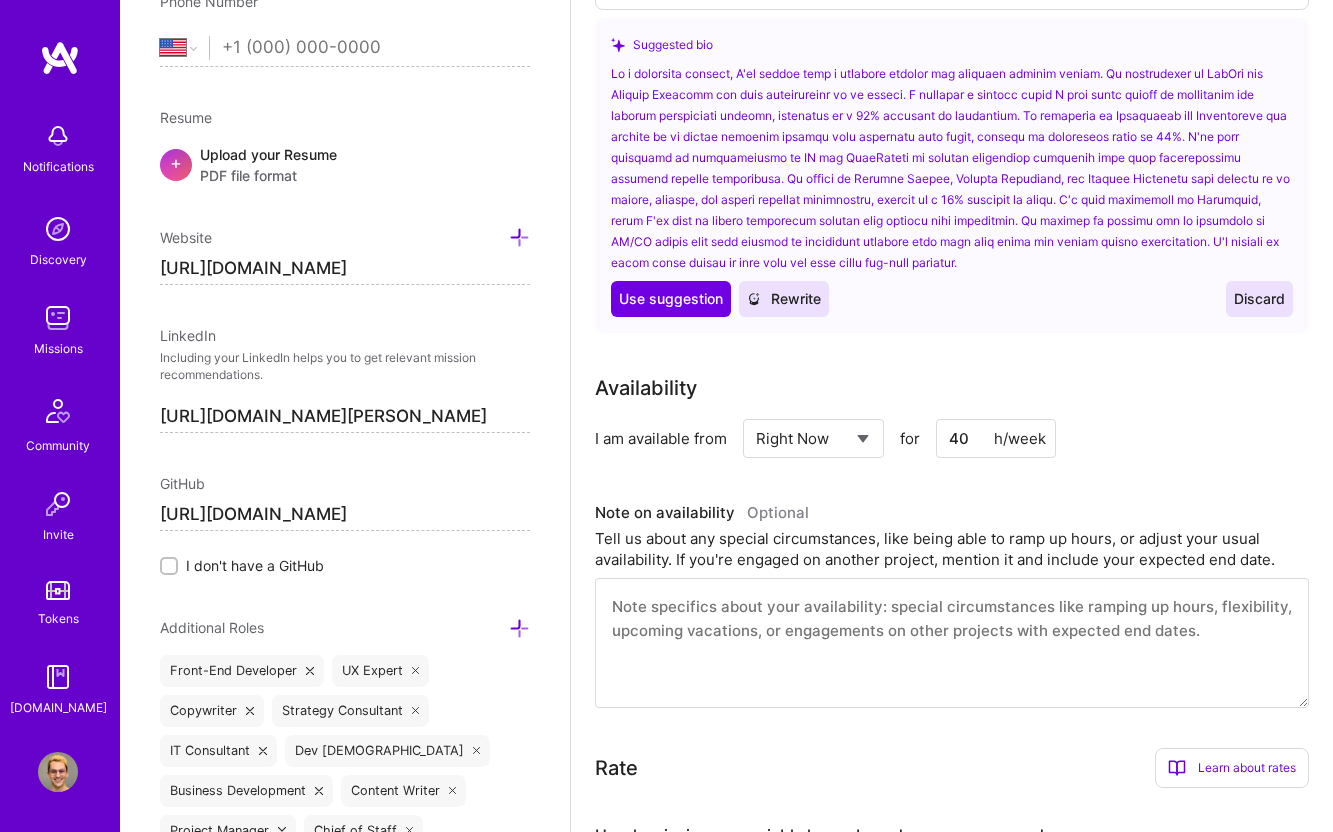scroll, scrollTop: 778, scrollLeft: 0, axis: vertical 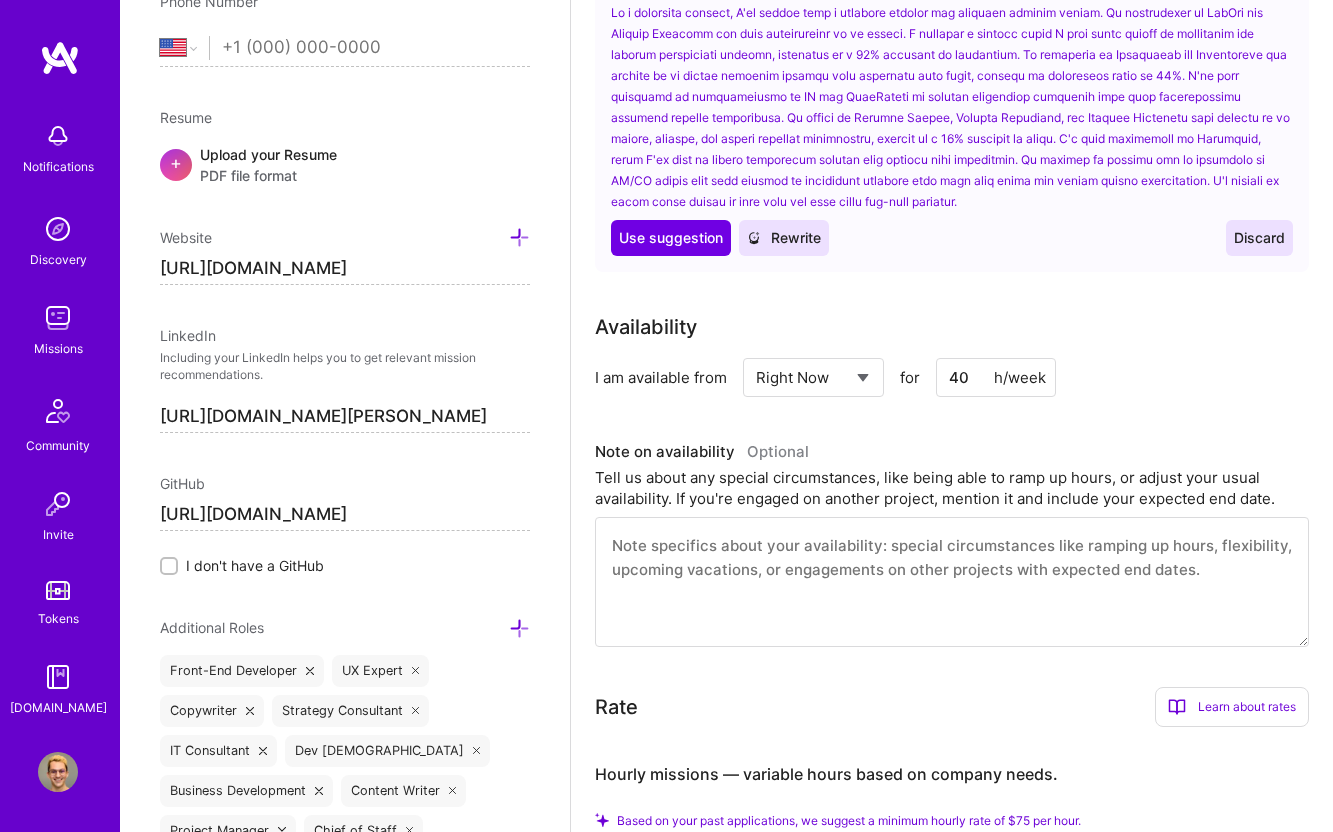 click on "40" at bounding box center (996, 377) 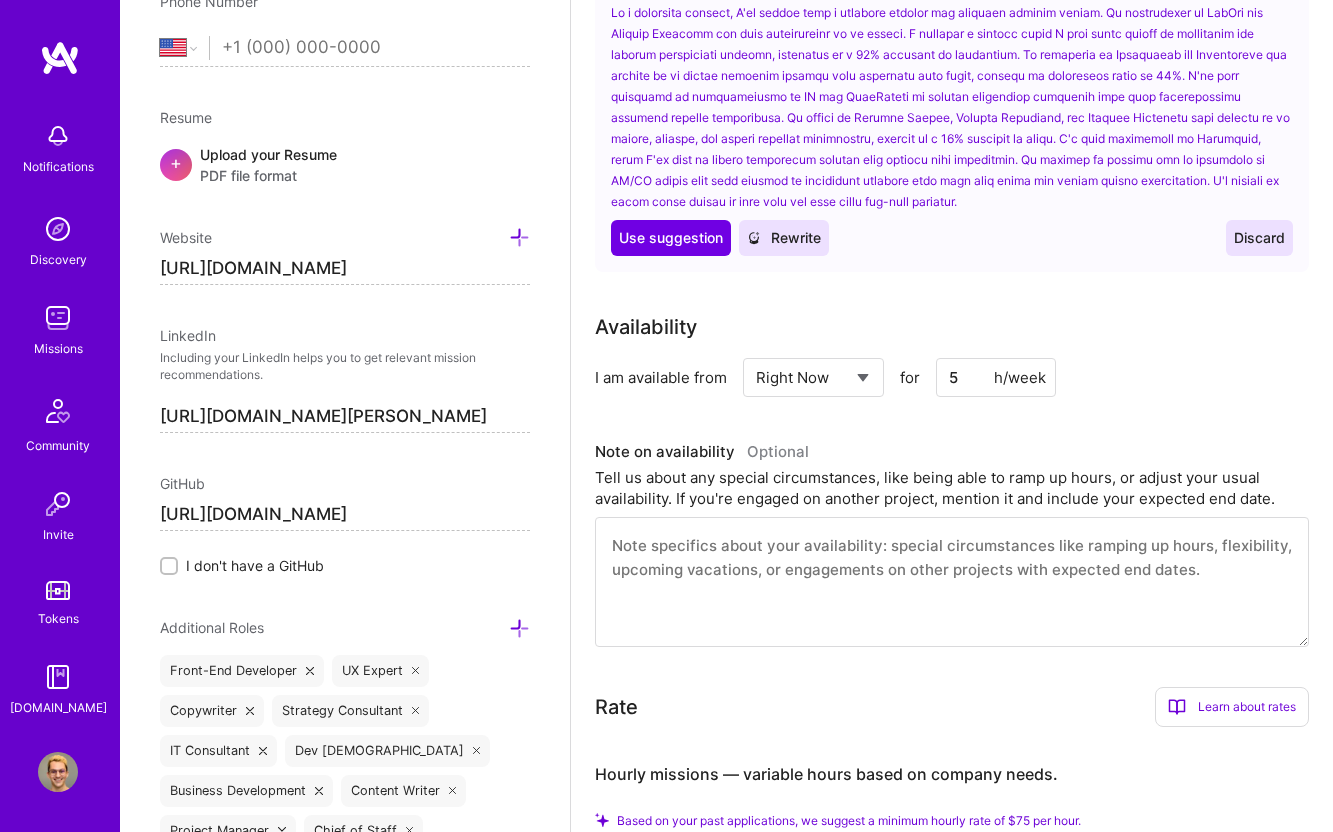 click on "Complete your profile to get the most out of A.Team and get discovered Over 80% of builders that are selected for missions include these details in their profile. Write an "About me" section with at least 250 characters   → Add at least 2 completed projects  → Add at least 3 jobs  → I haven't had 3 jobs Add at least 3 industries  → Add your preferred minimum hourly and monthly rate  →   Connect your calendar or set your availability to enable client interviews  →   About me What you write here will be shared with companies. Technical manager, critical thinker and creative problem solver.  Enter at least  100  characters. 65/1,000 Suggested bio Use Use suggestion Rewrite Discard Availability I am available from Select... Right Now Future Date Not Available for 5 h/week Note on availability   Optional Tell us about any special circumstances, like being able to ramp up hours, or adjust your usual availability. If you're engaged on another project, mention it and include your expected end date. Rate" at bounding box center (952, 1688) 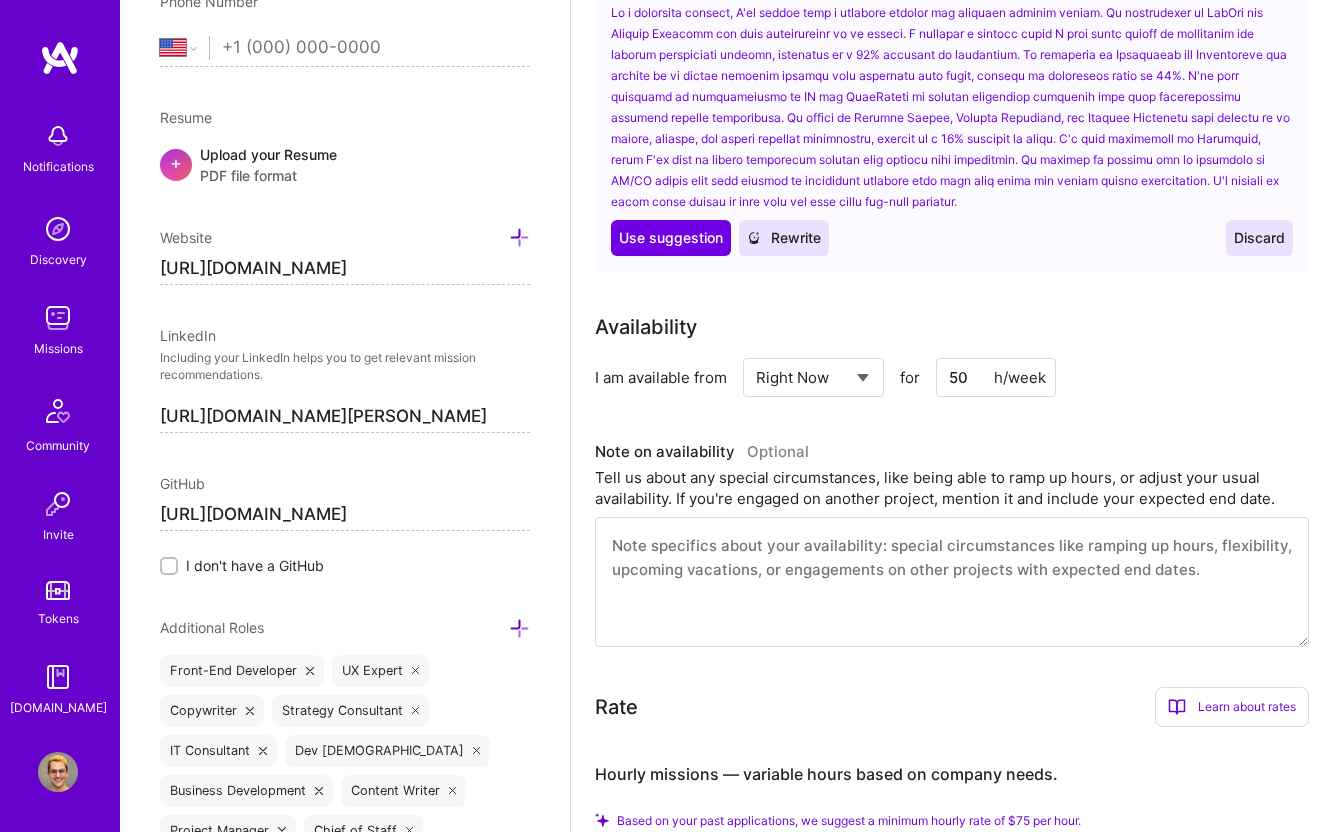 type on "5" 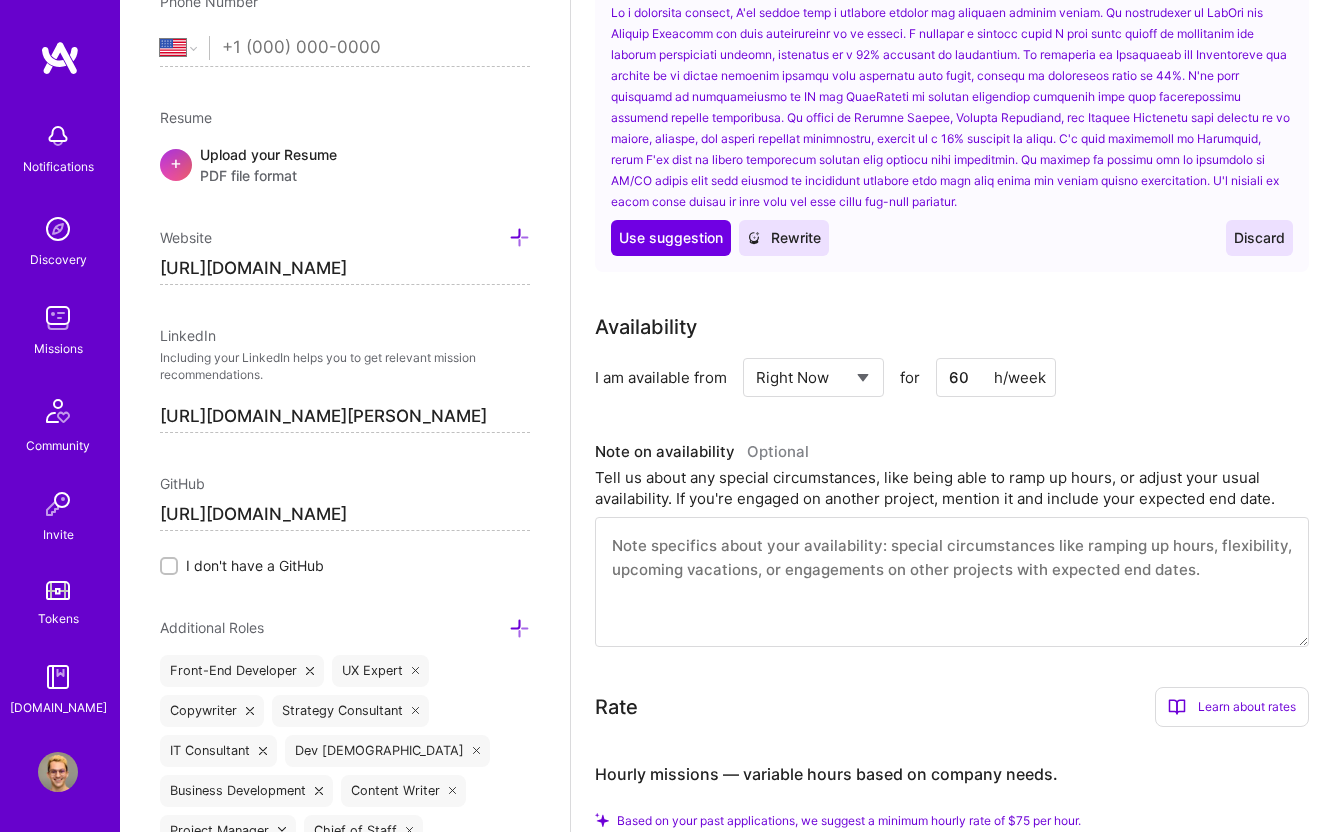 type on "60" 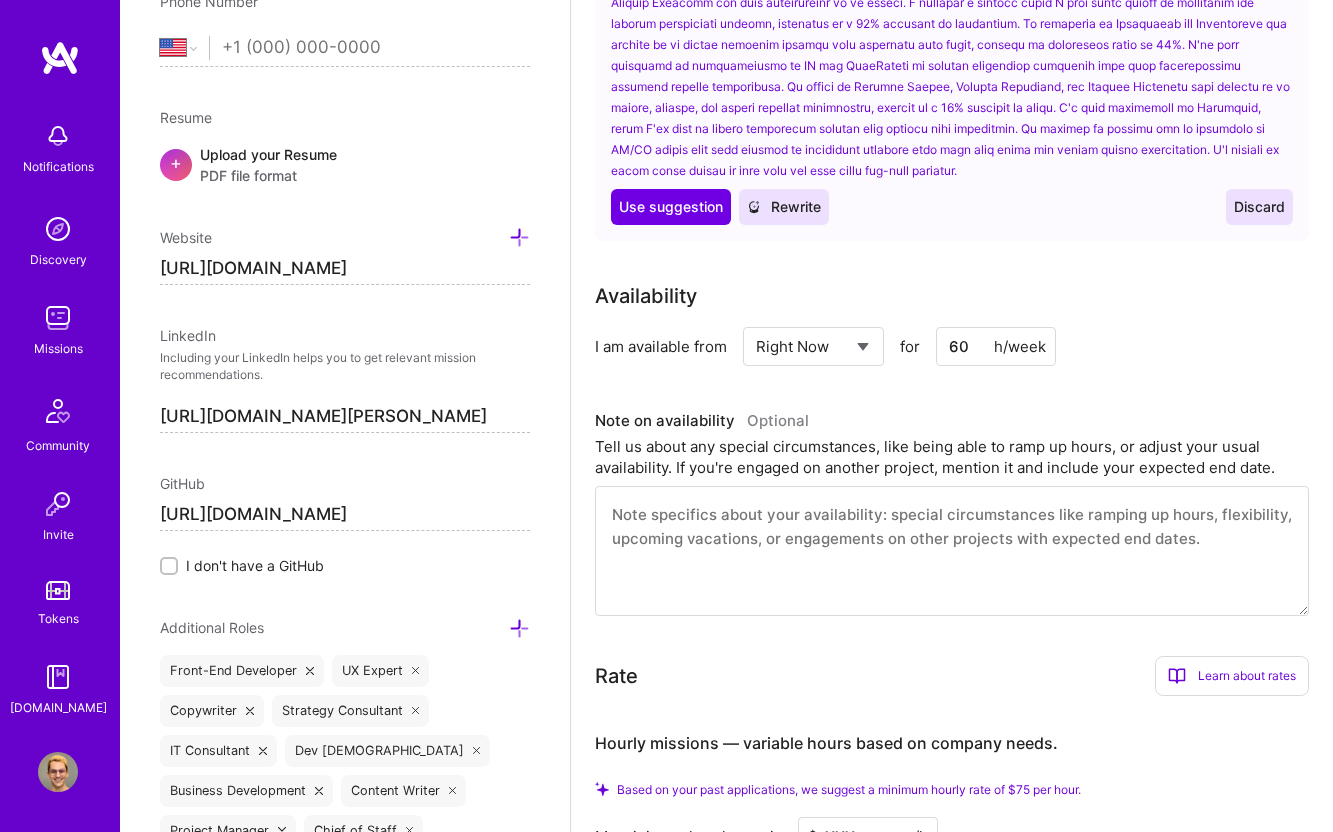 scroll, scrollTop: 818, scrollLeft: 0, axis: vertical 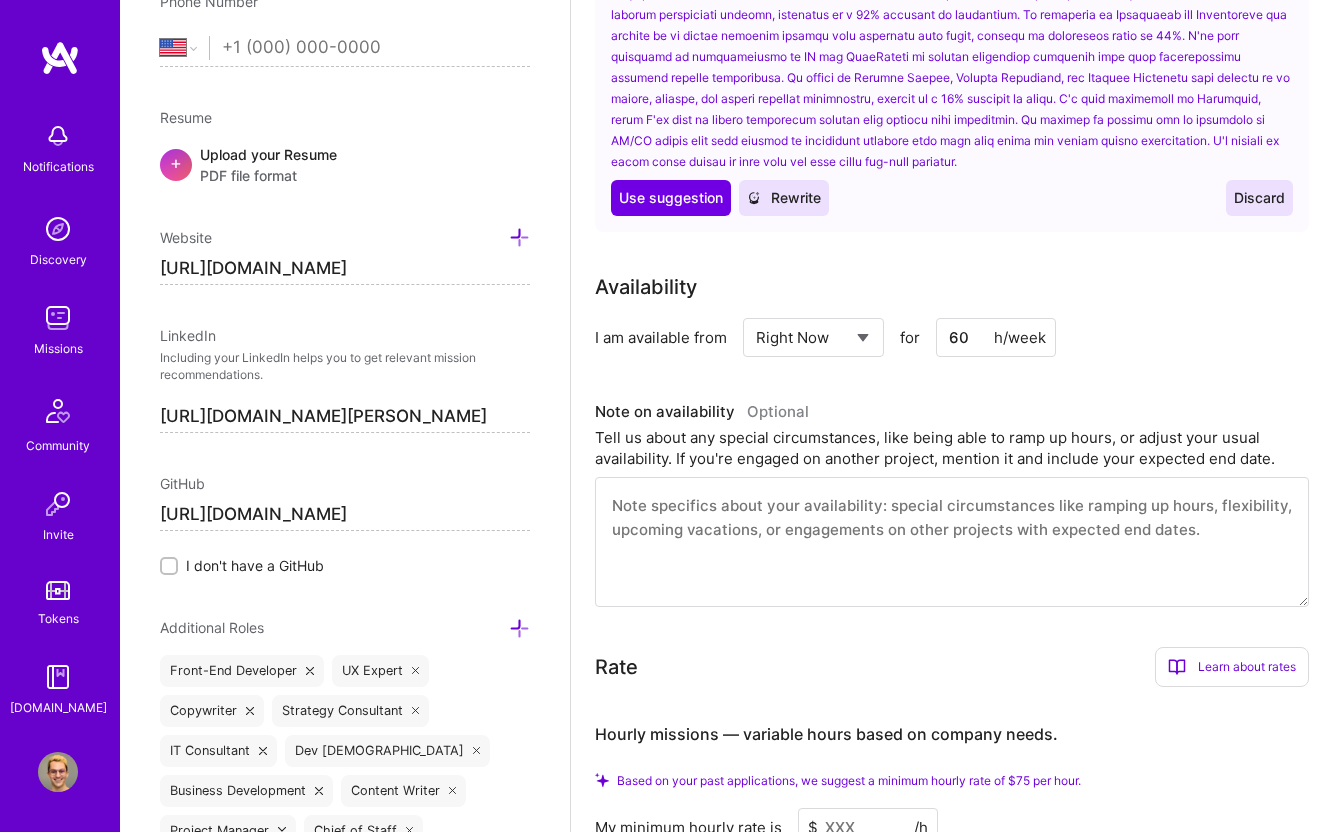 click at bounding box center (952, 542) 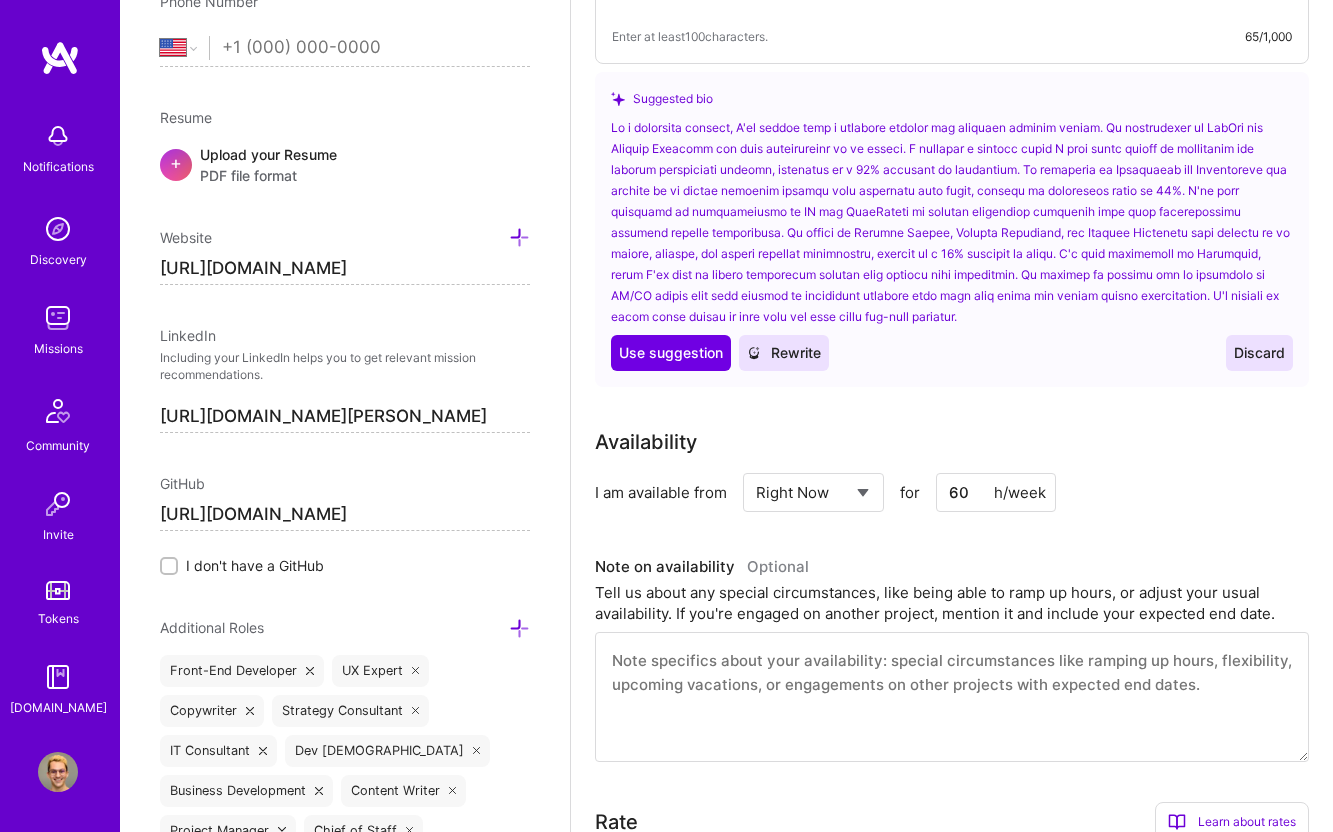 scroll, scrollTop: 661, scrollLeft: 0, axis: vertical 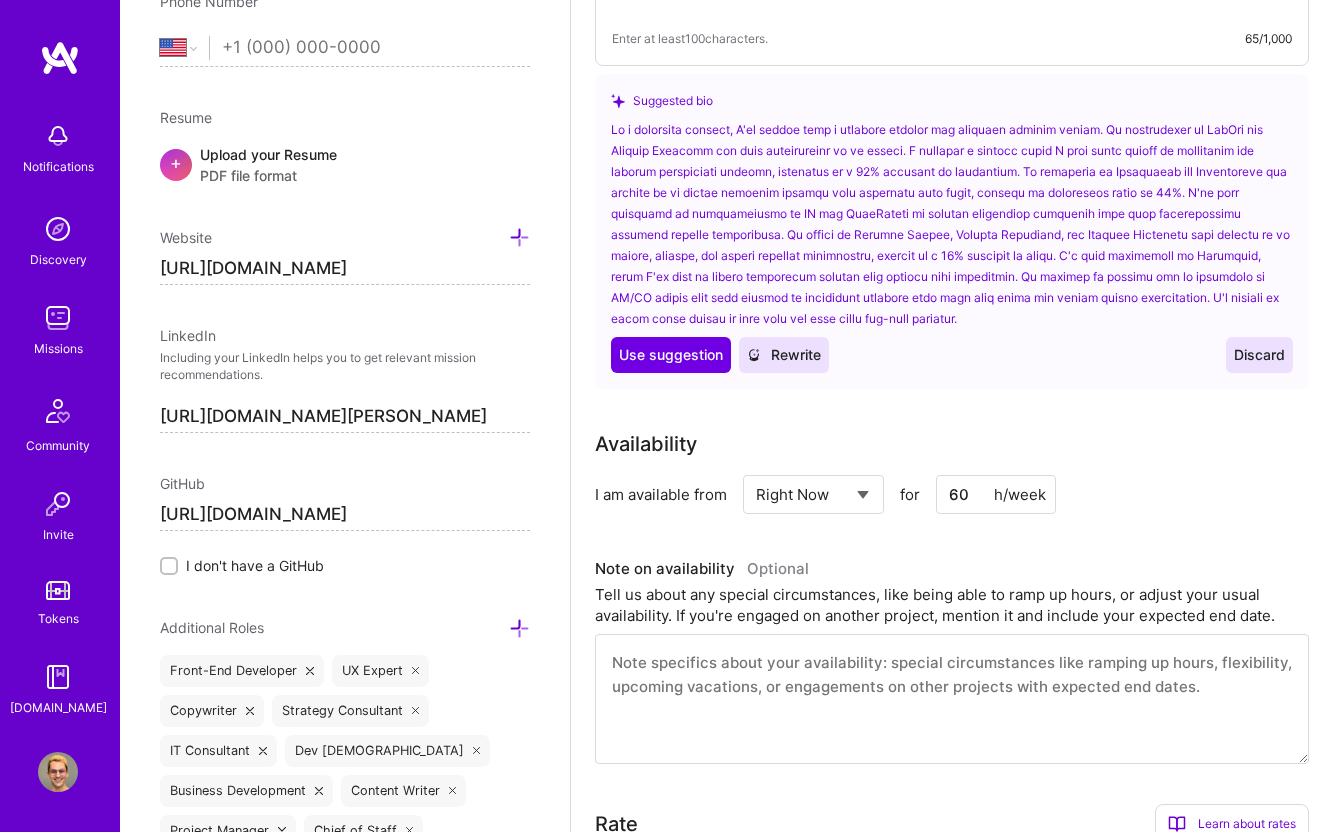 click on "PDF file format" at bounding box center [268, 175] 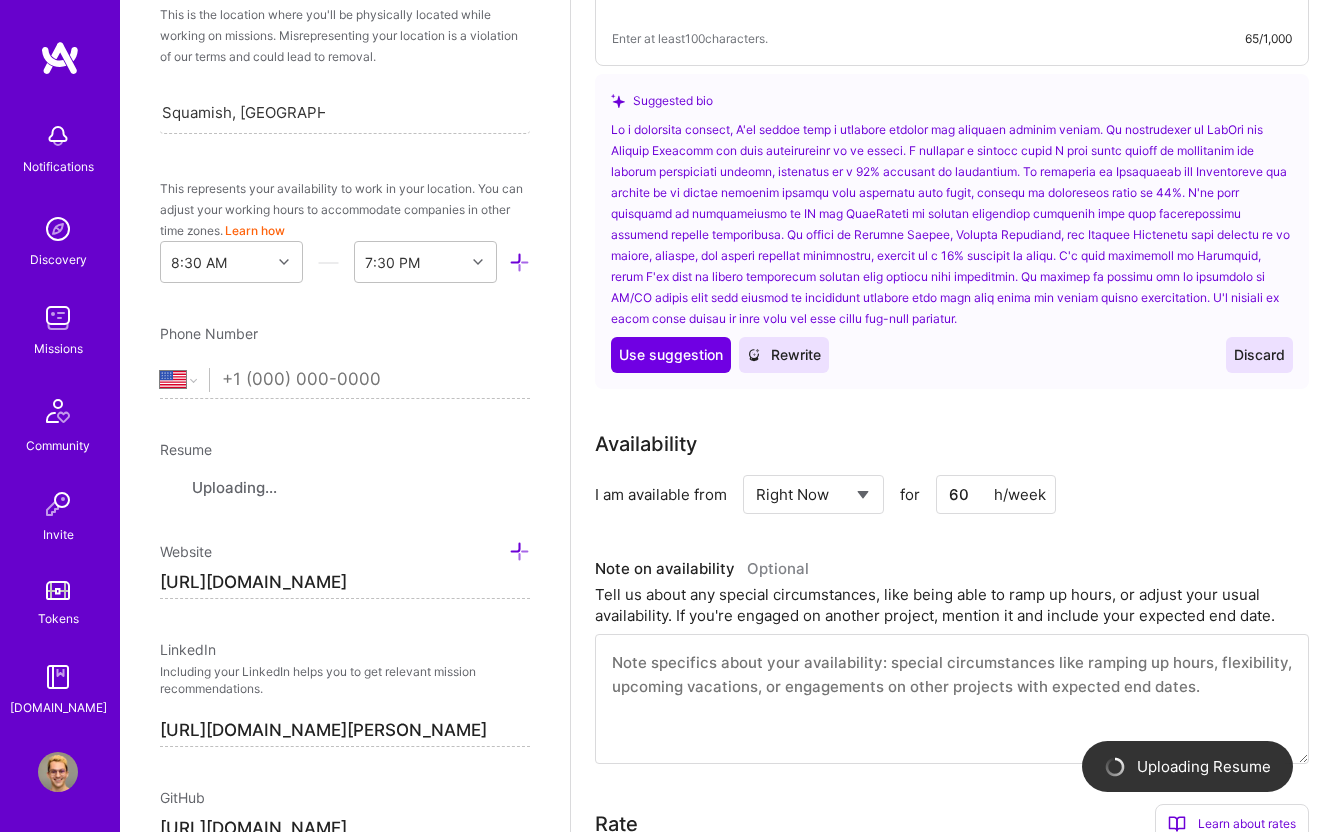scroll, scrollTop: 389, scrollLeft: 0, axis: vertical 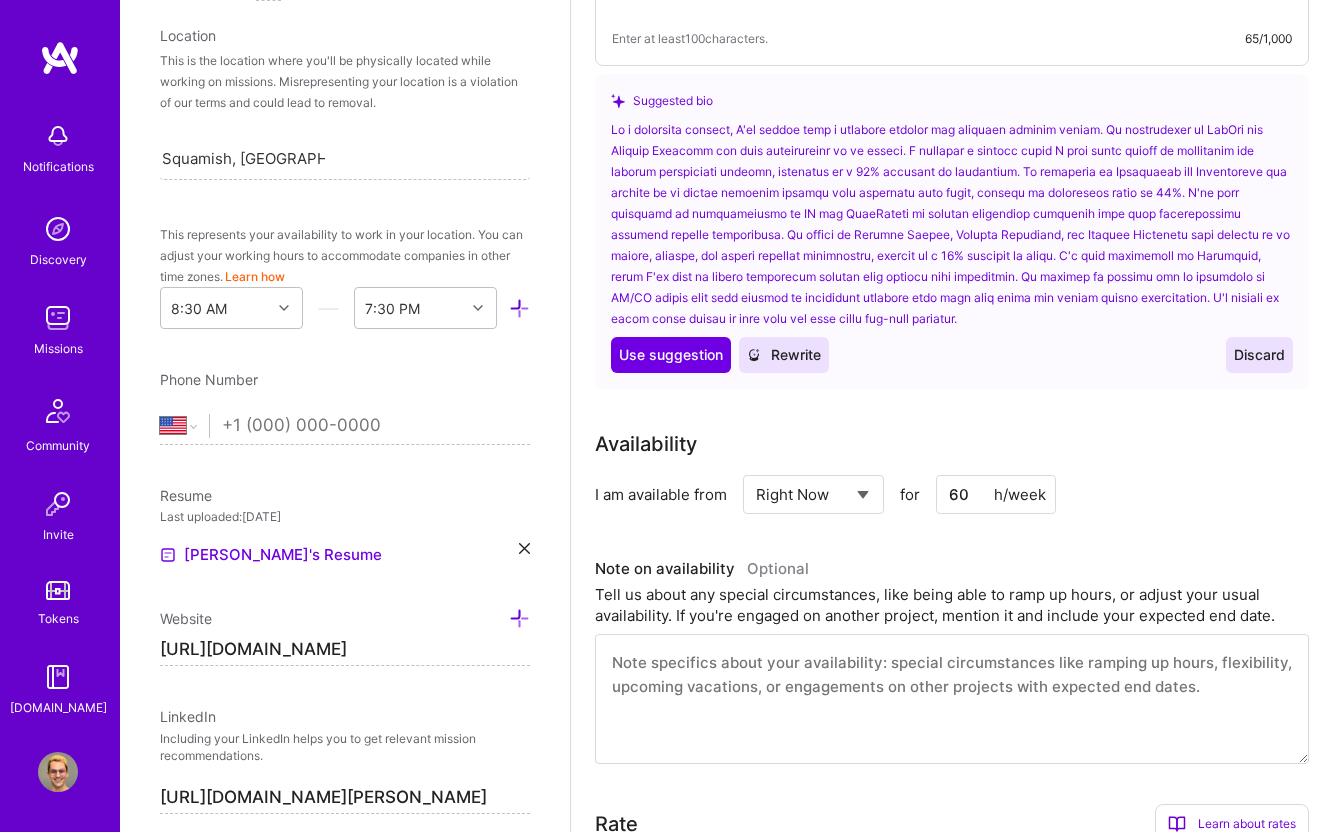 click at bounding box center (376, 426) 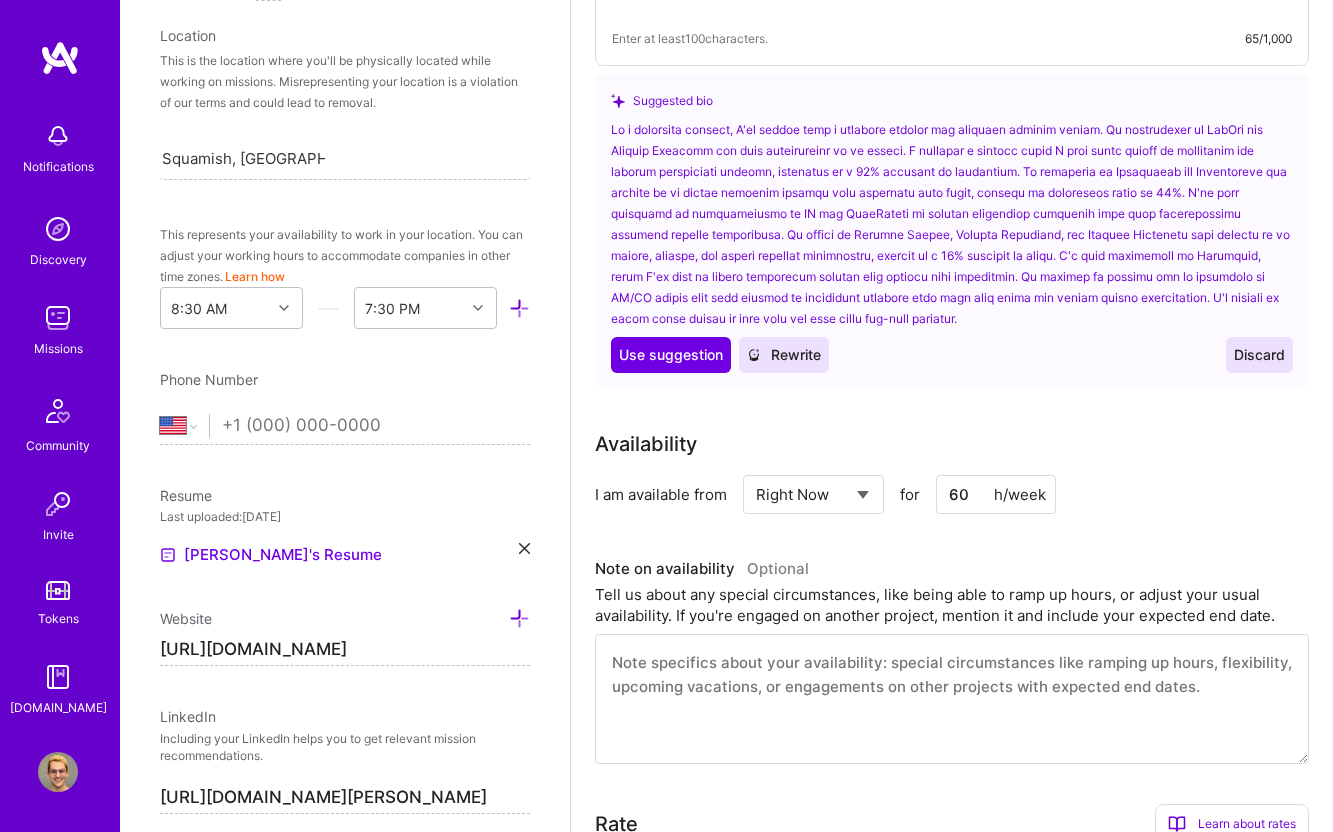 type on "6" 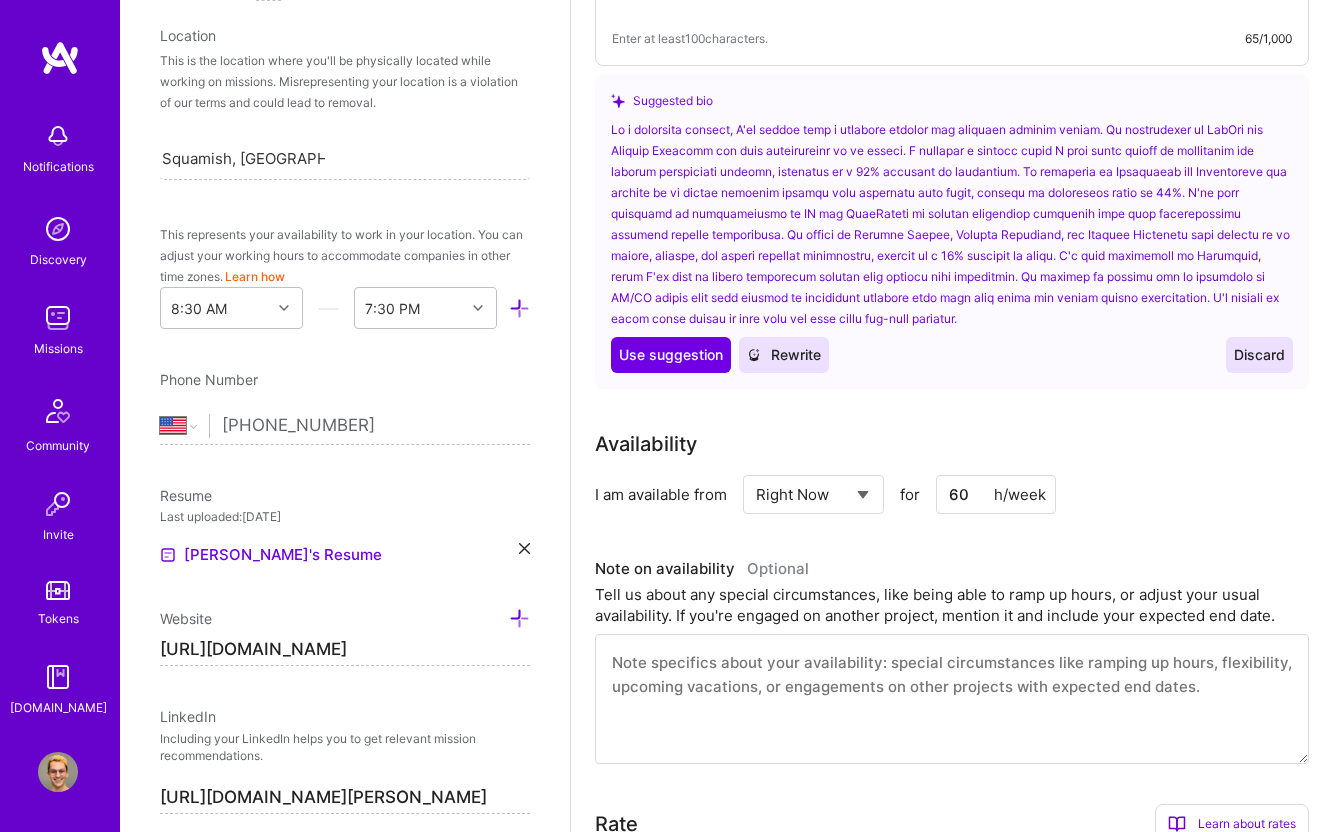 type on "+1 604 505 100" 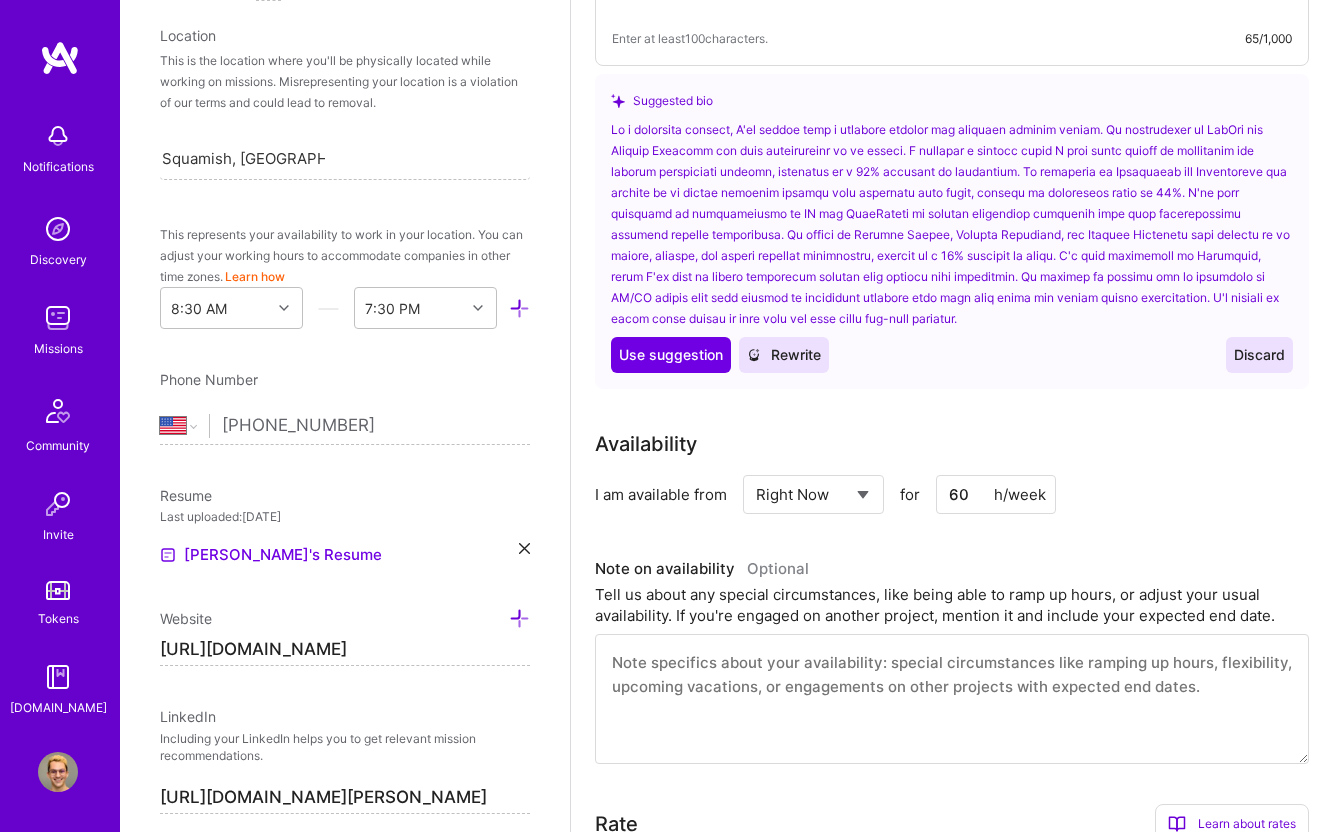select on "CA" 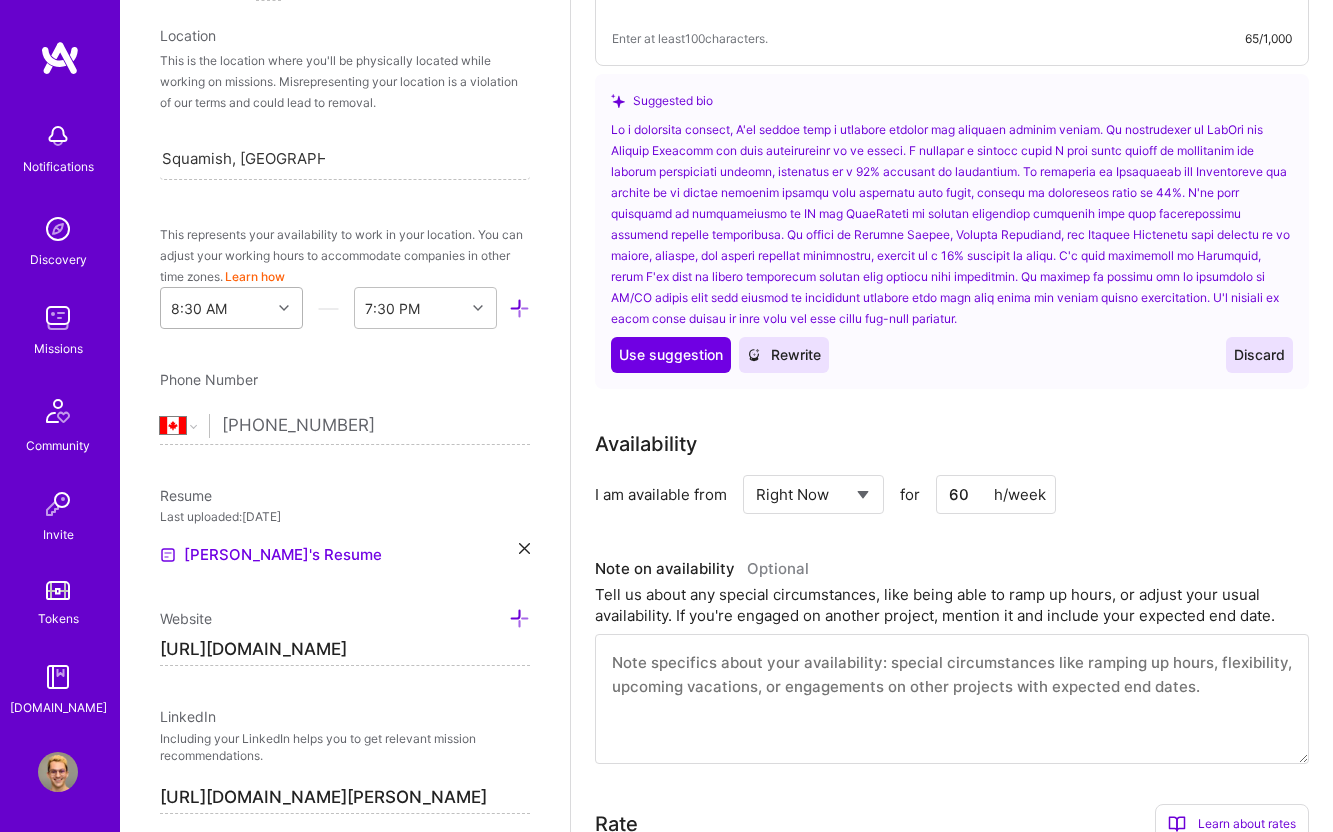 type on "+1 604 505 1007" 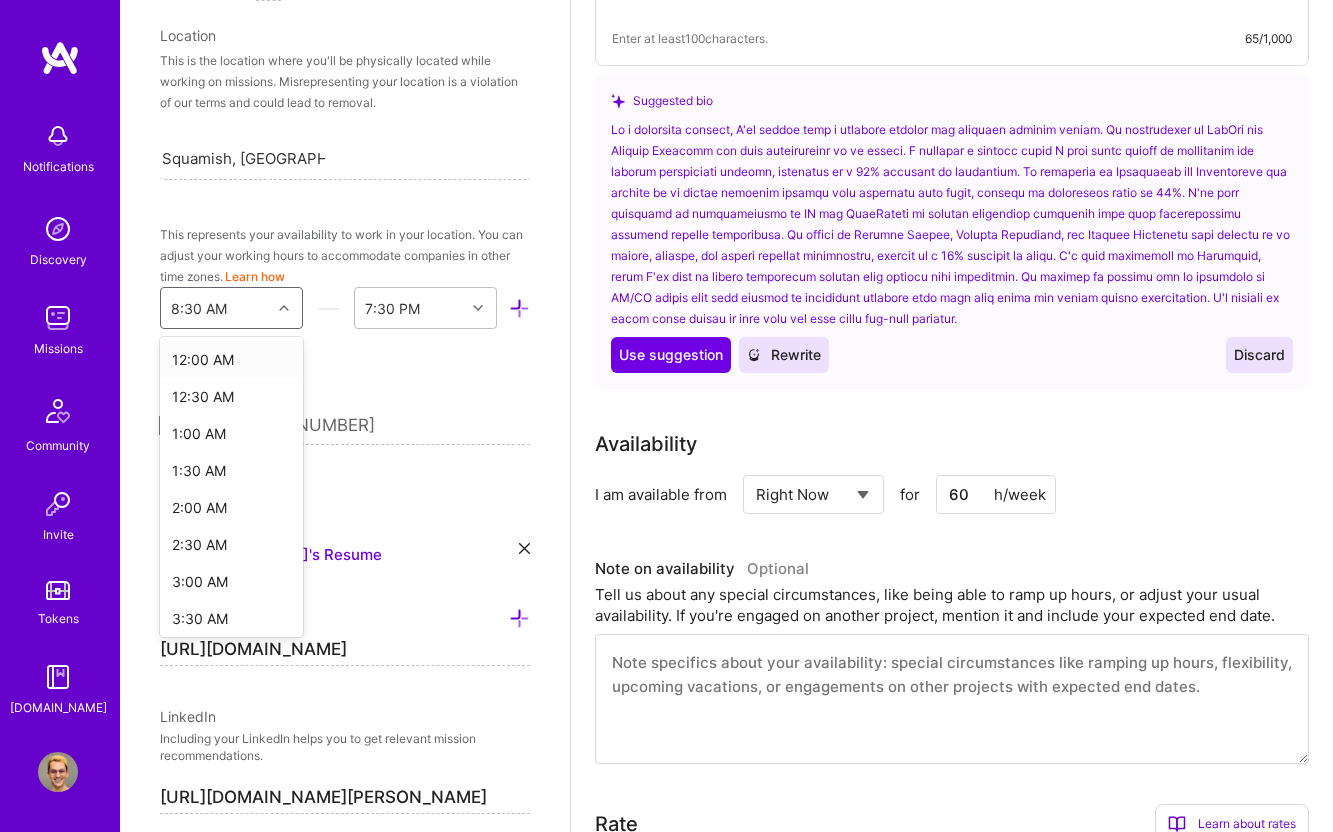 click on "8:30 AM" at bounding box center [216, 308] 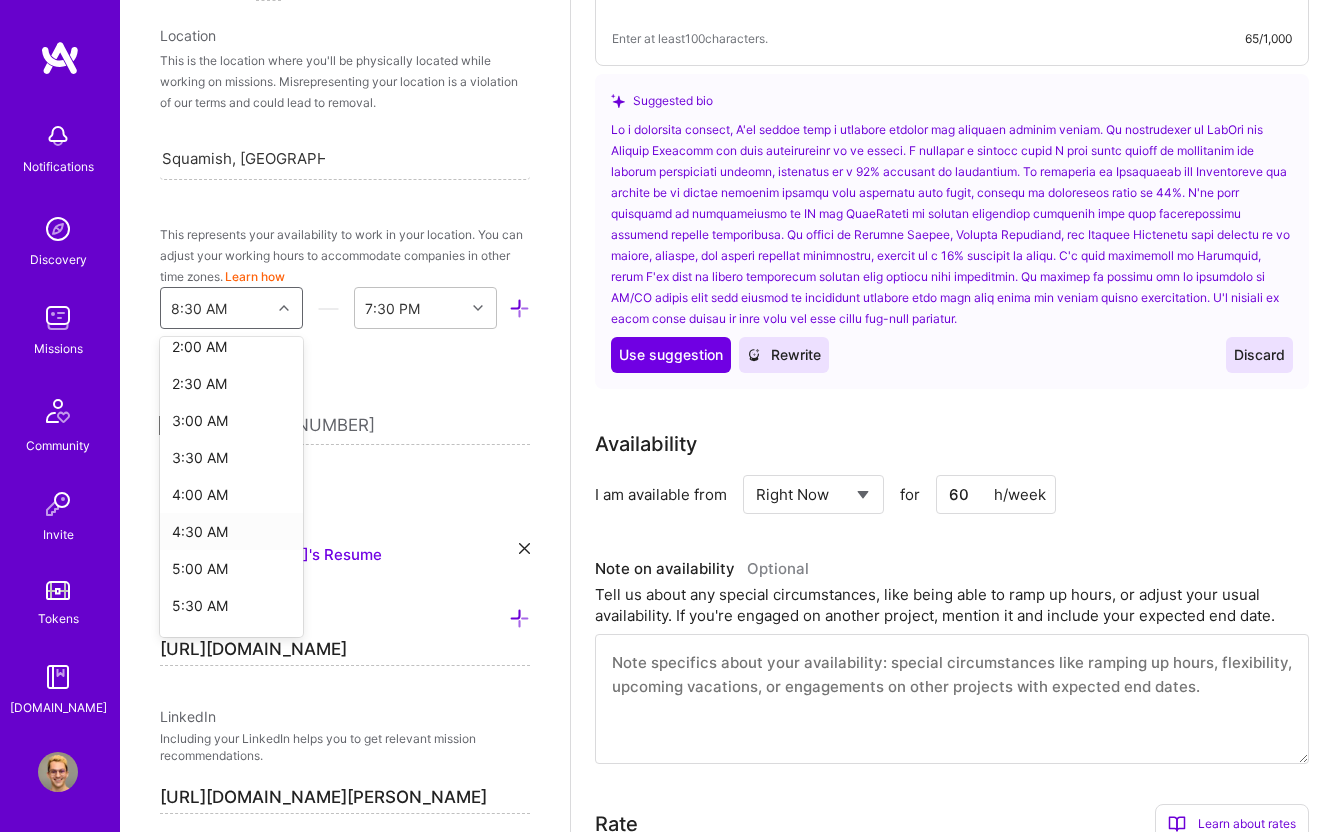 scroll, scrollTop: 264, scrollLeft: 0, axis: vertical 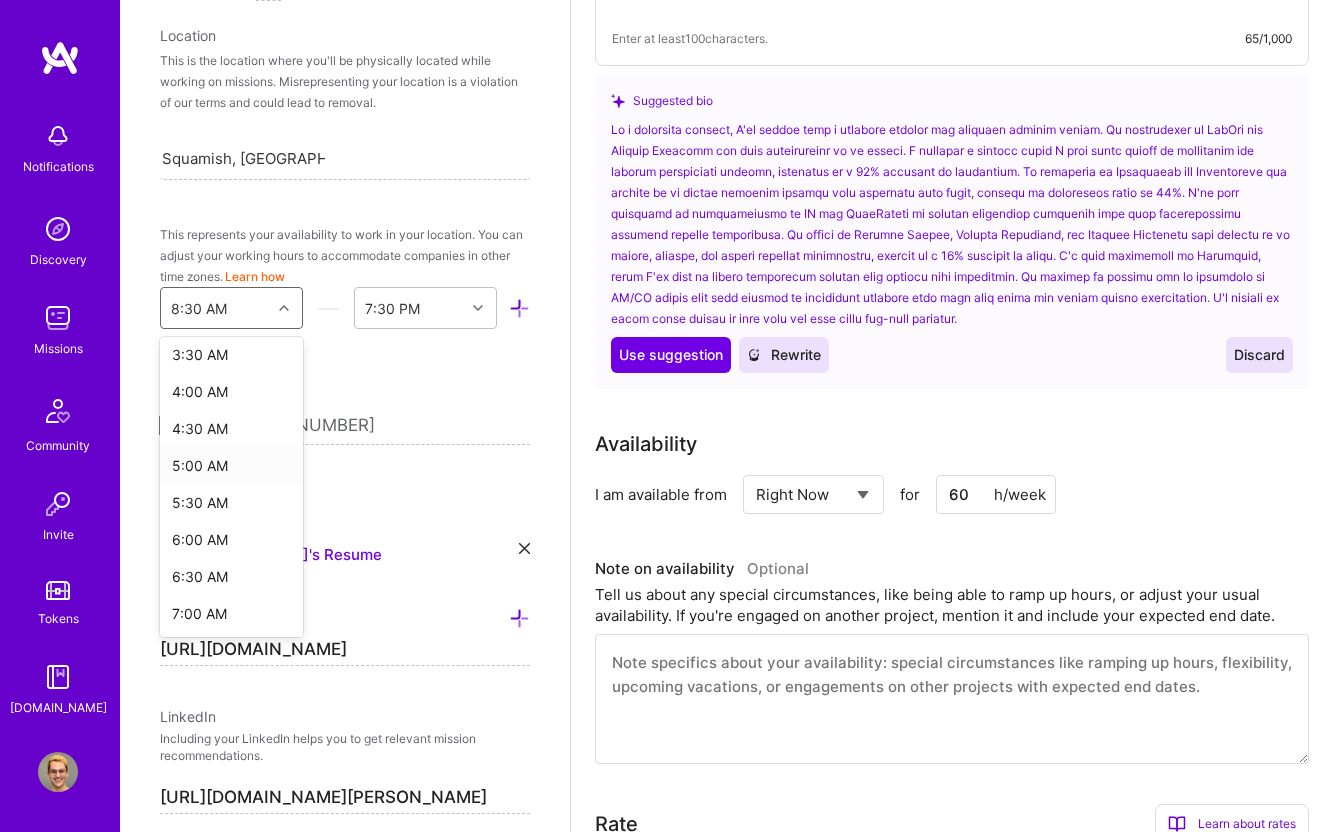 click on "5:00 AM" at bounding box center [231, 465] 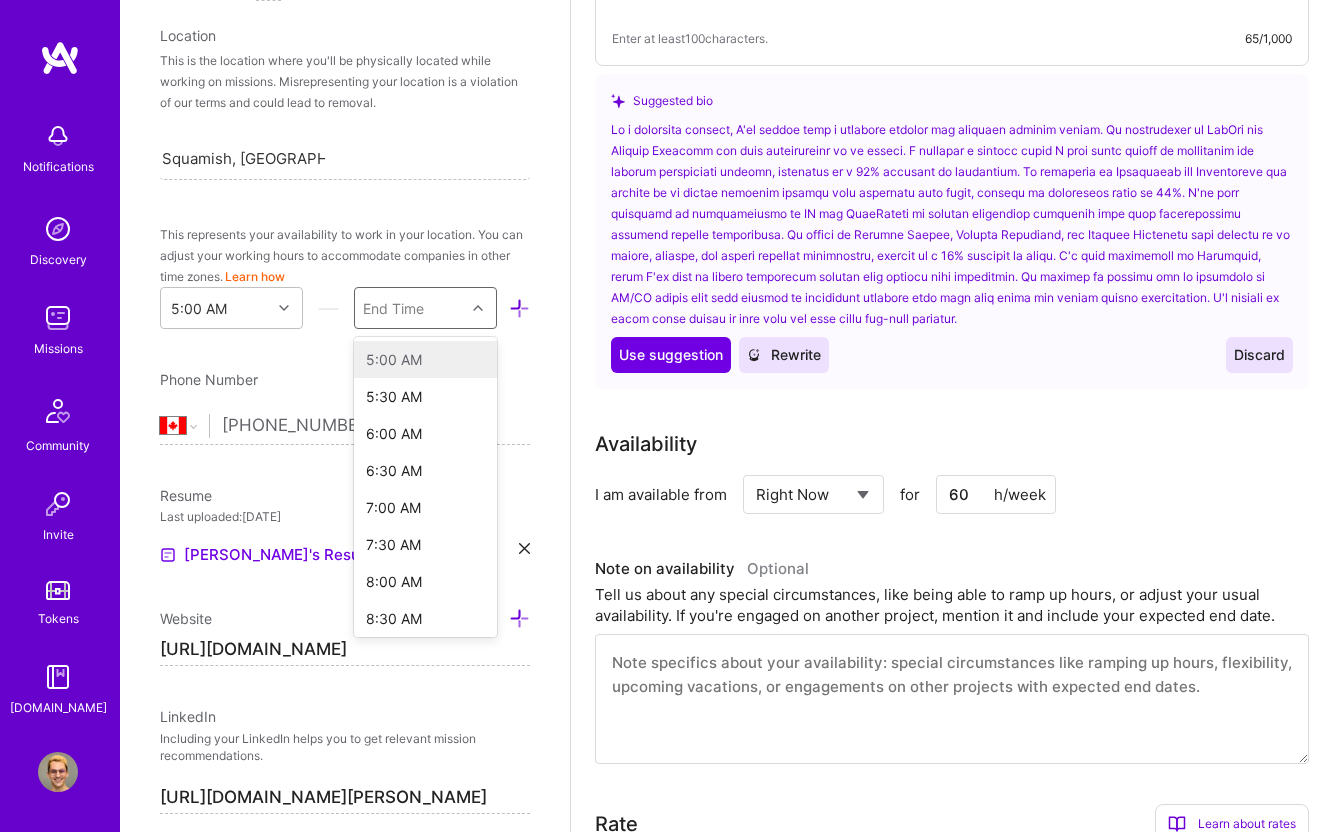 click on "End Time" at bounding box center [410, 308] 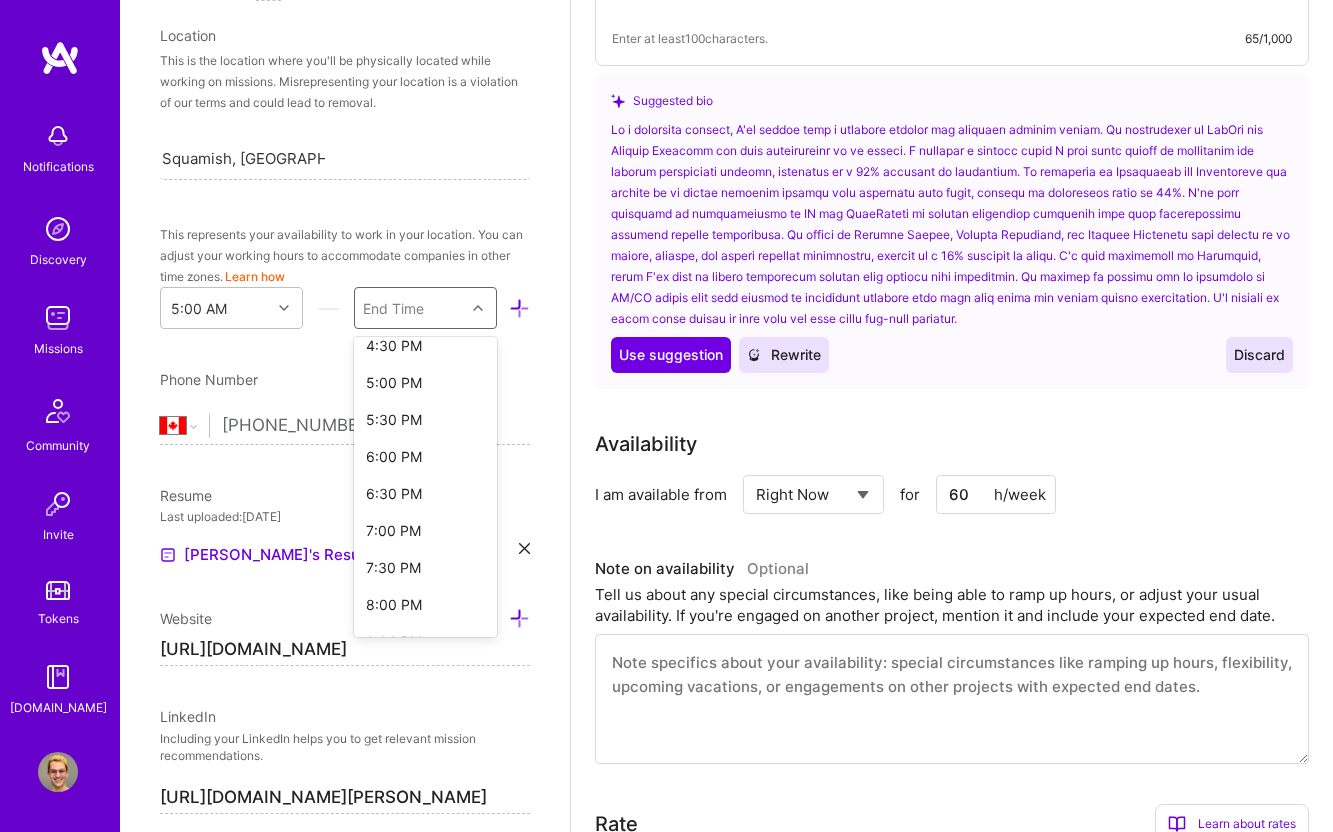 scroll, scrollTop: 1063, scrollLeft: 0, axis: vertical 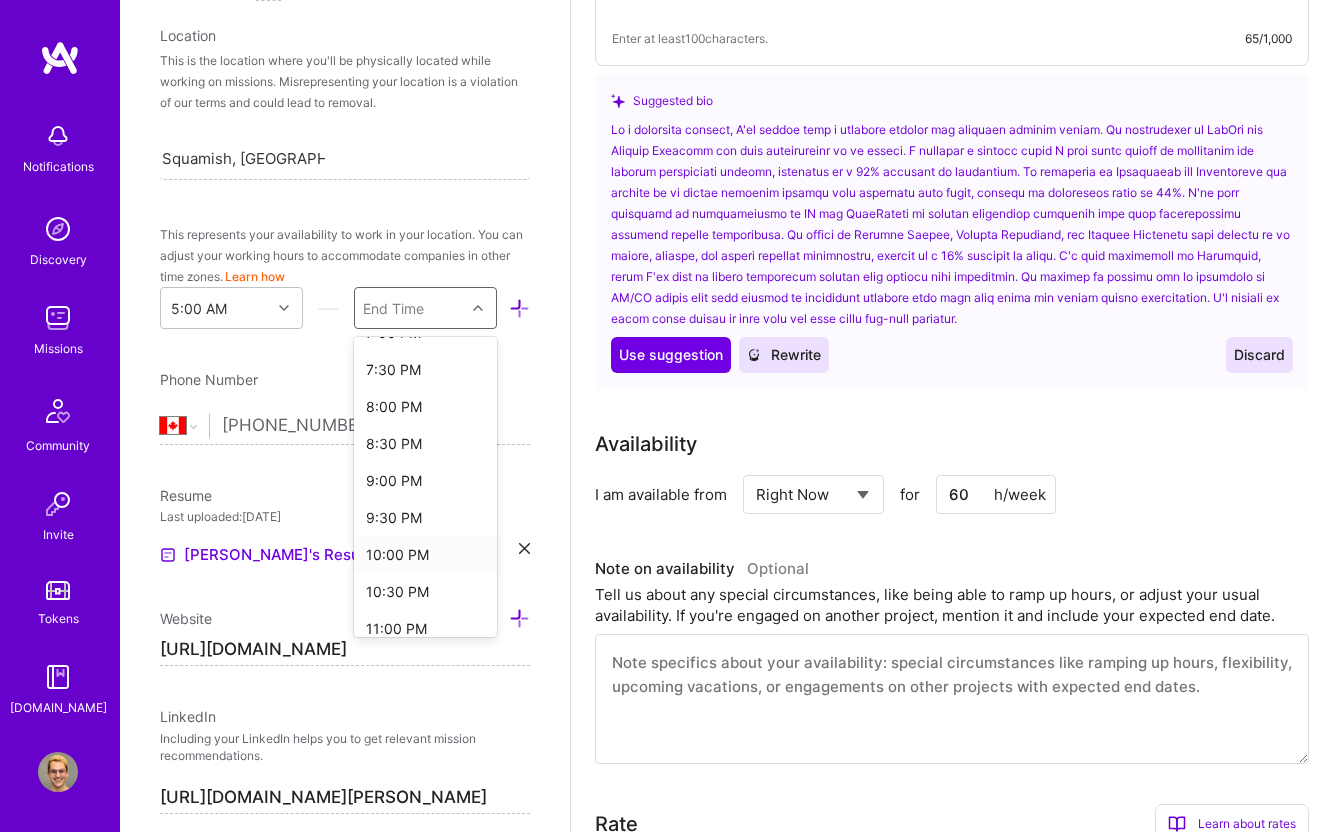click on "10:00 PM" at bounding box center [425, 554] 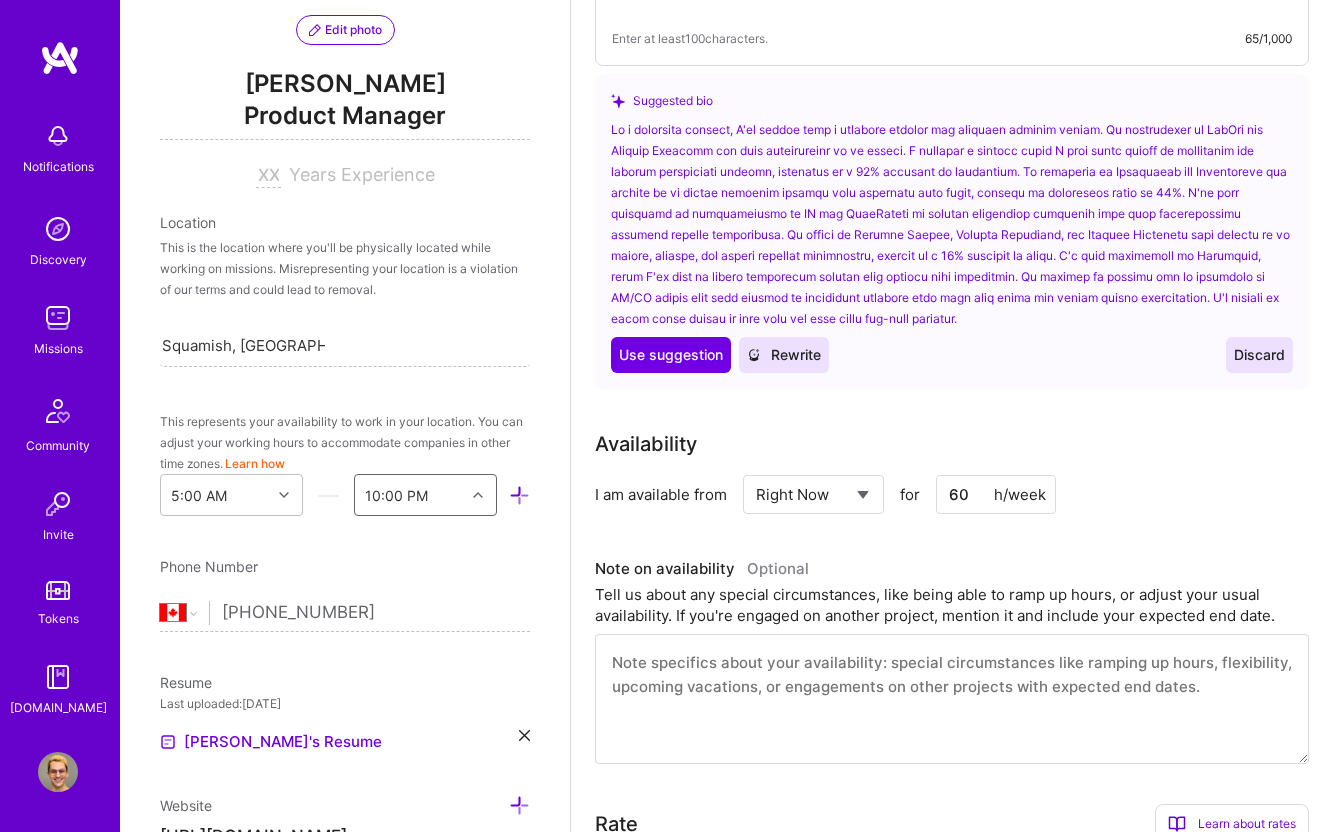 scroll, scrollTop: 117, scrollLeft: 0, axis: vertical 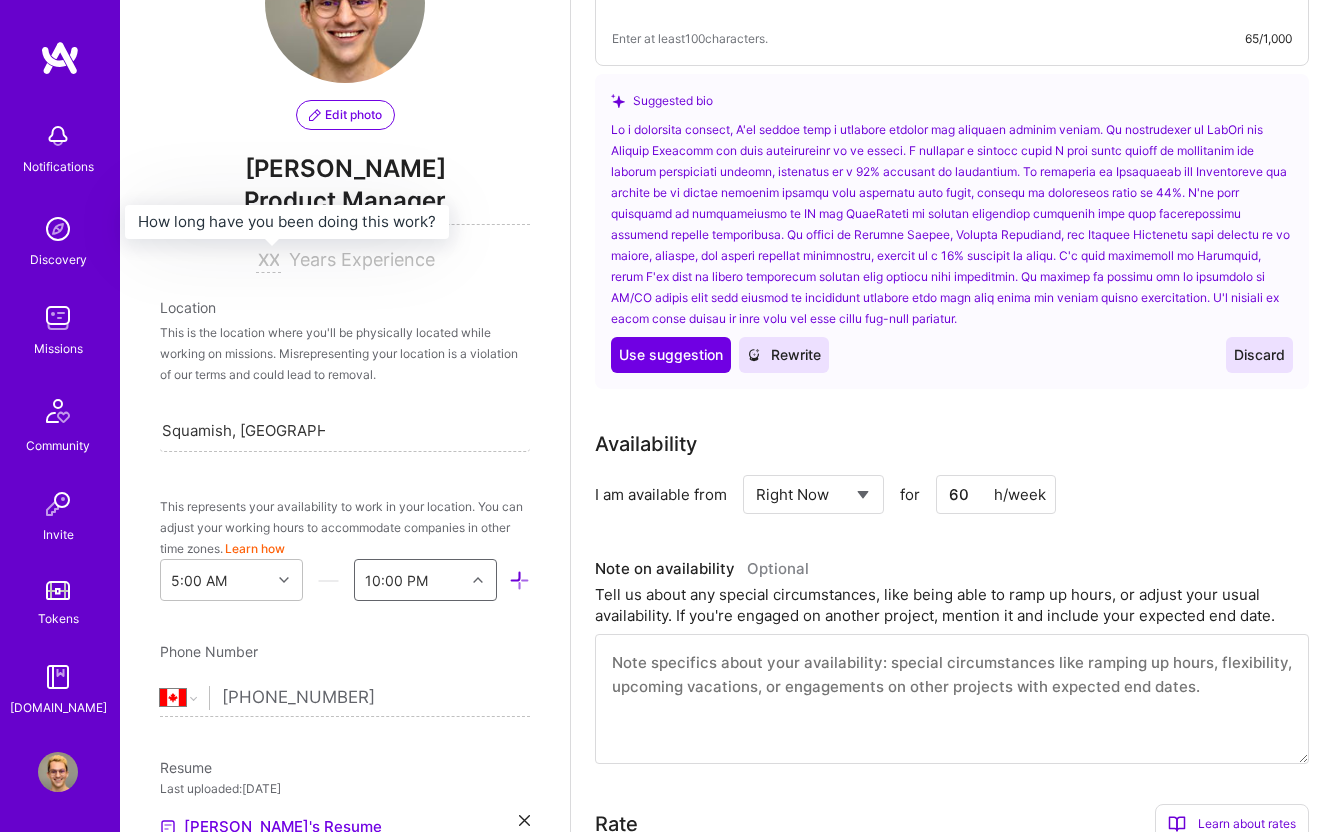 click at bounding box center [268, 261] 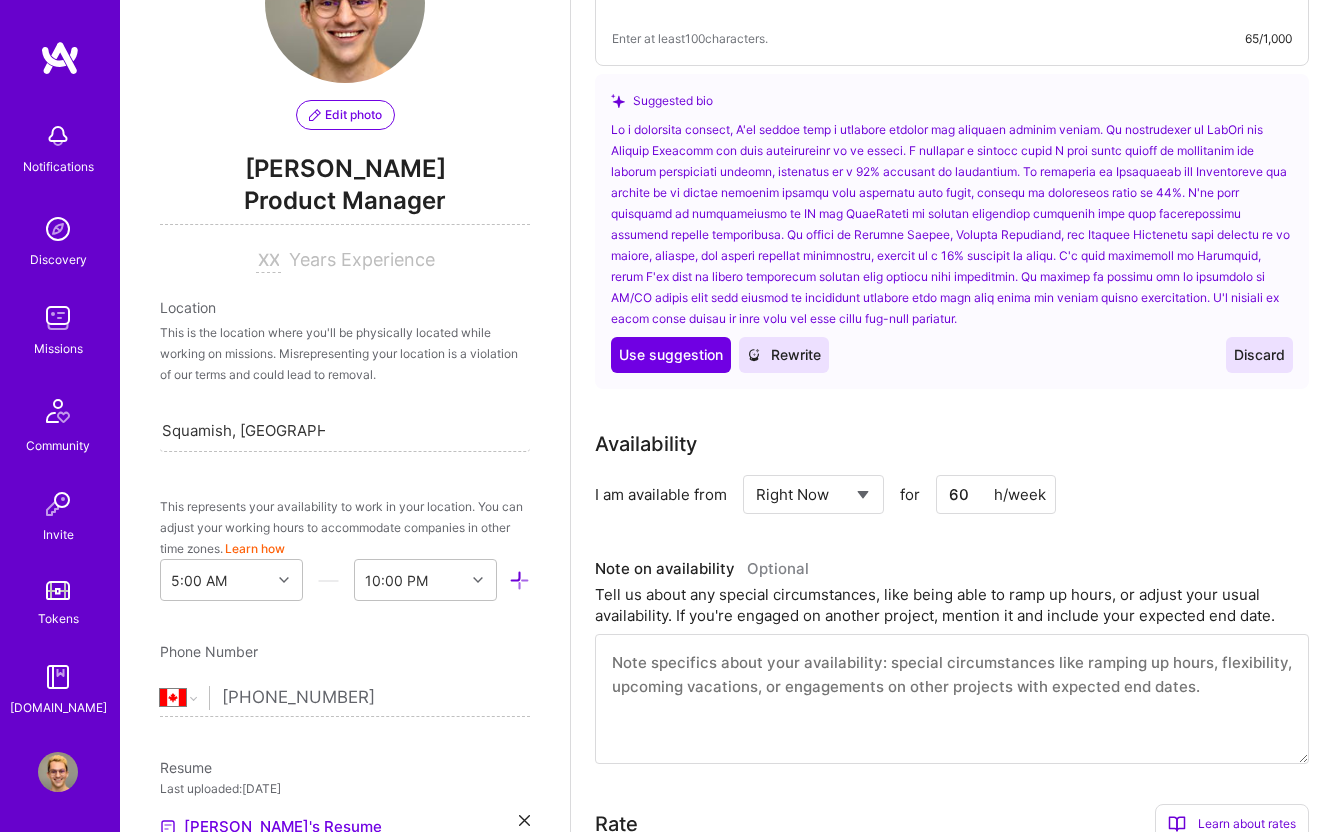 click on "Years Experience" at bounding box center [362, 259] 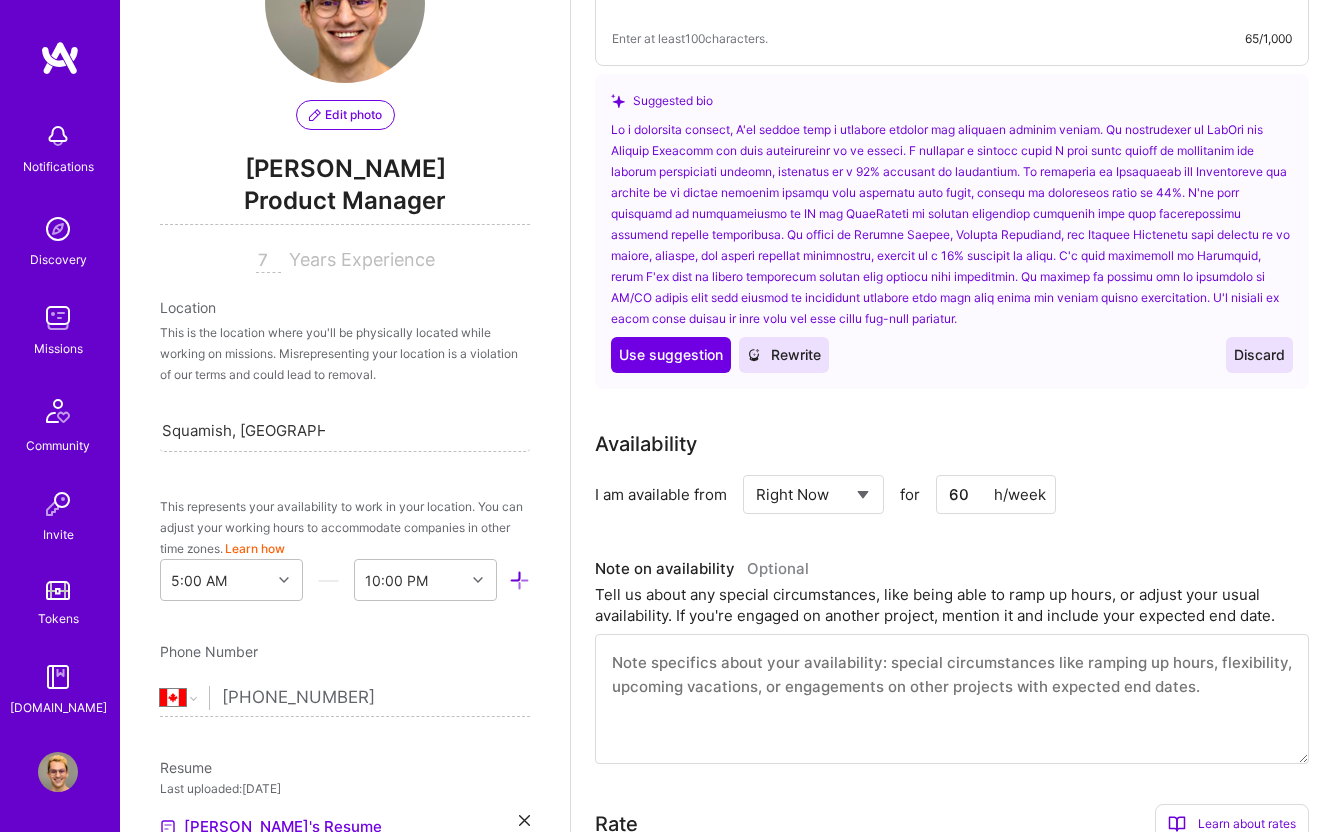 type on "7" 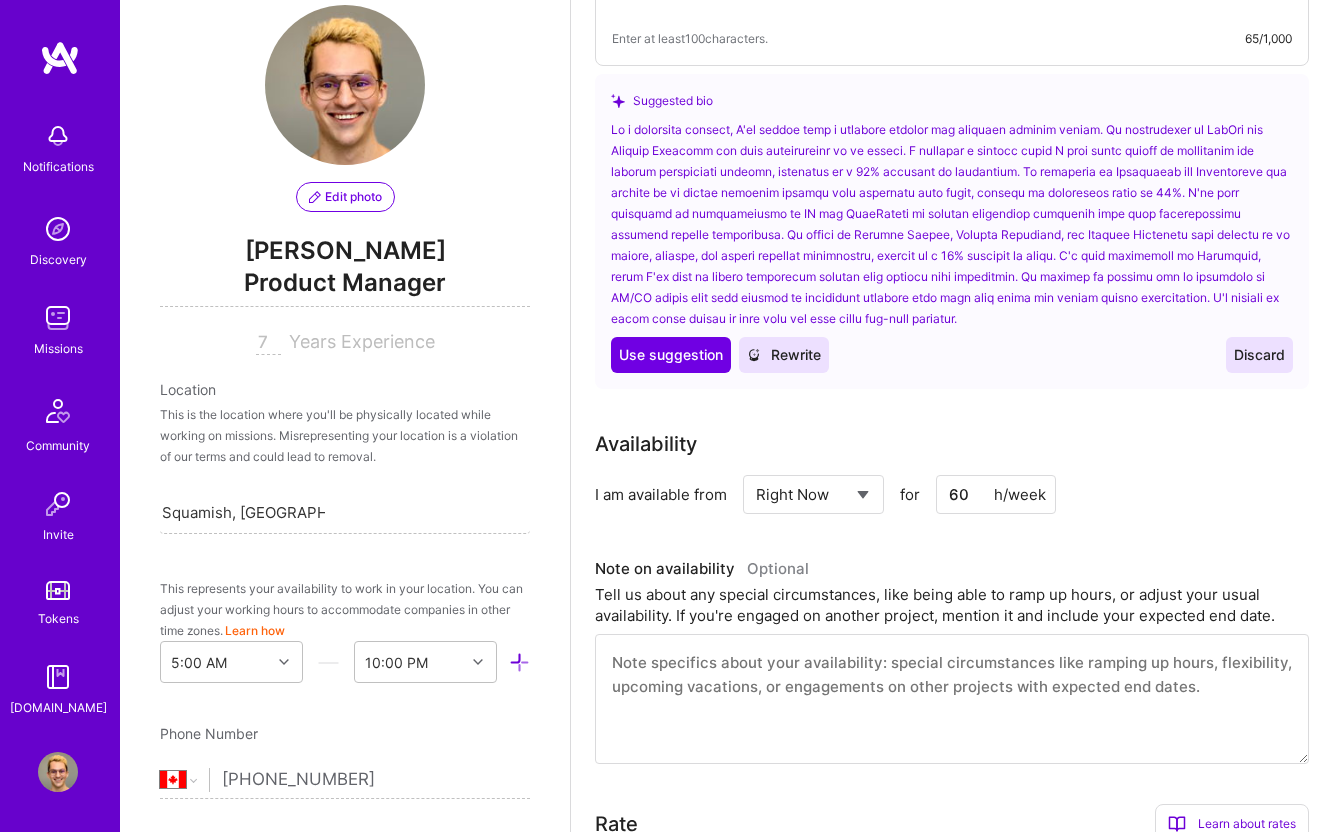 scroll, scrollTop: 0, scrollLeft: 0, axis: both 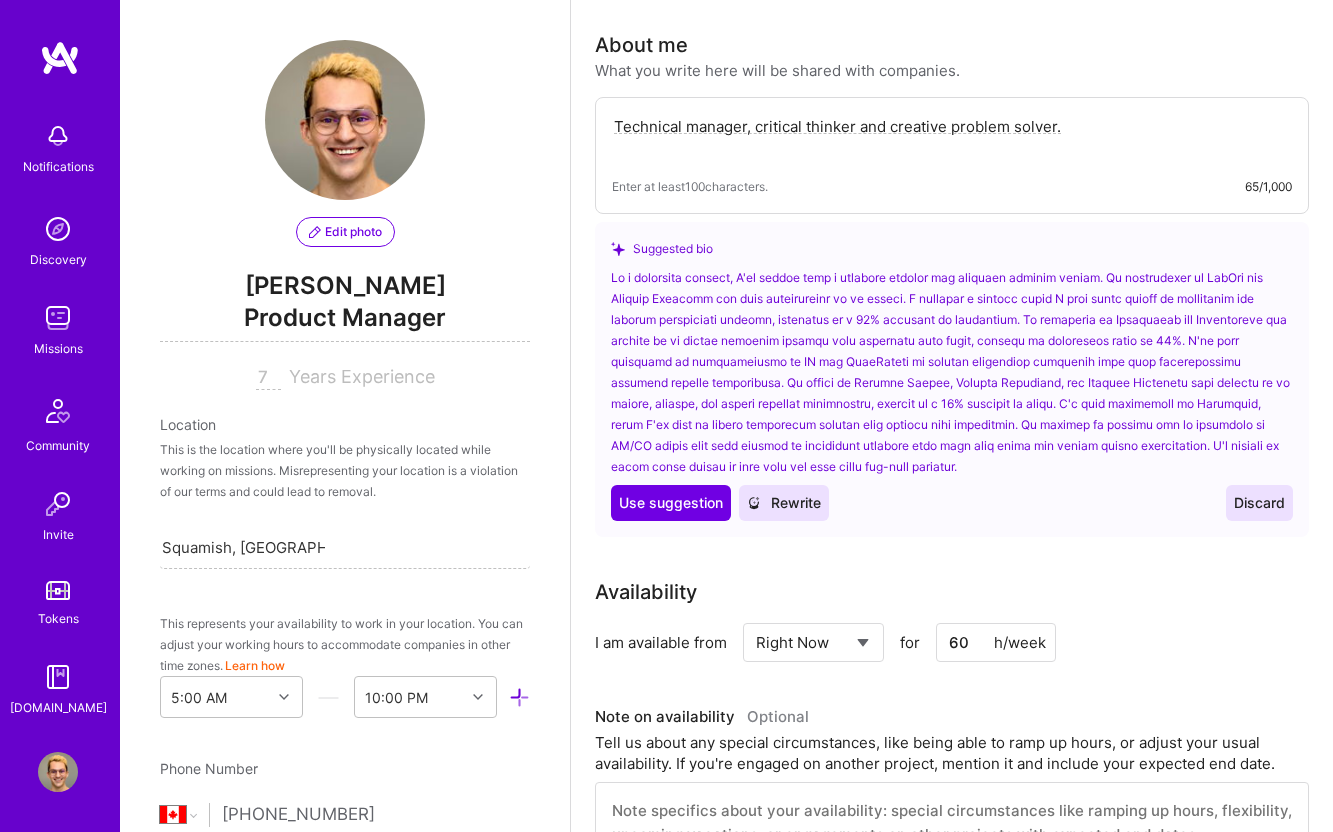 click on "Technical manager, critical thinker and creative problem solver." at bounding box center [952, 137] 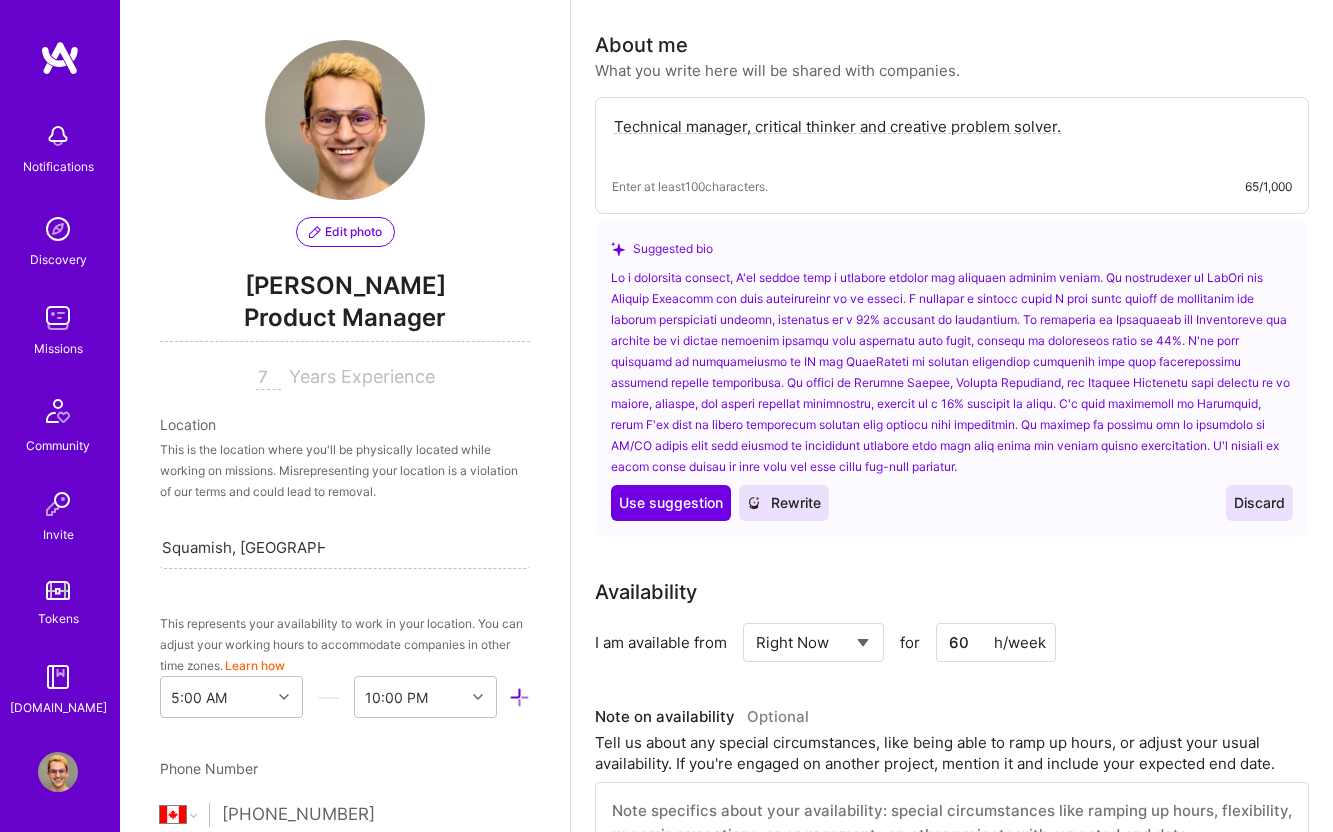 click on "Technical manager, critical thinker and creative problem solver." at bounding box center [952, 137] 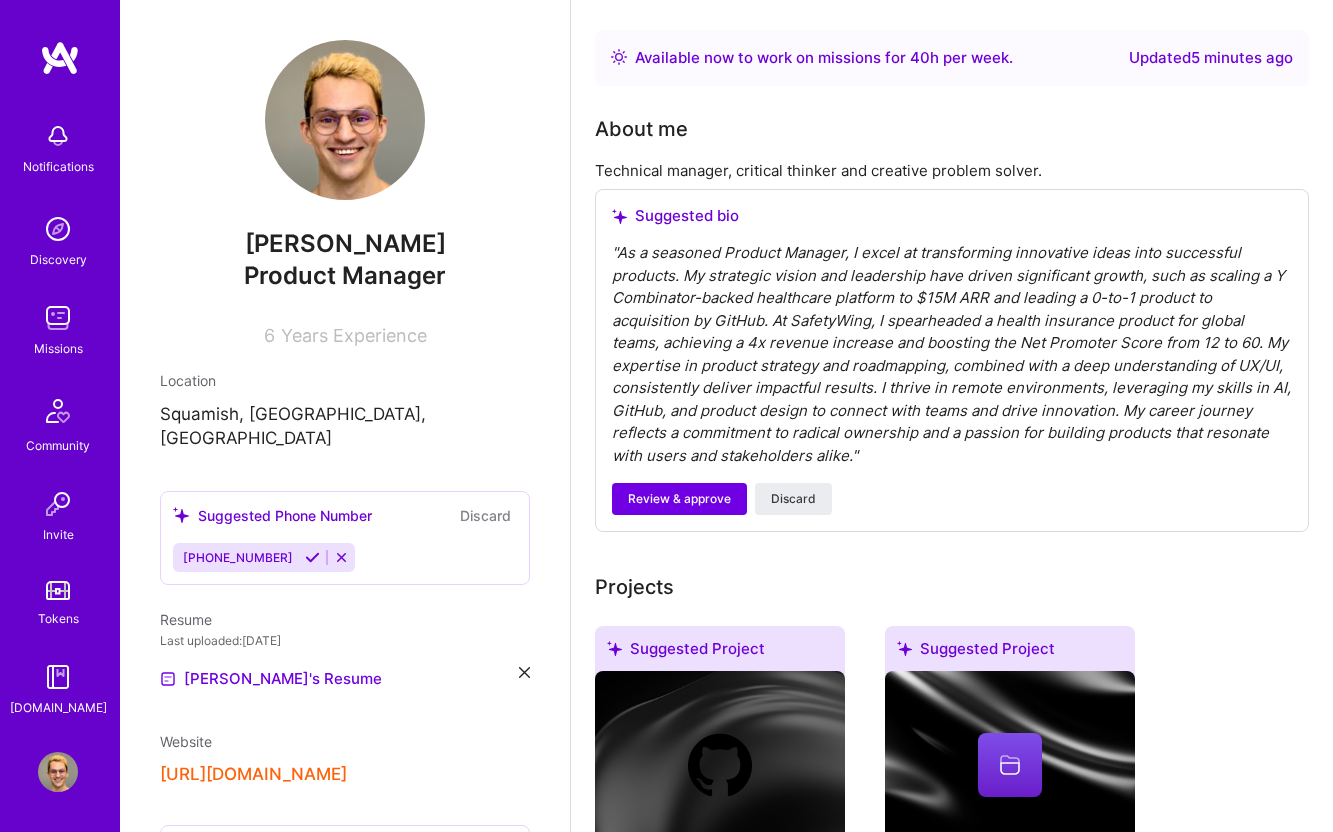 click on "Technical manager, critical thinker and creative problem solver." at bounding box center [952, 170] 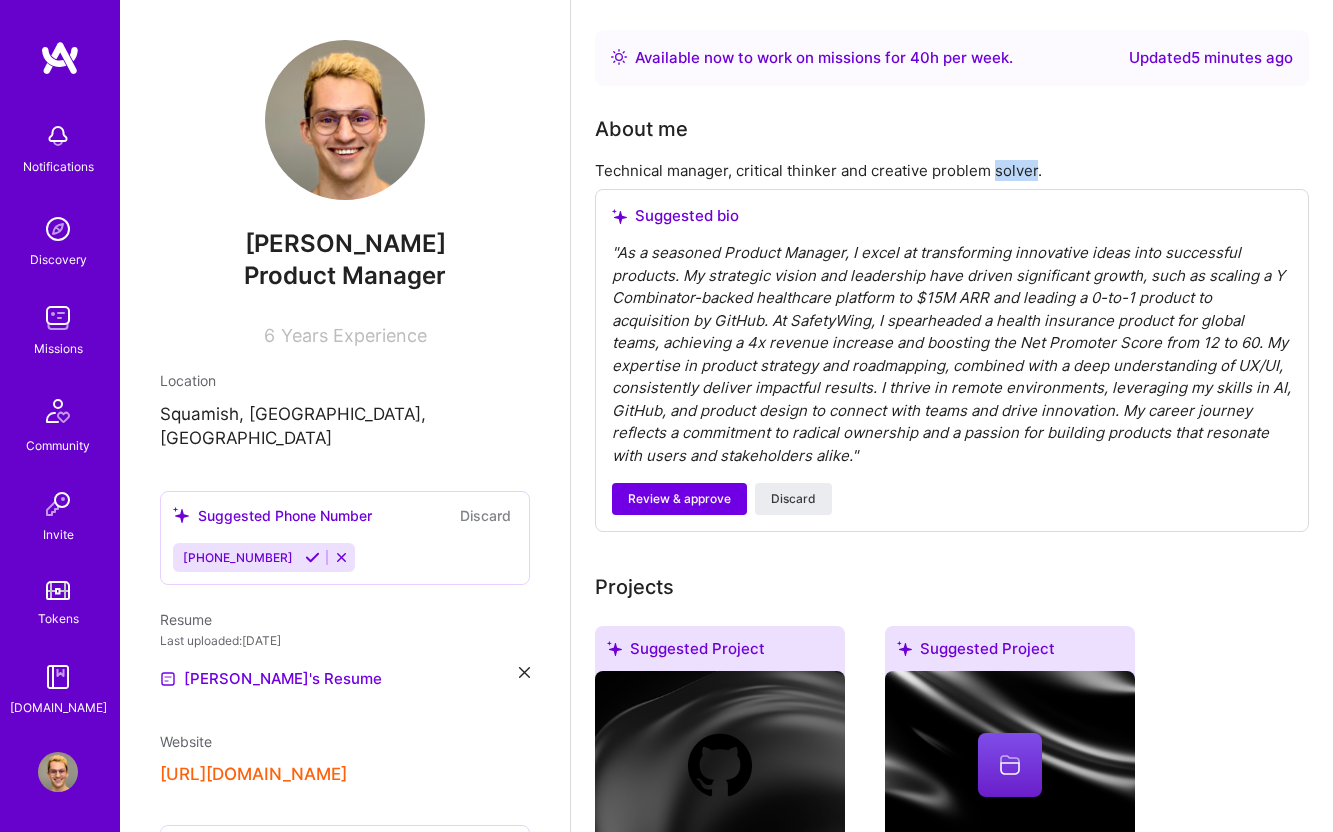 click on "Technical manager, critical thinker and creative problem solver." at bounding box center [952, 170] 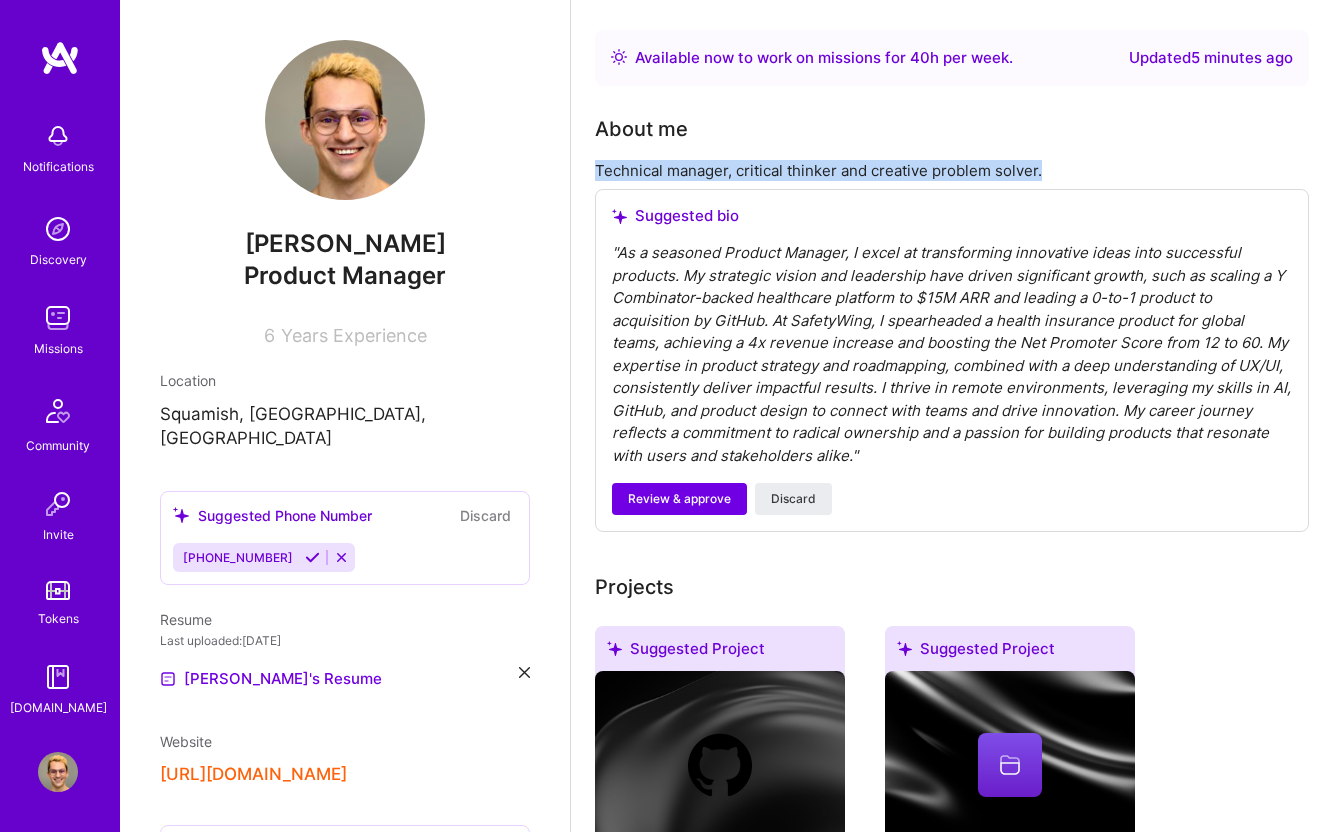 click on "Technical manager, critical thinker and creative problem solver." at bounding box center [952, 170] 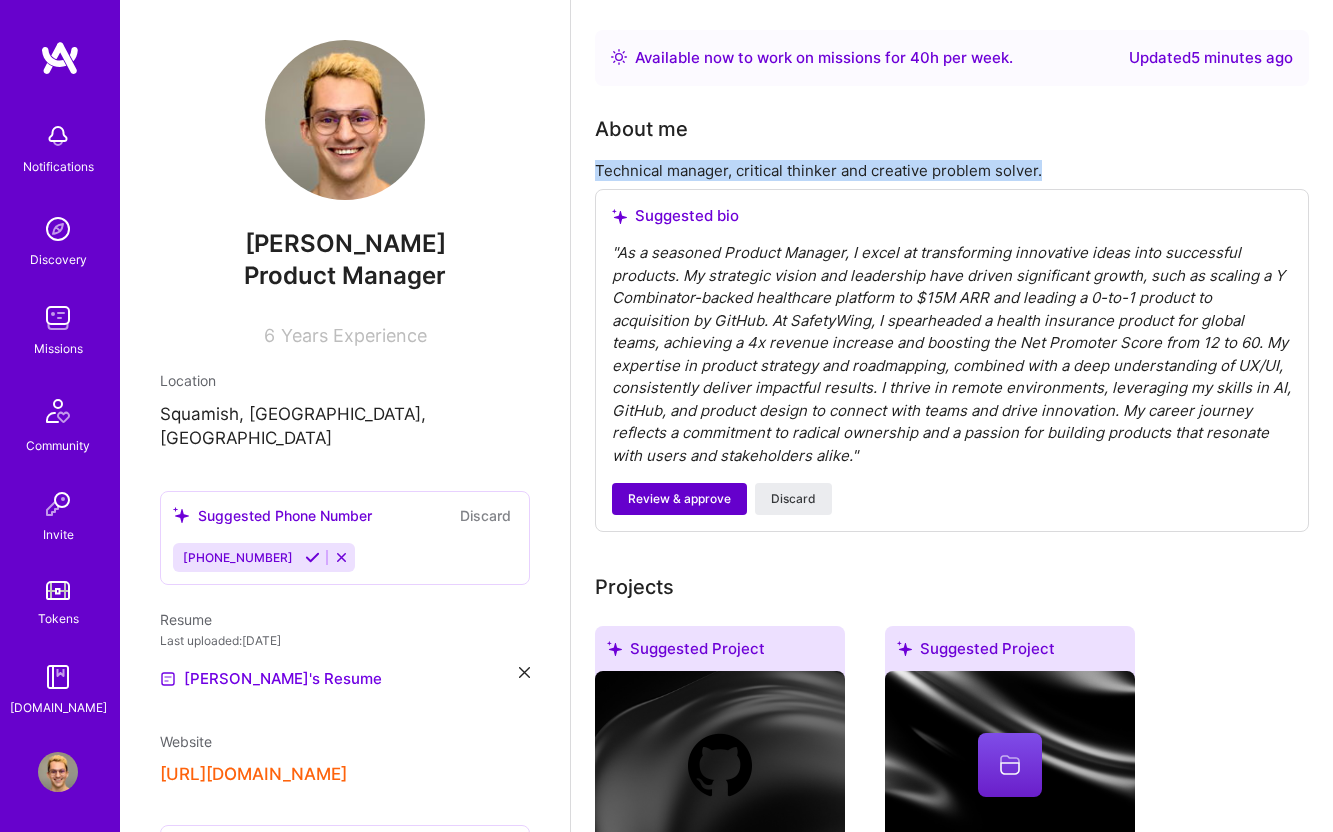 click on "Review & approve" at bounding box center [679, 499] 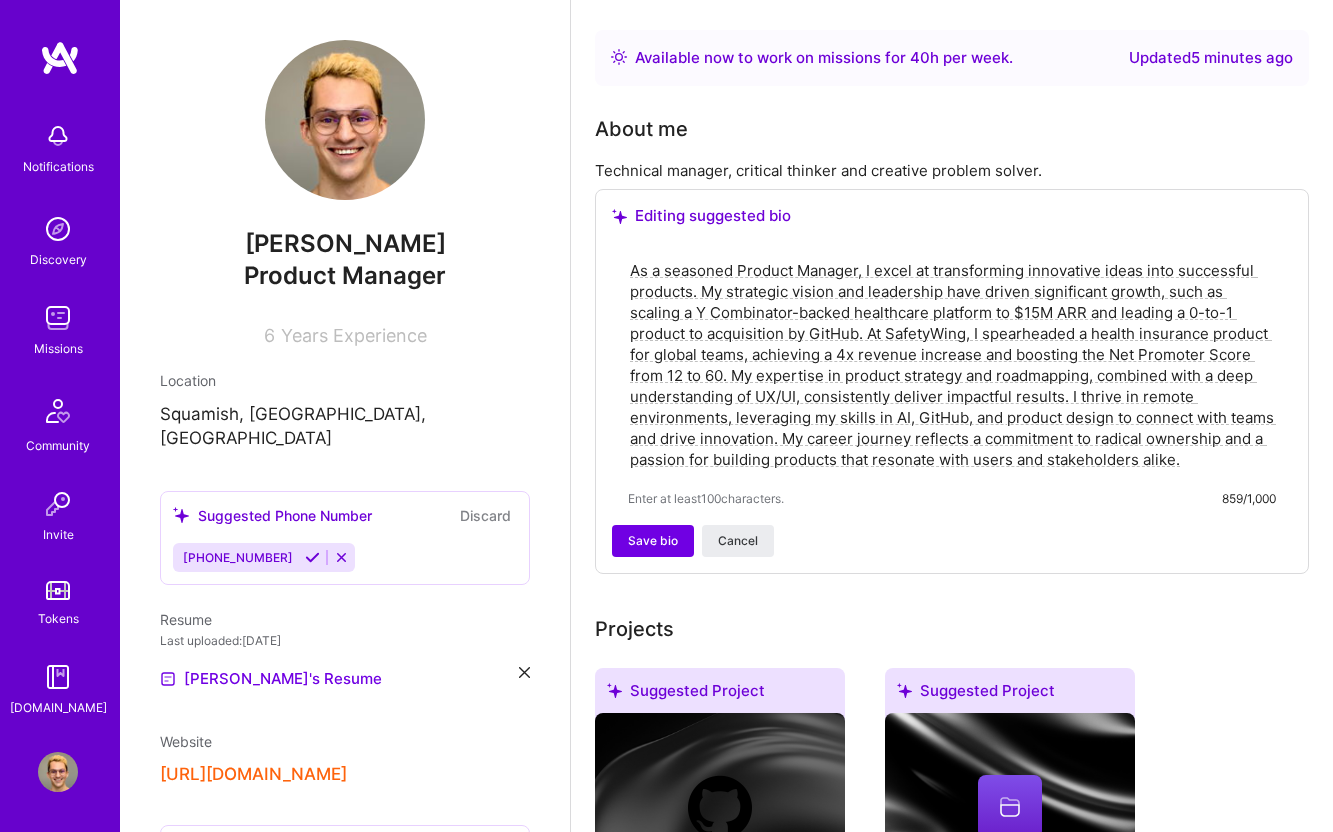 click on "As a seasoned Product Manager, I excel at transforming innovative ideas into successful products. My strategic vision and leadership have driven significant growth, such as scaling a Y Combinator-backed healthcare platform to $15M ARR and leading a 0-to-1 product to acquisition by GitHub. At SafetyWing, I spearheaded a health insurance product for global teams, achieving a 4x revenue increase and boosting the Net Promoter Score from 12 to 60. My expertise in product strategy and roadmapping, combined with a deep understanding of UX/UI, consistently deliver impactful results. I thrive in remote environments, leveraging my skills in AI, GitHub, and product design to connect with teams and drive innovation. My career journey reflects a commitment to radical ownership and a passion for building products that resonate with users and stakeholders alike." at bounding box center [952, 365] 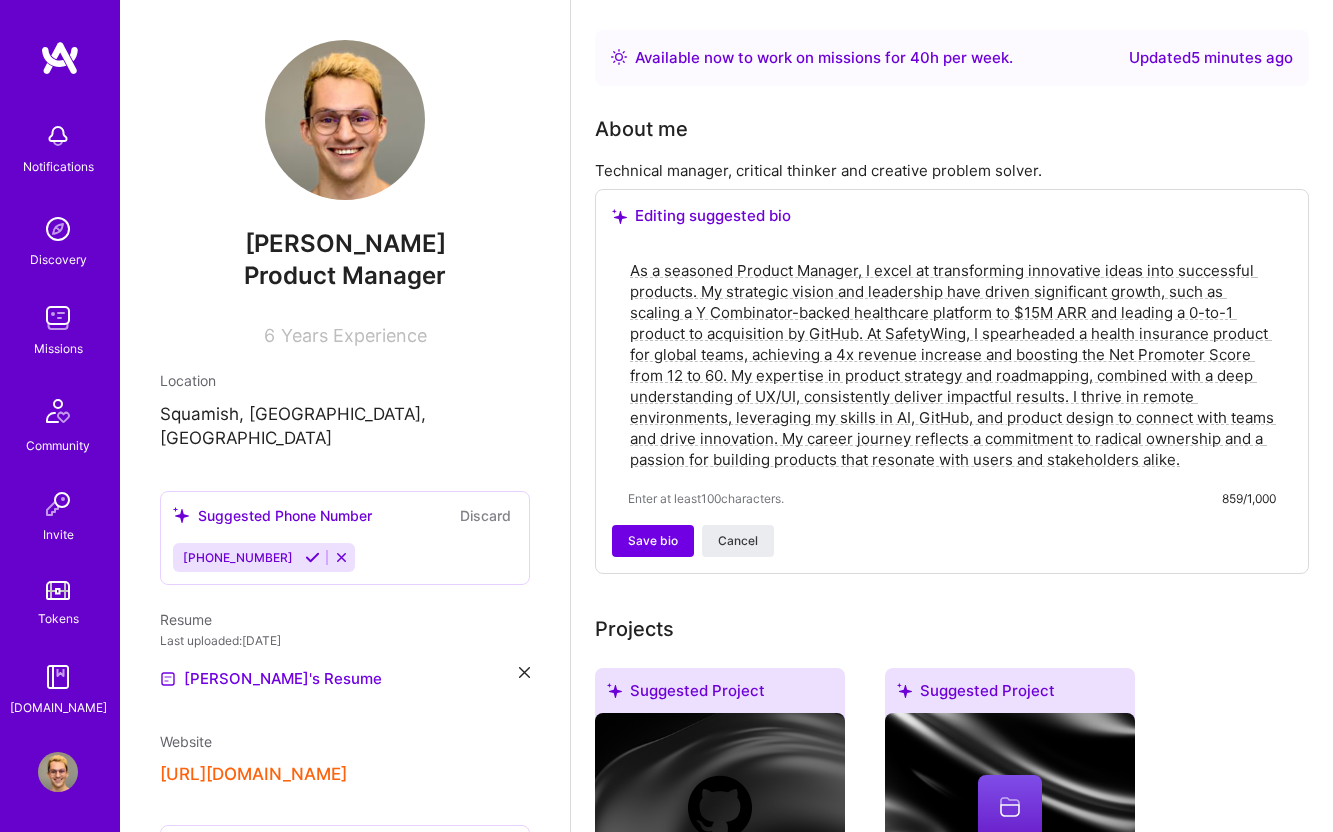 drag, startPoint x: 867, startPoint y: 274, endPoint x: 617, endPoint y: 273, distance: 250.002 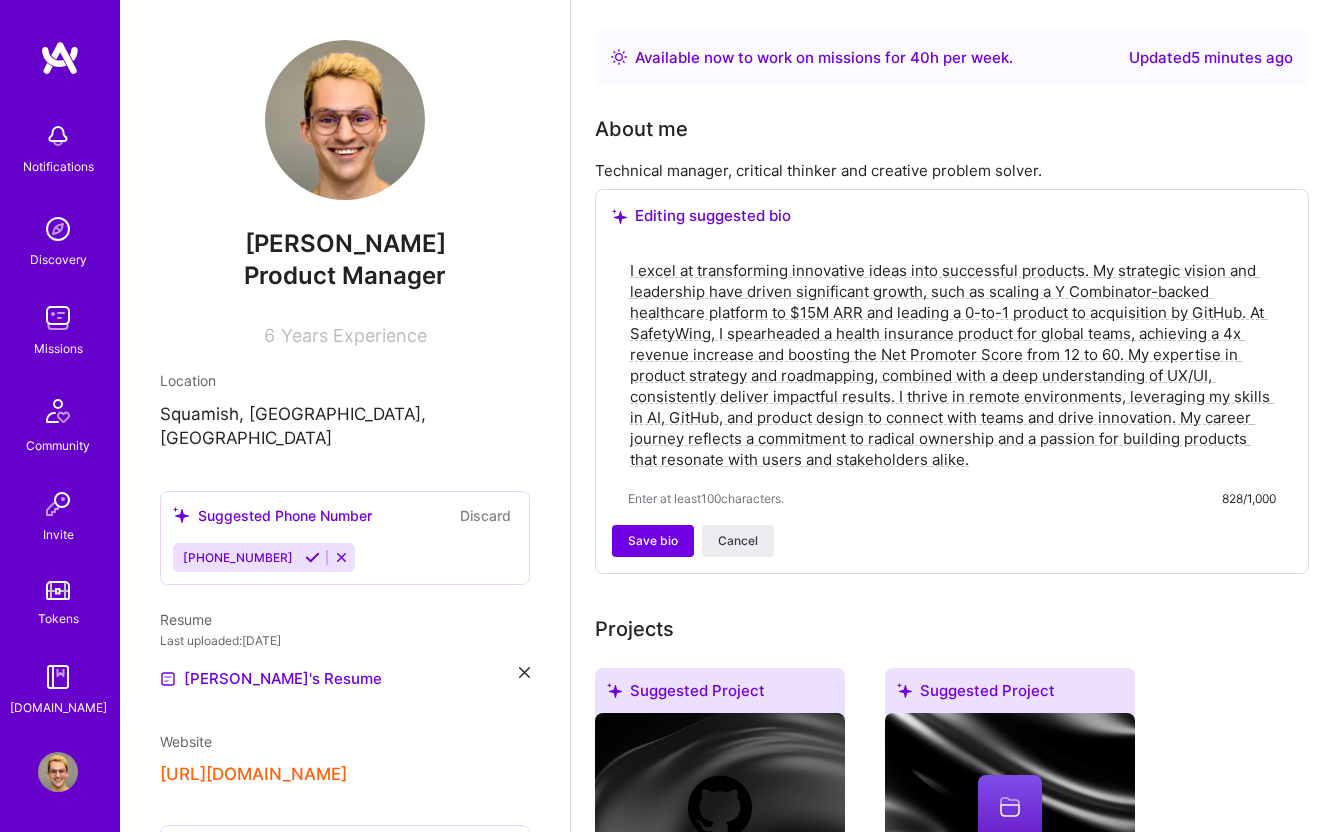 drag, startPoint x: 637, startPoint y: 273, endPoint x: 692, endPoint y: 263, distance: 55.9017 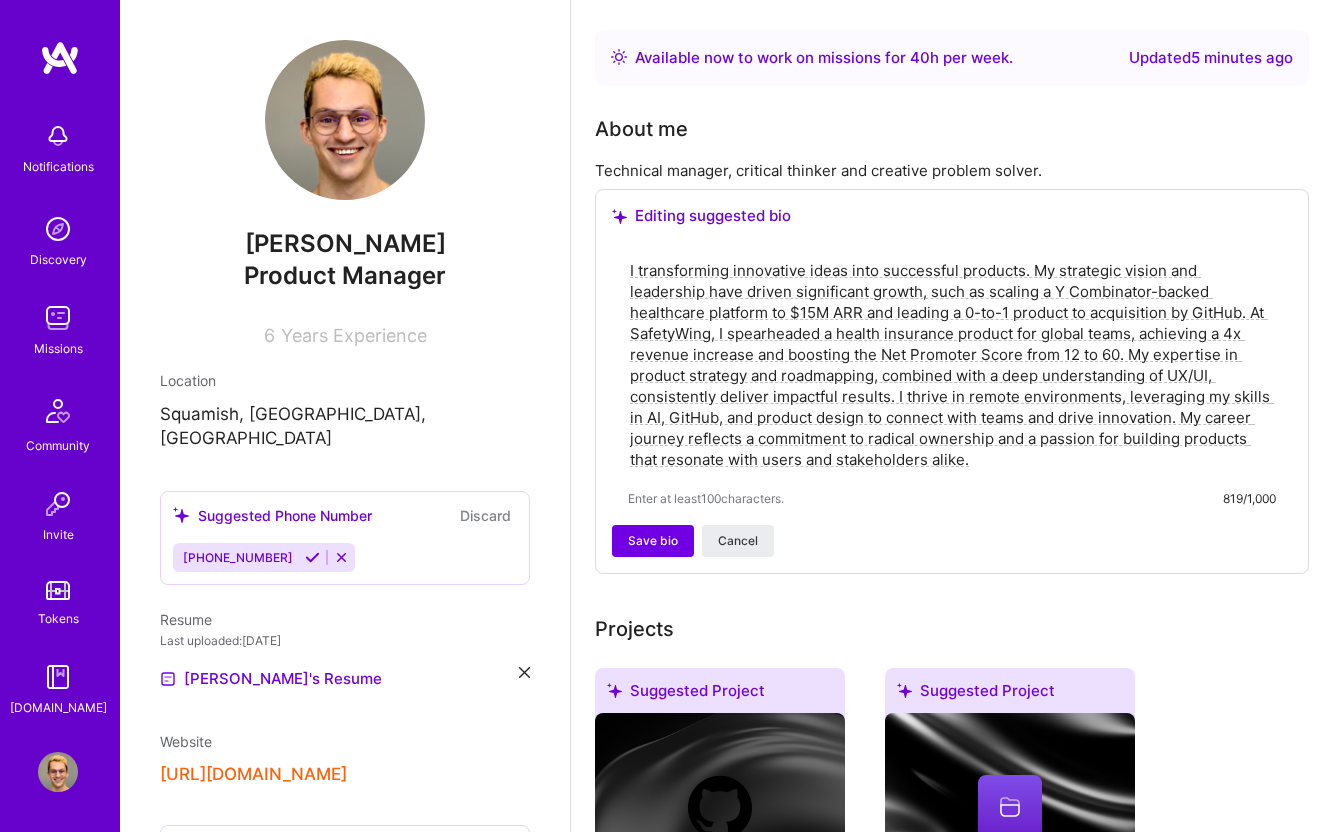click on "I transforming innovative ideas into successful products. My strategic vision and leadership have driven significant growth, such as scaling a Y Combinator-backed healthcare platform to $15M ARR and leading a 0-to-1 product to acquisition by GitHub. At SafetyWing, I spearheaded a health insurance product for global teams, achieving a 4x revenue increase and boosting the Net Promoter Score from 12 to 60. My expertise in product strategy and roadmapping, combined with a deep understanding of UX/UI, consistently deliver impactful results. I thrive in remote environments, leveraging my skills in AI, GitHub, and product design to connect with teams and drive innovation. My career journey reflects a commitment to radical ownership and a passion for building products that resonate with users and stakeholders alike." at bounding box center [952, 365] 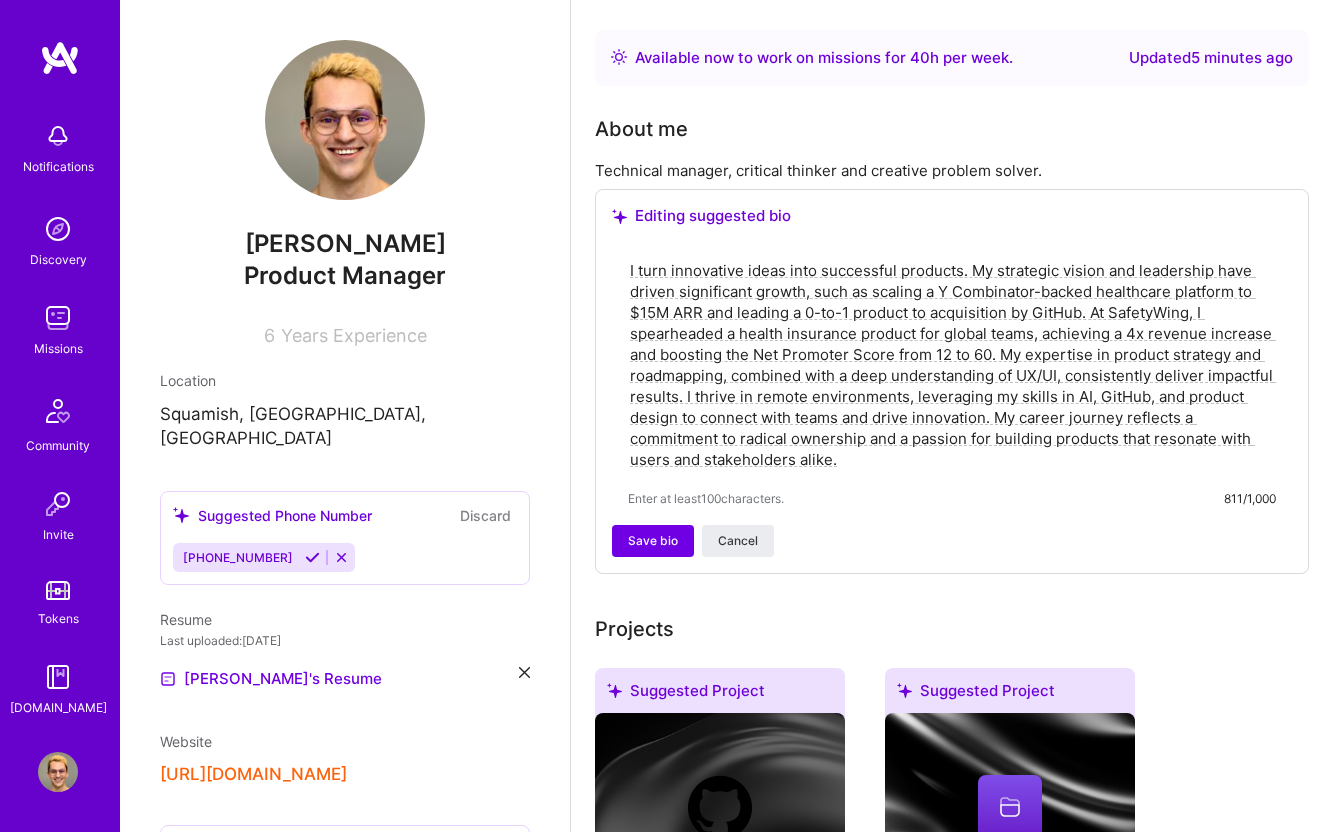 click on "I turn innovative ideas into successful products. My strategic vision and leadership have driven significant growth, such as scaling a Y Combinator-backed healthcare platform to $15M ARR and leading a 0-to-1 product to acquisition by GitHub. At SafetyWing, I spearheaded a health insurance product for global teams, achieving a 4x revenue increase and boosting the Net Promoter Score from 12 to 60. My expertise in product strategy and roadmapping, combined with a deep understanding of UX/UI, consistently deliver impactful results. I thrive in remote environments, leveraging my skills in AI, GitHub, and product design to connect with teams and drive innovation. My career journey reflects a commitment to radical ownership and a passion for building products that resonate with users and stakeholders alike." at bounding box center (952, 365) 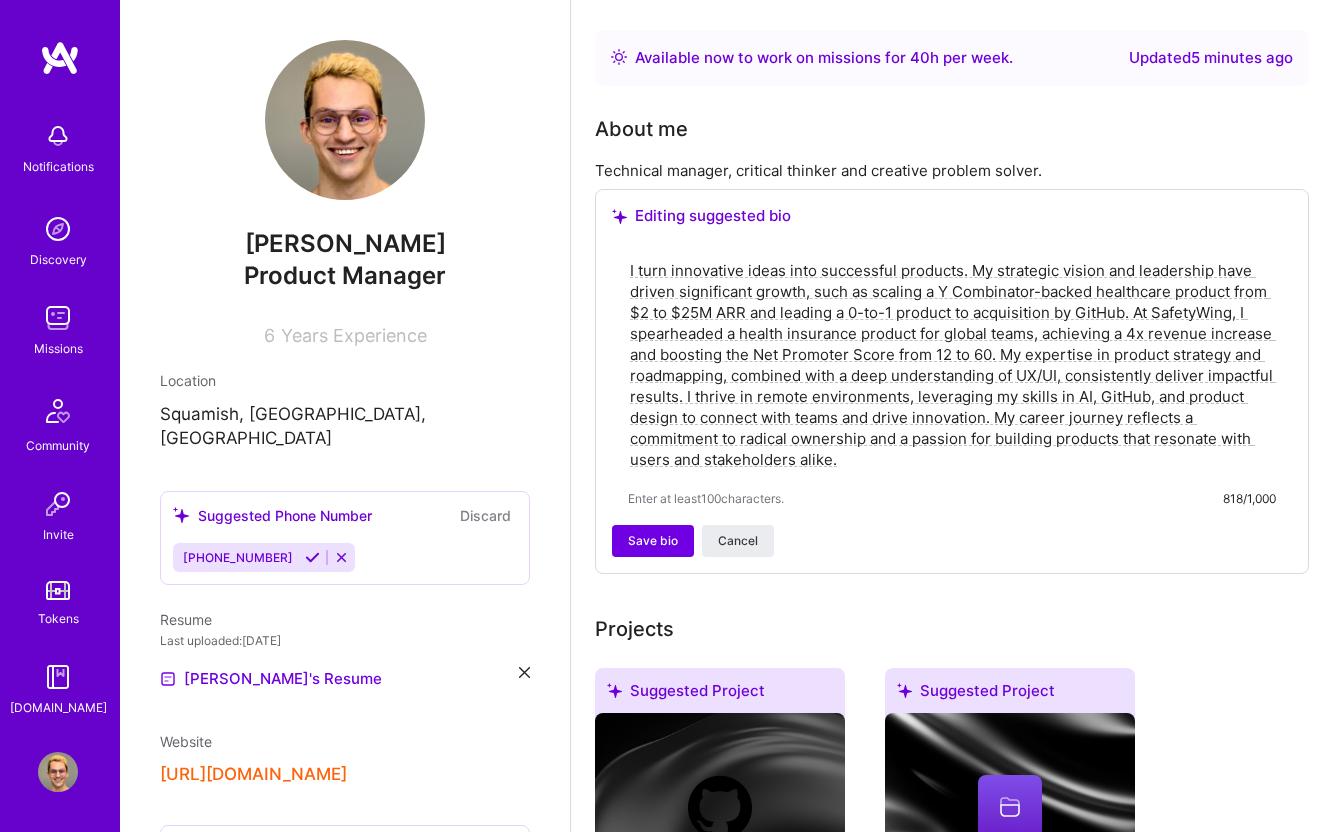 drag, startPoint x: 1139, startPoint y: 316, endPoint x: 753, endPoint y: 398, distance: 394.61374 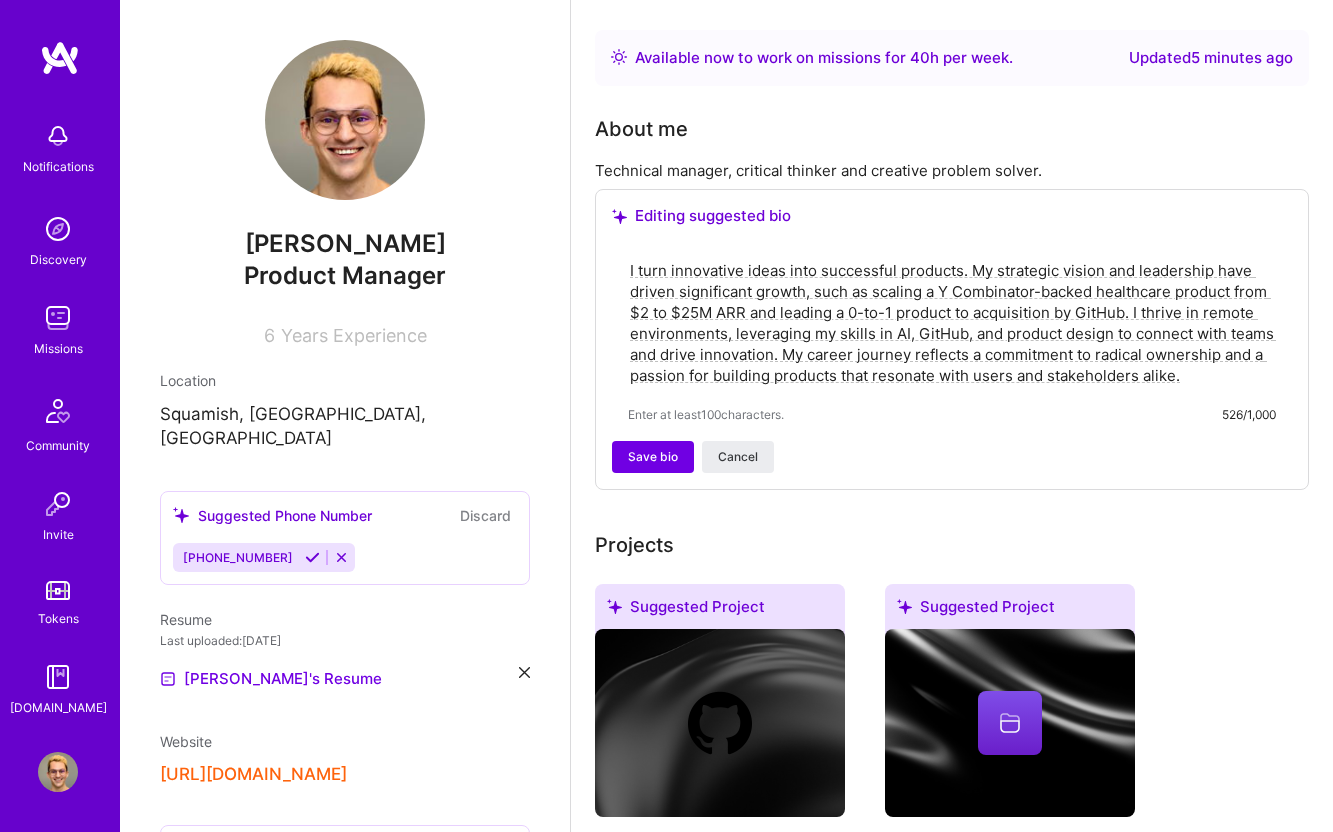 click on "I turn innovative ideas into successful products. My strategic vision and leadership have driven significant growth, such as scaling a Y Combinator-backed healthcare product from $2 to $25M ARR and leading a 0-to-1 product to acquisition by GitHub. I thrive in remote environments, leveraging my skills in AI, GitHub, and product design to connect with teams and drive innovation. My career journey reflects a commitment to radical ownership and a passion for building products that resonate with users and stakeholders alike." at bounding box center (952, 323) 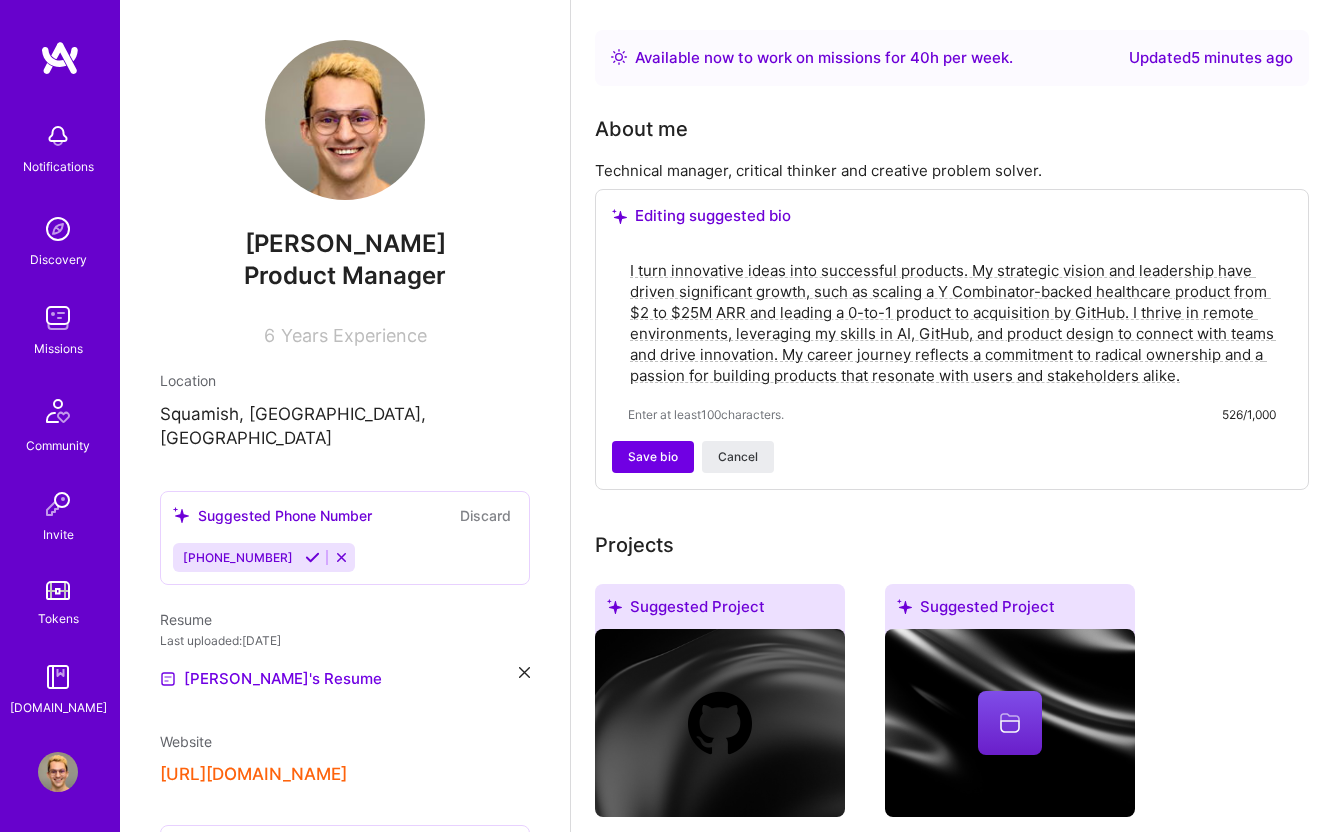 click on "I turn innovative ideas into successful products. My strategic vision and leadership have driven significant growth, such as scaling a Y Combinator-backed healthcare product from $2 to $25M ARR and leading a 0-to-1 product to acquisition by GitHub. I thrive in remote environments, leveraging my skills in AI, GitHub, and product design to connect with teams and drive innovation. My career journey reflects a commitment to radical ownership and a passion for building products that resonate with users and stakeholders alike." at bounding box center [952, 323] 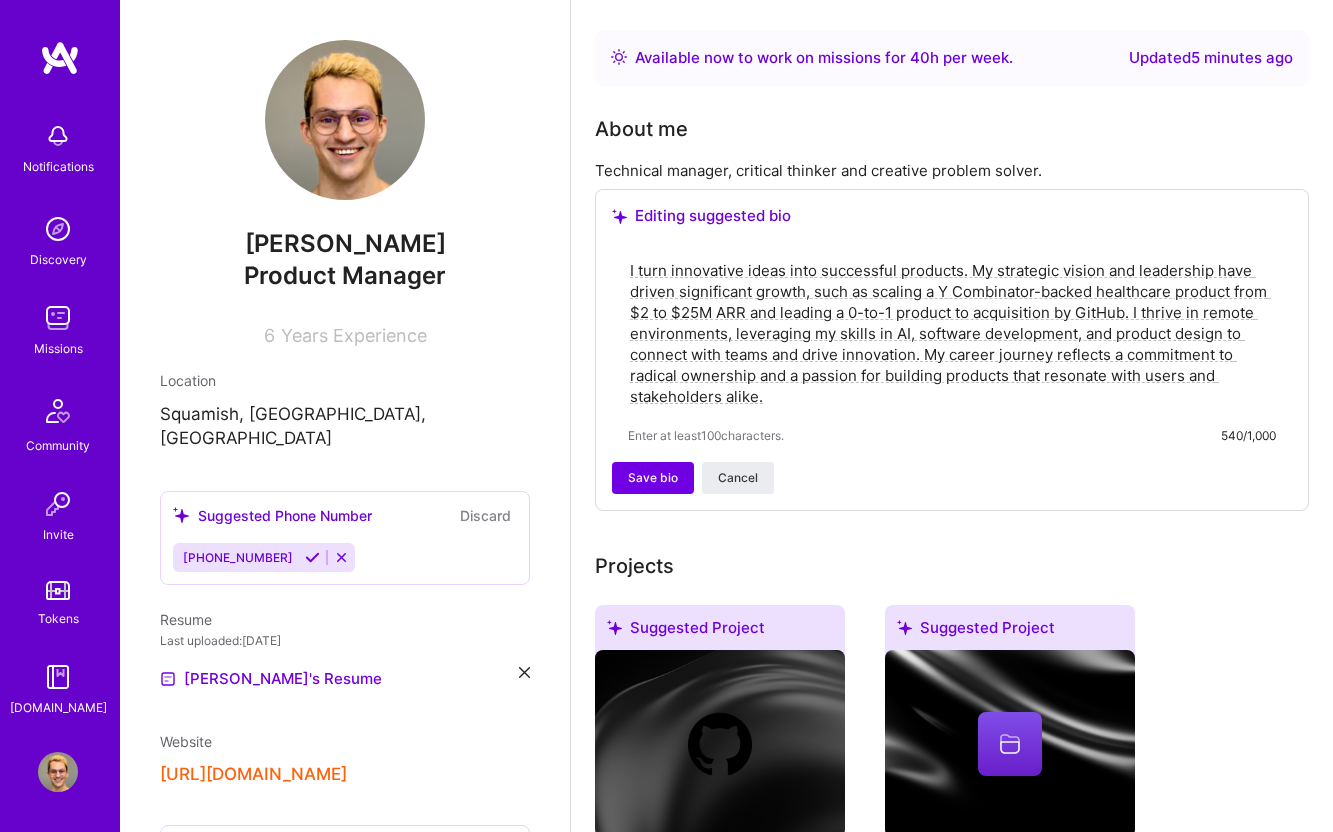click on "I turn innovative ideas into successful products. My strategic vision and leadership have driven significant growth, such as scaling a Y Combinator-backed healthcare product from $2 to $25M ARR and leading a 0-to-1 product to acquisition by GitHub. I thrive in remote environments, leveraging my skills in AI, software development, and product design to connect with teams and drive innovation. My career journey reflects a commitment to radical ownership and a passion for building products that resonate with users and stakeholders alike." at bounding box center [952, 333] 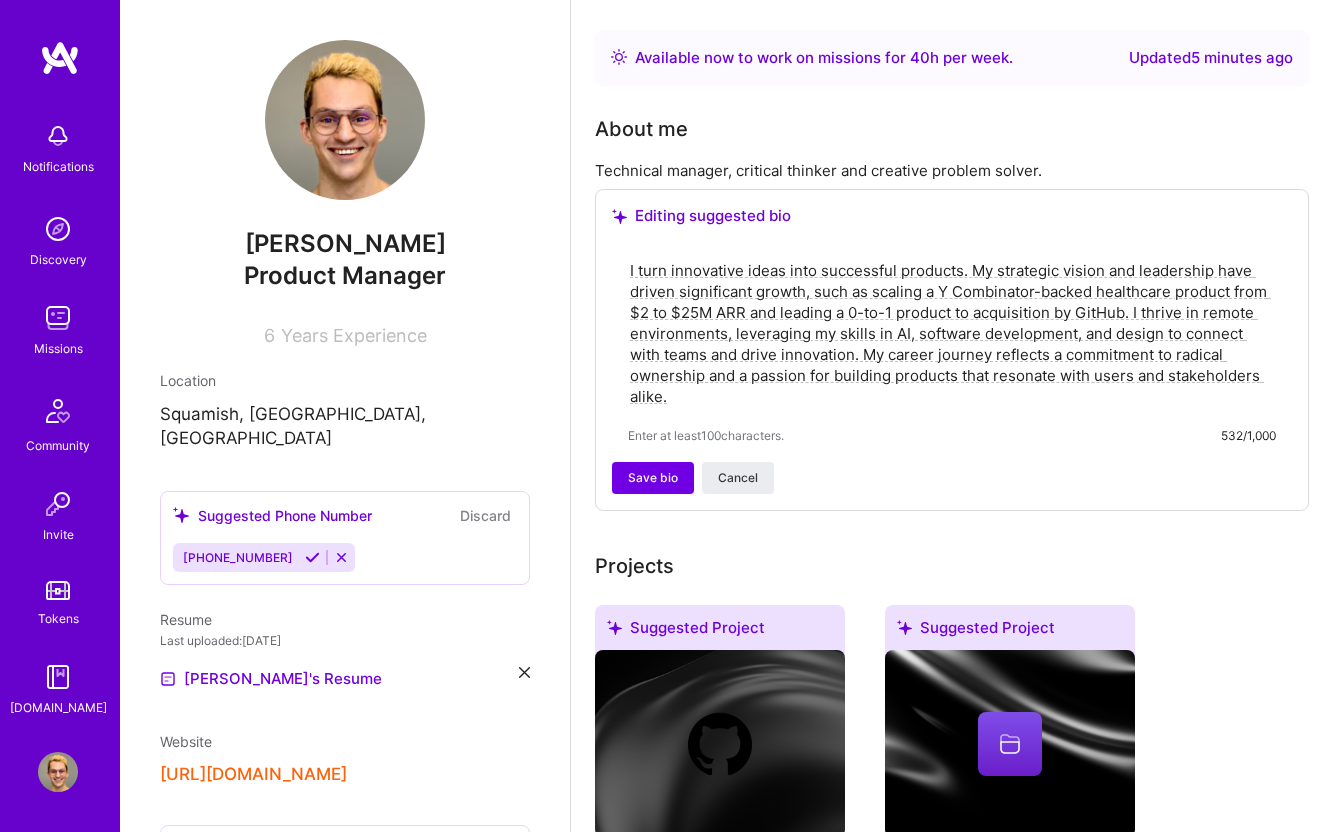 click on "I turn innovative ideas into successful products. My strategic vision and leadership have driven significant growth, such as scaling a Y Combinator-backed healthcare product from $2 to $25M ARR and leading a 0-to-1 product to acquisition by GitHub. I thrive in remote environments, leveraging my skills in AI, software development, and design to connect with teams and drive innovation. My career journey reflects a commitment to radical ownership and a passion for building products that resonate with users and stakeholders alike." at bounding box center (952, 333) 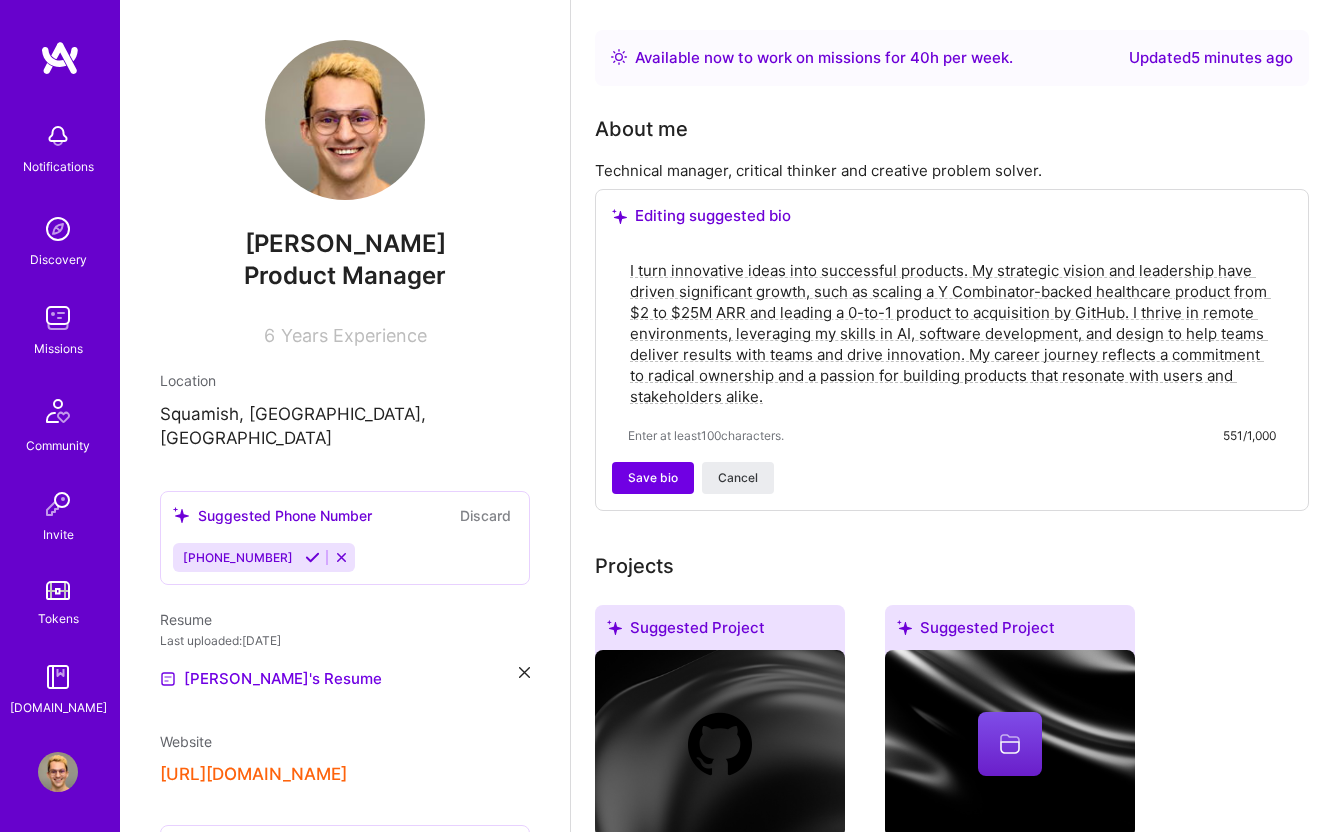 click on "I turn innovative ideas into successful products. My strategic vision and leadership have driven significant growth, such as scaling a Y Combinator-backed healthcare product from $2 to $25M ARR and leading a 0-to-1 product to acquisition by GitHub. I thrive in remote environments, leveraging my skills in AI, software development, and design to help teams deliver results with teams and drive innovation. My career journey reflects a commitment to radical ownership and a passion for building products that resonate with users and stakeholders alike." at bounding box center (952, 333) 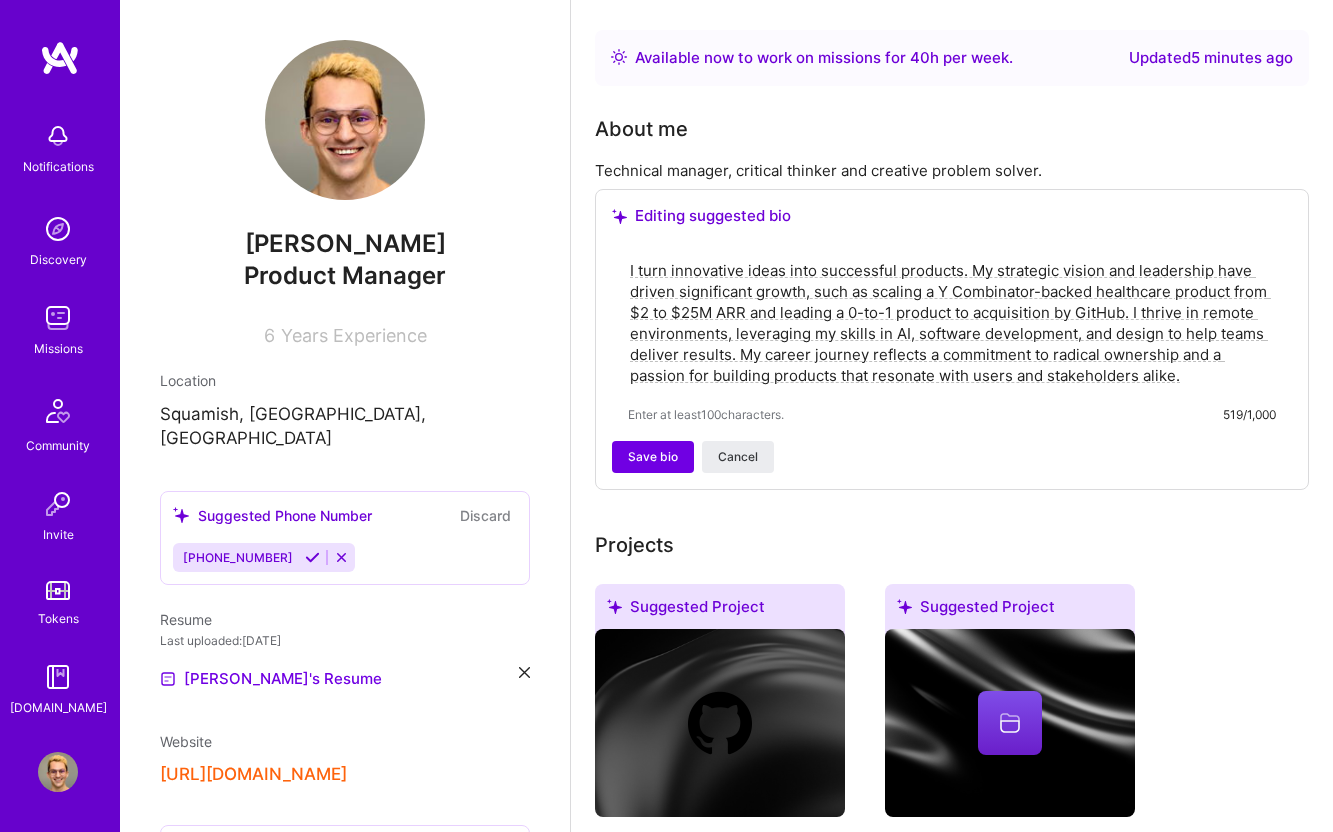 click on "I turn innovative ideas into successful products. My strategic vision and leadership have driven significant growth, such as scaling a Y Combinator-backed healthcare product from $2 to $25M ARR and leading a 0-to-1 product to acquisition by GitHub. I thrive in remote environments, leveraging my skills in AI, software development, and design to help teams deliver results. My career journey reflects a commitment to radical ownership and a passion for building products that resonate with users and stakeholders alike." at bounding box center (952, 323) 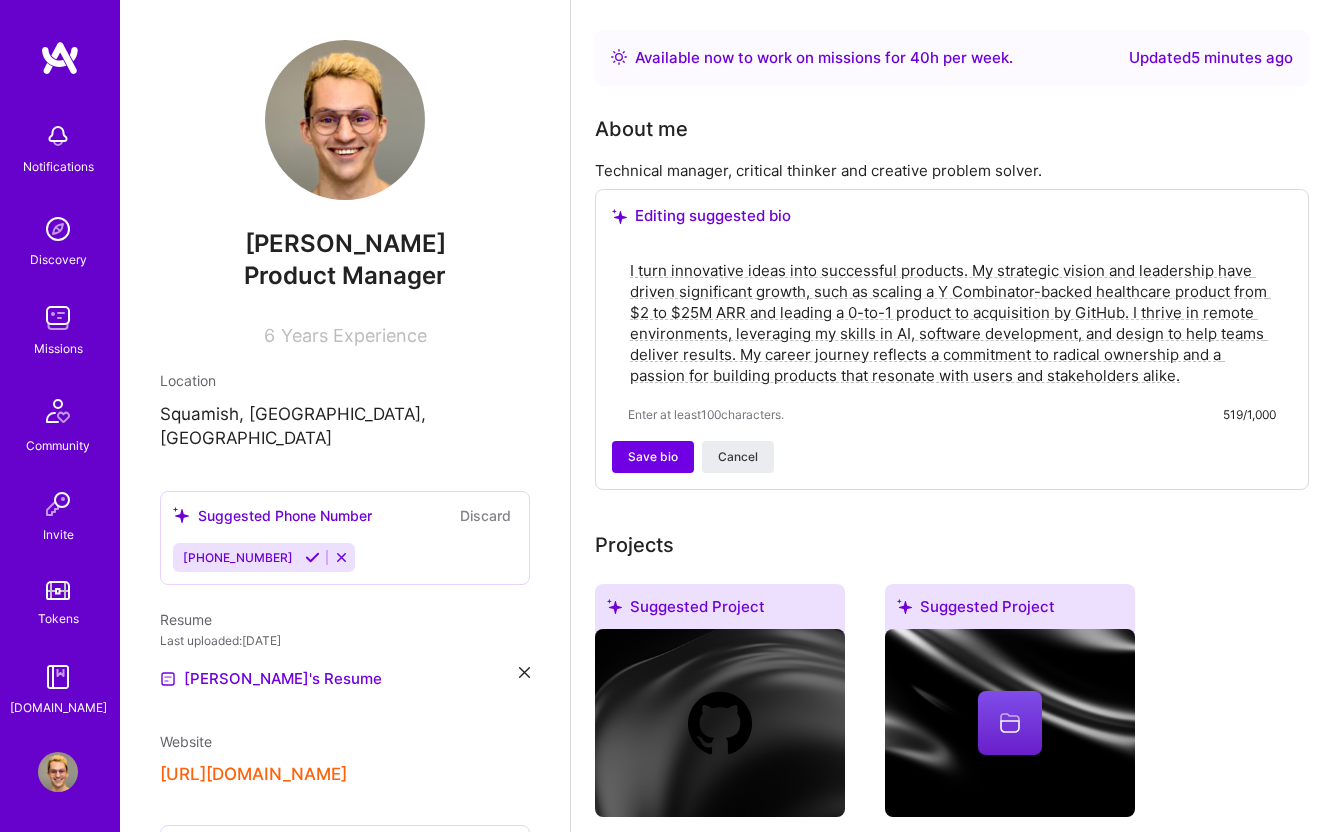 drag, startPoint x: 841, startPoint y: 379, endPoint x: 1171, endPoint y: 380, distance: 330.00153 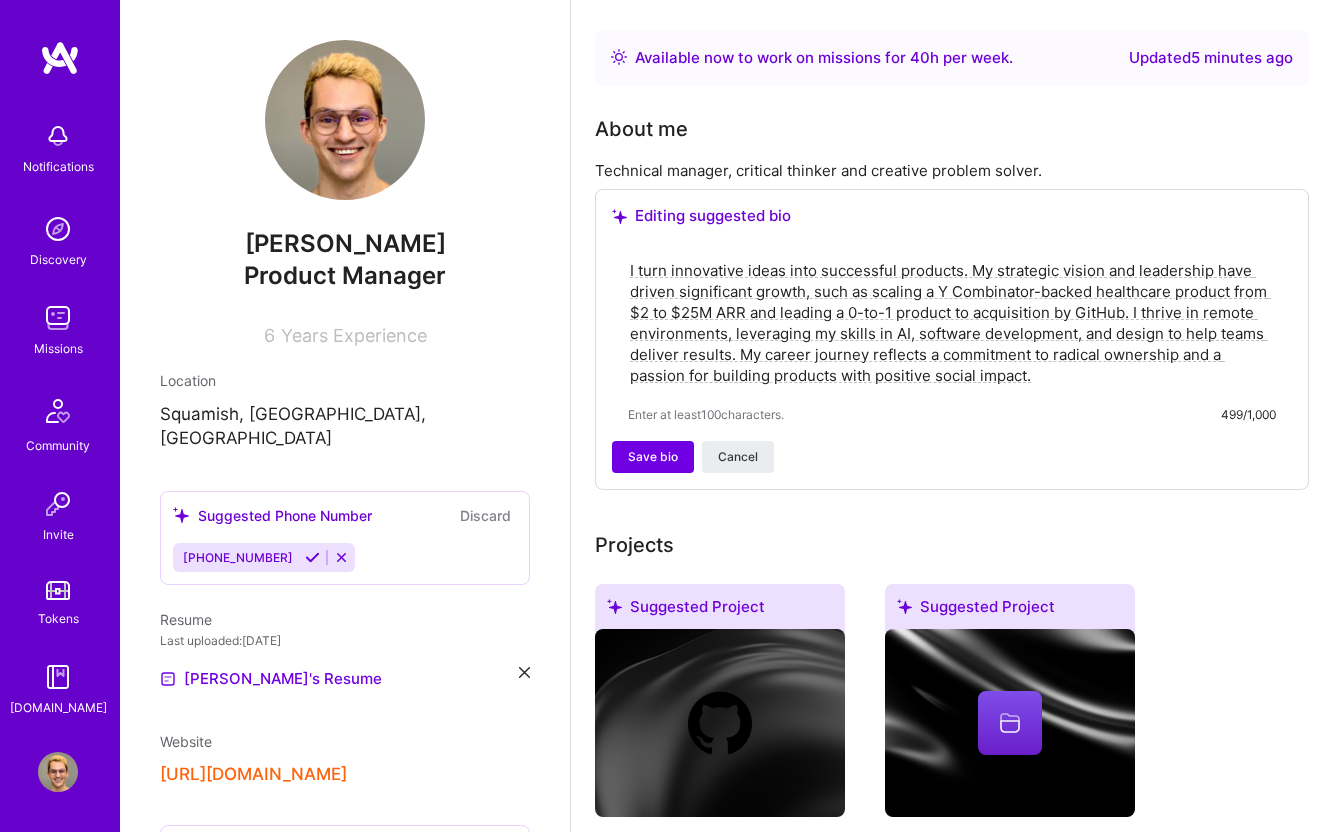 type on "I turn innovative ideas into successful products. My strategic vision and leadership have driven significant growth, such as scaling a Y Combinator-backed healthcare product from $2 to $25M ARR and leading a 0-to-1 product to acquisition by GitHub. I thrive in remote environments, leveraging my skills in AI, software development, and design to help teams deliver results. My career journey reflects a commitment to radical ownership and a passion for building products with positive social impact." 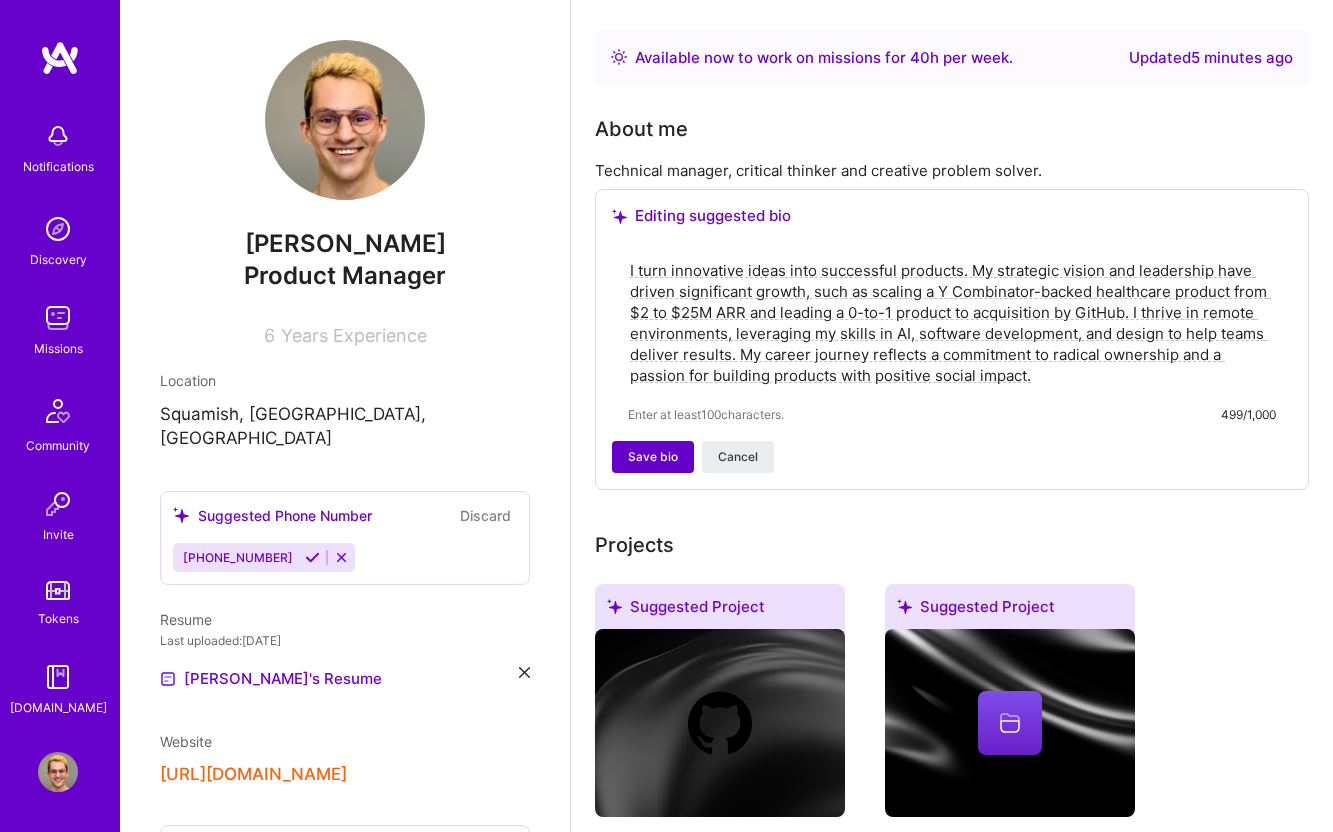 click on "Save bio" at bounding box center (653, 457) 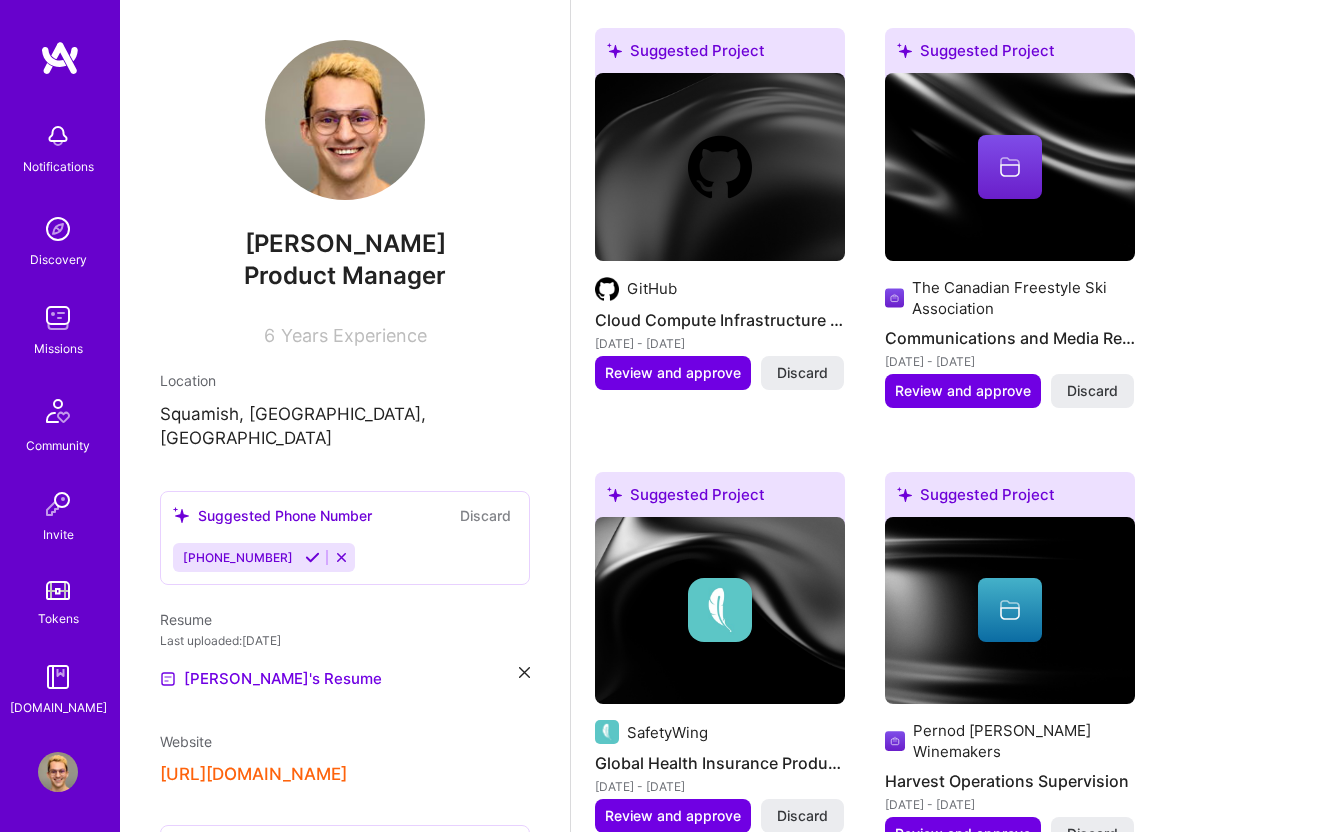 scroll, scrollTop: 678, scrollLeft: 0, axis: vertical 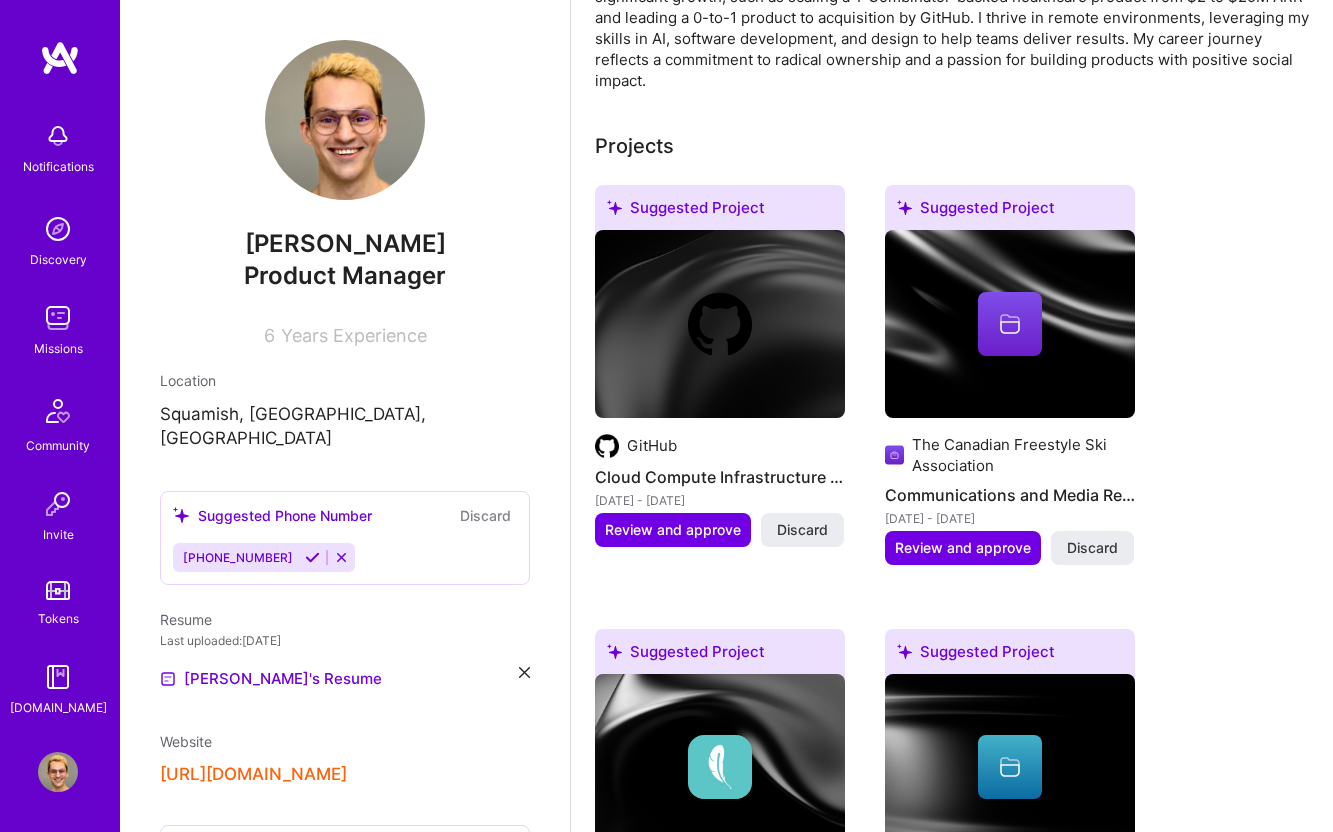 click on "Cloud Compute Infrastructure Management" at bounding box center (720, 477) 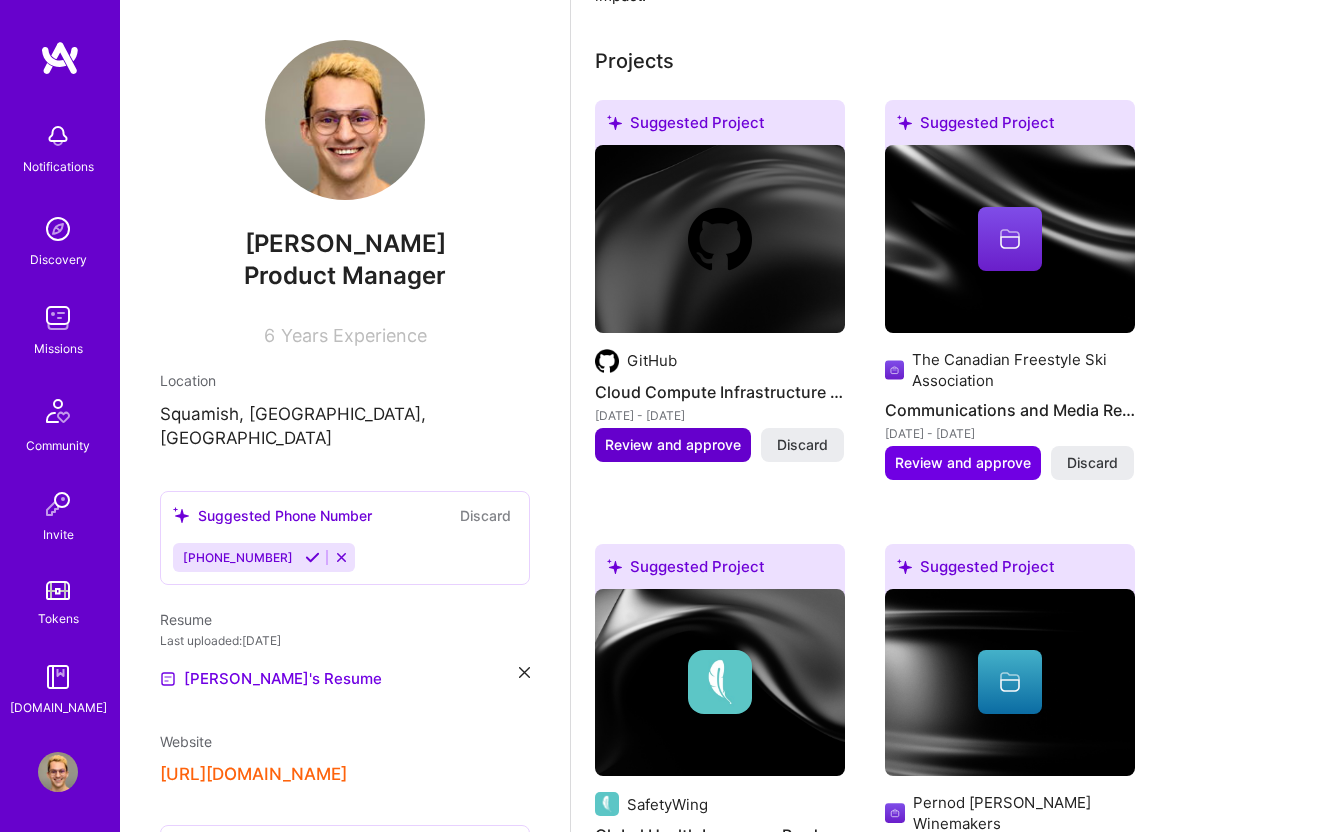 scroll, scrollTop: 1116, scrollLeft: 0, axis: vertical 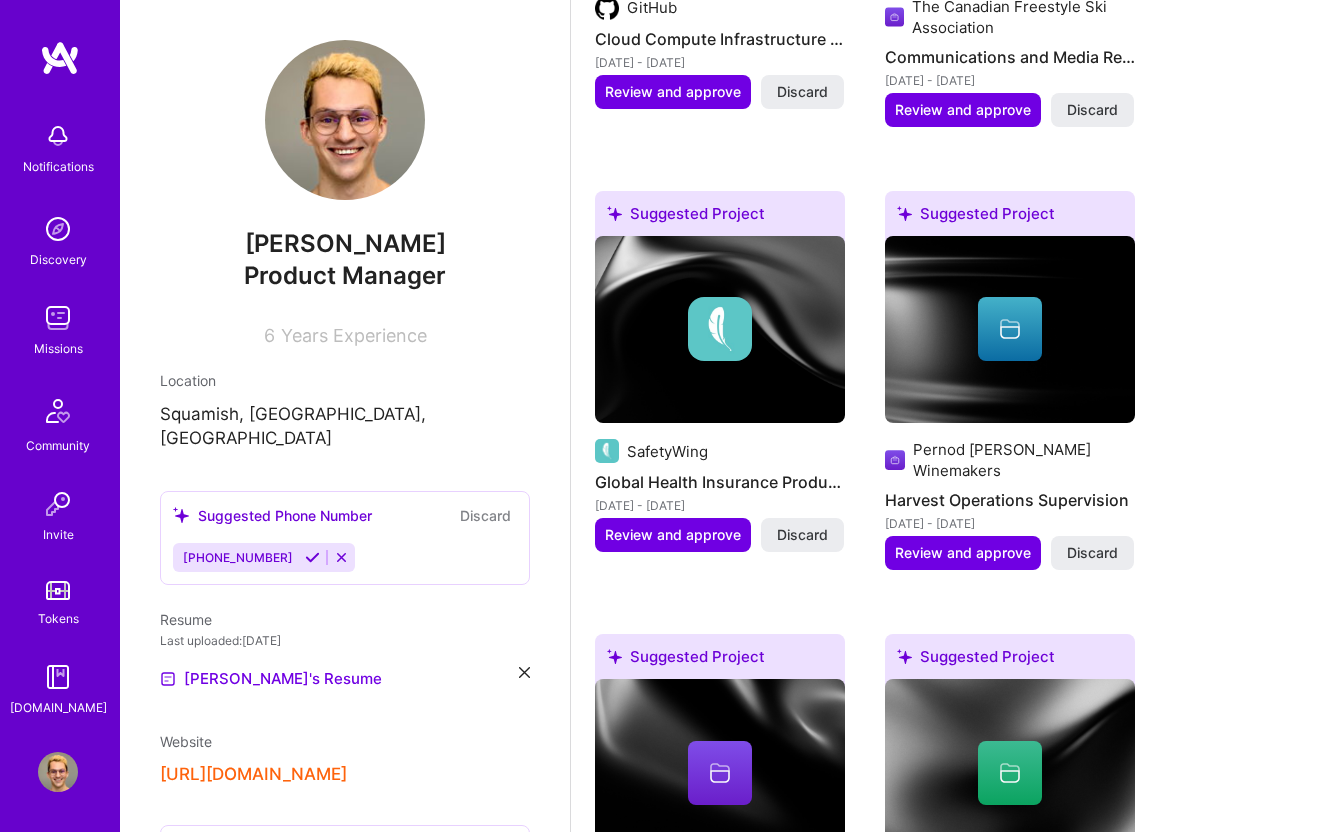 click on "Global Health Insurance Product Development" at bounding box center (720, 482) 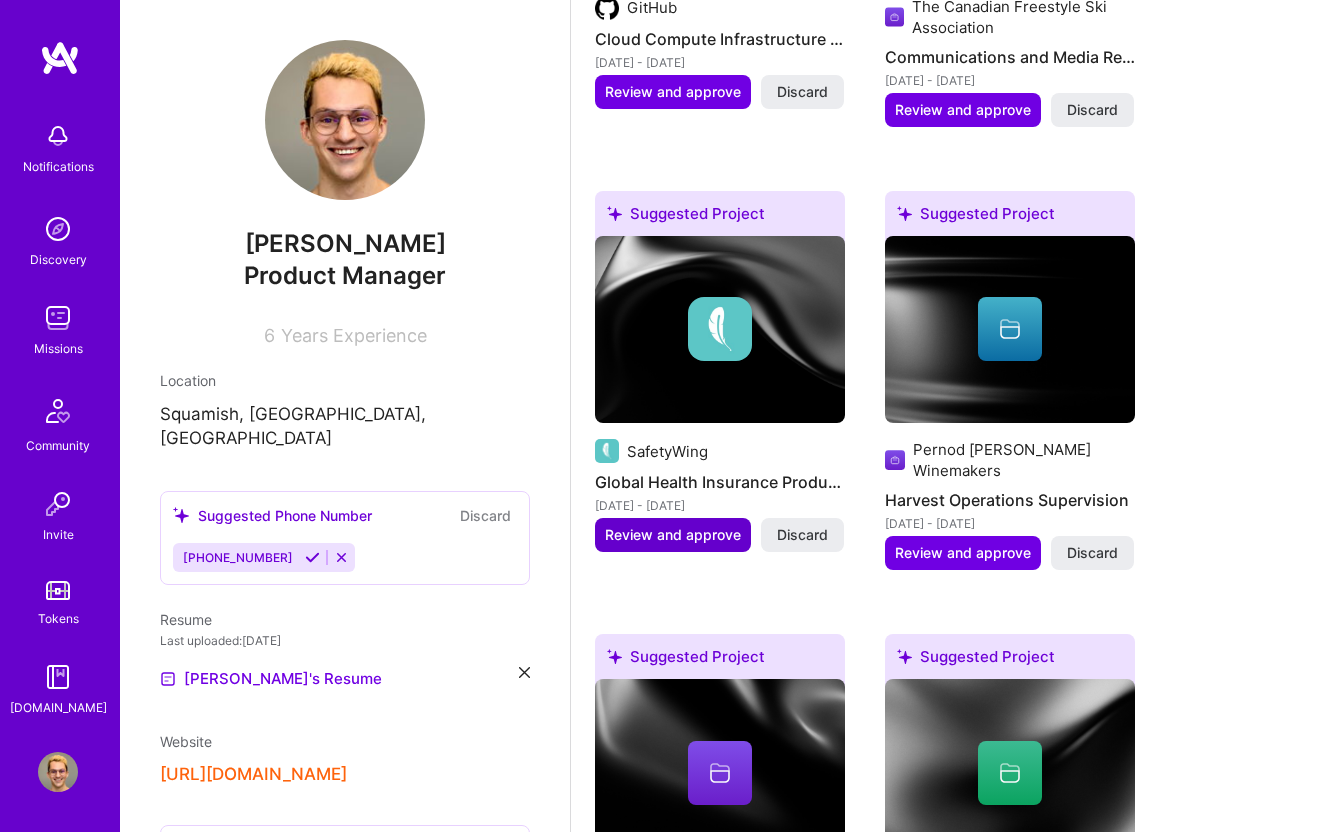 click on "Review and approve" at bounding box center [673, 535] 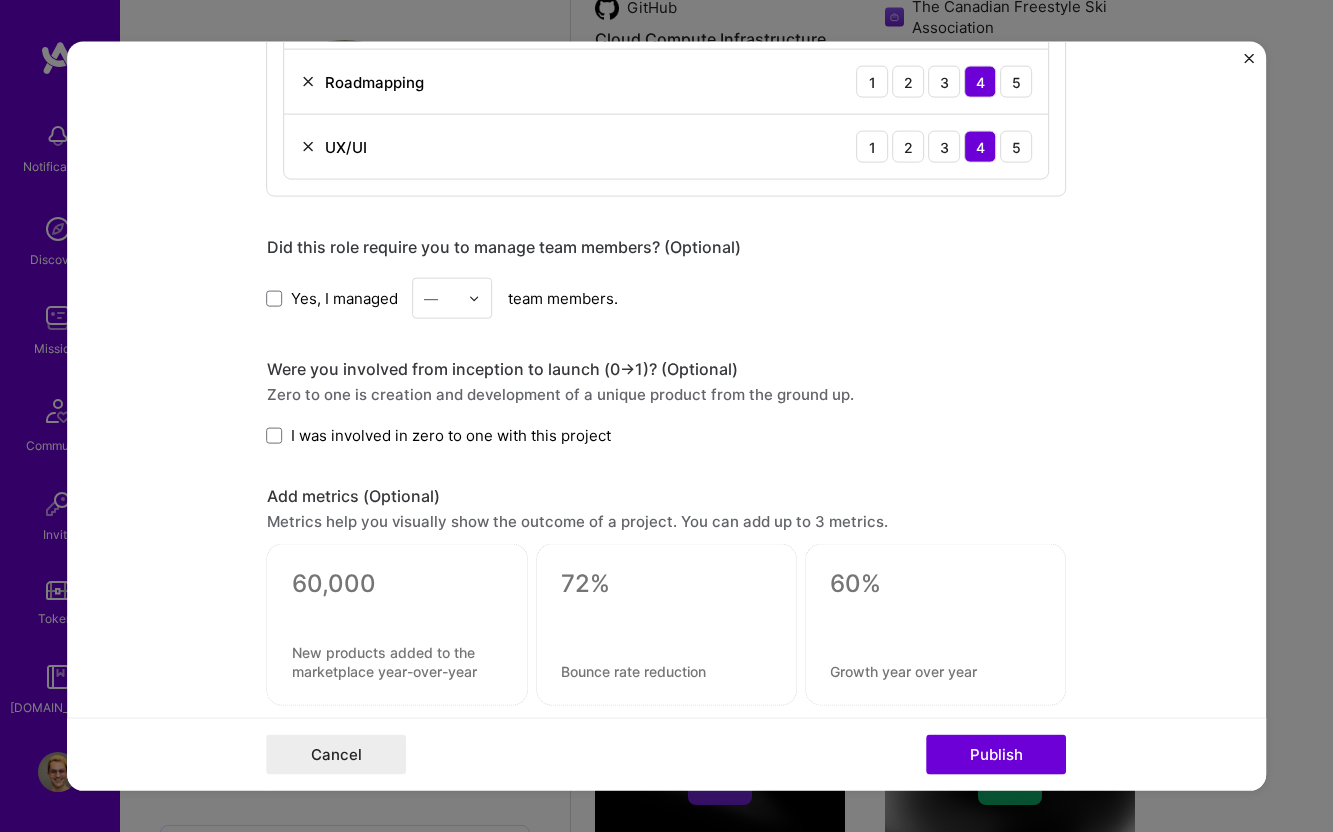scroll, scrollTop: 1352, scrollLeft: 0, axis: vertical 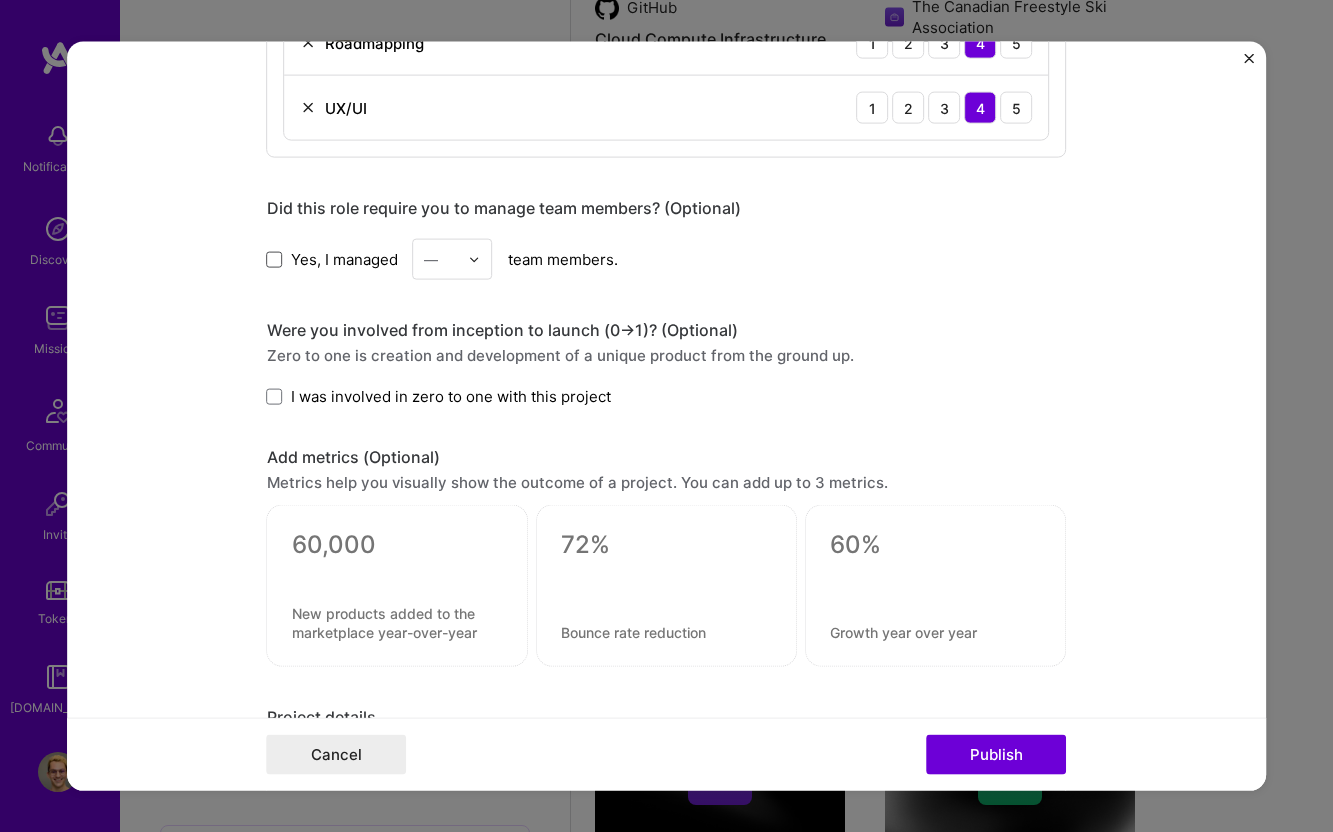 click at bounding box center (275, 259) 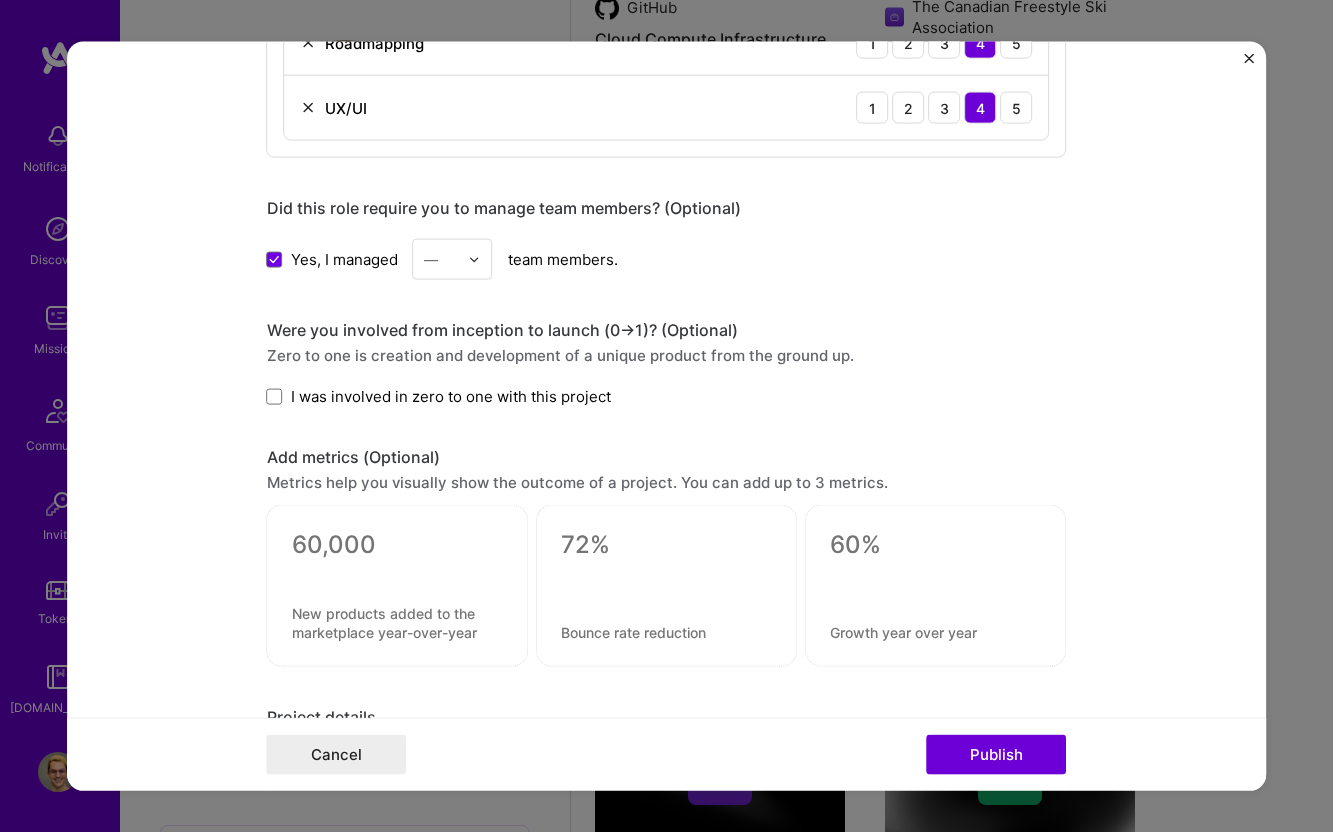 click at bounding box center (480, 259) 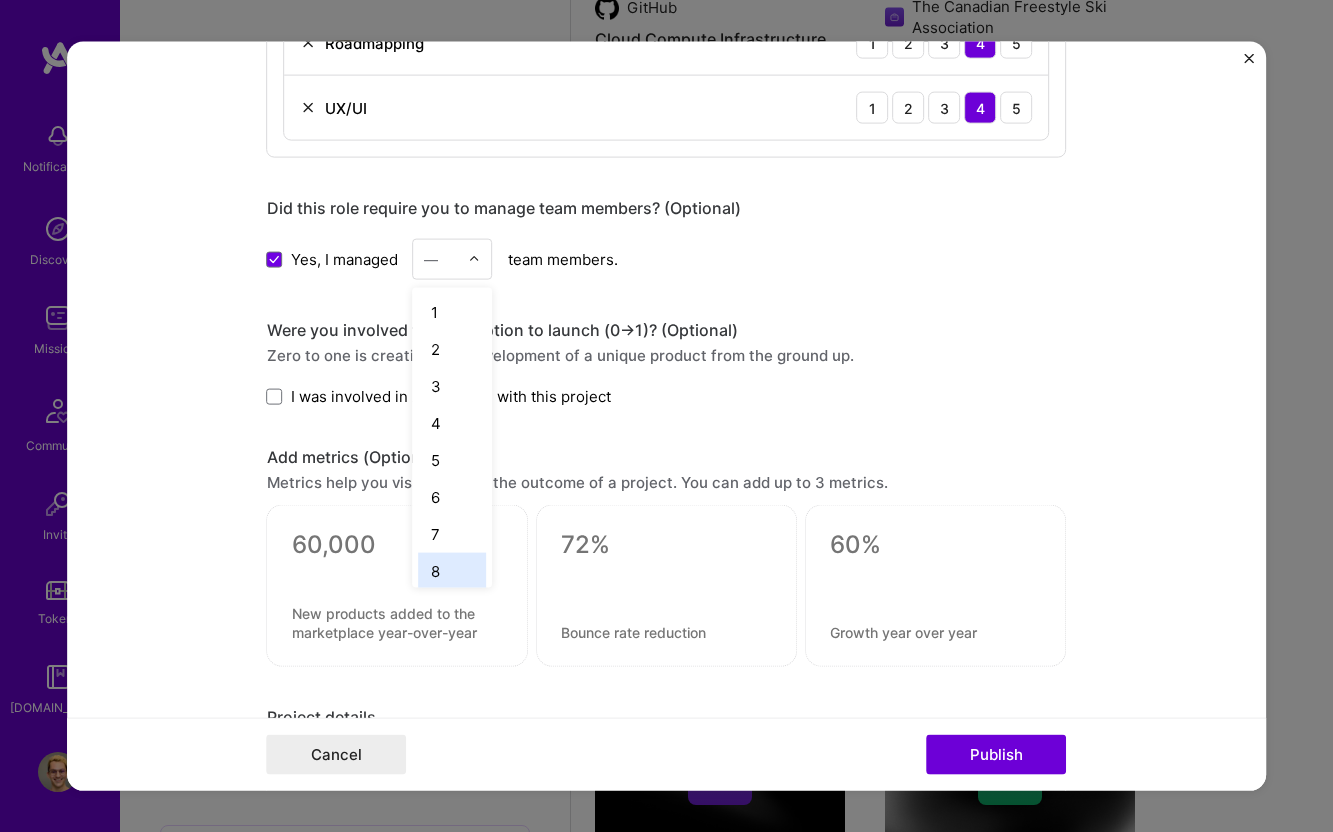 click on "8" at bounding box center [453, 571] 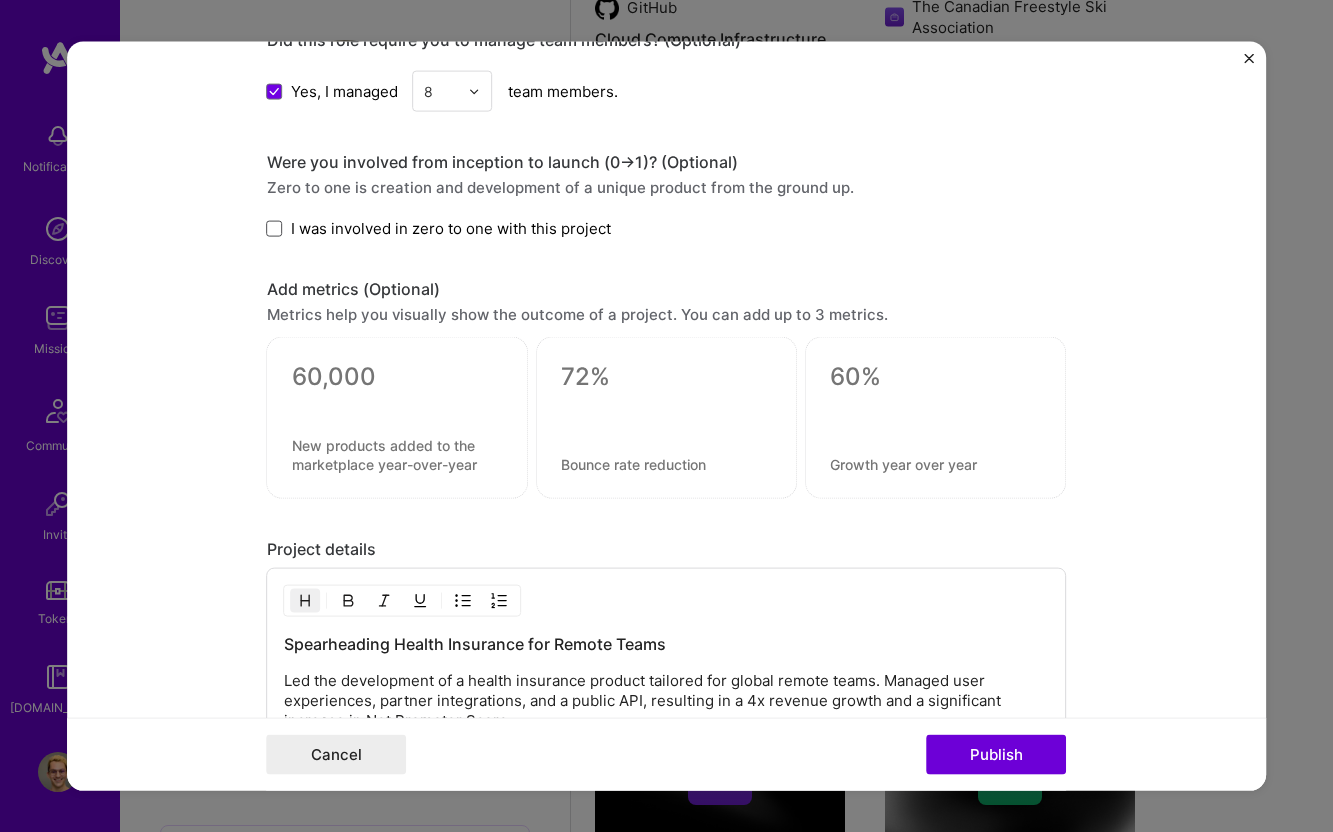 scroll, scrollTop: 1547, scrollLeft: 0, axis: vertical 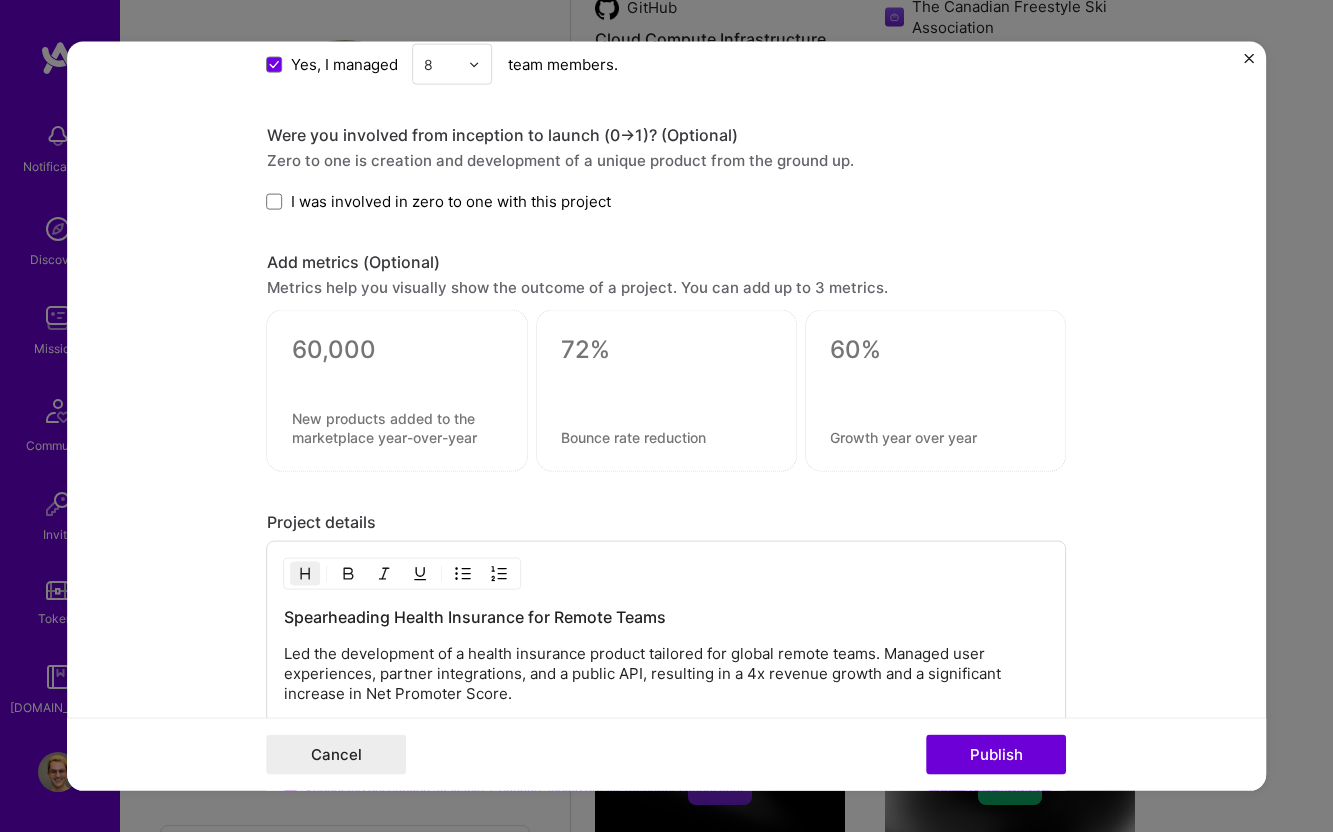 click at bounding box center [397, 350] 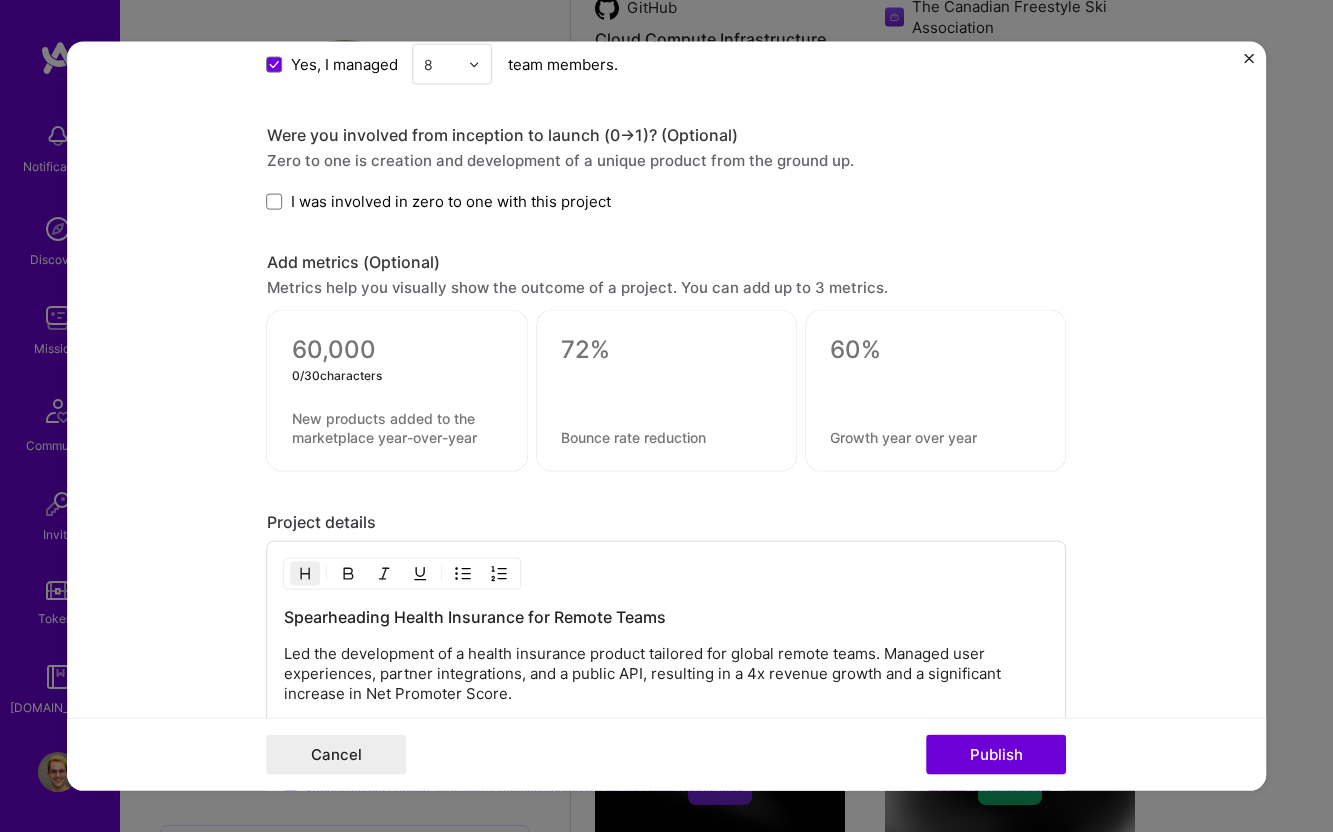 click on "Editing suggested project This project is suggested based on your LinkedIn, resume or A.Team activity. Project title Global Health Insurance Product Development Company SafetyWing
Project industry Industry 2 Project Link (Optional)
Drag and drop an image or   Upload file Upload file We recommend uploading at least 4 images. 1600x1200px or higher recommended. Max 5MB each. Role Senior Product Manager AI Product Manager Oct, 2021
to Apr, 2024
I’m still working on this project Skills used — Add up to 12 skills Any new skills will be added to your profile. Enter skills... 5 Product Design 1 2 3 4 5 Product Marketing 1 2 3 4 5 Product Strategy 1 2 3 4 5 Roadmapping 1 2 3 4 5 UX/UI 1 2 3 4 5 Did this role require you to manage team members? (Optional) Yes, I managed 8 team members. Were you involved from inception to launch (0  ->  1)? (Optional) Add metrics (Optional) 0 / 30   278 /" at bounding box center (667, 416) 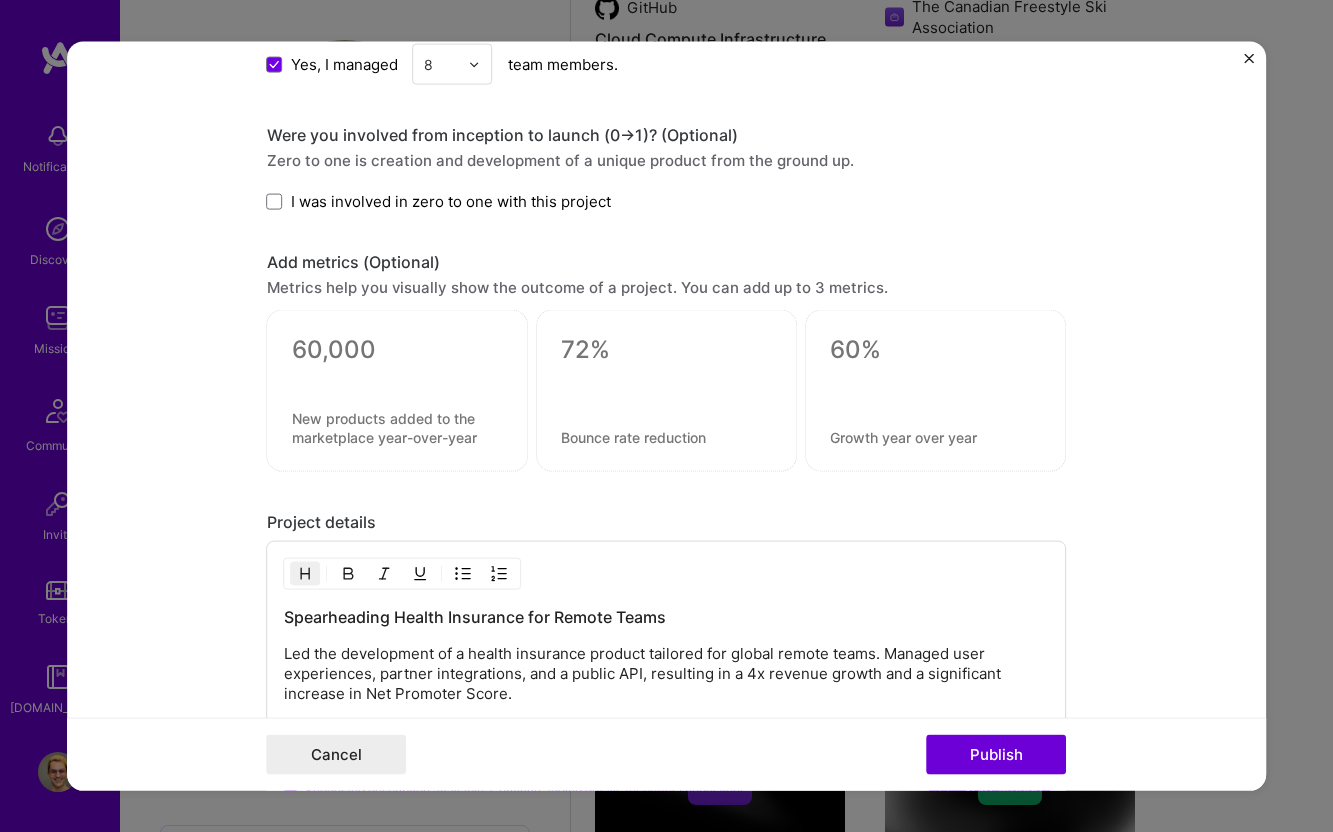 click at bounding box center [666, 391] 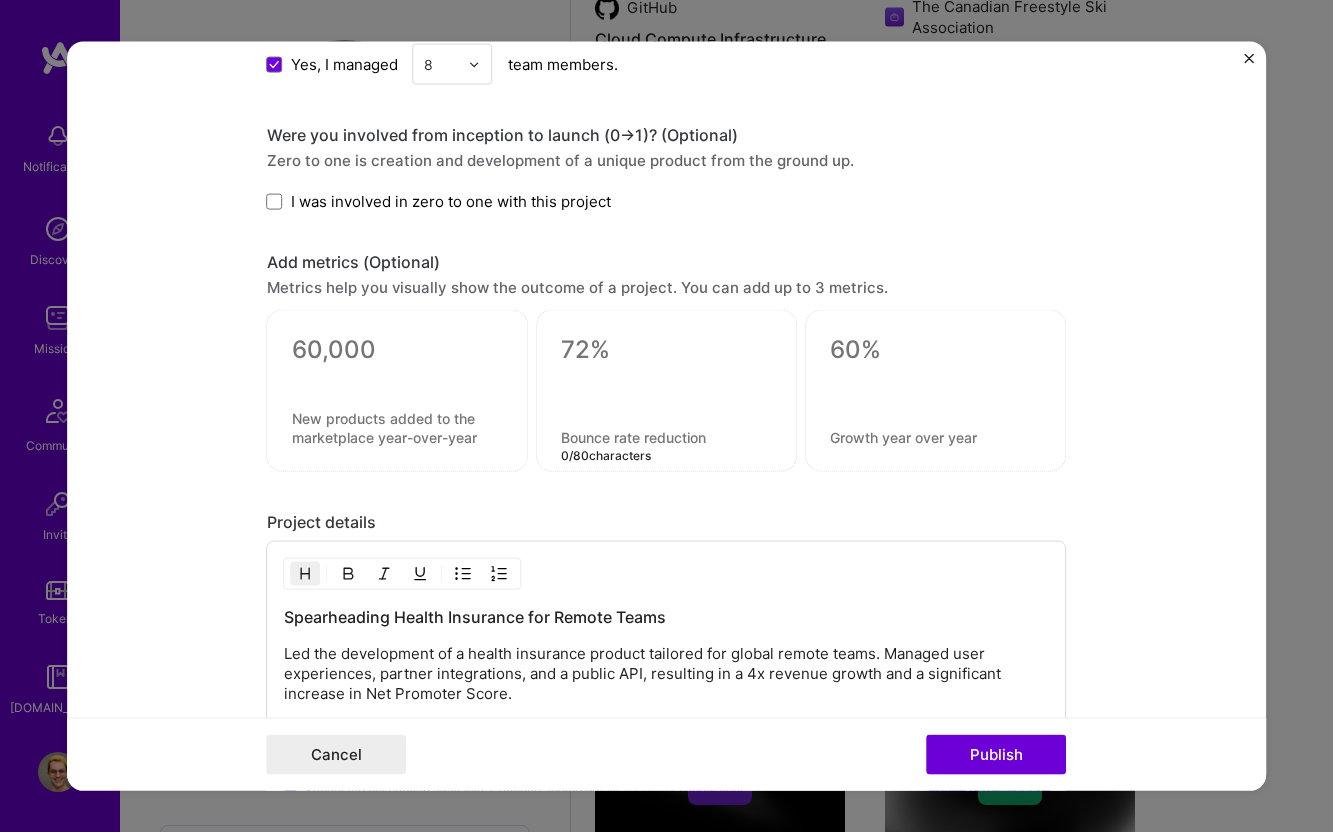 click at bounding box center (666, 437) 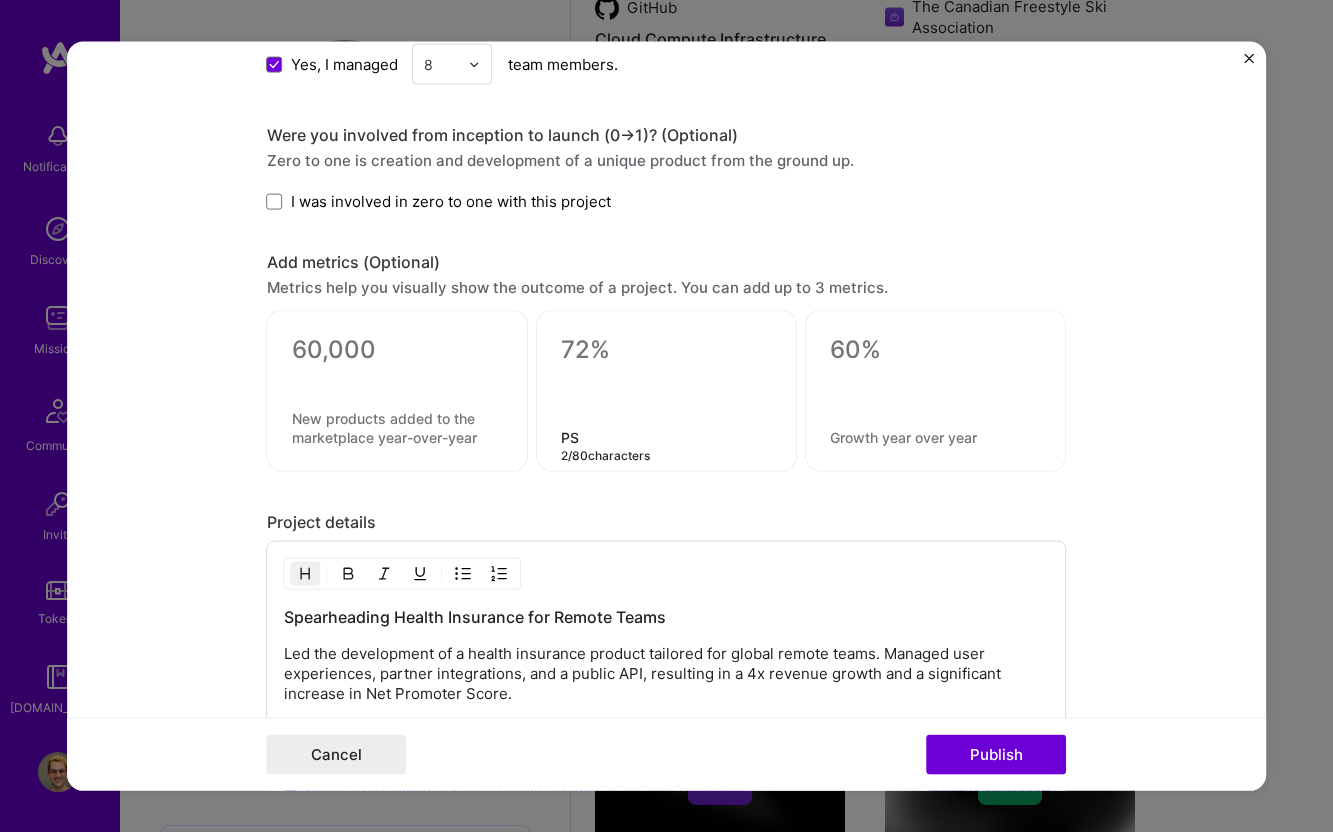type on "P" 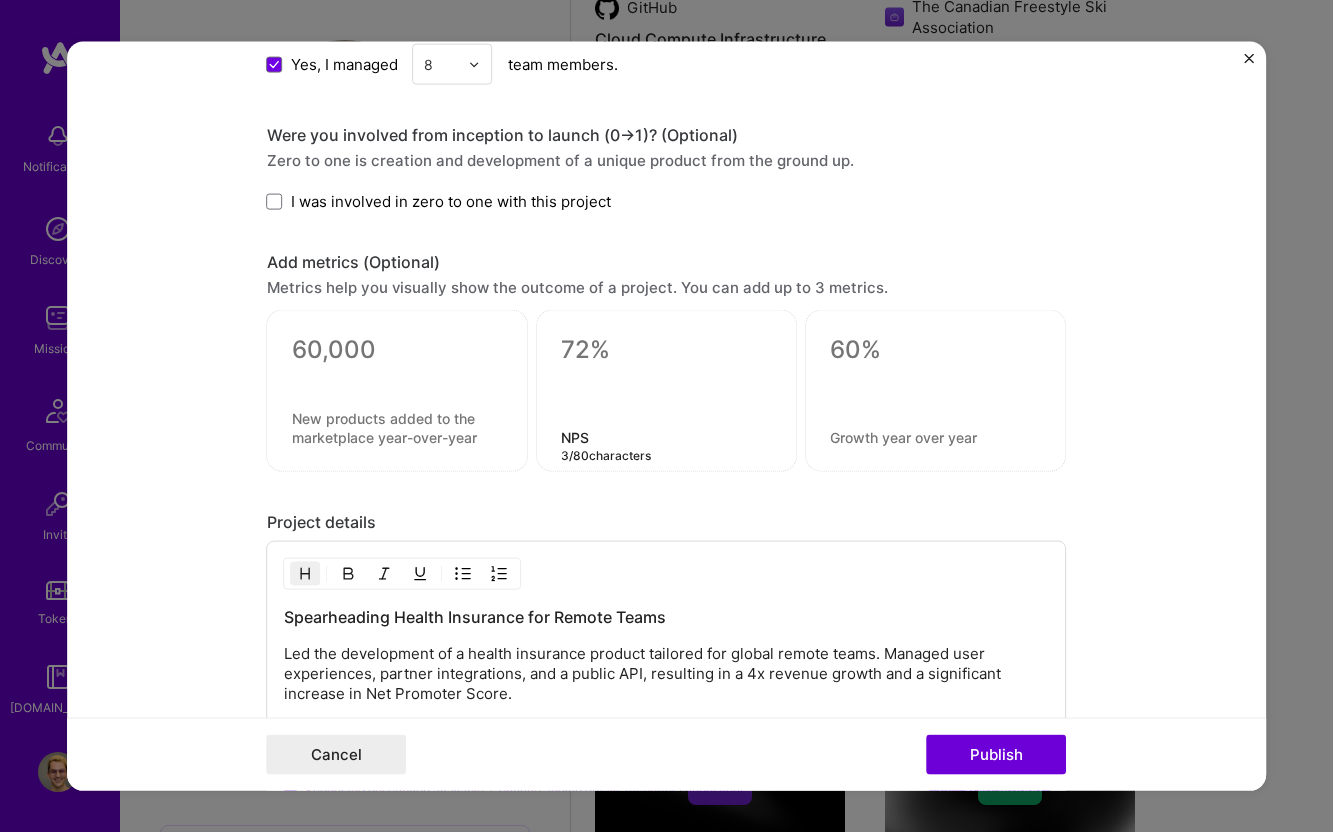 type on "NPS" 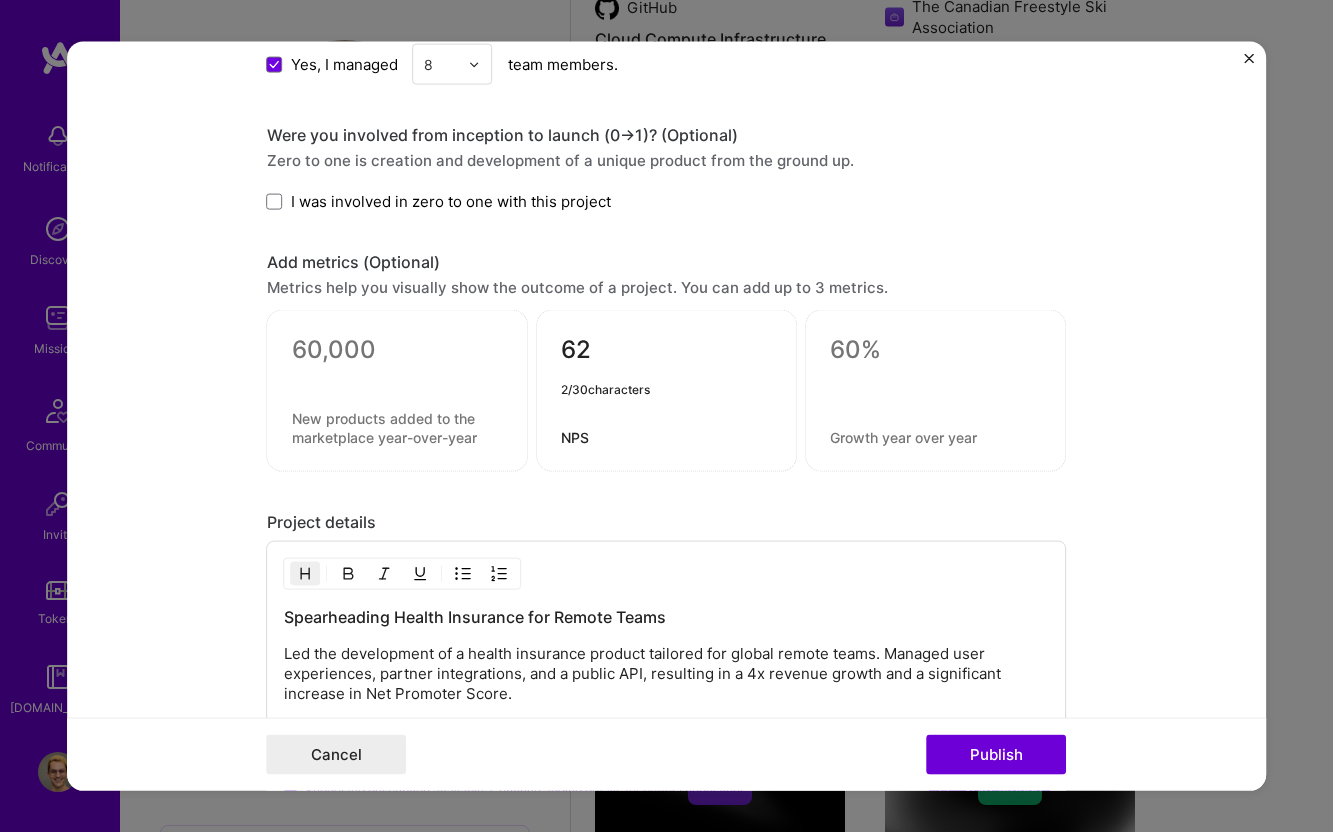 type on "62" 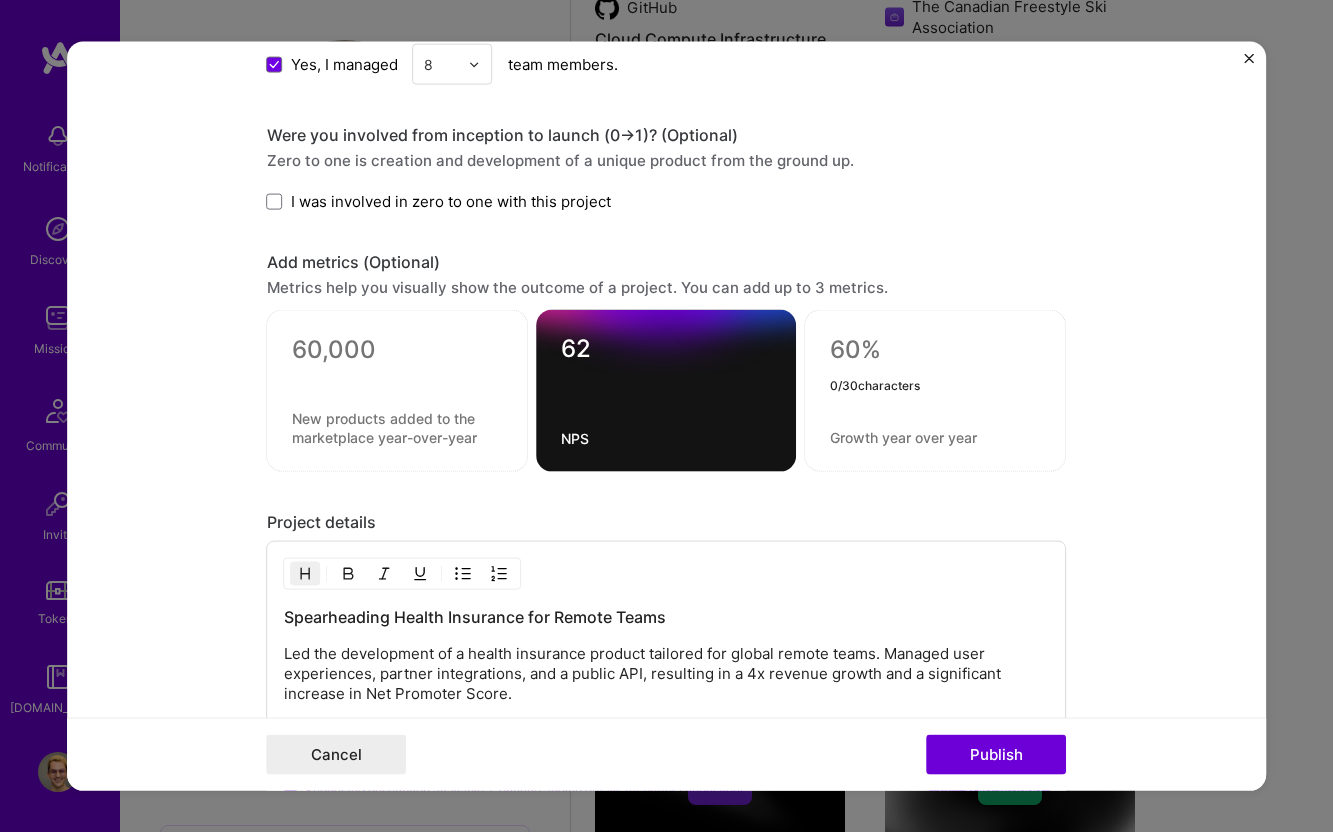 click at bounding box center [936, 350] 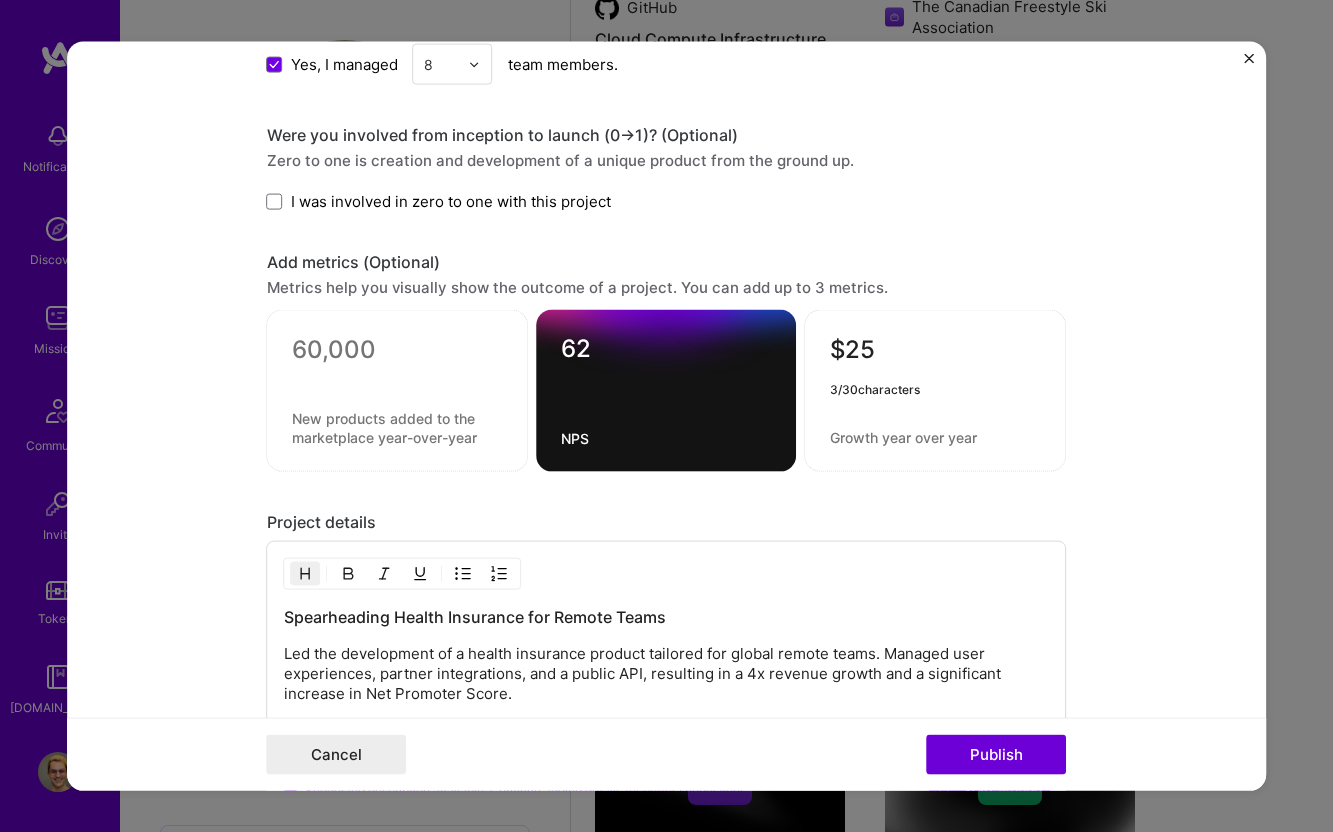 click on "$25" at bounding box center (936, 354) 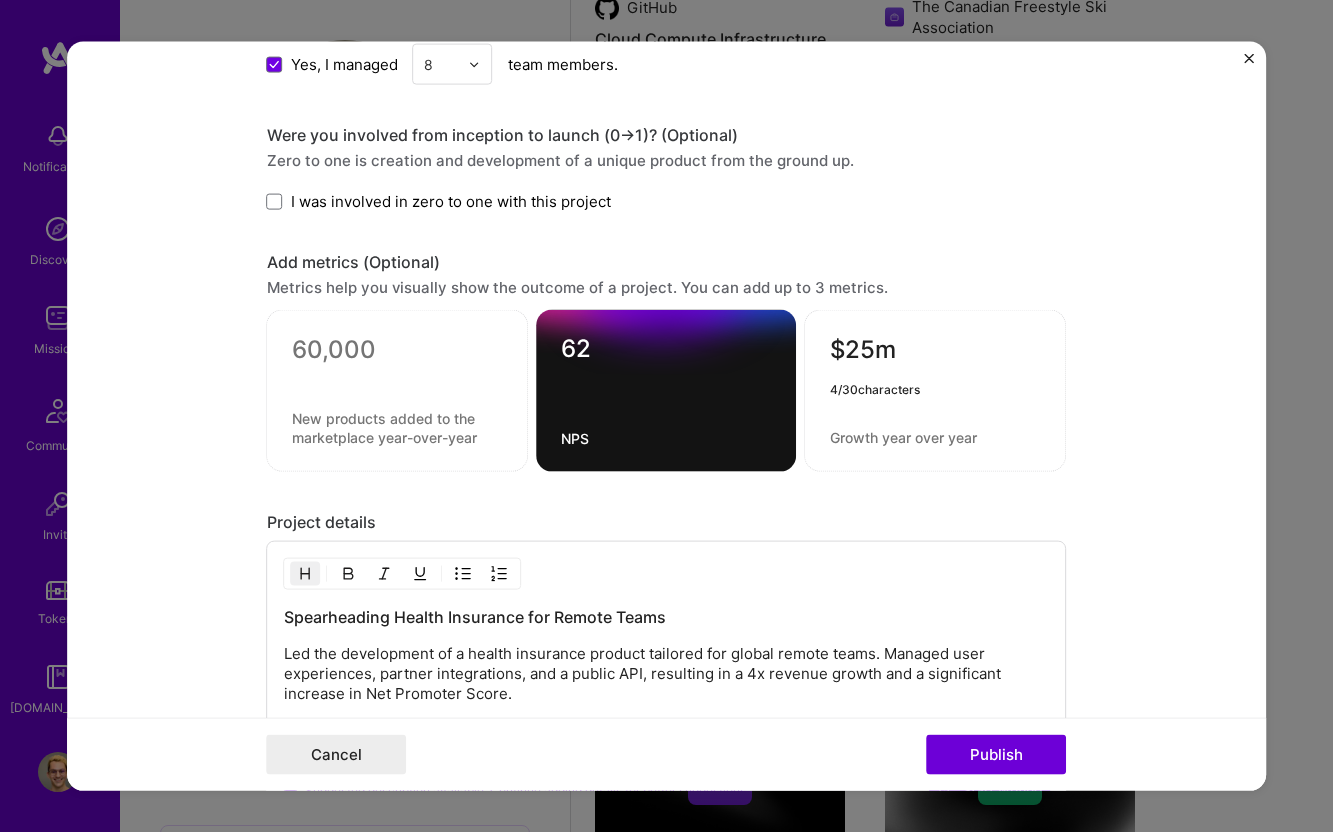type on "$25m" 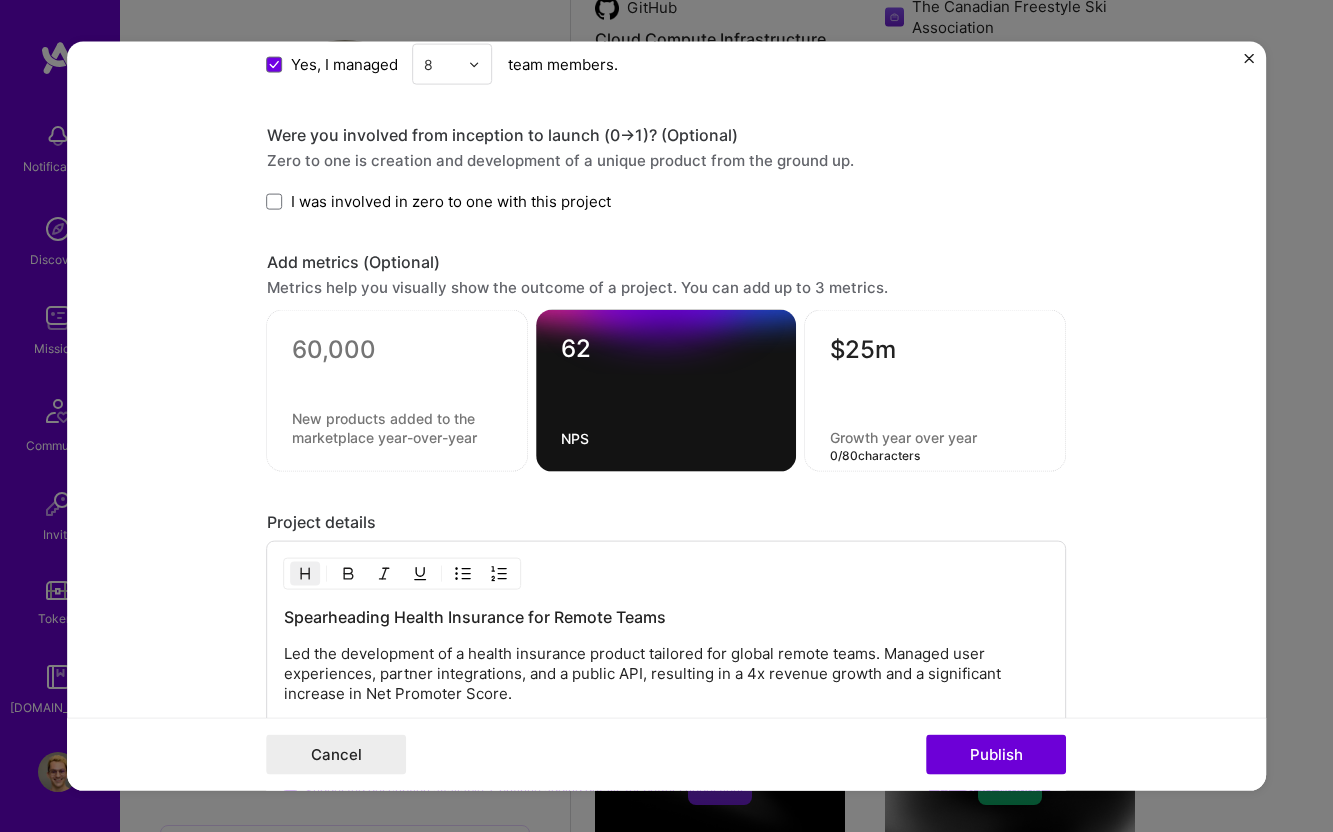 click at bounding box center (936, 437) 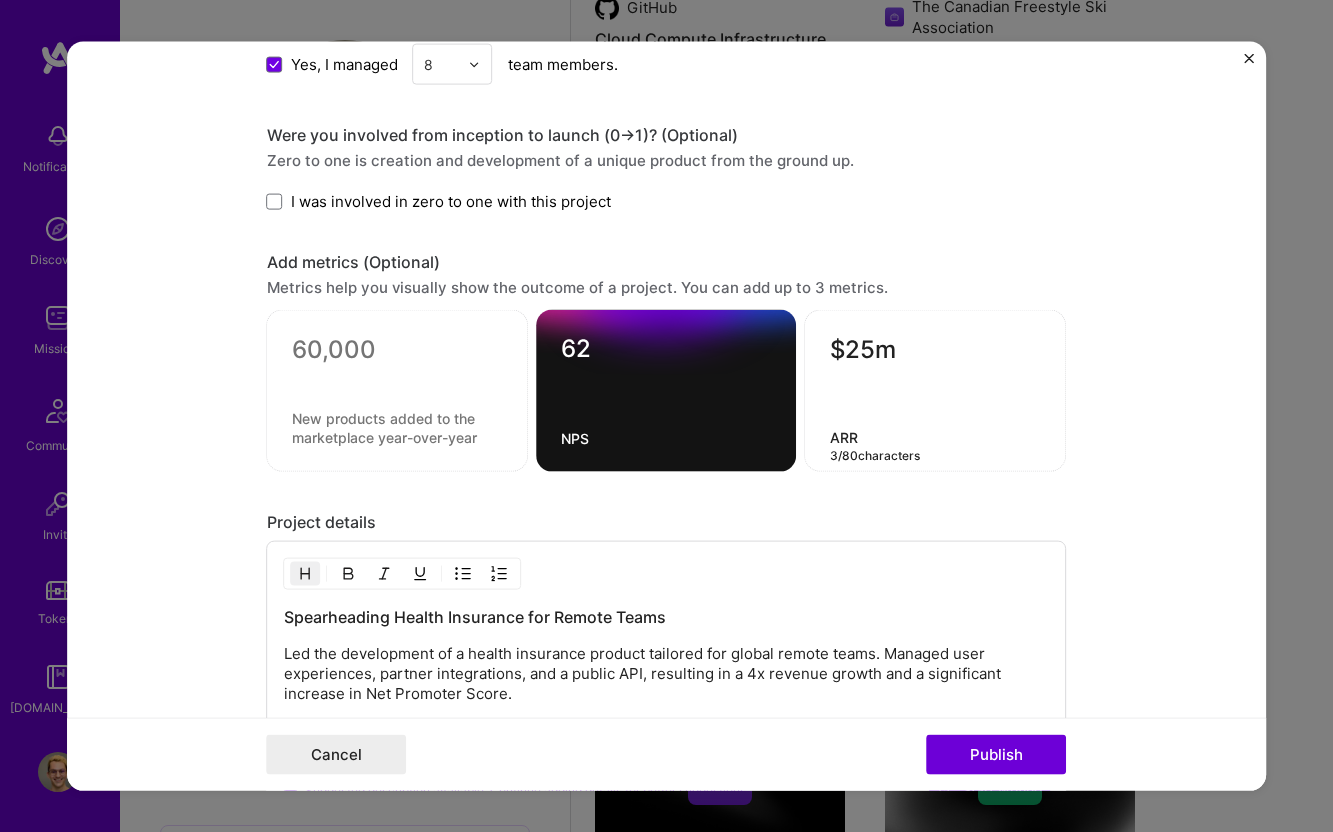 type on "ARR" 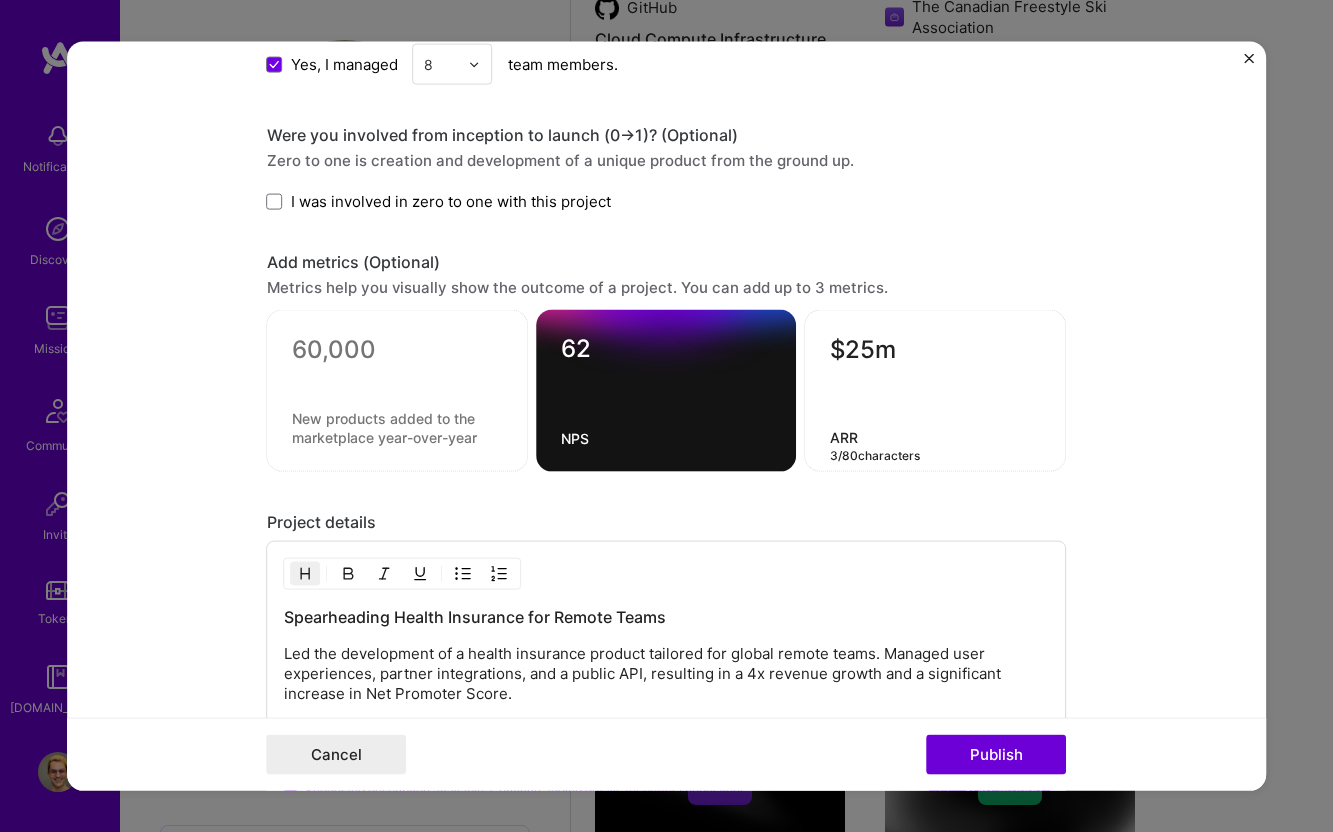 click at bounding box center [398, 375] 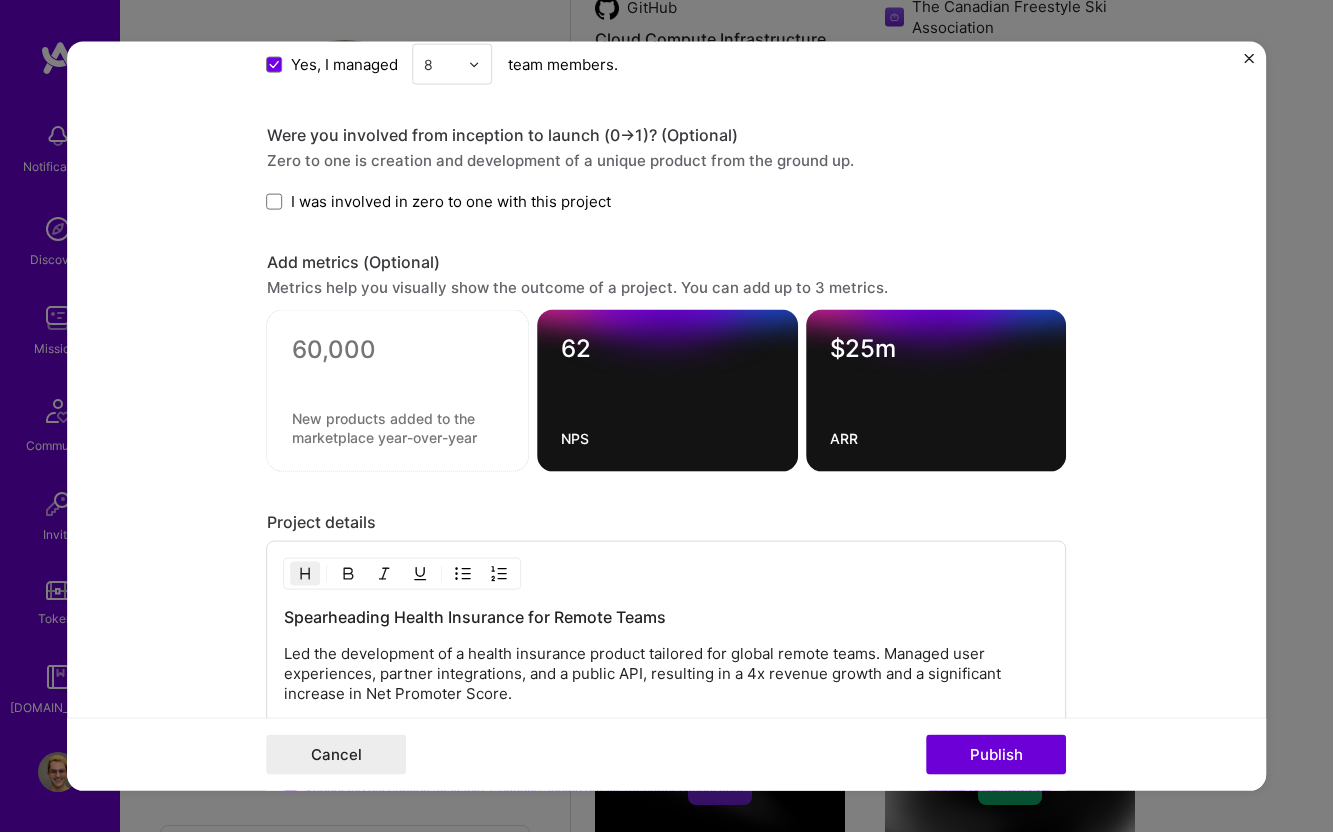 click at bounding box center [398, 350] 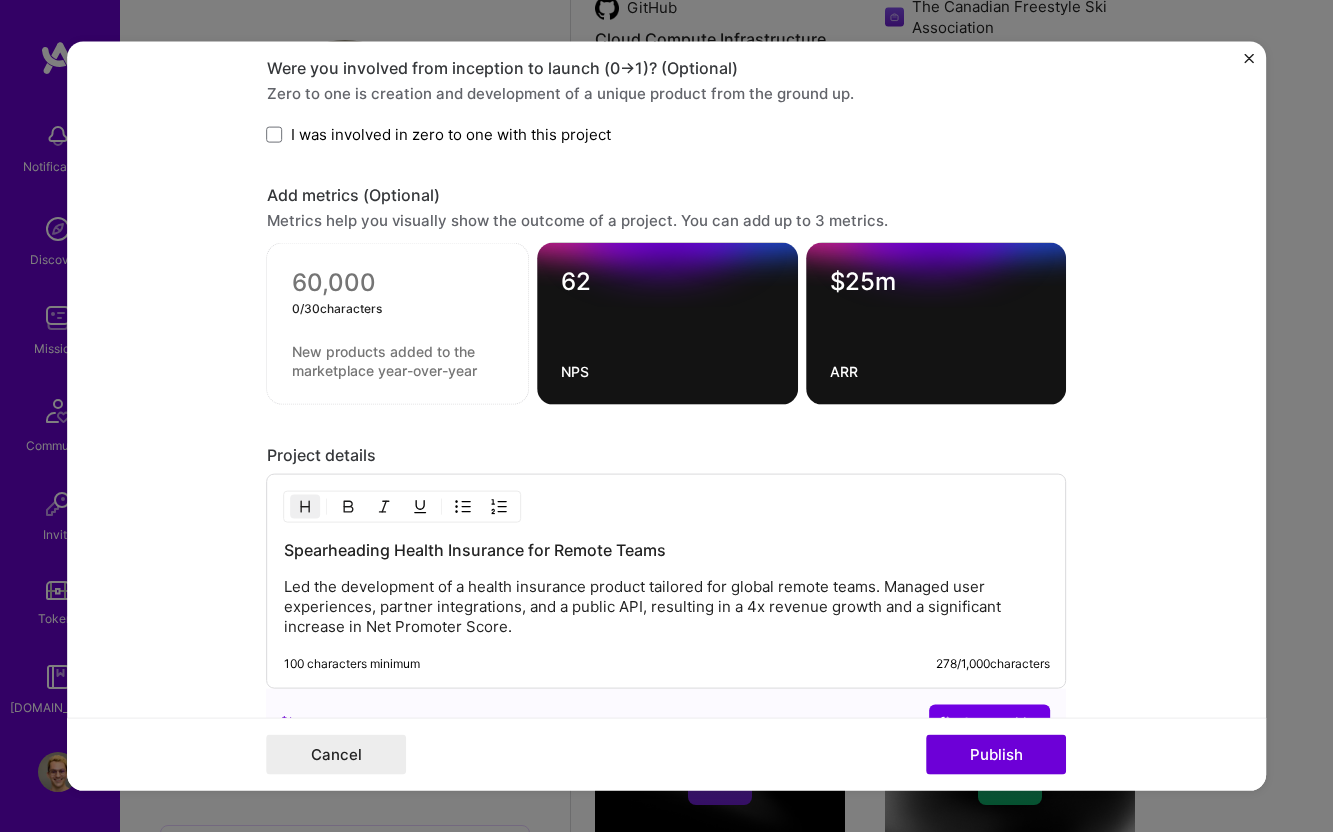 scroll, scrollTop: 1621, scrollLeft: 0, axis: vertical 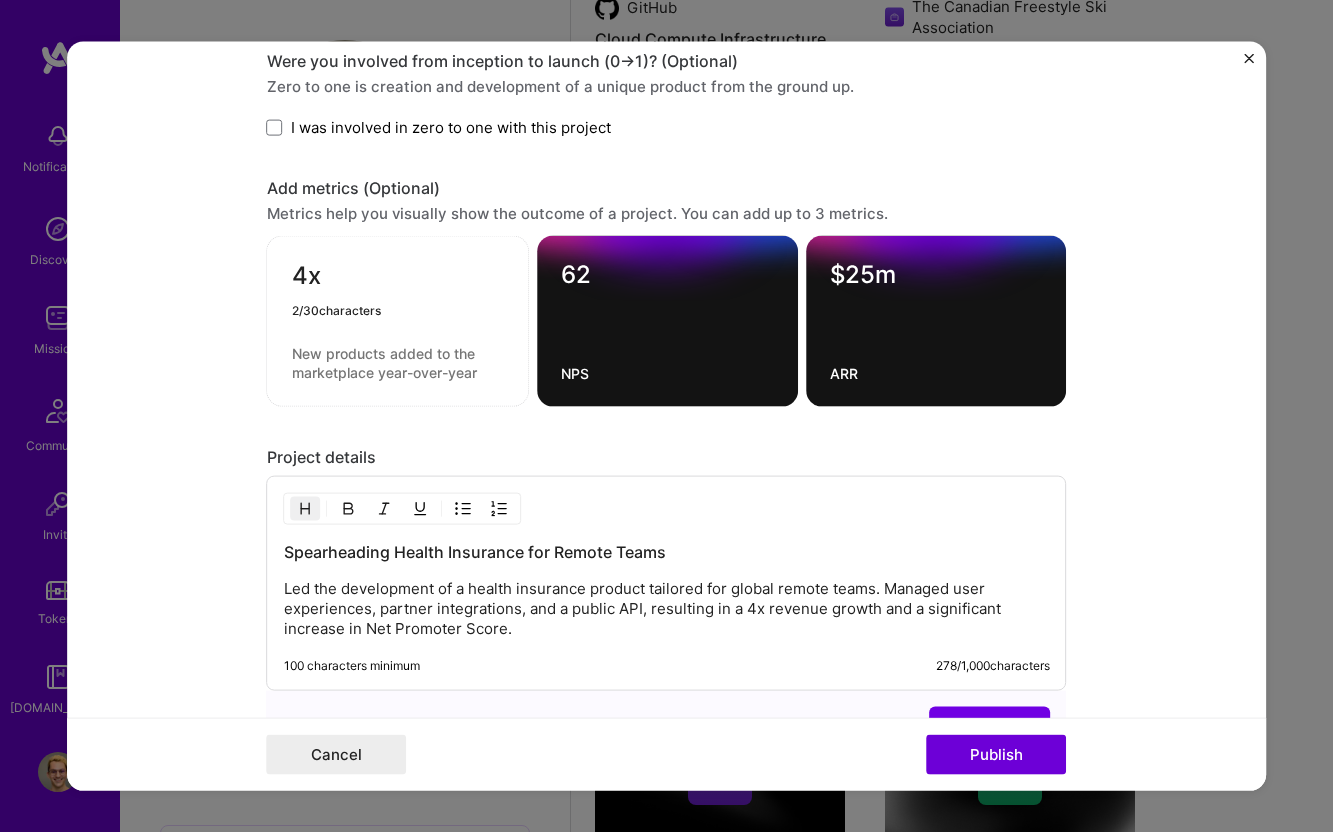 type on "4x" 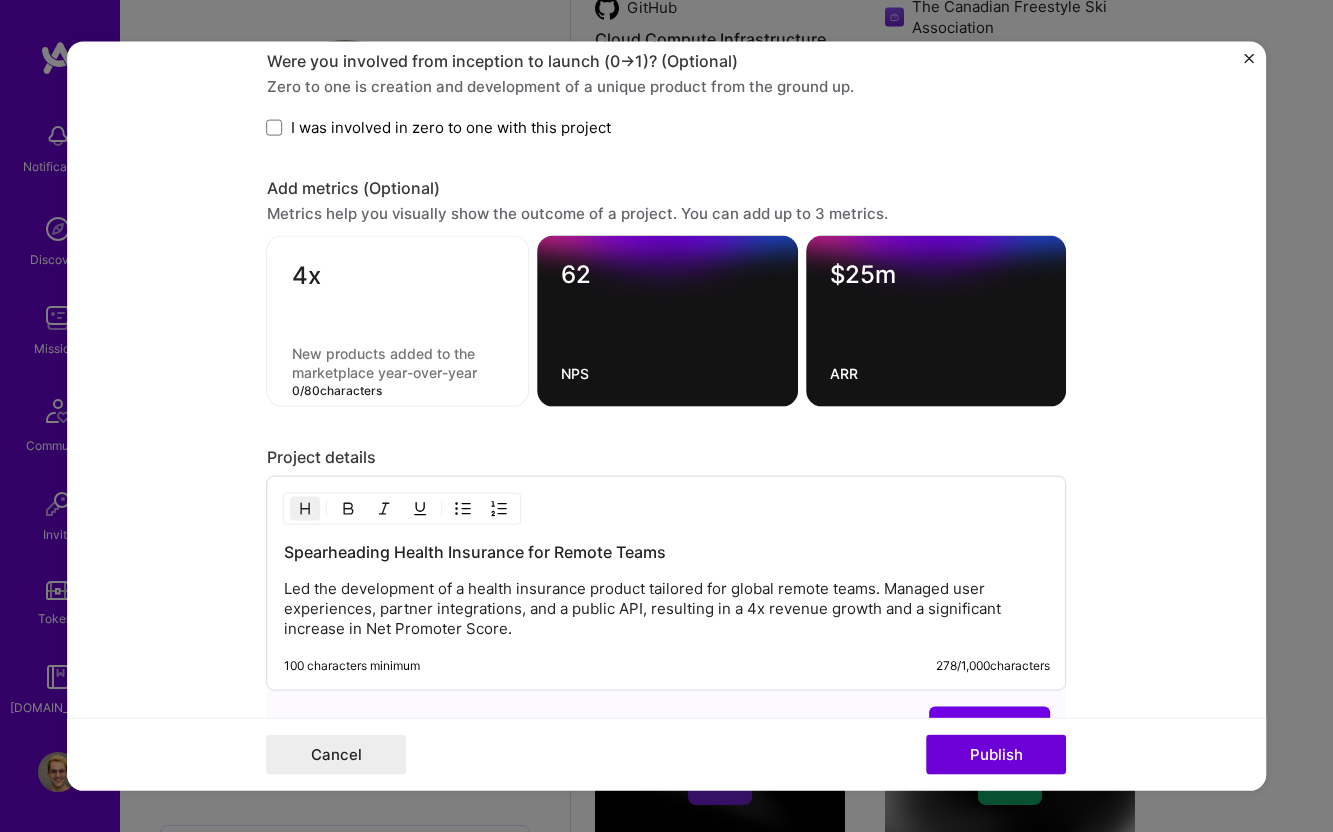 click at bounding box center (398, 363) 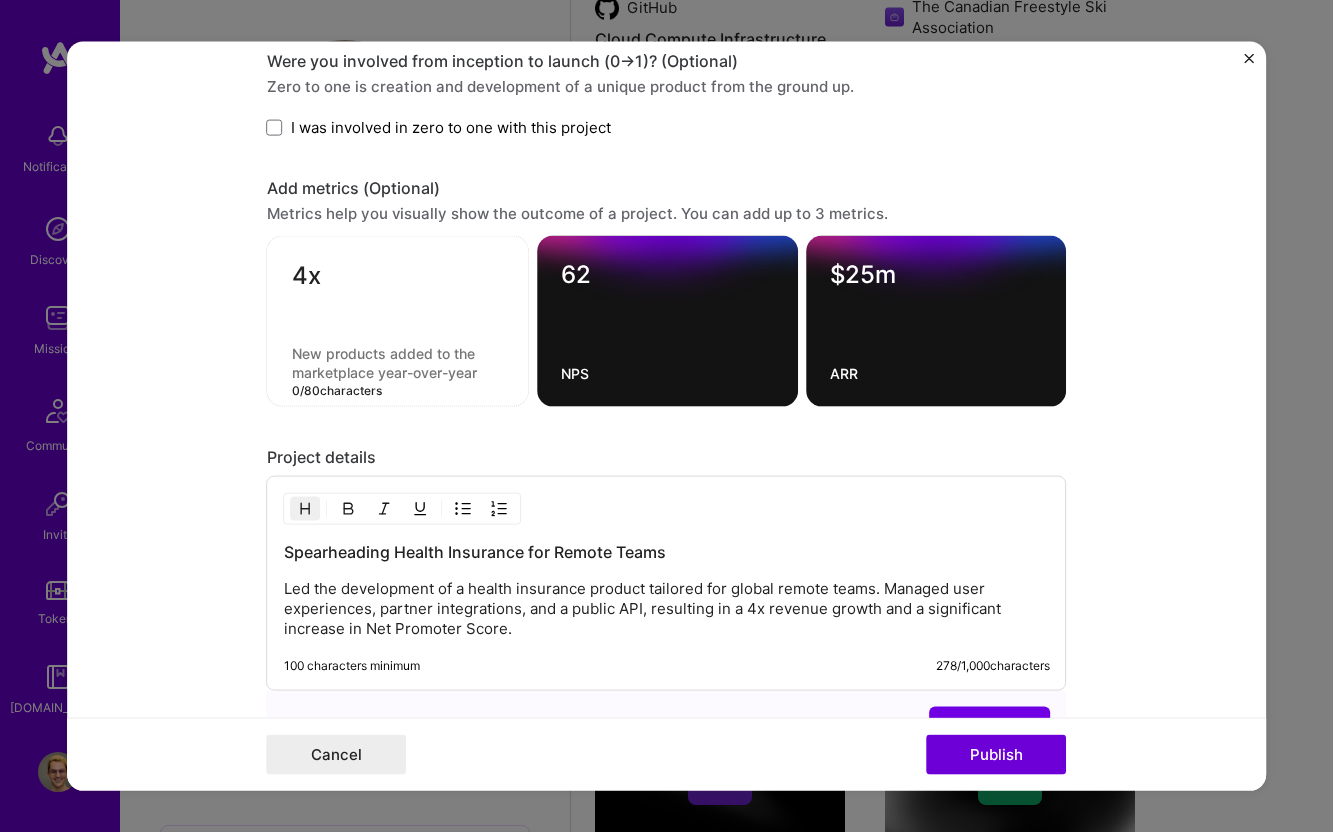 click on "4x" at bounding box center [398, 280] 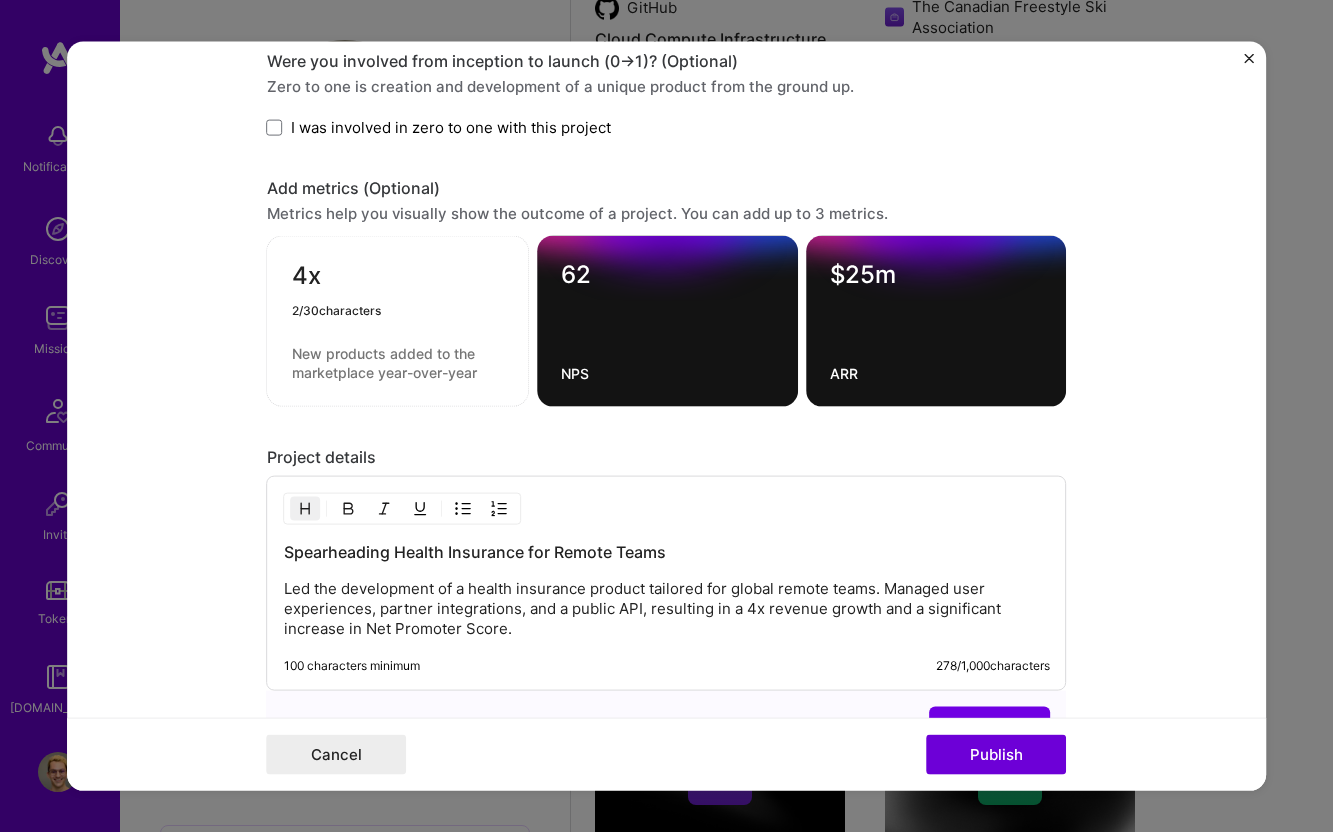 click on "4x" at bounding box center [398, 280] 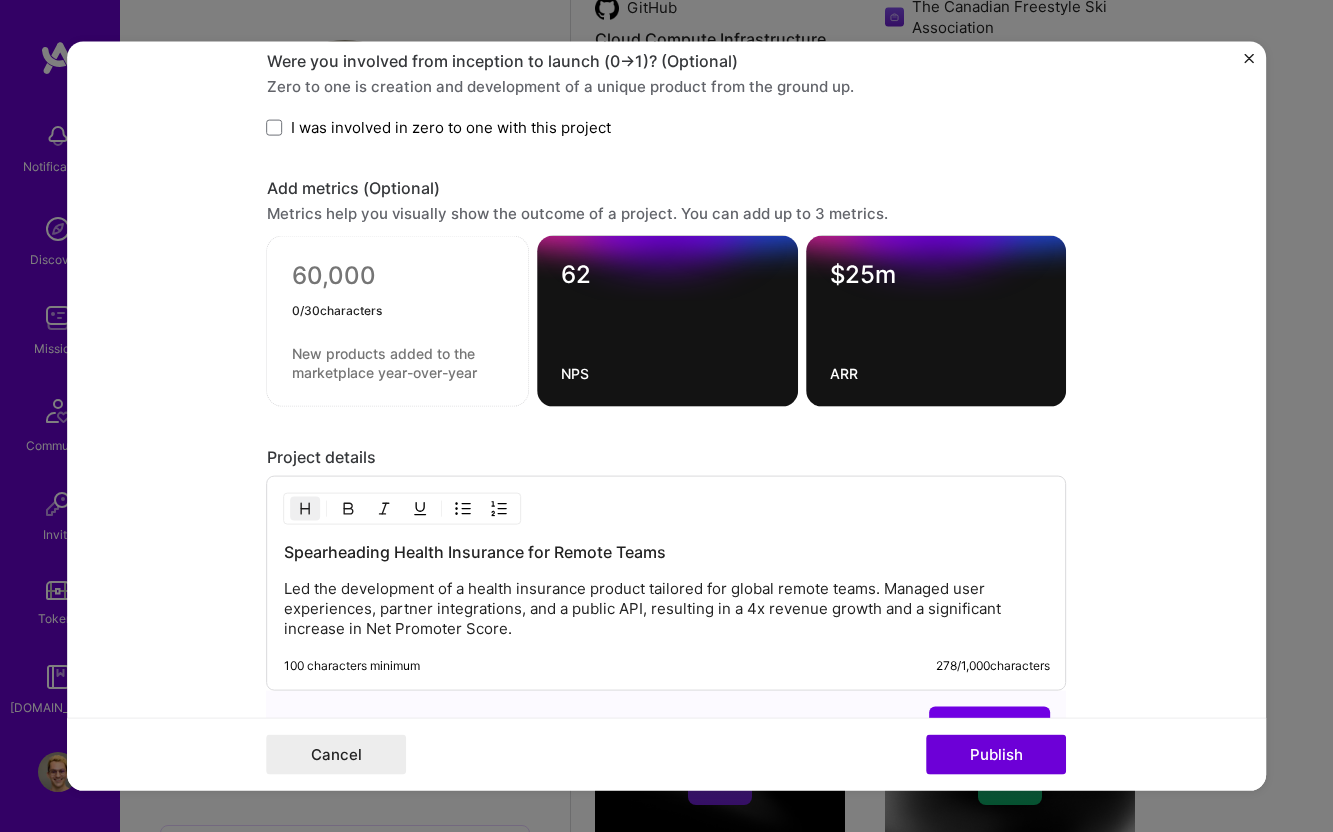type 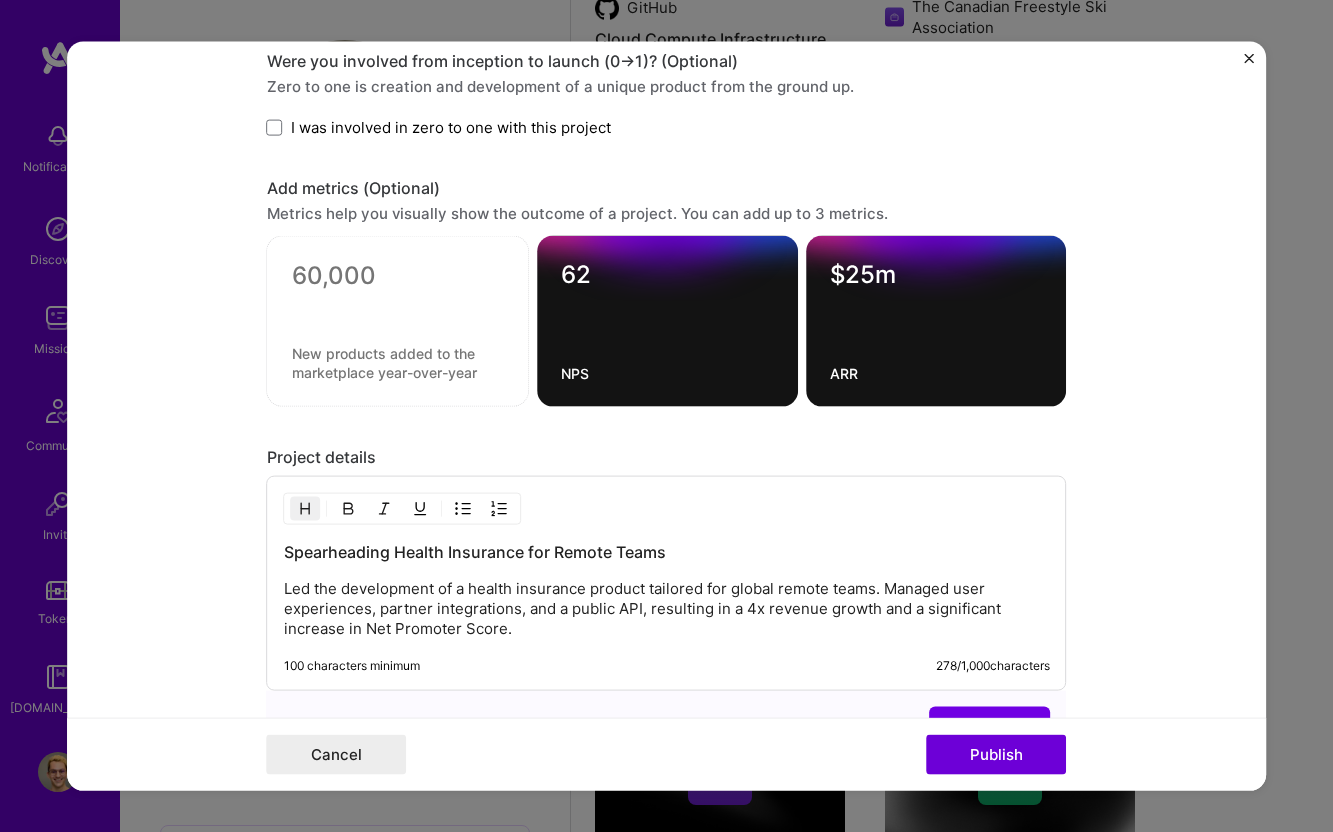 click on "Editing suggested project This project is suggested based on your LinkedIn, resume or A.Team activity. Project title Global Health Insurance Product Development Company SafetyWing
Project industry Industry 2 Project Link (Optional)
Drag and drop an image or   Upload file Upload file We recommend uploading at least 4 images. 1600x1200px or higher recommended. Max 5MB each. Role Senior Product Manager AI Product Manager Oct, 2021
to Apr, 2024
I’m still working on this project Skills used — Add up to 12 skills Any new skills will be added to your profile. Enter skills... 5 Product Design 1 2 3 4 5 Product Marketing 1 2 3 4 5 Product Strategy 1 2 3 4 5 Roadmapping 1 2 3 4 5 UX/UI 1 2 3 4 5 Did this role require you to manage team members? (Optional) Yes, I managed 8 team members. Were you involved from inception to launch (0  ->  1)? (Optional) Add metrics (Optional) 62 NPS $25m ARR" at bounding box center [667, 416] 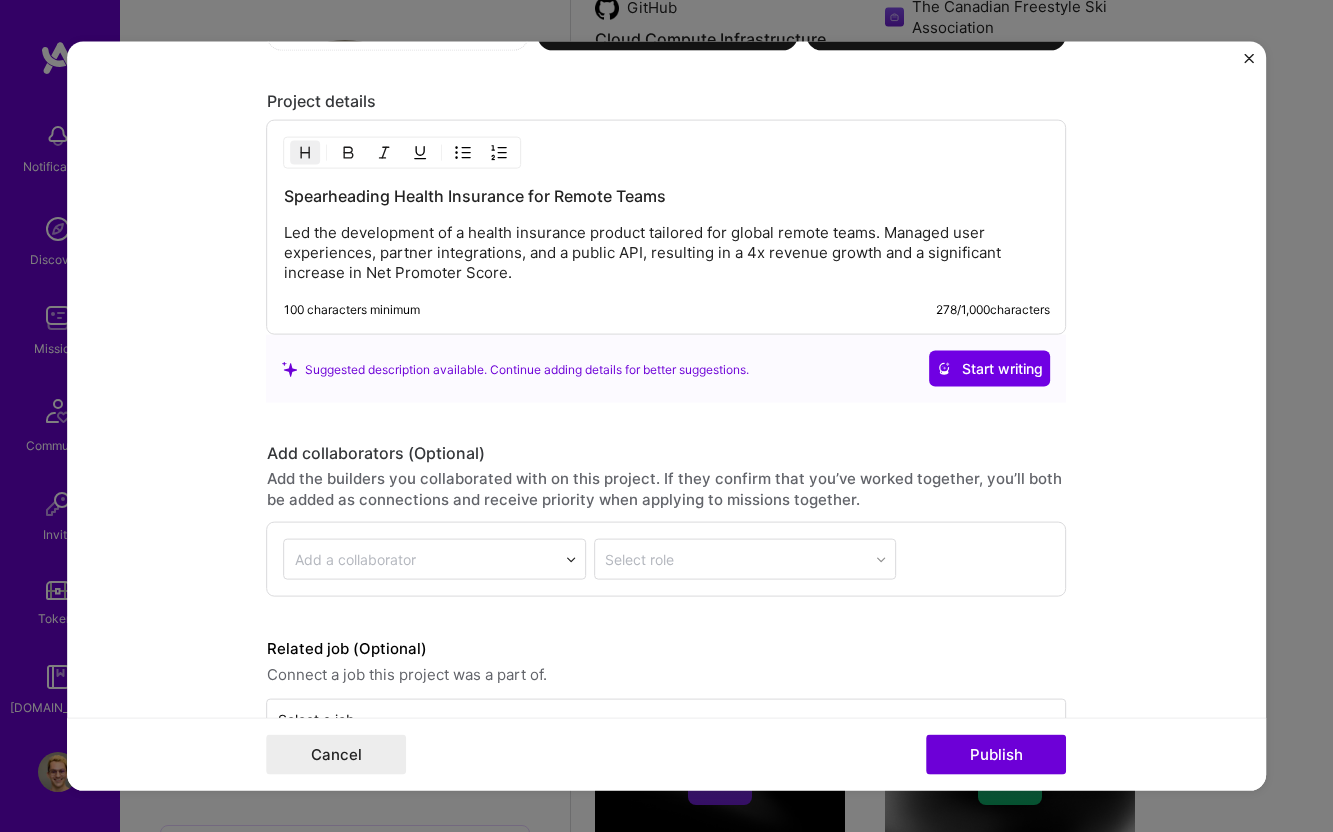 scroll, scrollTop: 2037, scrollLeft: 0, axis: vertical 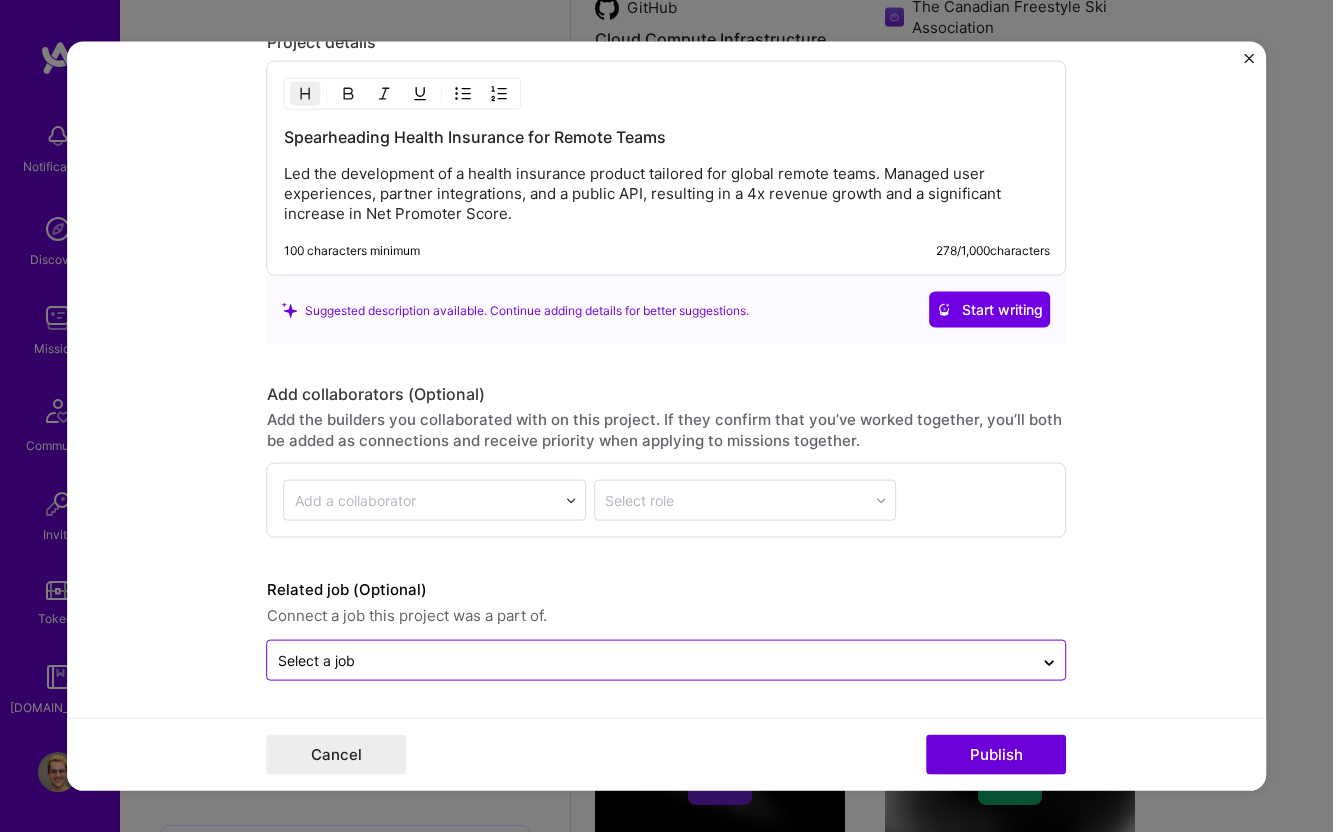 click at bounding box center (651, 660) 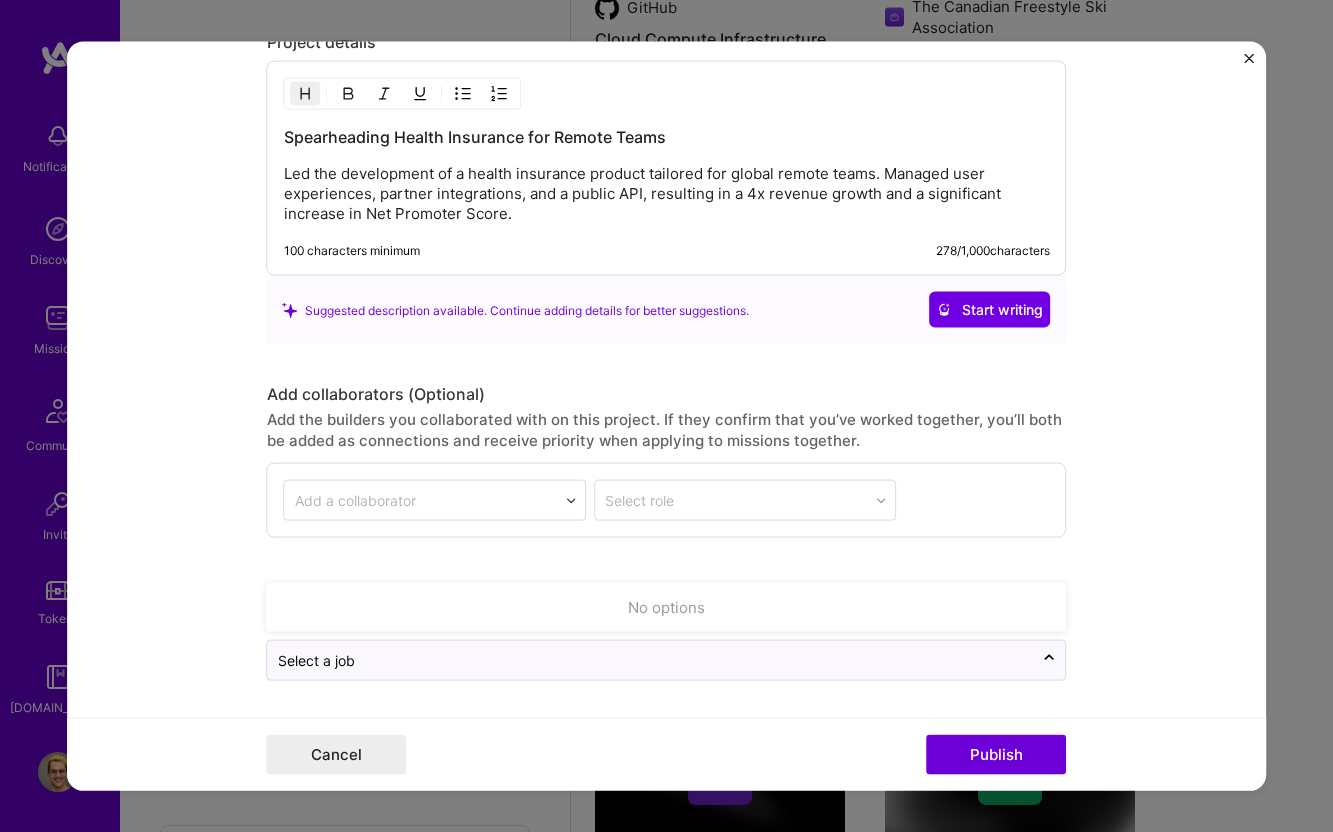 click on "Editing suggested project This project is suggested based on your LinkedIn, resume or A.Team activity. Project title Global Health Insurance Product Development Company SafetyWing
Project industry Industry 2 Project Link (Optional)
Drag and drop an image or   Upload file Upload file We recommend uploading at least 4 images. 1600x1200px or higher recommended. Max 5MB each. Role Senior Product Manager AI Product Manager Oct, 2021
to Apr, 2024
I’m still working on this project Skills used — Add up to 12 skills Any new skills will be added to your profile. Enter skills... 5 Product Design 1 2 3 4 5 Product Marketing 1 2 3 4 5 Product Strategy 1 2 3 4 5 Roadmapping 1 2 3 4 5 UX/UI 1 2 3 4 5 Did this role require you to manage team members? (Optional) Yes, I managed 8 team members. Were you involved from inception to launch (0  ->  1)? (Optional) Add metrics (Optional) 62 NPS $25m ARR" at bounding box center [667, 416] 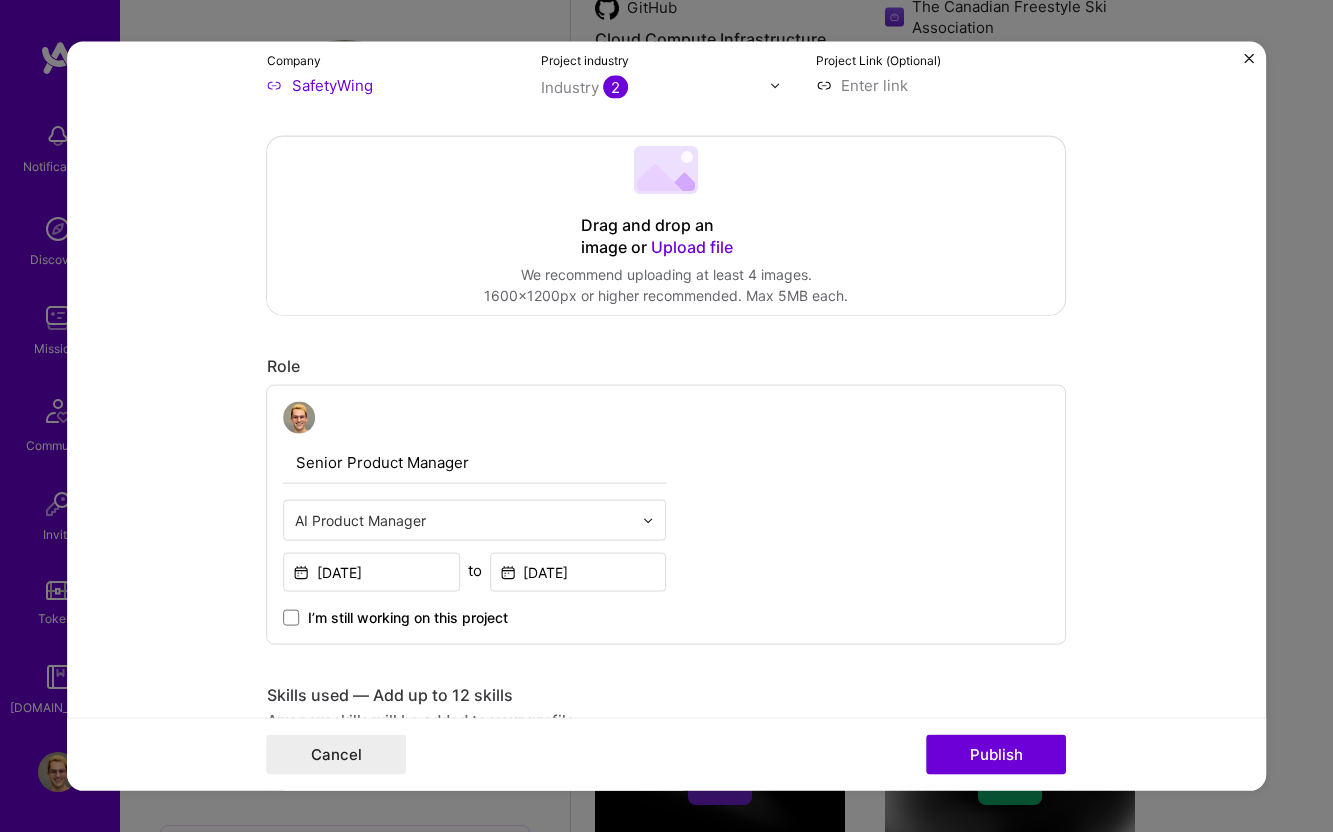 scroll, scrollTop: 354, scrollLeft: 0, axis: vertical 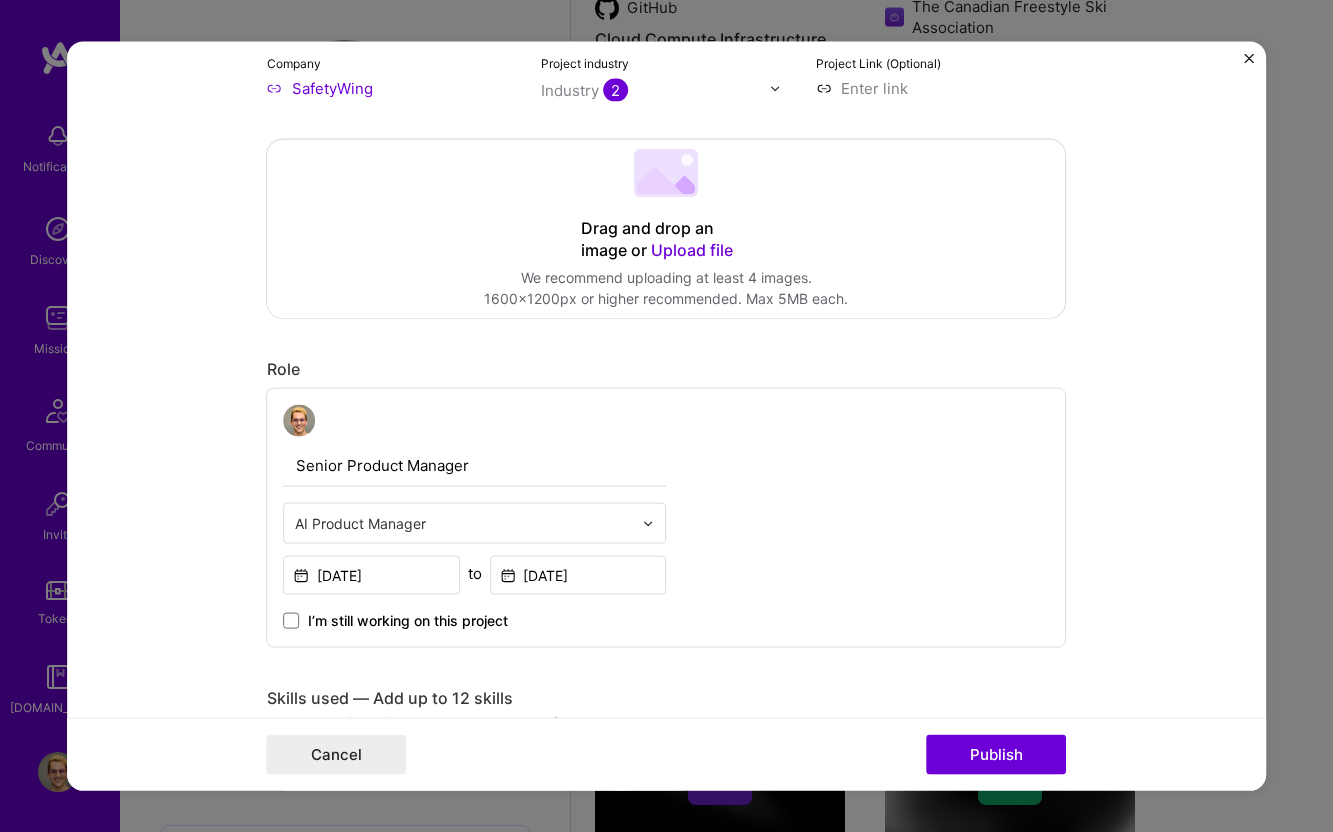 click at bounding box center (464, 523) 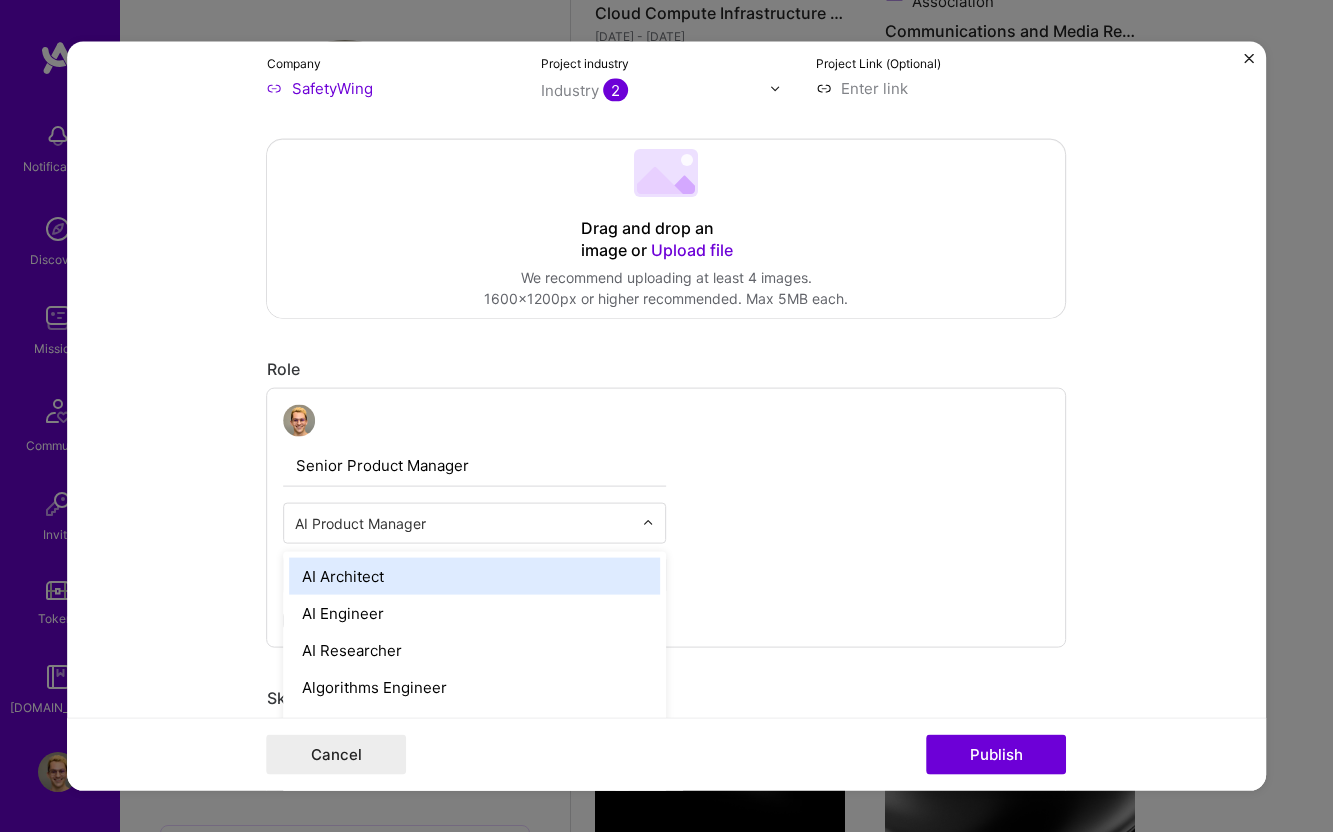 scroll, scrollTop: 1144, scrollLeft: 0, axis: vertical 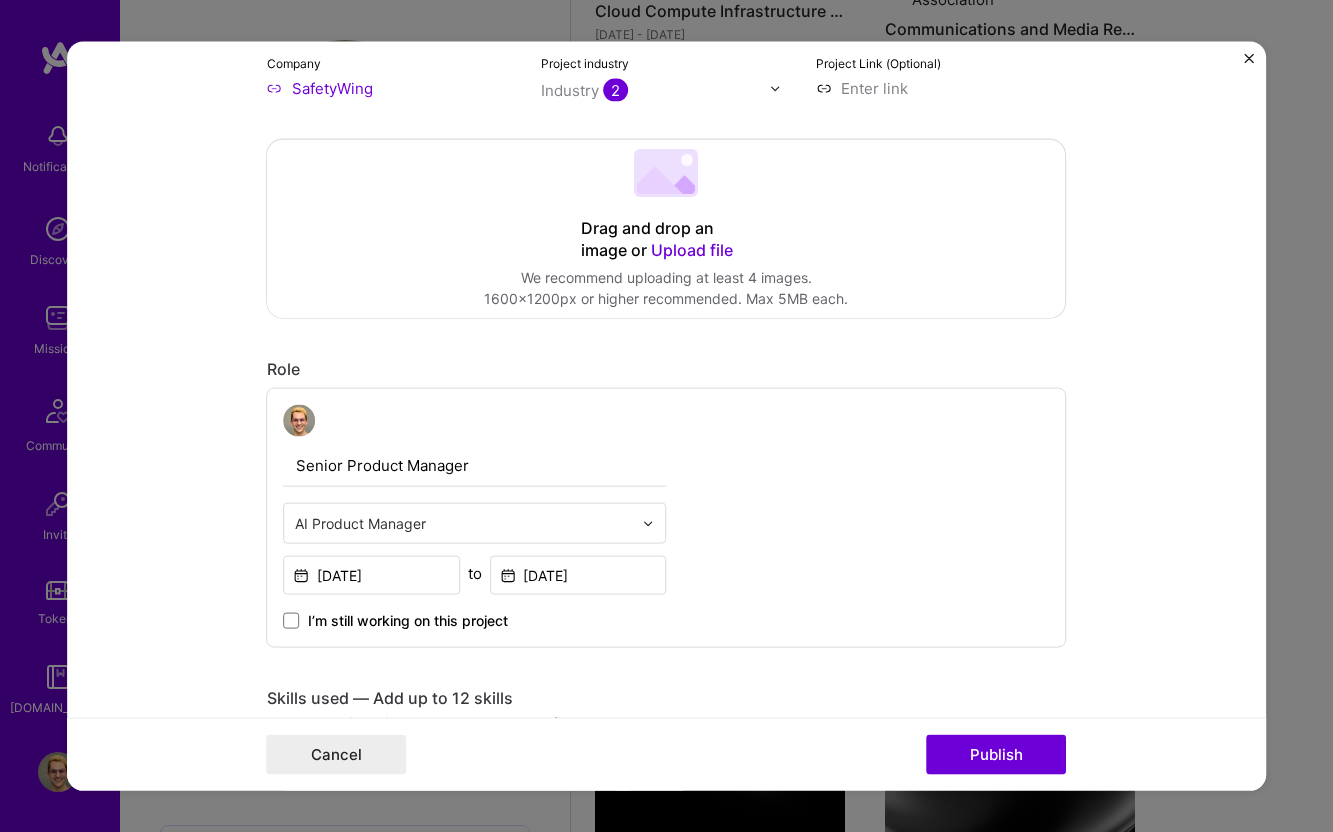 click on "Senior Product Manager" at bounding box center (475, 466) 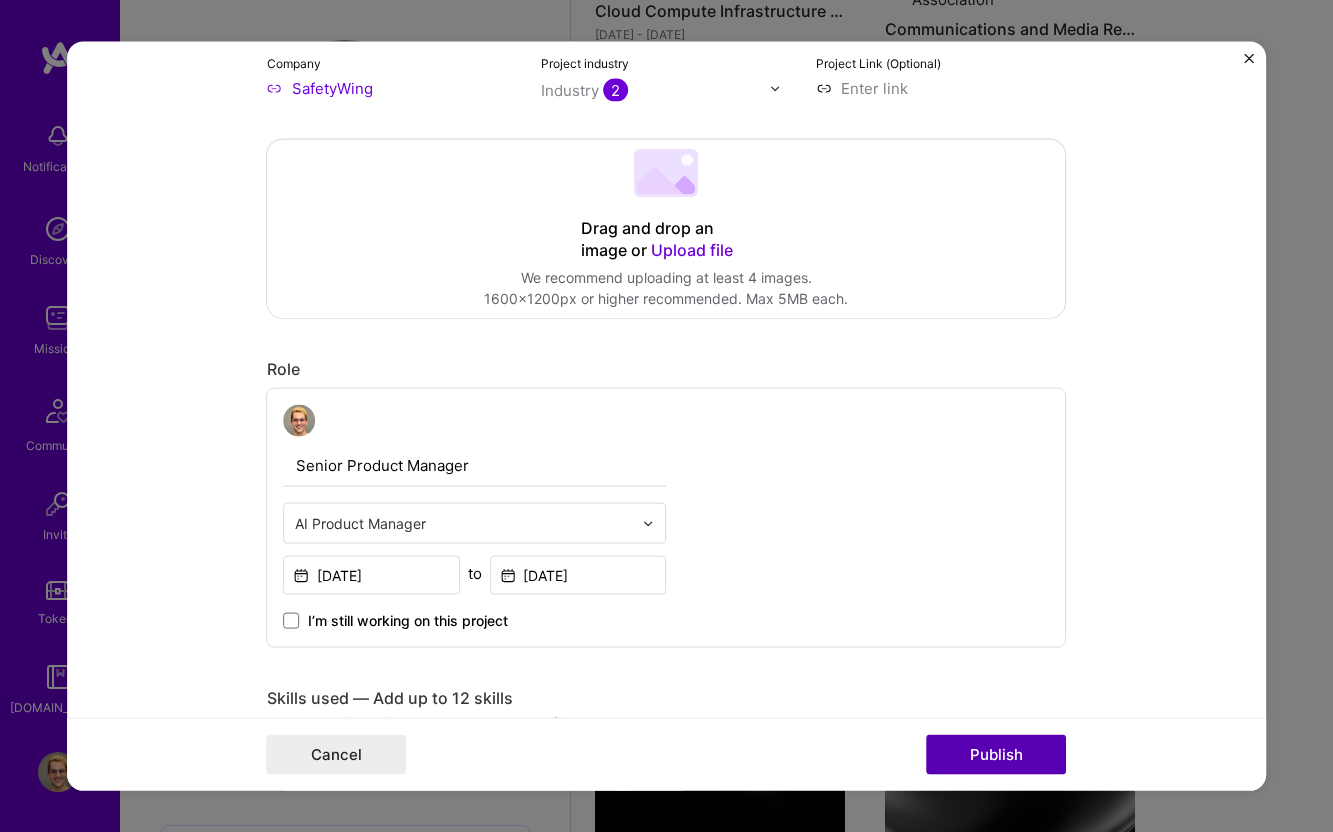 click on "Publish" at bounding box center (997, 754) 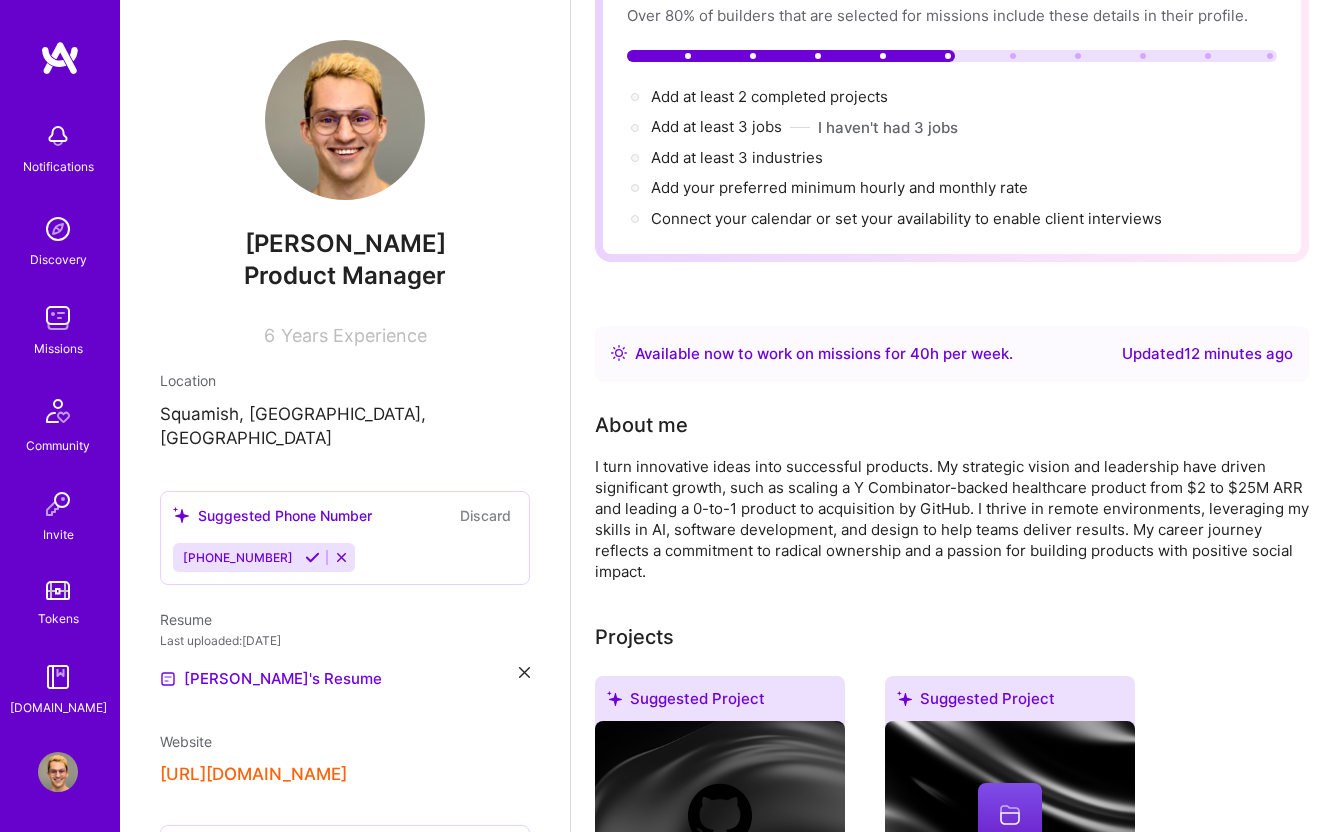 scroll, scrollTop: 0, scrollLeft: 0, axis: both 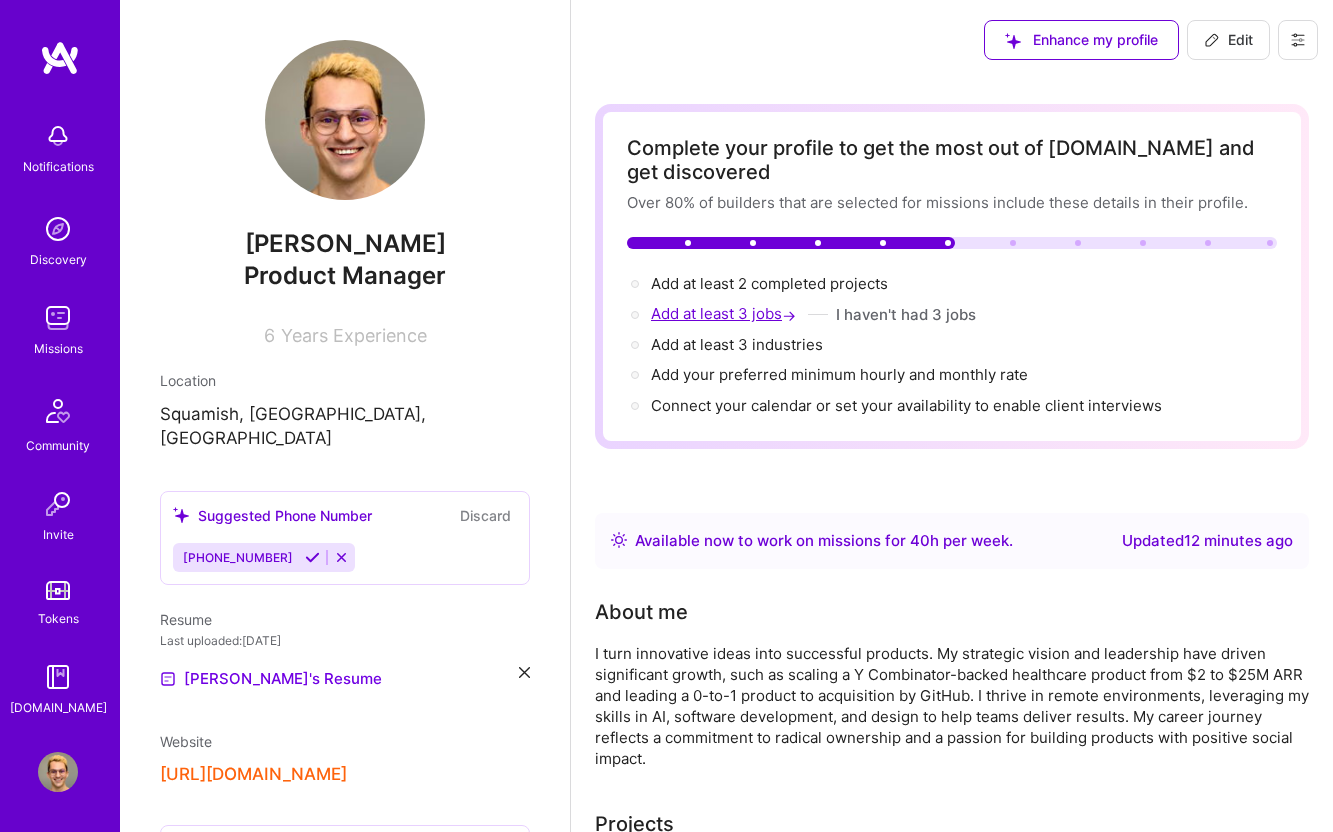 click on "Add at least 3 jobs  →" at bounding box center [725, 313] 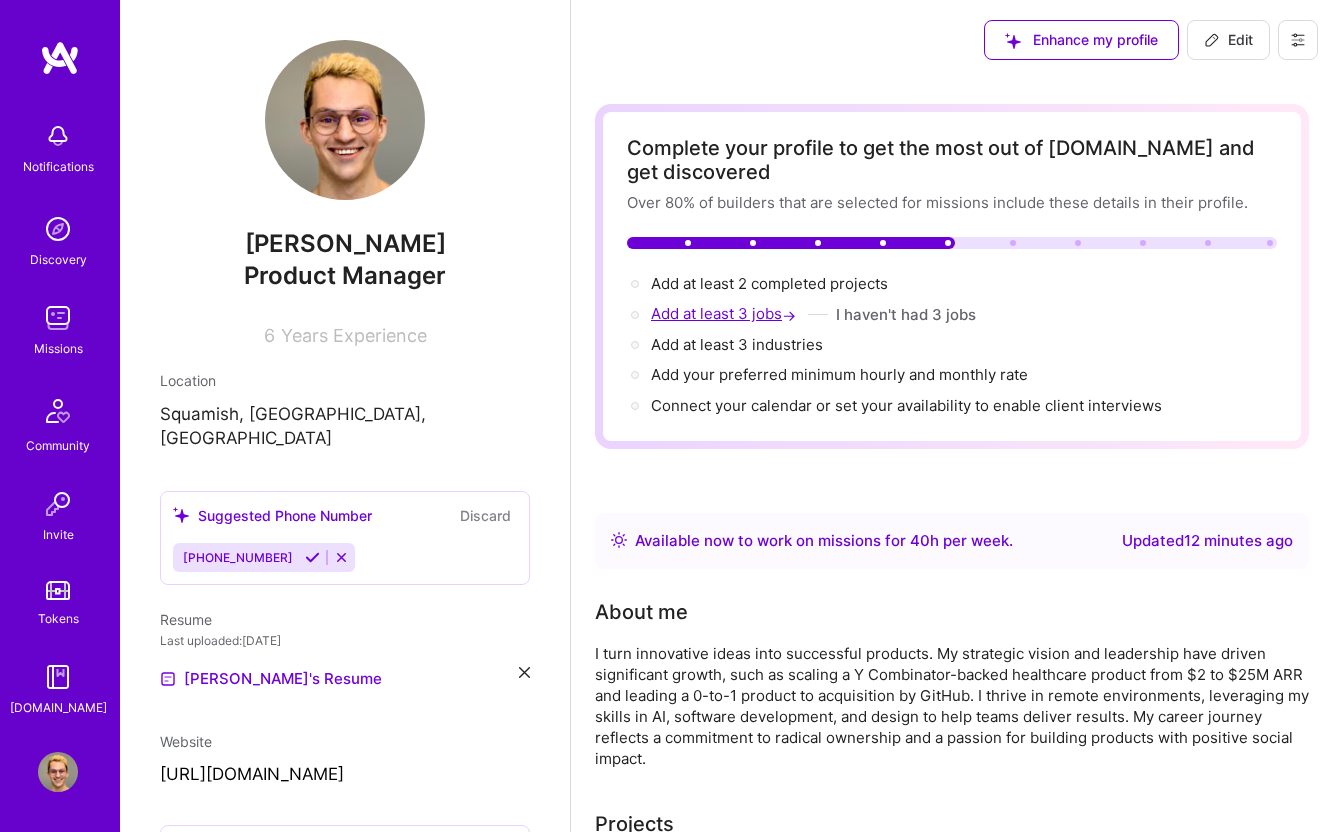 scroll, scrollTop: 1006, scrollLeft: 0, axis: vertical 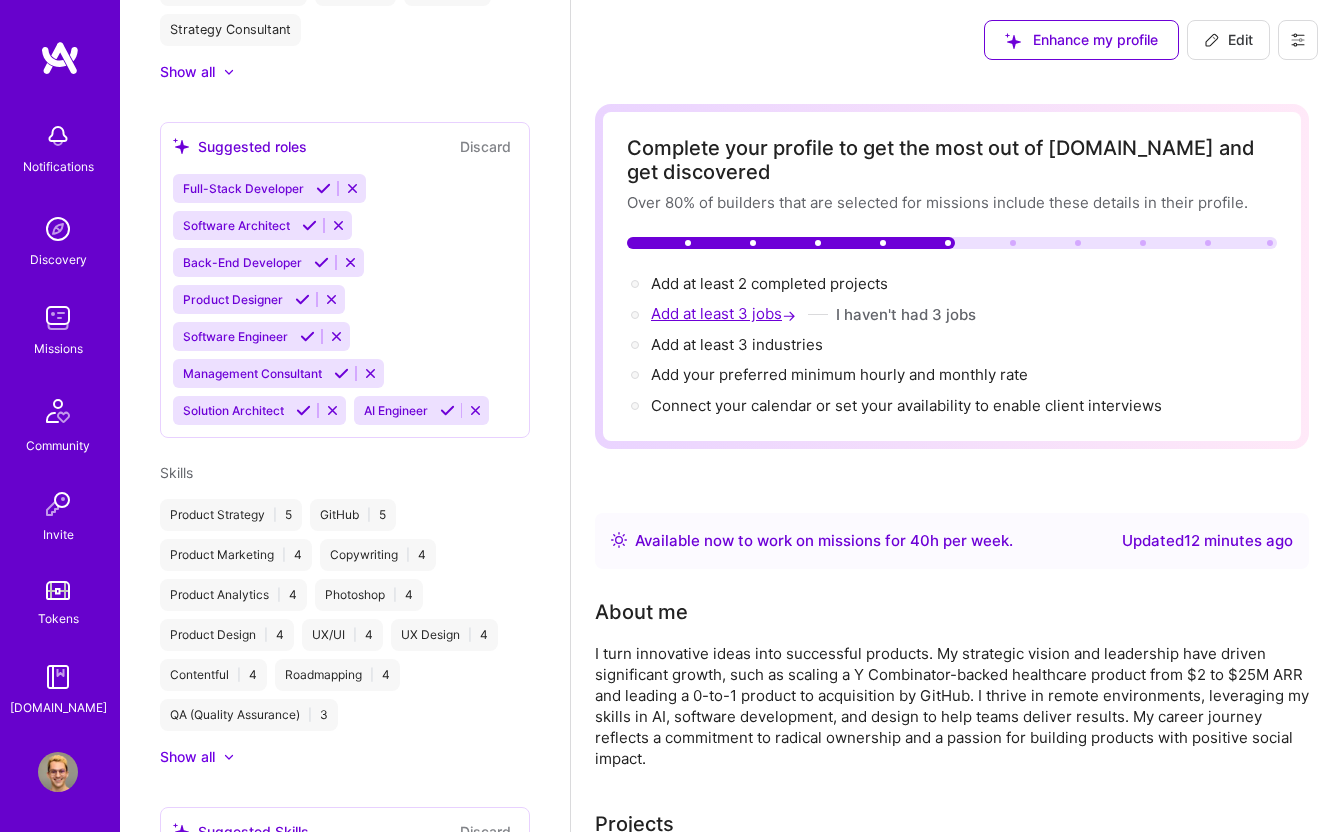 select on "US" 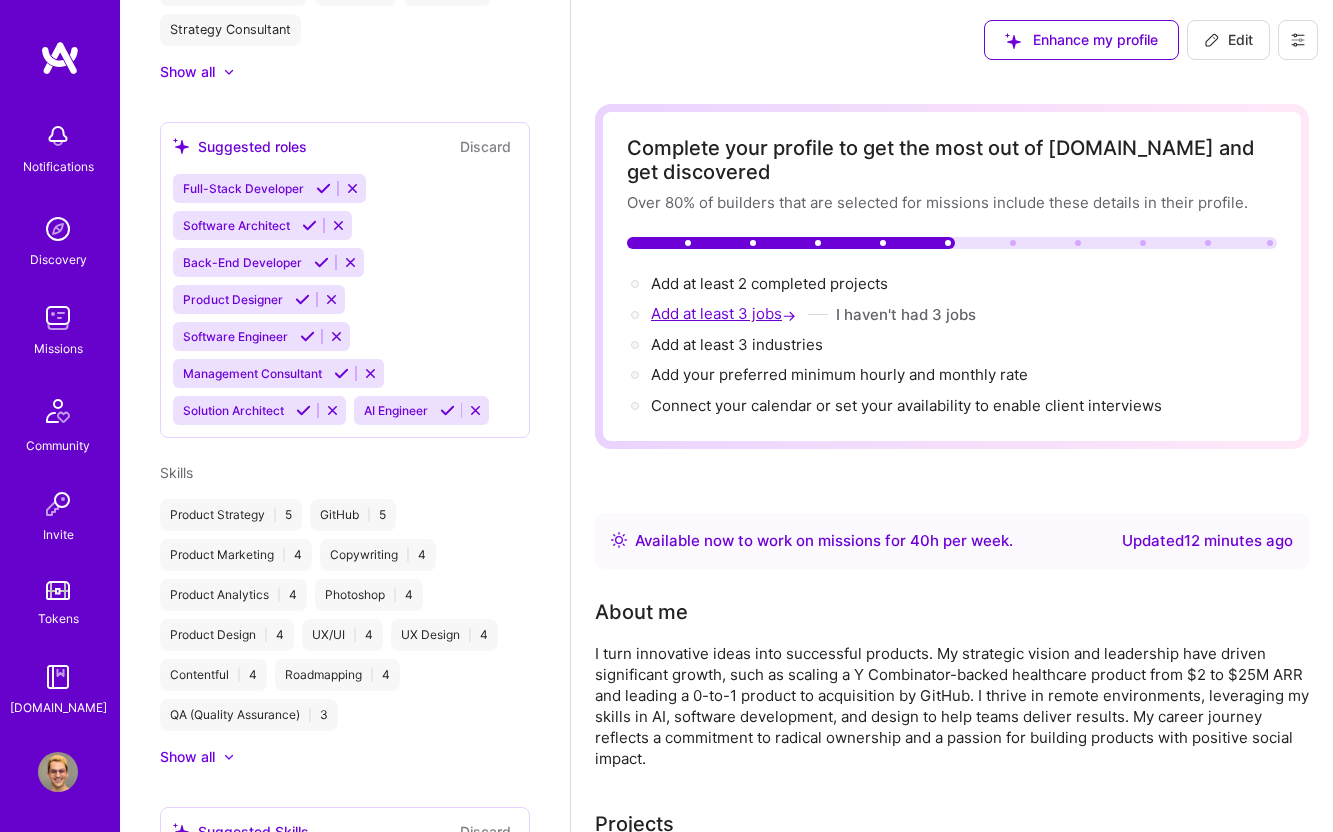 select on "Right Now" 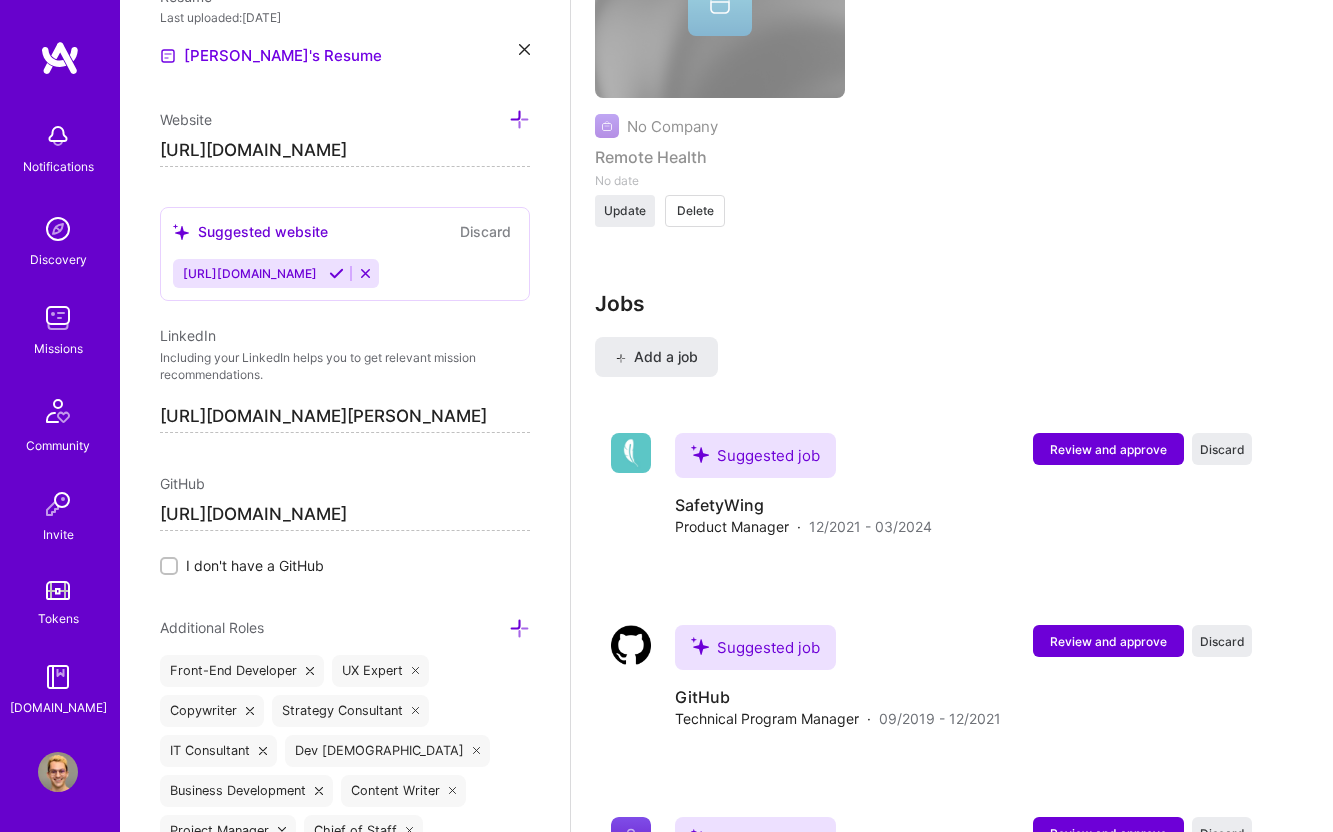 scroll, scrollTop: 4775, scrollLeft: 0, axis: vertical 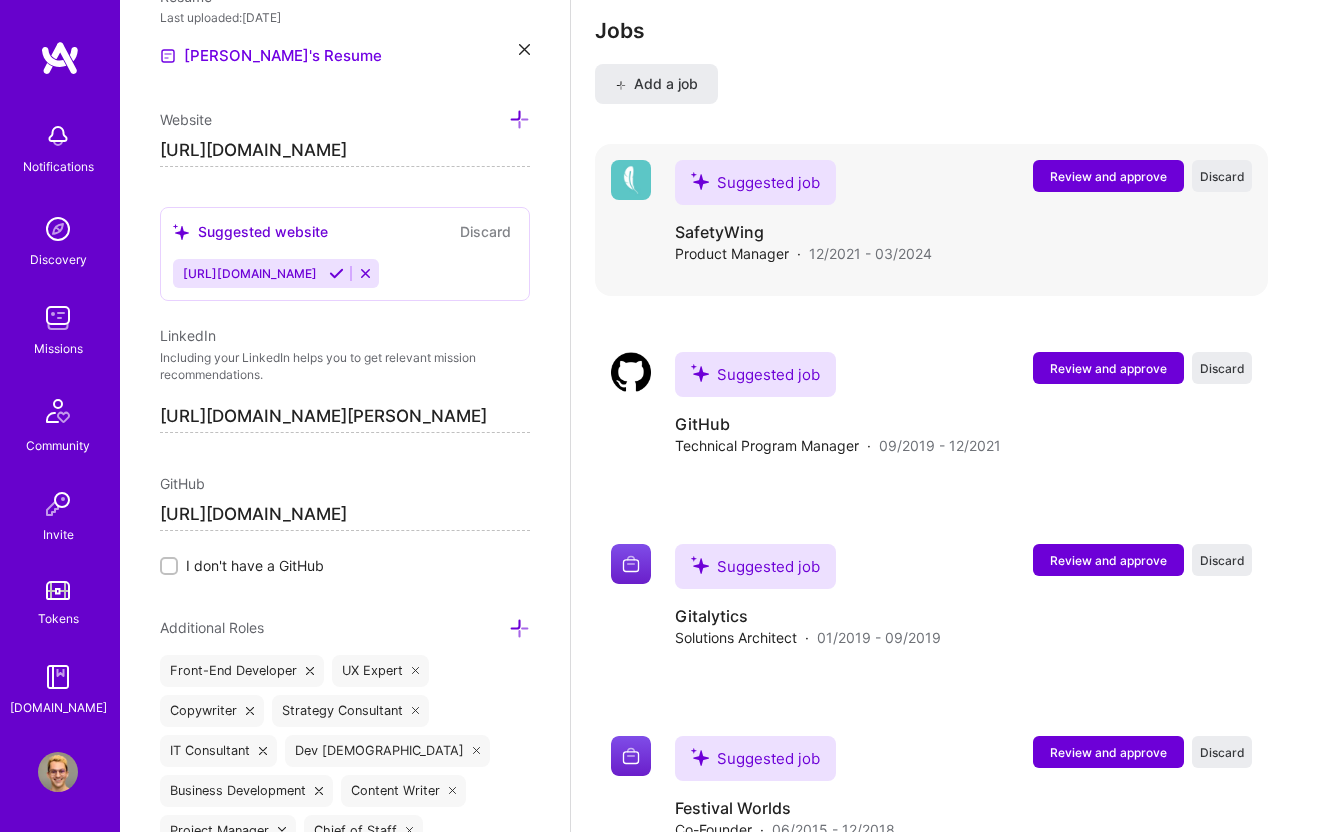 click on "Review and approve" at bounding box center [1108, 176] 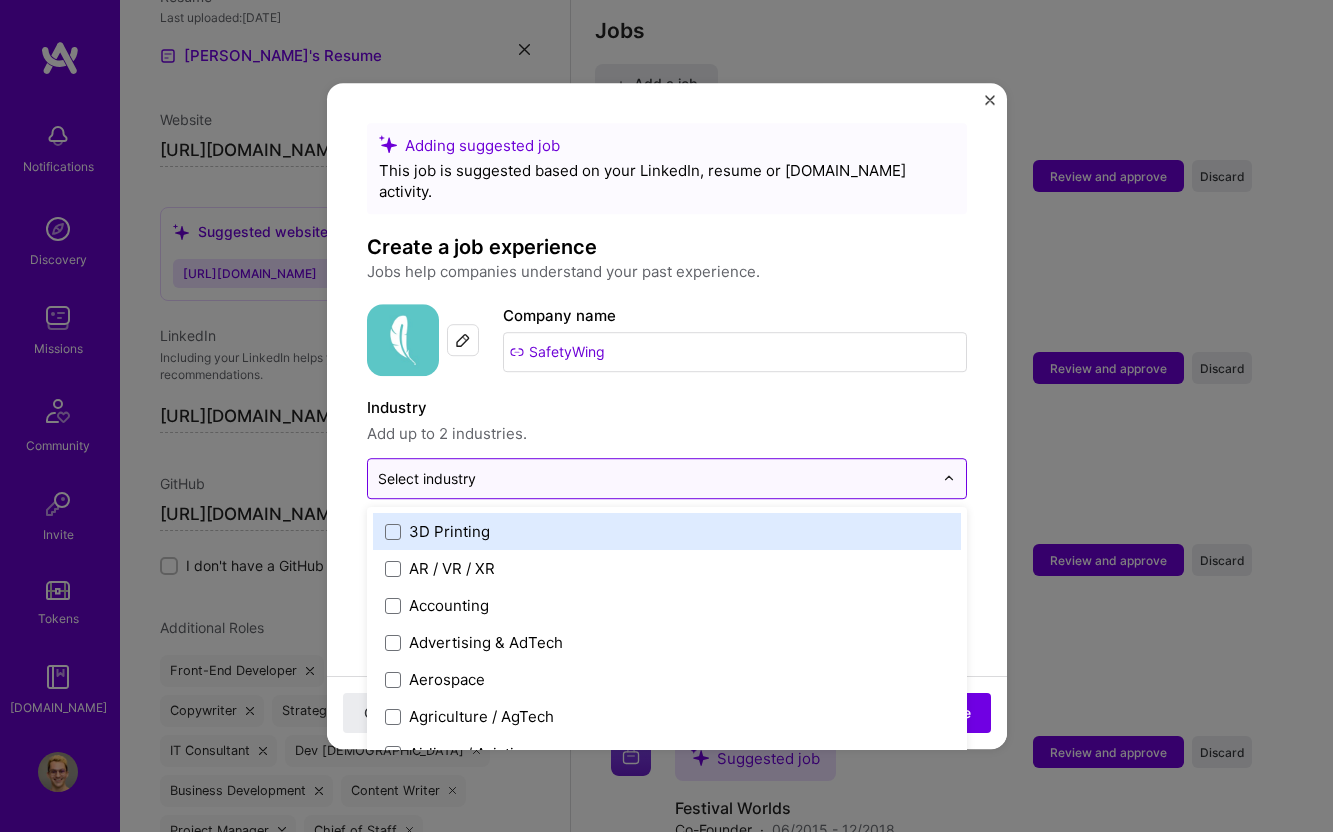 click at bounding box center (655, 478) 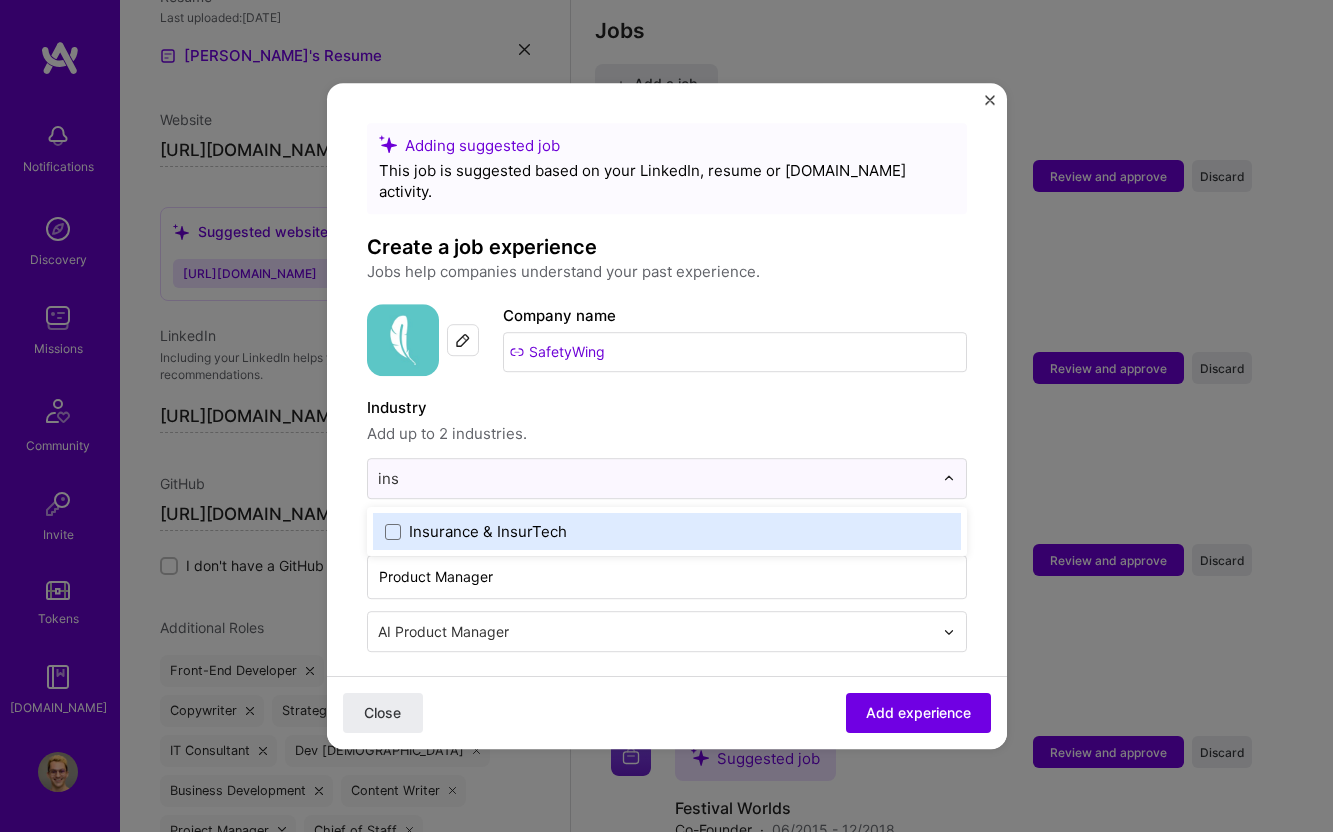 type on "insu" 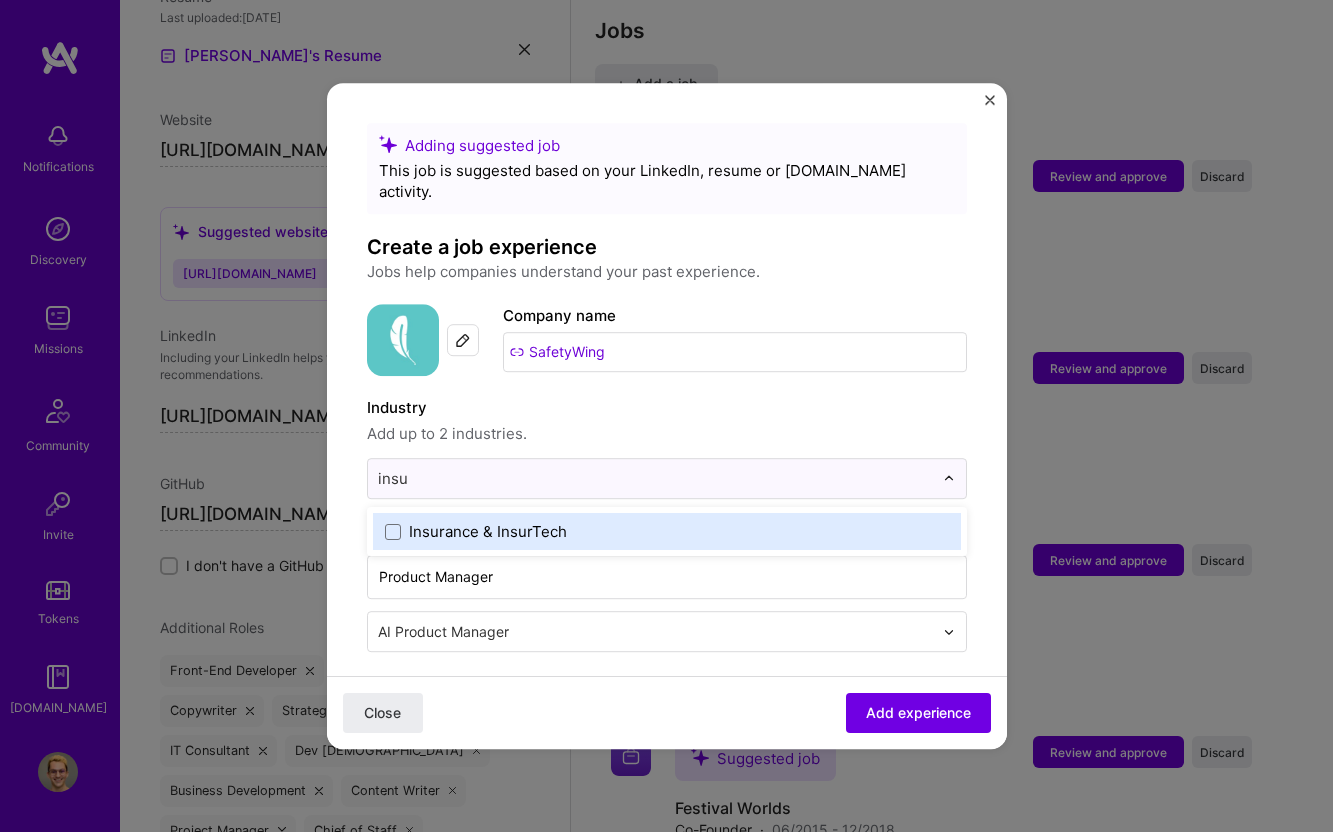click on "Insurance & InsurTech" at bounding box center [488, 531] 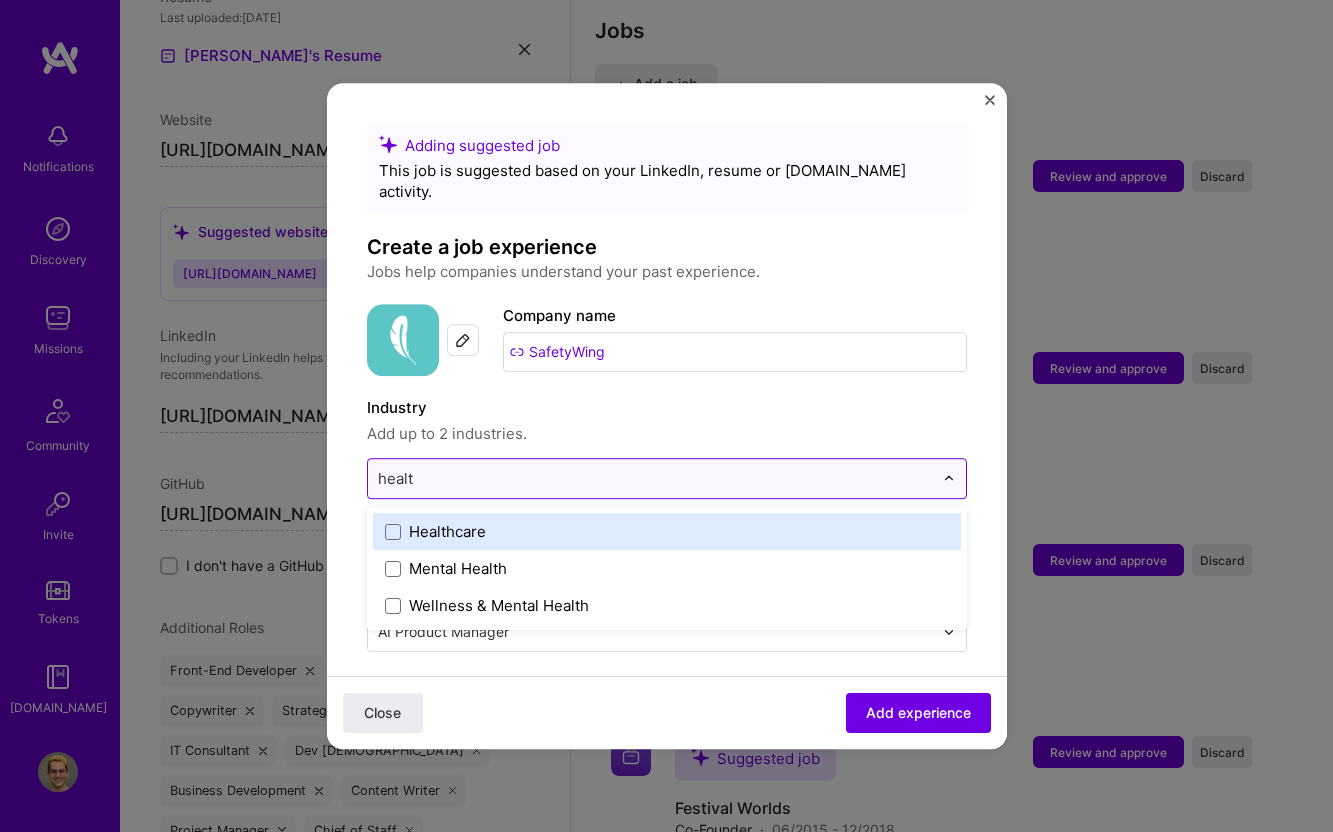 type on "health" 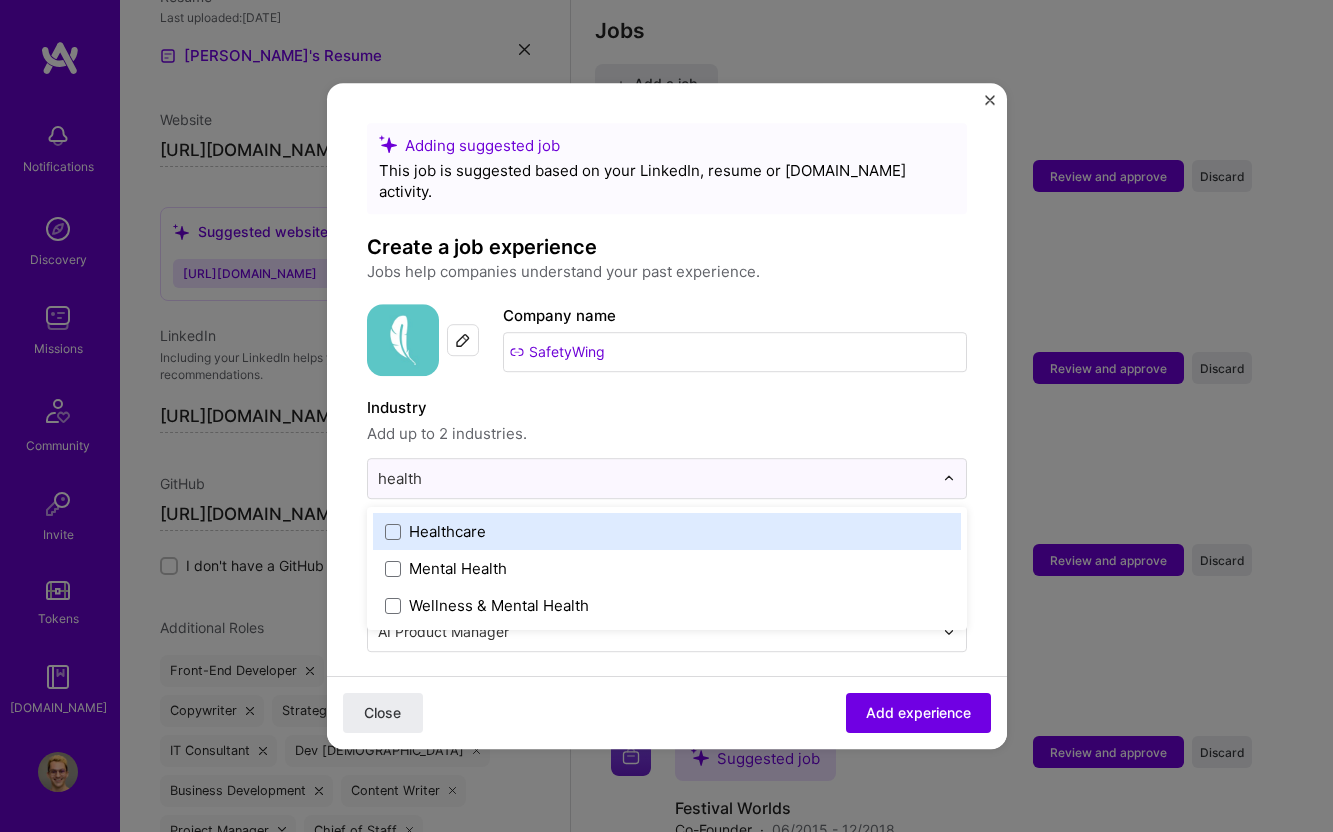 click on "Healthcare" at bounding box center (667, 531) 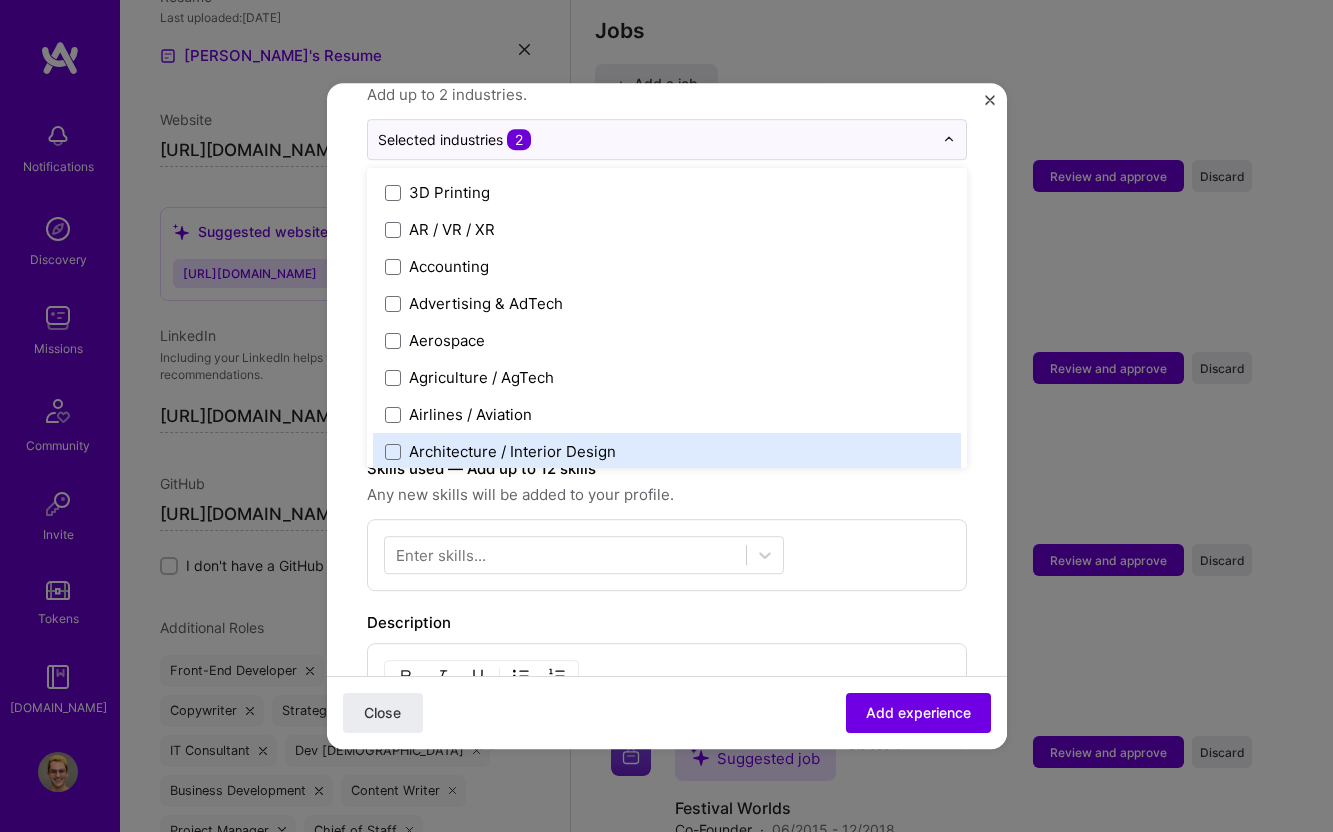 scroll, scrollTop: 347, scrollLeft: 0, axis: vertical 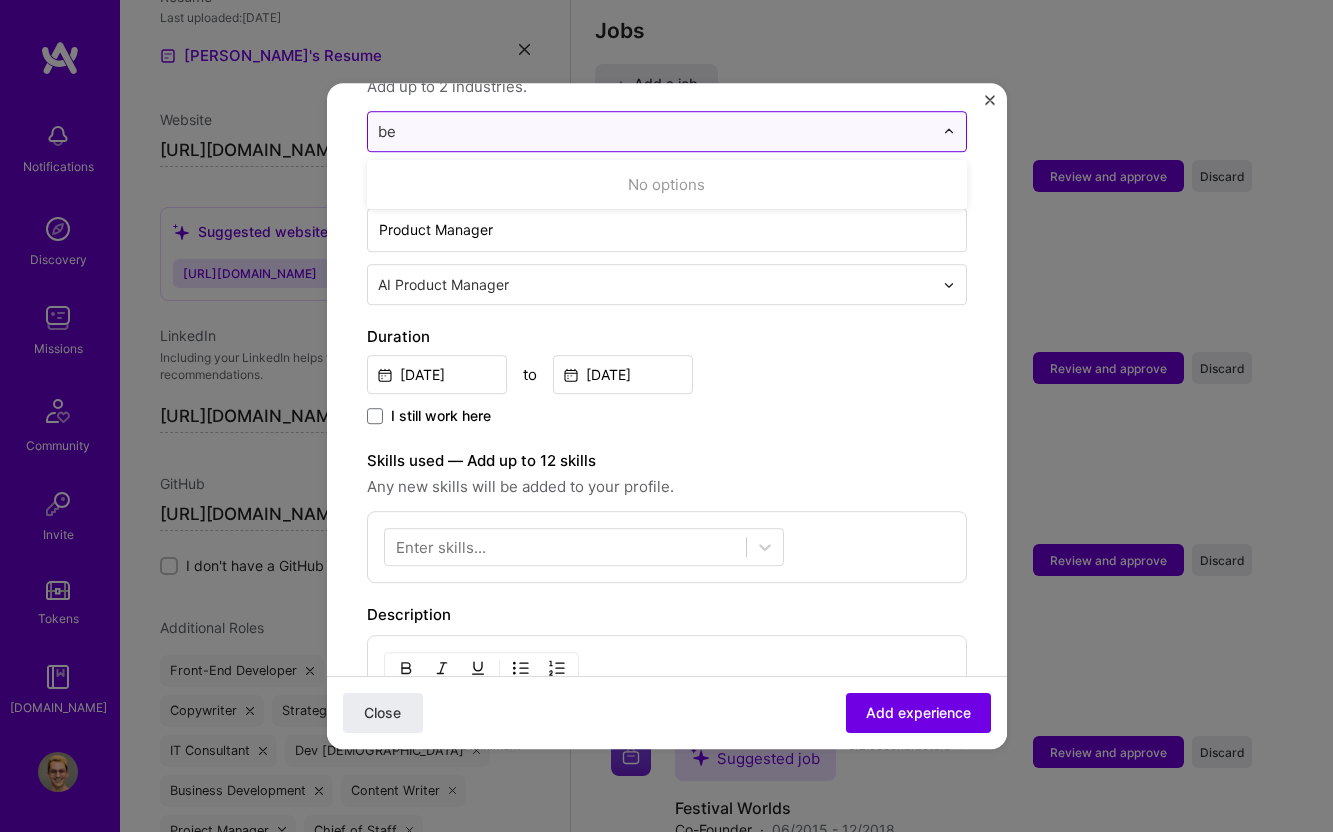 type on "b" 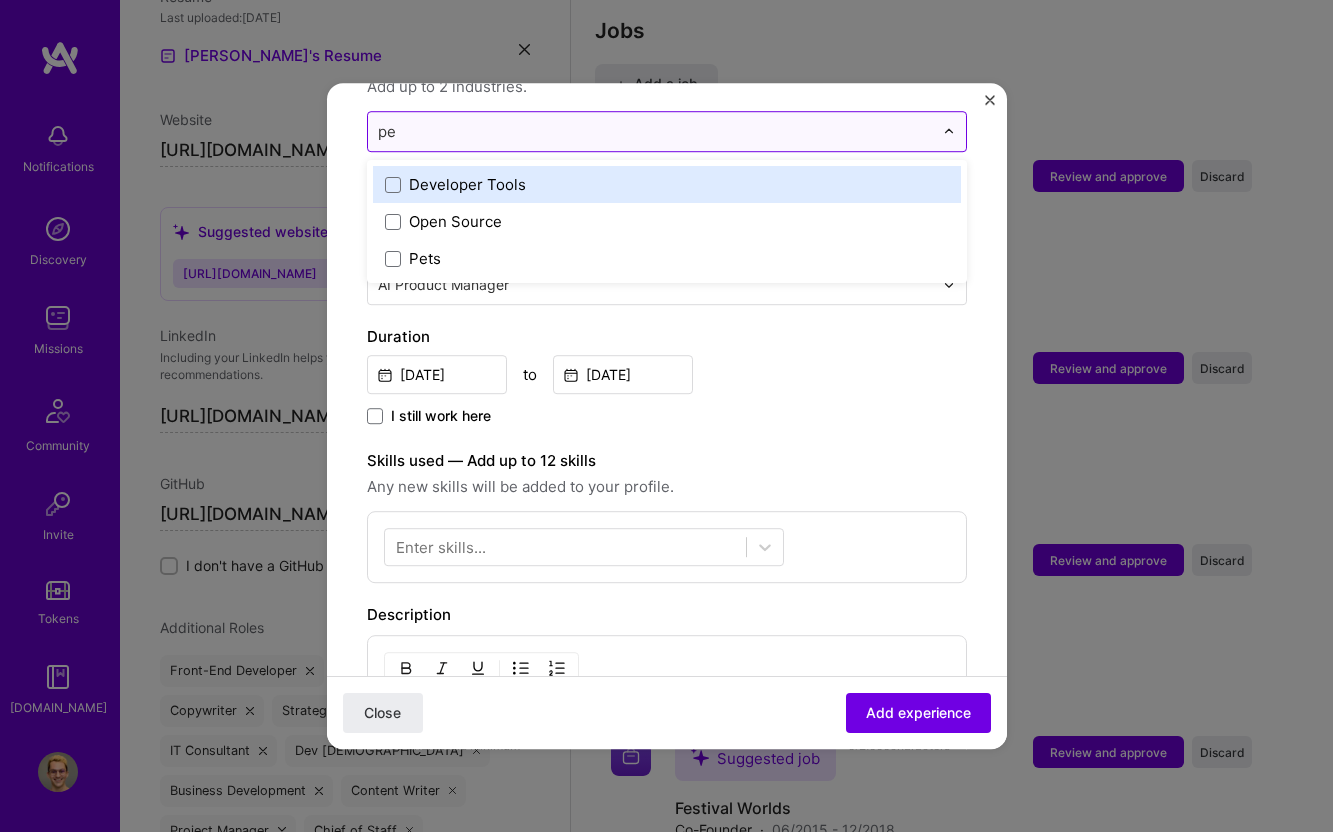 type on "p" 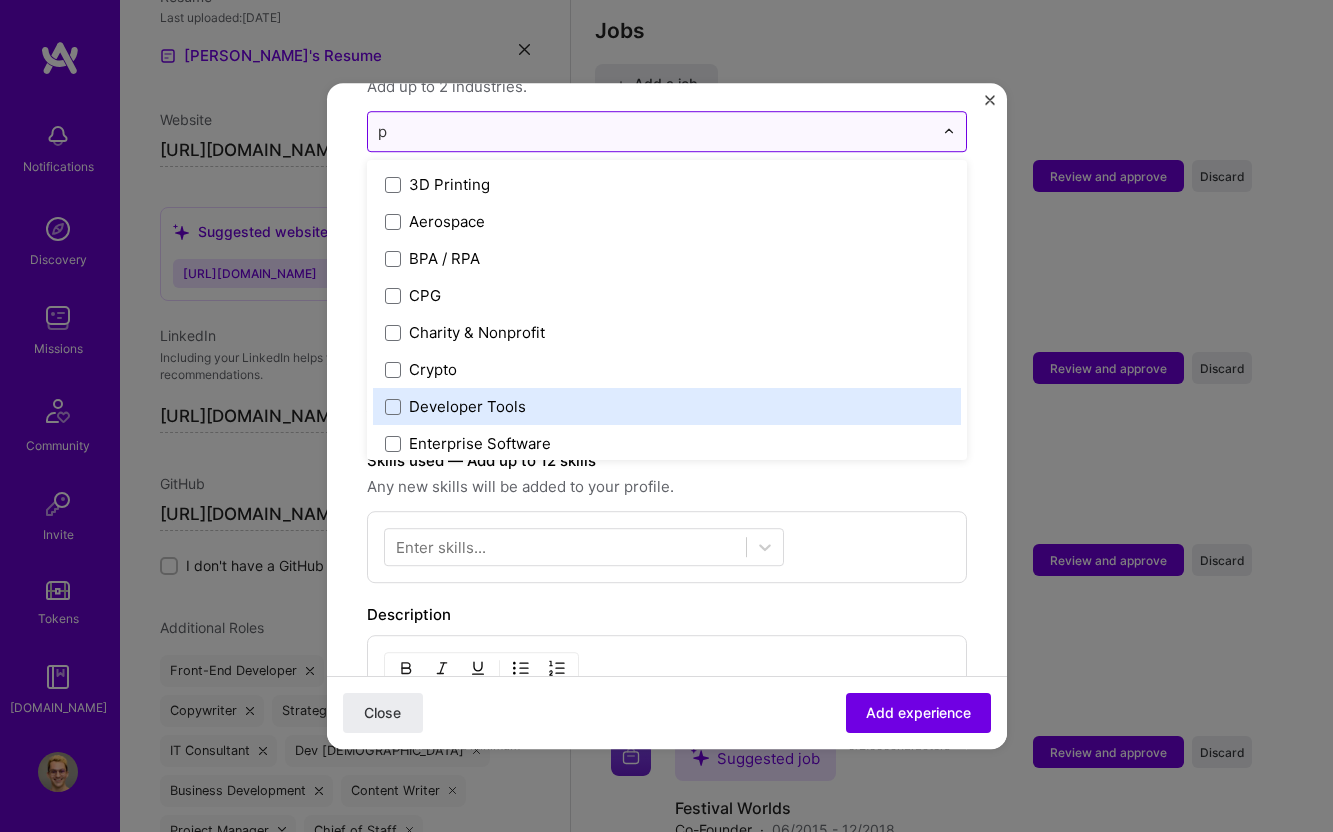 type 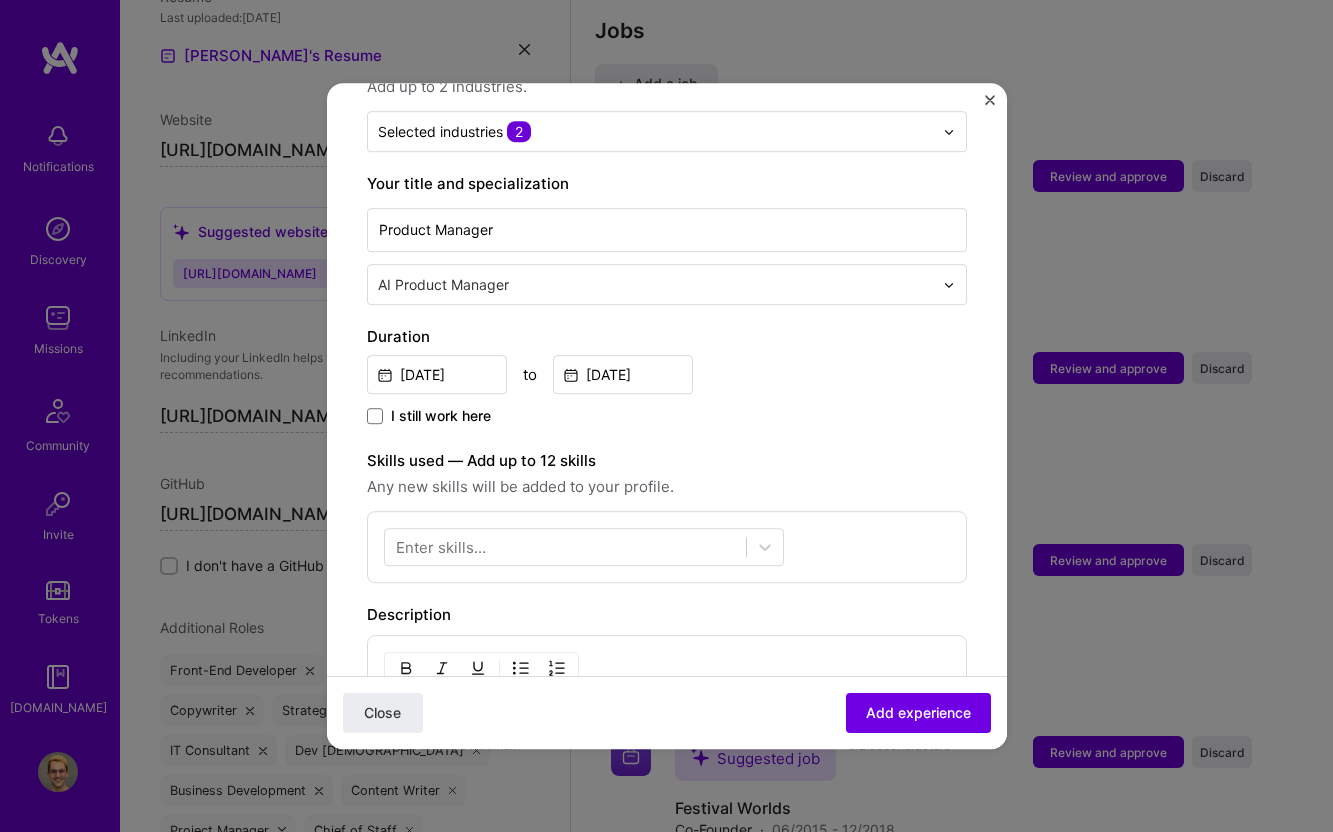 click on "Any new skills will be added to your profile." at bounding box center (667, 487) 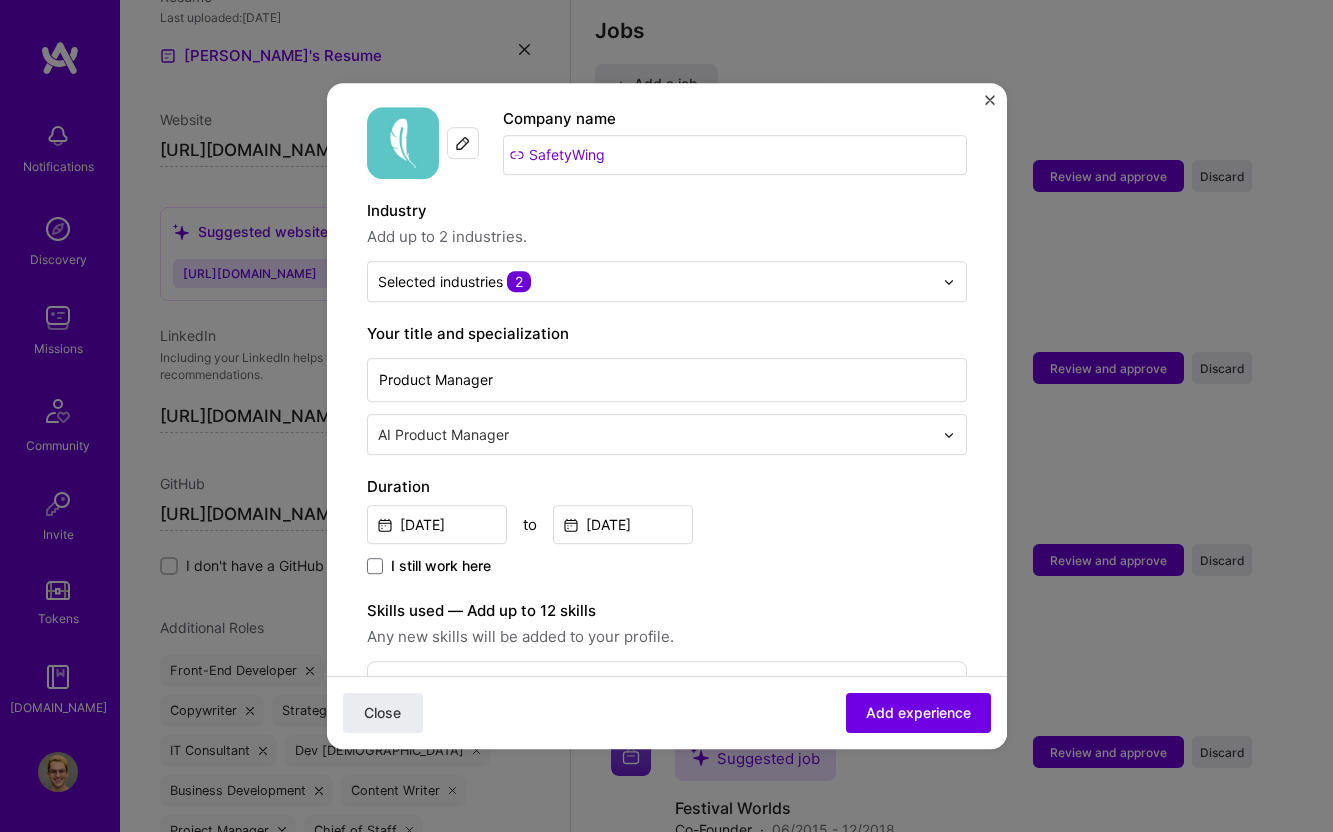 scroll, scrollTop: 311, scrollLeft: 0, axis: vertical 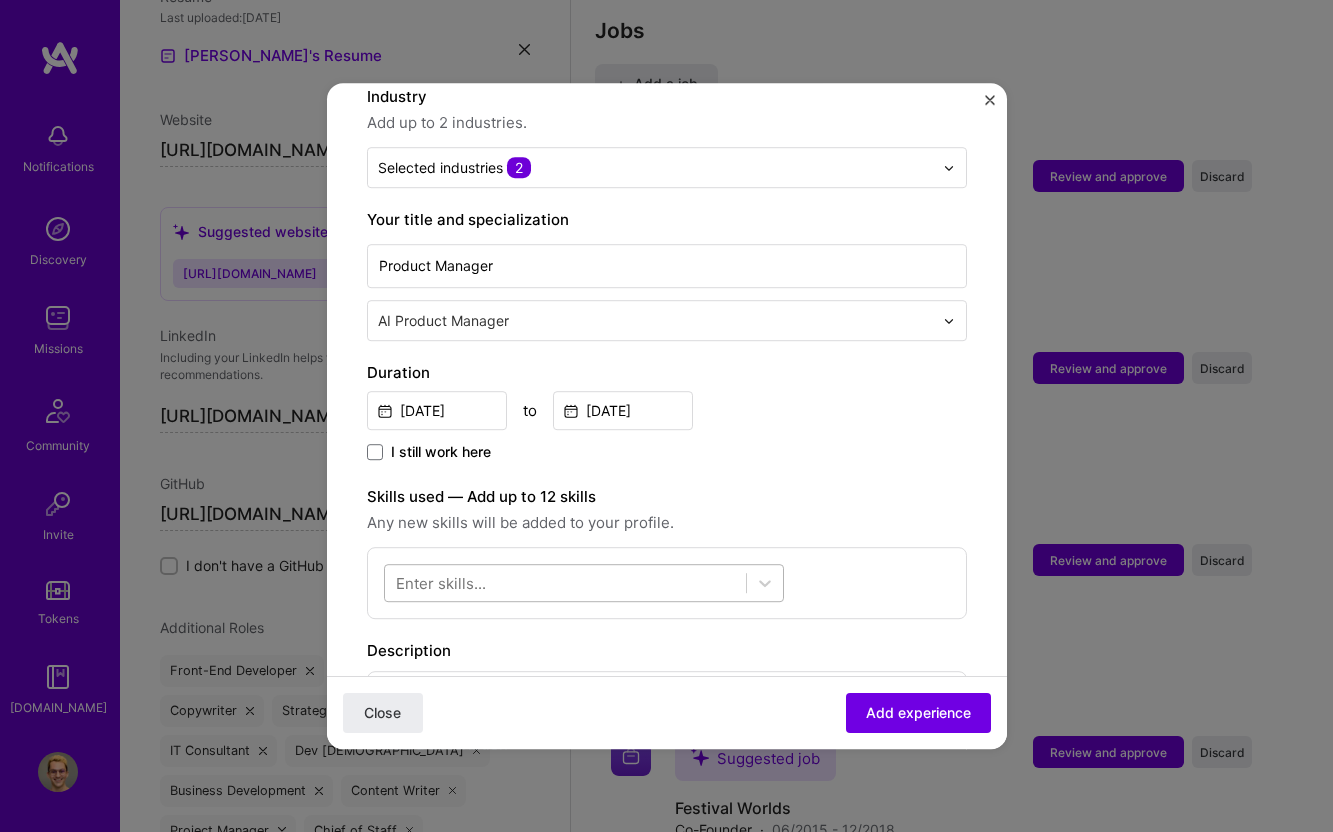 click at bounding box center [565, 583] 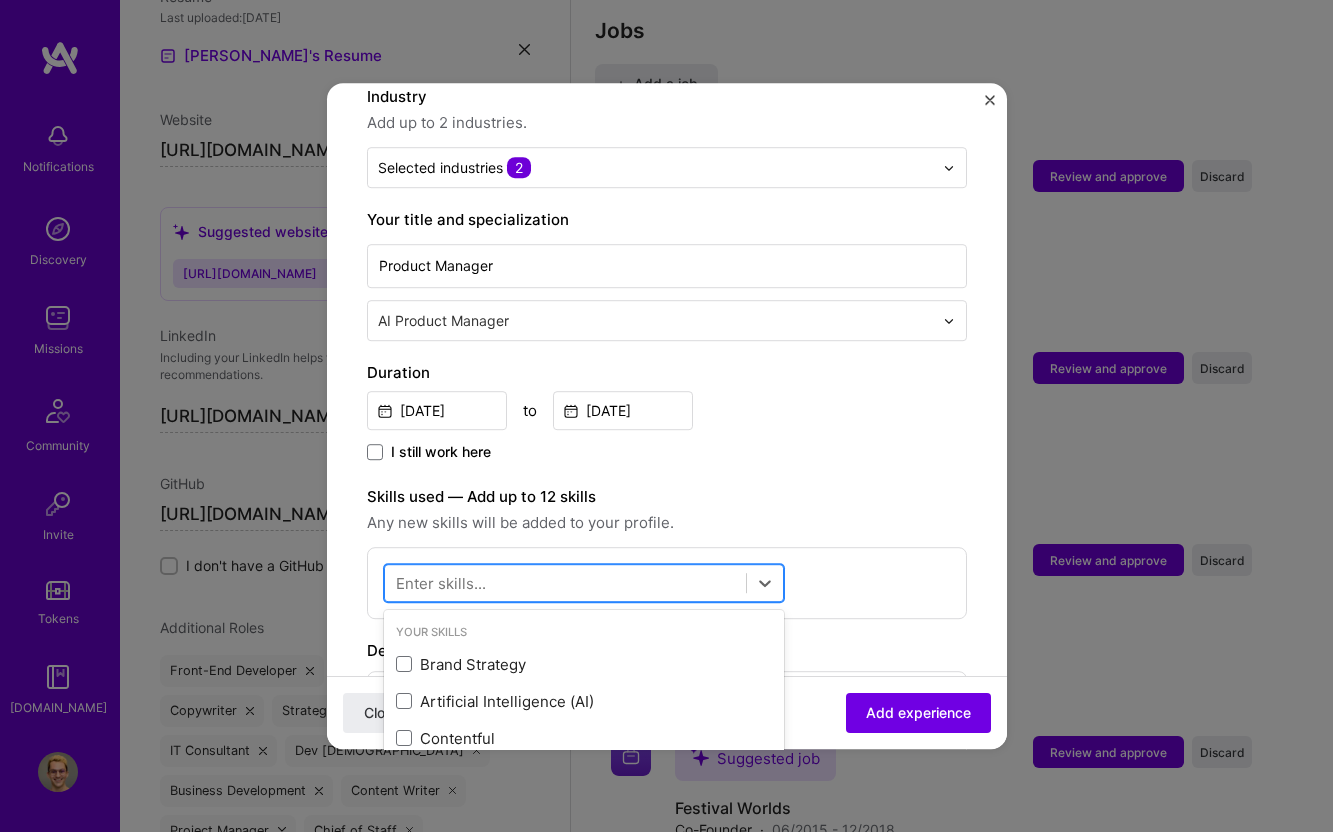scroll, scrollTop: 4839, scrollLeft: 0, axis: vertical 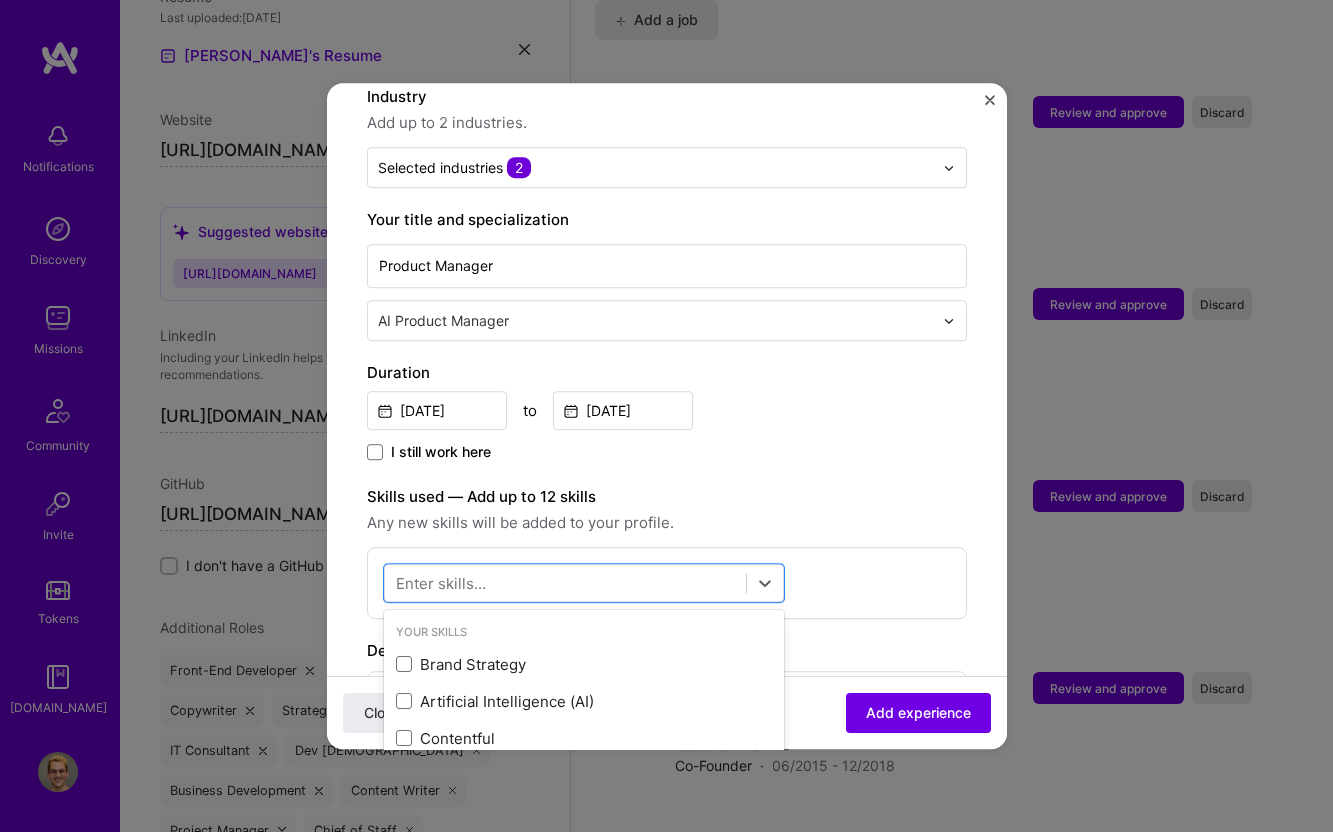 click on "Skills used — Add up to 12 skills" at bounding box center (667, 497) 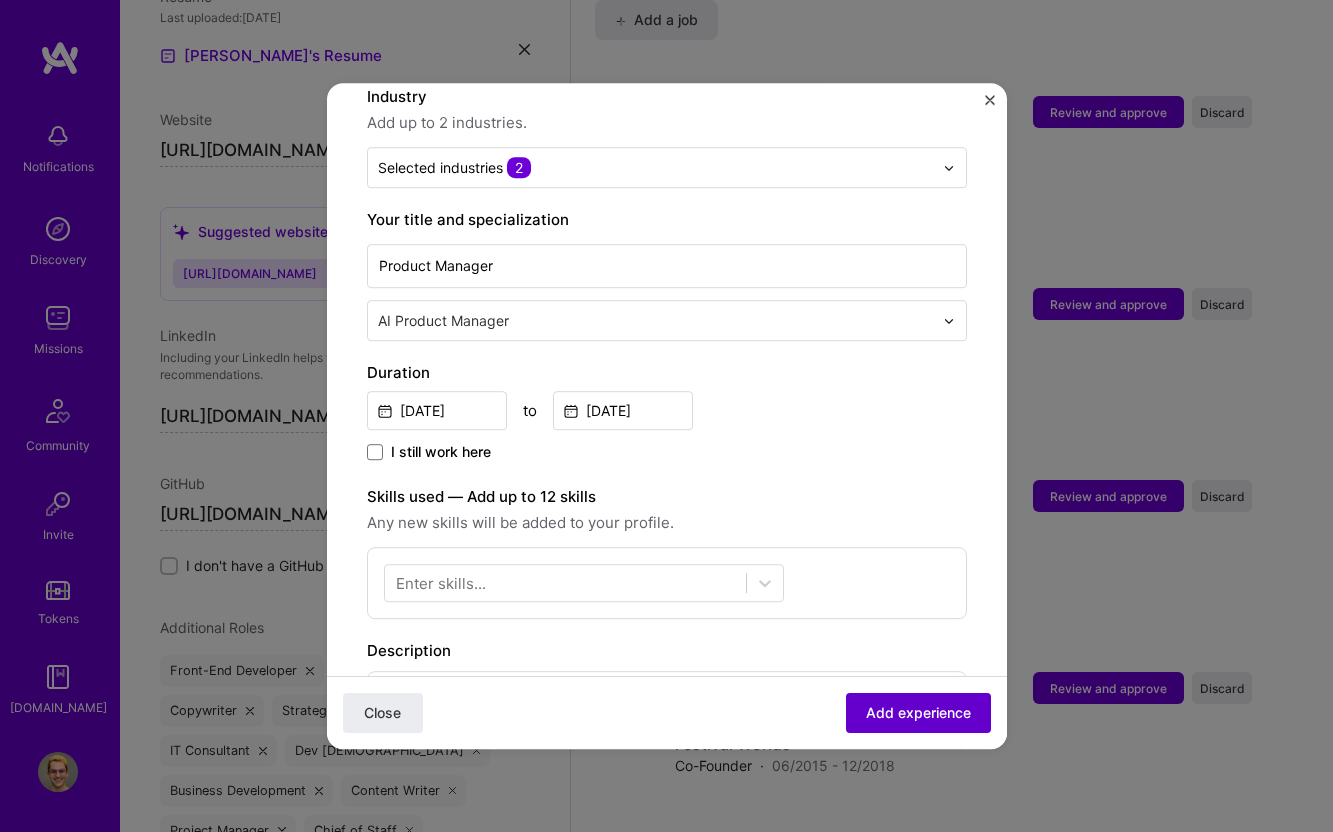 click on "Add experience" at bounding box center [918, 713] 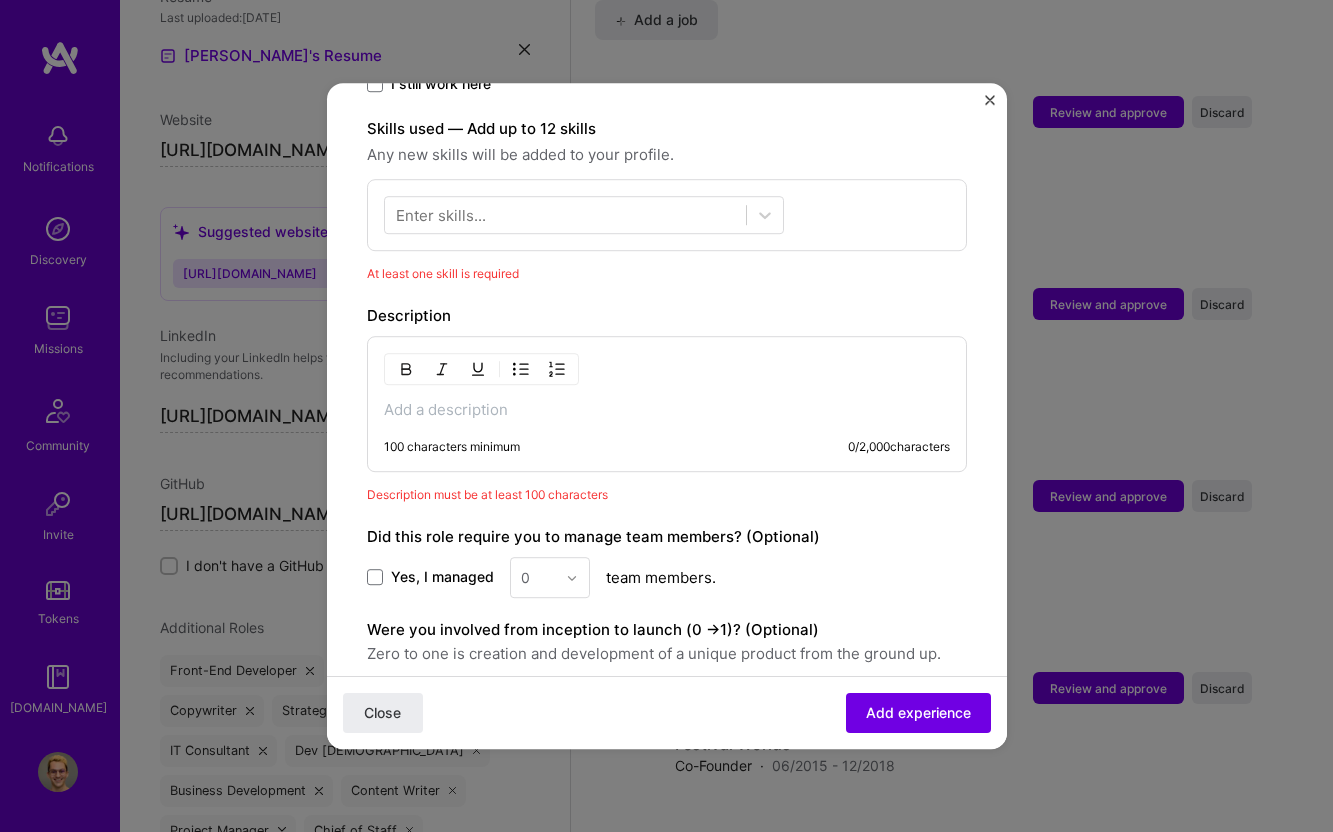 scroll, scrollTop: 692, scrollLeft: 0, axis: vertical 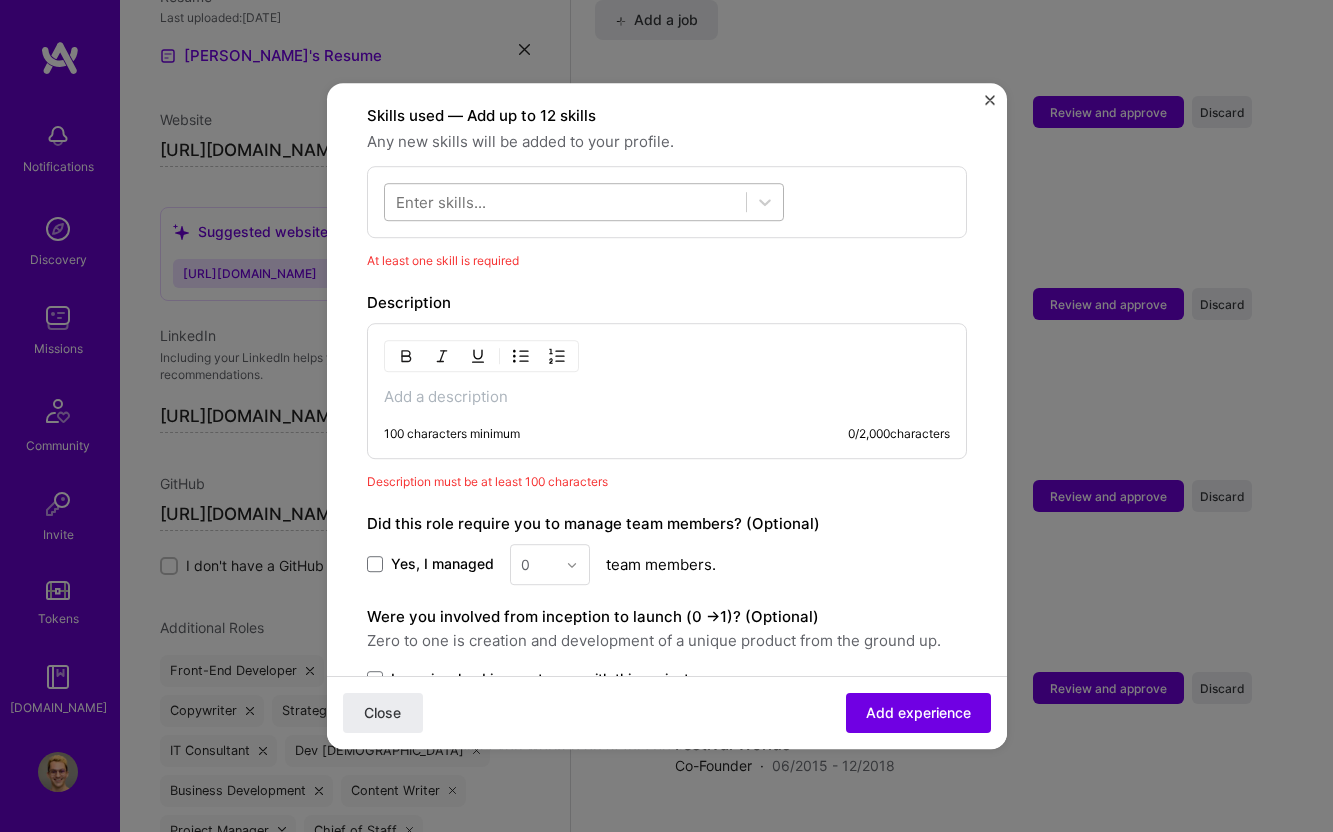 click at bounding box center [565, 202] 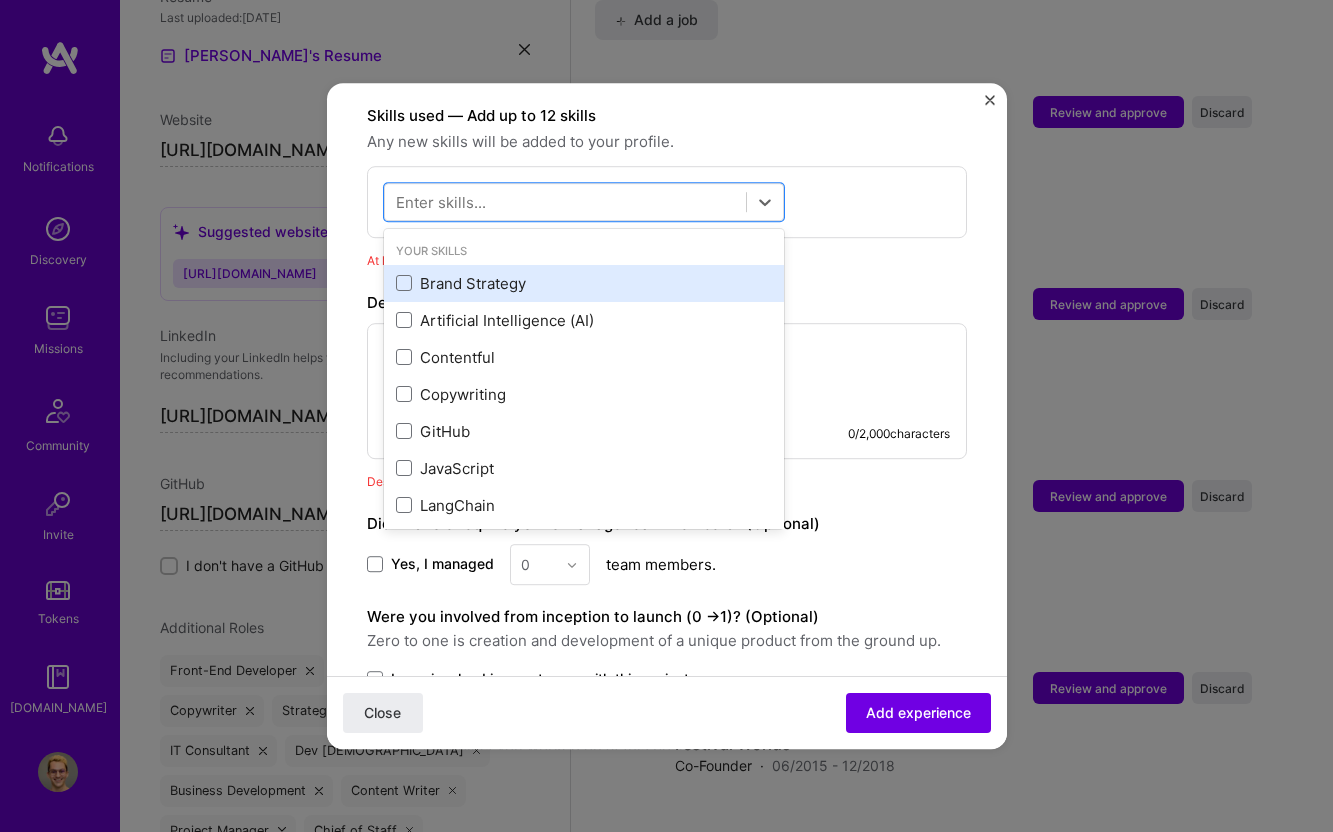 click on "Brand Strategy" at bounding box center [584, 283] 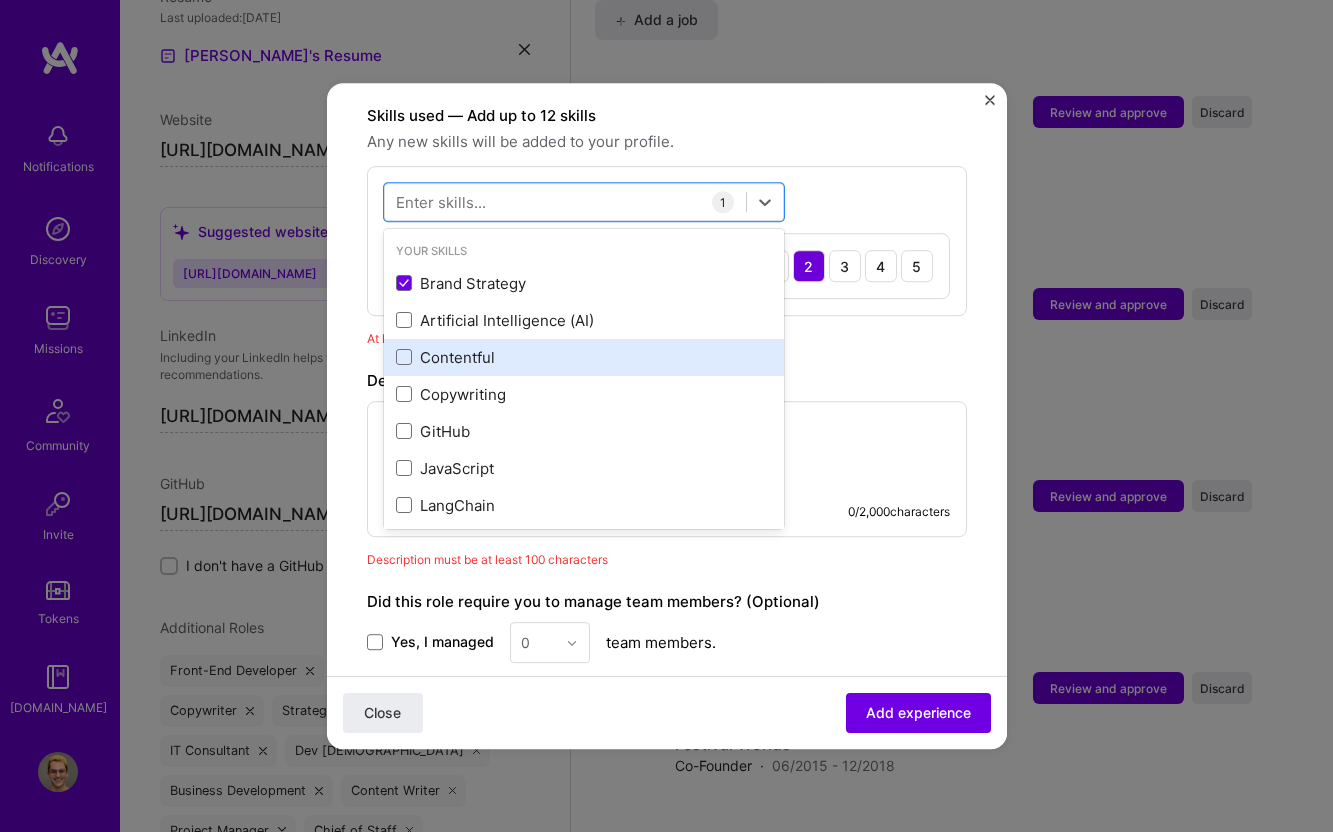 click on "Contentful" at bounding box center [584, 357] 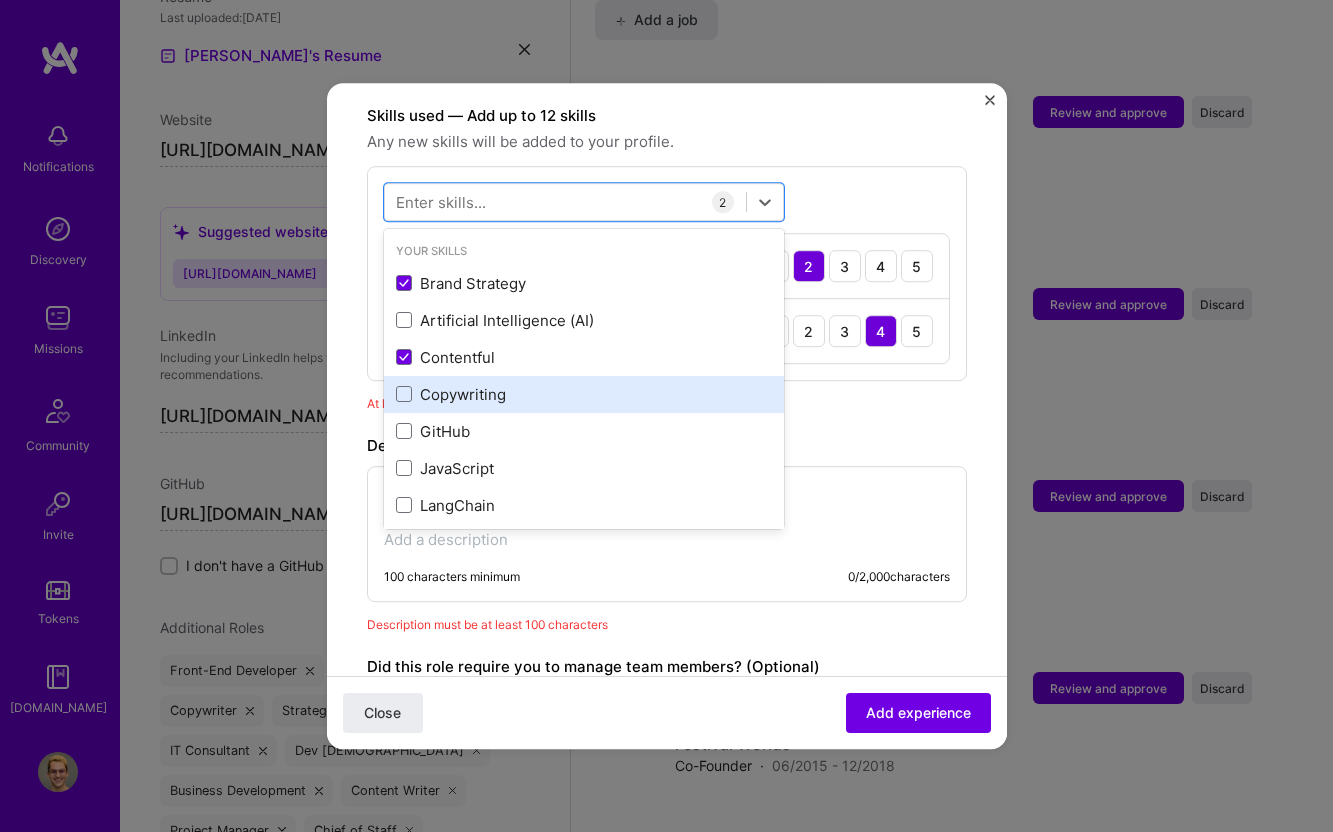 click on "Copywriting" at bounding box center (584, 394) 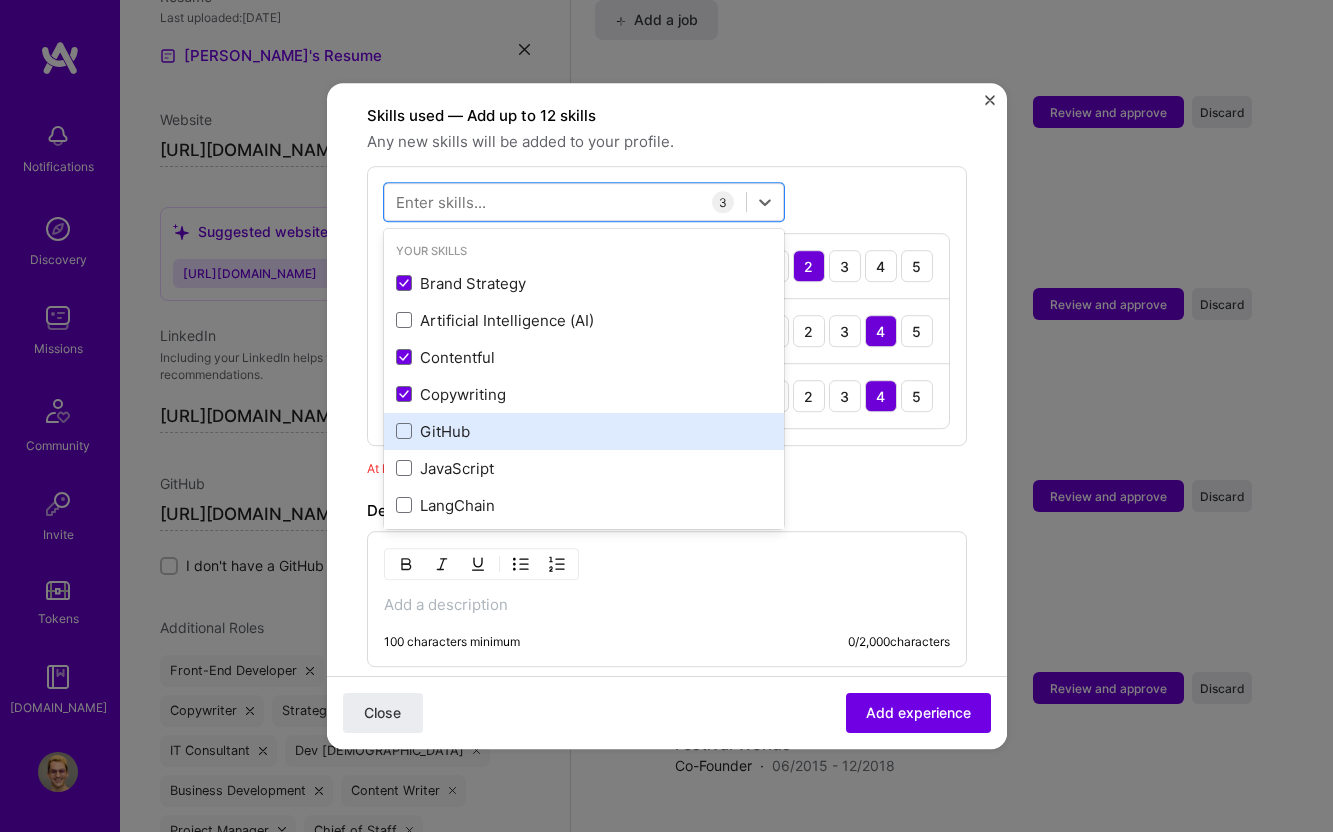 click on "GitHub" at bounding box center (584, 431) 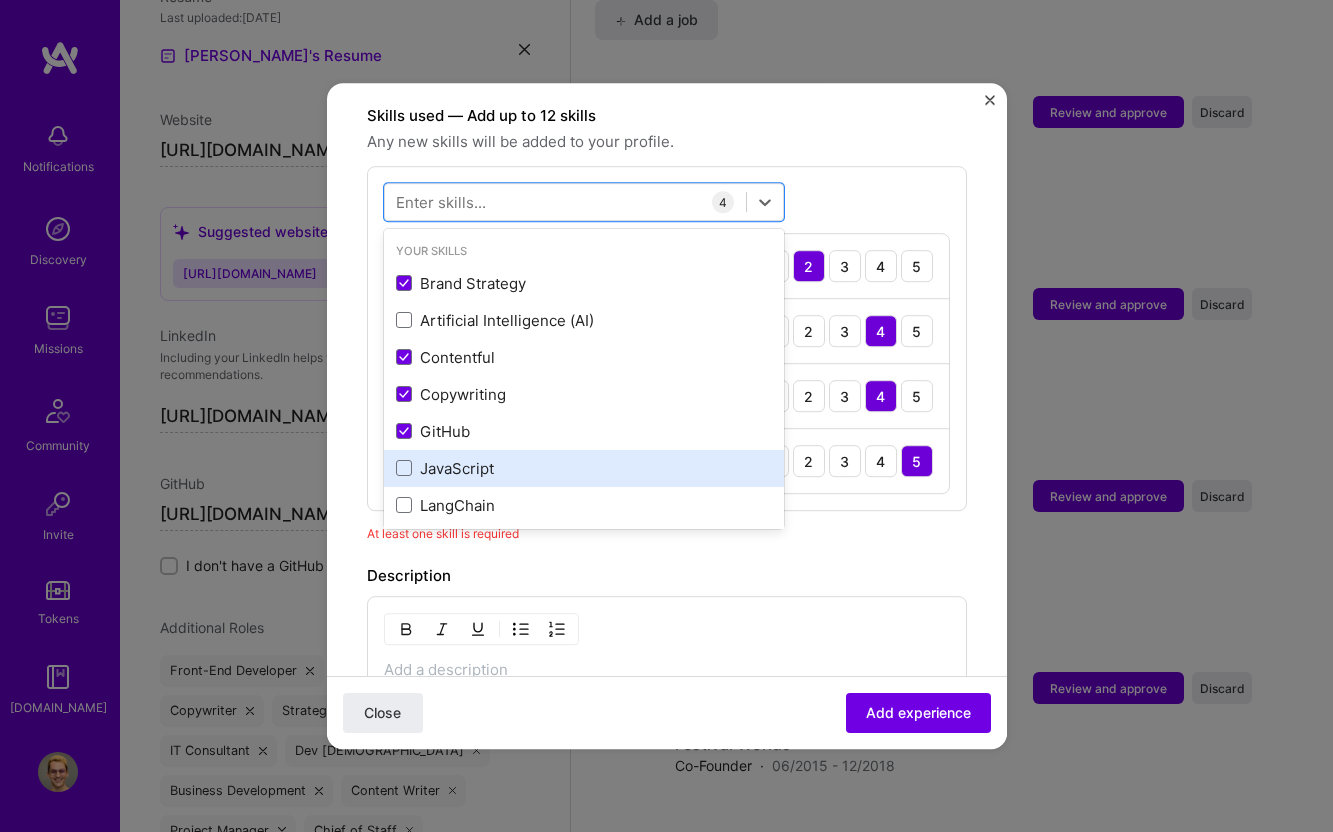 click on "JavaScript" at bounding box center (584, 468) 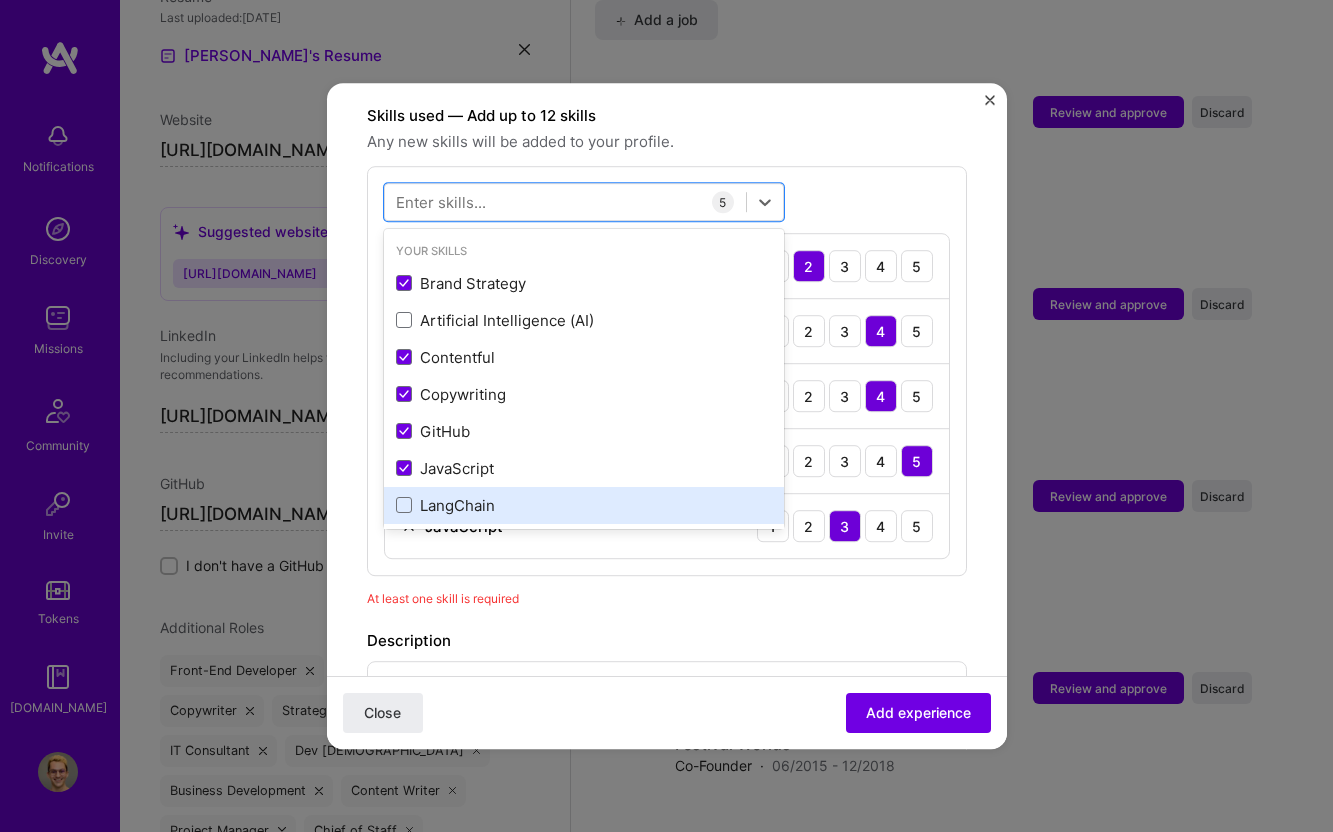 click on "LangChain" at bounding box center [584, 505] 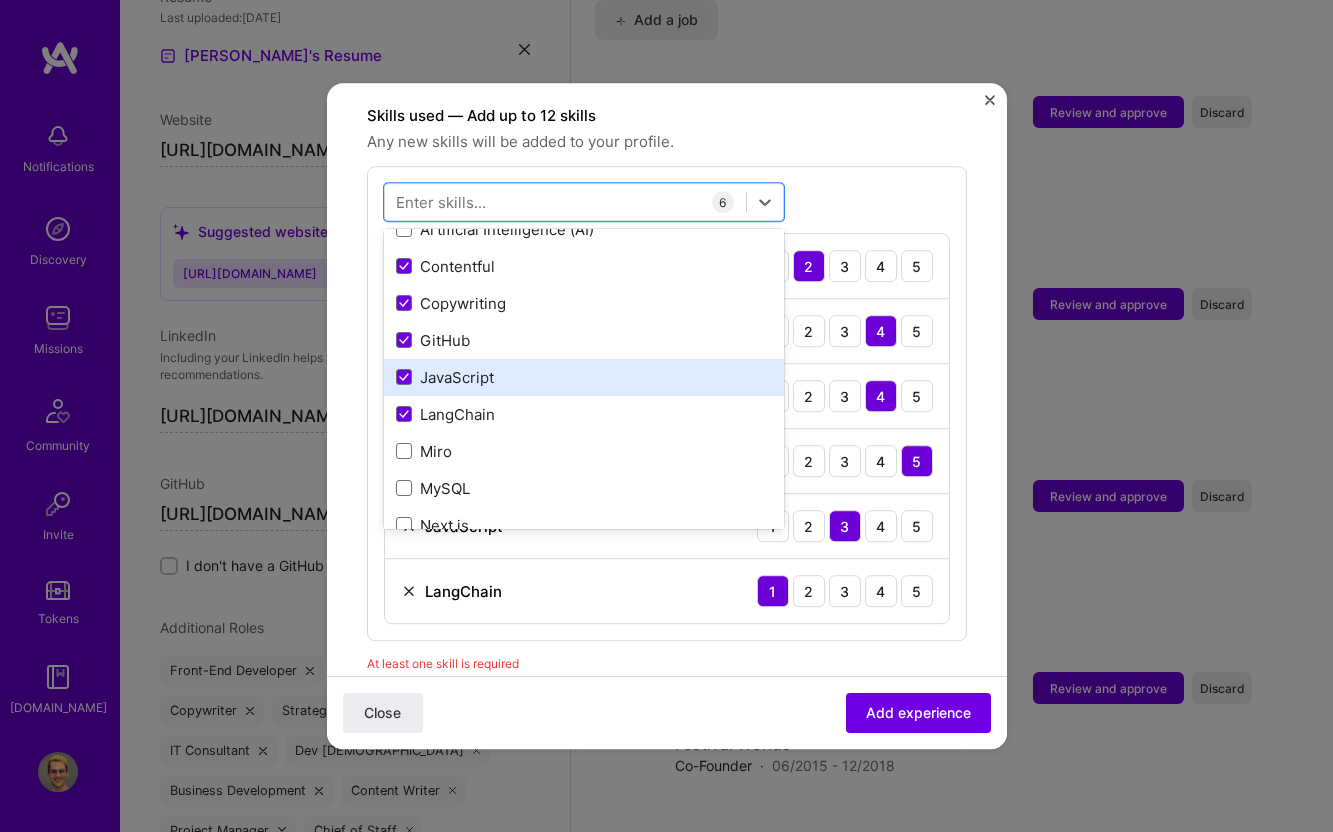 scroll, scrollTop: 110, scrollLeft: 0, axis: vertical 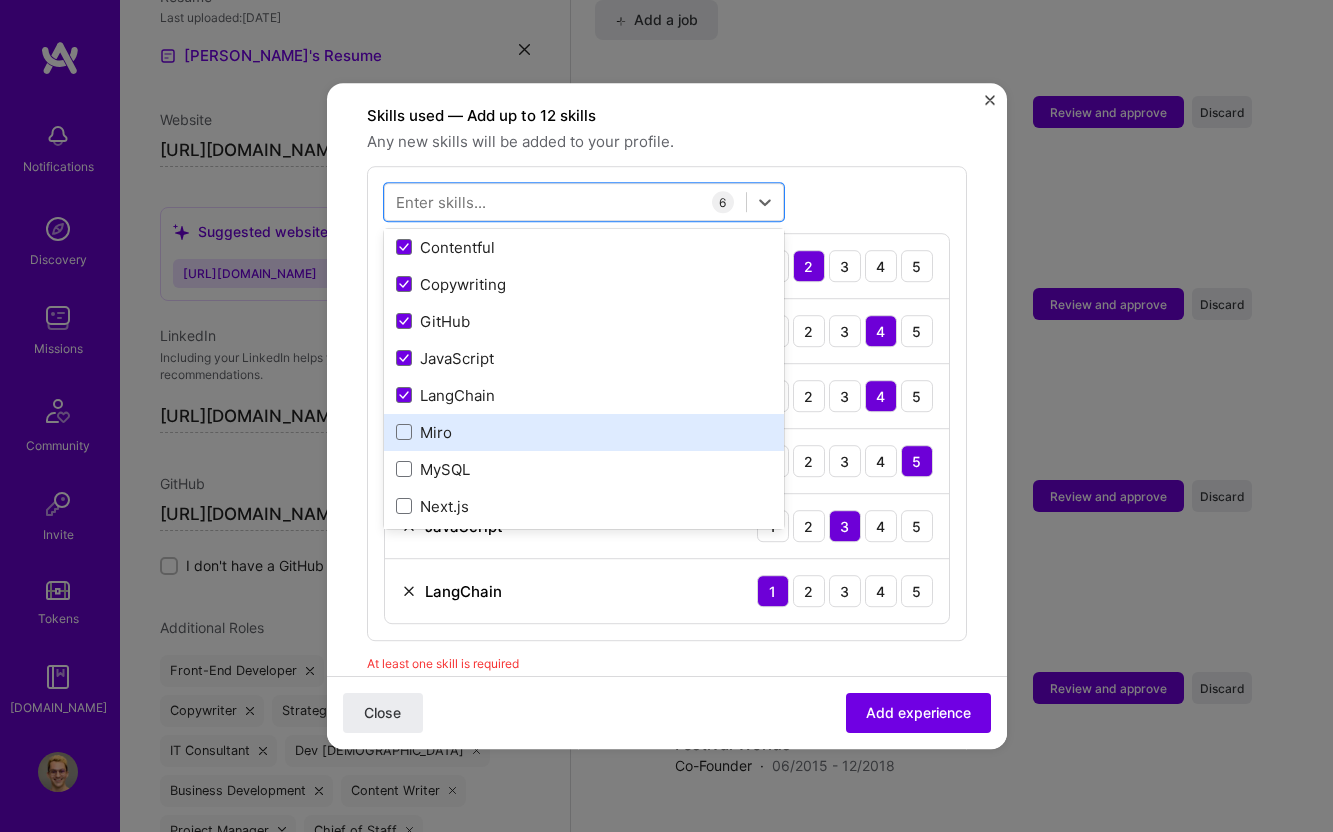 click on "Miro" at bounding box center [584, 432] 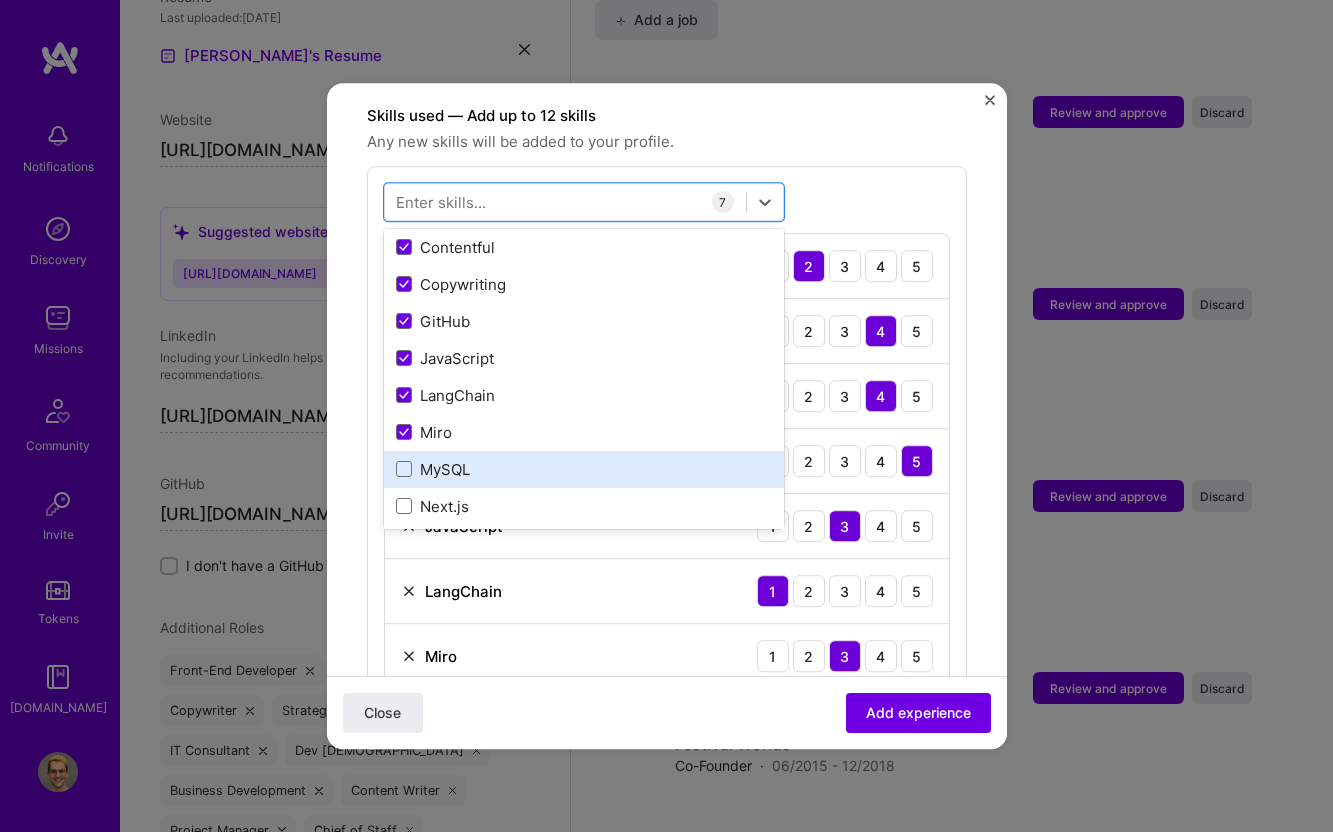 click on "MySQL" at bounding box center (584, 469) 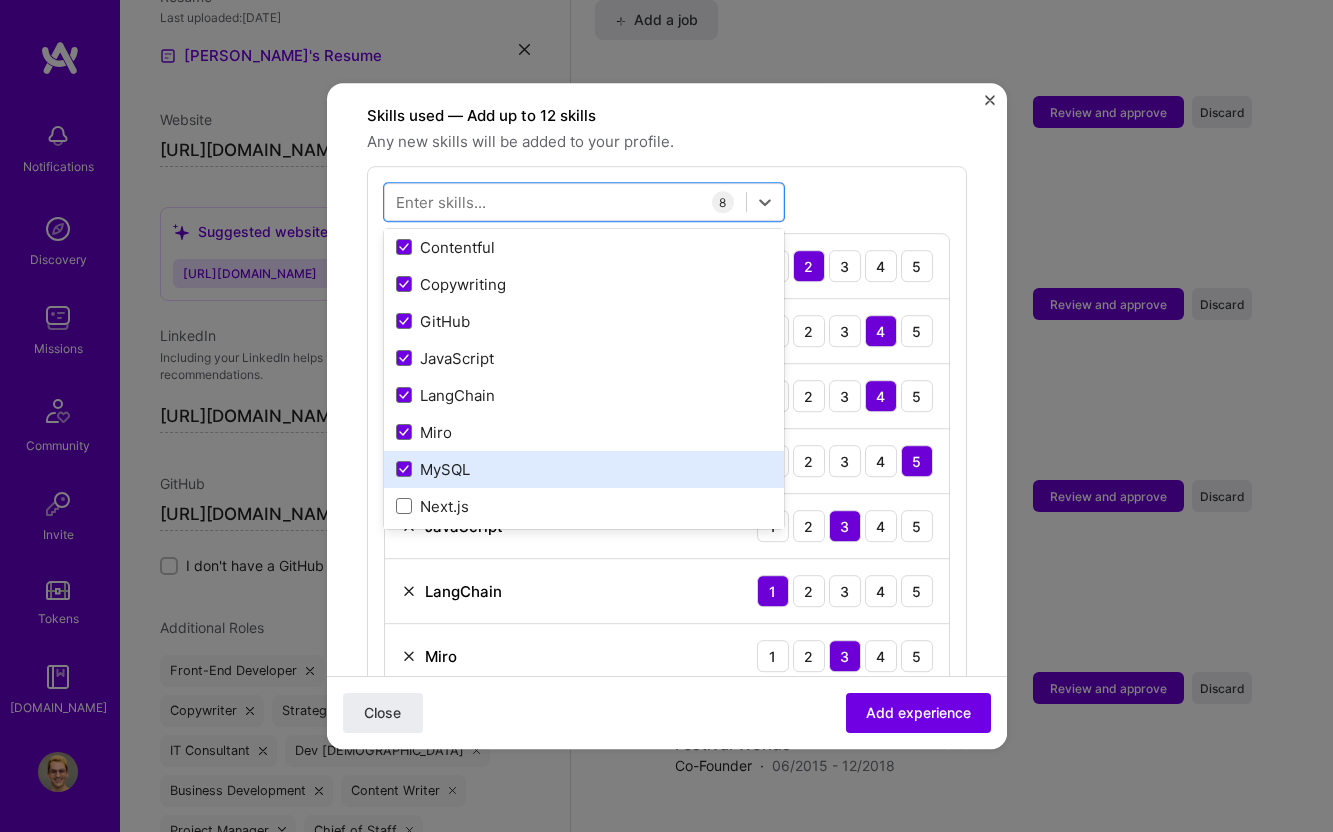 scroll, scrollTop: 175, scrollLeft: 0, axis: vertical 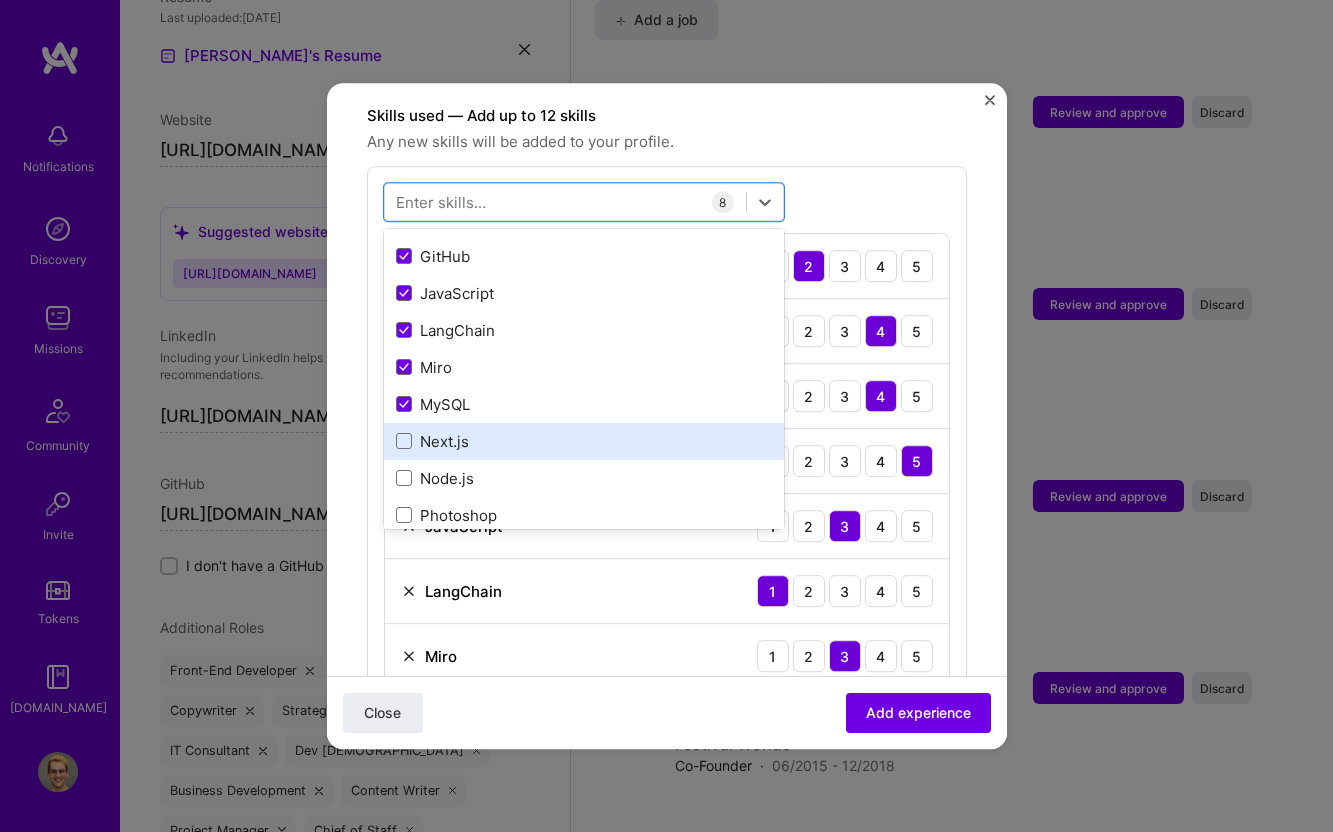 click on "Next.js" at bounding box center [584, 441] 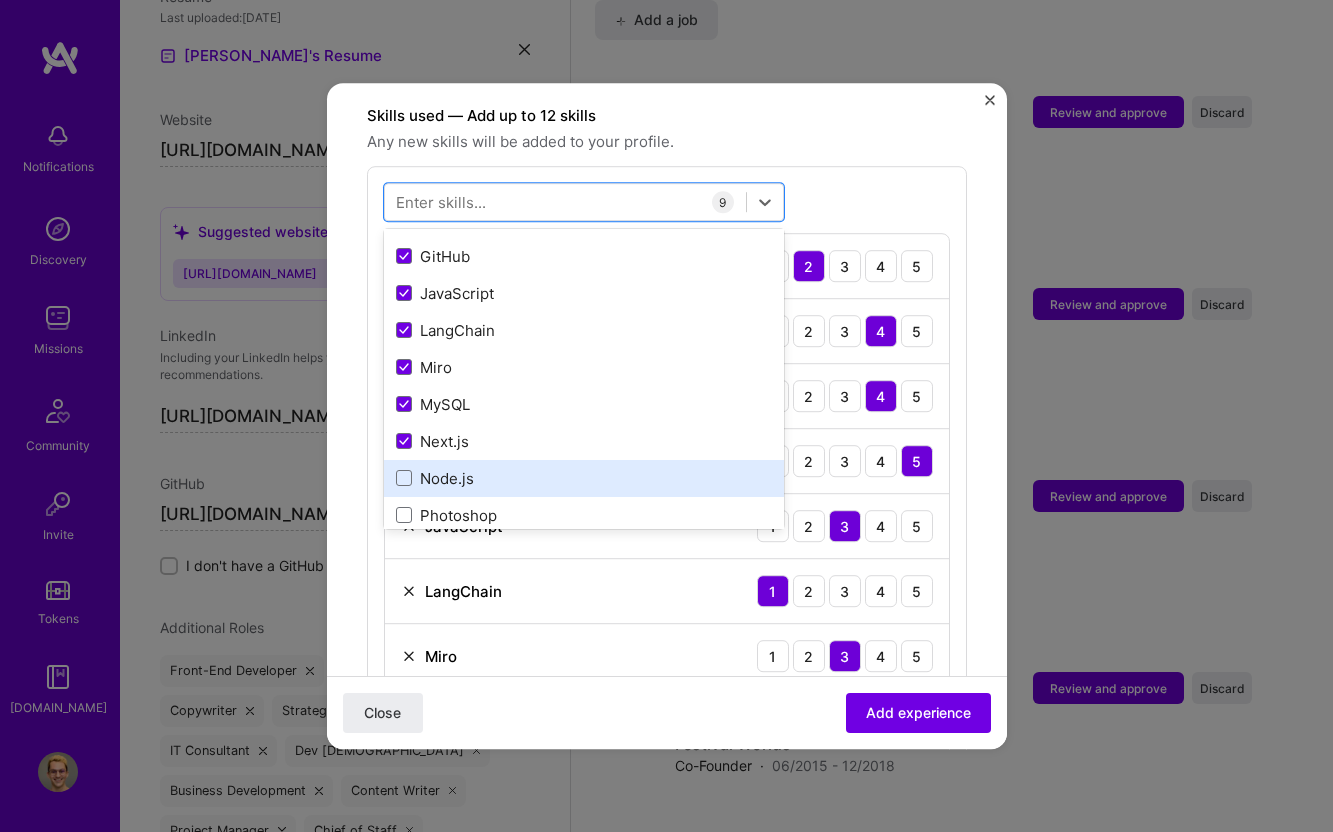 click on "Node.js" at bounding box center (584, 478) 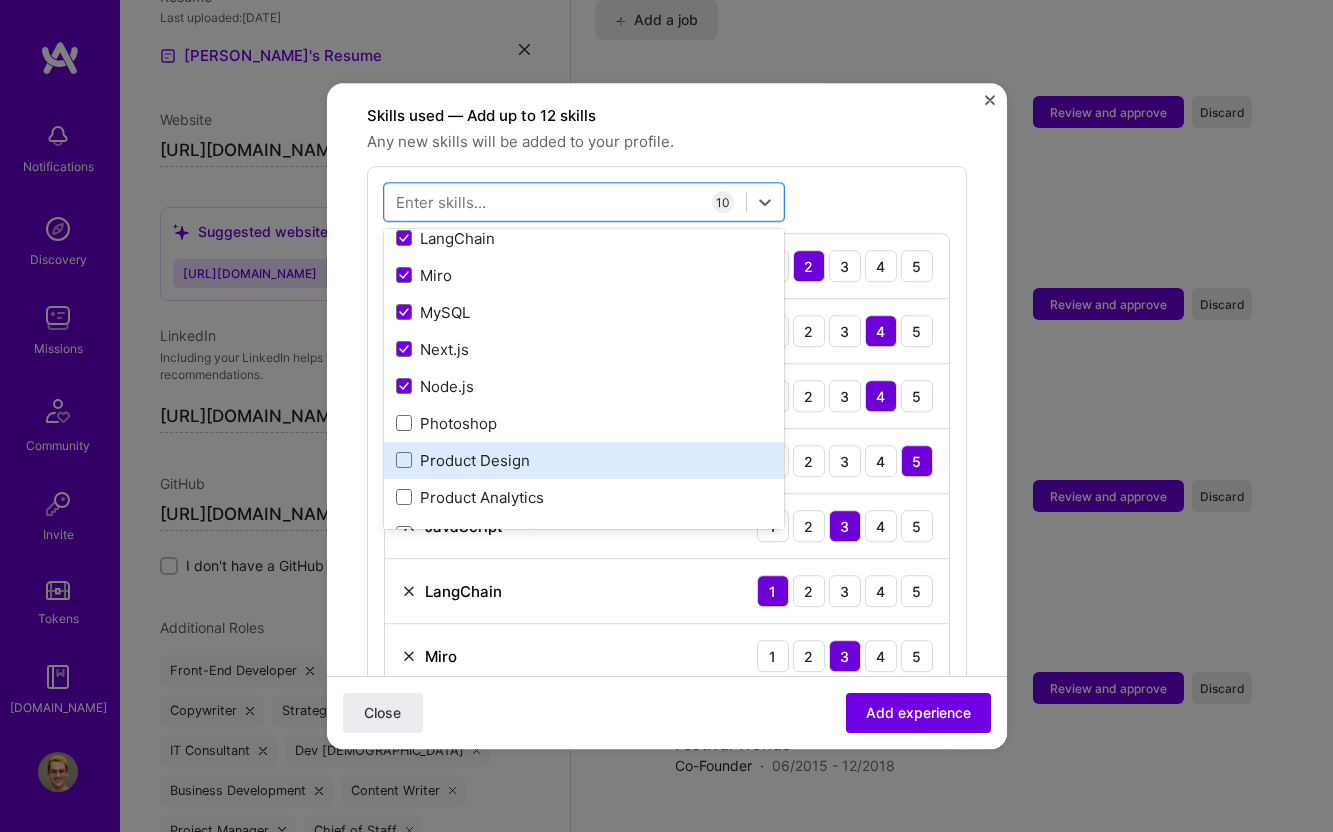 scroll, scrollTop: 296, scrollLeft: 0, axis: vertical 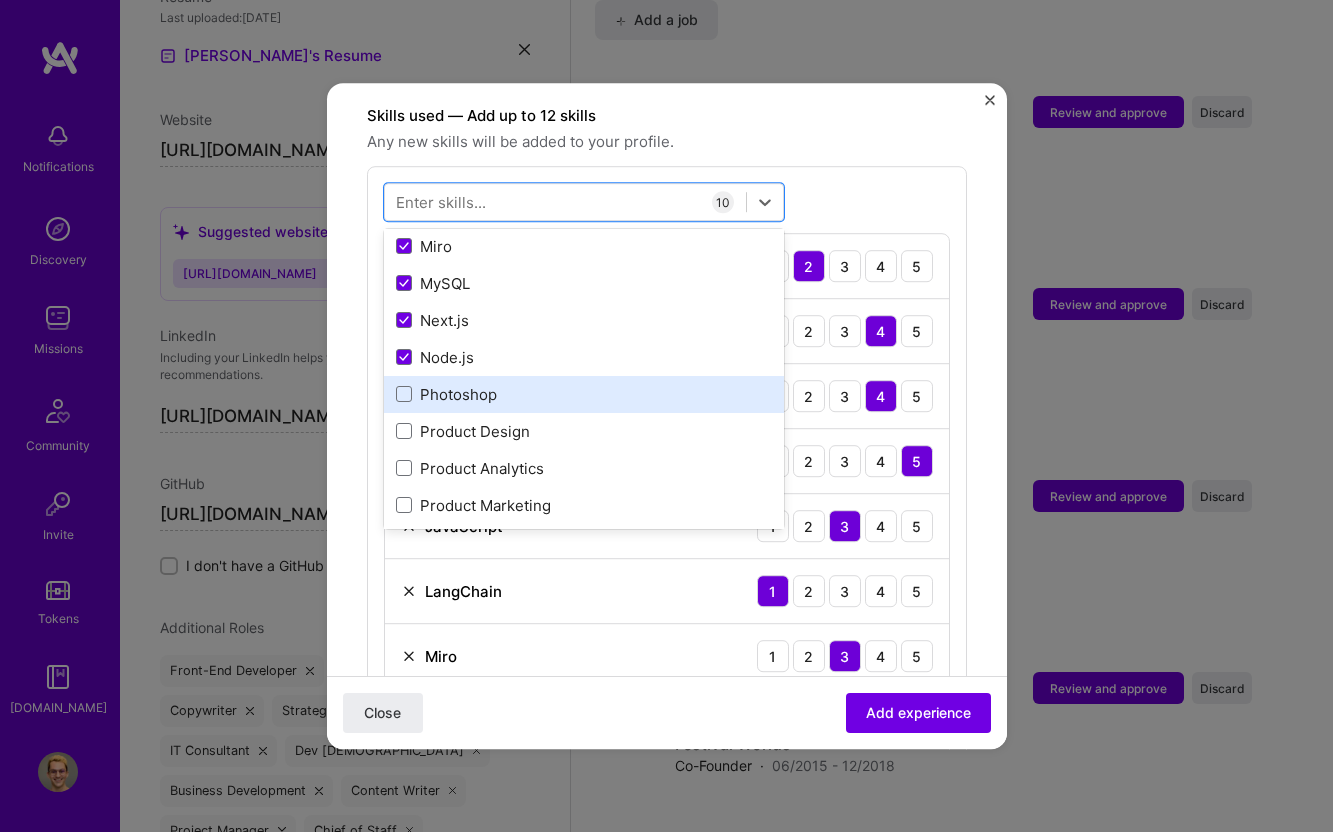 click on "Photoshop" at bounding box center (584, 394) 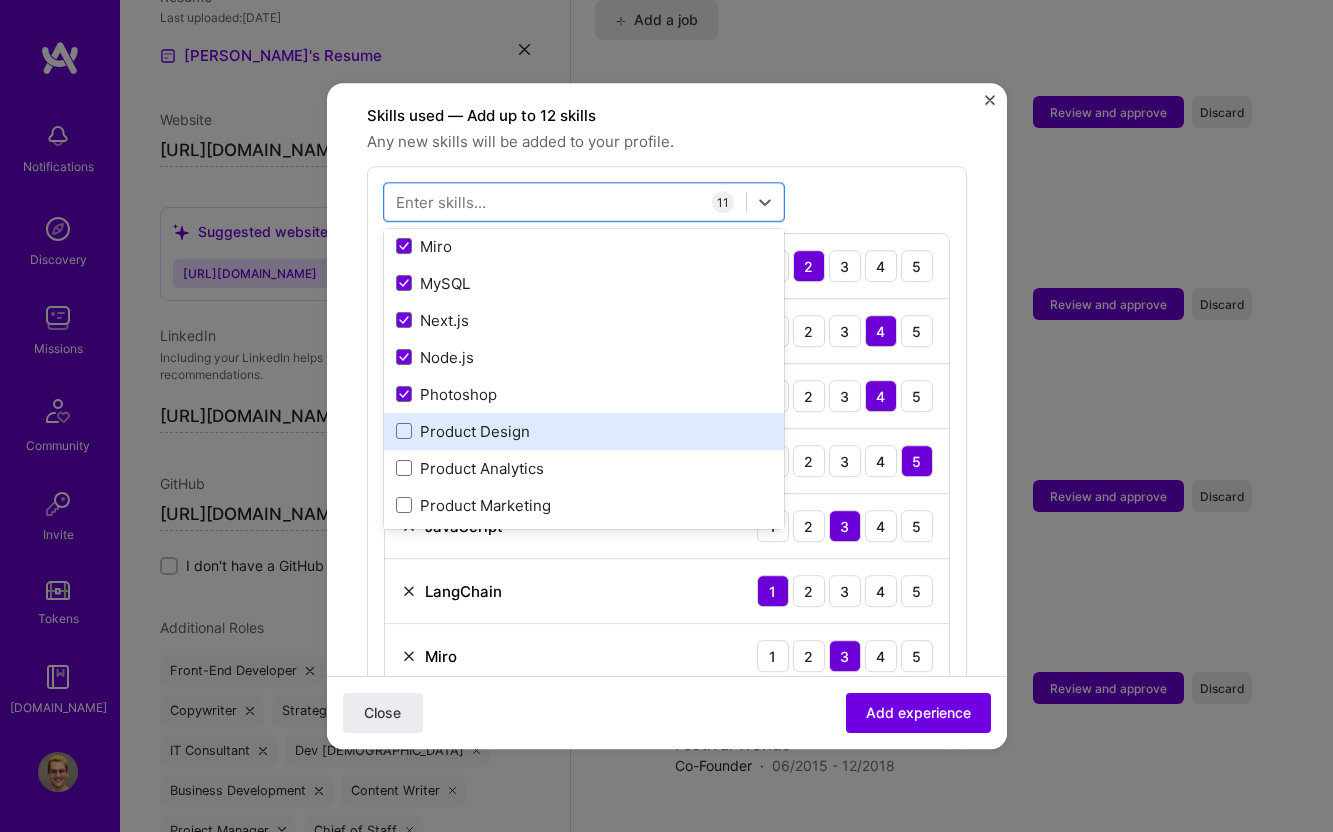 click on "Product Design" at bounding box center [584, 431] 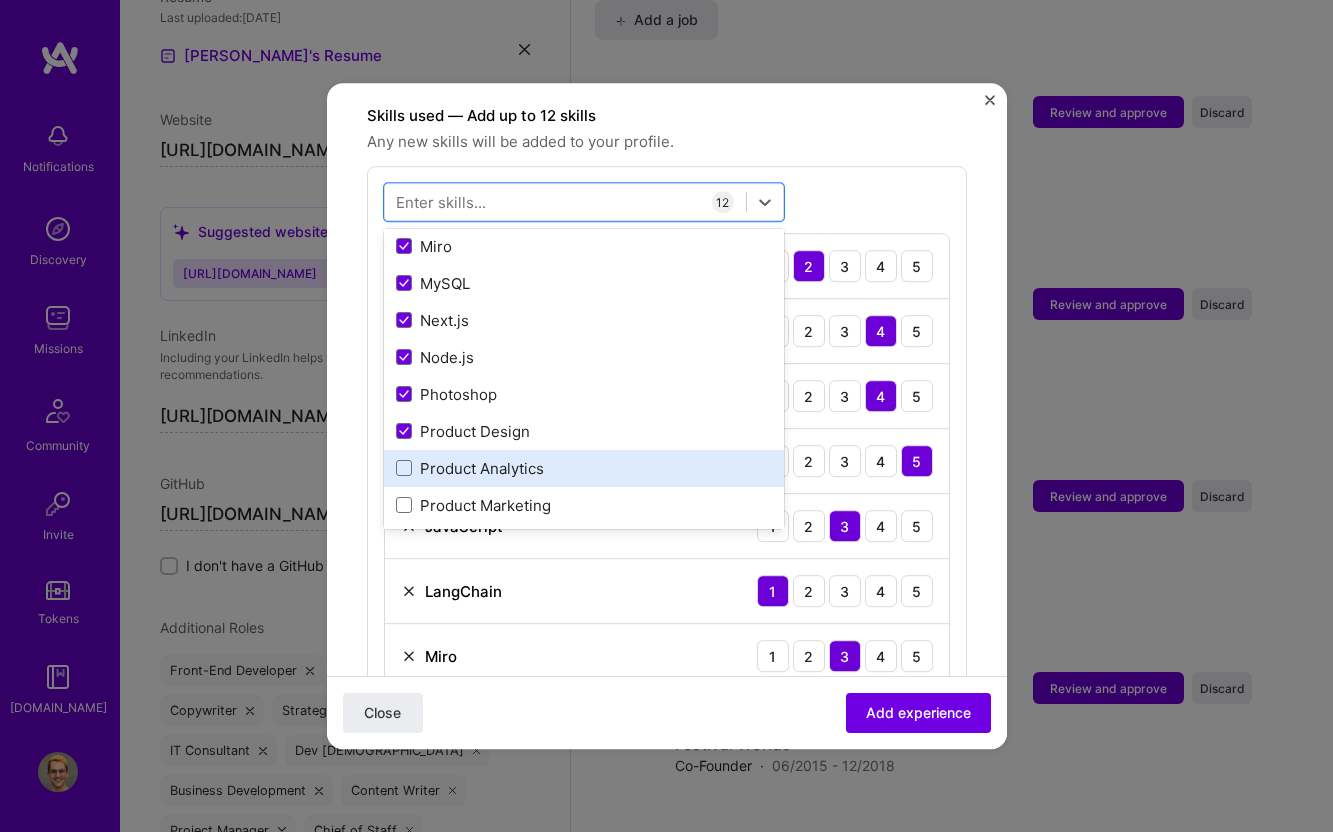 click on "Product Analytics" at bounding box center [584, 468] 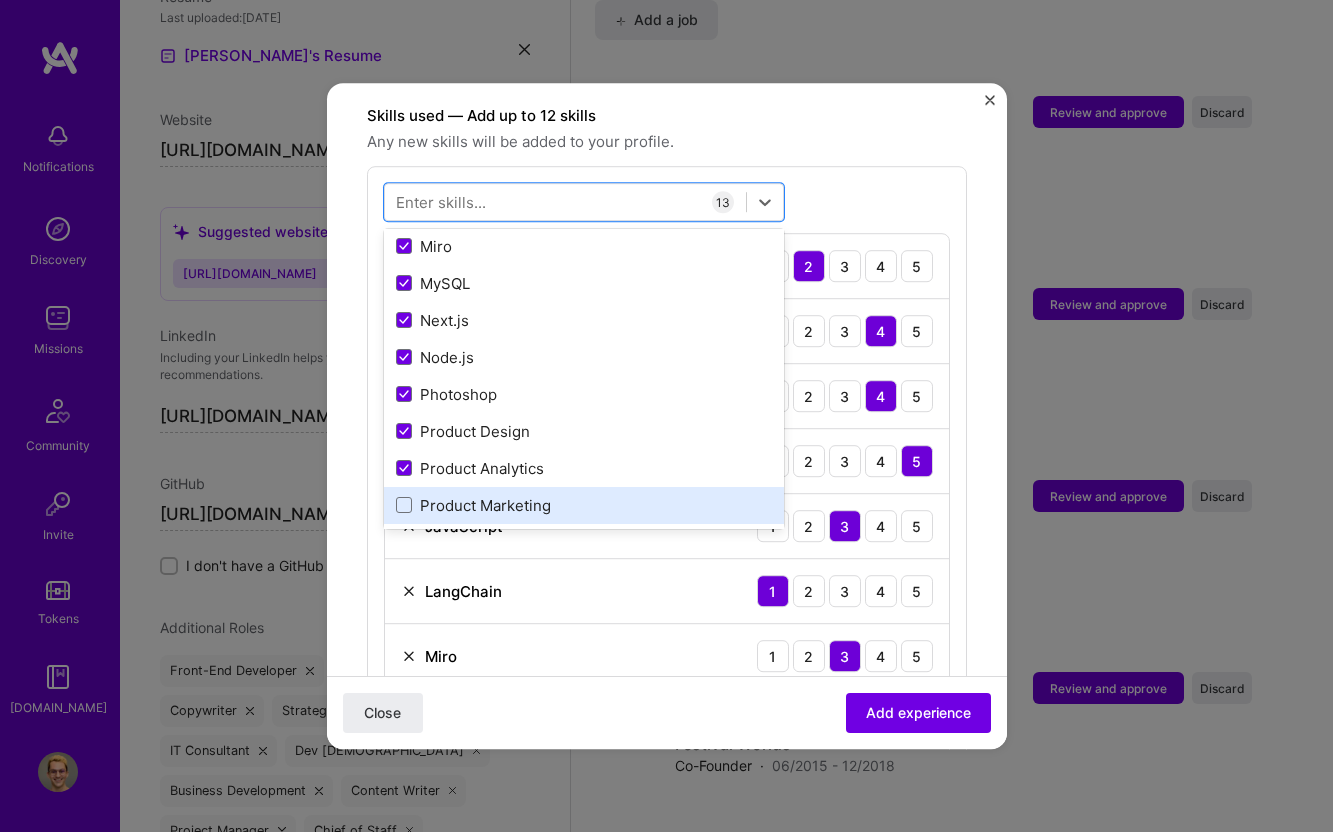 click on "Product Marketing" at bounding box center [584, 505] 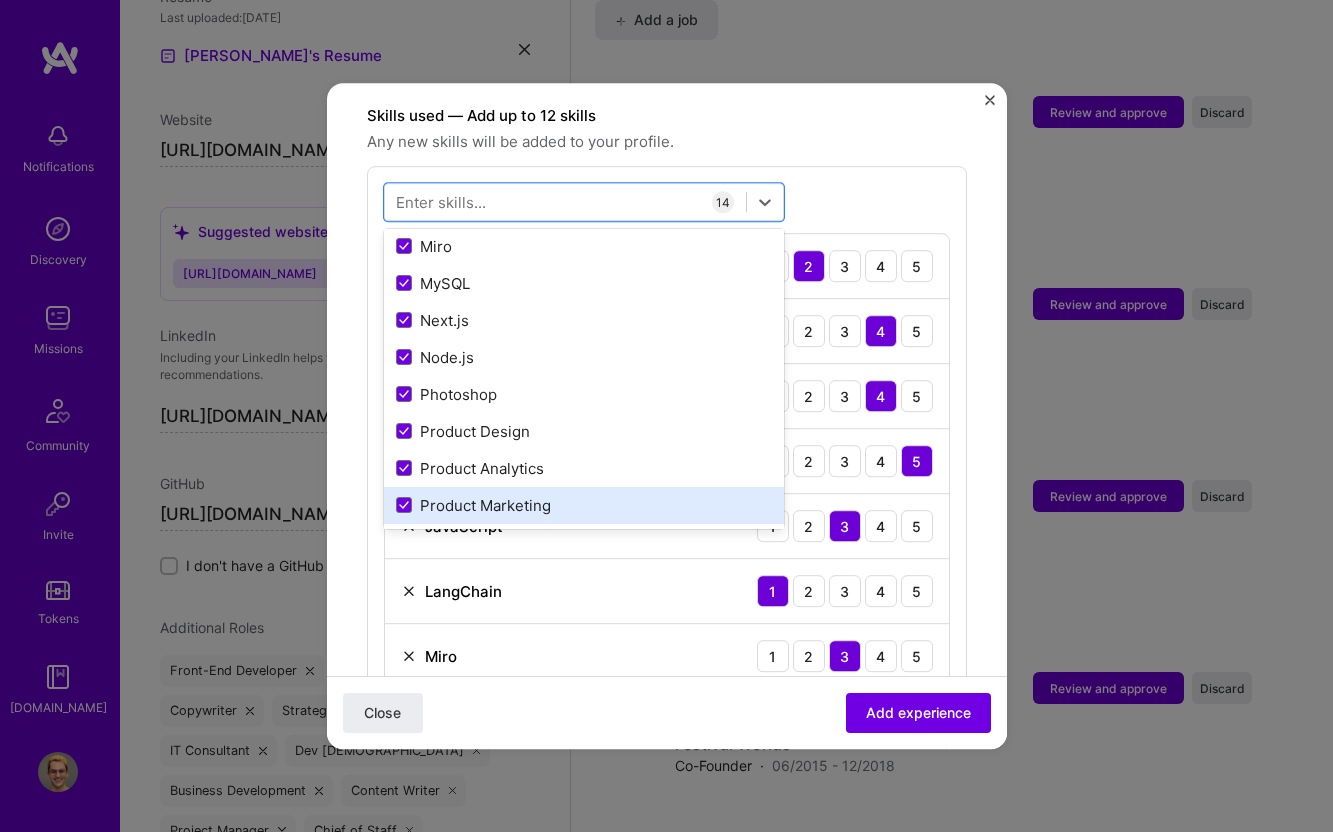 scroll, scrollTop: 436, scrollLeft: 0, axis: vertical 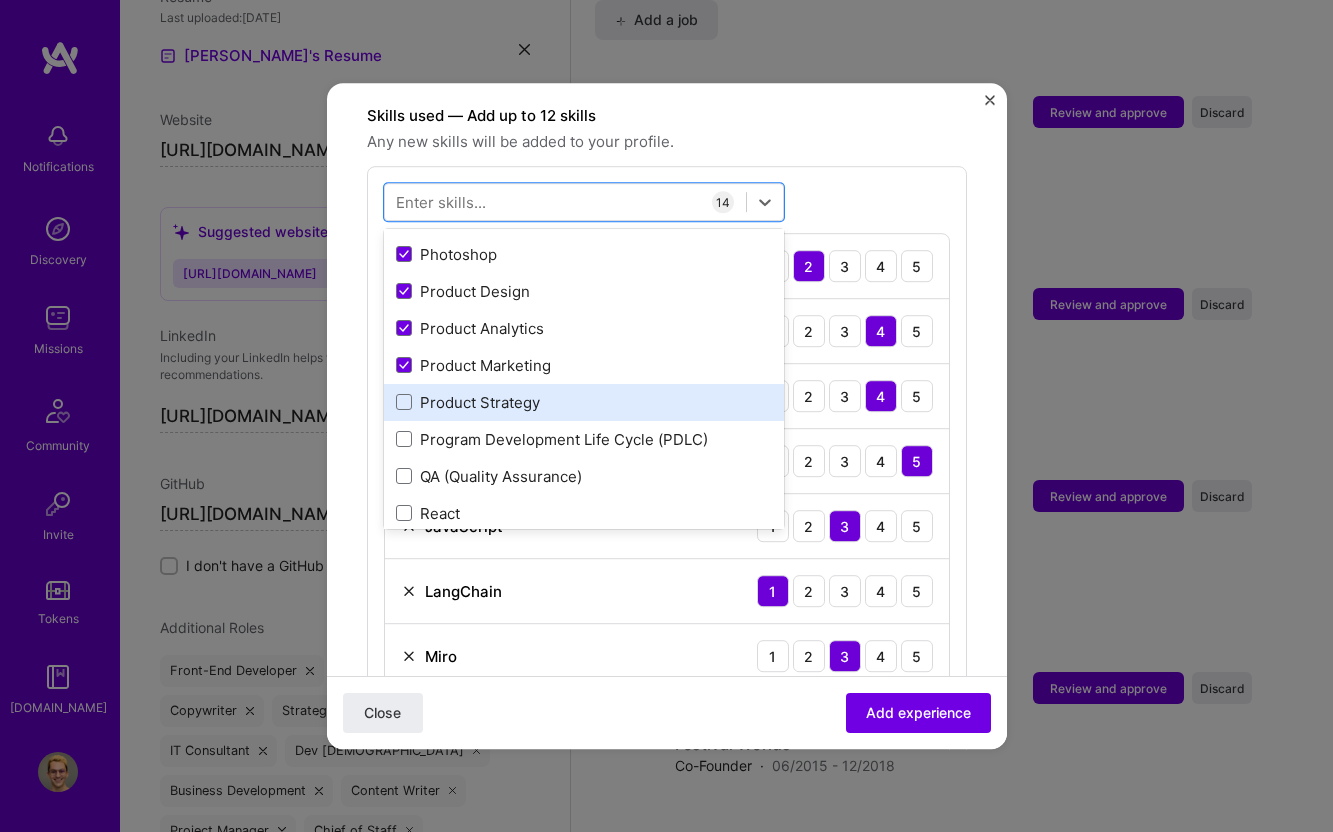 click on "Product Strategy" at bounding box center [584, 402] 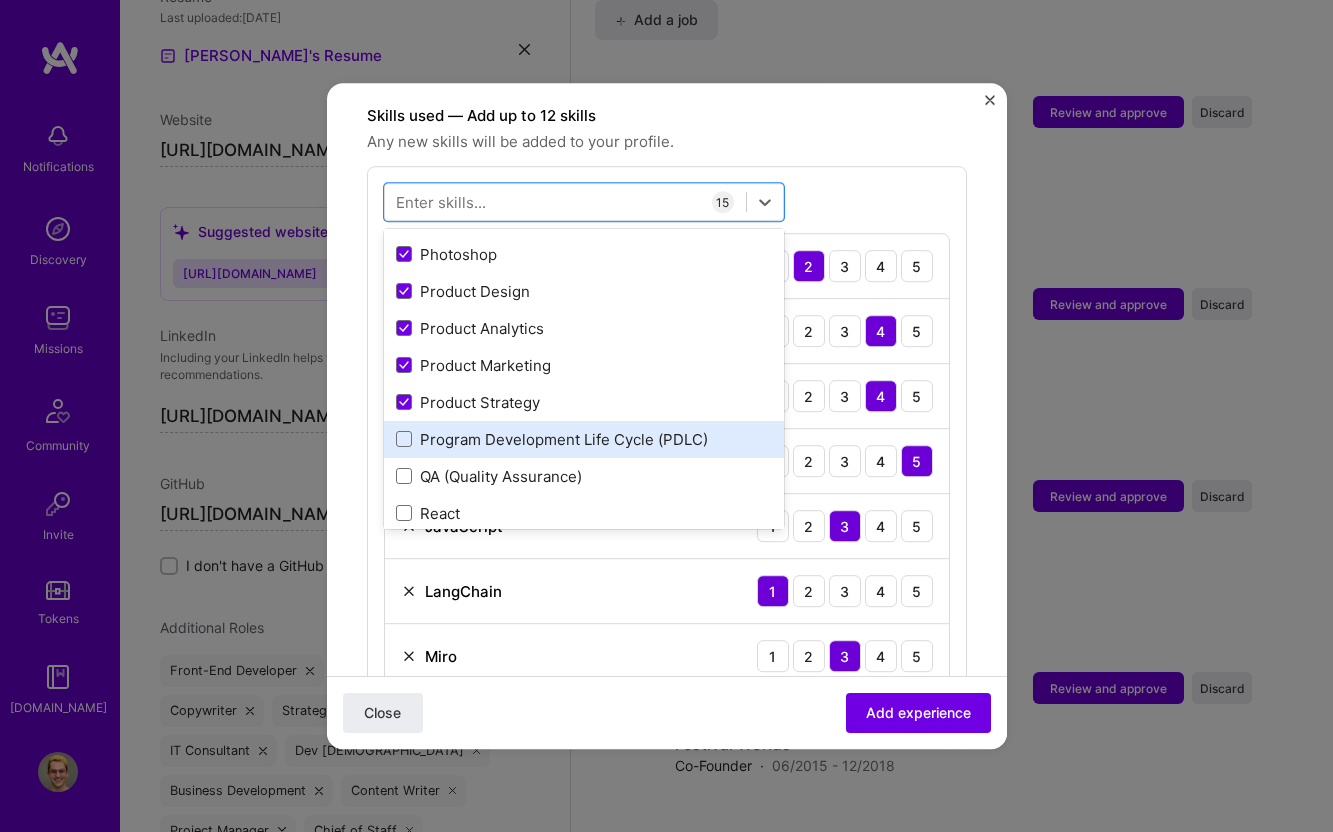 click on "Program Development Life Cycle (PDLC)" at bounding box center [584, 439] 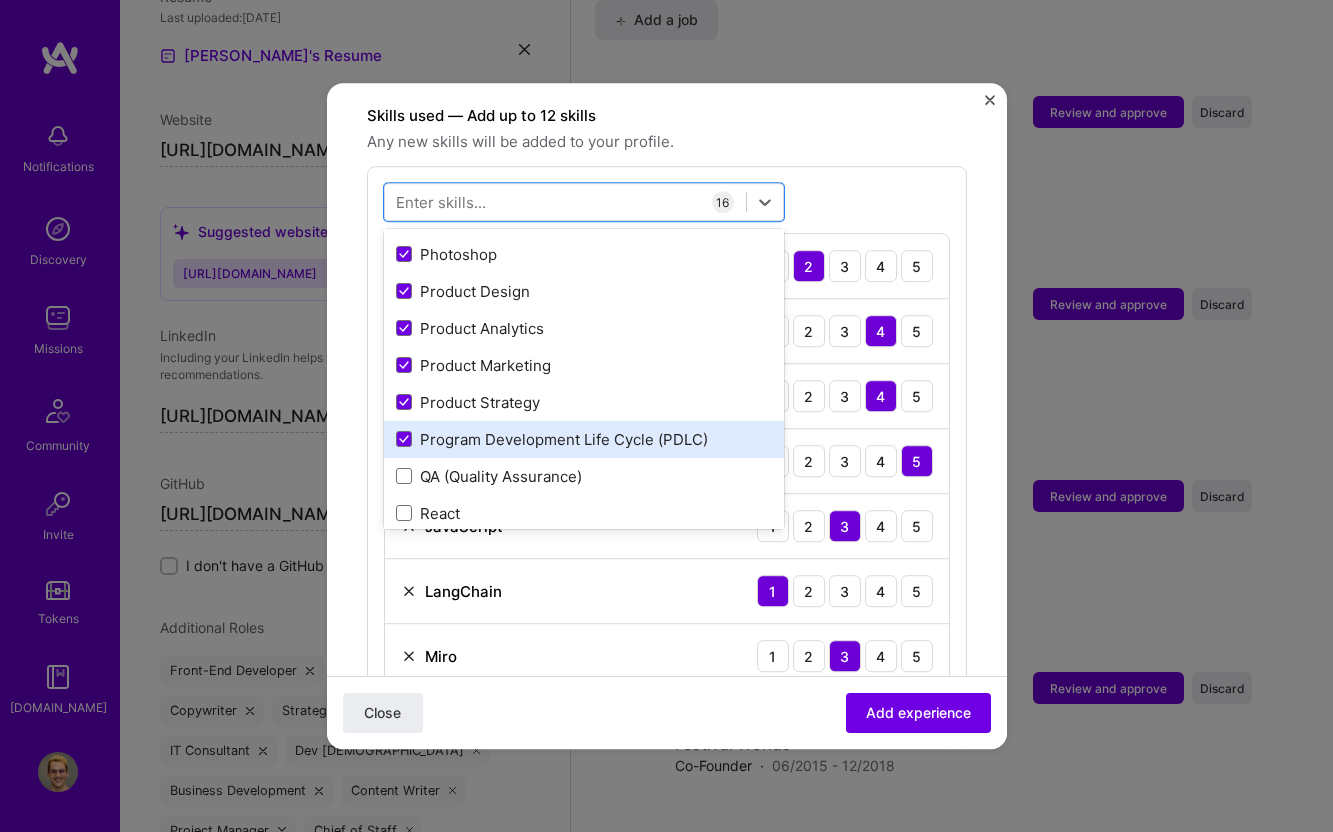click on "Program Development Life Cycle (PDLC)" at bounding box center [584, 439] 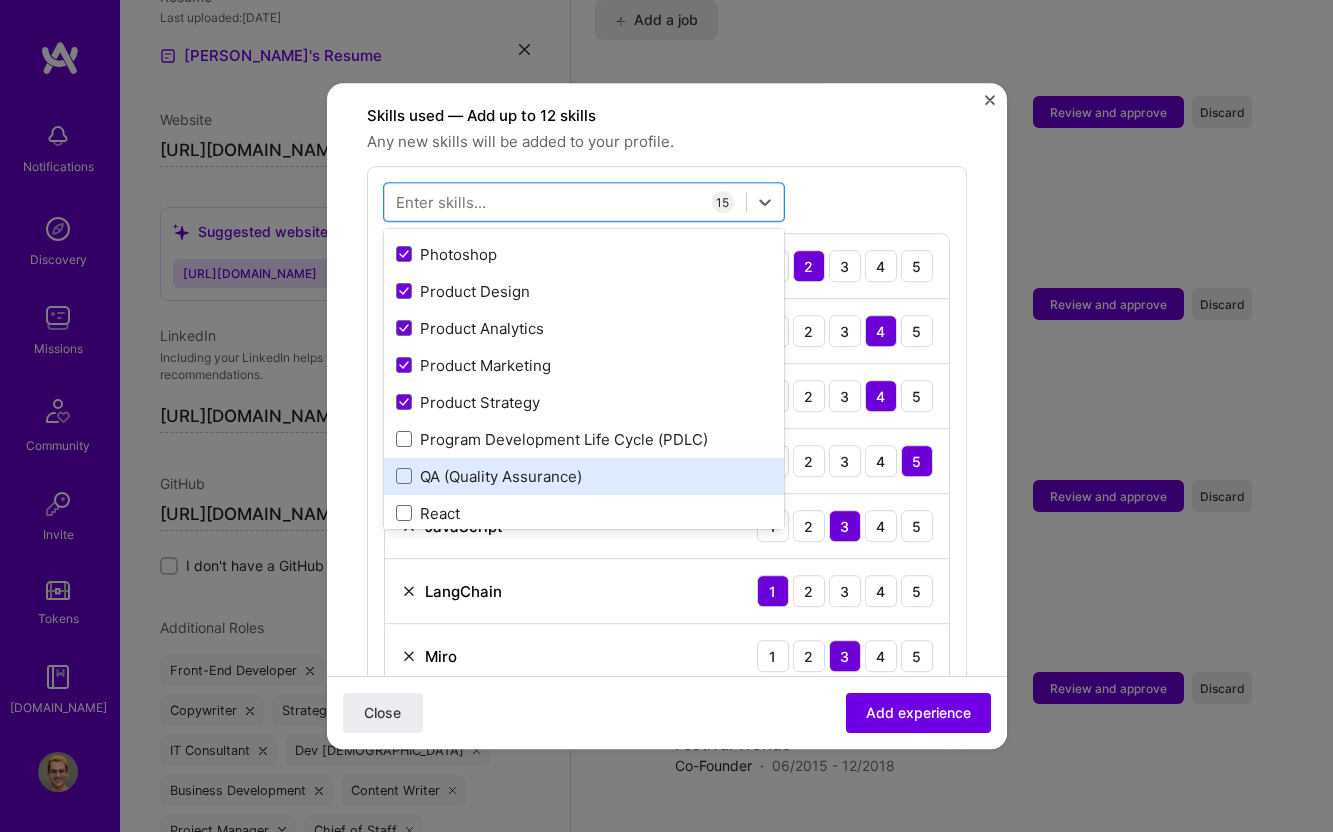 click on "QA (Quality Assurance)" at bounding box center [584, 476] 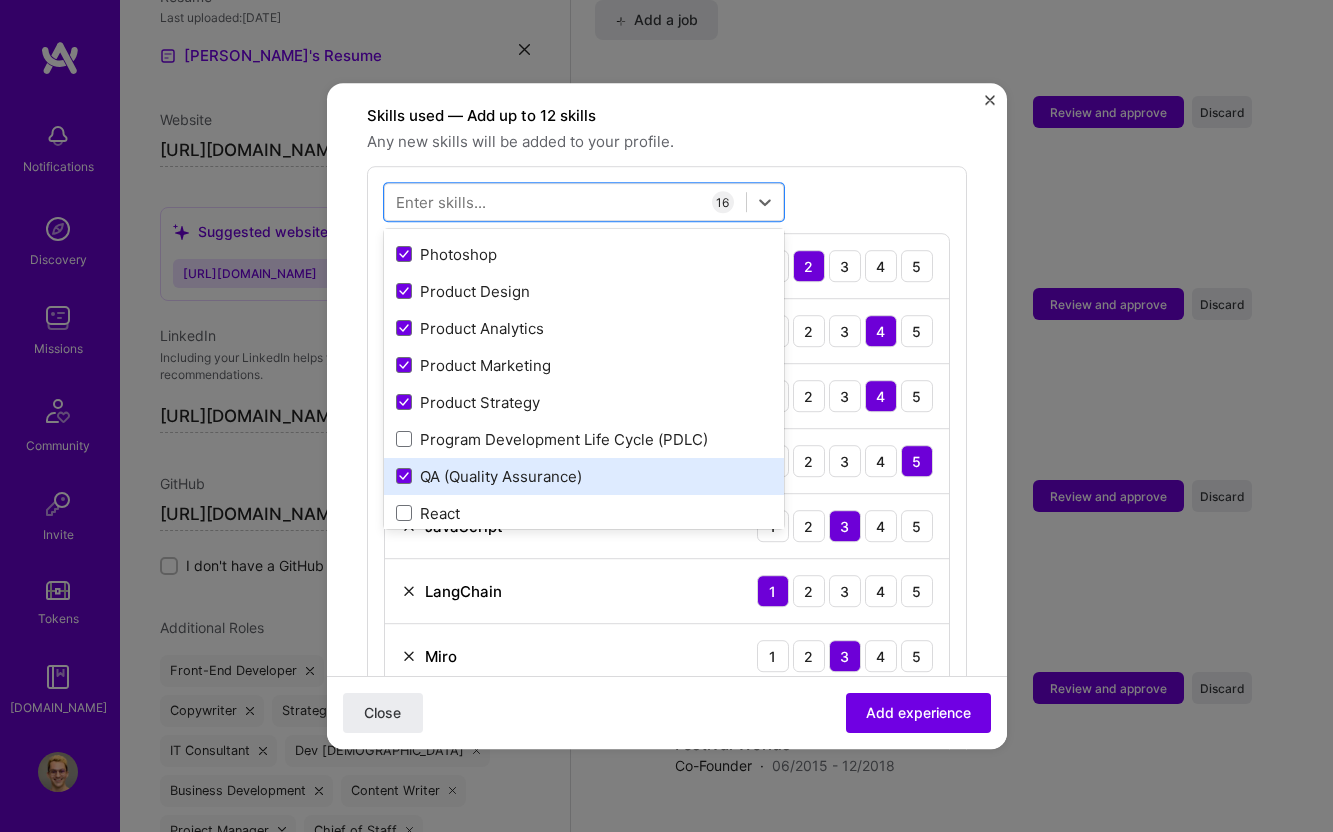 scroll, scrollTop: 575, scrollLeft: 0, axis: vertical 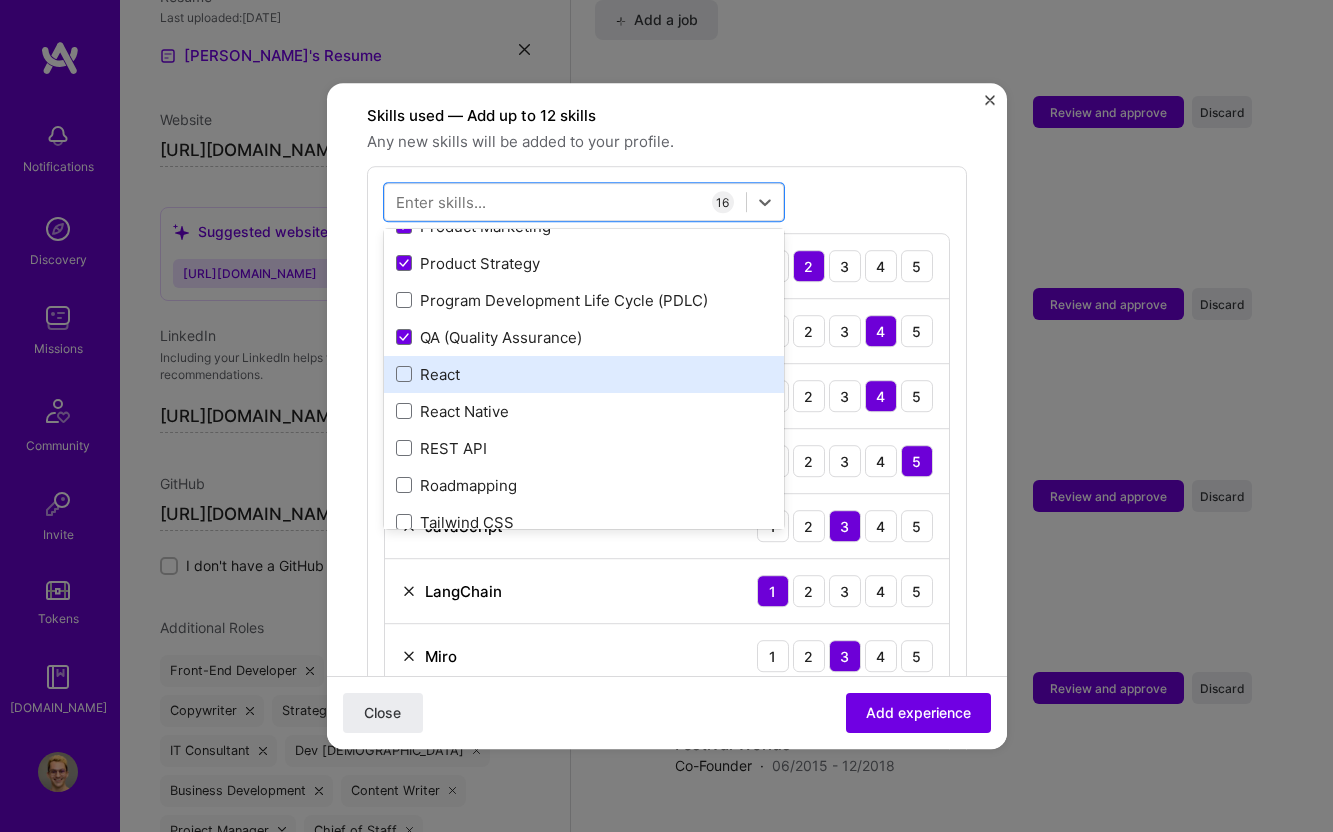 click on "React" at bounding box center [584, 374] 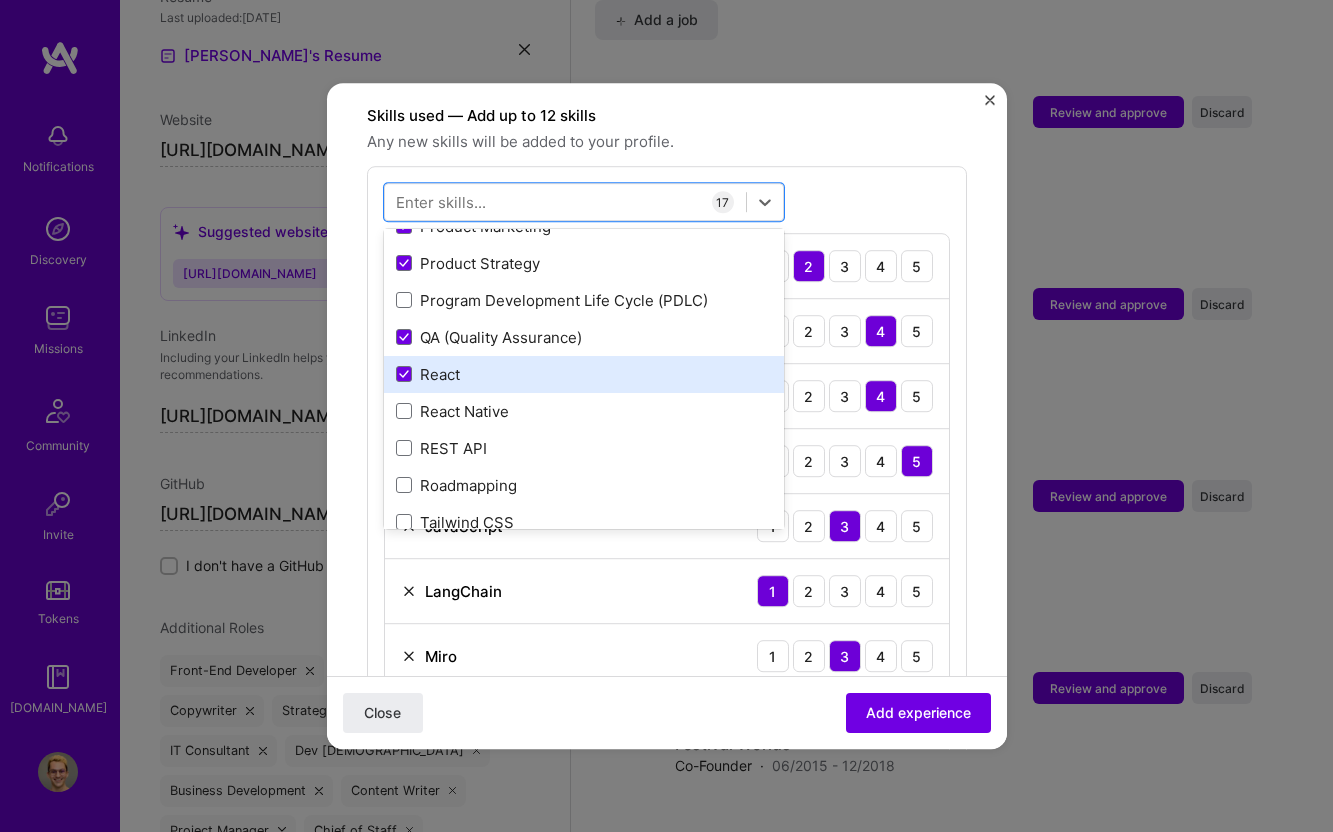 click on "React" at bounding box center [584, 374] 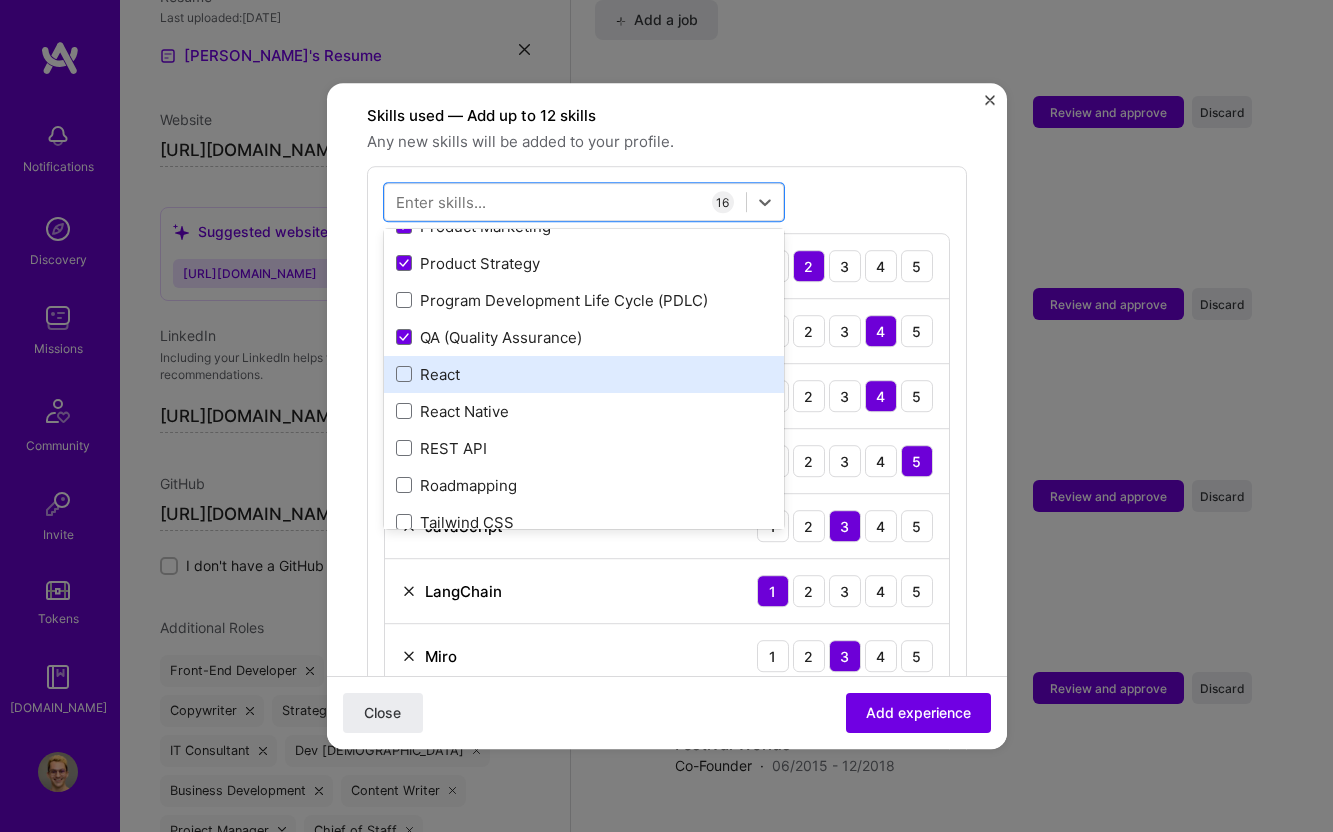 click on "React" at bounding box center [584, 374] 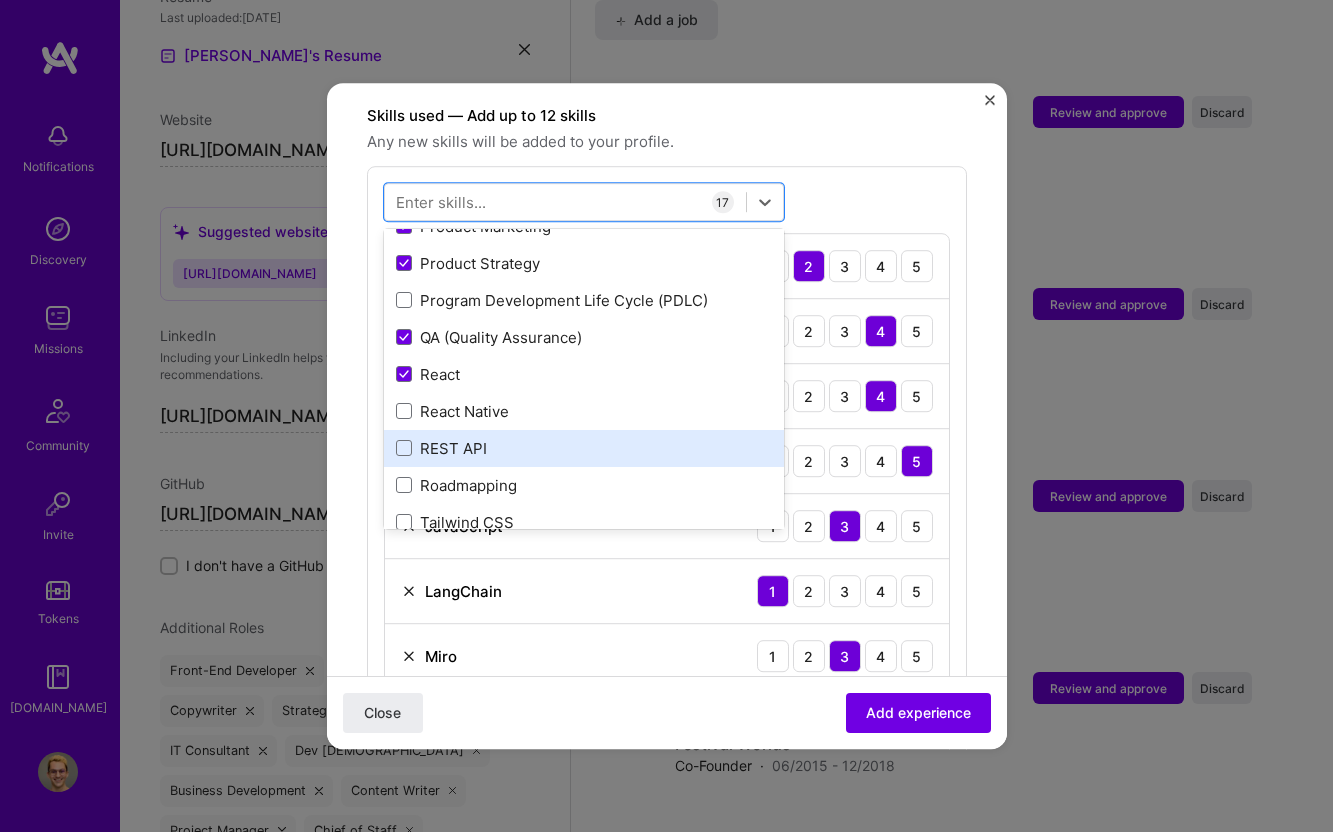 click on "REST API" at bounding box center (584, 448) 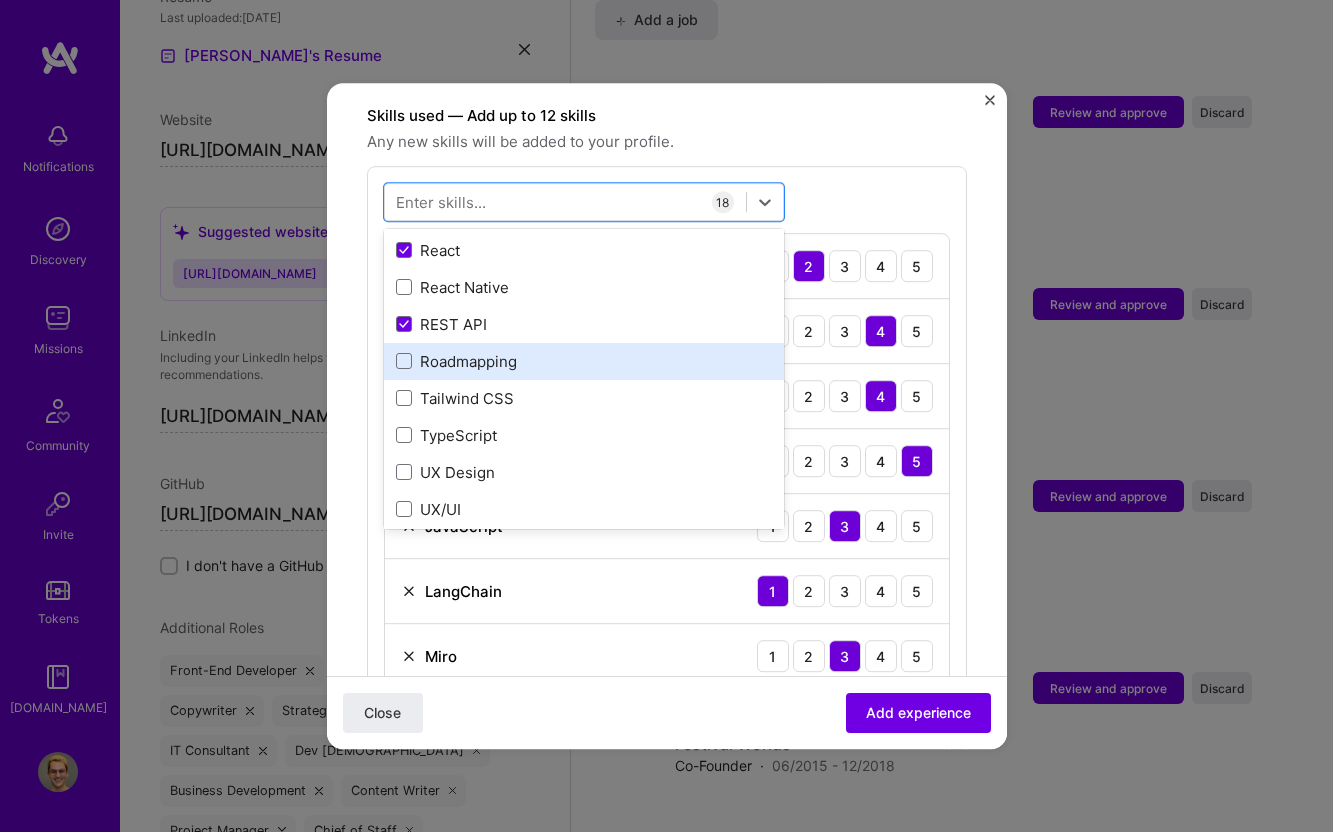 scroll, scrollTop: 723, scrollLeft: 0, axis: vertical 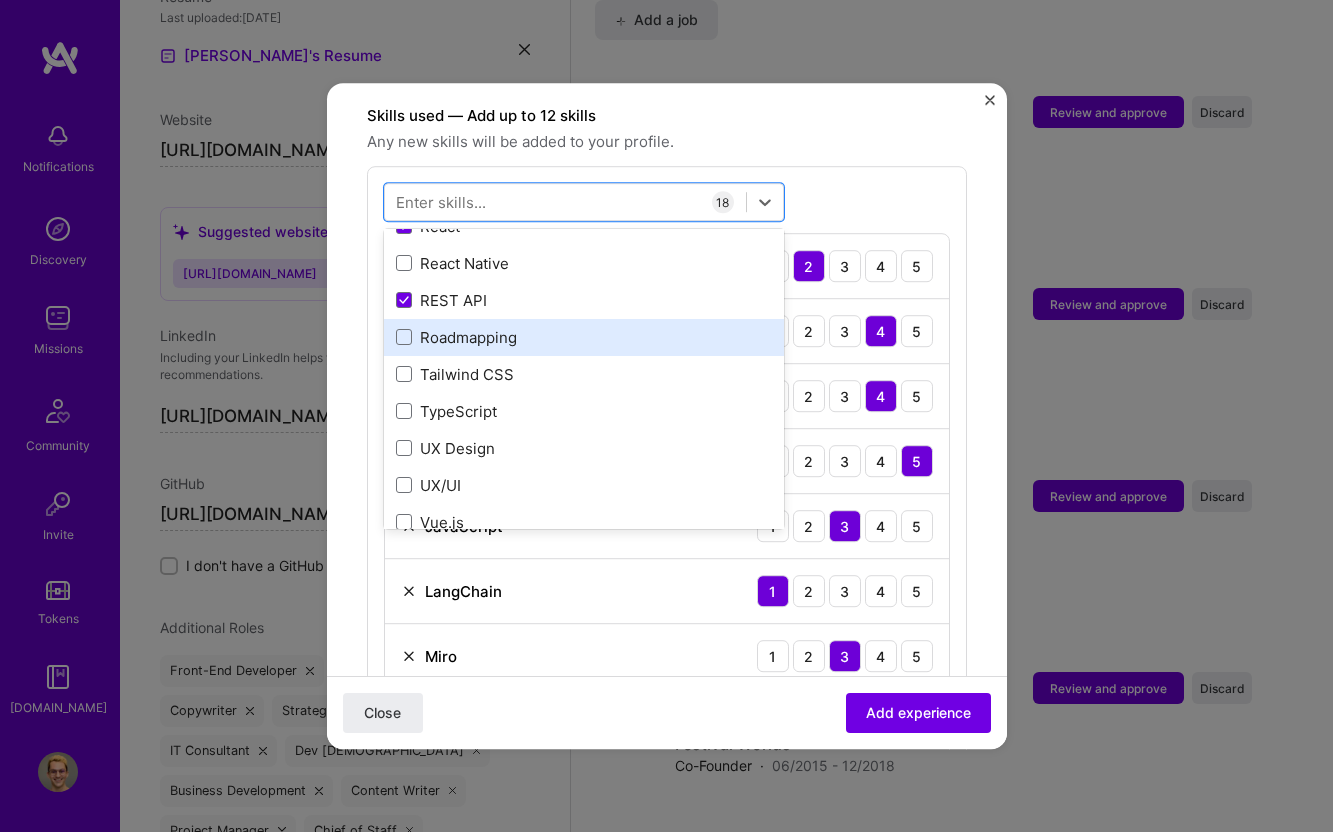 click on "Roadmapping" at bounding box center (584, 337) 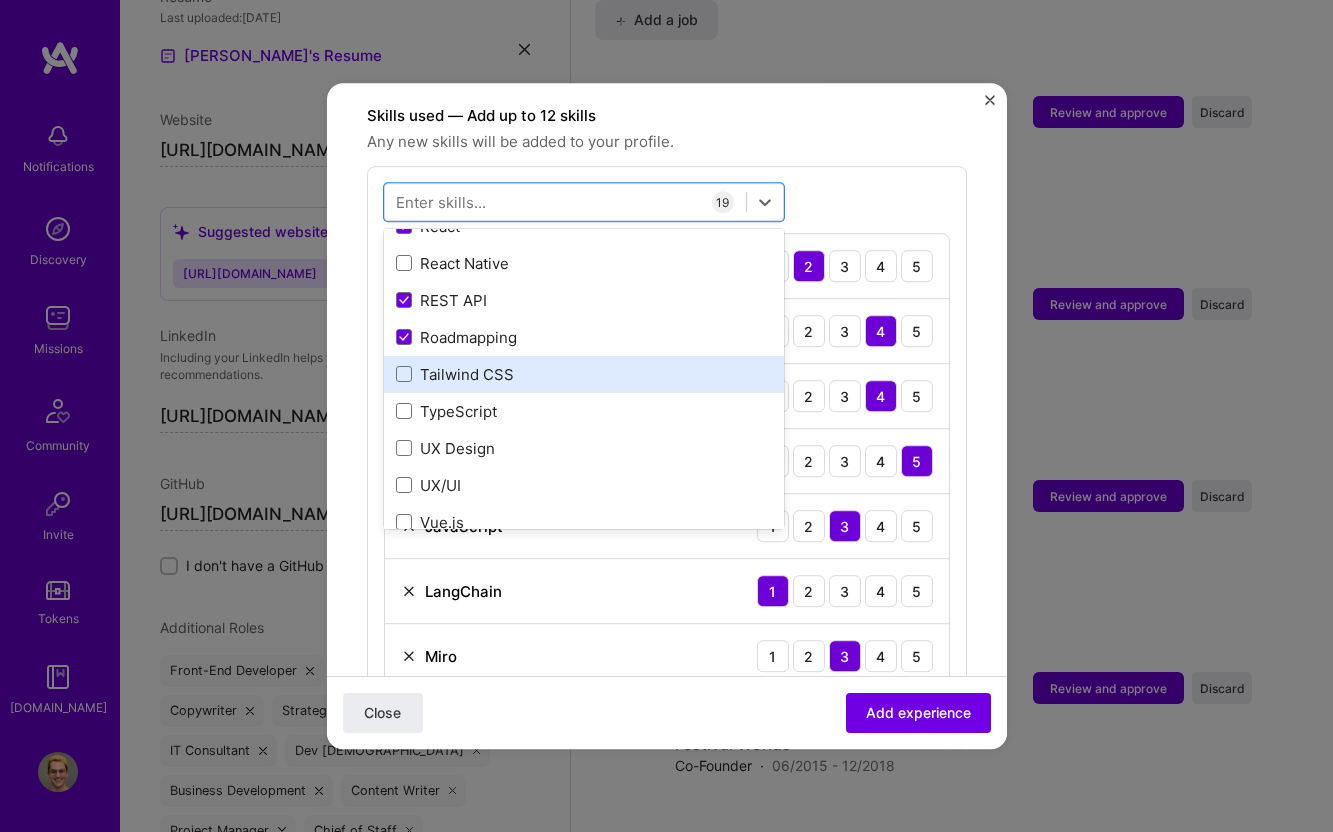 click on "Tailwind CSS" at bounding box center (584, 374) 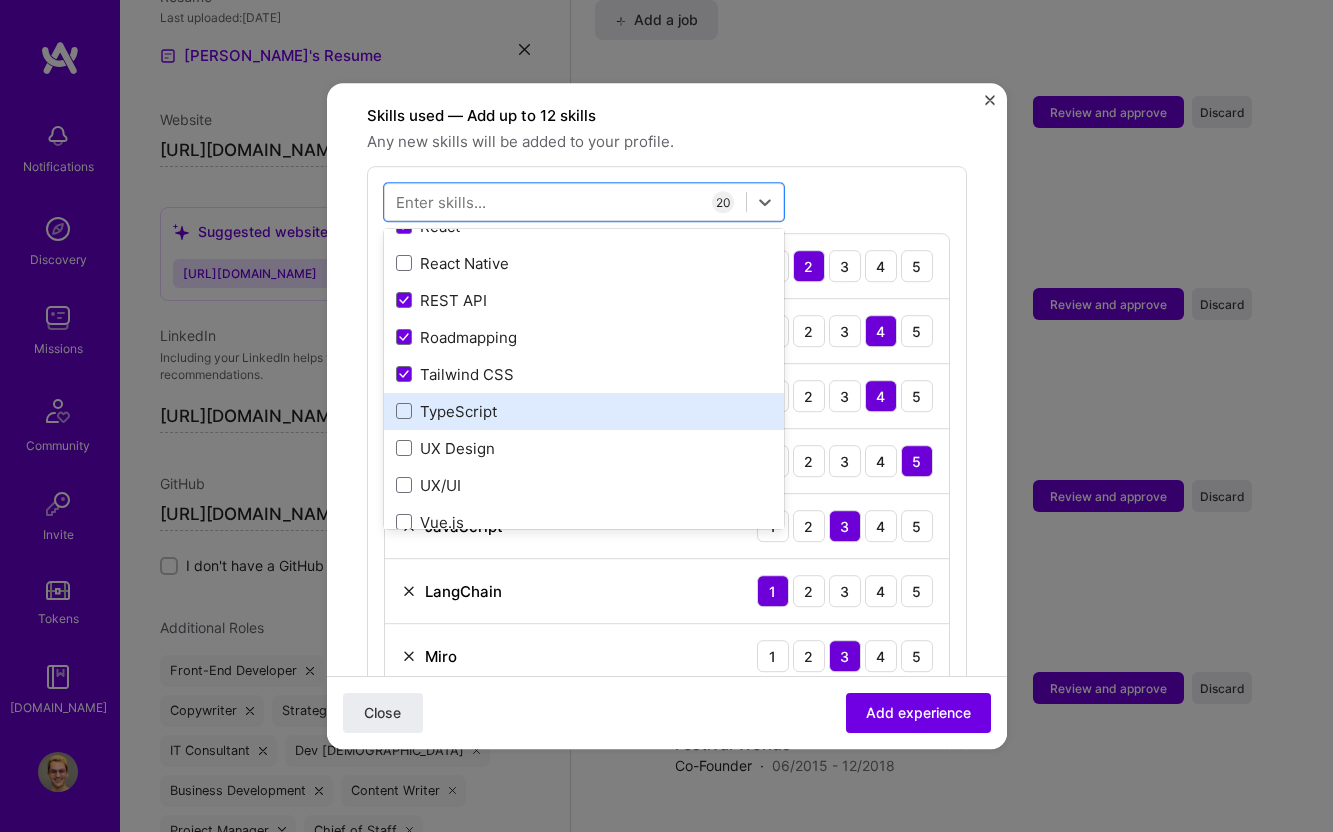 click on "TypeScript" at bounding box center [584, 411] 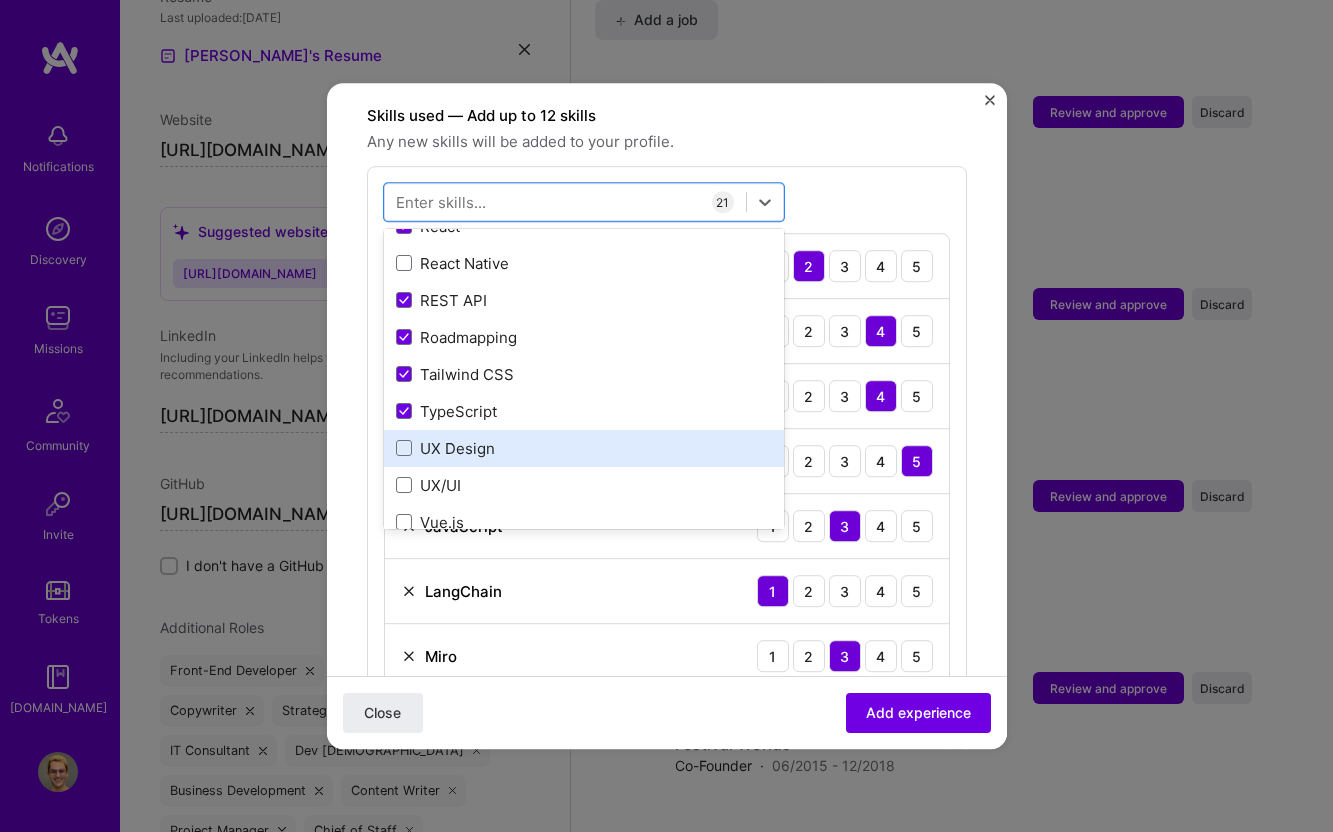 click on "UX Design" at bounding box center (584, 448) 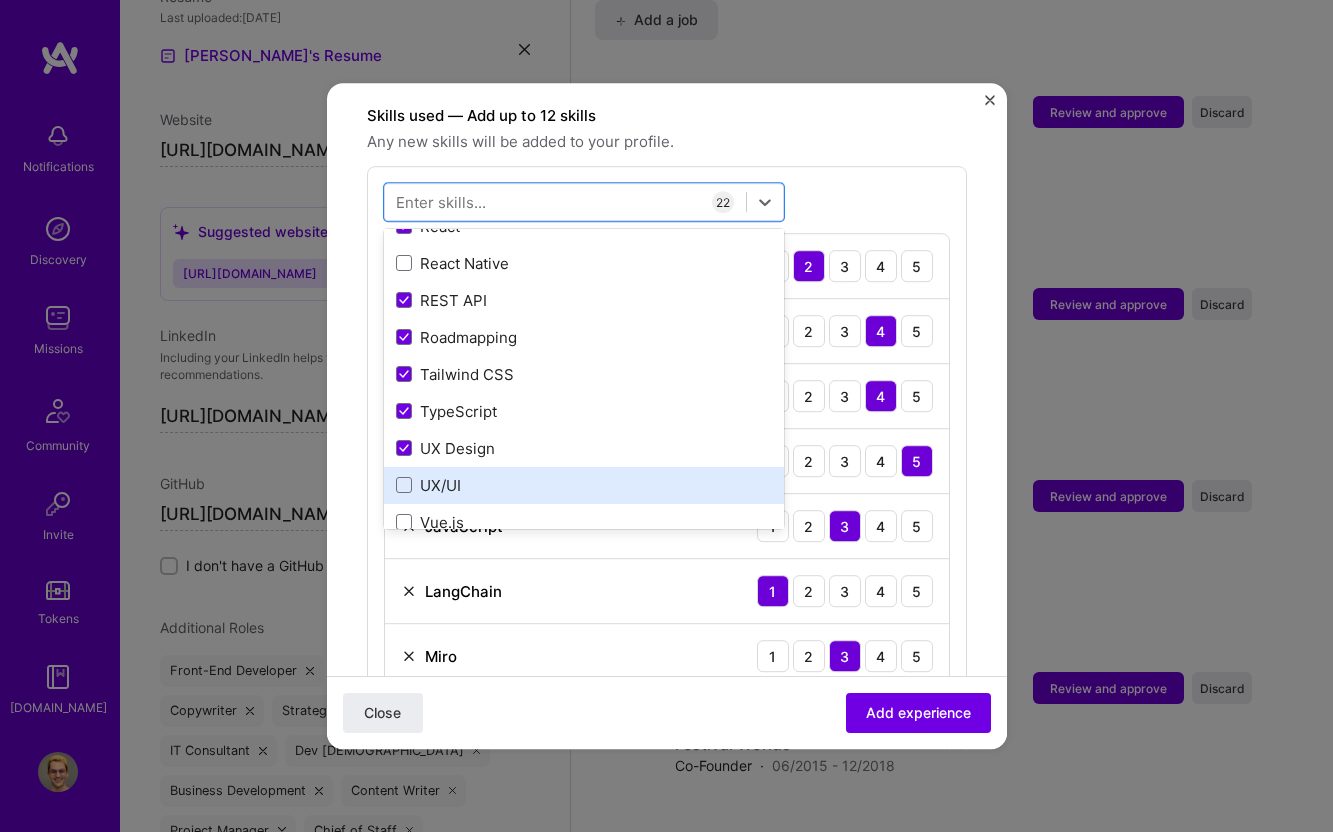 click on "UX/UI" at bounding box center (584, 485) 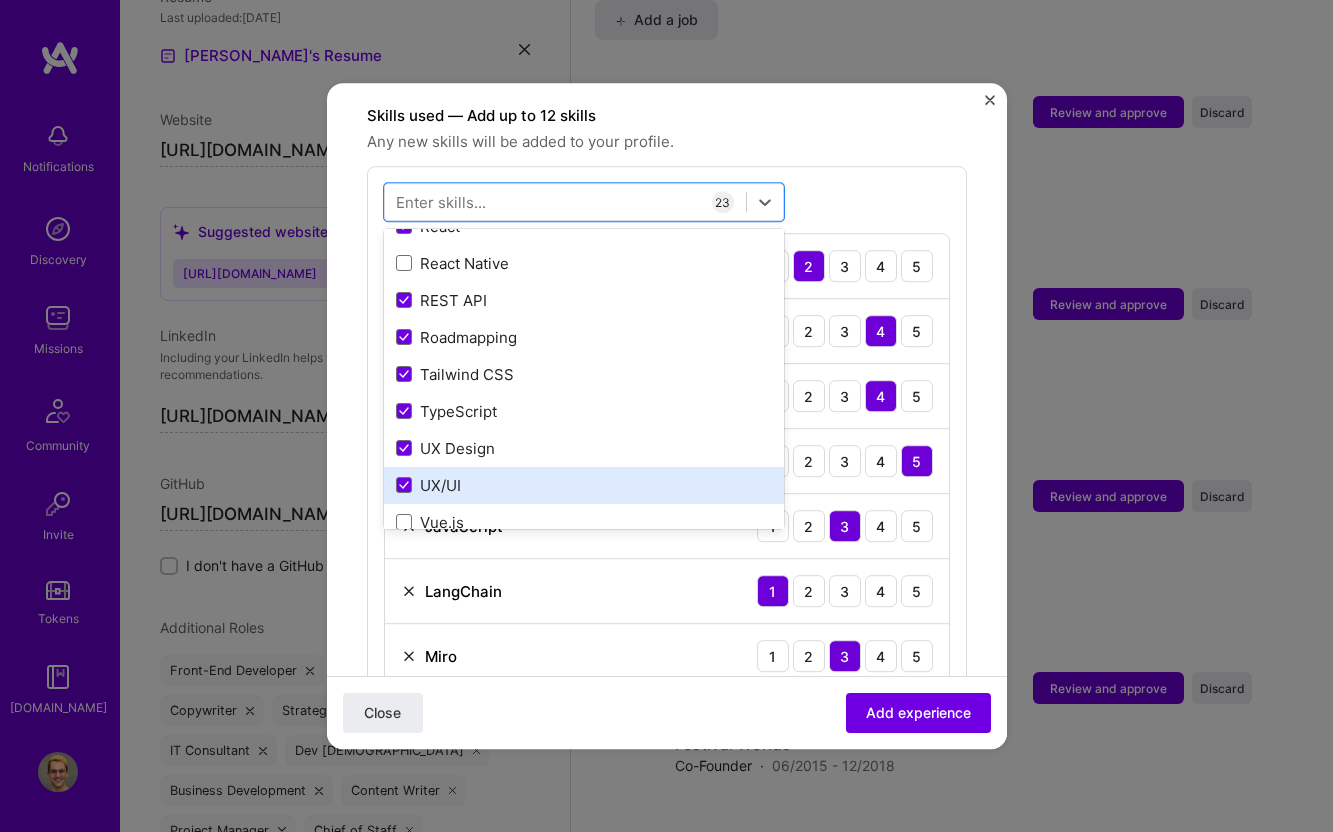 scroll, scrollTop: 896, scrollLeft: 0, axis: vertical 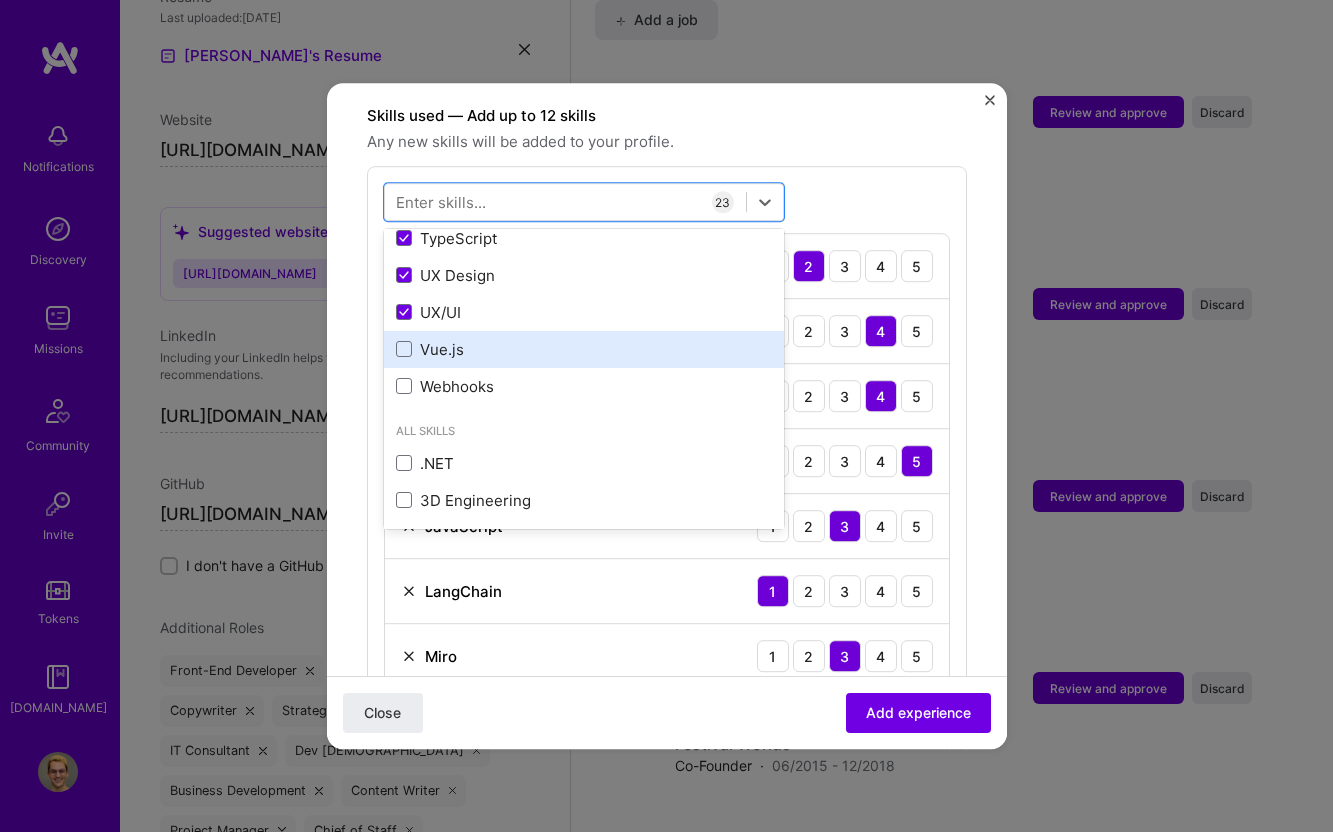 click on "Vue.js" at bounding box center (584, 349) 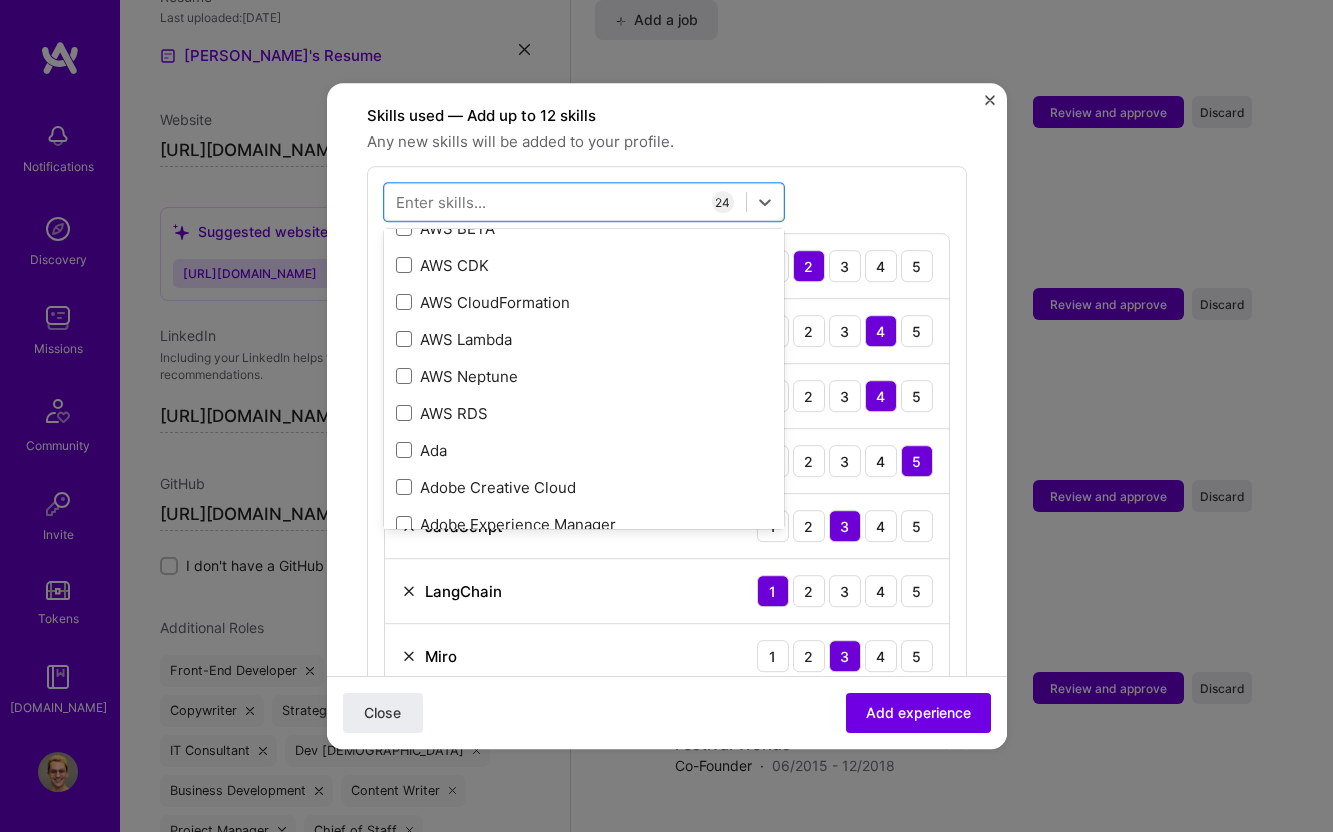 scroll, scrollTop: 1899, scrollLeft: 0, axis: vertical 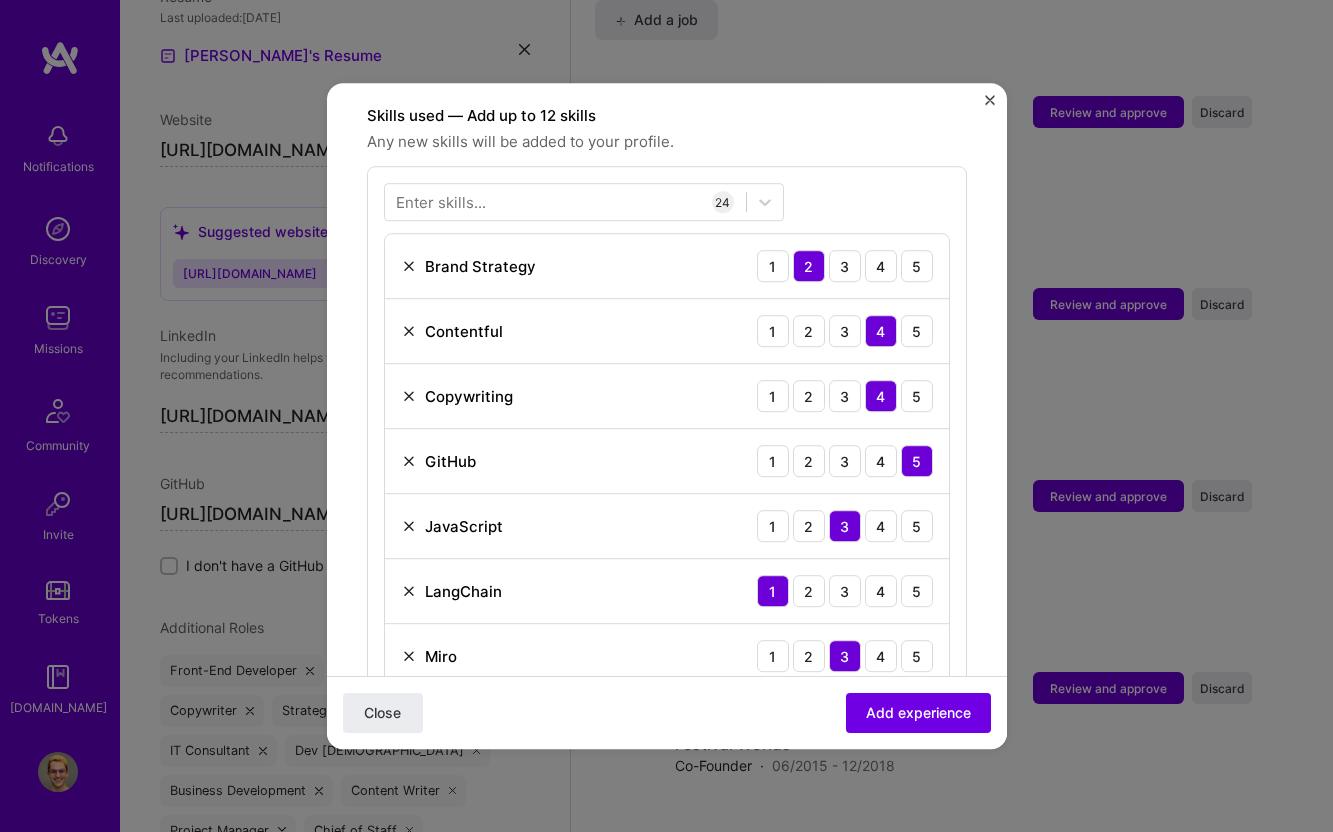 click on "Enter skills... 24 Brand Strategy 1 2 3 4 5 Contentful 1 2 3 4 5 Copywriting 1 2 3 4 5 GitHub 1 2 3 4 5 JavaScript 1 2 3 4 5 LangChain 1 2 3 4 5 Miro 1 2 3 4 5 MySQL 1 2 3 4 5 Next.js 1 2 3 4 5 Node.js 1 2 3 4 5 Photoshop 1 2 3 4 5 Product Design 1 2 3 4 5 Product Analytics 1 2 3 4 5 Product Marketing 1 2 3 4 5 Product Strategy 1 2 3 4 5 QA (Quality Assurance) 1 2 3 4 5 React 1 2 3 4 5 REST API 1 2 3 4 5 Roadmapping 1 2 3 4 5 Tailwind CSS 1 2 3 4 5 TypeScript 1 2 3 4 5 UX Design 1 2 3 4 5 UX/UI 1 2 3 4 5 Vue.js 1 2 3 4 5" at bounding box center (667, 988) 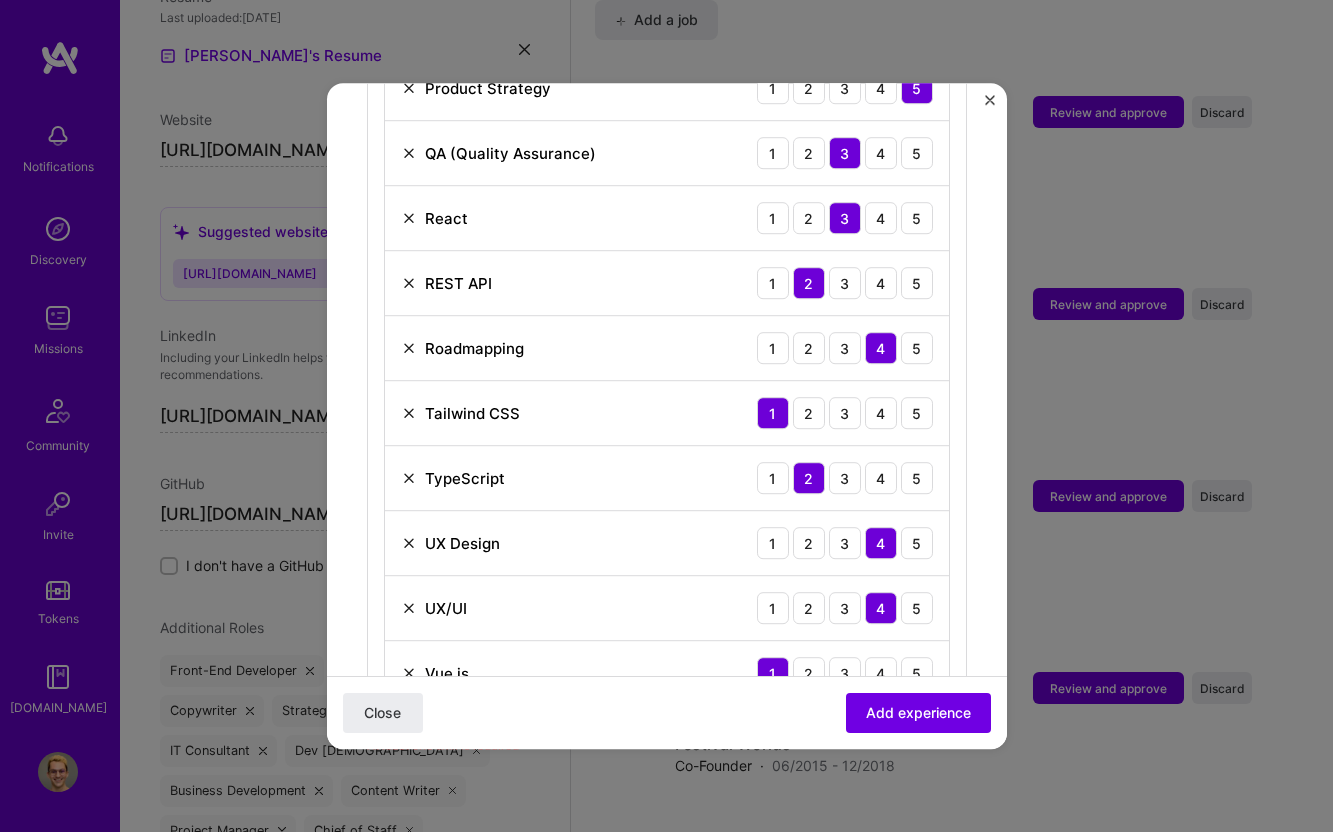 scroll, scrollTop: 1856, scrollLeft: 0, axis: vertical 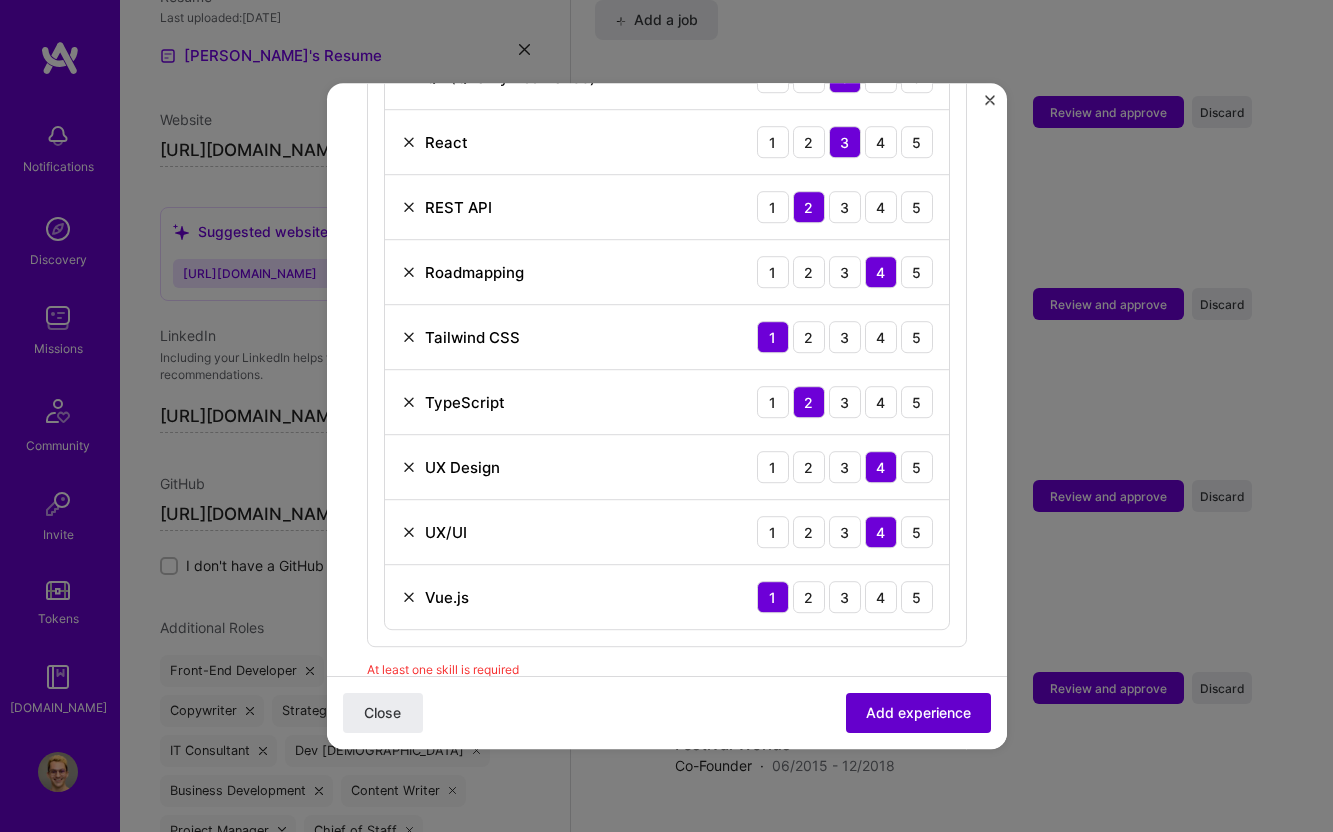 click on "Add experience" at bounding box center [918, 713] 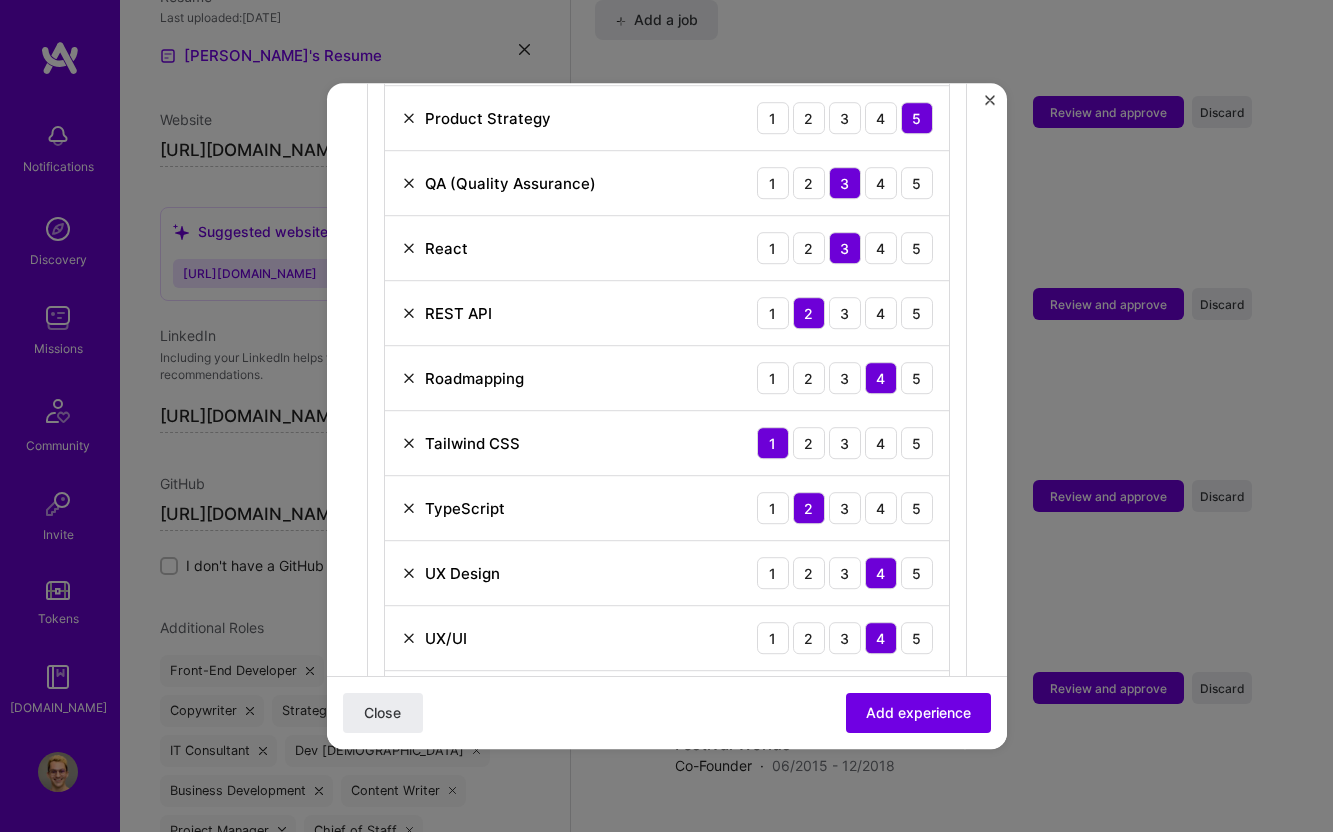 scroll, scrollTop: 2420, scrollLeft: 0, axis: vertical 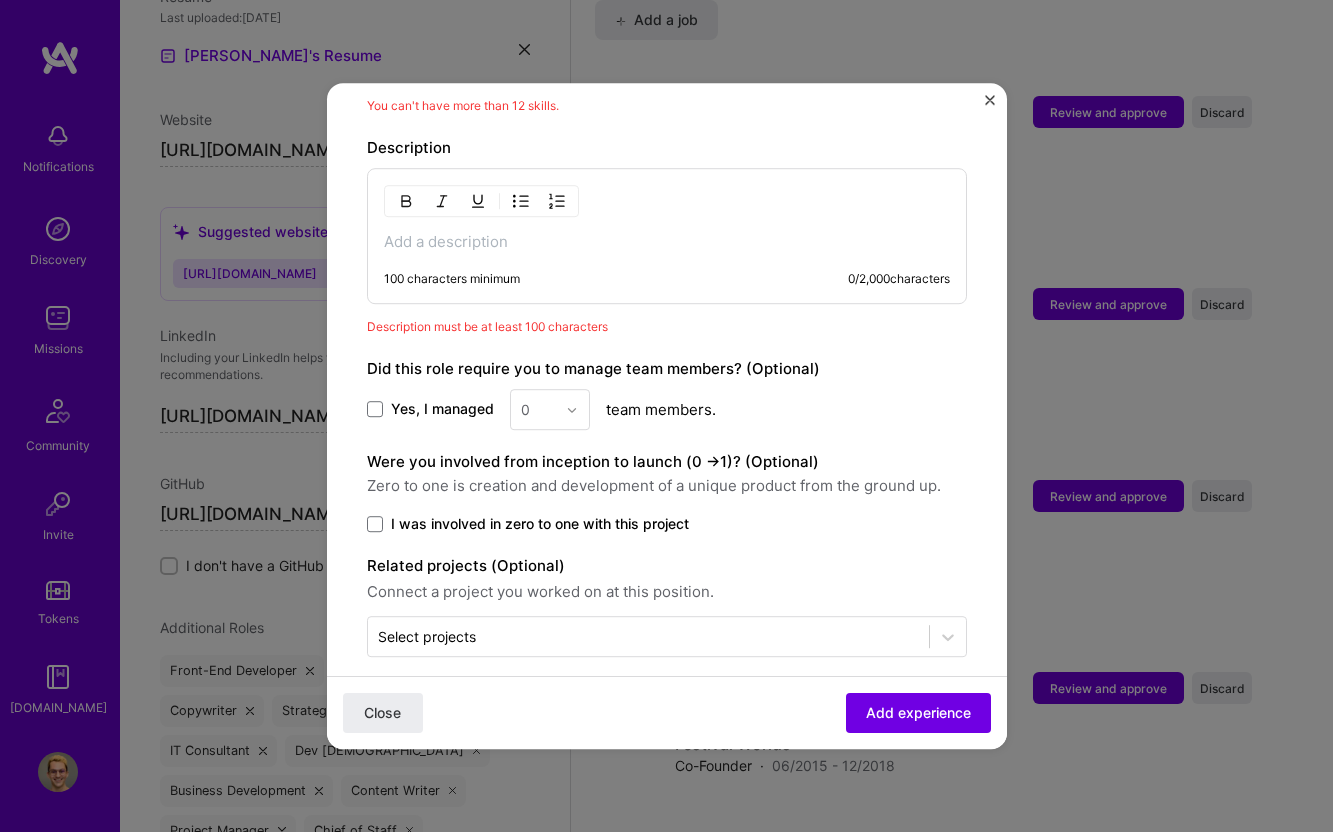 click on "100 characters minimum 0 / 2,000  characters" at bounding box center (667, 279) 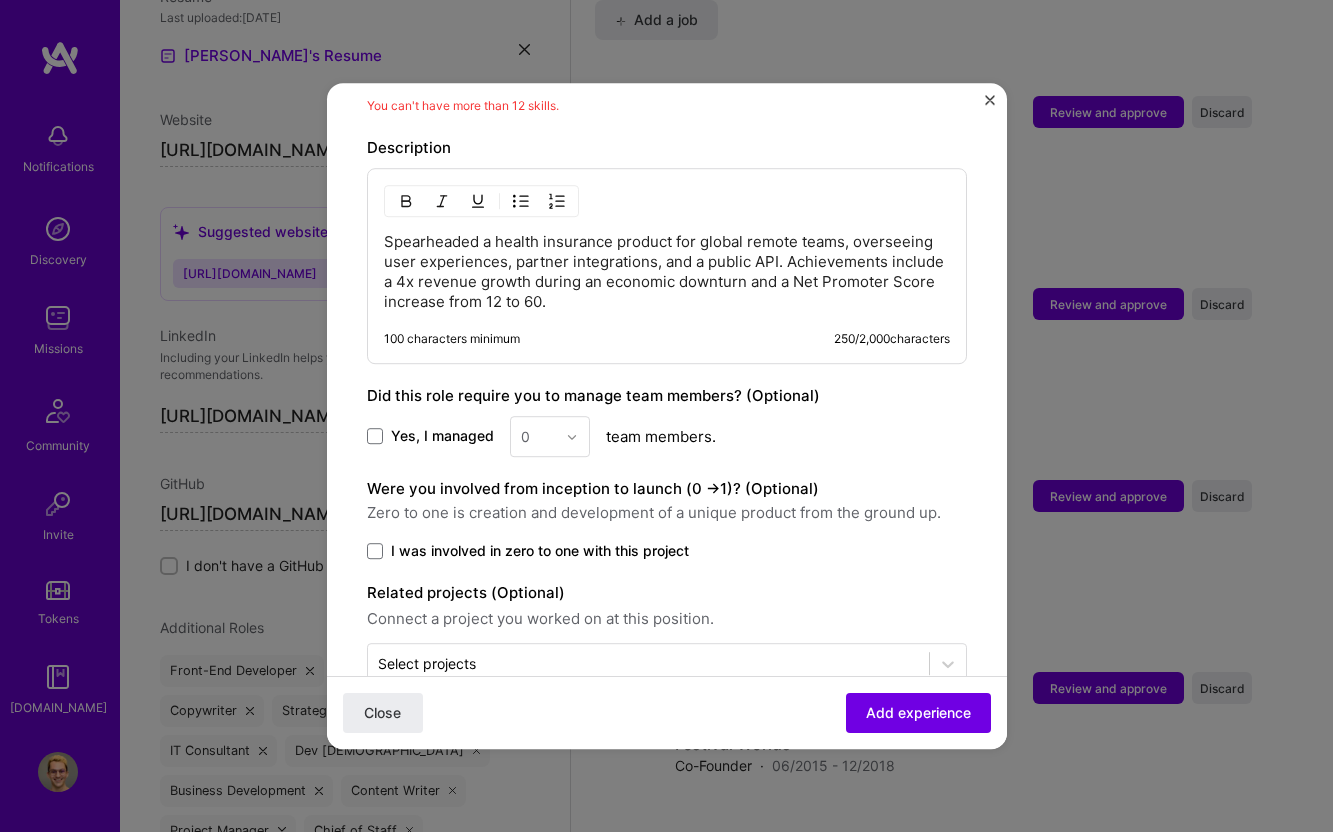 click on "Yes, I managed" at bounding box center (442, 437) 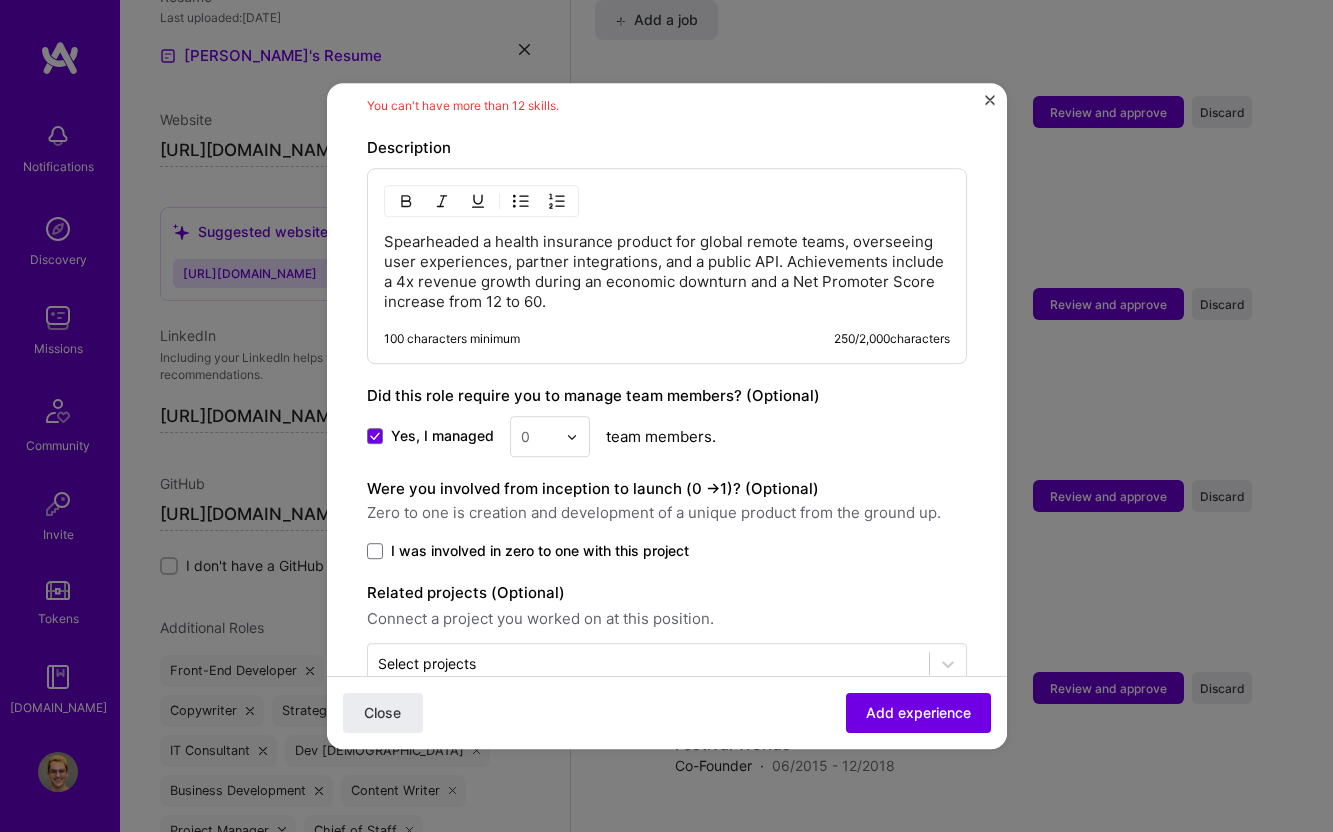 click at bounding box center [538, 436] 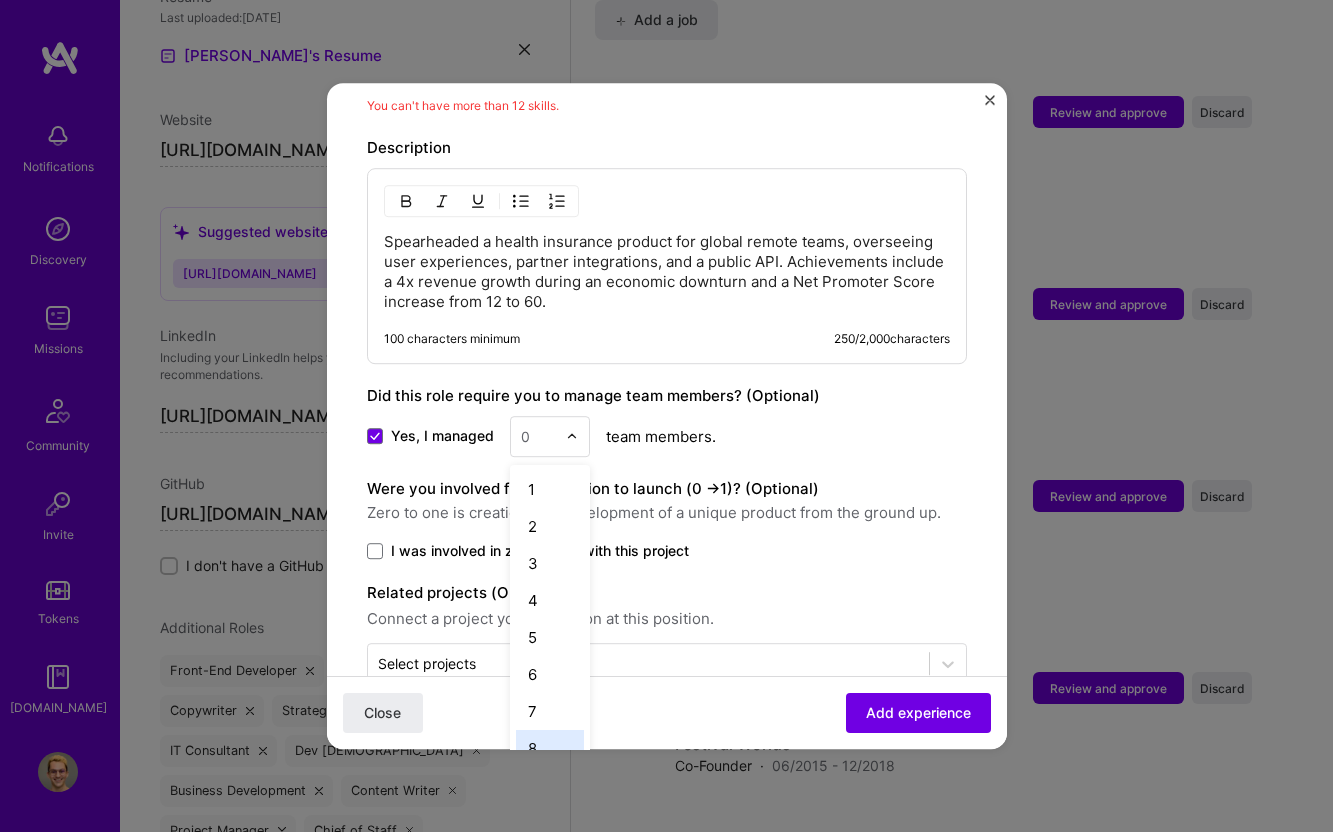 click on "8" at bounding box center (550, 748) 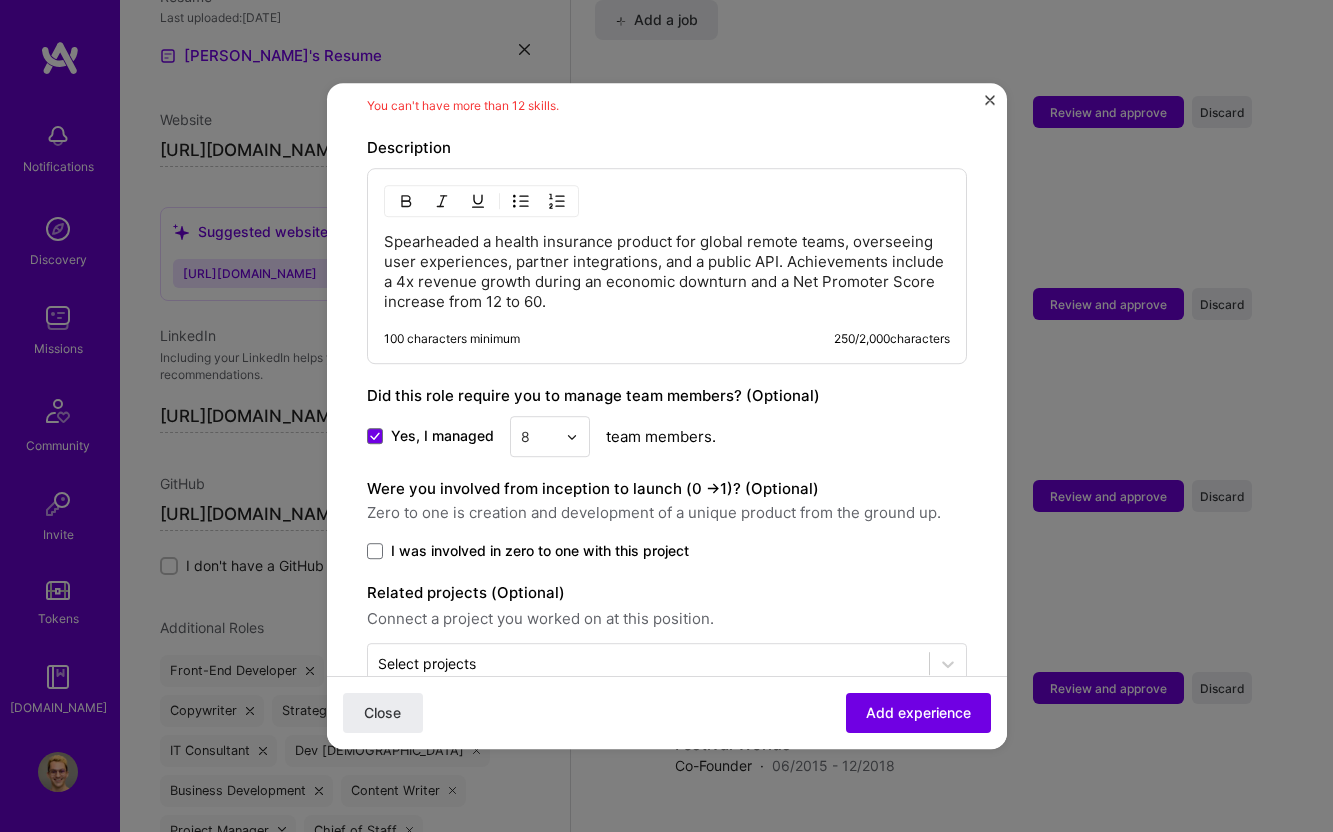 scroll, scrollTop: 2447, scrollLeft: 0, axis: vertical 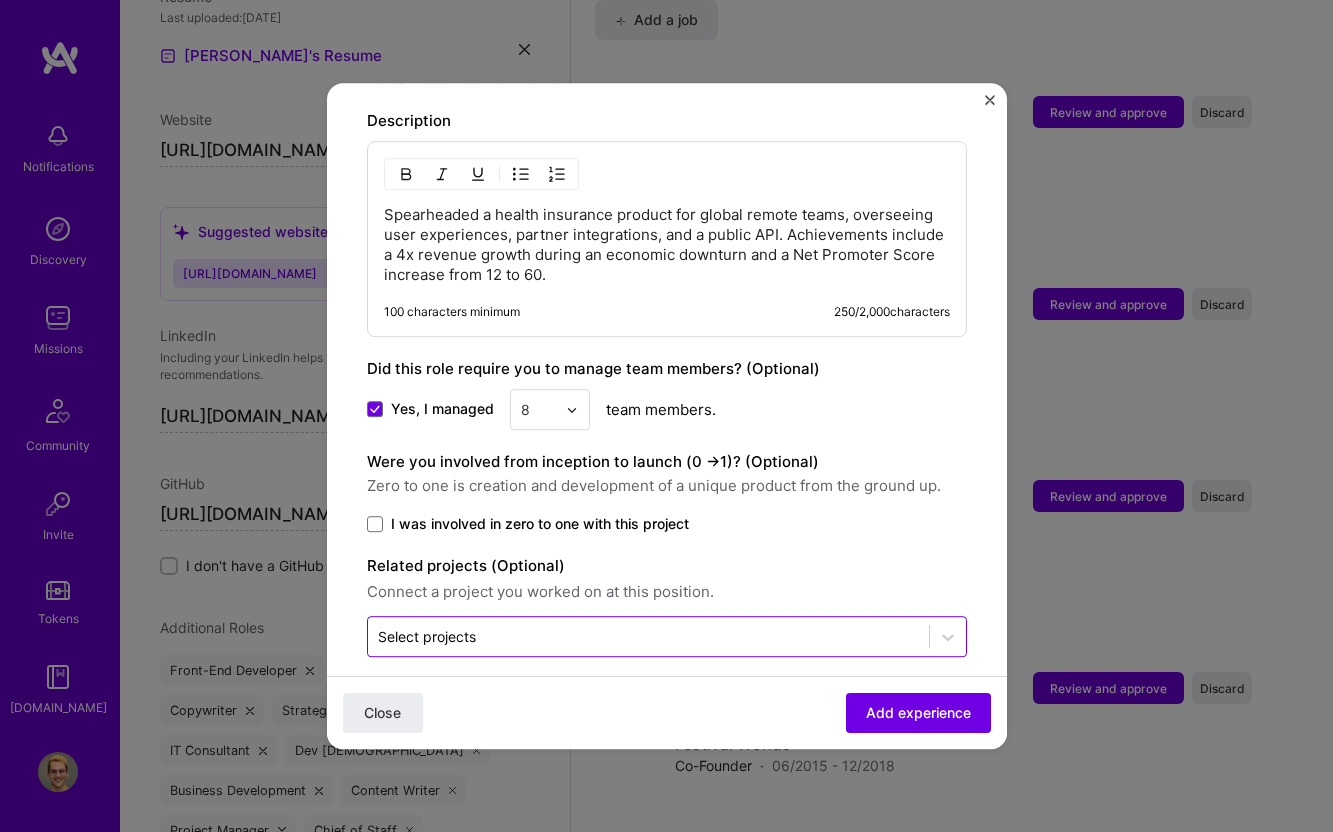 click on "Select projects" at bounding box center [648, 636] 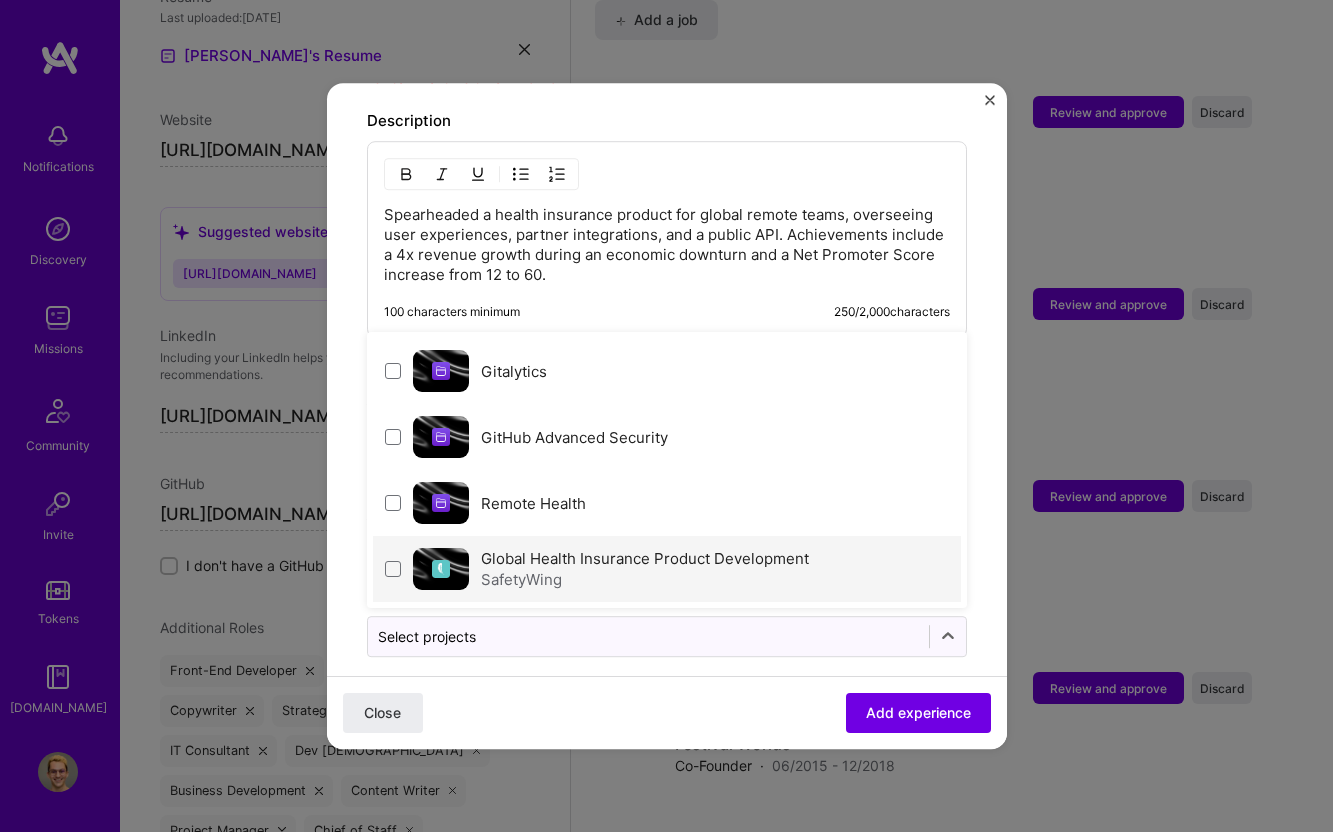 click on "Global Health Insurance Product Development" at bounding box center (645, 558) 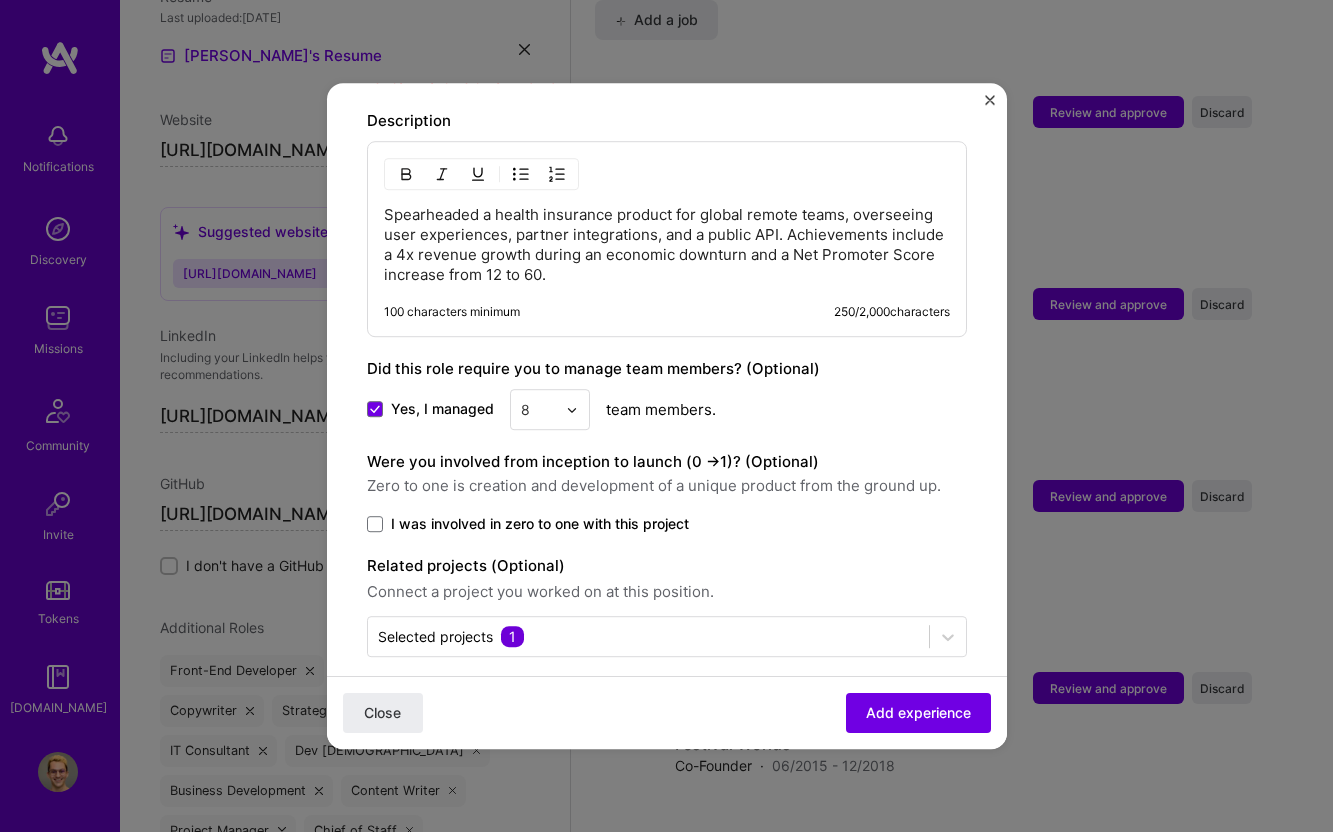 click on "Adding suggested job This job is suggested based on your LinkedIn, resume or A.Team activity. Create a job experience Jobs help companies understand your past experience. Company logo Company name SafetyWing
Industry Add up to 2 industries. Selected industries 2 Your title and specialization Product Manager AI Product Manager Duration Dec, 2021
to Mar, 2024
I still work here Skills used — Add up to 12 skills Any new skills will be added to your profile. Enter skills... 24 Brand Strategy 1 2 3 4 5 Contentful 1 2 3 4 5 Copywriting 1 2 3 4 5 GitHub 1 2 3 4 5 JavaScript 1 2 3 4 5 LangChain 1 2 3 4 5 Miro 1 2 3 4 5 MySQL 1 2 3 4 5 Next.js 1 2 3 4 5 Node.js 1 2 3 4 5 Photoshop 1 2 3 4 5 Product Design 1 2 3 4 5 Product Analytics 1 2 3 4 5 Product Marketing 1 2 3 4 5 Product Strategy 1 2 3 4 5 QA (Quality Assurance) 1 2 3 4 5 React 1 2 3 4 5 REST API 1 2 3 4 5 Roadmapping 1 2 3 4 5 Tailwind CSS 1 2 3 4" at bounding box center [667, -777] 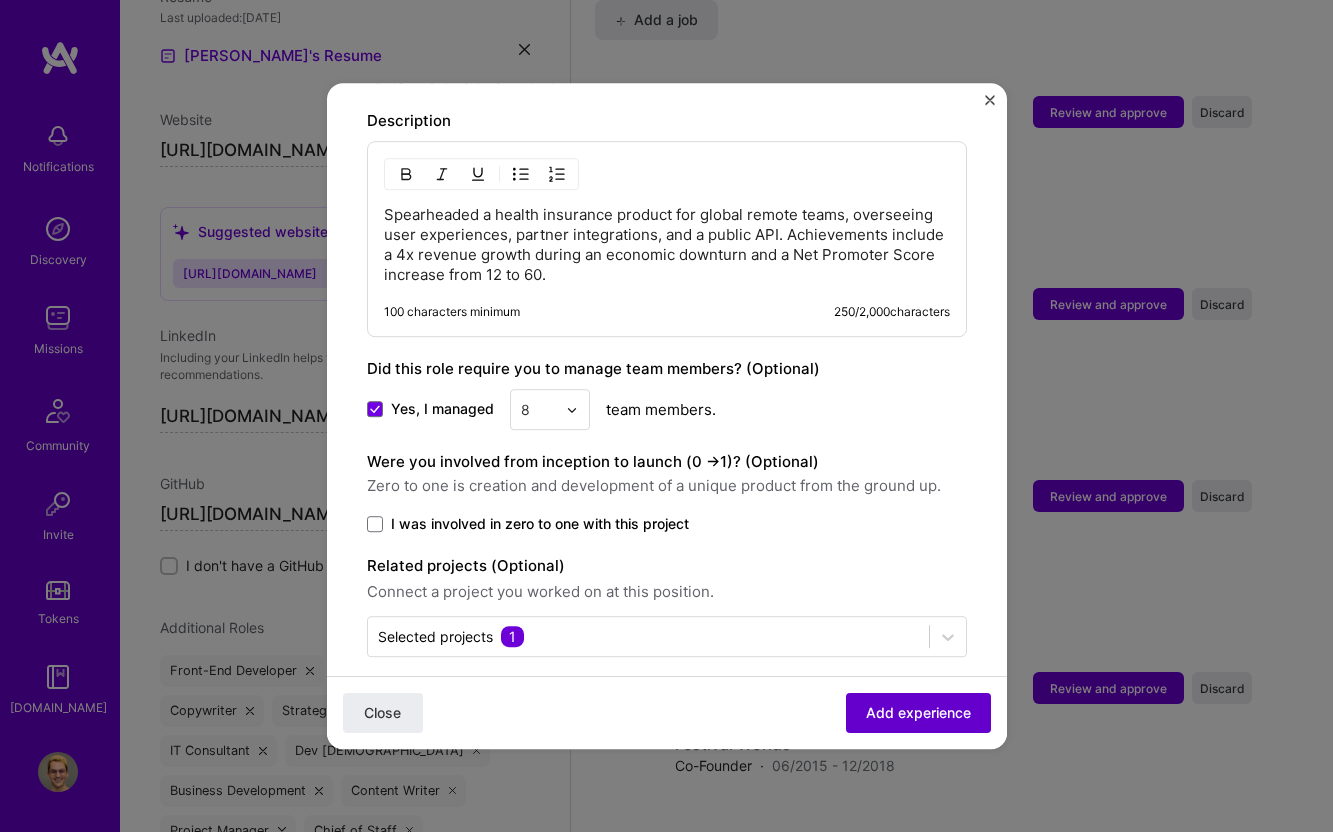 click on "Add experience" at bounding box center [918, 713] 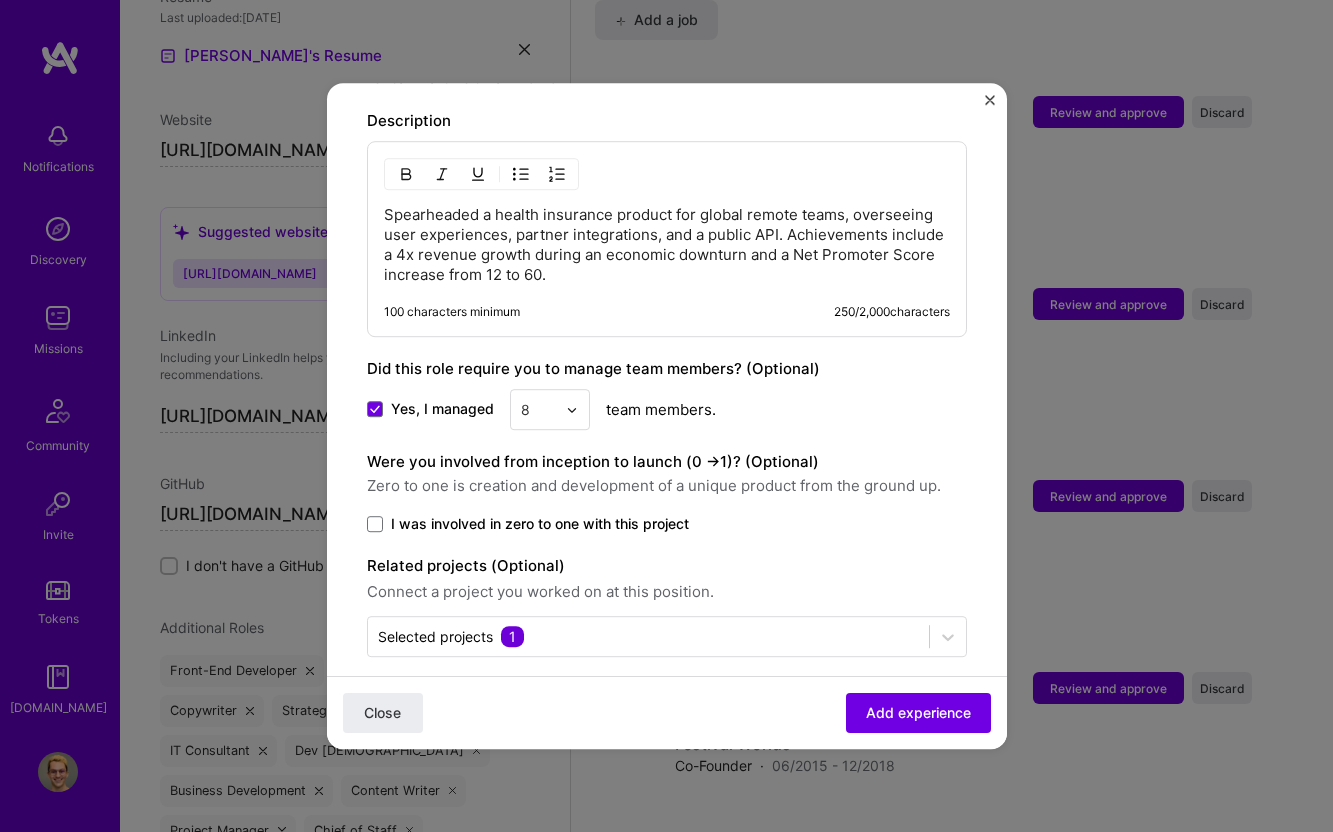scroll, scrollTop: 2126, scrollLeft: 0, axis: vertical 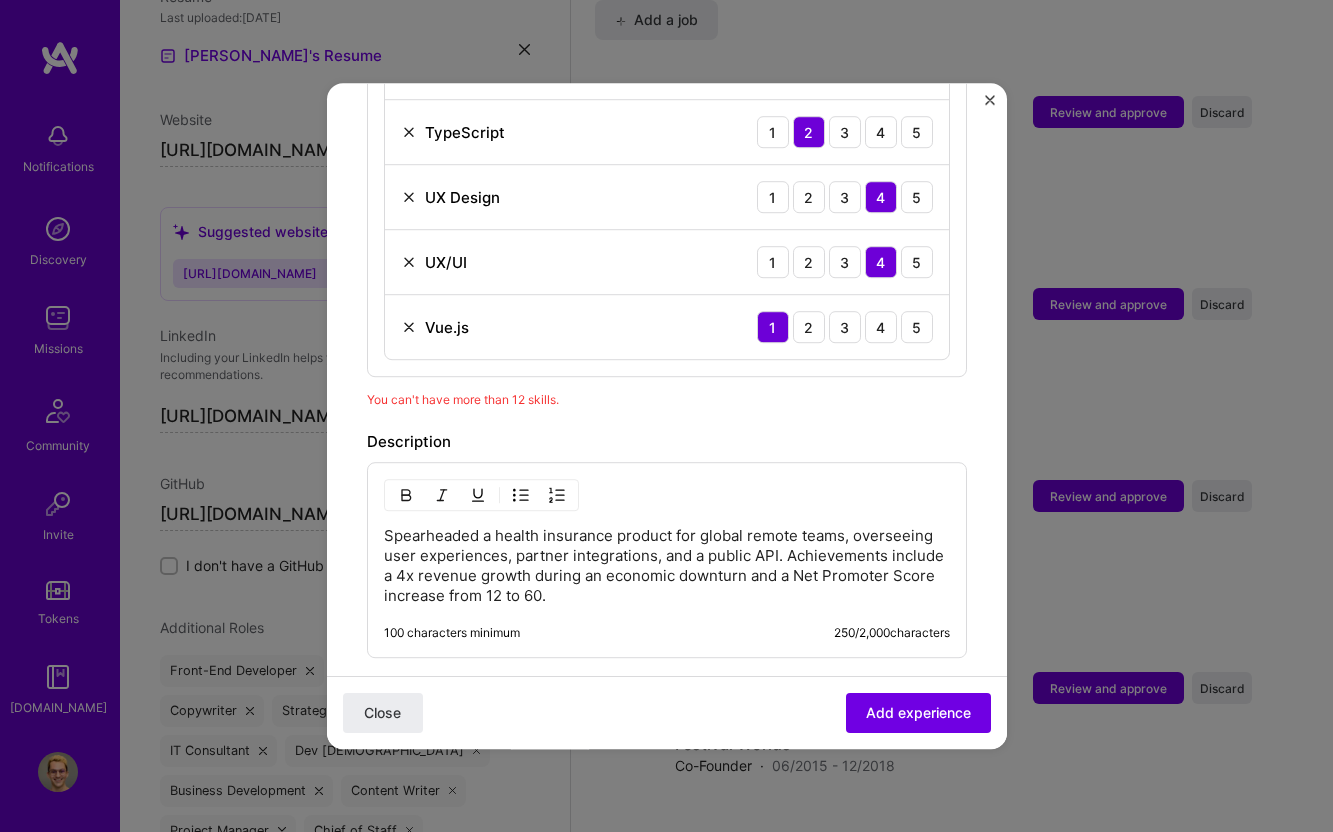 click on "Adding suggested job This job is suggested based on your LinkedIn, resume or A.Team activity. Create a job experience Jobs help companies understand your past experience. Company logo Company name SafetyWing
Industry Add up to 2 industries. Selected industries 2 Your title and specialization Product Manager AI Product Manager Duration Dec, 2021
to Mar, 2024
I still work here Skills used — Add up to 12 skills Any new skills will be added to your profile. Enter skills... 24 Brand Strategy 1 2 3 4 5 Contentful 1 2 3 4 5 Copywriting 1 2 3 4 5 GitHub 1 2 3 4 5 JavaScript 1 2 3 4 5 LangChain 1 2 3 4 5 Miro 1 2 3 4 5 MySQL 1 2 3 4 5 Next.js 1 2 3 4 5 Node.js 1 2 3 4 5 Photoshop 1 2 3 4 5 Product Design 1 2 3 4 5 Product Analytics 1 2 3 4 5 Product Marketing 1 2 3 4 5 Product Strategy 1 2 3 4 5 QA (Quality Assurance) 1 2 3 4 5 React 1 2 3 4 5 REST API 1 2 3 4 5 Roadmapping 1 2 3 4 5 Tailwind CSS 1 2 3 4" at bounding box center [667, -513] 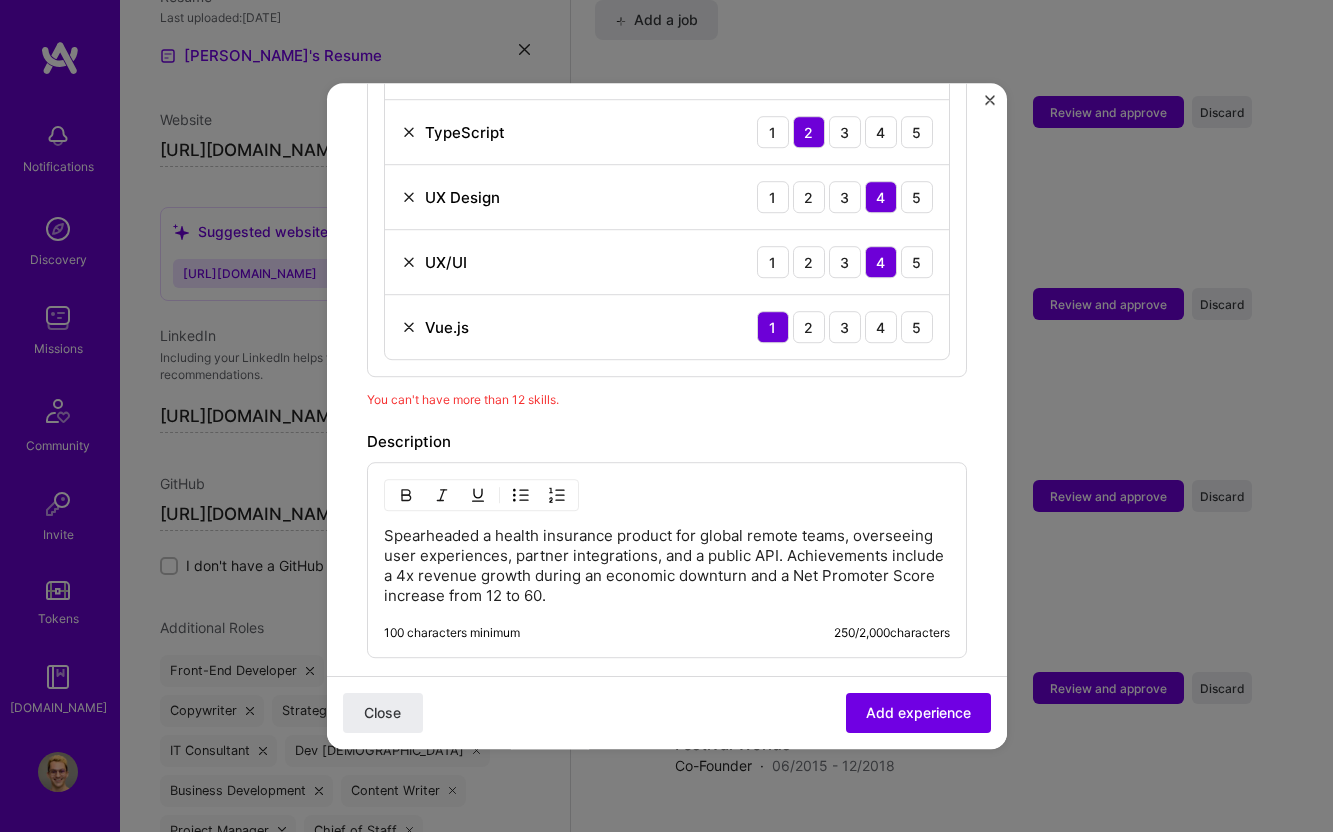 click on "Vue.js 1 2 3 4 5" at bounding box center (667, 327) 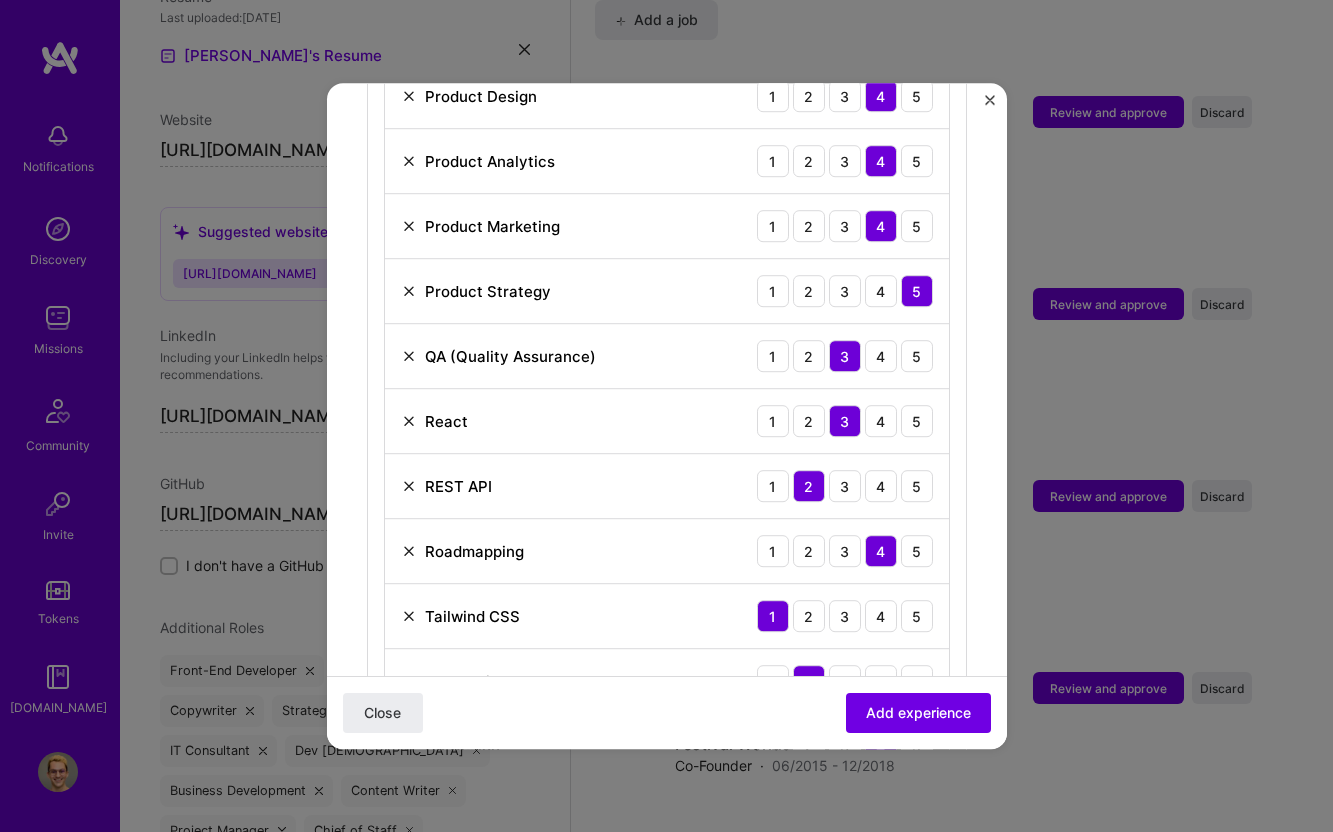 scroll, scrollTop: 1542, scrollLeft: 0, axis: vertical 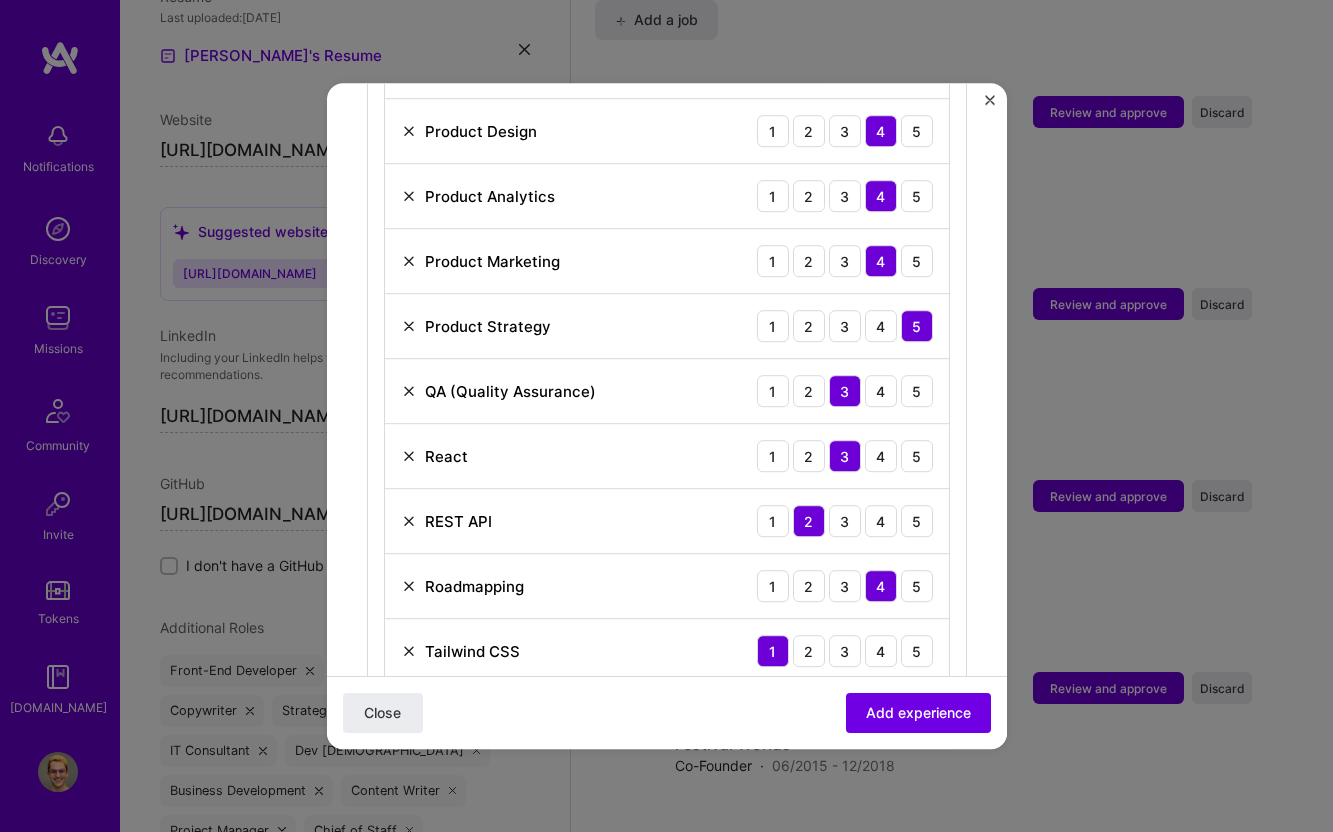 click at bounding box center [409, 651] 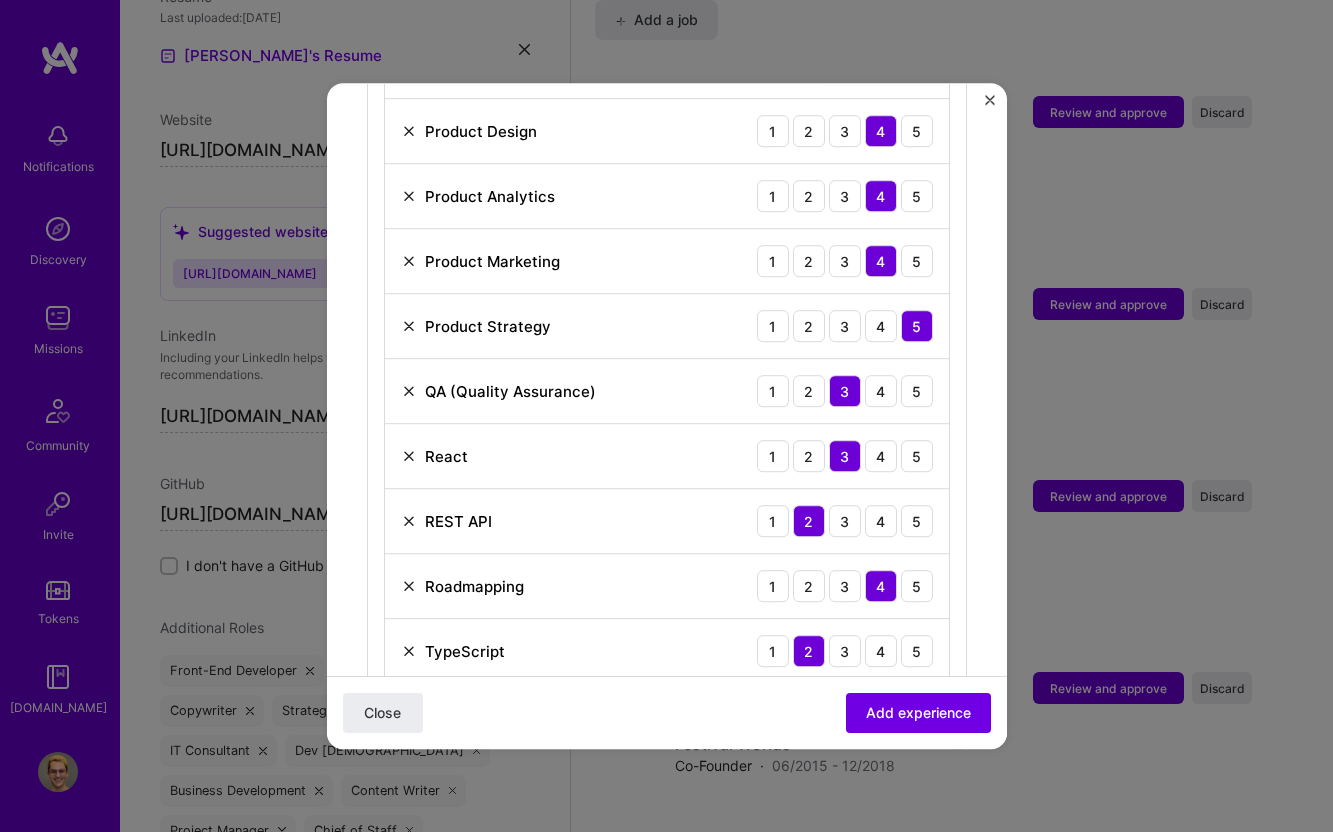 click at bounding box center [409, 521] 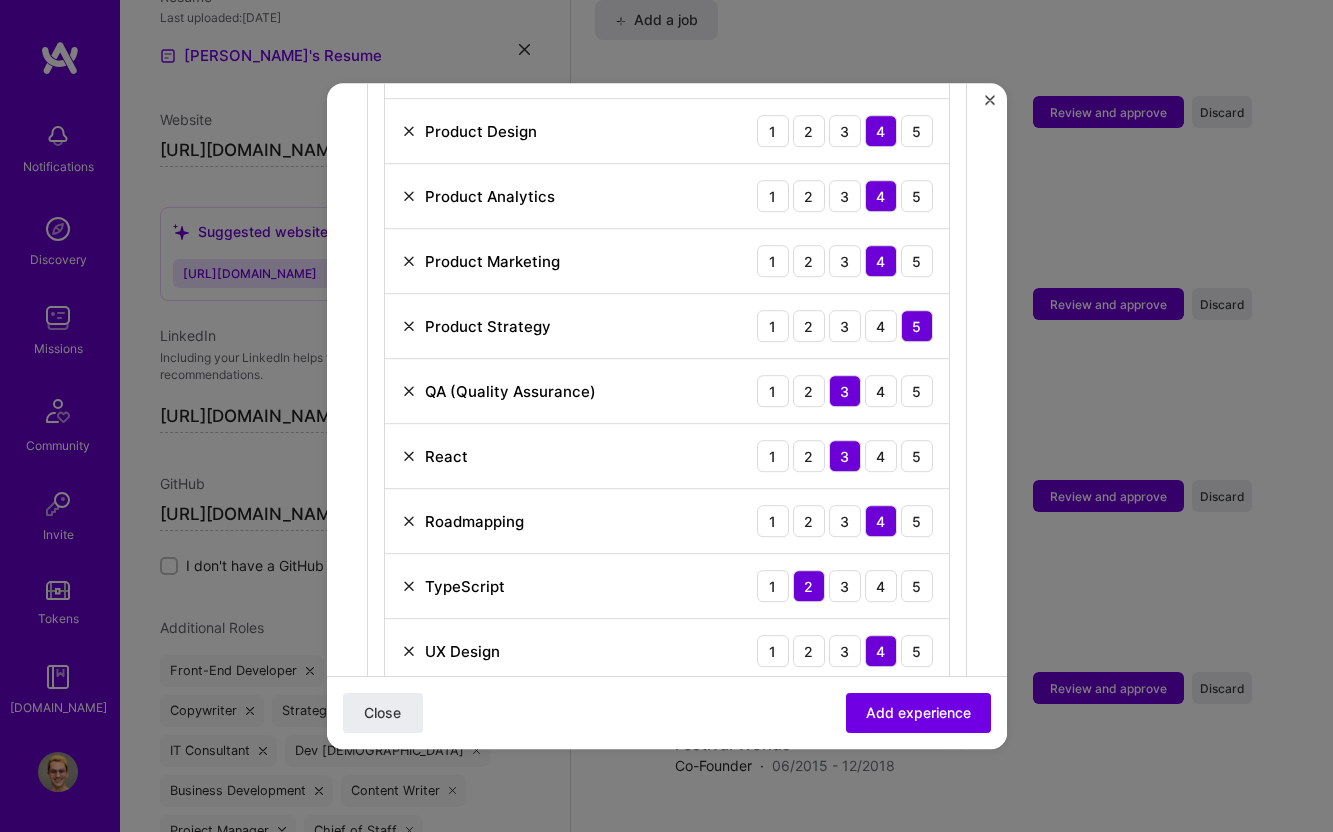 click at bounding box center (409, 586) 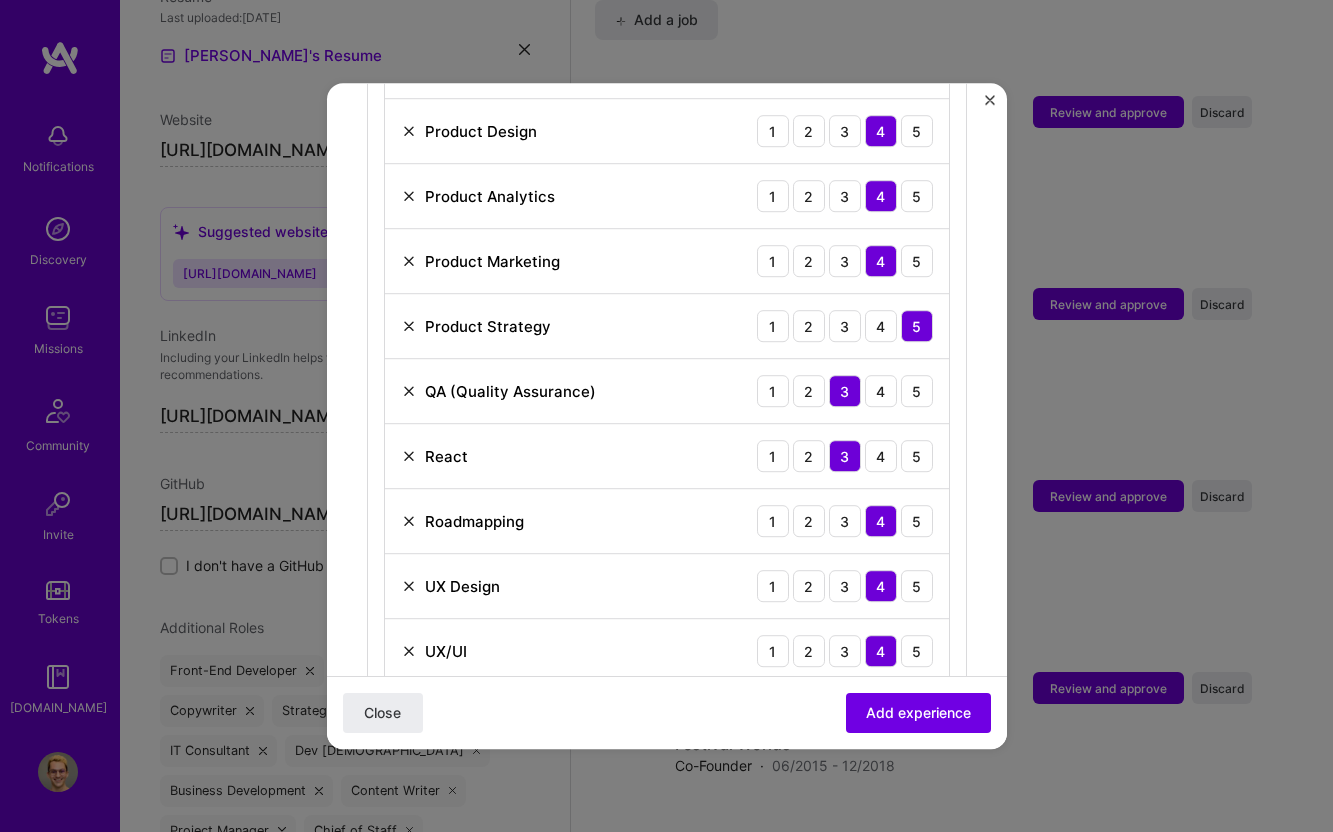 click at bounding box center [409, 456] 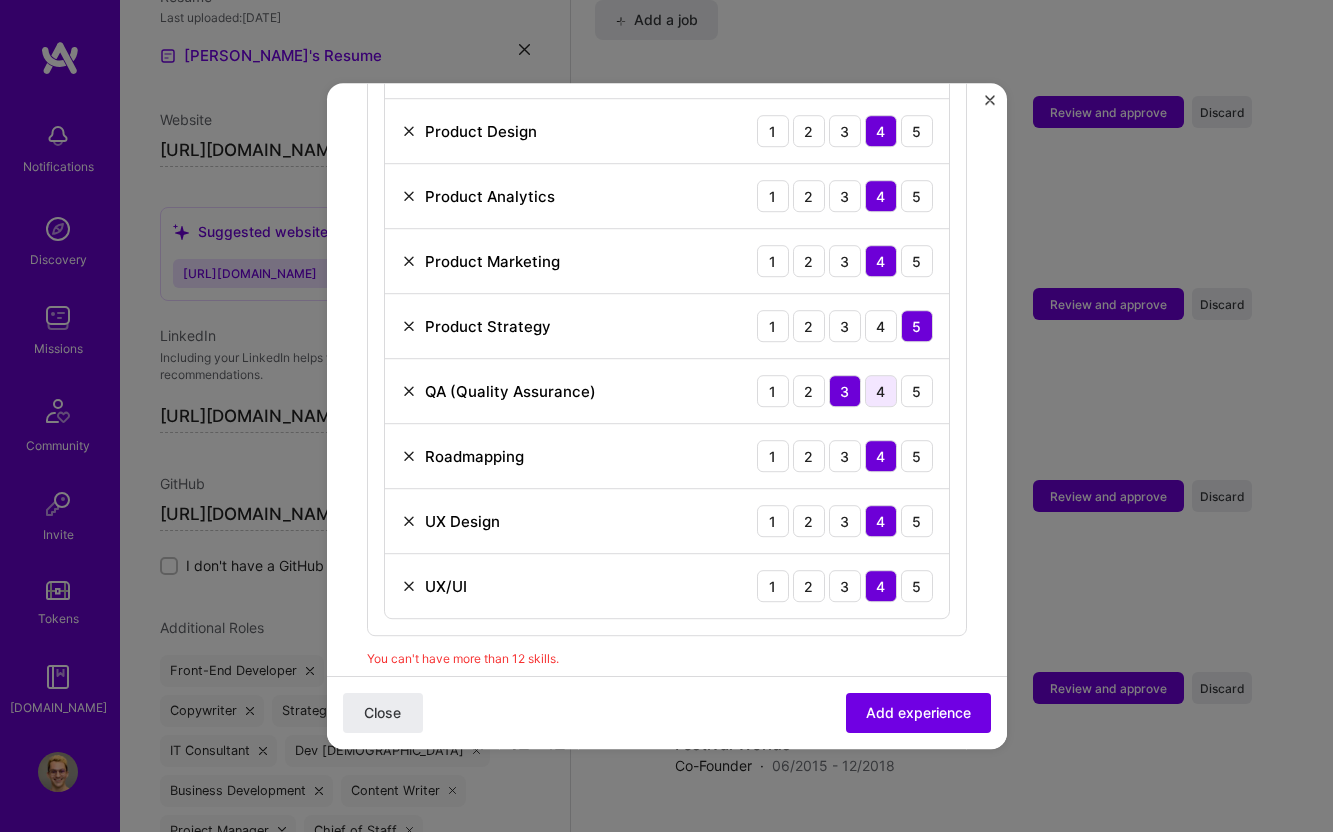 click on "4" at bounding box center [881, 391] 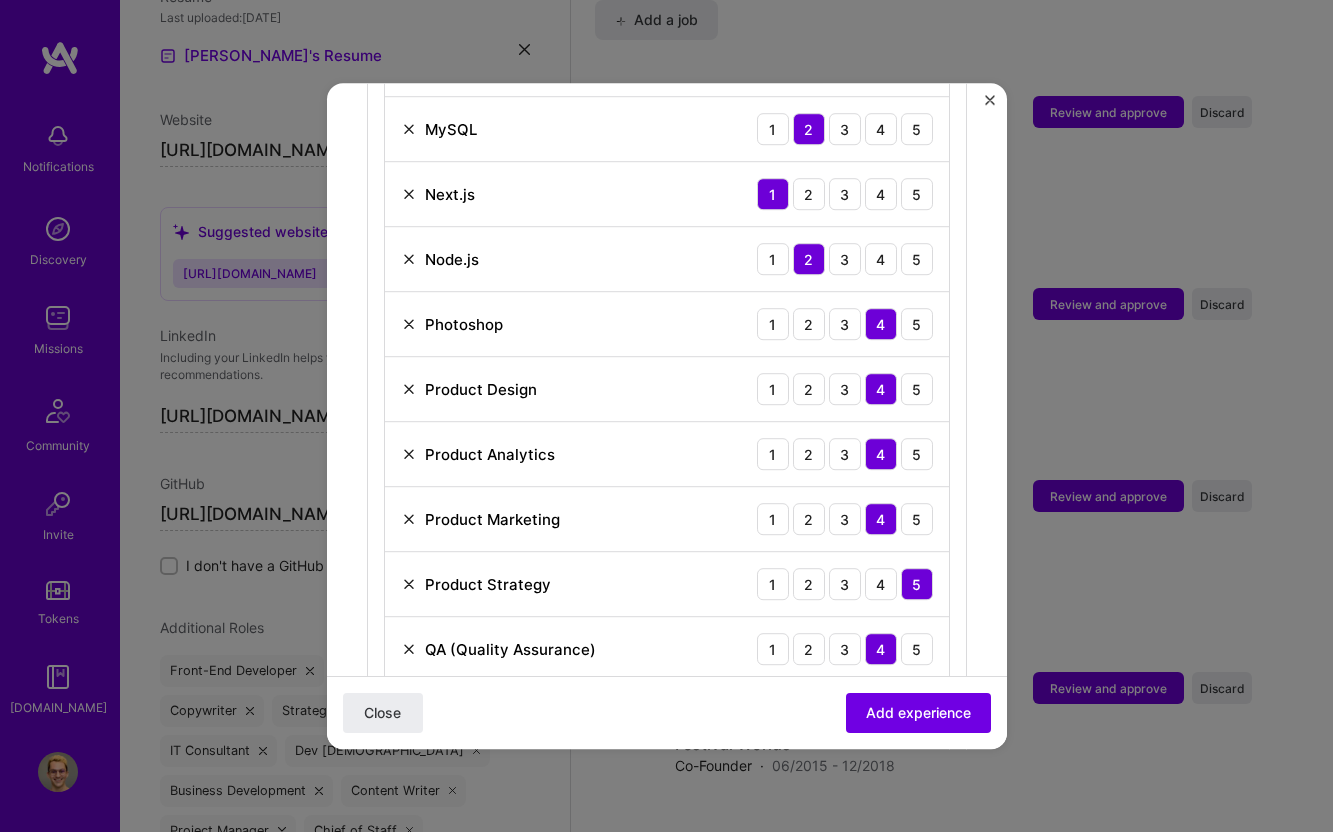 scroll, scrollTop: 1252, scrollLeft: 0, axis: vertical 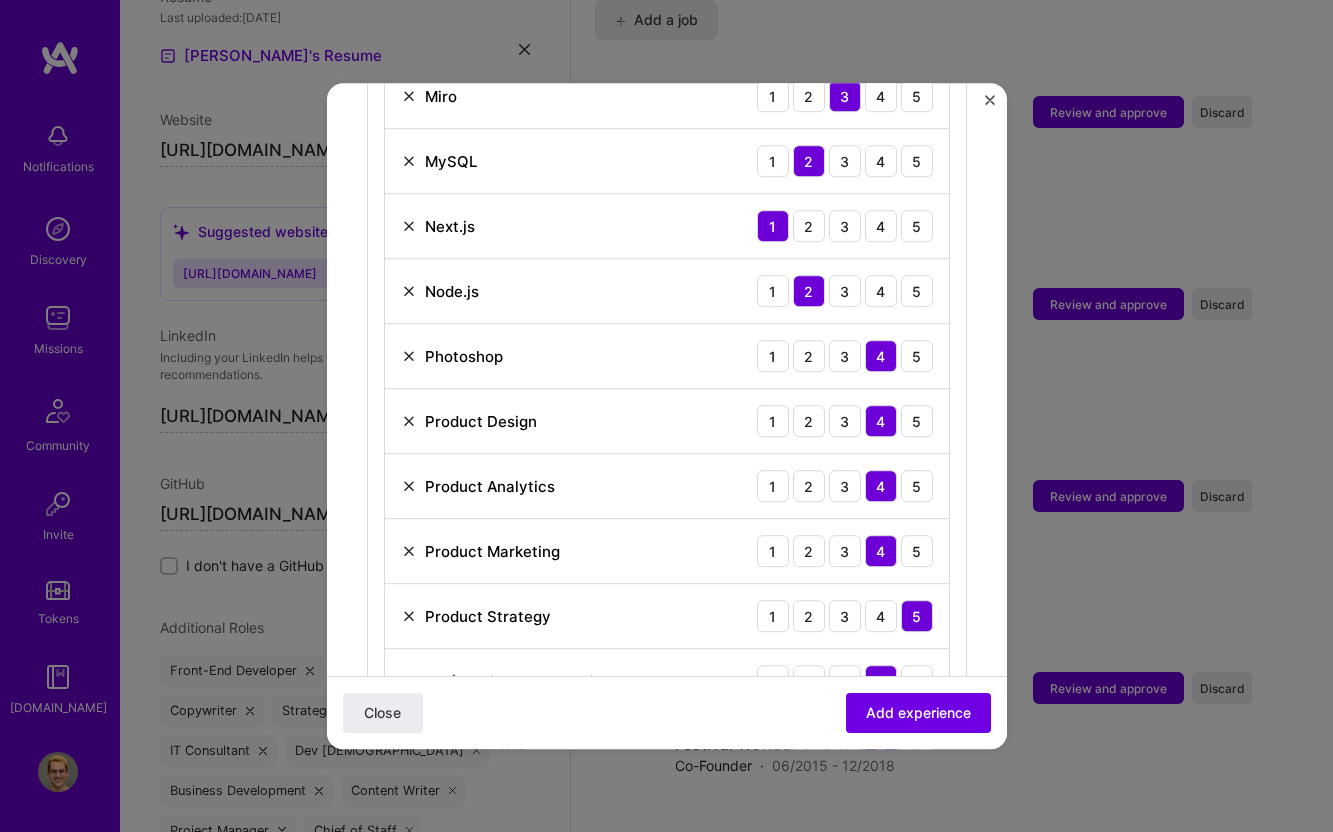 click at bounding box center (409, 291) 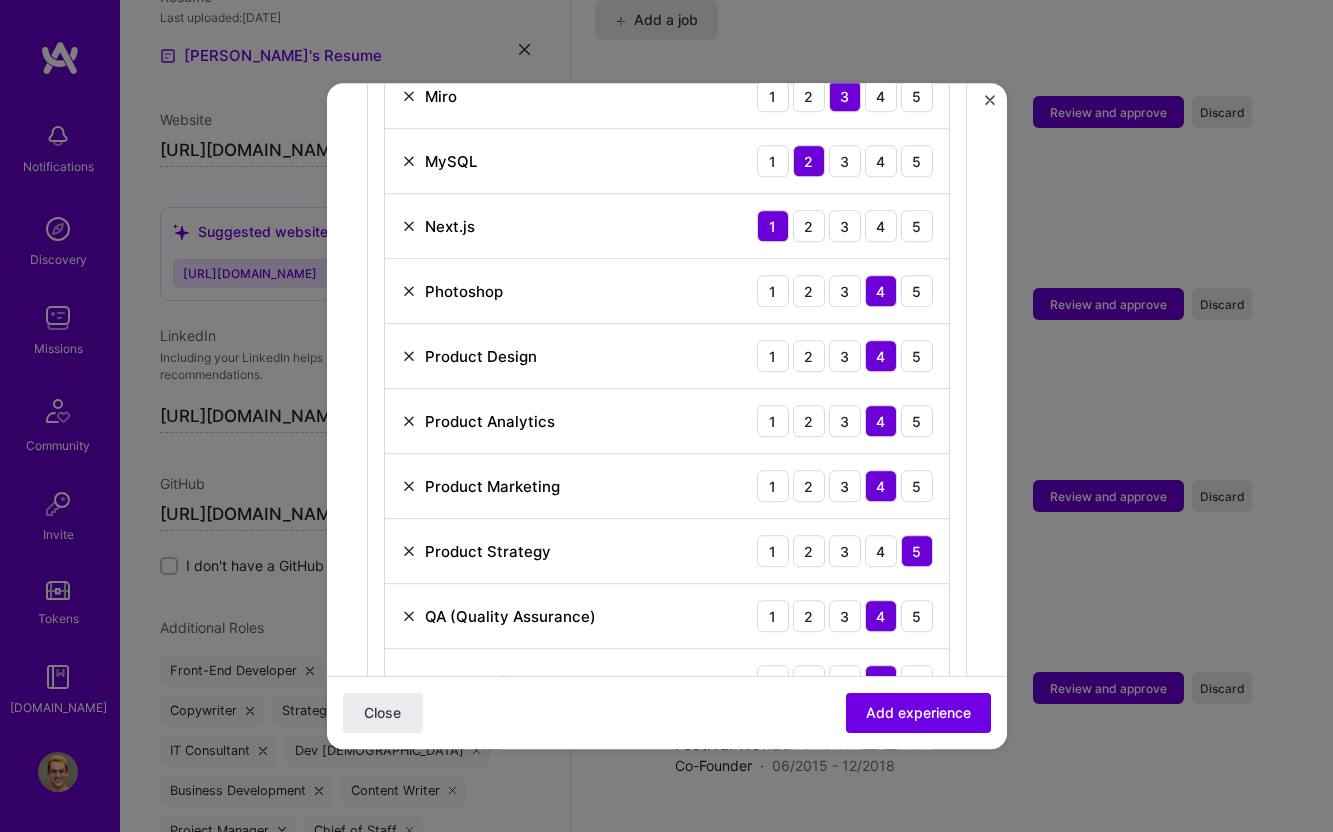click at bounding box center [409, 226] 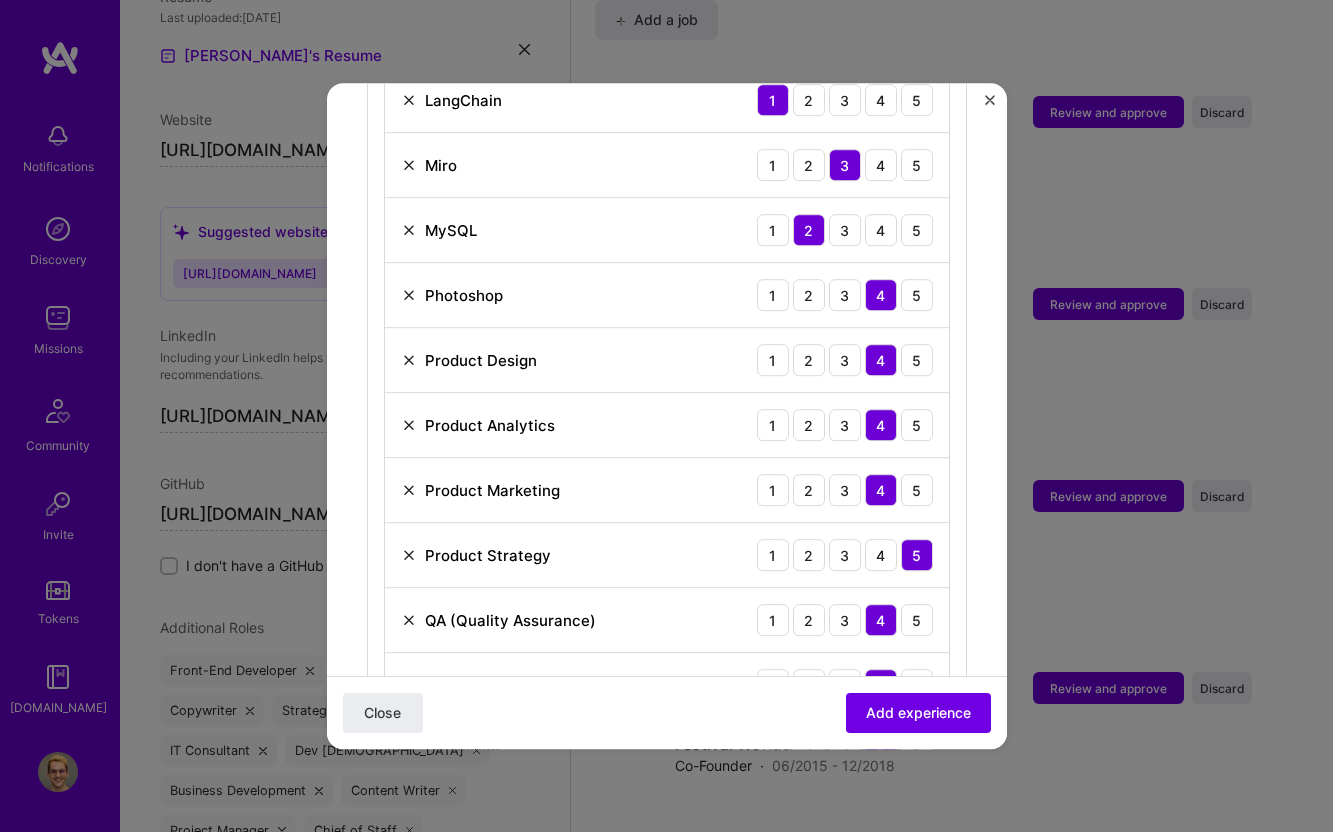 scroll, scrollTop: 1154, scrollLeft: 0, axis: vertical 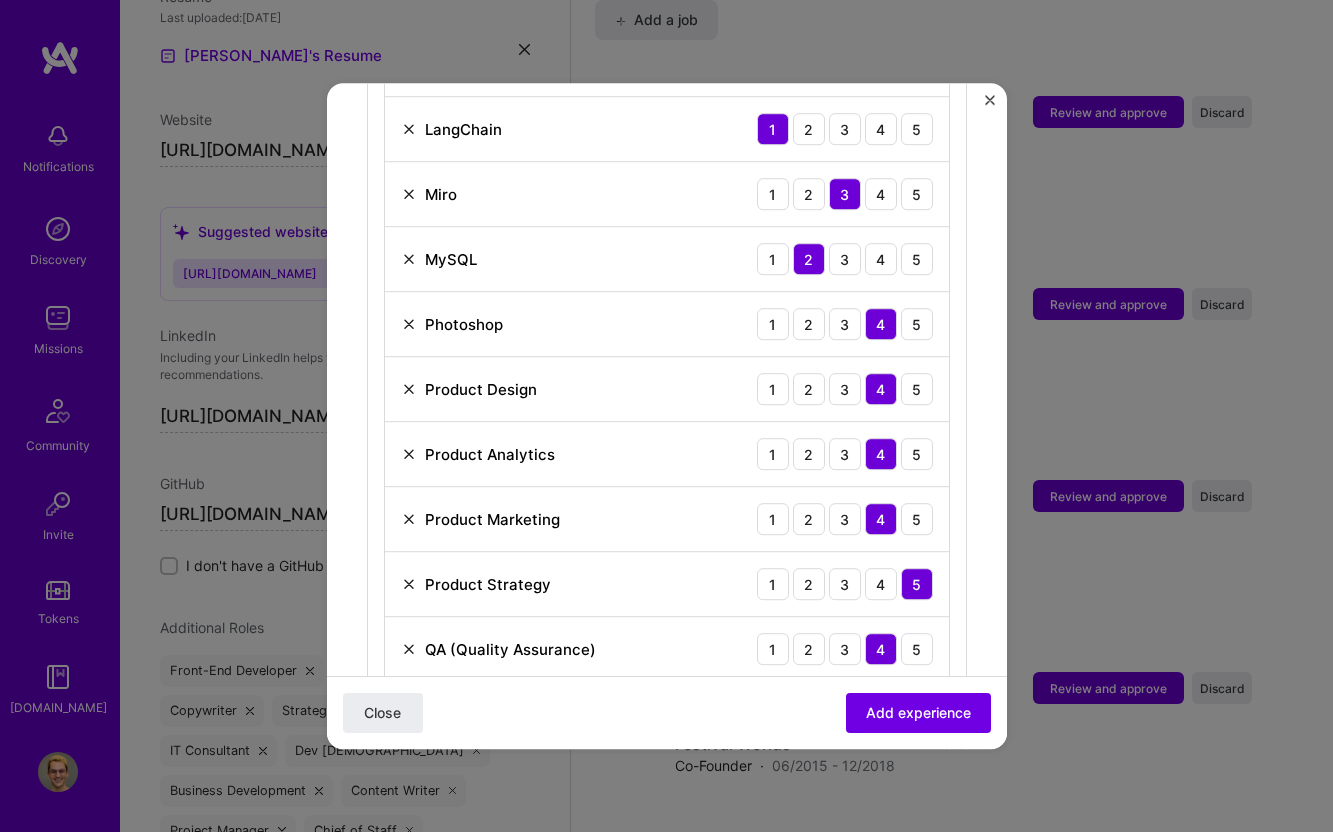 click at bounding box center [409, 259] 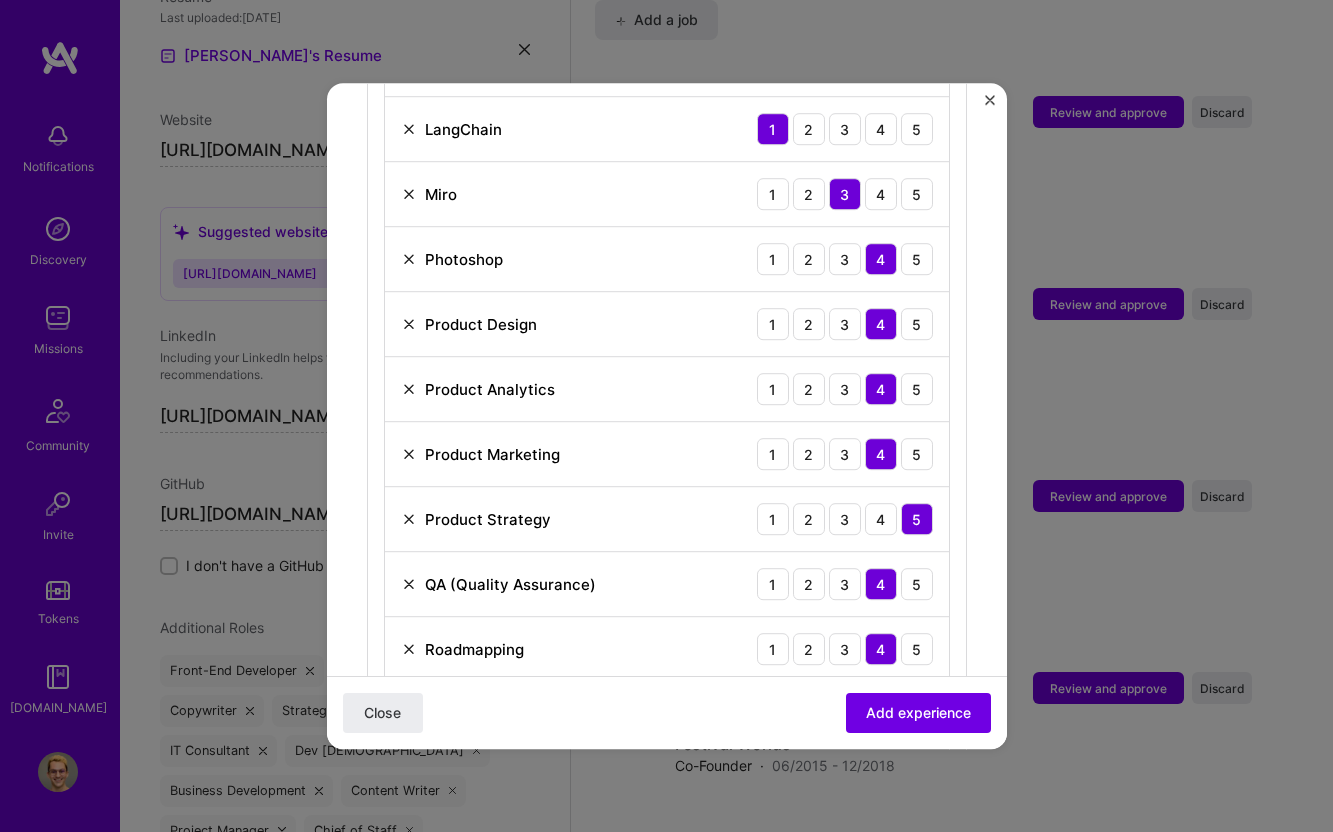 scroll, scrollTop: 1023, scrollLeft: 0, axis: vertical 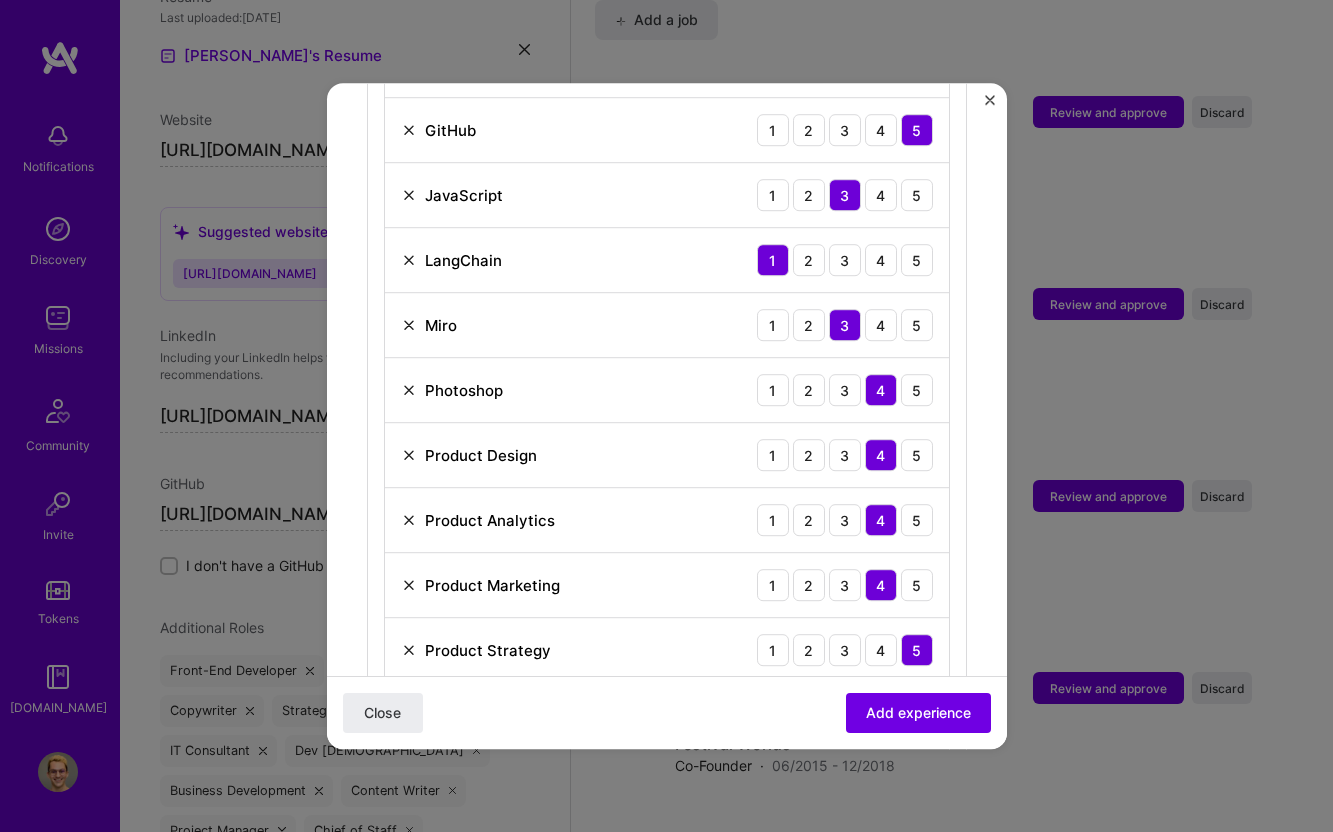 click at bounding box center (409, 260) 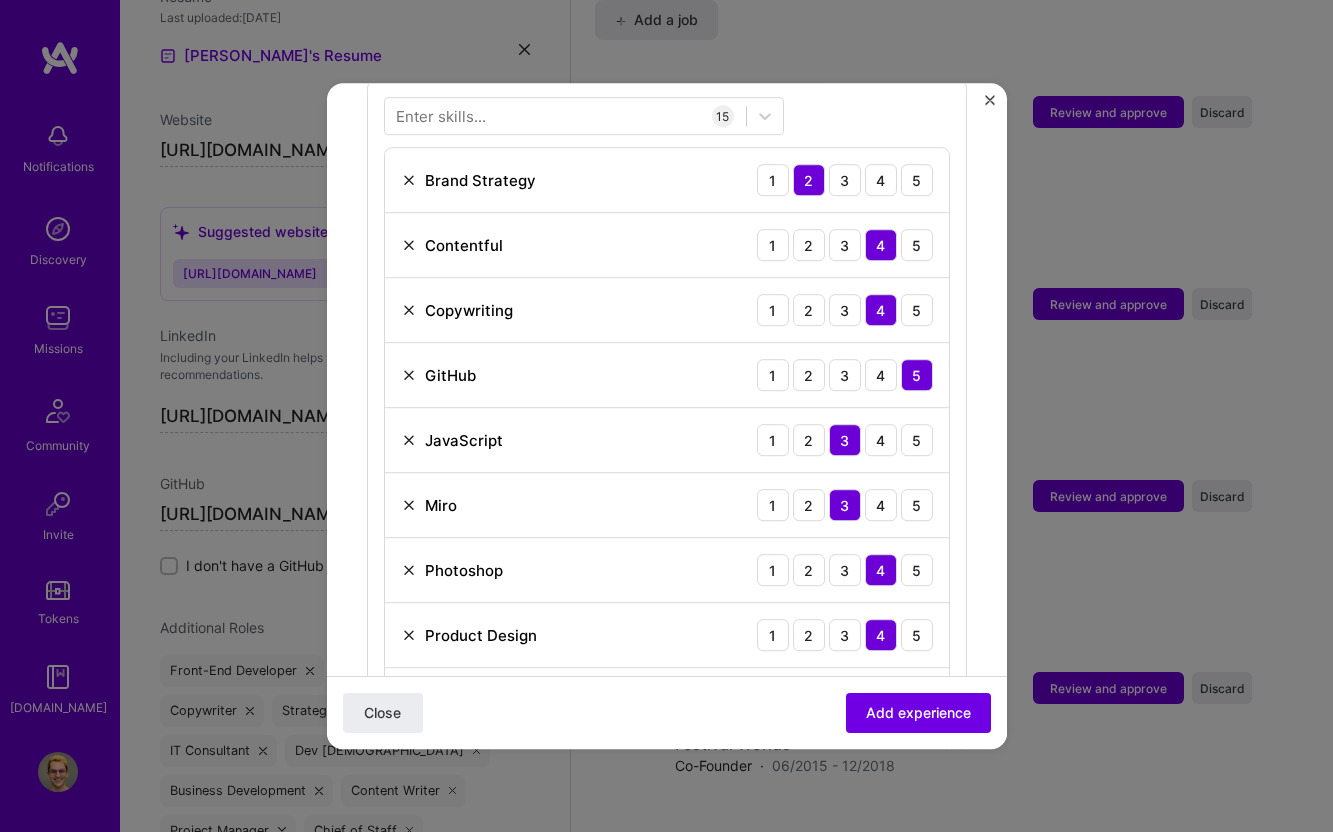 scroll, scrollTop: 687, scrollLeft: 0, axis: vertical 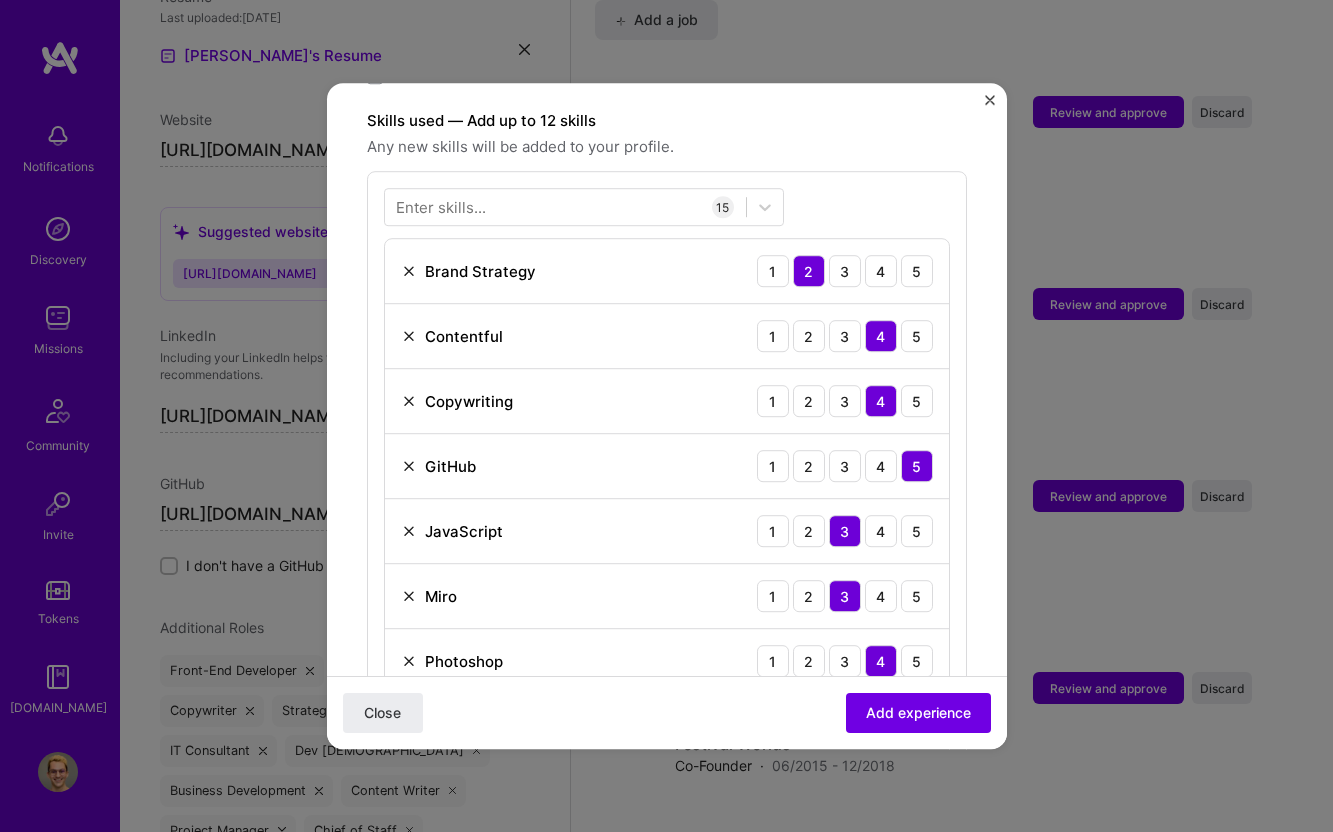 click at bounding box center [409, 271] 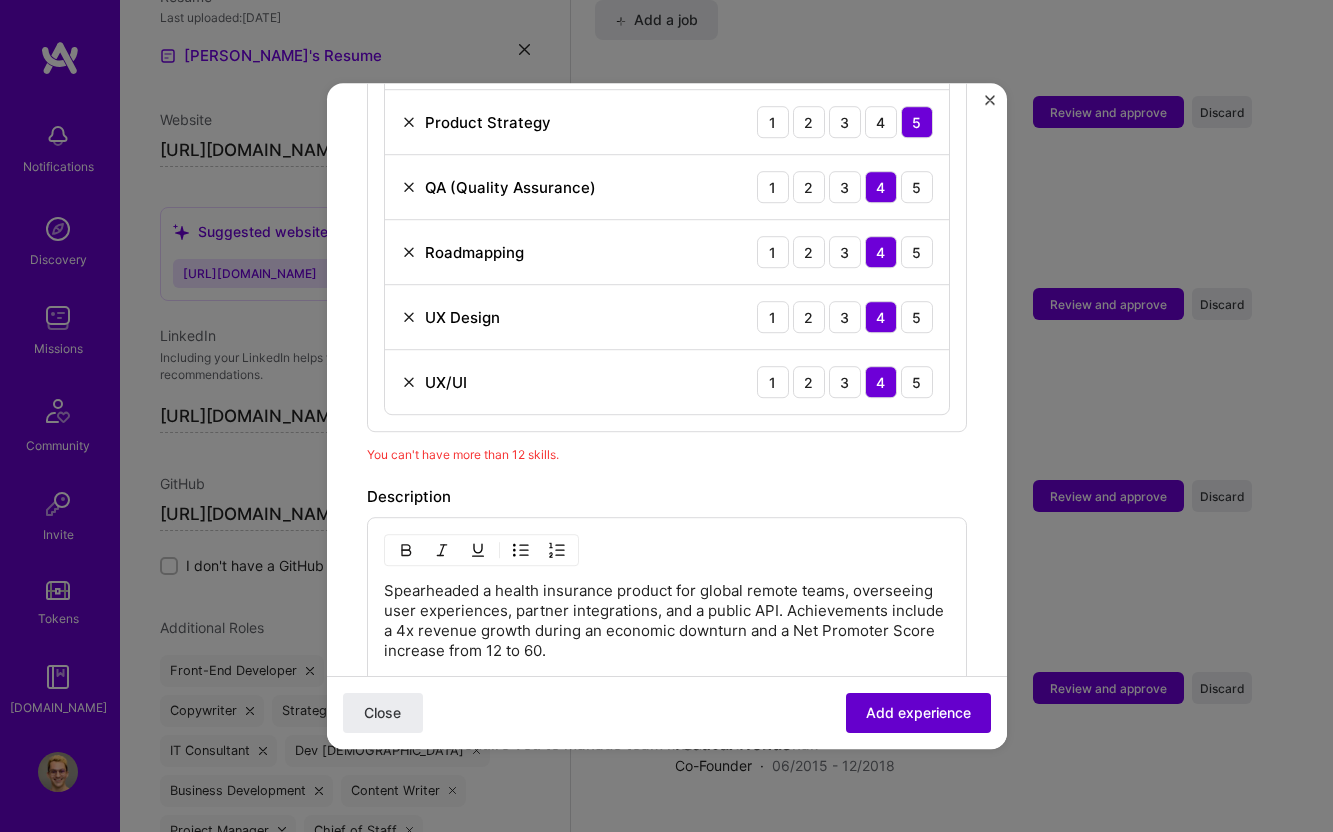 click on "Add experience" at bounding box center [918, 713] 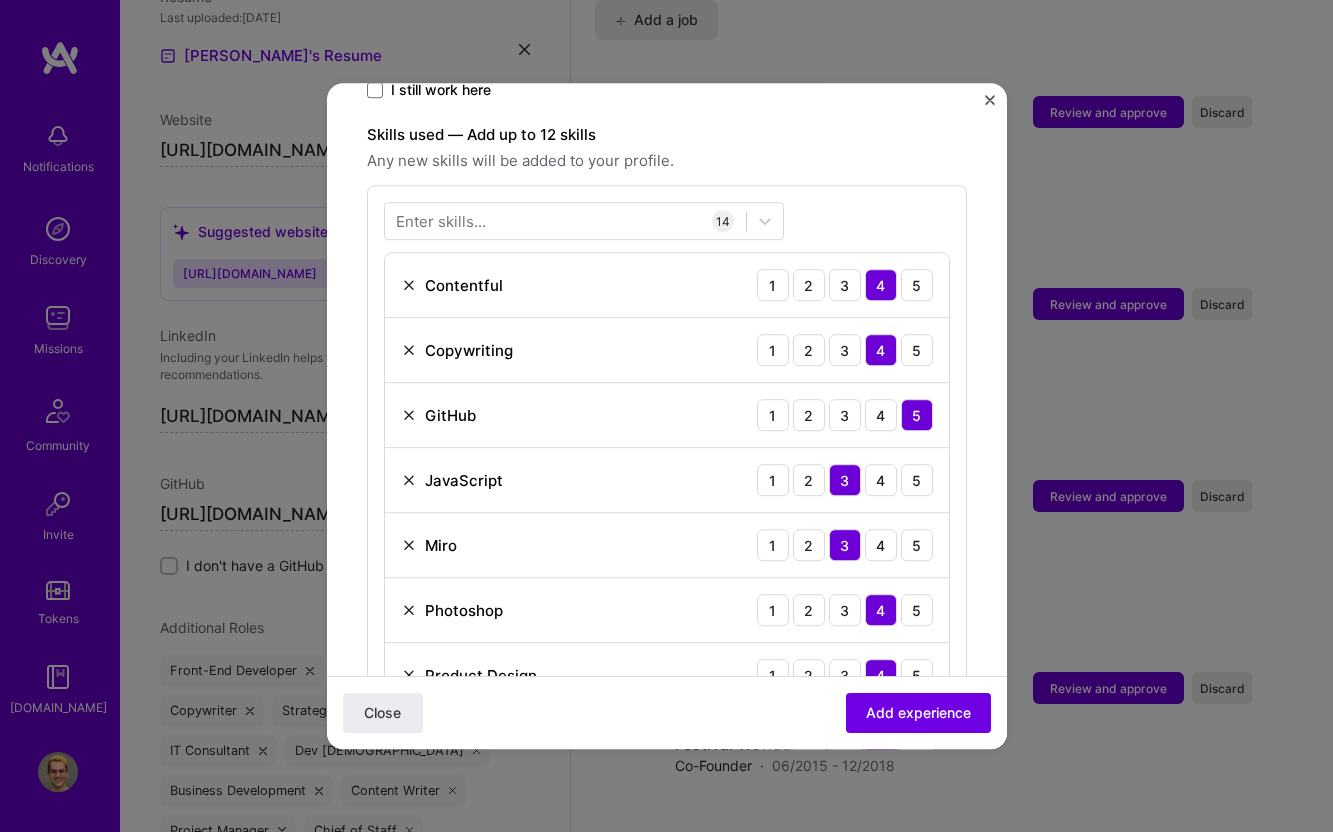 scroll, scrollTop: 701, scrollLeft: 0, axis: vertical 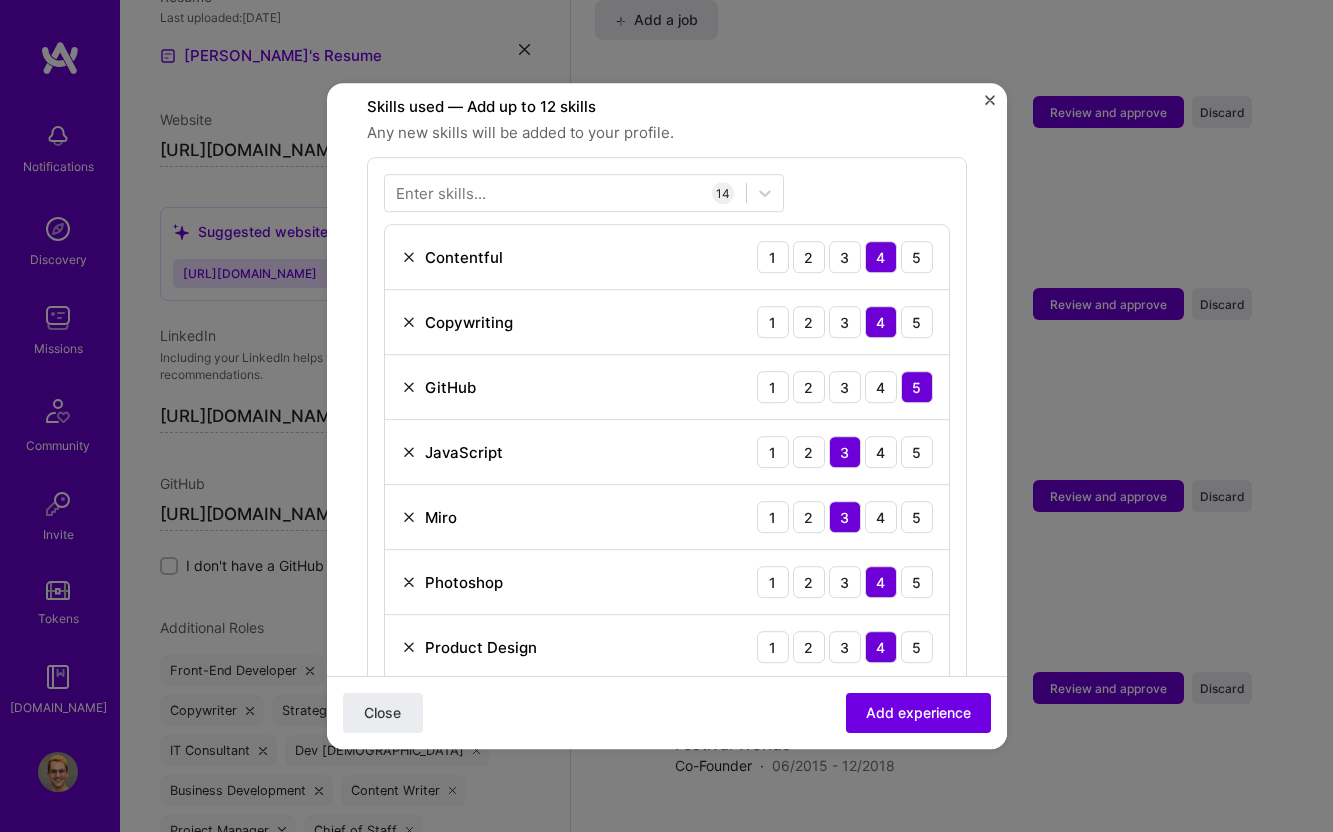 click at bounding box center (409, 517) 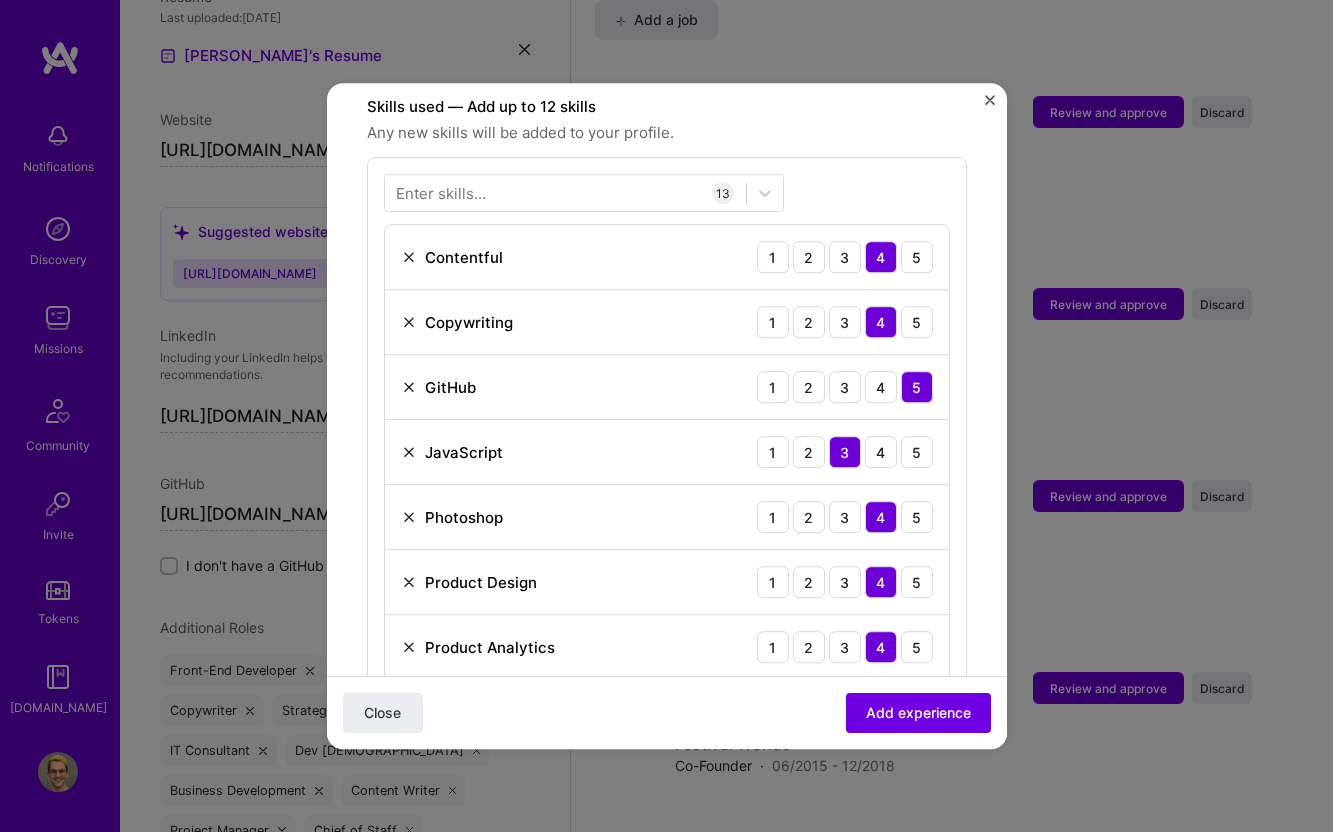click at bounding box center [409, 452] 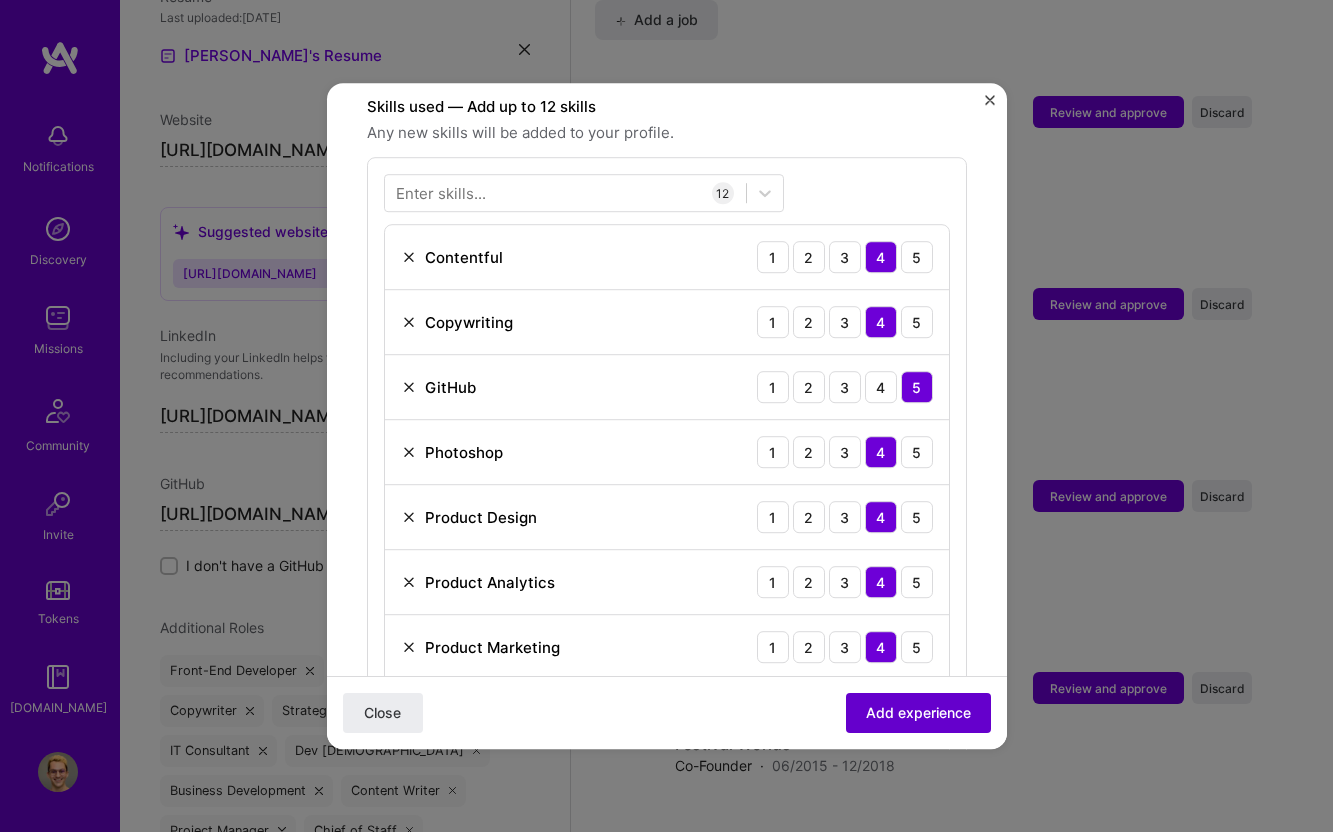 click on "Add experience" at bounding box center [918, 713] 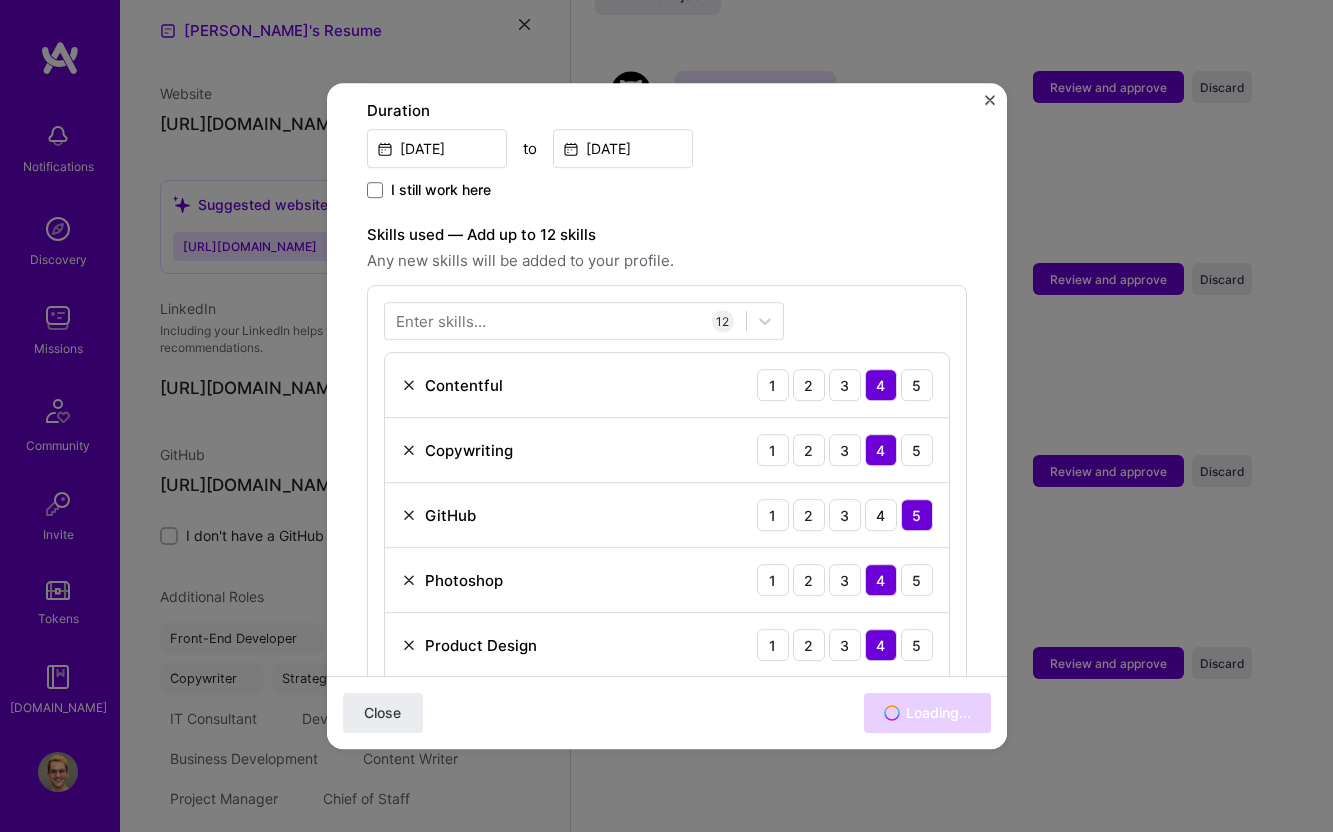 scroll, scrollTop: 599, scrollLeft: 0, axis: vertical 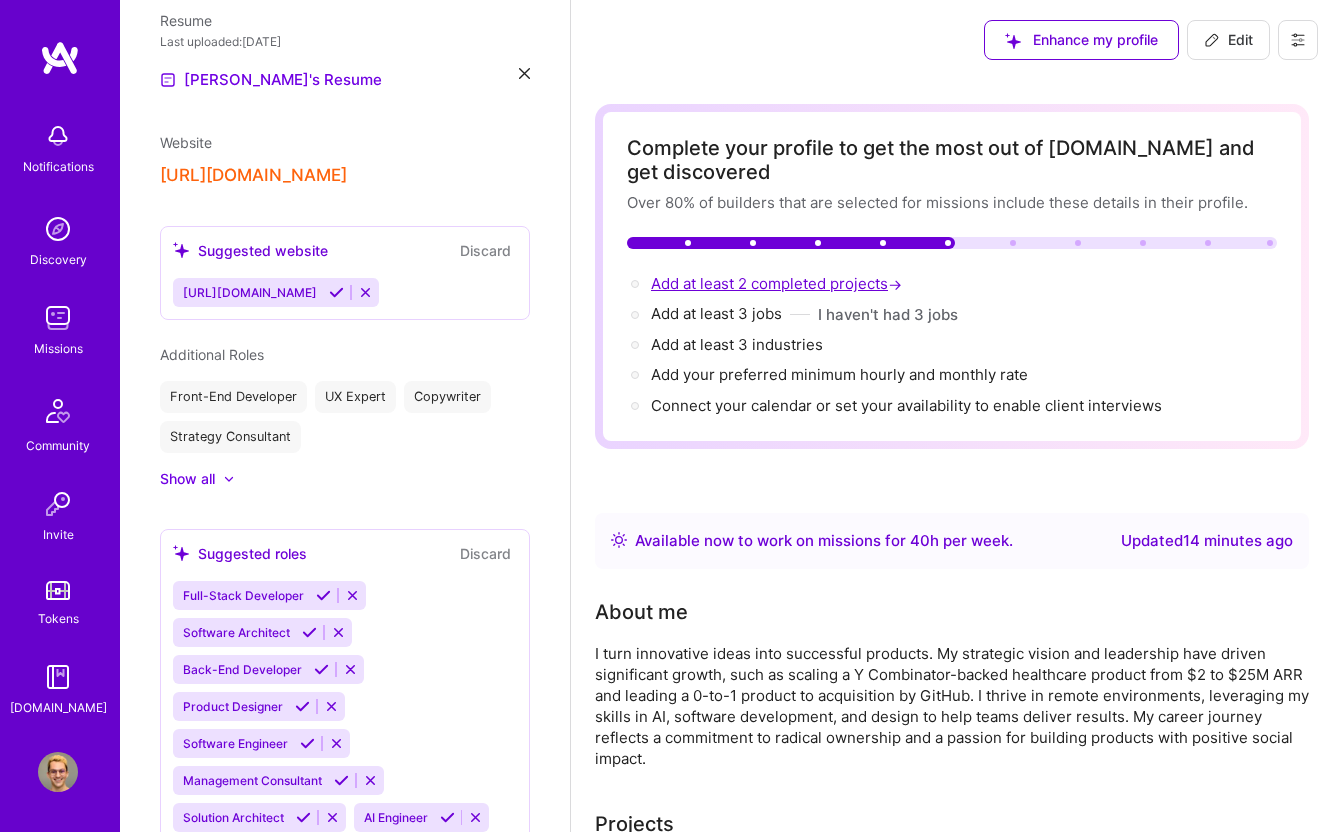click on "Add at least 2 completed projects  →" at bounding box center [778, 283] 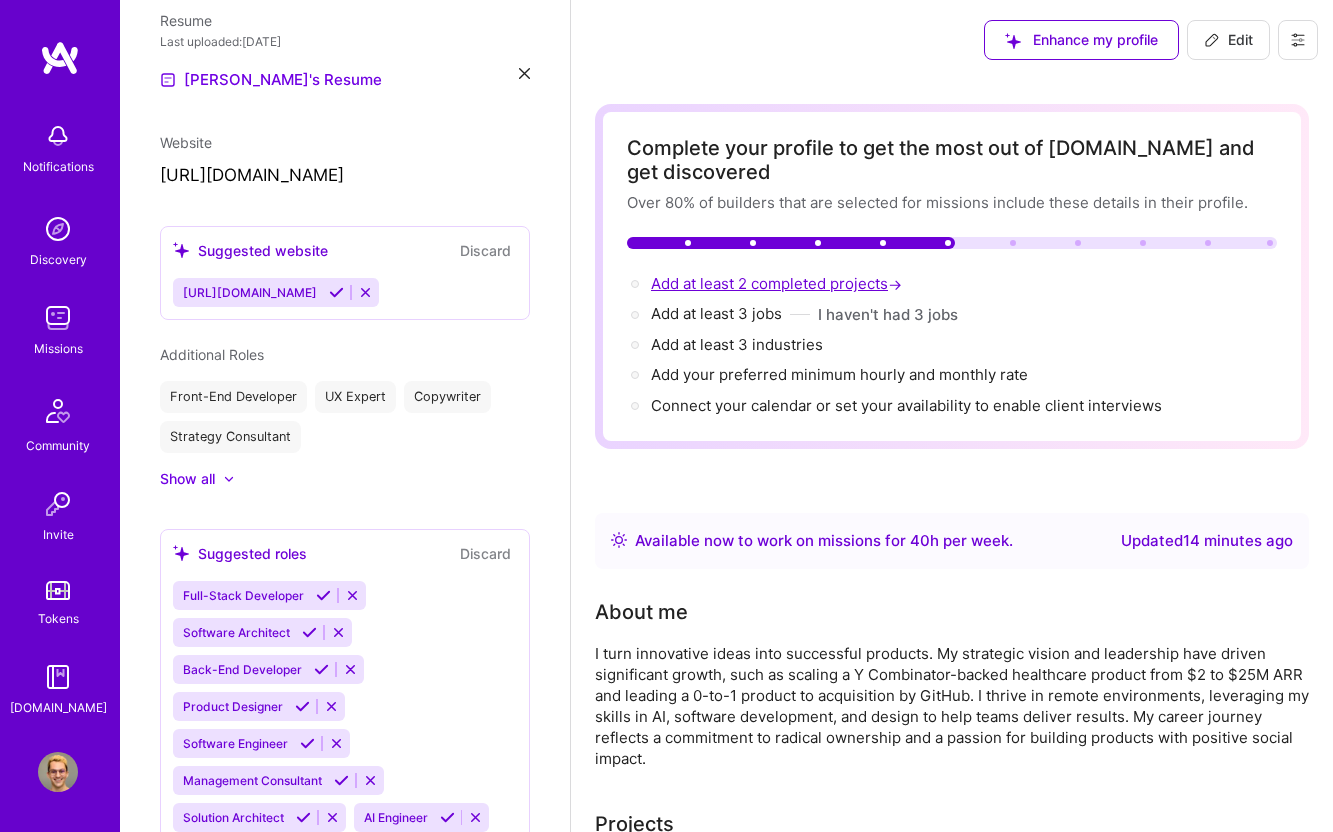 scroll, scrollTop: 1006, scrollLeft: 0, axis: vertical 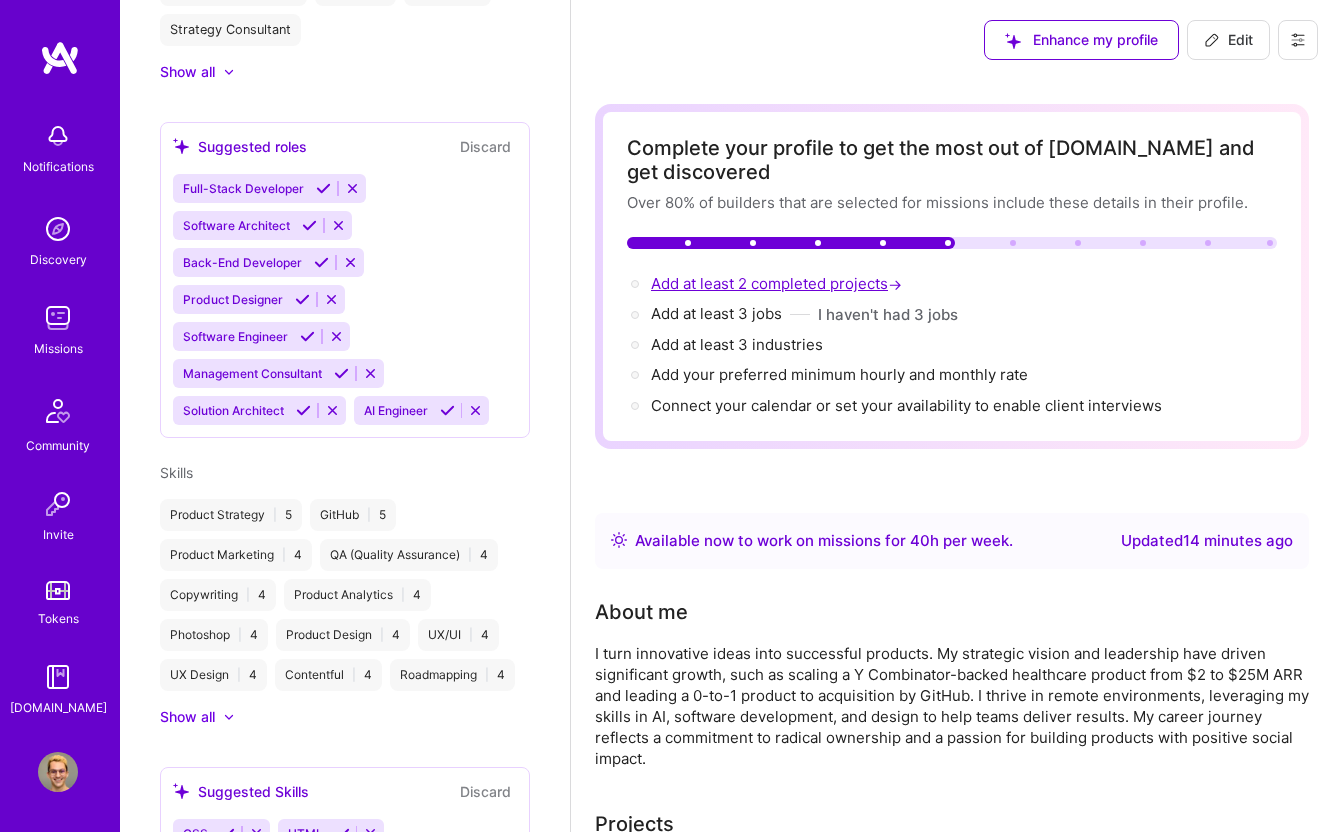 select on "US" 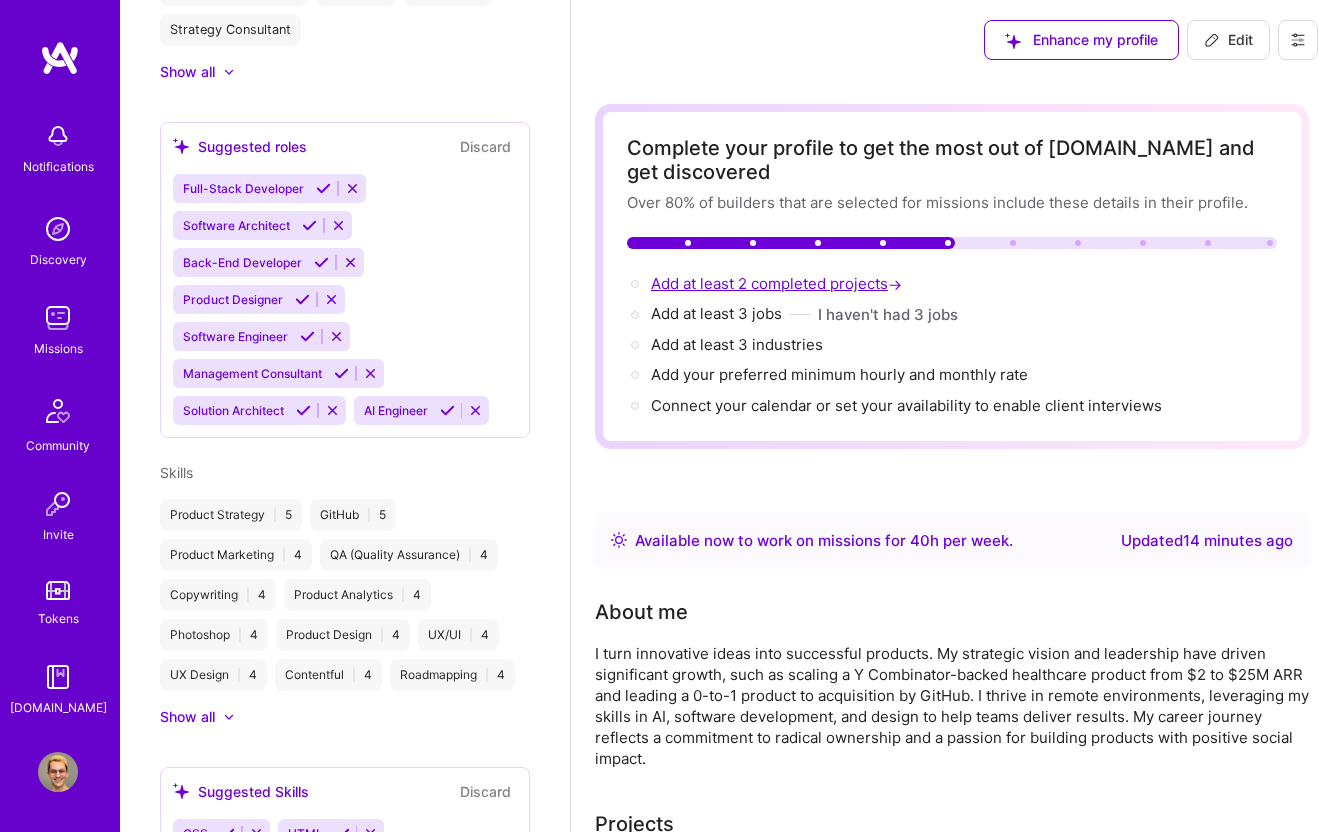 select on "Right Now" 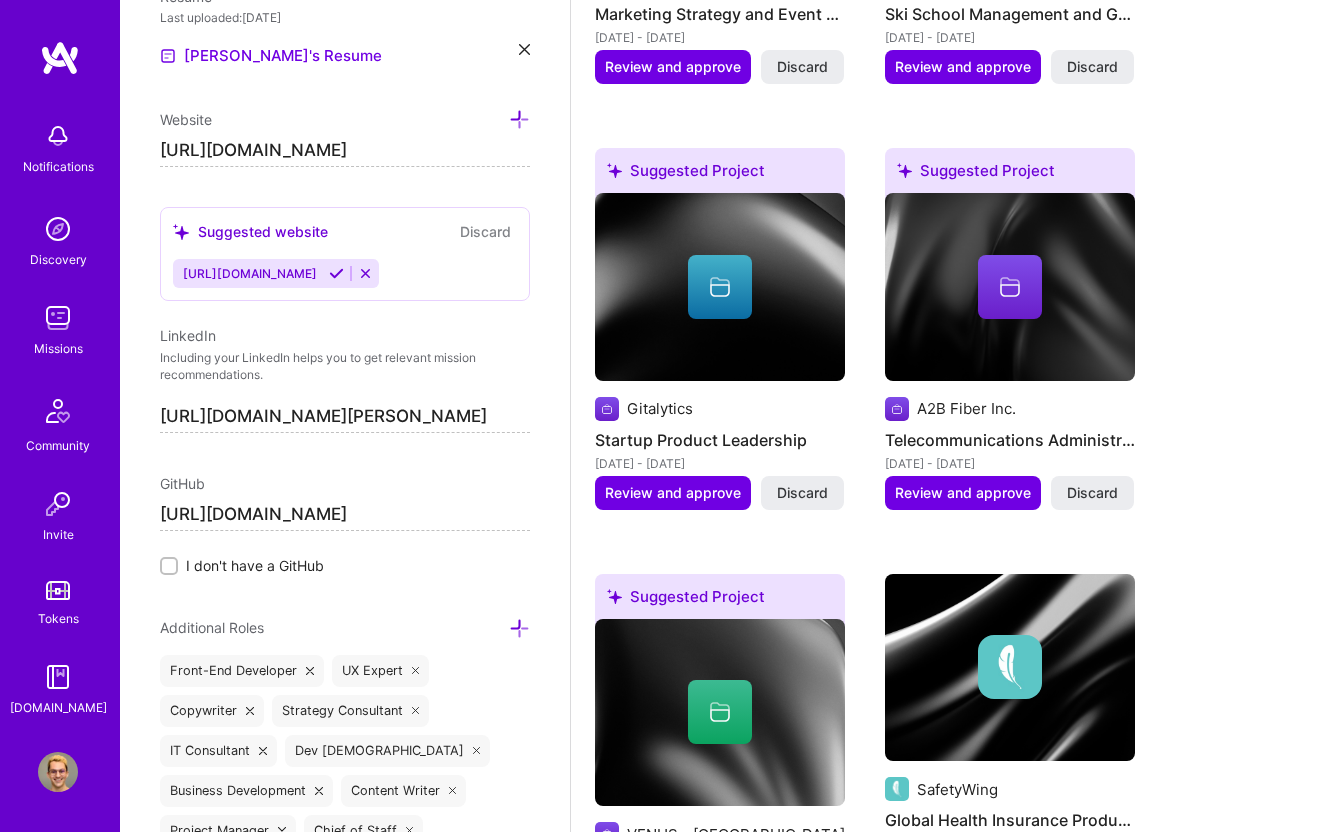scroll, scrollTop: 2966, scrollLeft: 0, axis: vertical 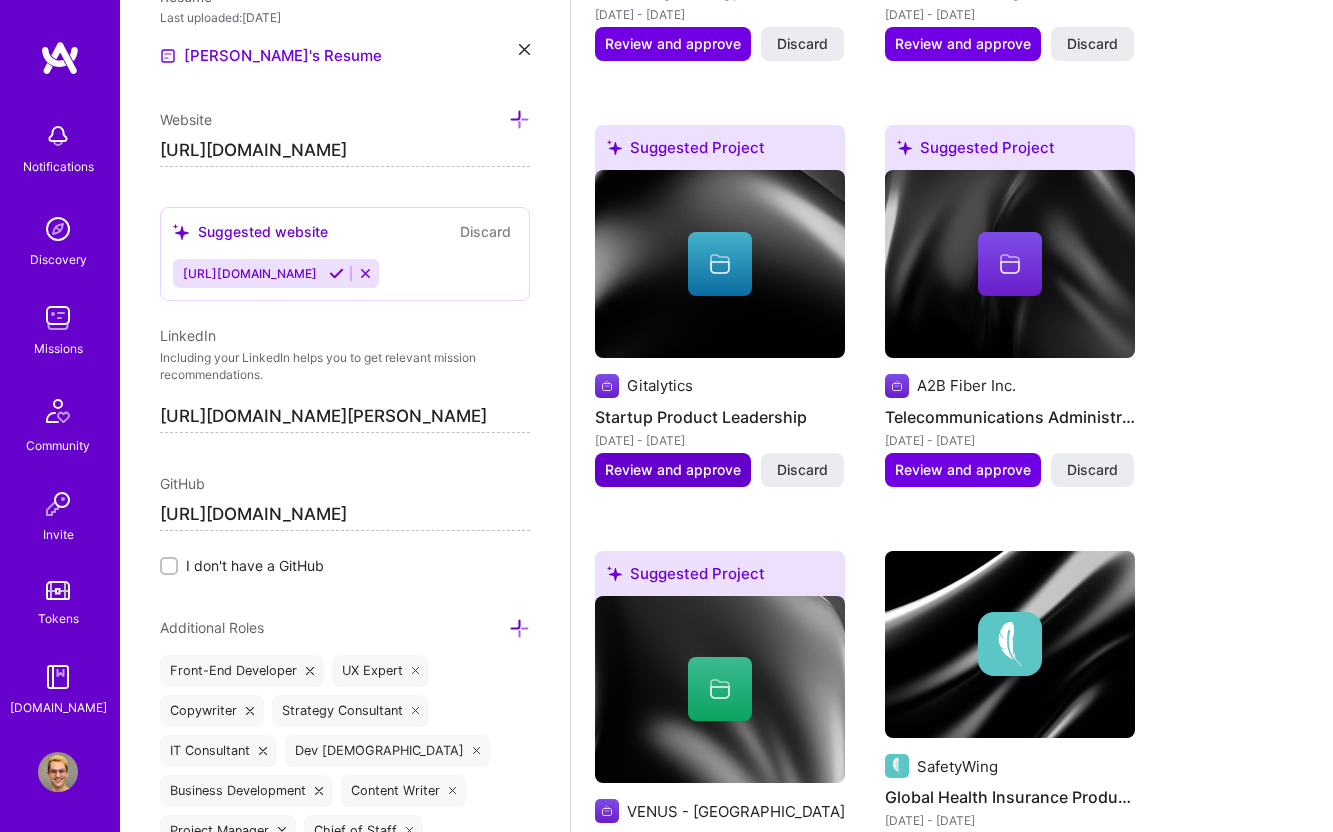 click on "Review and approve" at bounding box center [673, 470] 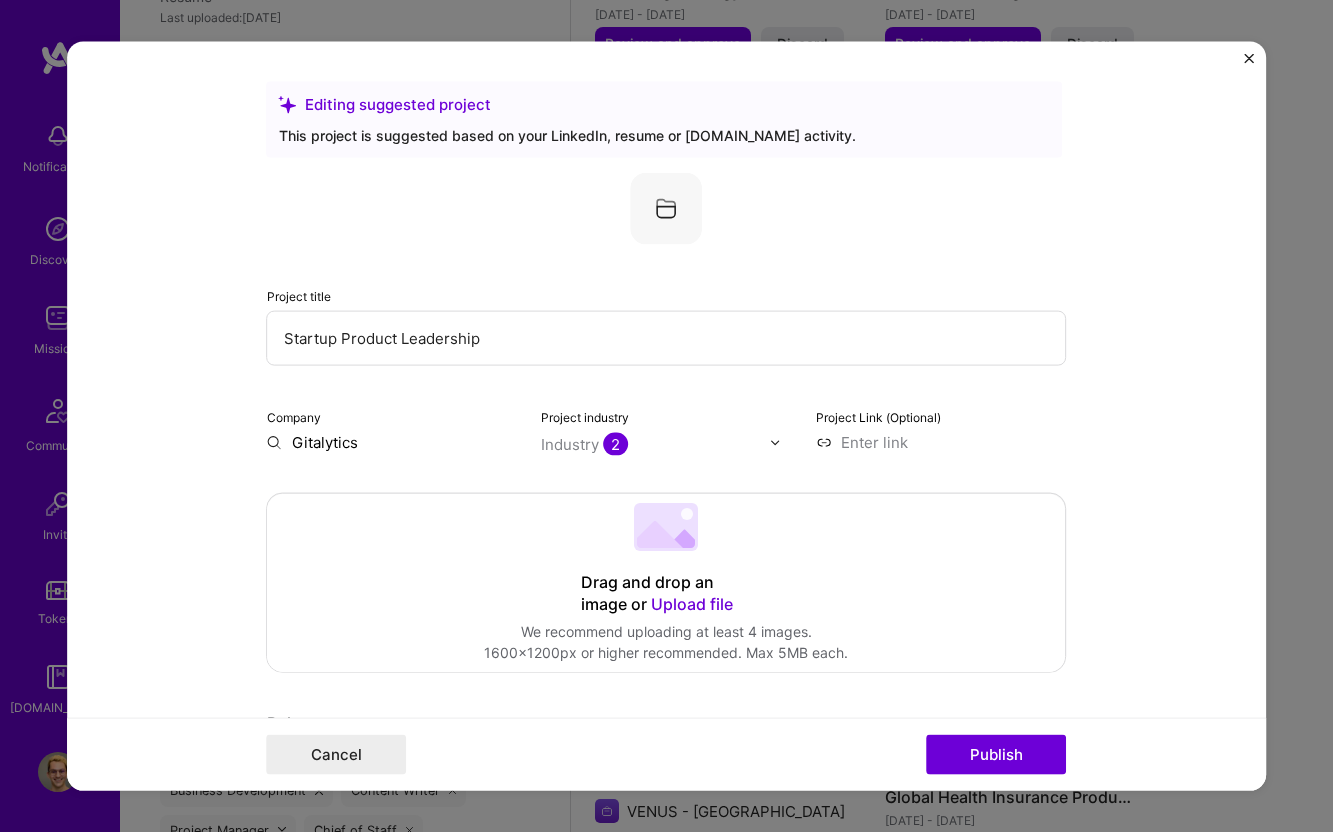 click on "Startup Product Leadership" at bounding box center [667, 338] 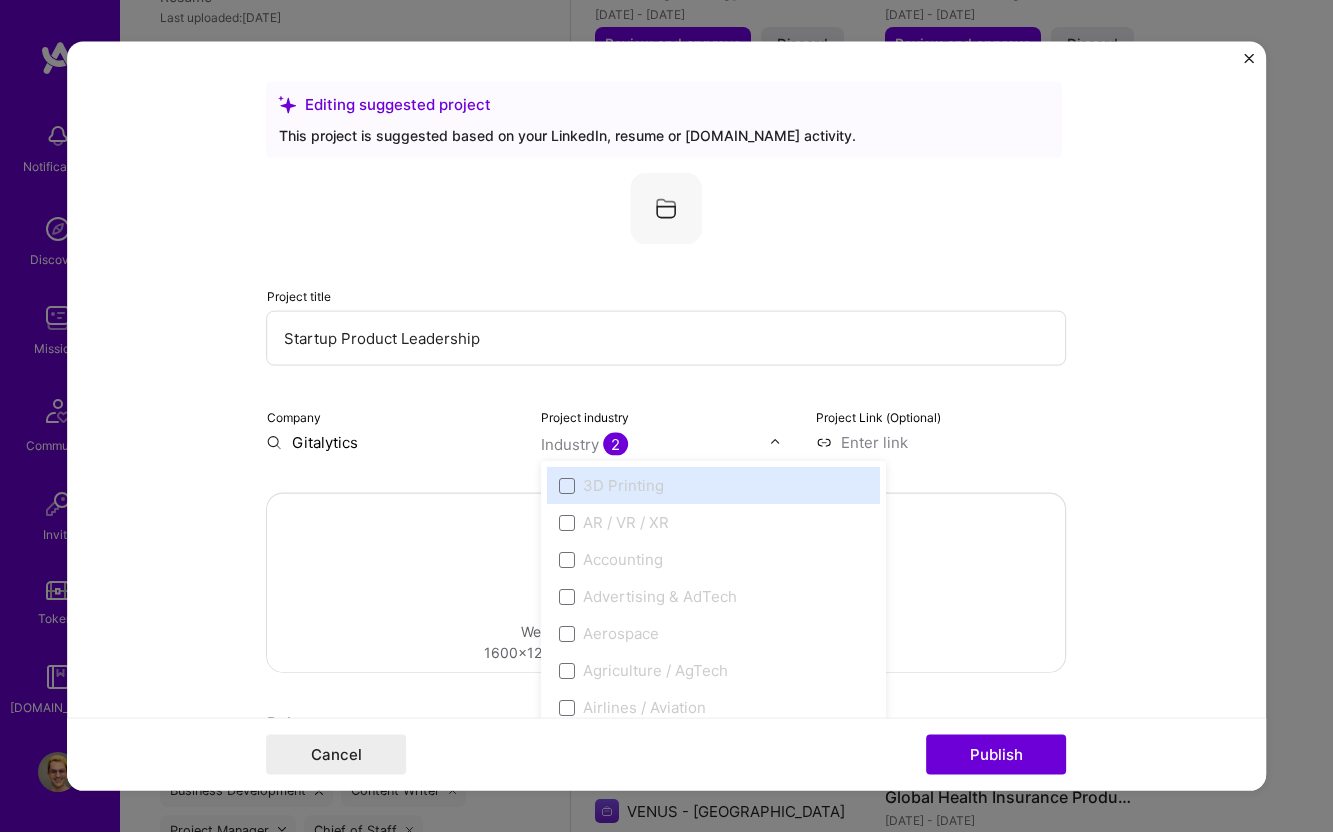 click on "Industry 2" at bounding box center [584, 444] 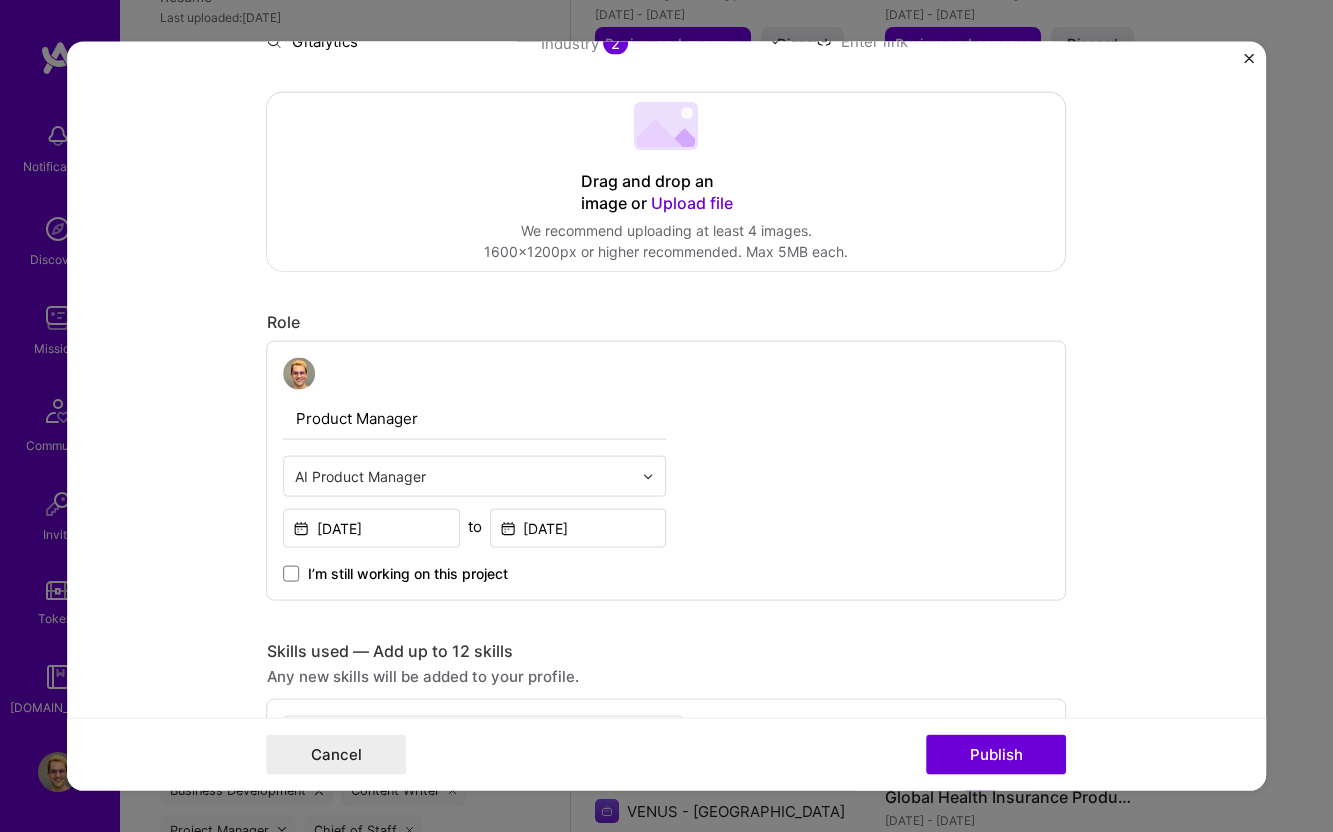 scroll, scrollTop: 426, scrollLeft: 0, axis: vertical 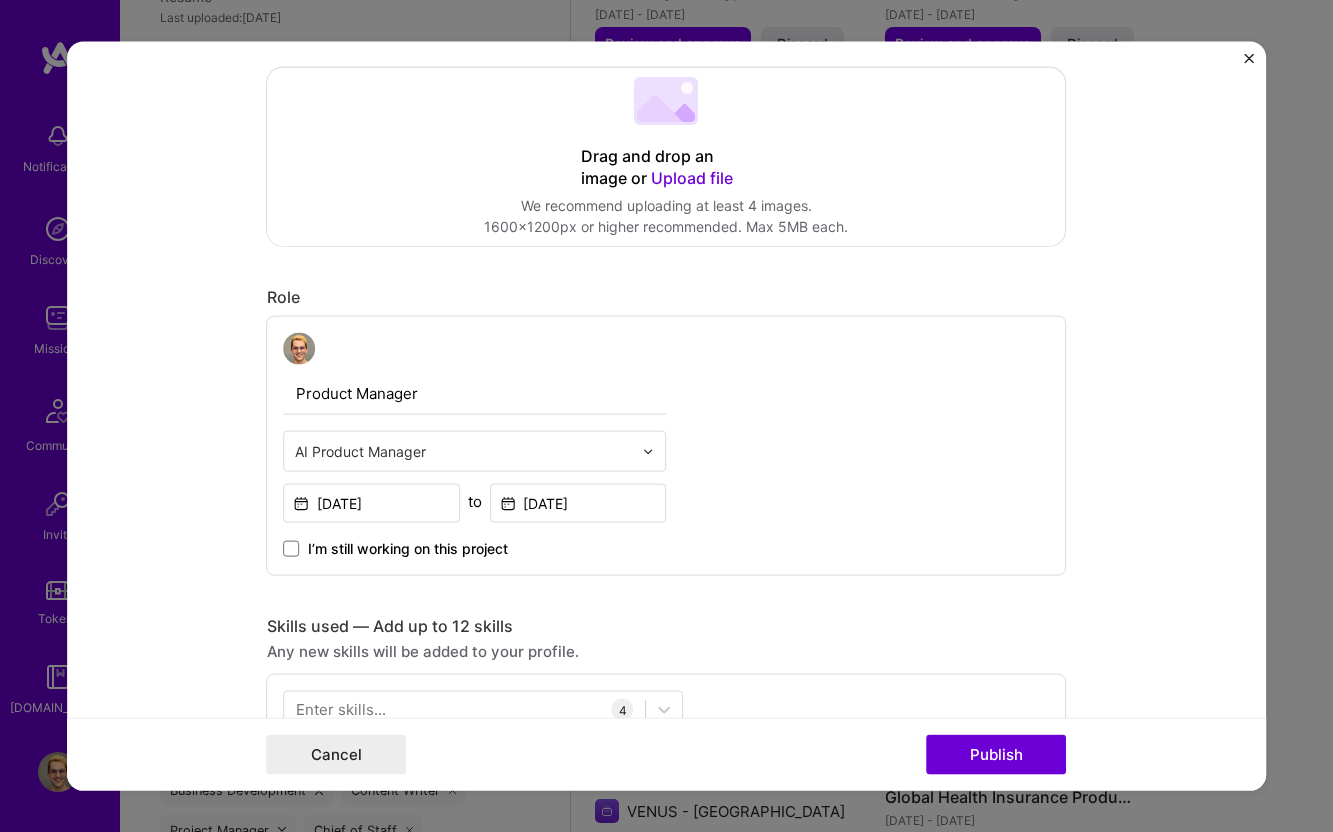 click on "Product Manager" at bounding box center (475, 394) 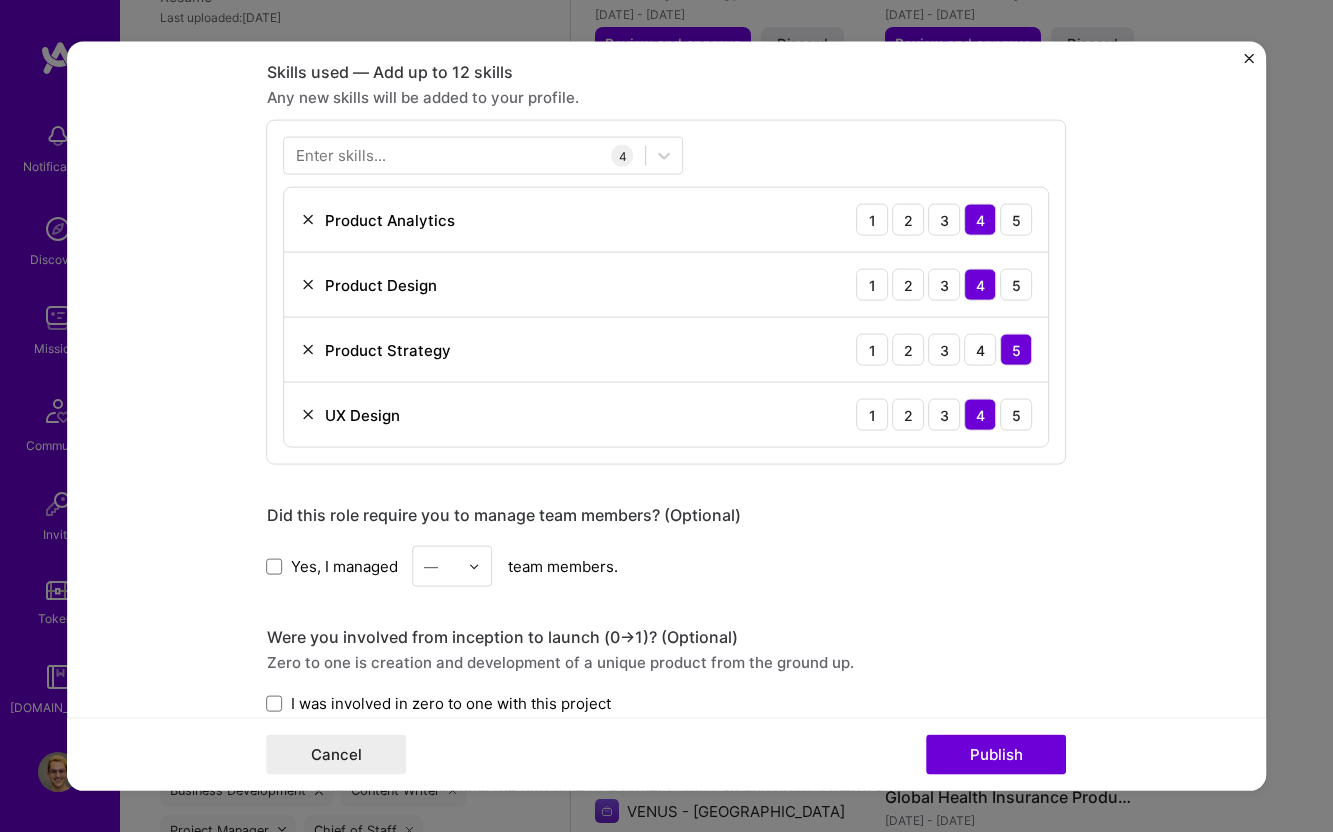scroll, scrollTop: 1007, scrollLeft: 0, axis: vertical 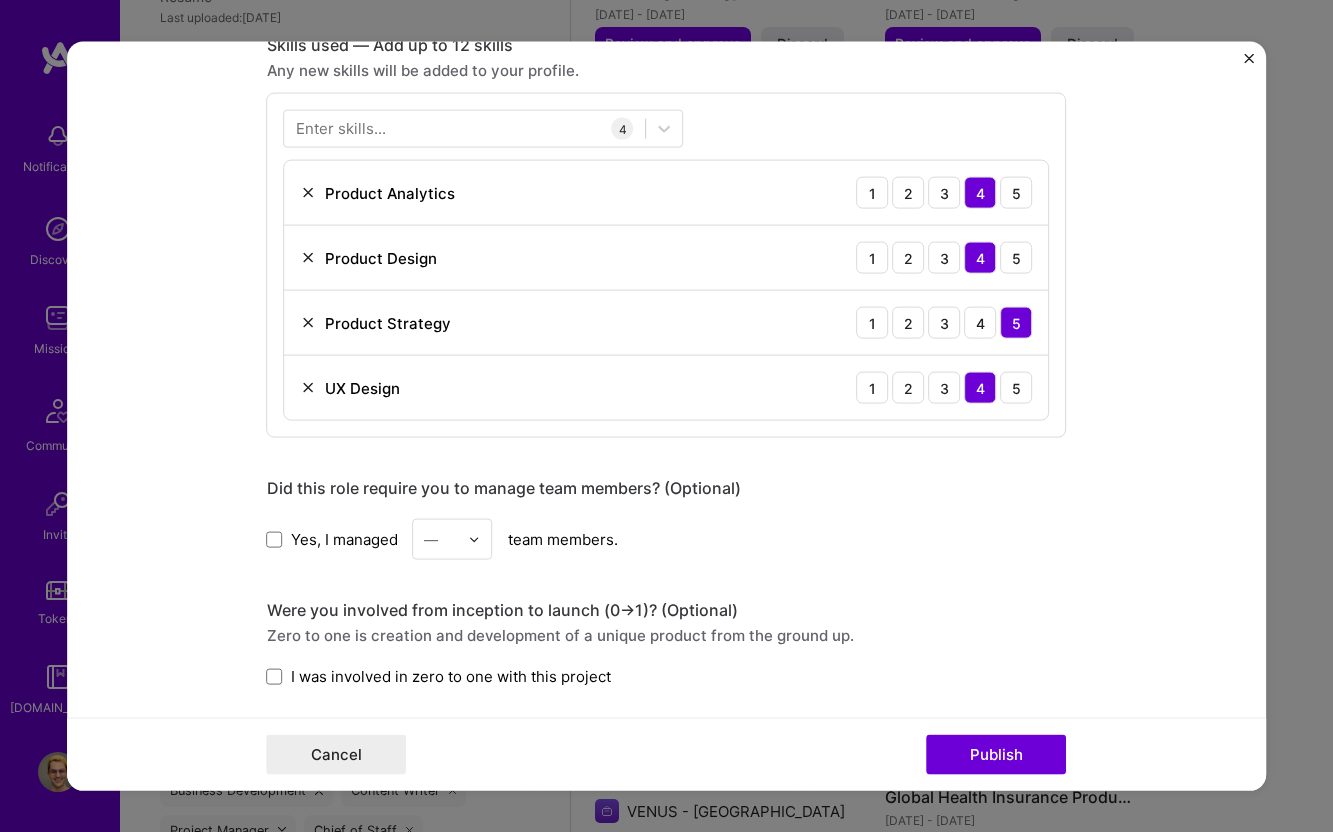 click on "Yes, I managed" at bounding box center (344, 538) 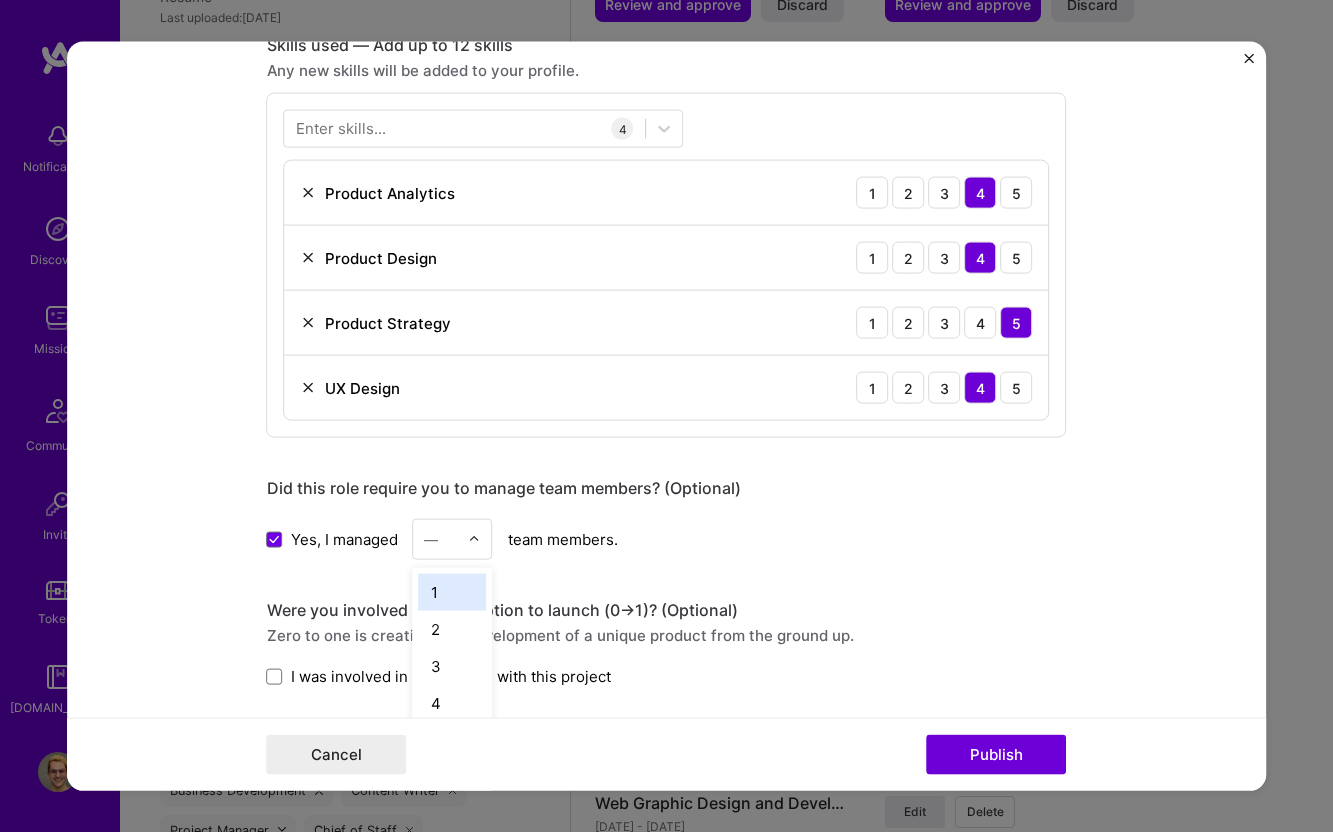 click on "—" at bounding box center (441, 539) 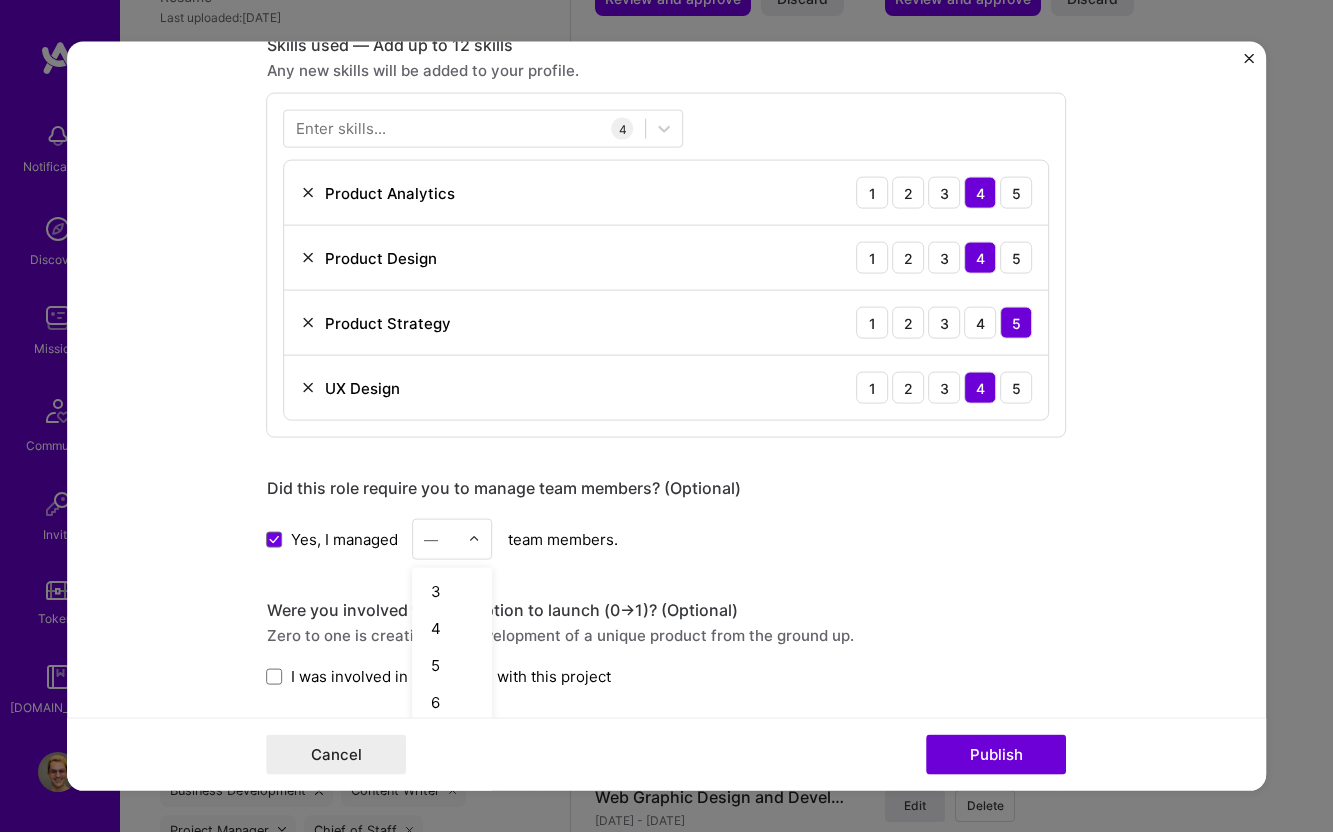 scroll, scrollTop: 136, scrollLeft: 0, axis: vertical 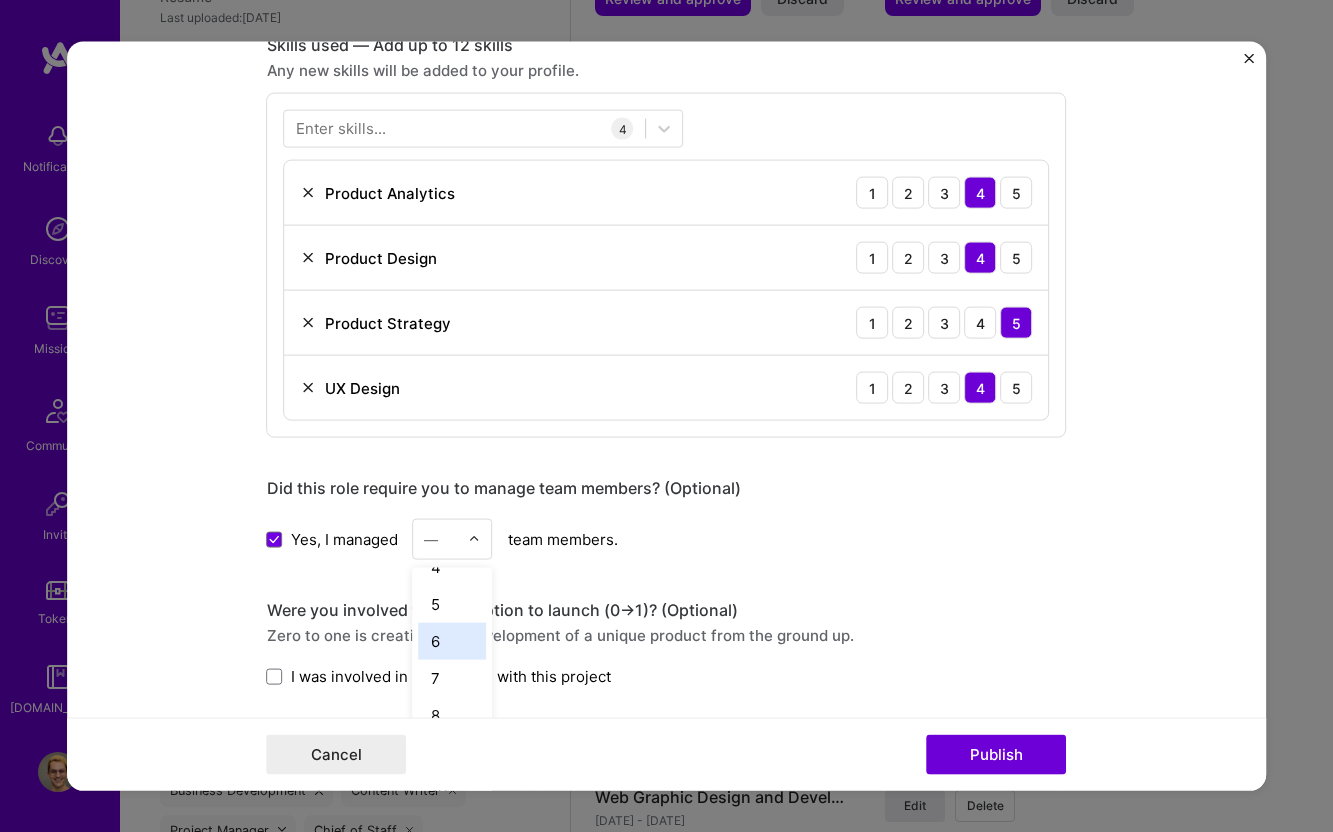 click on "6" at bounding box center (453, 641) 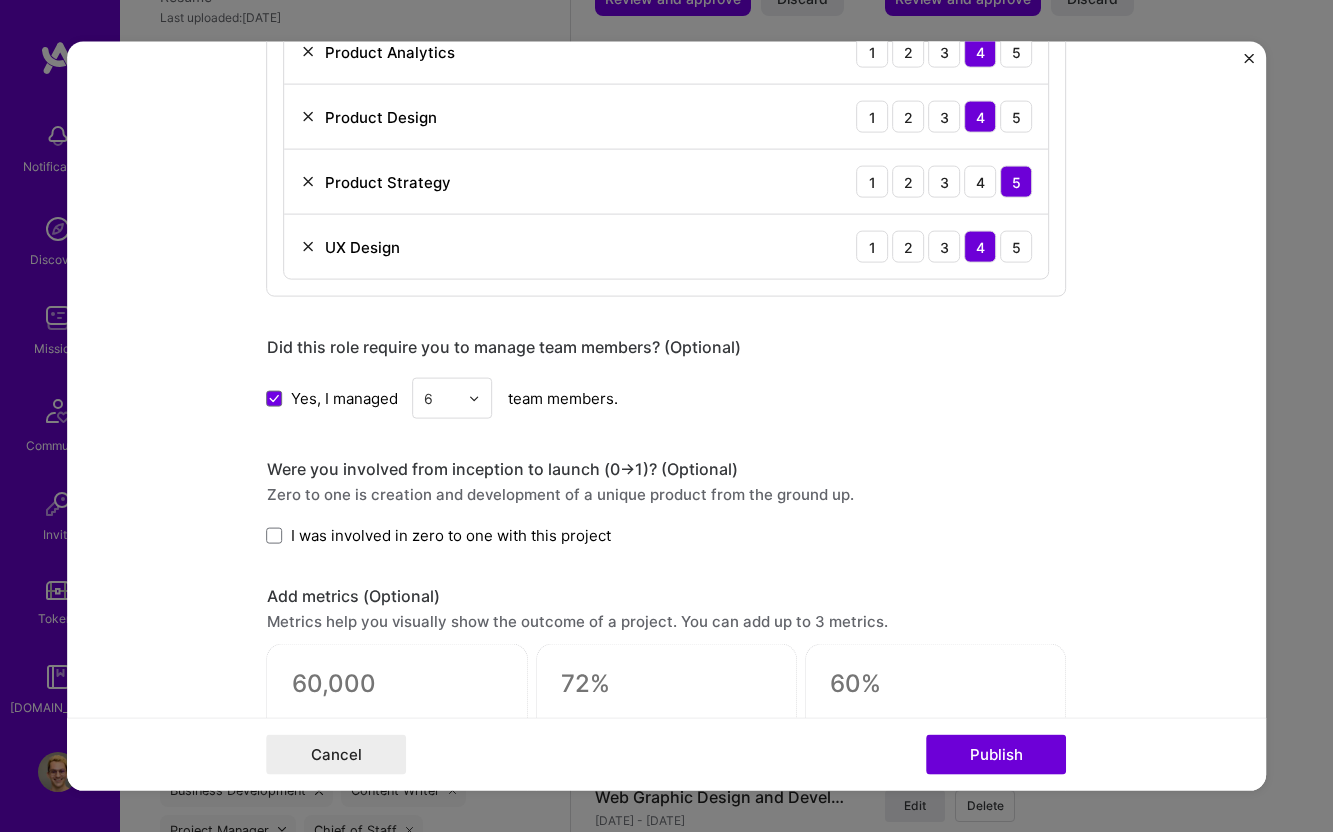 scroll, scrollTop: 1161, scrollLeft: 0, axis: vertical 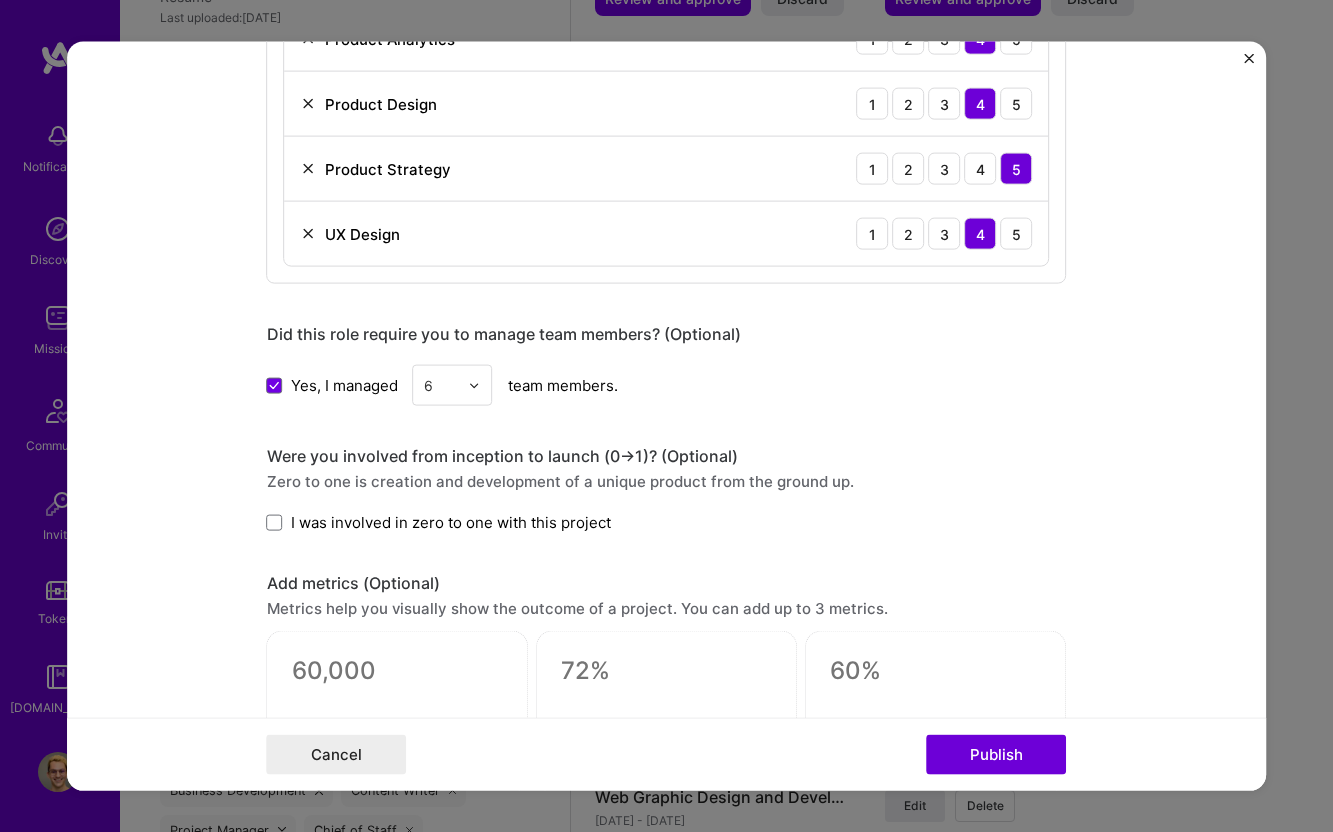 click at bounding box center [441, 385] 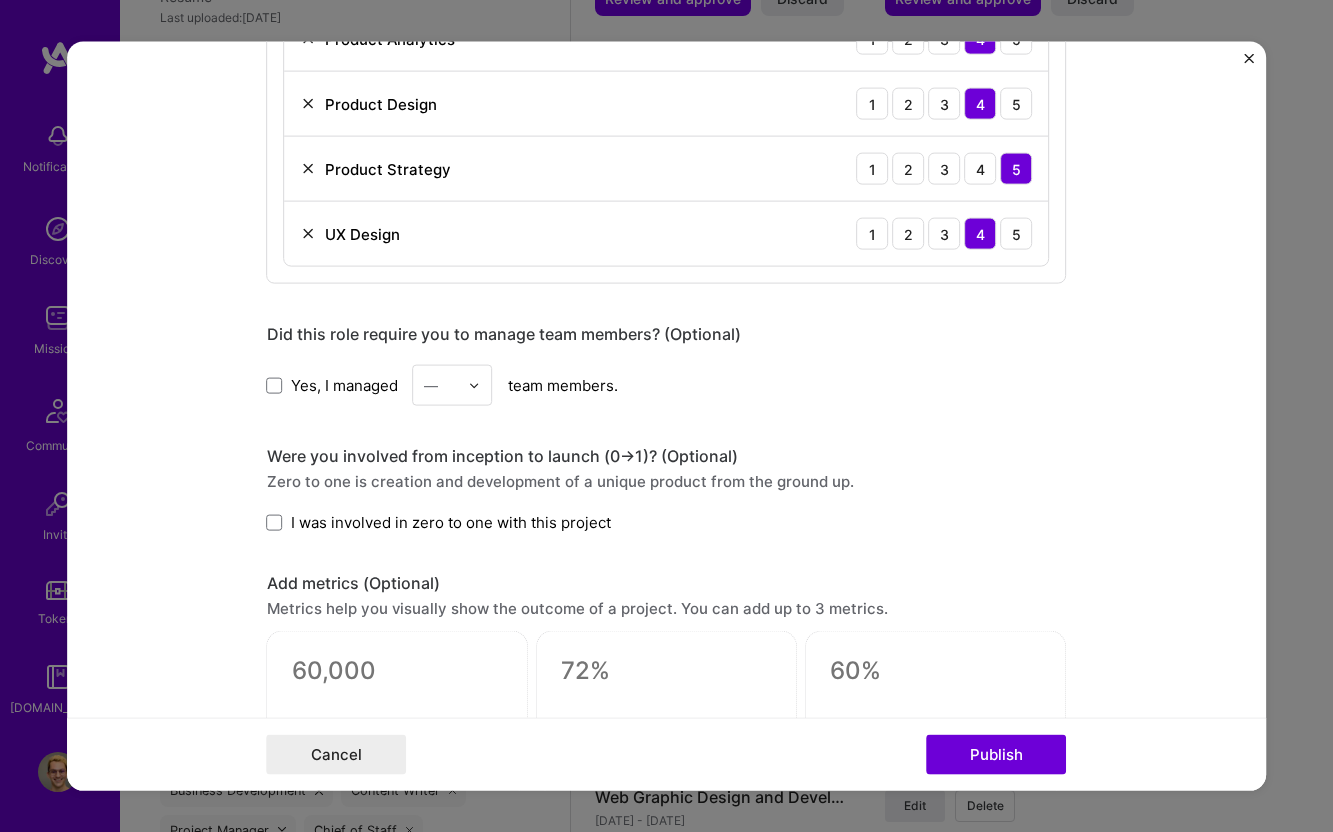 click on "Editing suggested project This project is suggested based on your LinkedIn, resume or A.Team activity. Project title Startup Product Leadership Company Gitalytics
Project industry Industry 2 Project Link (Optional)
Drag and drop an image or   Upload file Upload file We recommend uploading at least 4 images. 1600x1200px or higher recommended. Max 5MB each. Role Product Manager AI Product Manager Nov, 2018
to Sep, 2019
I’m still working on this project Skills used — Add up to 12 skills Any new skills will be added to your profile. Enter skills... 4 Product Analytics 1 2 3 4 5 Product Design 1 2 3 4 5 Product Strategy 1 2 3 4 5 UX Design 1 2 3 4 5 Did this role require you to manage team members? (Optional) Yes, I managed — team members. Were you involved from inception to launch (0  ->  1)? (Optional) Zero to one is creation and development of a unique product from the ground up." at bounding box center [667, 201] 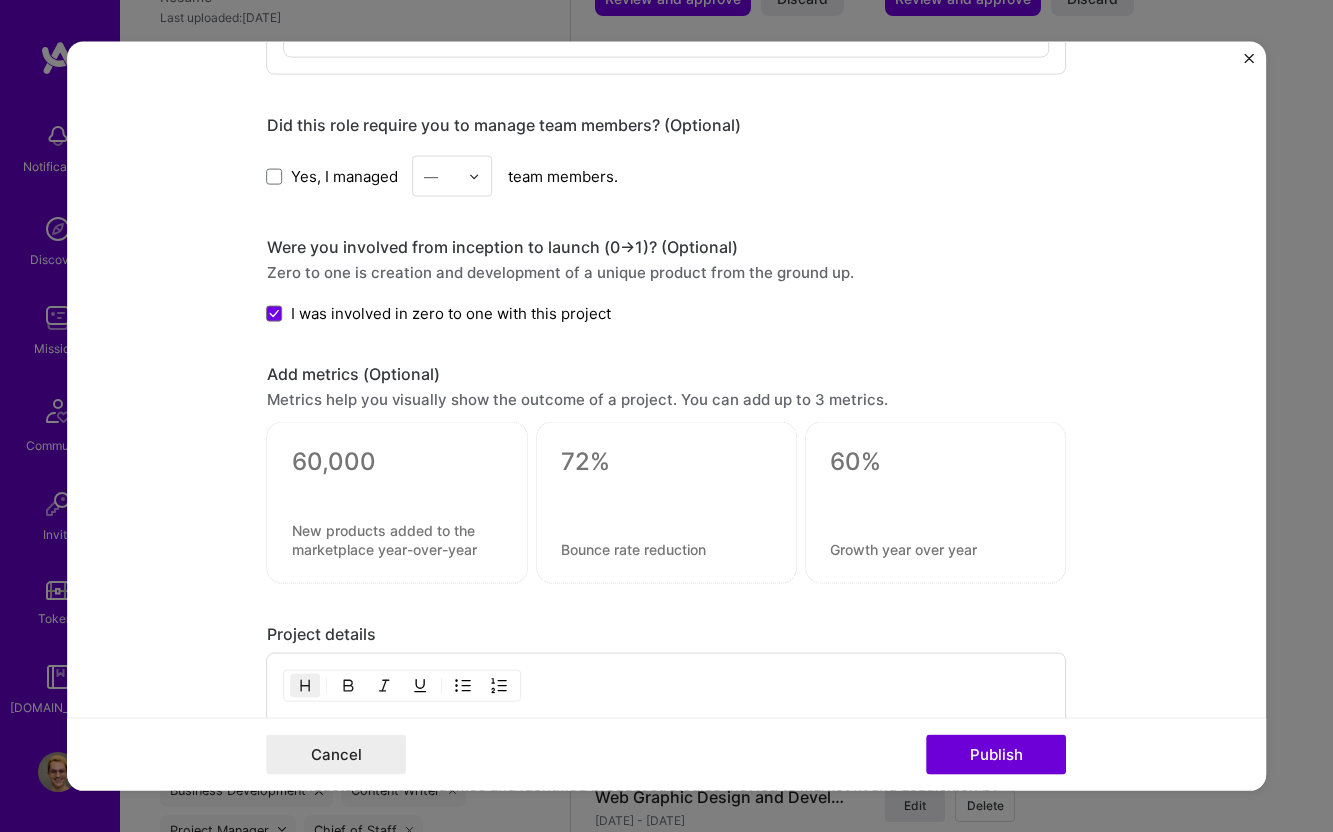 scroll, scrollTop: 1471, scrollLeft: 0, axis: vertical 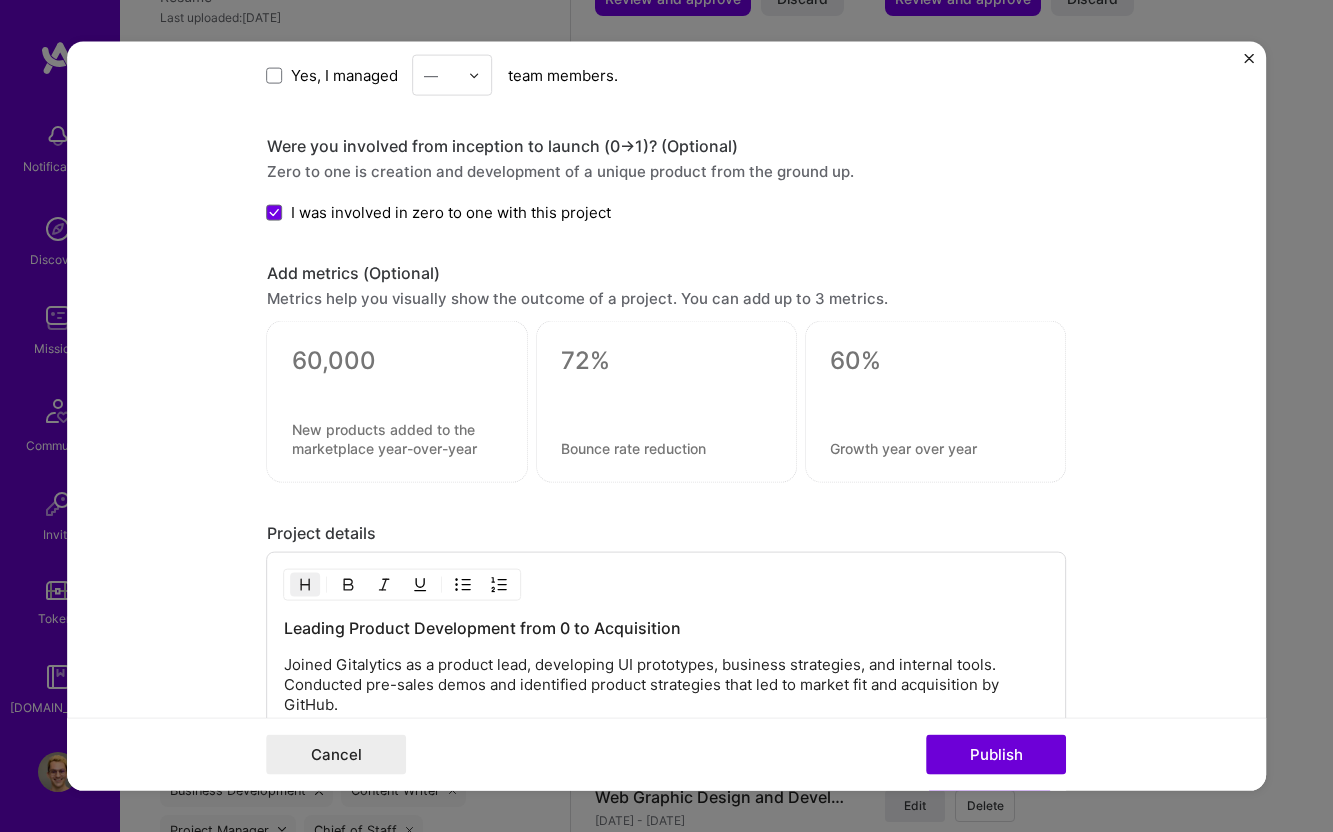click at bounding box center [397, 361] 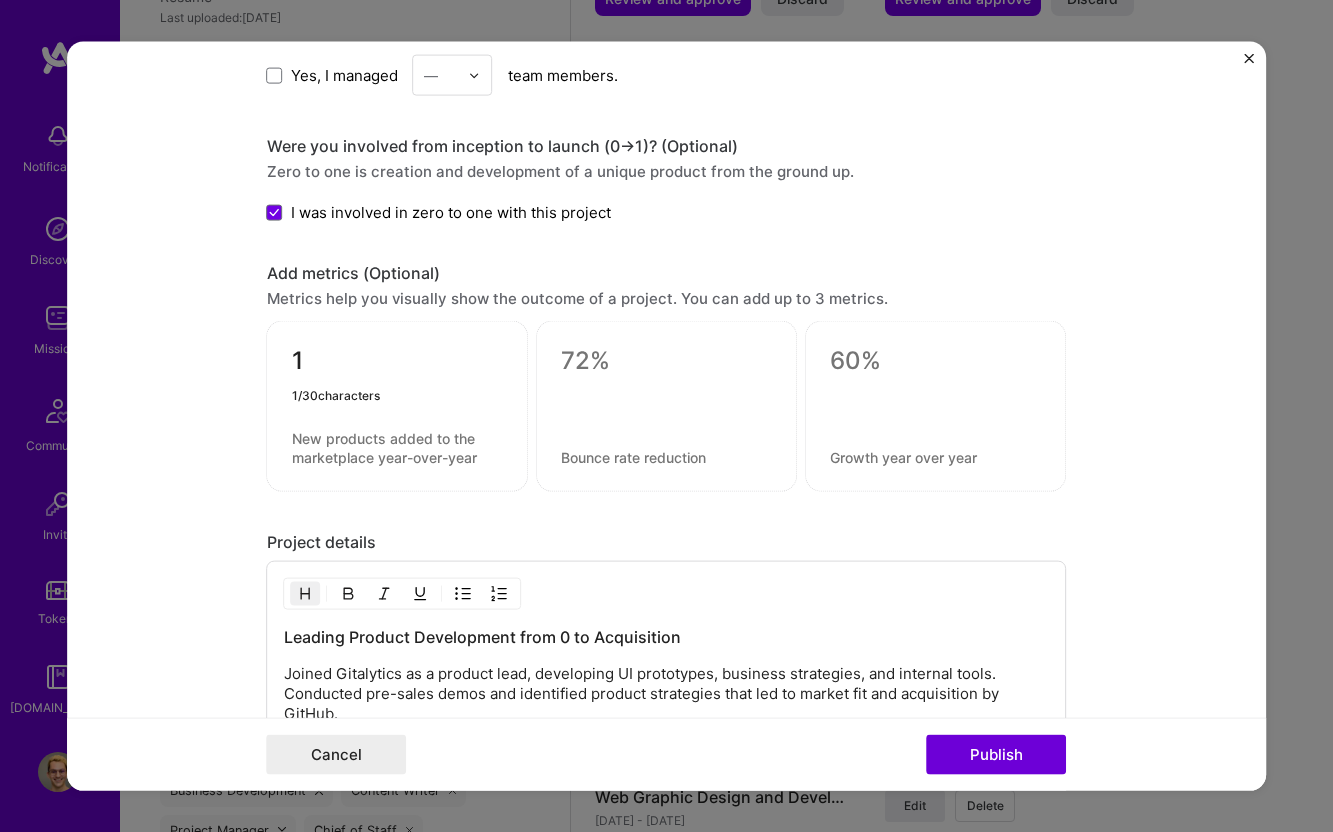 type on "1" 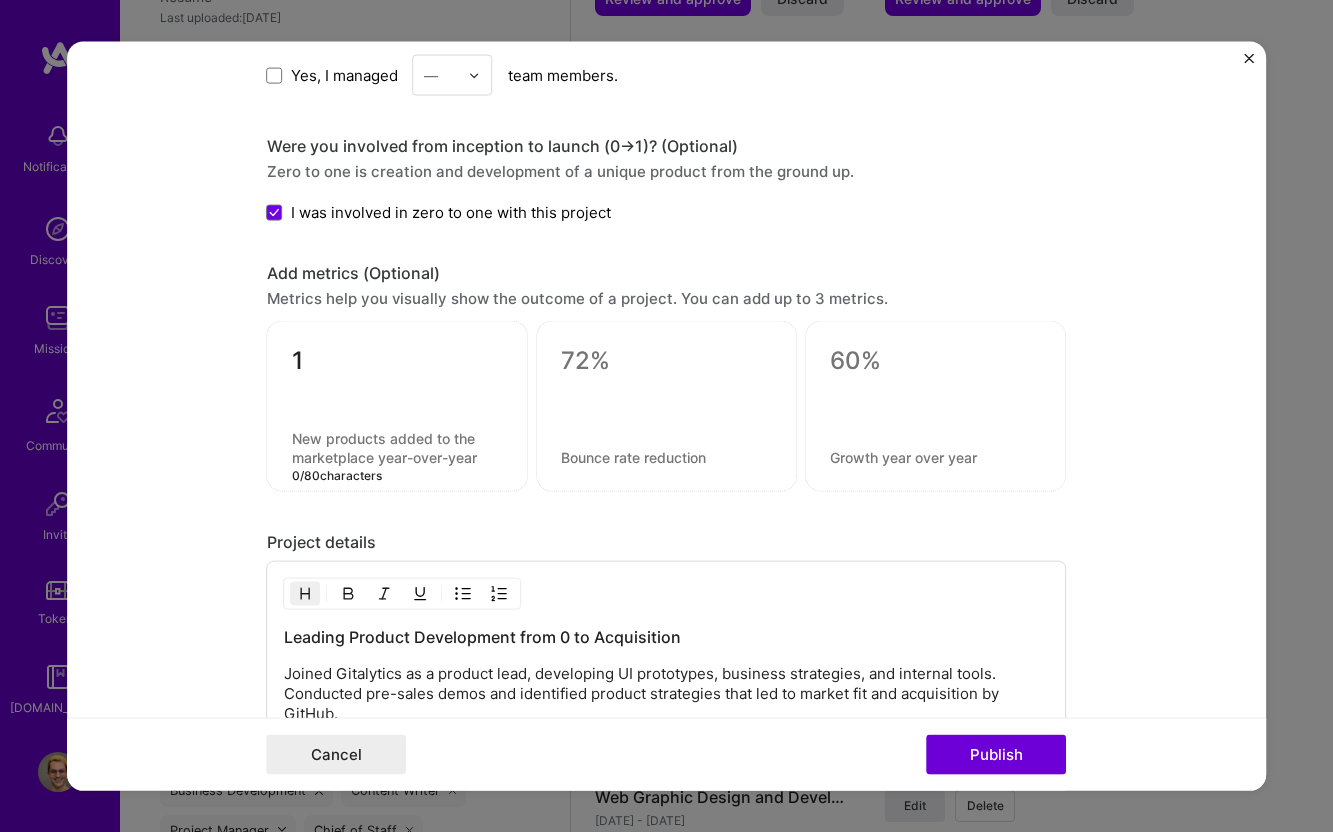 click at bounding box center [397, 448] 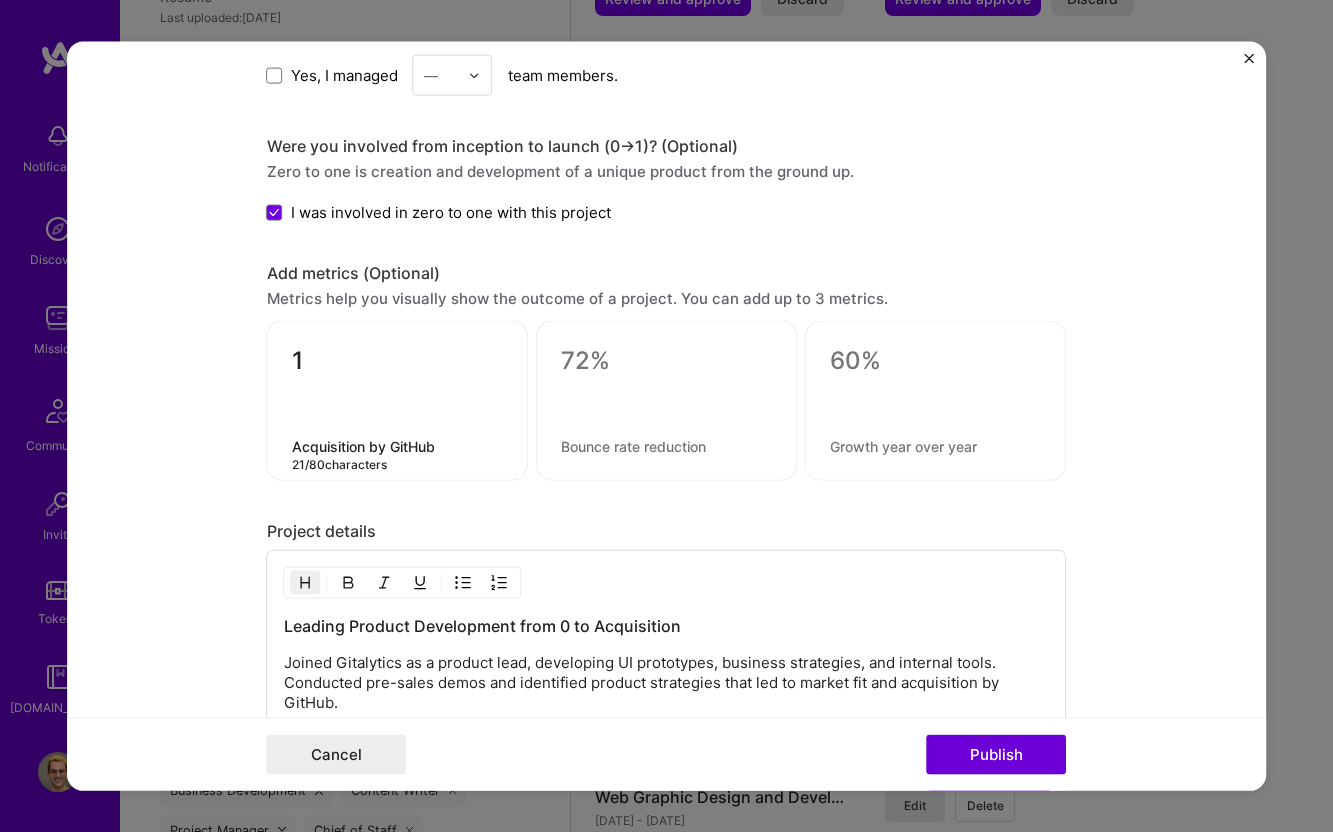 type on "Acquisition by GitHub" 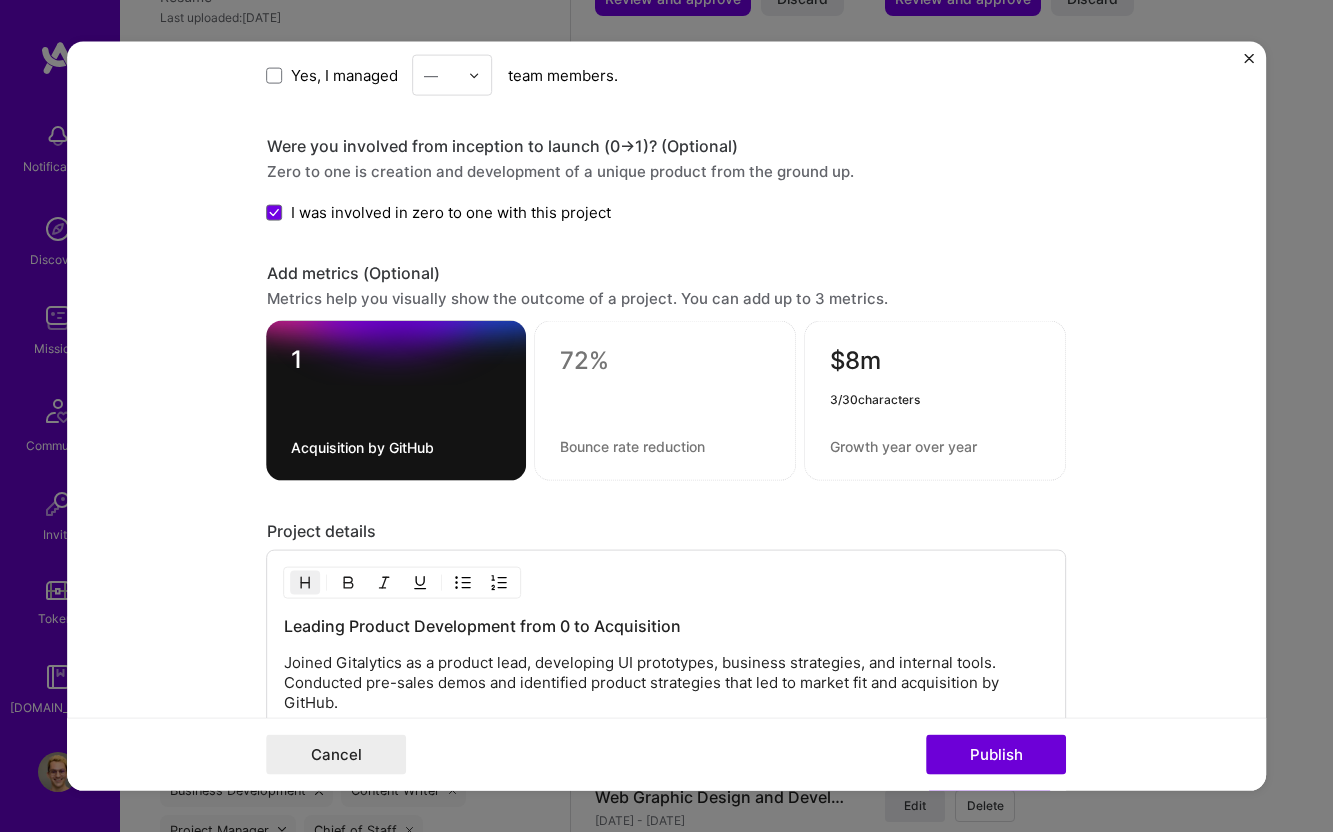 type on "$8m" 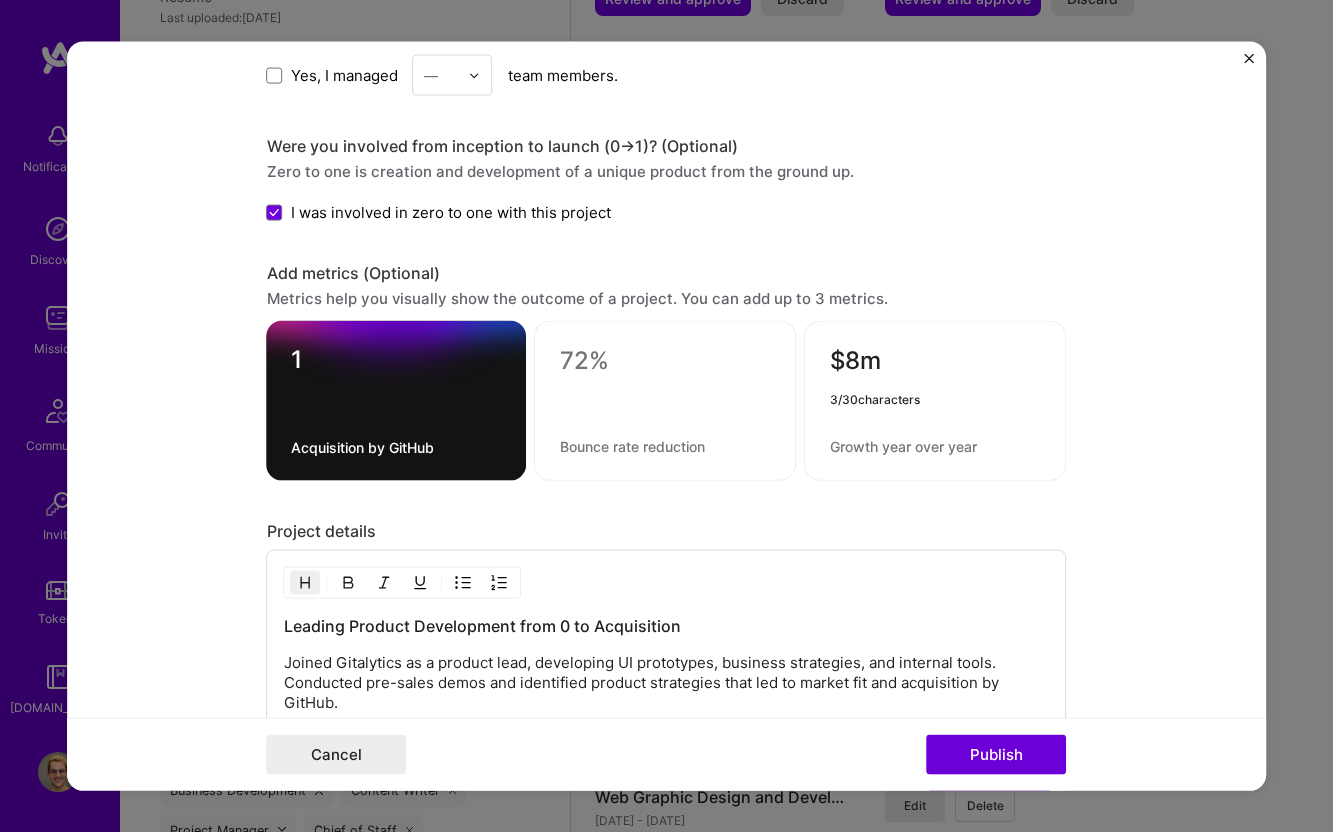 click at bounding box center [936, 446] 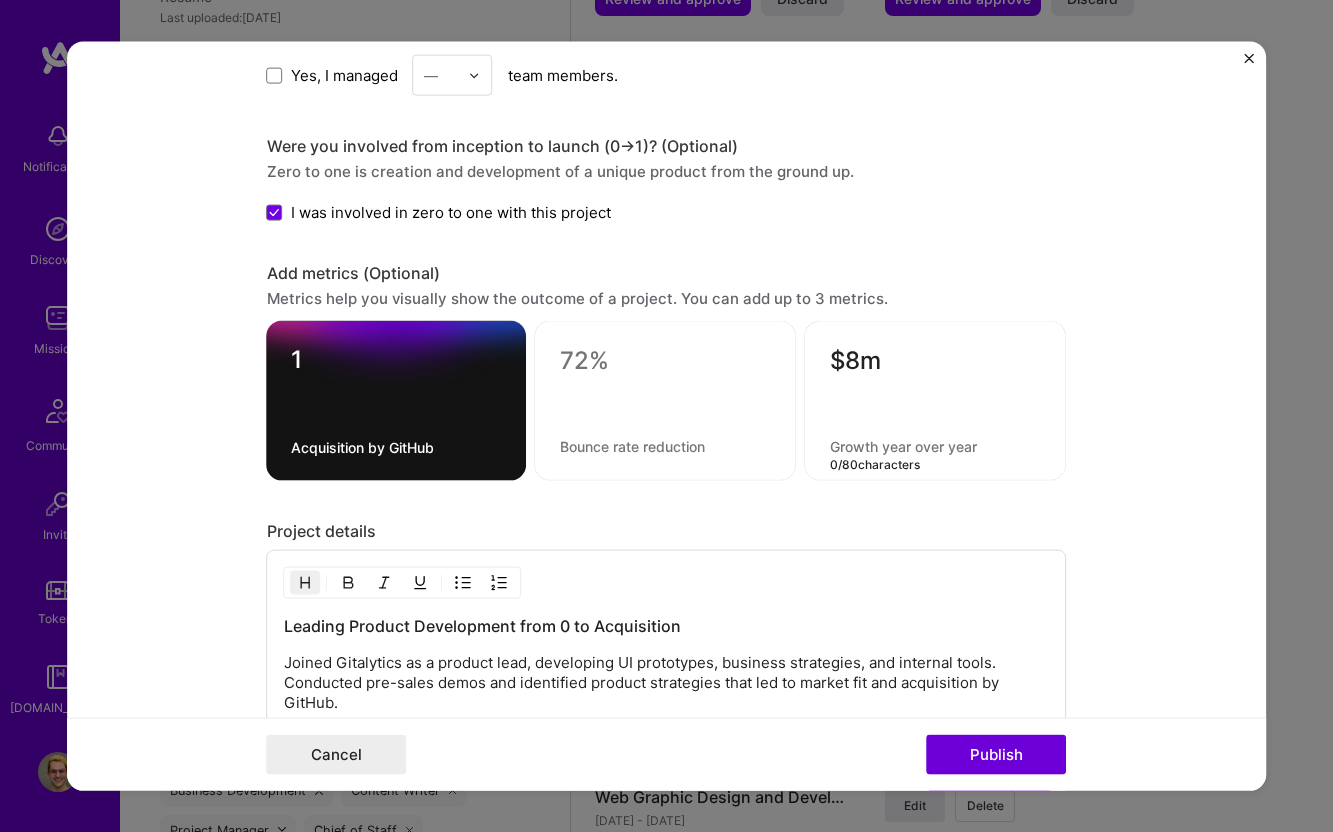 type on "S" 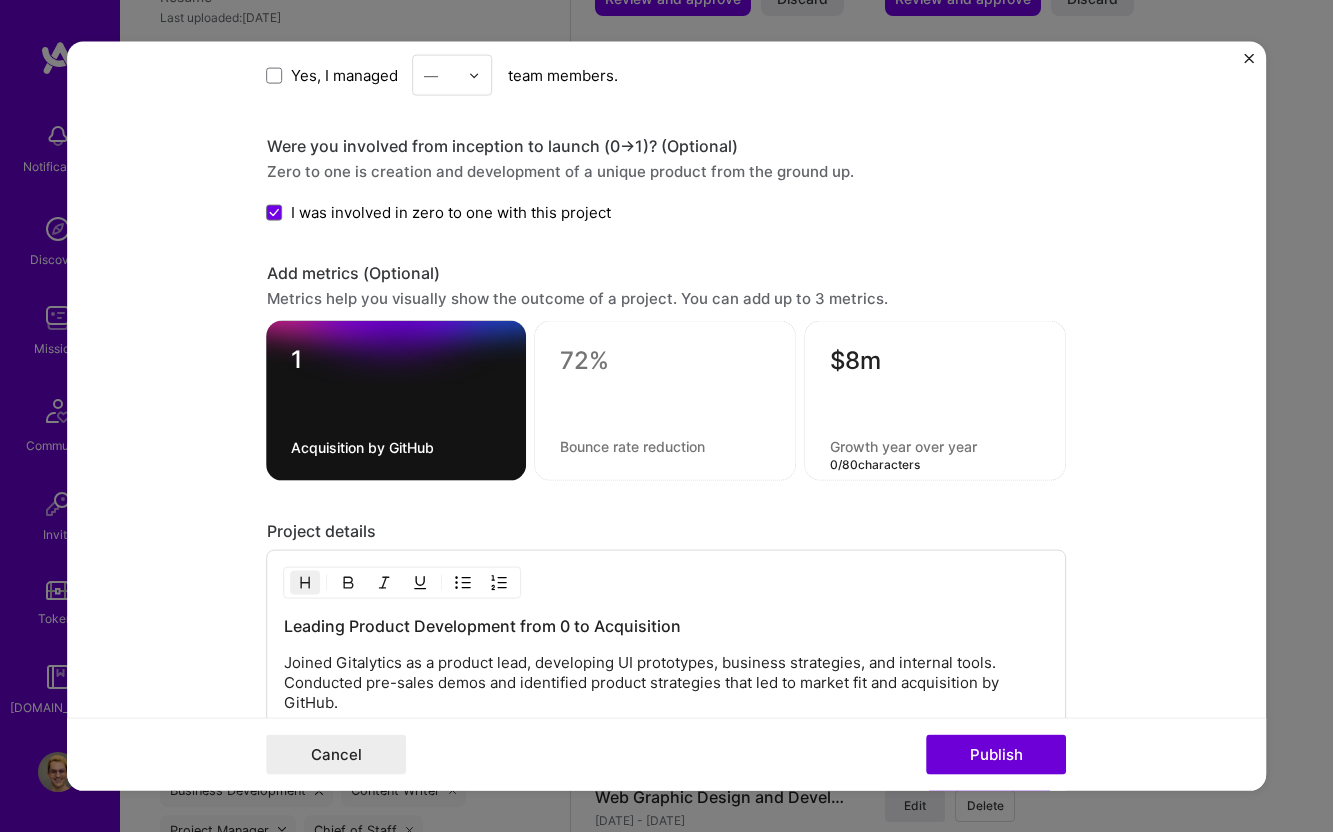 type on "D" 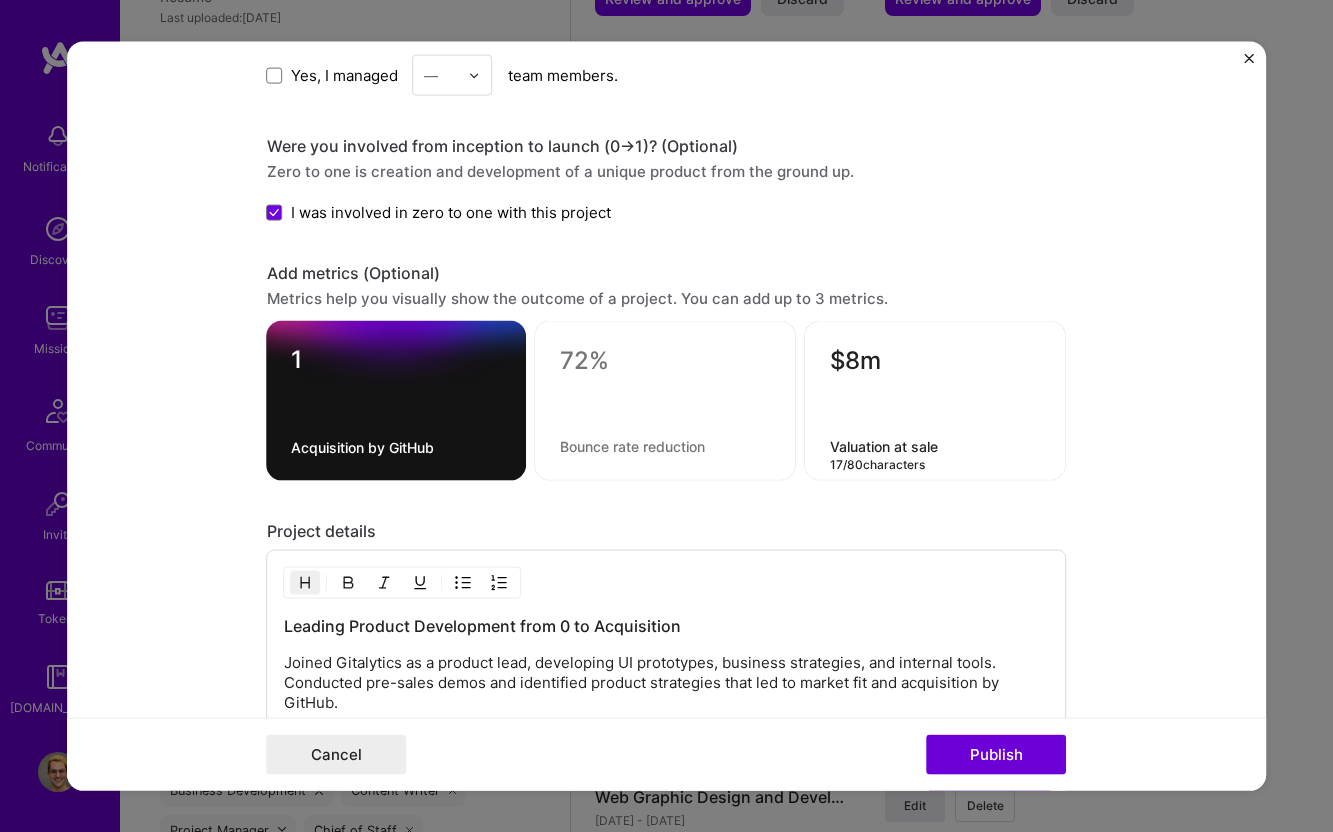 type on "Valuation at sale" 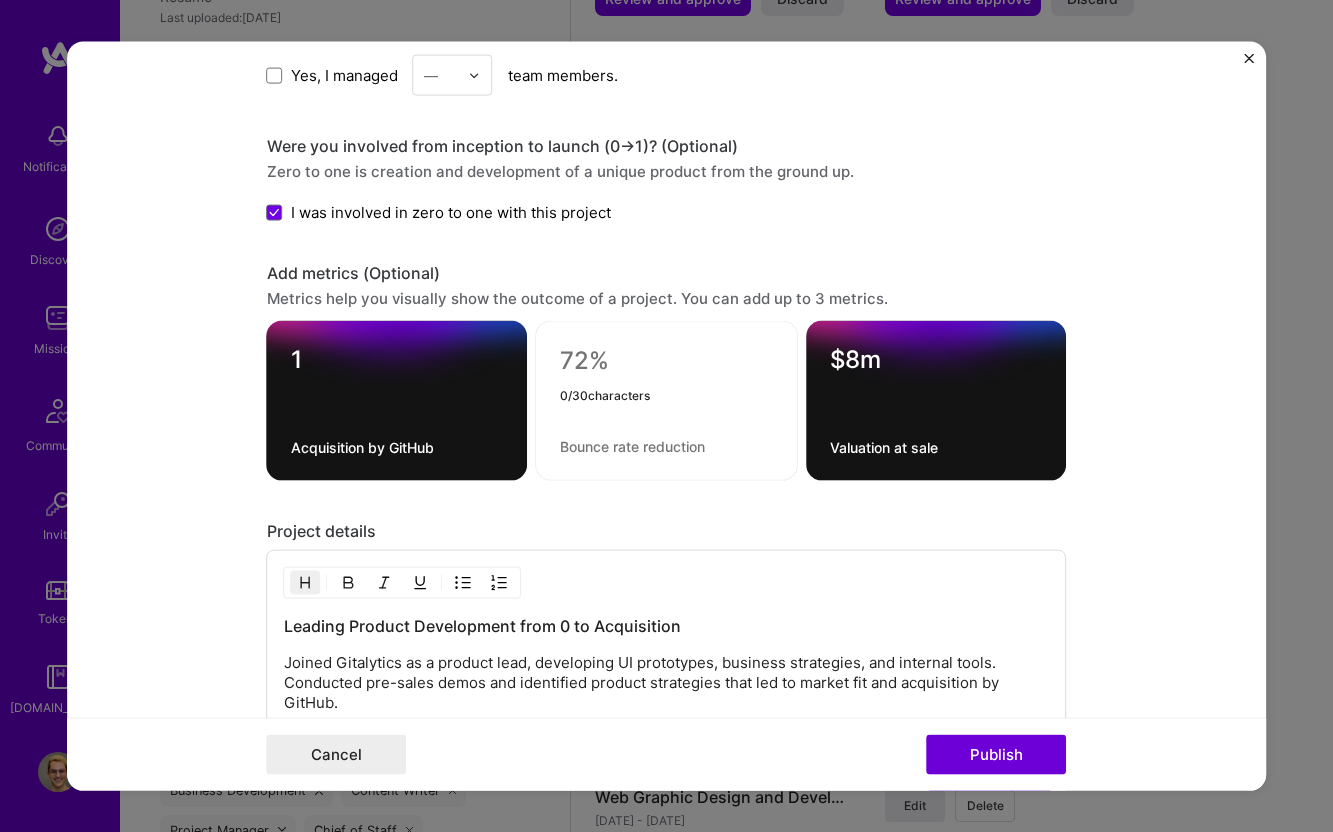 click at bounding box center (666, 361) 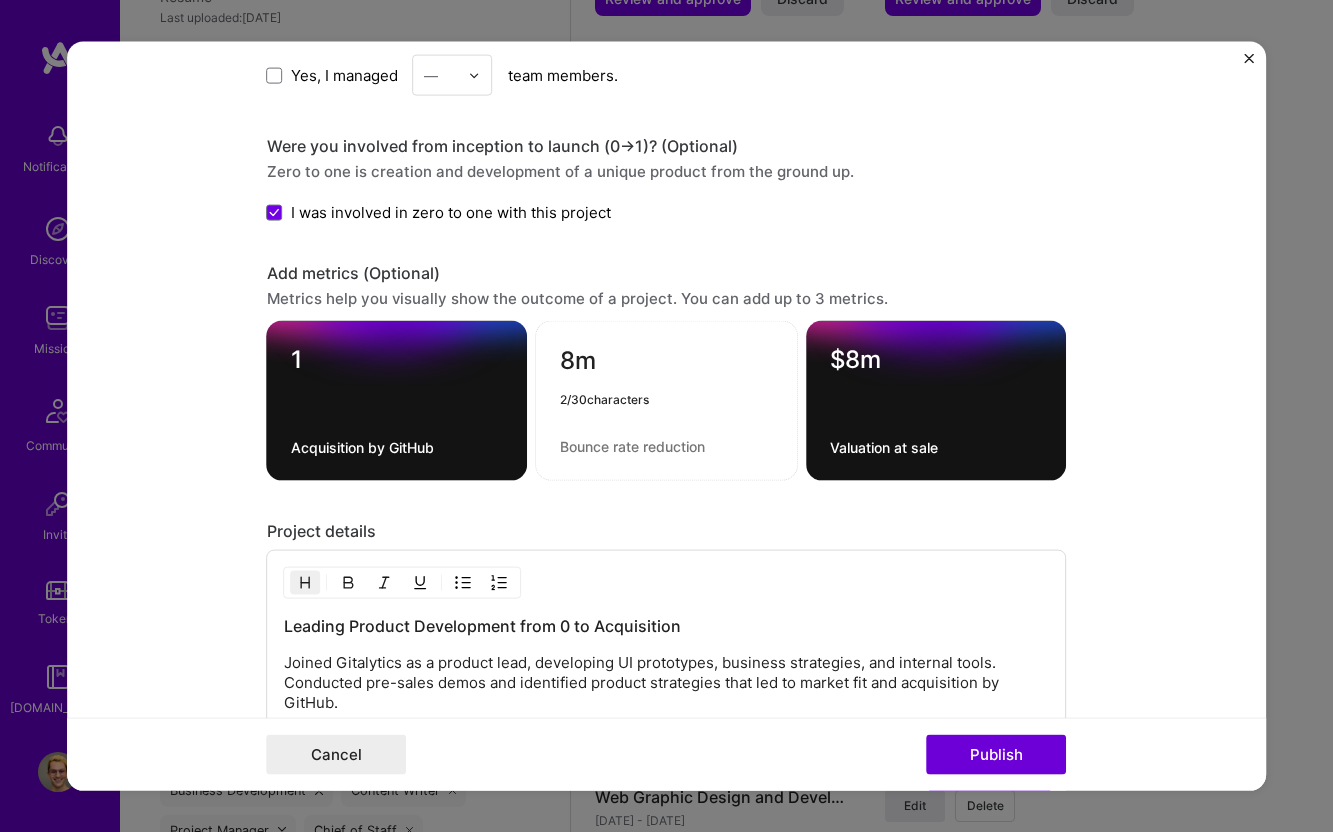 type on "8m" 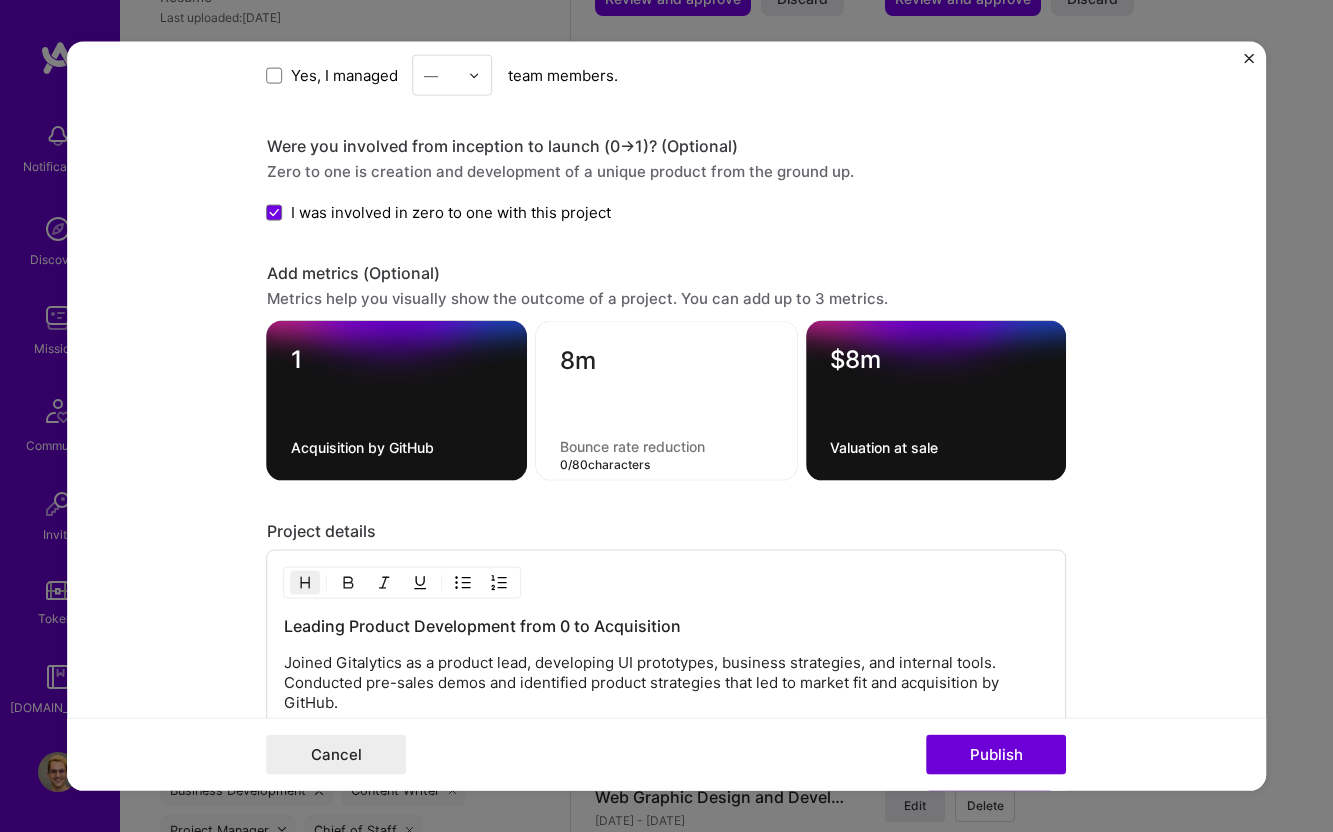 click at bounding box center (666, 446) 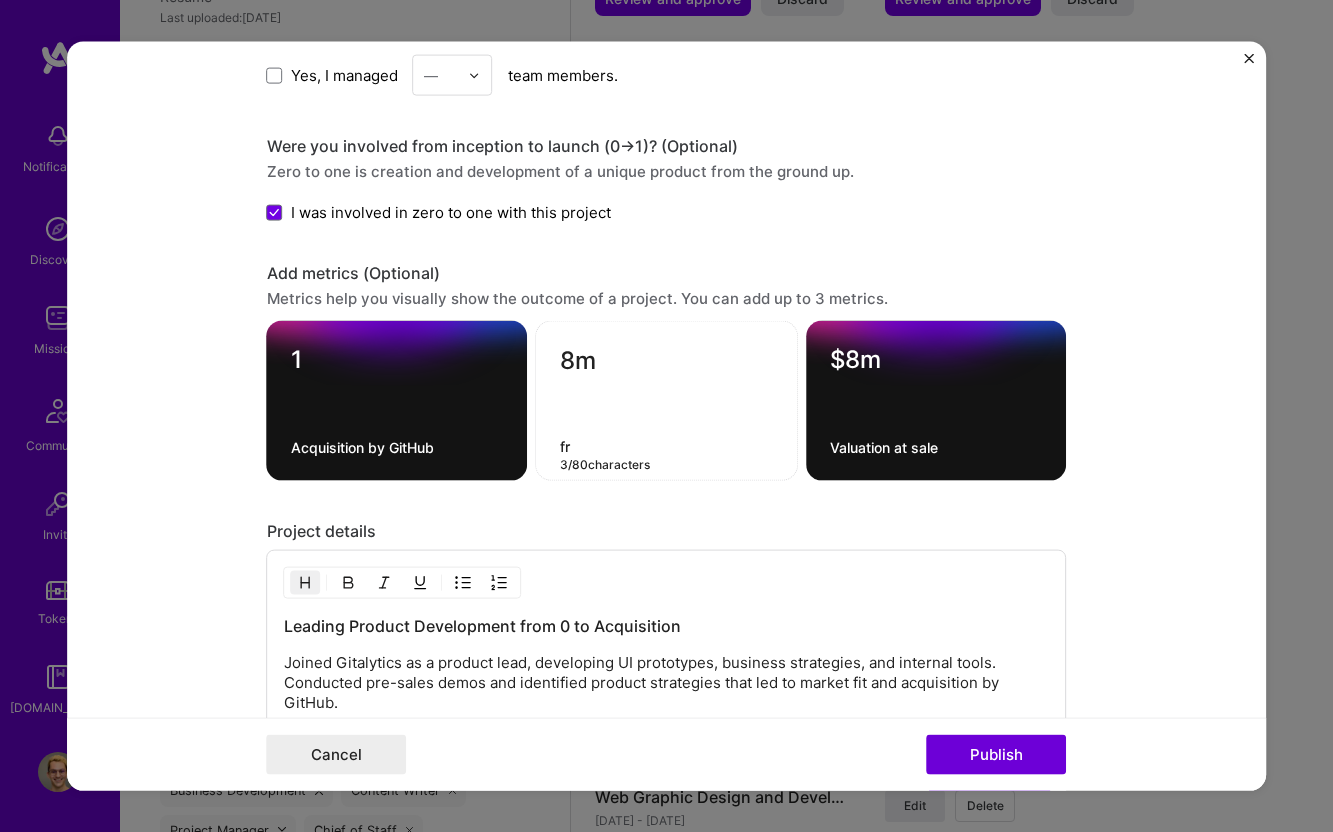 type on "f" 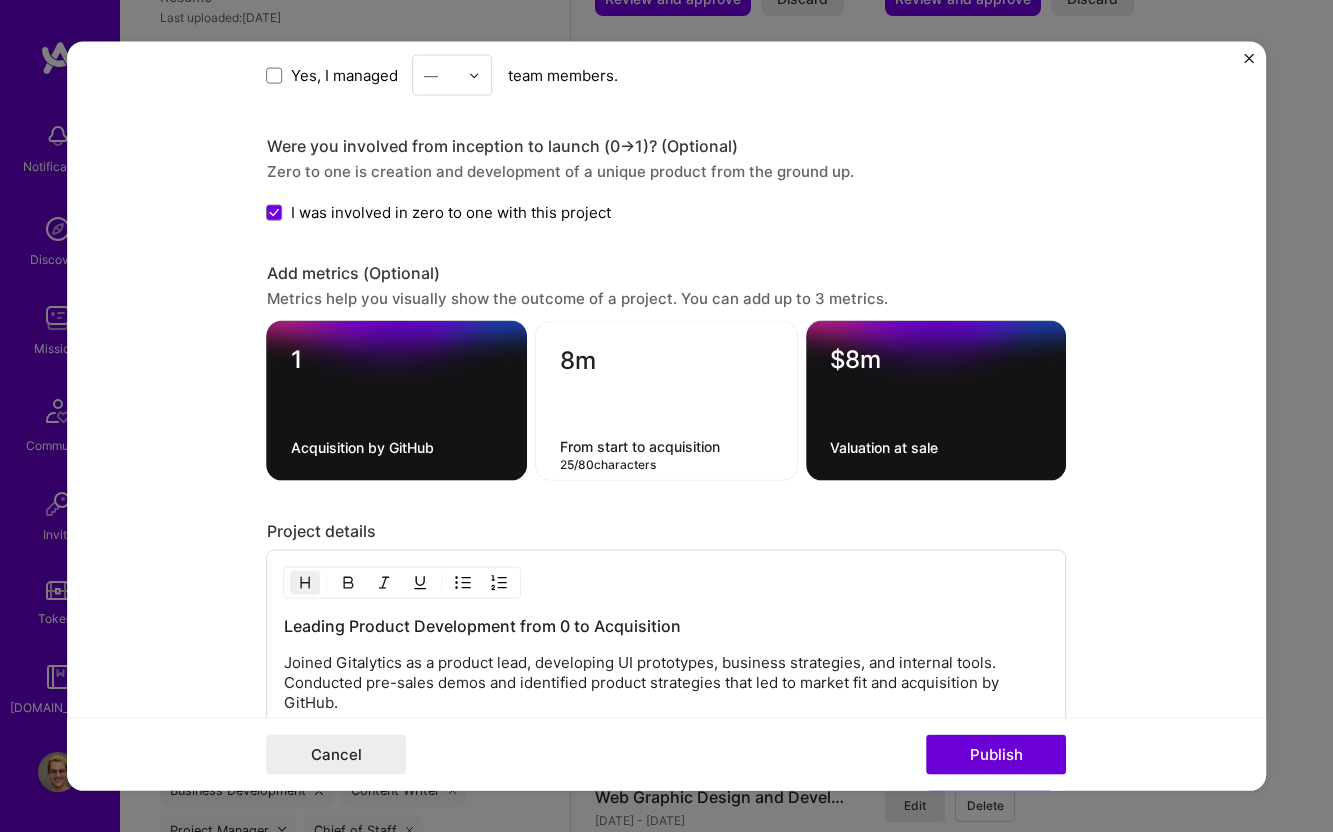 type on "From start to acquisition" 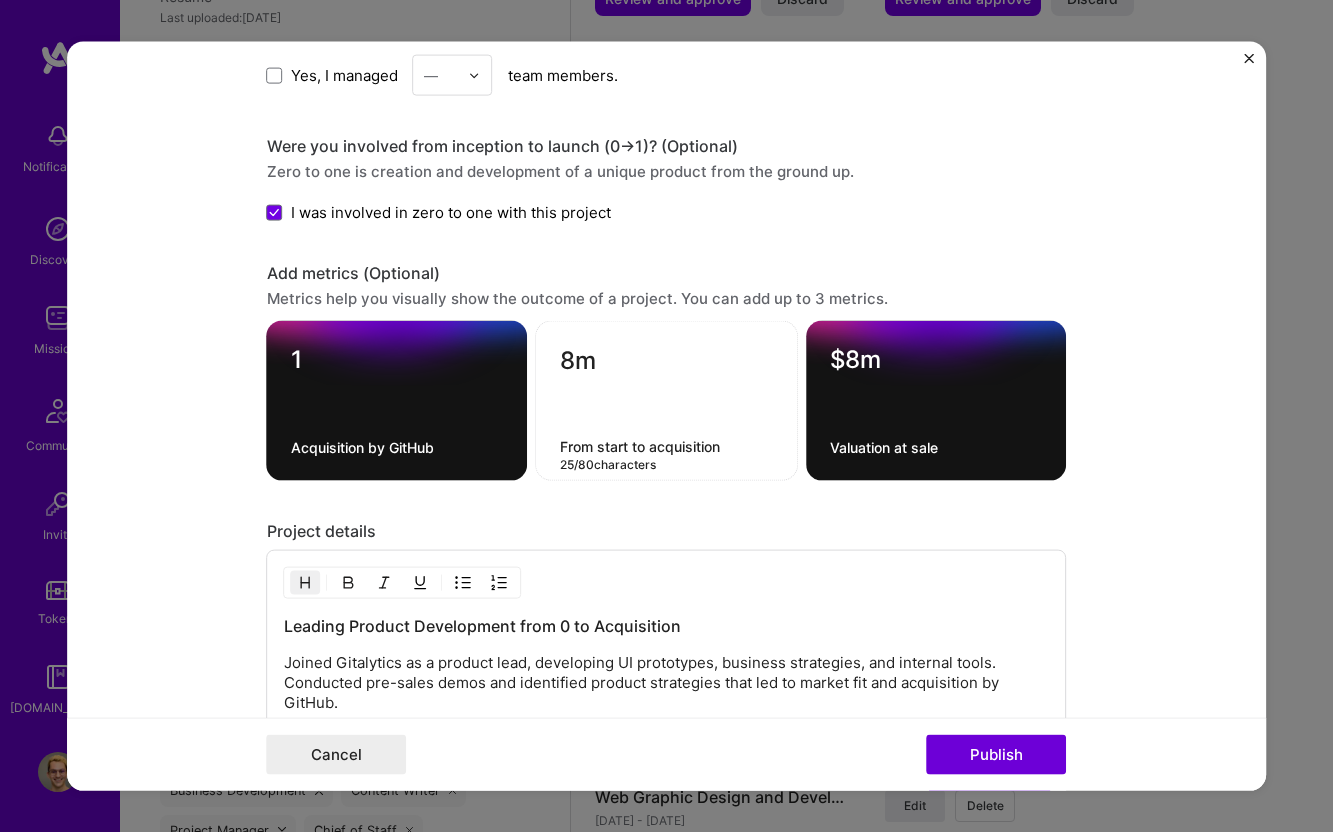 click on "Editing suggested project This project is suggested based on your LinkedIn, resume or A.Team activity. Project title Startup Product Leadership Company Gitalytics
Project industry Industry 2 Project Link (Optional)
Drag and drop an image or   Upload file Upload file We recommend uploading at least 4 images. 1600x1200px or higher recommended. Max 5MB each. Role Product Manager AI Product Manager Nov, 2018
to Sep, 2019
I’m still working on this project Skills used — Add up to 12 skills Any new skills will be added to your profile. Enter skills... 4 Product Analytics 1 2 3 4 5 Product Design 1 2 3 4 5 Product Strategy 1 2 3 4 5 UX Design 1 2 3 4 5 Did this role require you to manage team members? (Optional) Yes, I managed — team members. Were you involved from inception to launch (0  ->  1)? (Optional) Zero to one is creation and development of a unique product from the ground up." at bounding box center (667, -110) 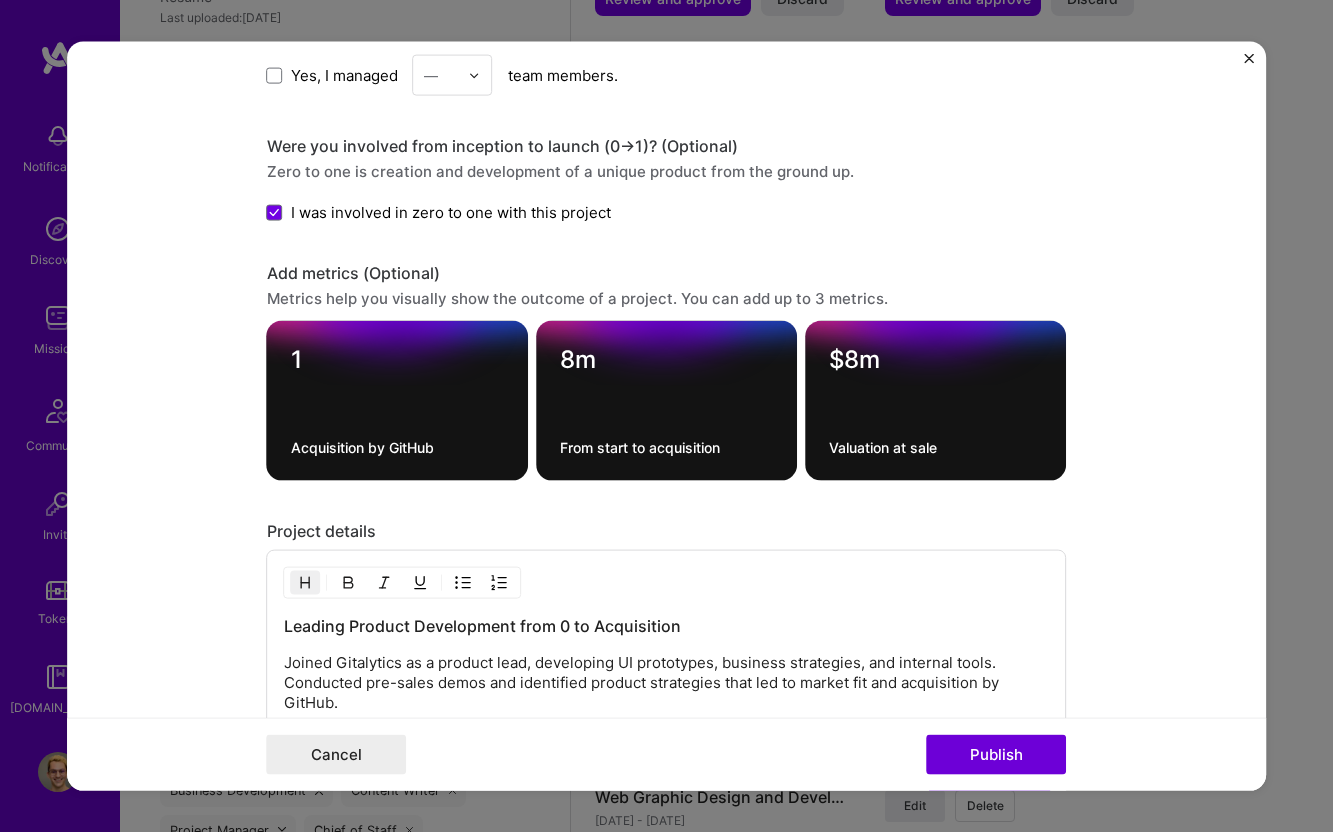 click on "8m" at bounding box center [666, 364] 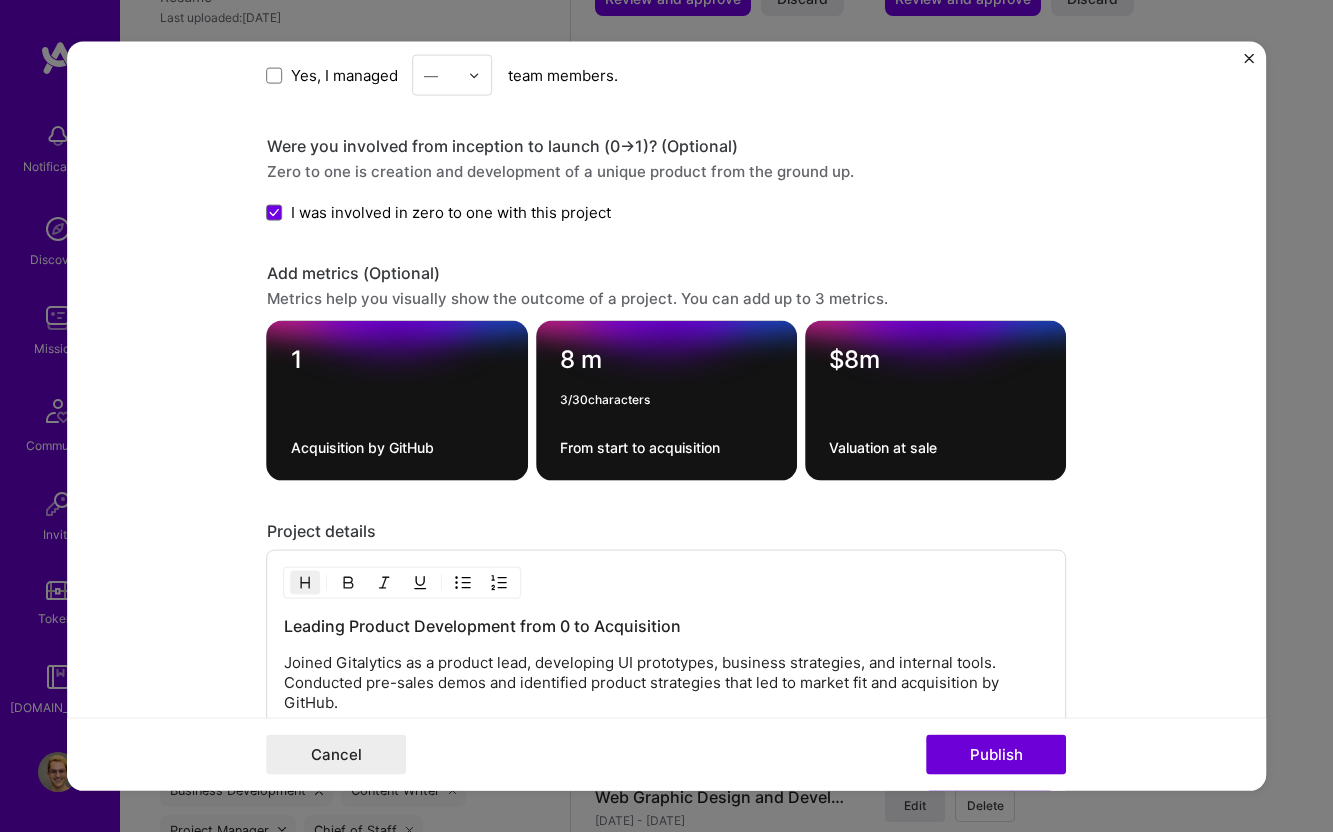 click on "8 m" at bounding box center (666, 364) 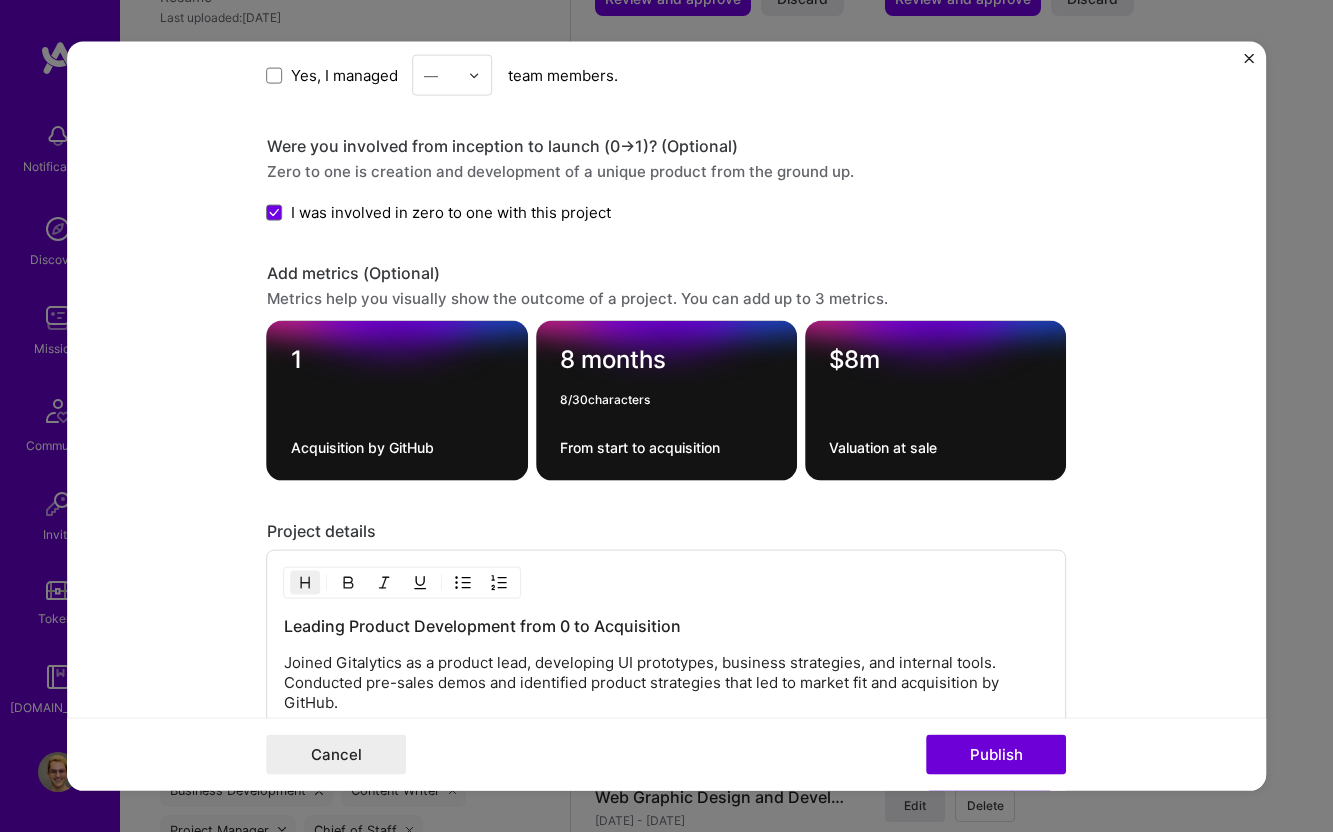 type on "8 months" 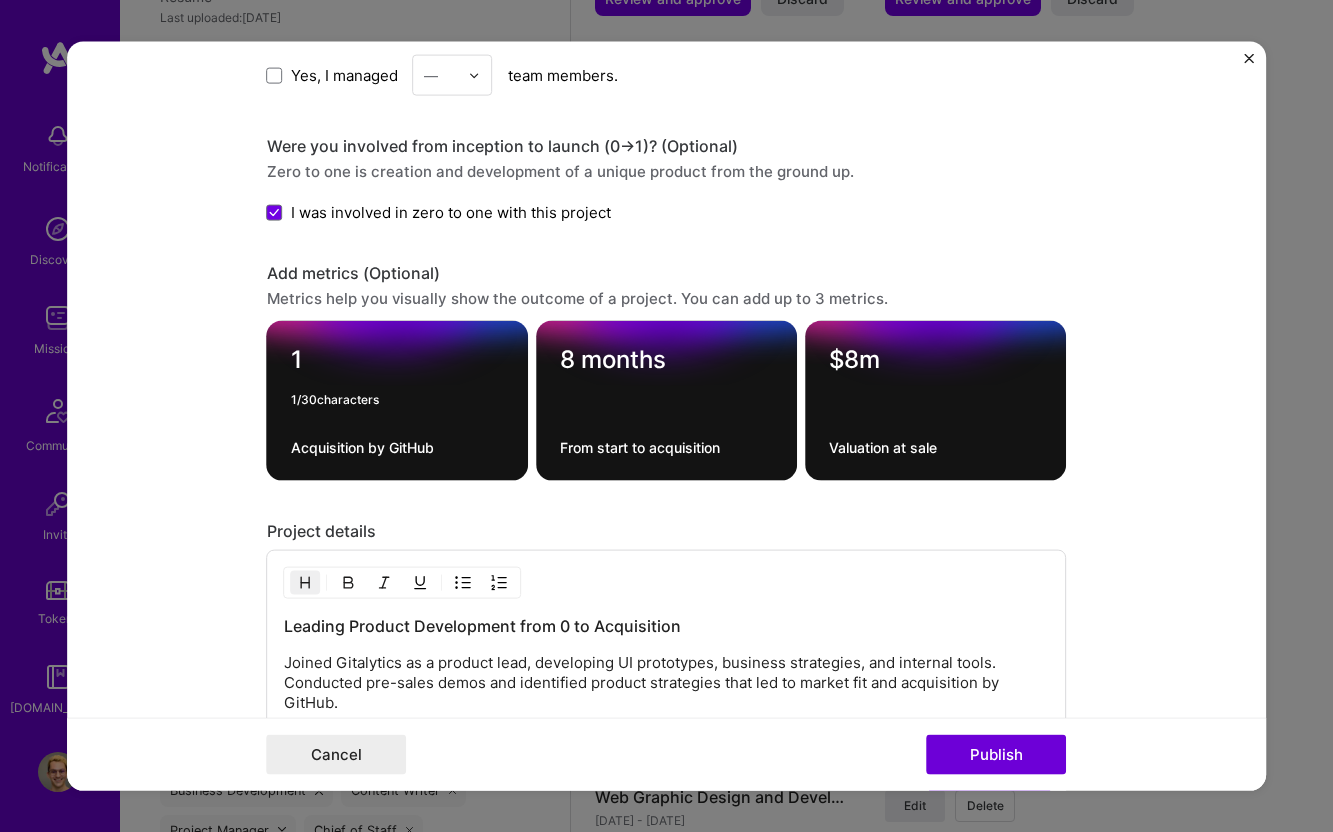 click on "1" at bounding box center [397, 364] 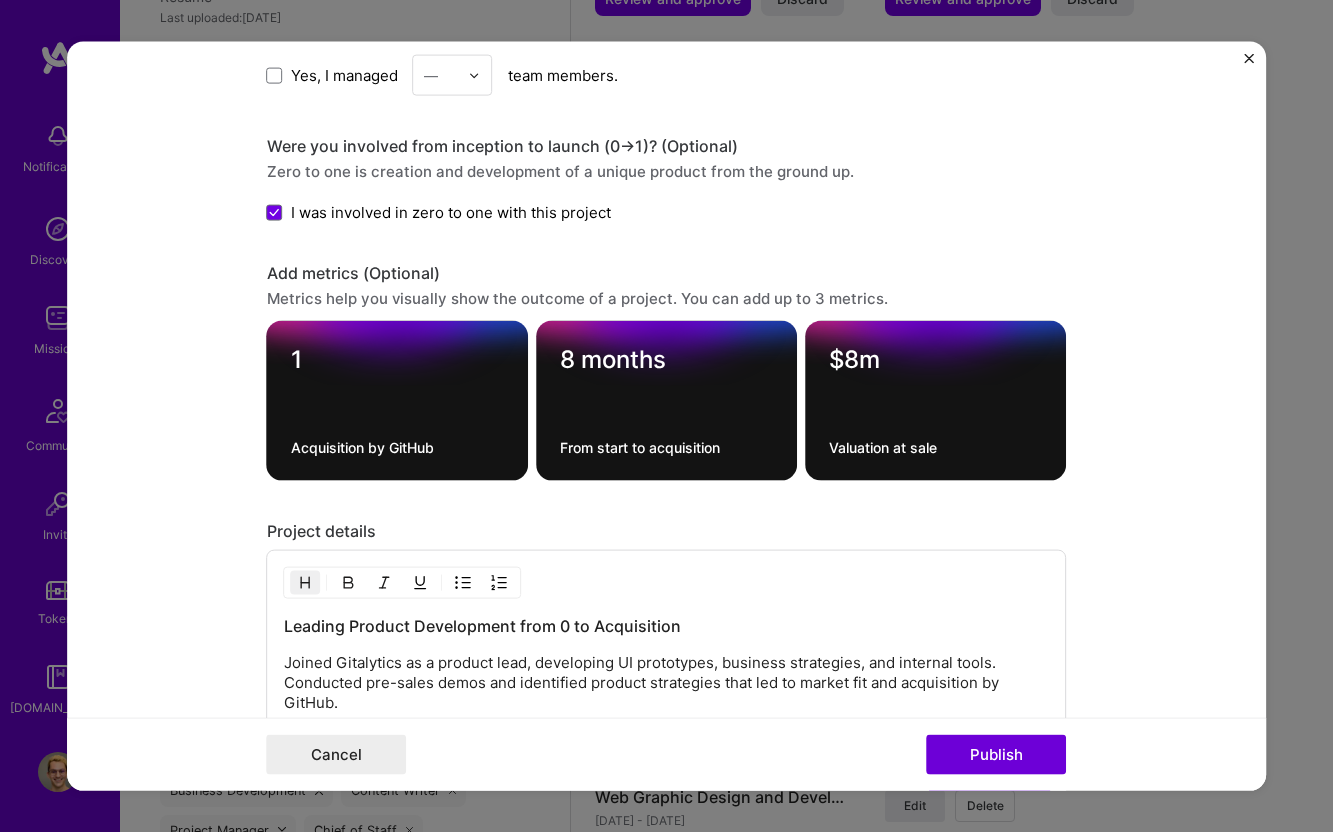 click at bounding box center (397, 399) 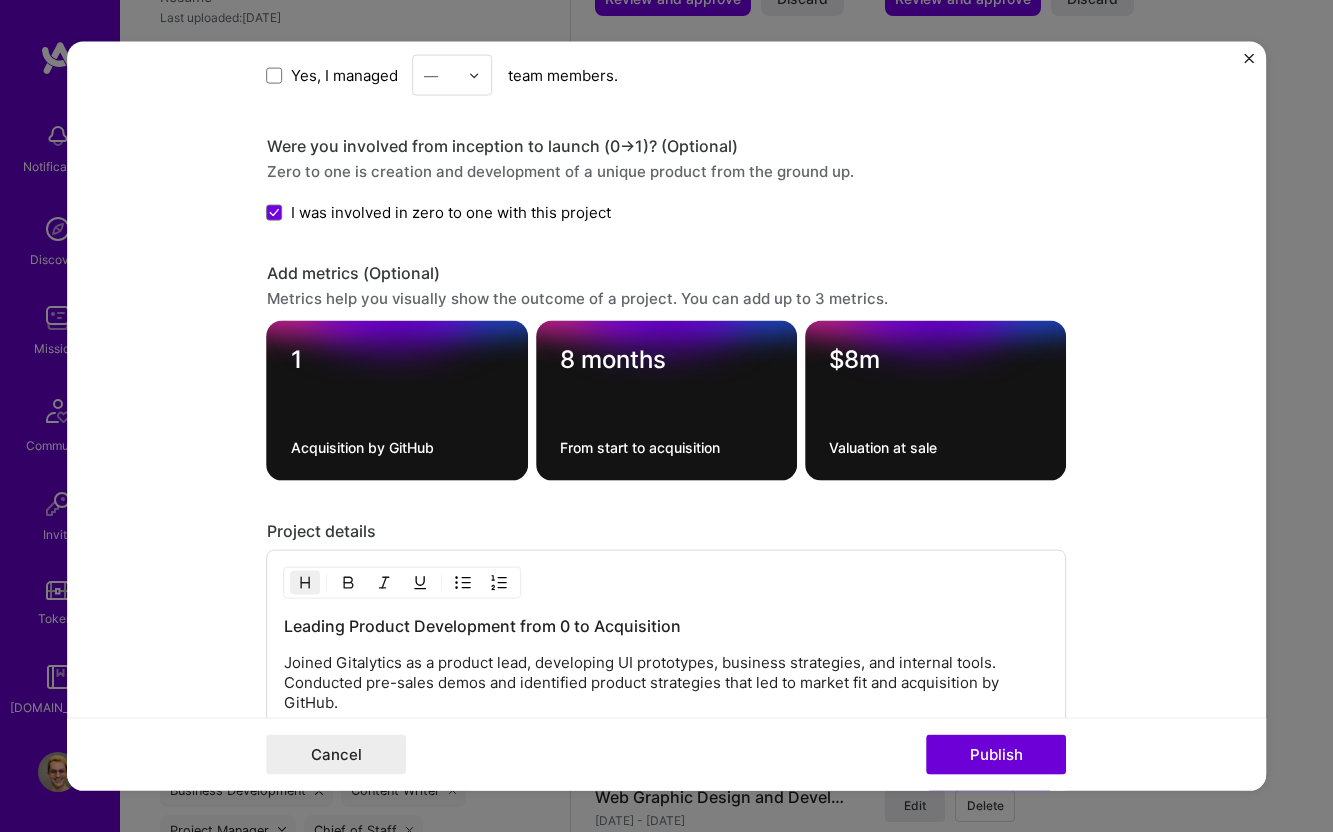 click on "Acquisition by GitHub" at bounding box center [397, 447] 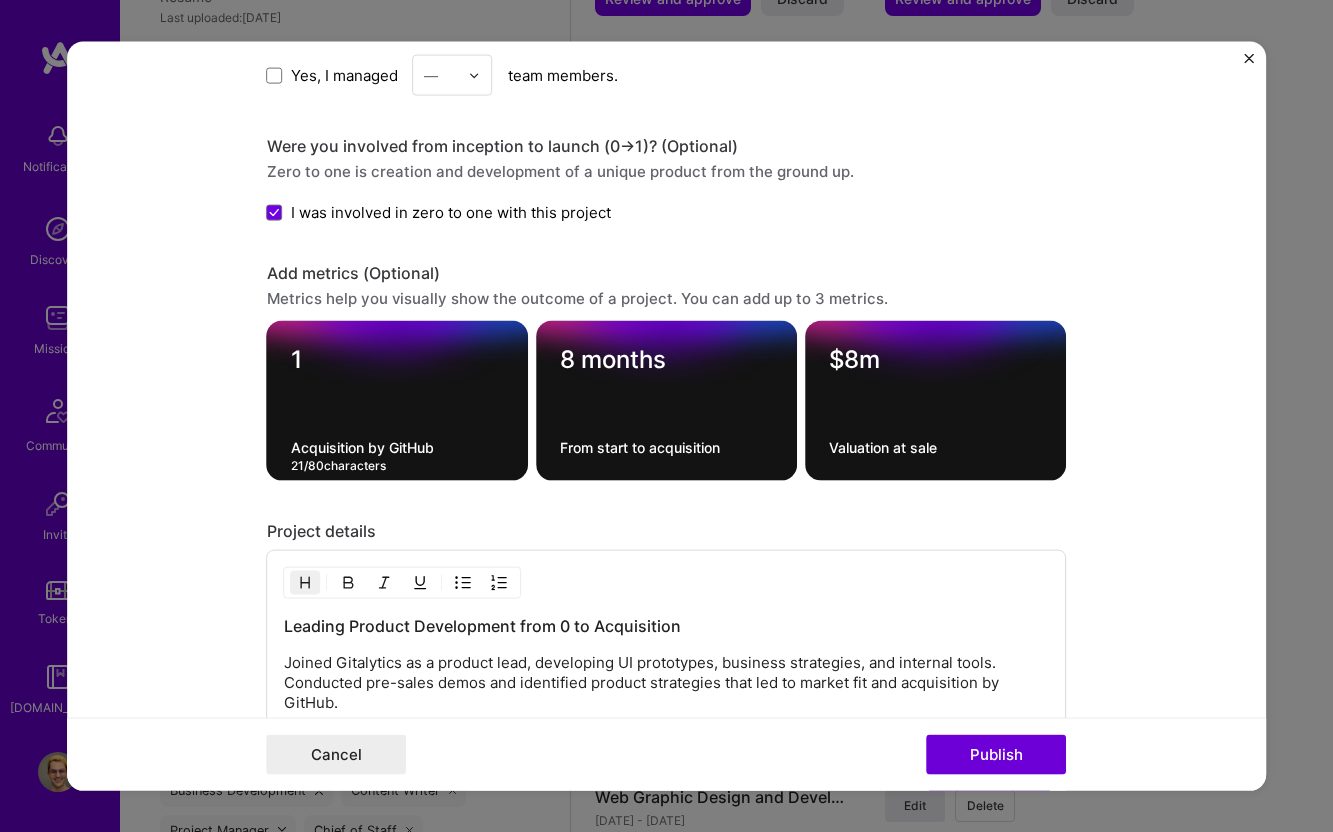 click on "Editing suggested project This project is suggested based on your LinkedIn, resume or A.Team activity. Project title Startup Product Leadership Company Gitalytics
Project industry Industry 2 Project Link (Optional)
Drag and drop an image or   Upload file Upload file We recommend uploading at least 4 images. 1600x1200px or higher recommended. Max 5MB each. Role Product Manager AI Product Manager Nov, 2018
to Sep, 2019
I’m still working on this project Skills used — Add up to 12 skills Any new skills will be added to your profile. Enter skills... 4 Product Analytics 1 2 3 4 5 Product Design 1 2 3 4 5 Product Strategy 1 2 3 4 5 UX Design 1 2 3 4 5 Did this role require you to manage team members? (Optional) Yes, I managed — team members. Were you involved from inception to launch (0  ->  1)? (Optional) Zero to one is creation and development of a unique product from the ground up." at bounding box center (667, 416) 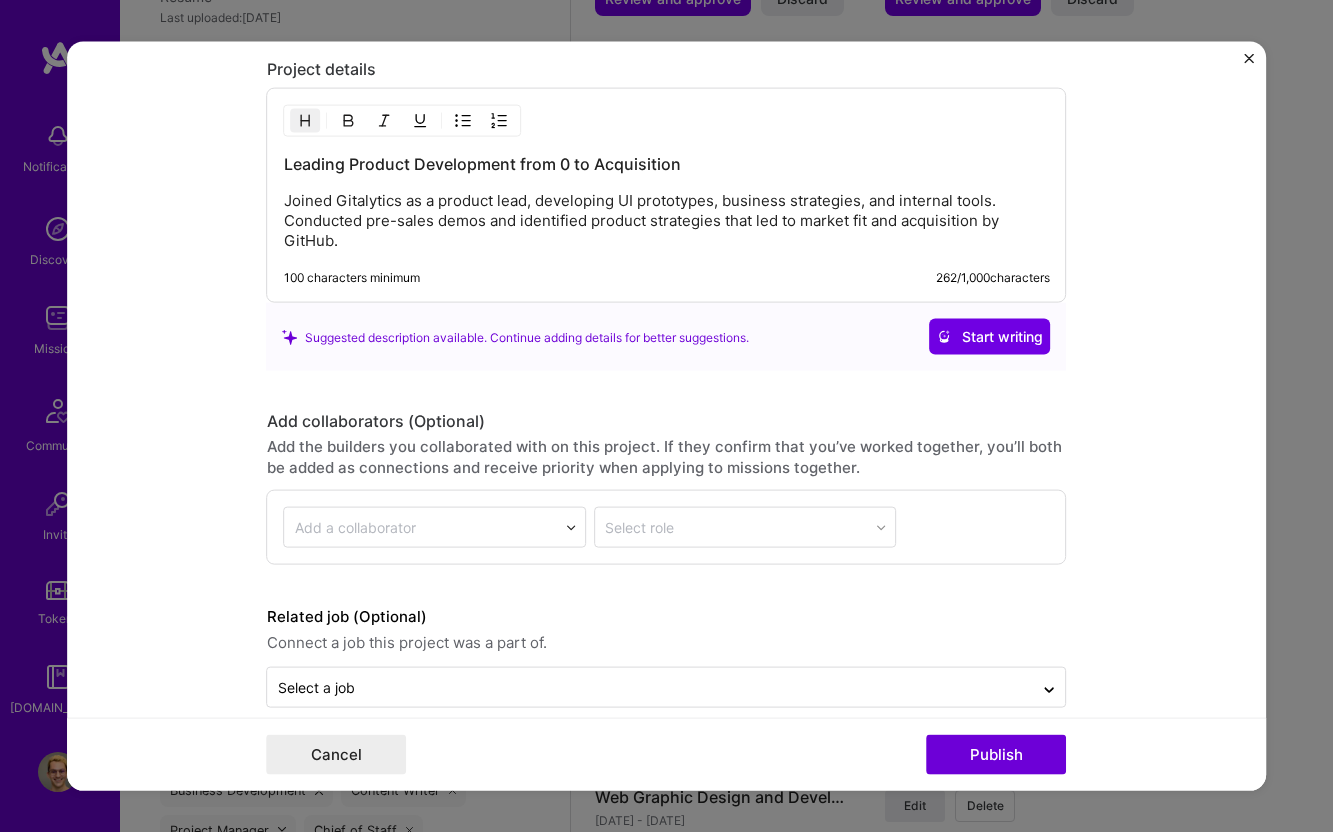 scroll, scrollTop: 1961, scrollLeft: 0, axis: vertical 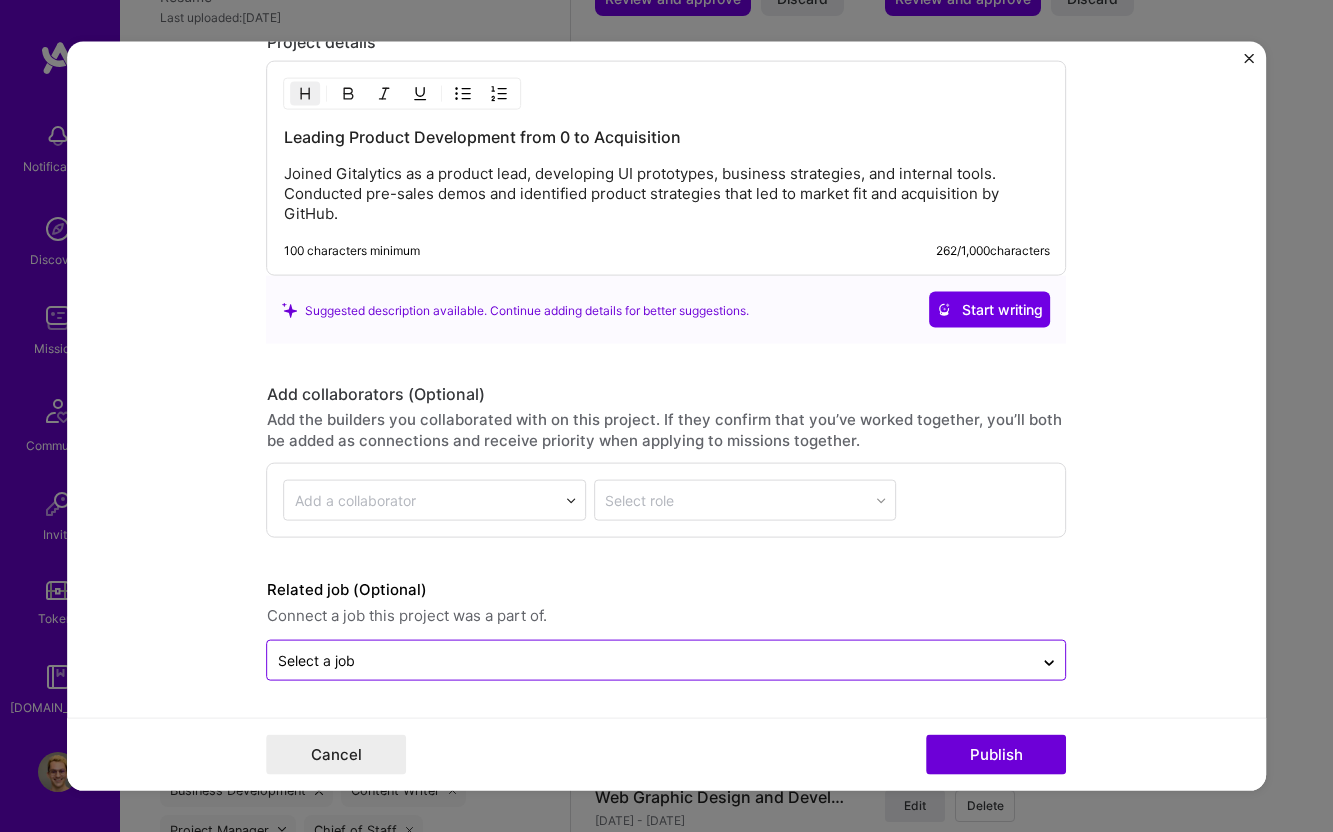 click at bounding box center (651, 660) 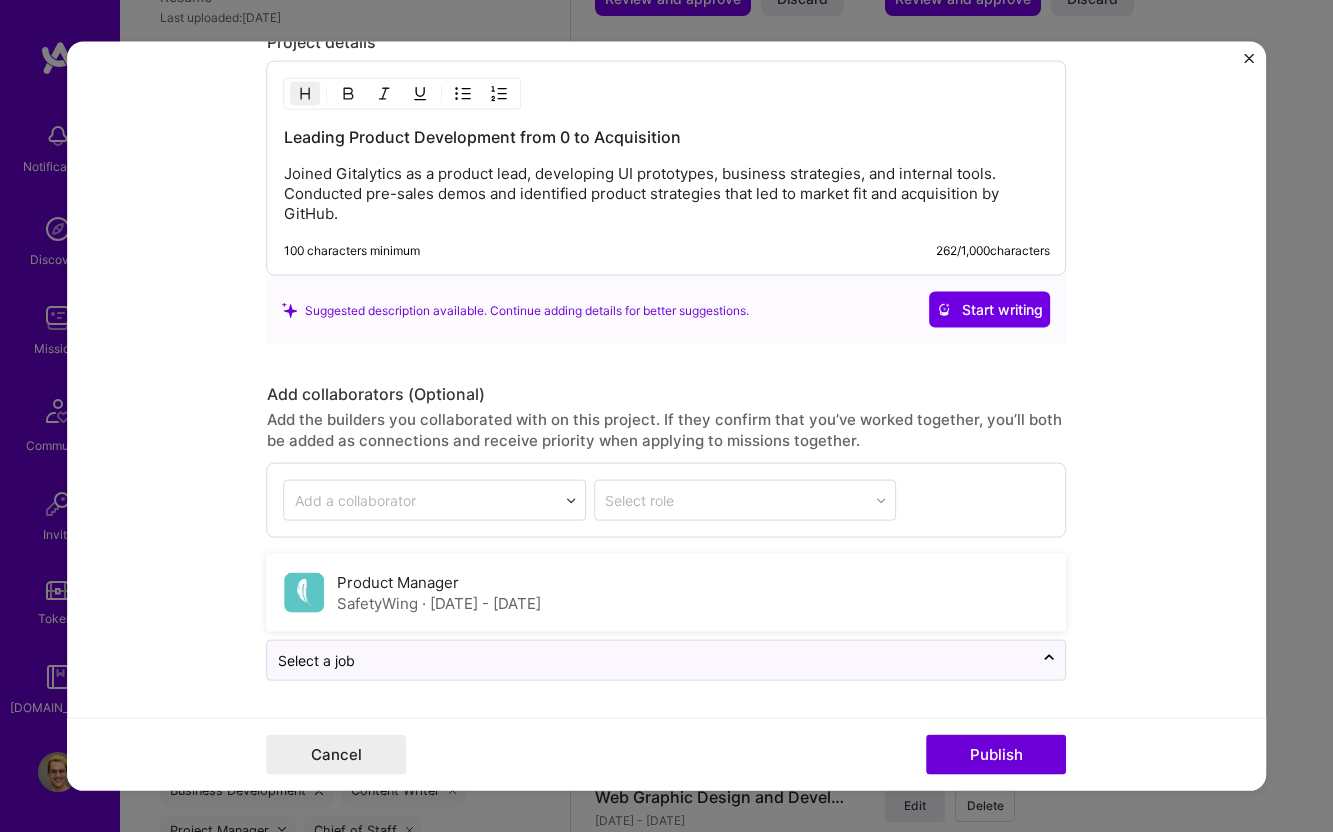 click on "Cancel Publish" at bounding box center [667, 753] 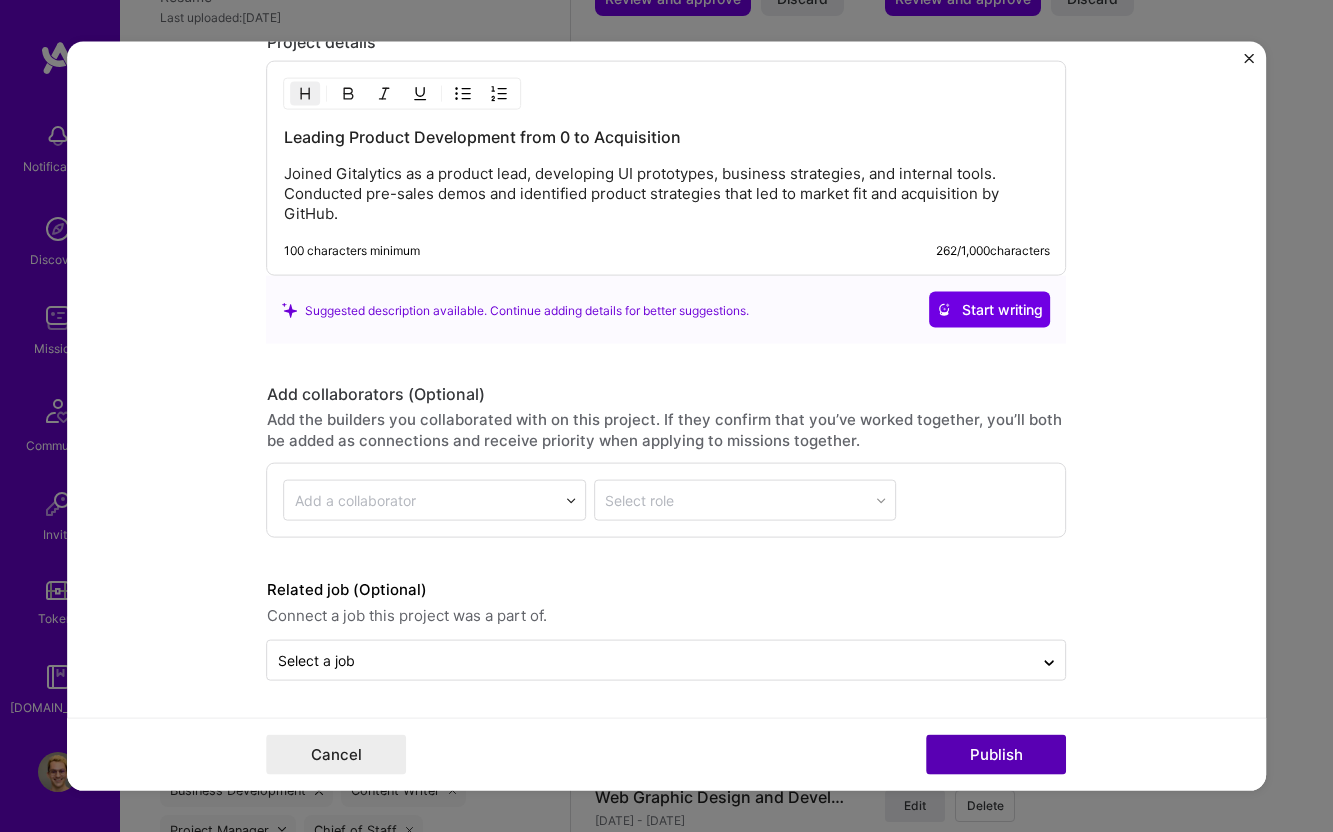 click on "Publish" at bounding box center [997, 754] 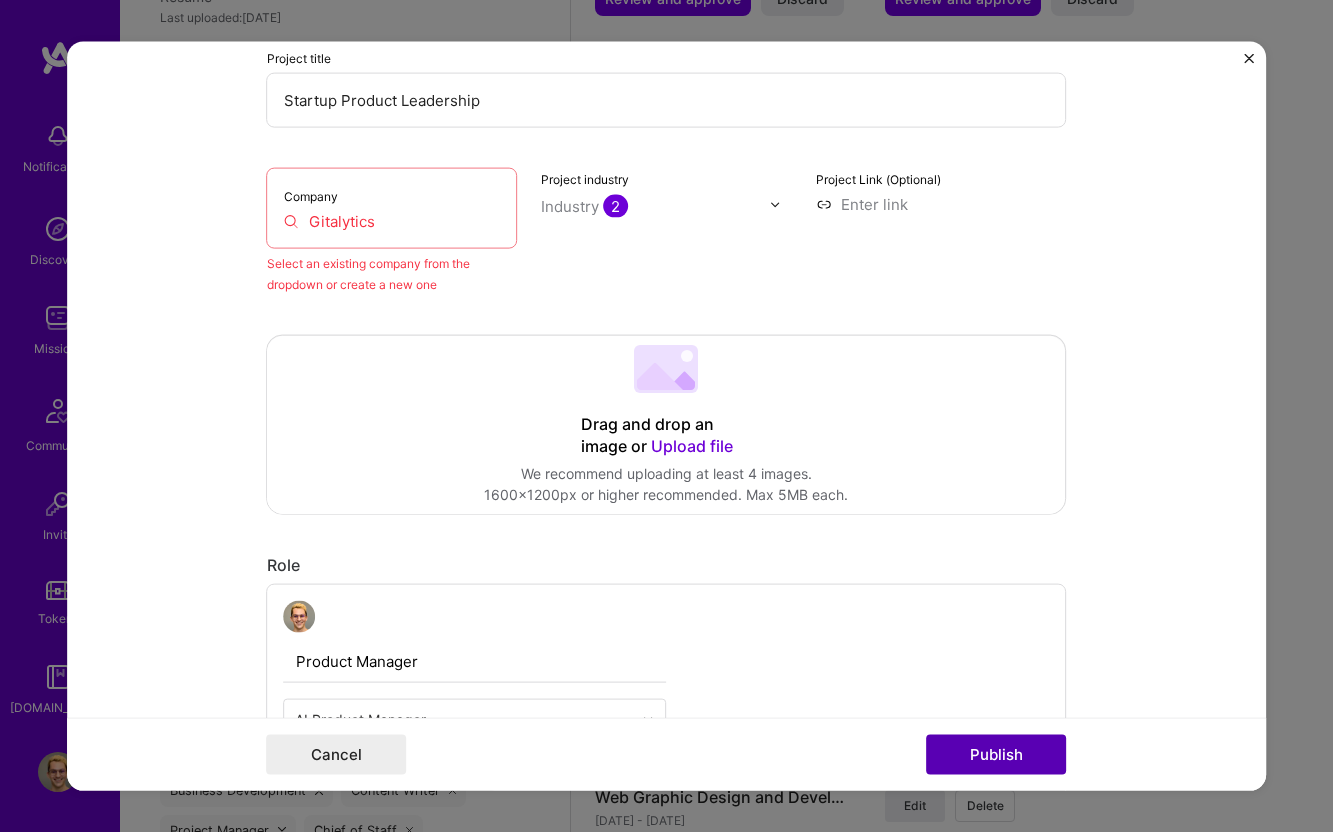 scroll, scrollTop: 131, scrollLeft: 0, axis: vertical 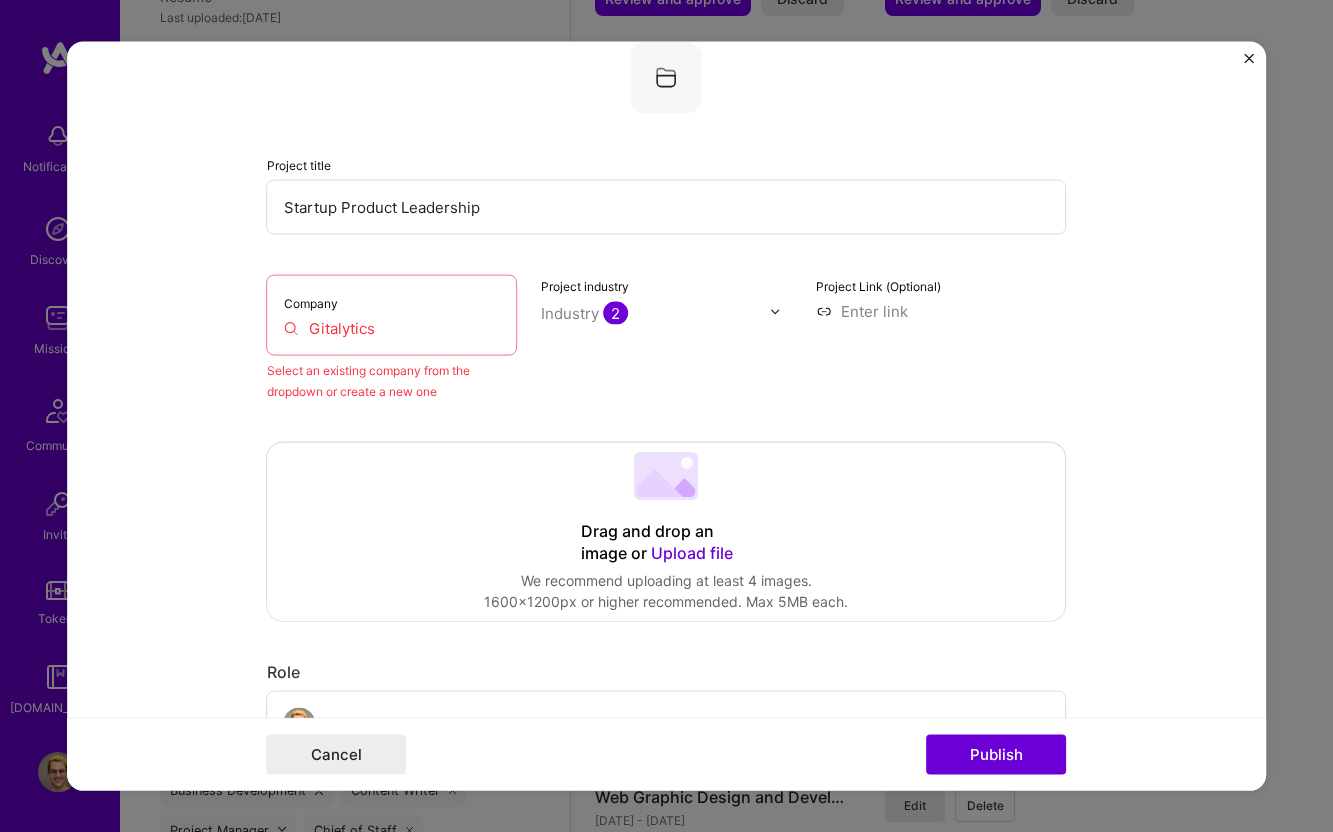 click on "Gitalytics" at bounding box center [392, 328] 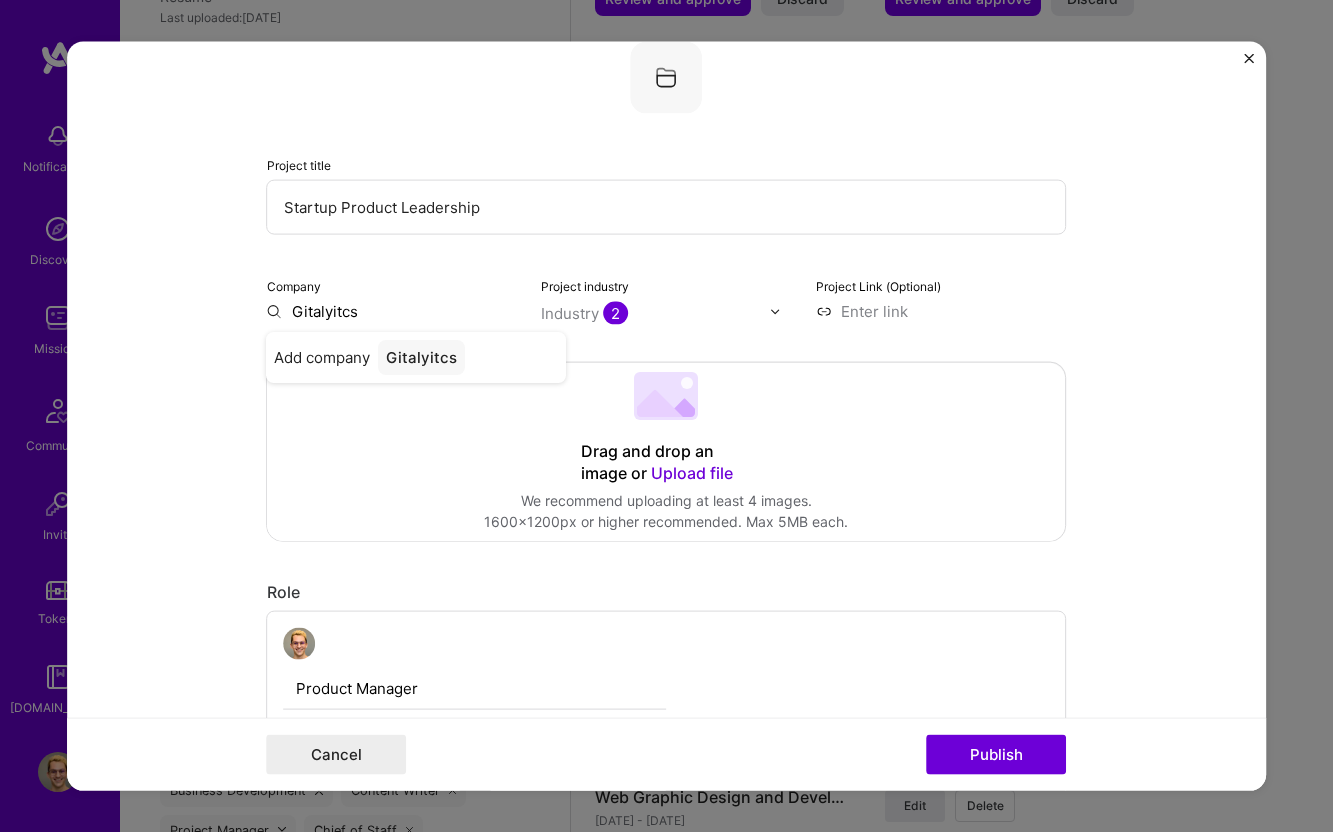 click on "Gitalyitcs" at bounding box center (392, 311) 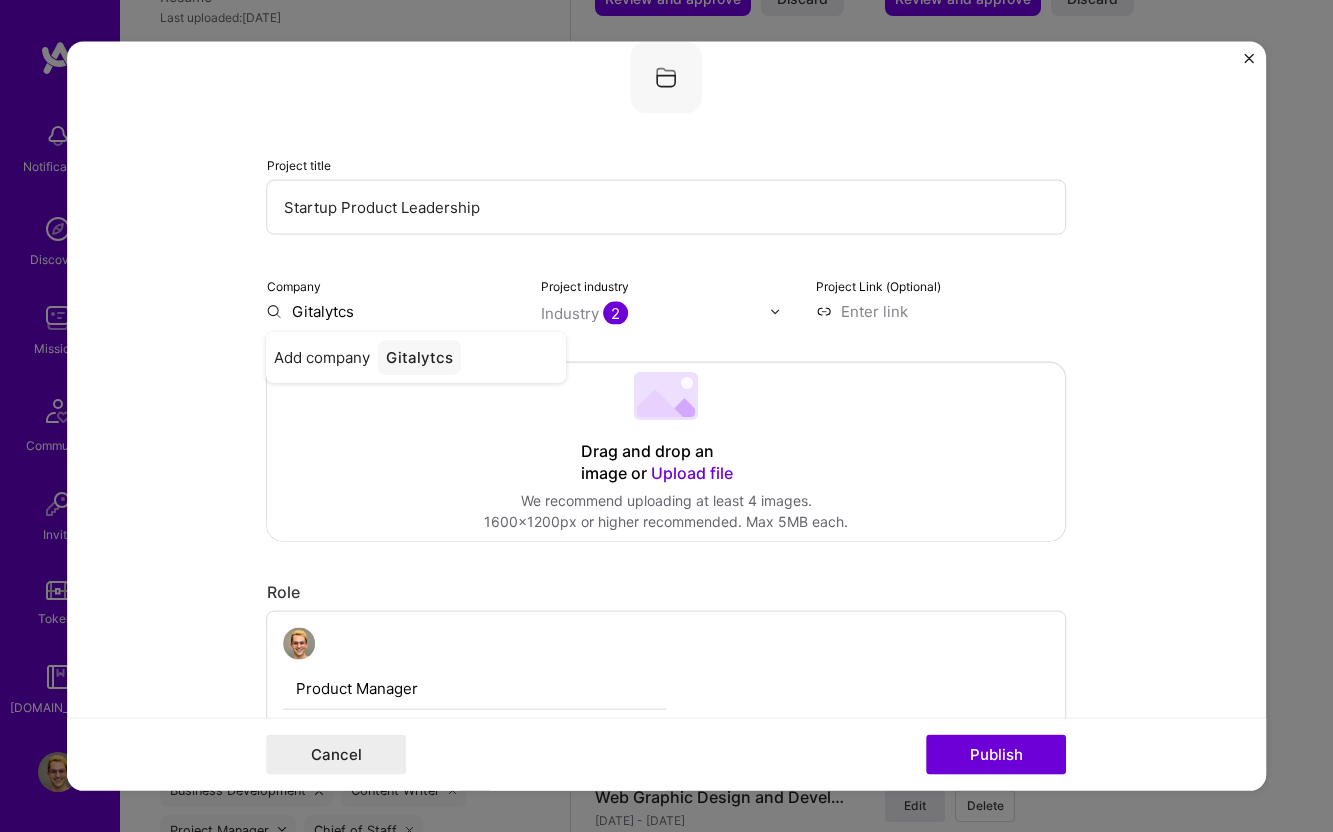 type on "Gitalytics" 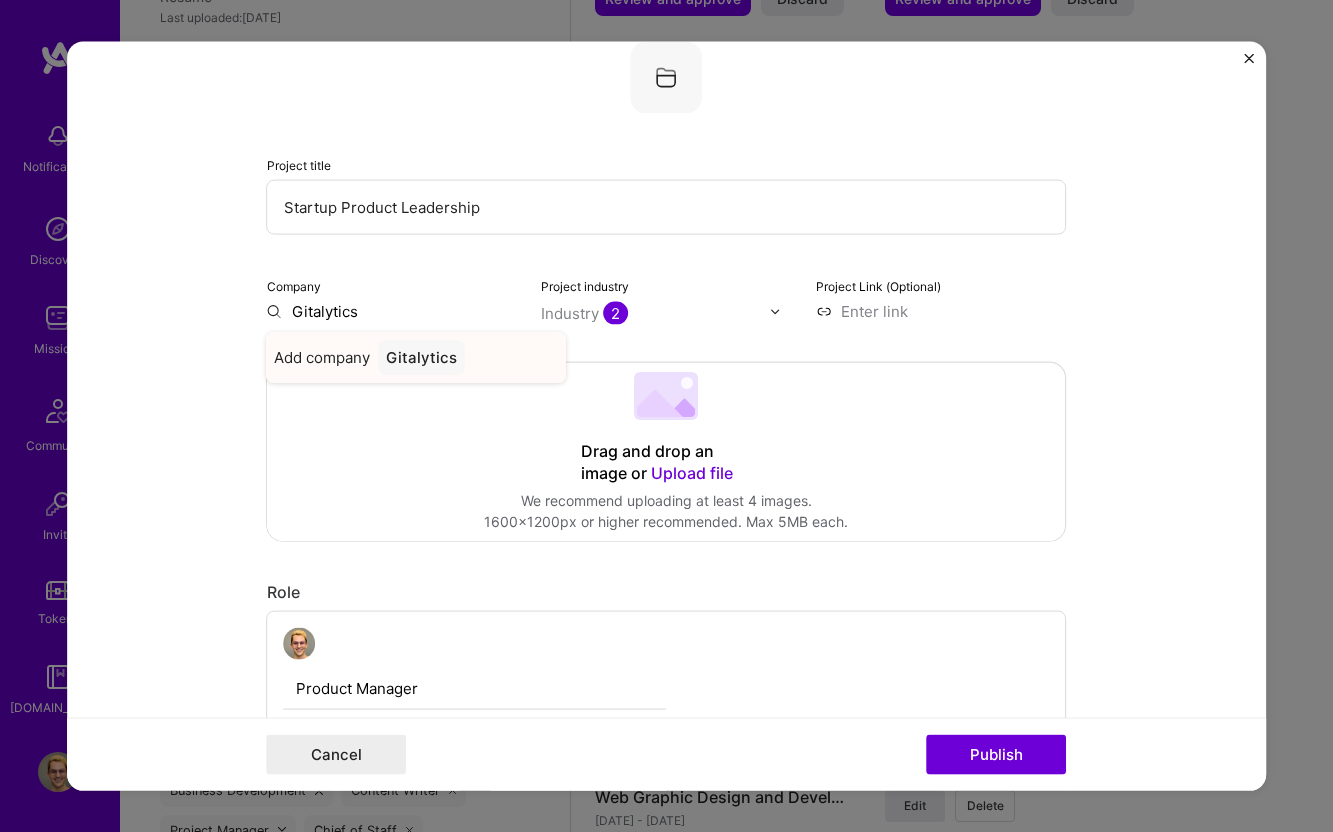 click on "Add company Gitalytics" at bounding box center [417, 357] 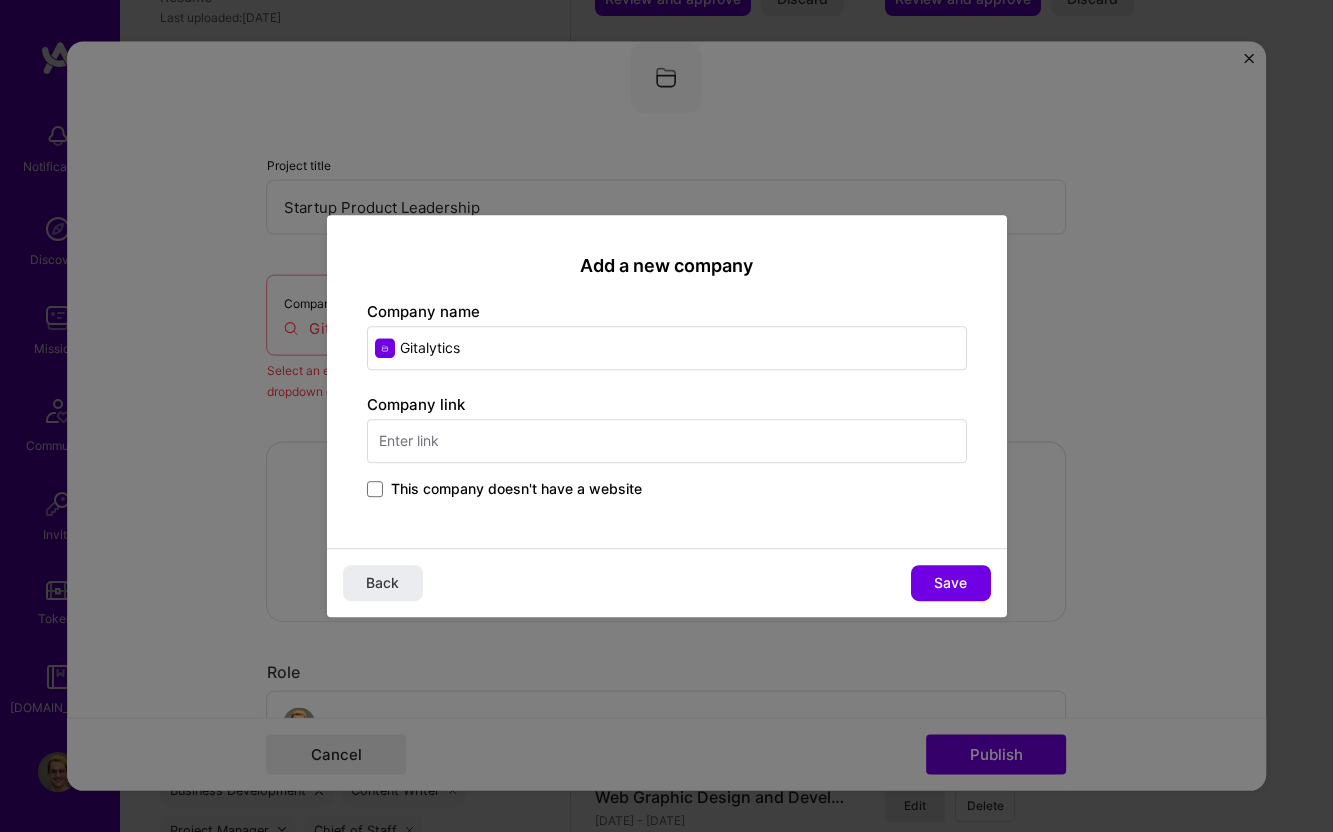click on "This company doesn't have a website" at bounding box center [516, 489] 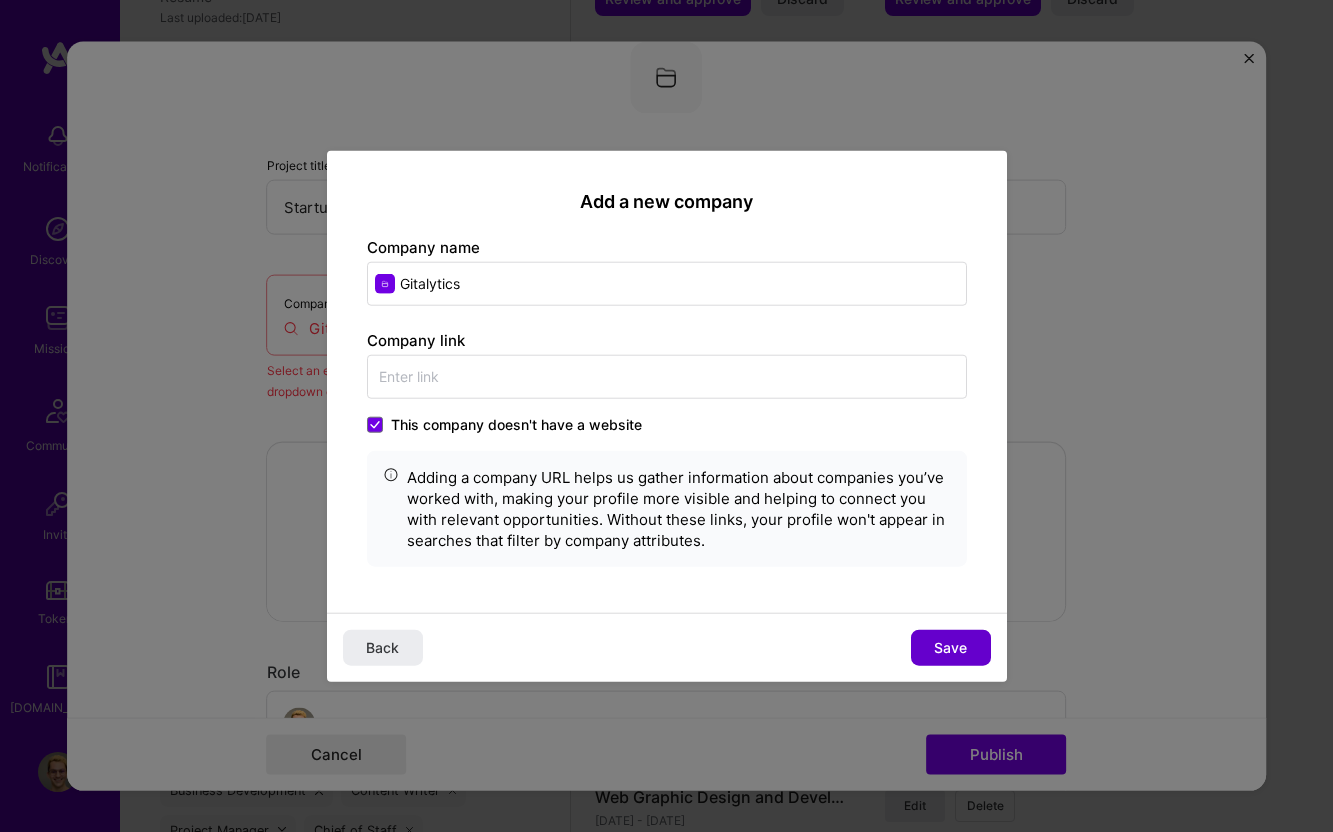click on "Save" at bounding box center (950, 647) 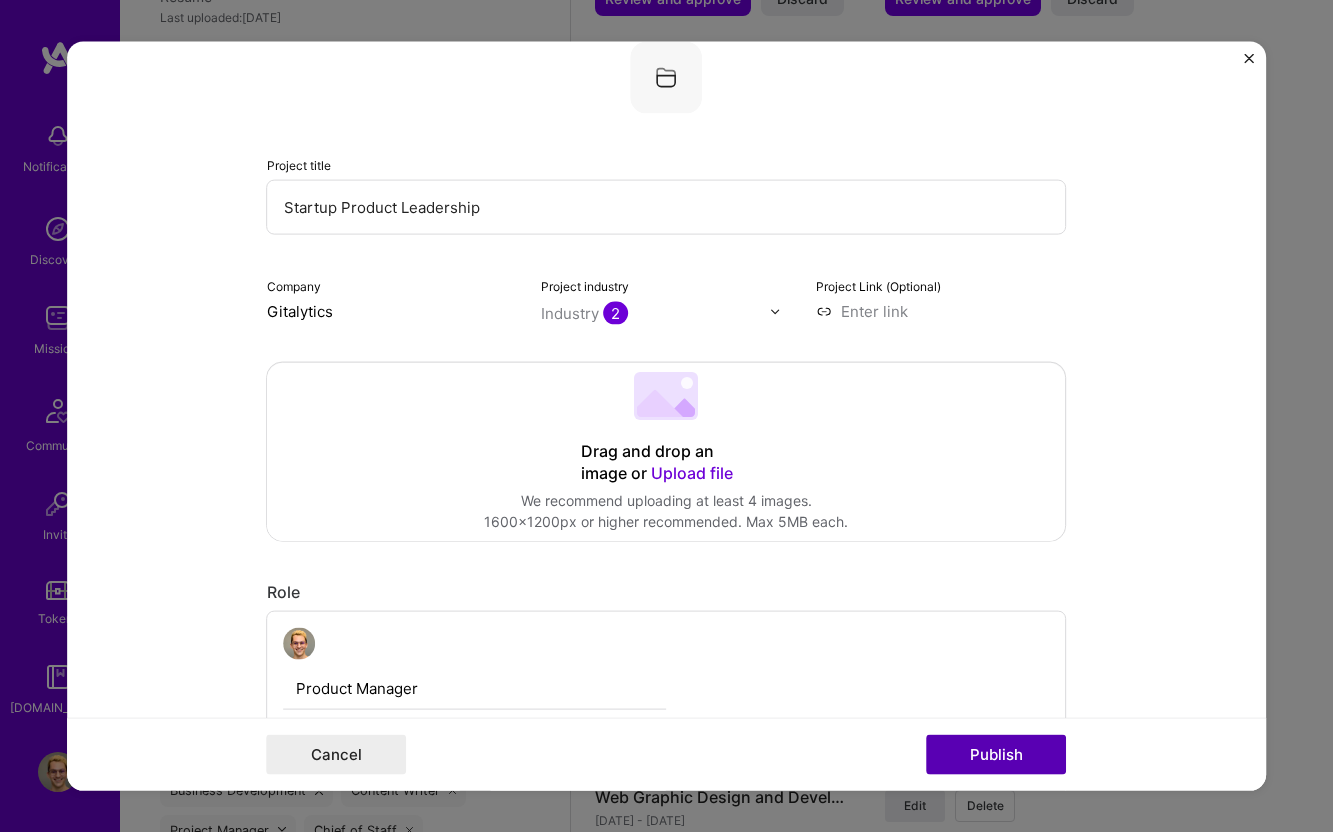 click on "Publish" at bounding box center (997, 754) 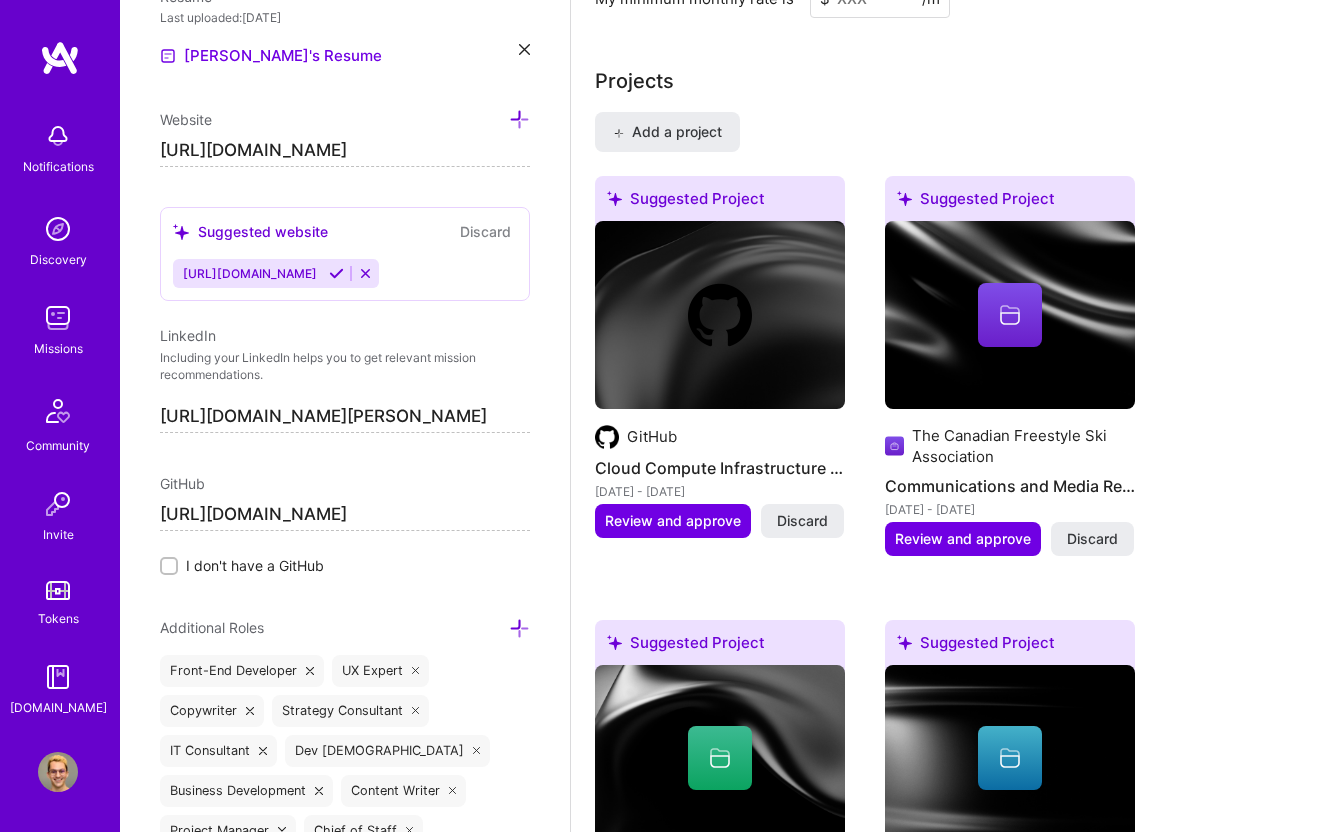 scroll, scrollTop: 1779, scrollLeft: 0, axis: vertical 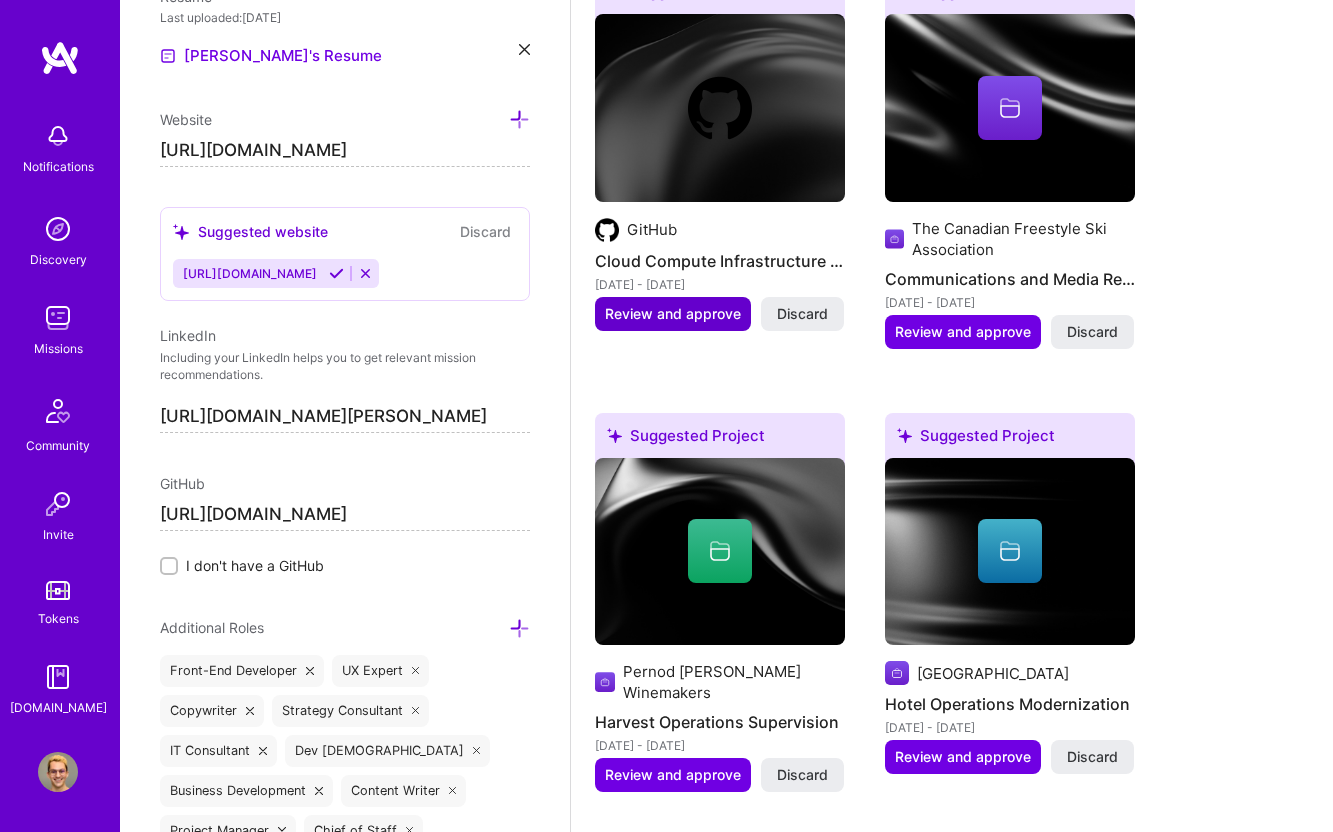 click on "Review and approve" at bounding box center (673, 314) 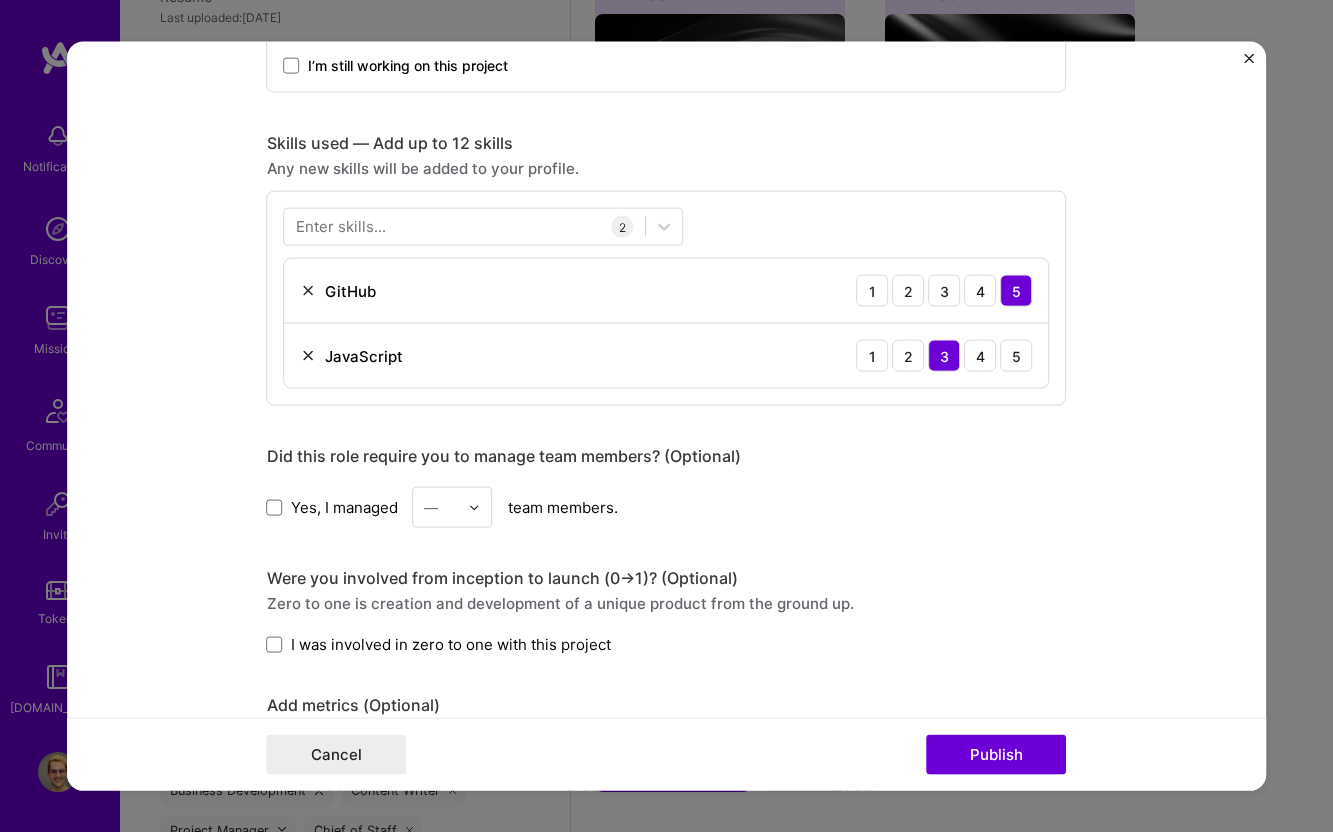 scroll, scrollTop: 872, scrollLeft: 0, axis: vertical 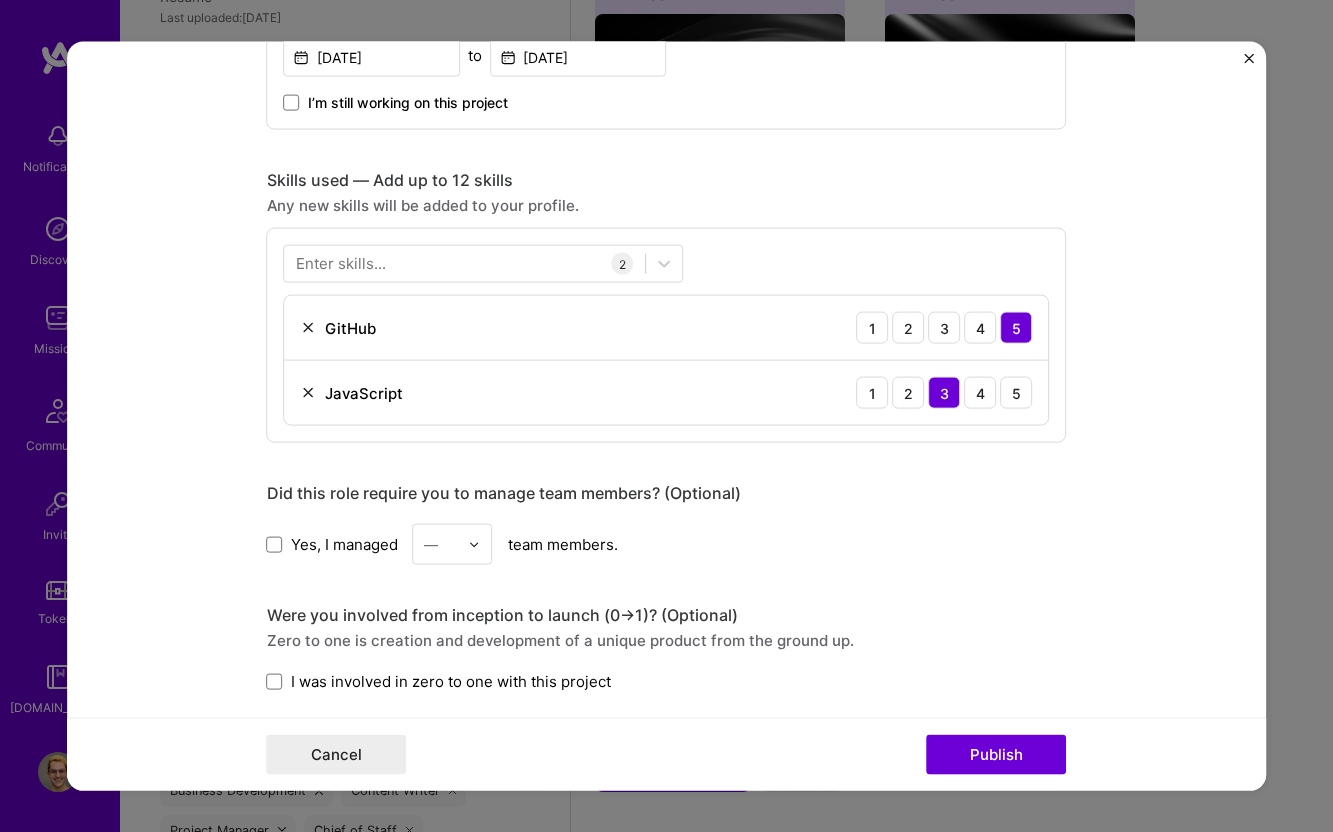 click at bounding box center (309, 393) 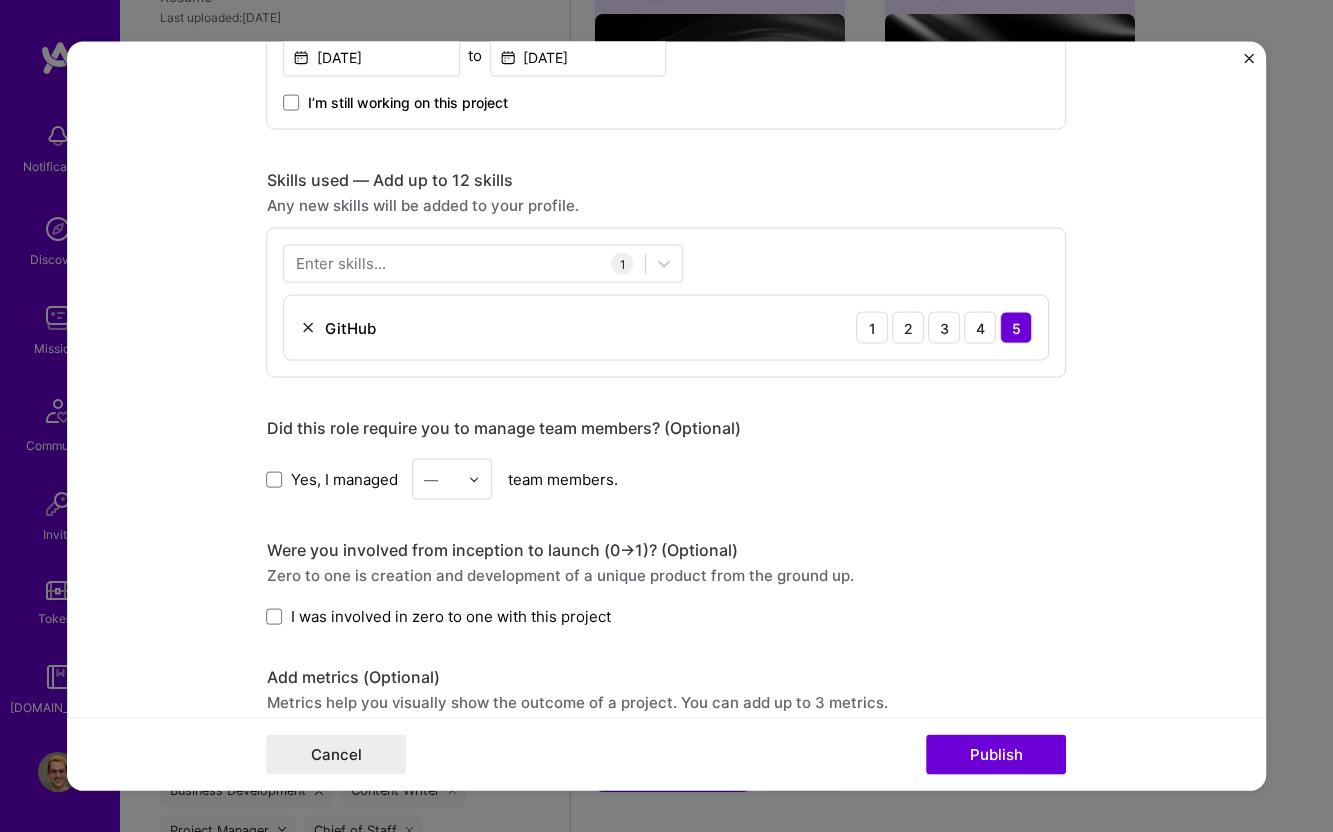 click on "Enter skills..." at bounding box center (341, 263) 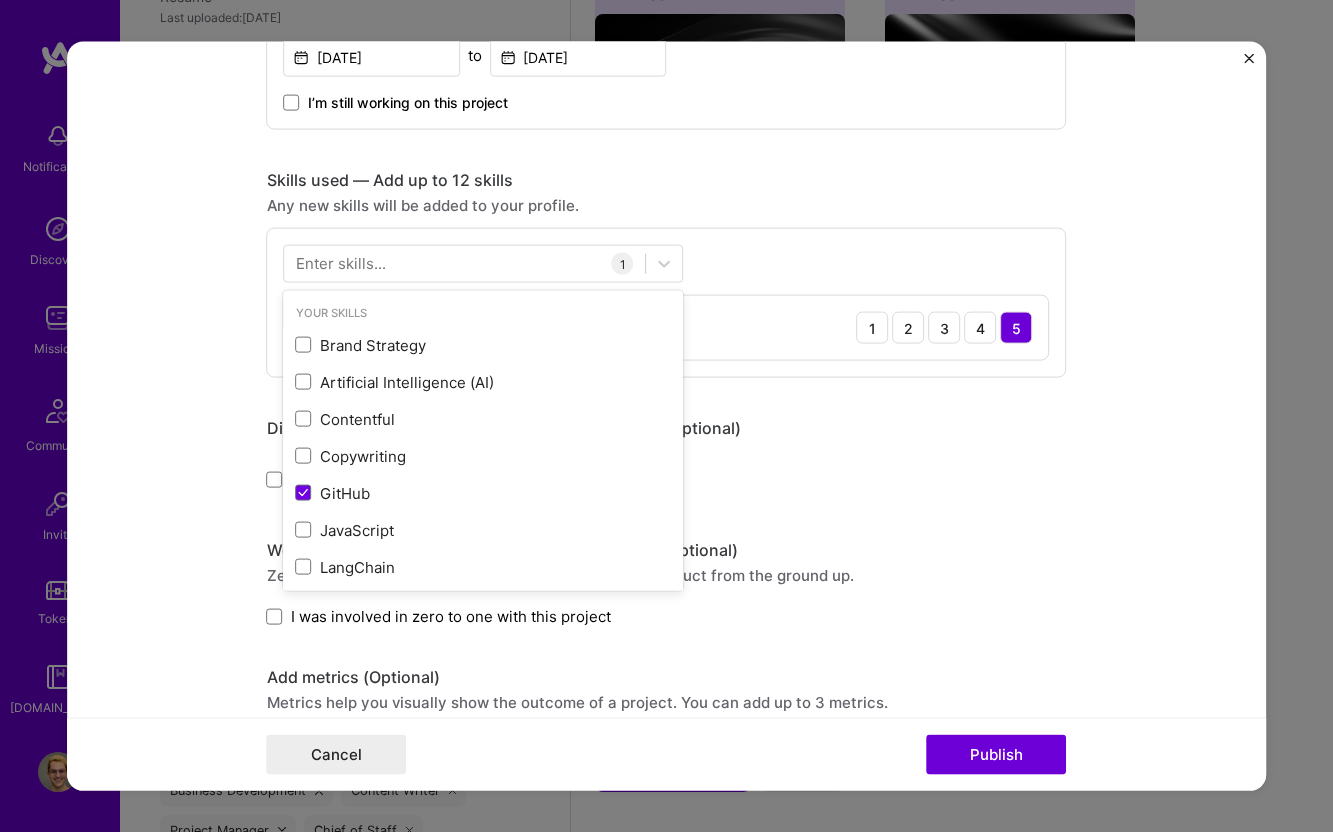 click on "Enter skills..." at bounding box center (341, 263) 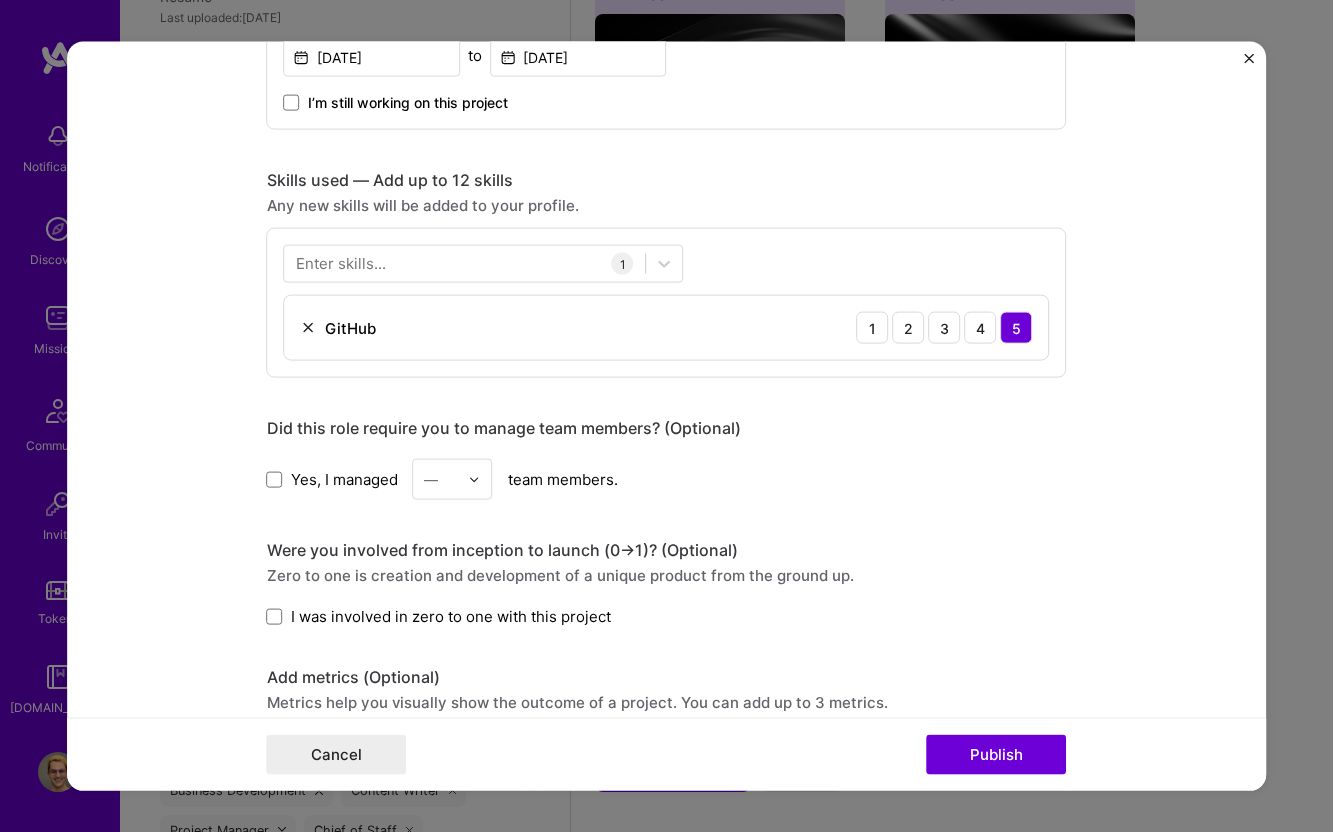 click on "Enter skills..." at bounding box center [341, 263] 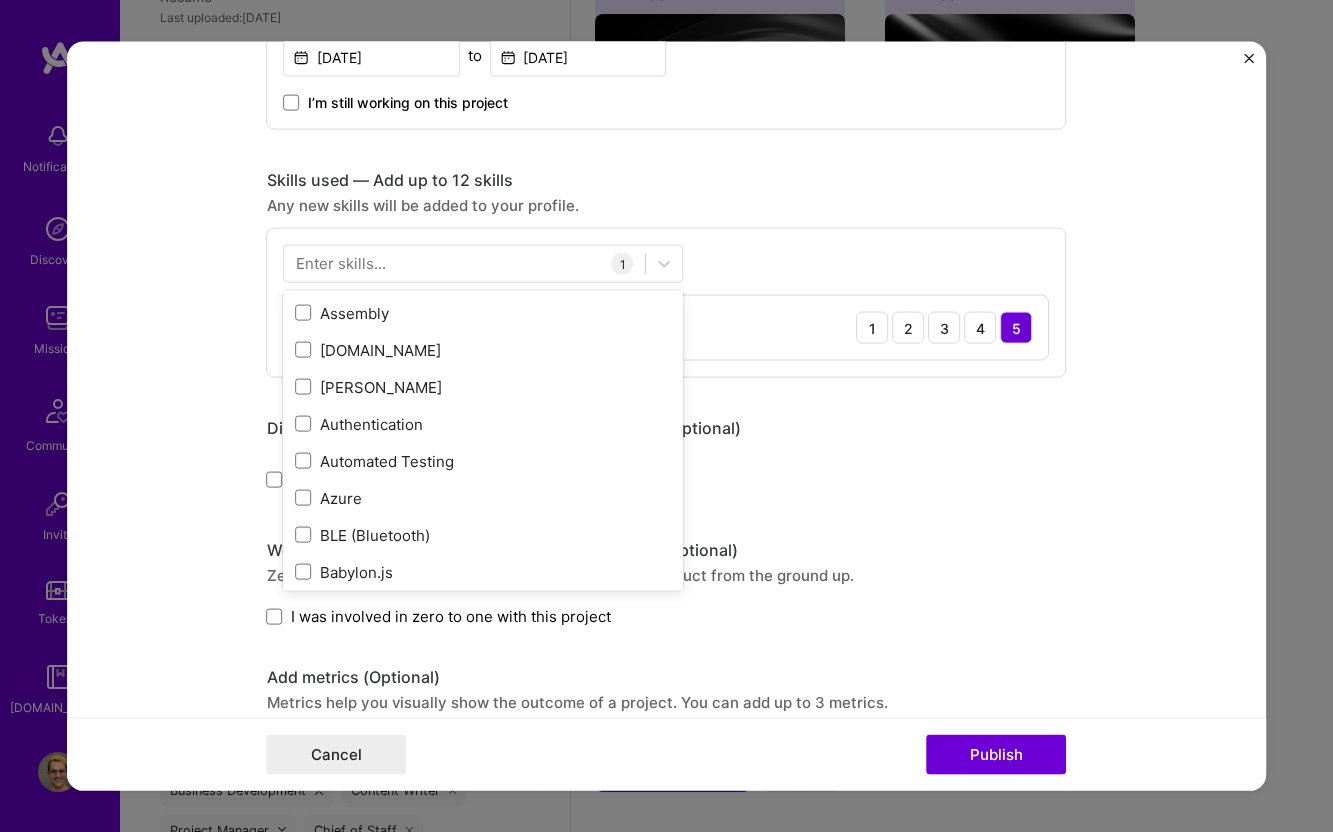 scroll, scrollTop: 2676, scrollLeft: 0, axis: vertical 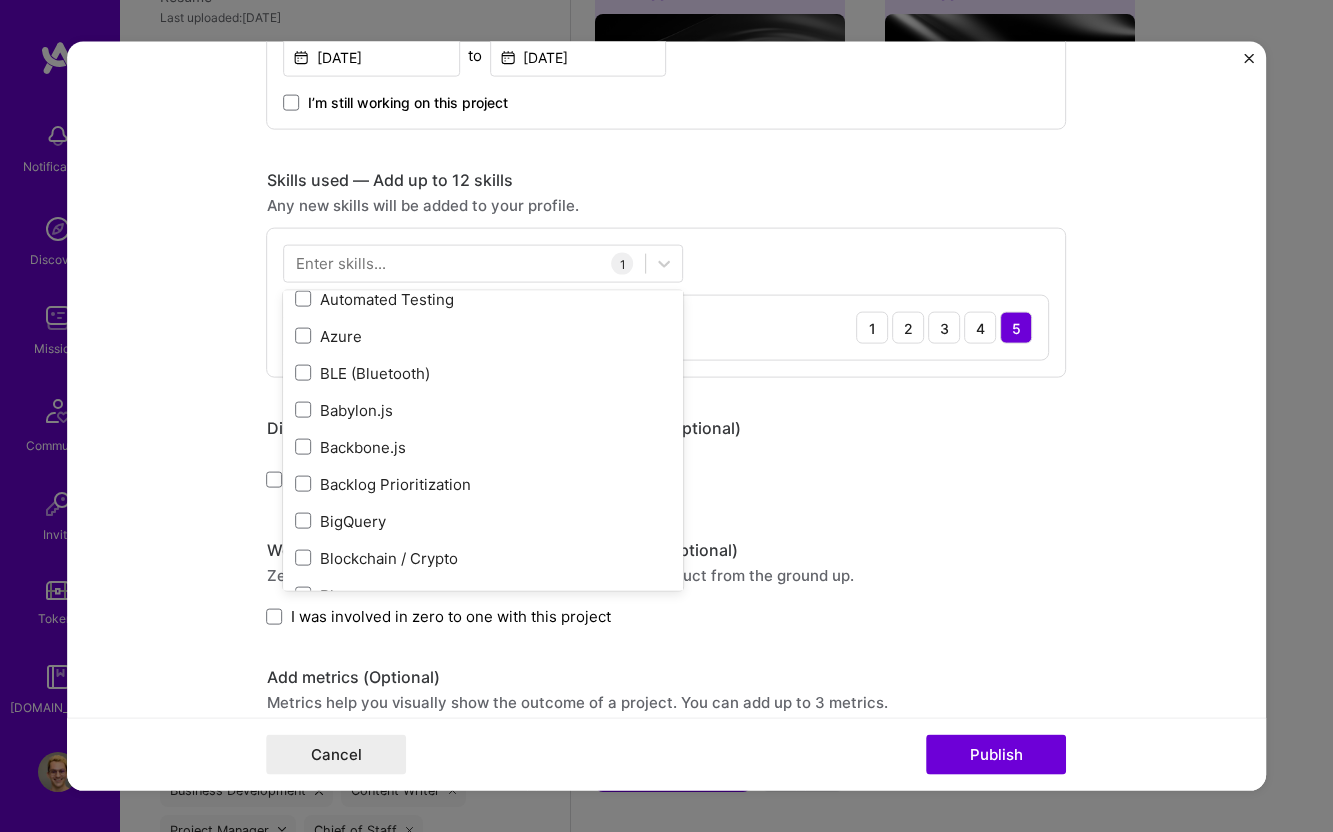 click on "Your Skills Brand Strategy Artificial Intelligence (AI) Contentful Copywriting GitHub JavaScript LangChain Miro MySQL Next.js Node.js Photoshop Product Design Product Analytics Product Marketing Product Strategy Program Development Life Cycle (PDLC) QA (Quality Assurance) React React Native REST API Roadmapping Tailwind CSS TypeScript UX Design UX/UI Vue.js Webhooks All Skills .NET 3D Engineering 3D Modeling API Design API Integration APNS ARM ASP.NET AWS AWS Aurora AWS BETA AWS CDK AWS CloudFormation AWS Lambda AWS Neptune AWS RDS Ada Adobe Creative Cloud Adobe Experience Manager Affiliate Marketing Agile Agora Airflow Airtable Algorithm Design Amazon Athena Amplitude Analytics Android Angular Angular.js Ansible Apache Kafka Apex (Salesforce) Apollo App Clip (iOS) ArangoDB Artifactory Assembly Async.io Aurelia Authentication Automated Testing Azure BLE (Bluetooth) Babylon.js Backbone.js Backlog Prioritization BigQuery Blockchain / Crypto Blog Bloomreach Bootstrap JS Boto3 C C# C++ CI/CD CMS COBOL CSS CUDA F#" at bounding box center [484, 441] 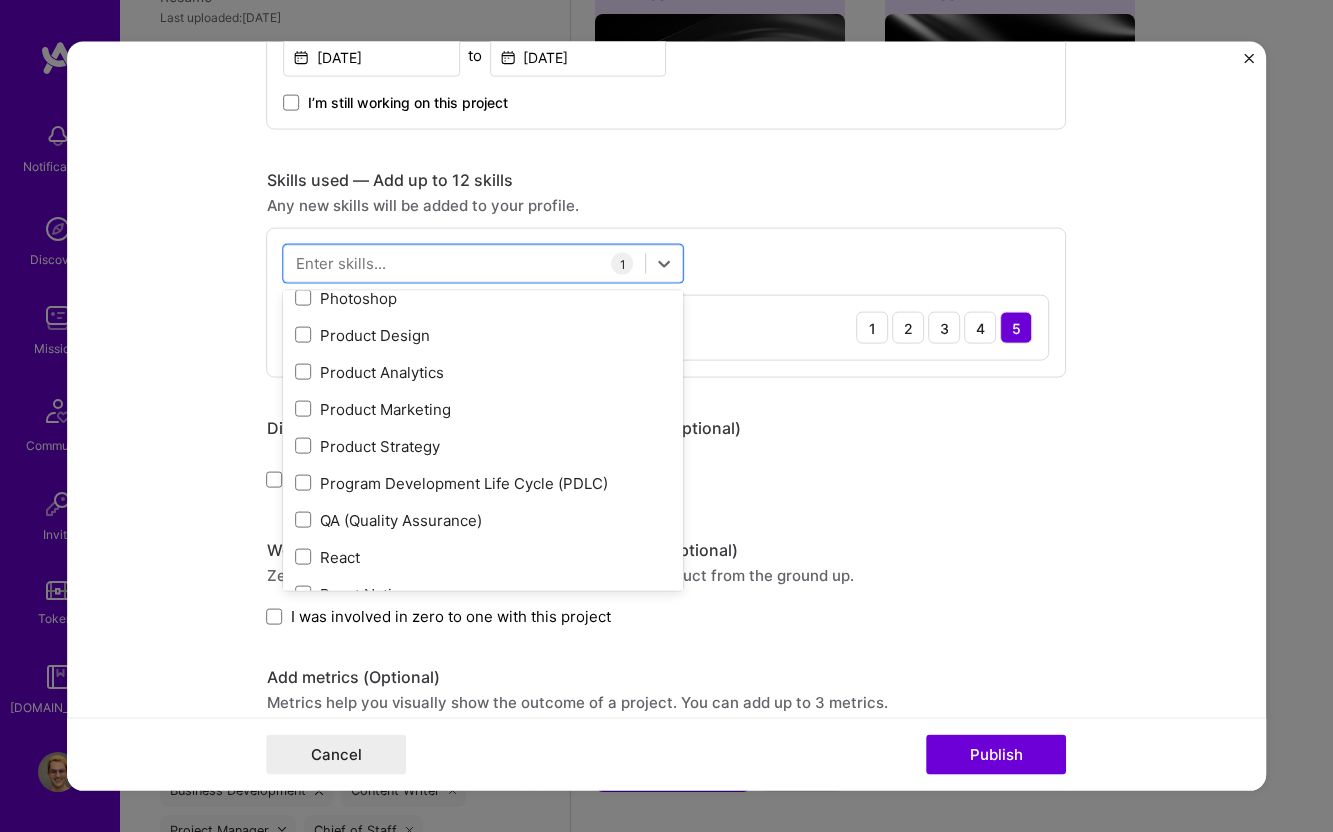 scroll, scrollTop: 595, scrollLeft: 0, axis: vertical 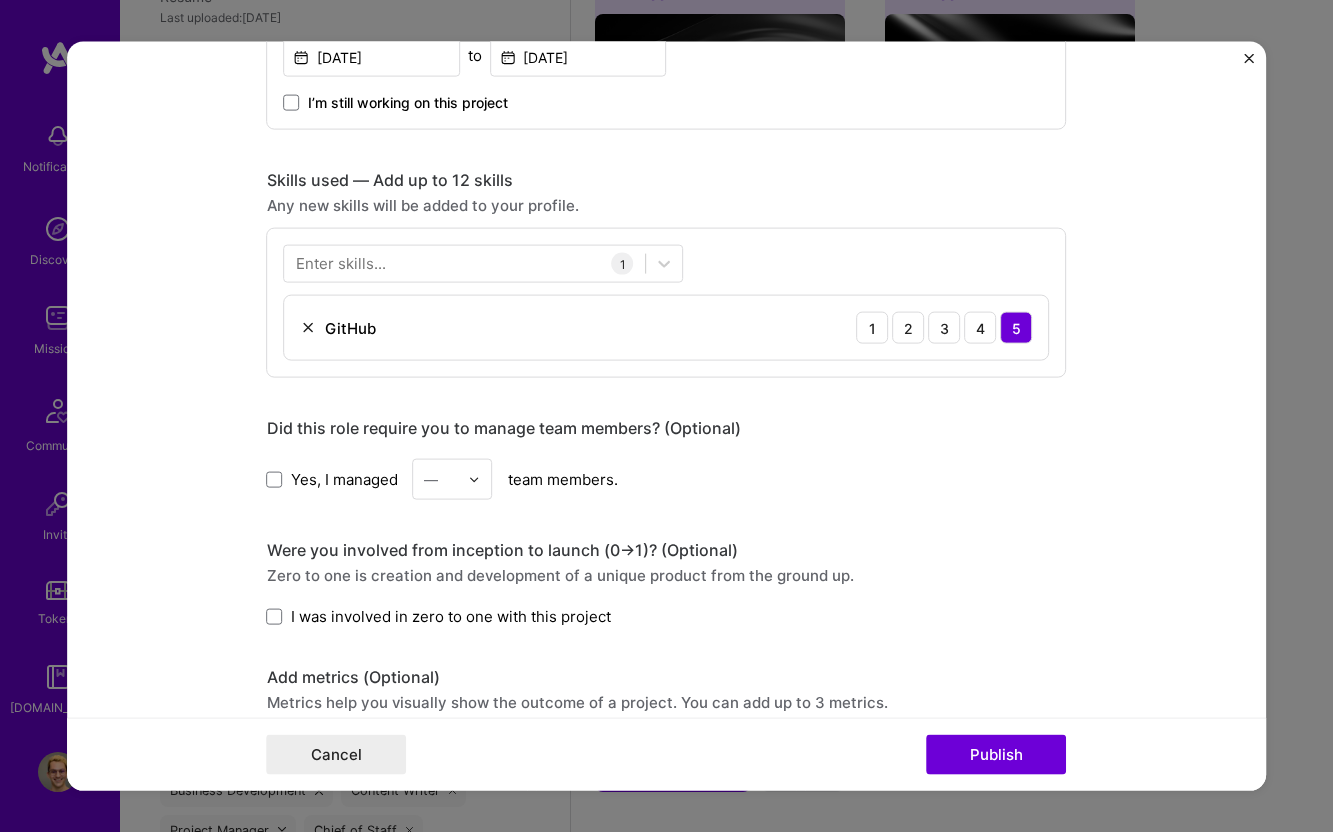 click on "Any new skills will be added to your profile." at bounding box center (667, 205) 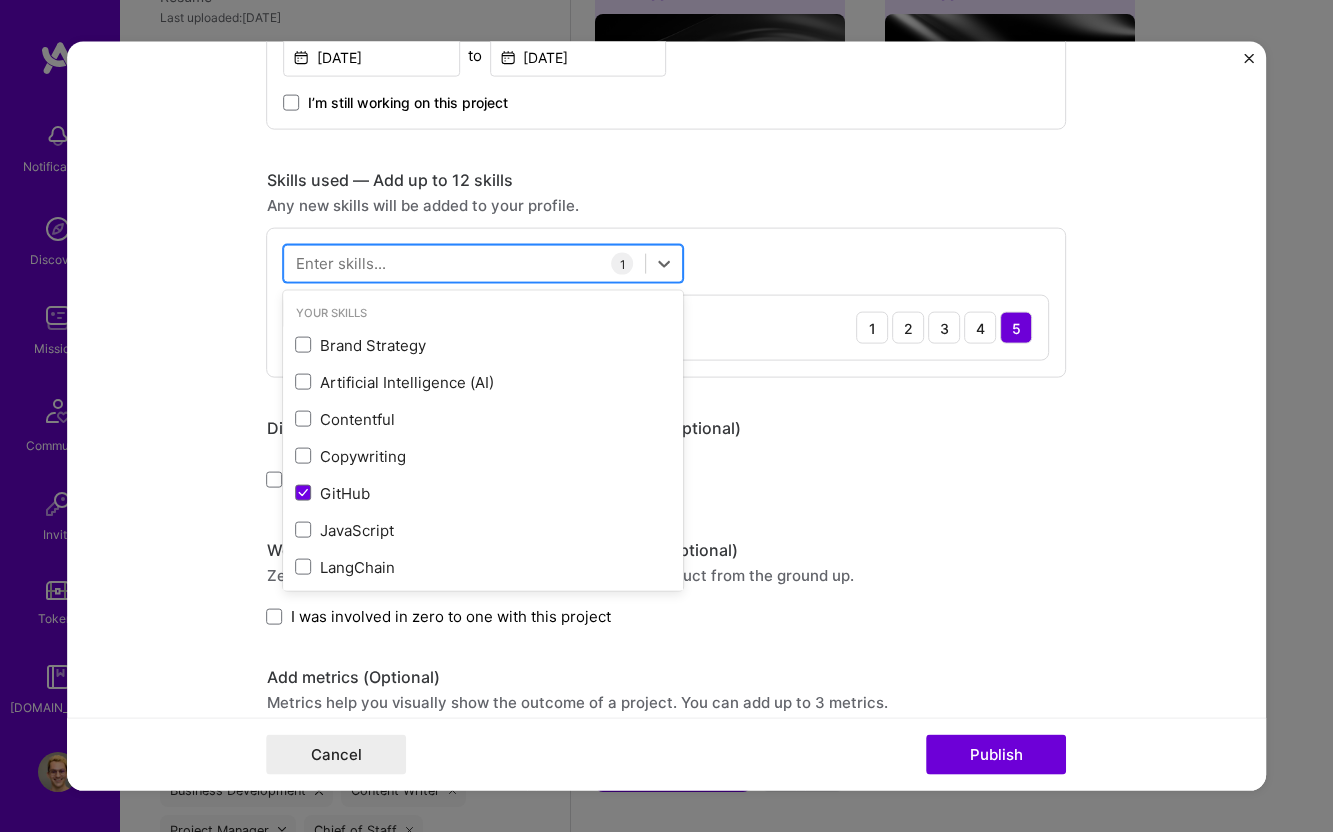 click at bounding box center (465, 263) 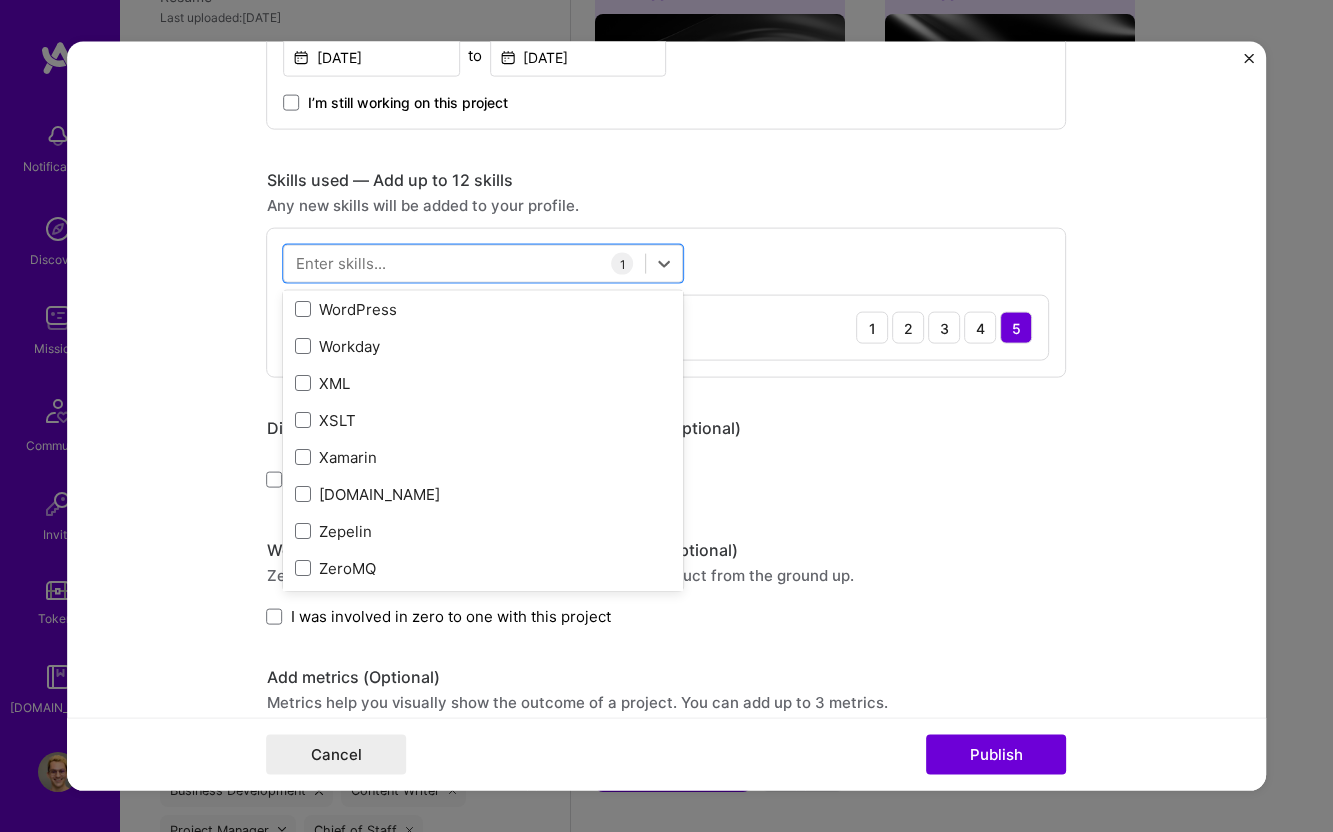 scroll, scrollTop: 13773, scrollLeft: 0, axis: vertical 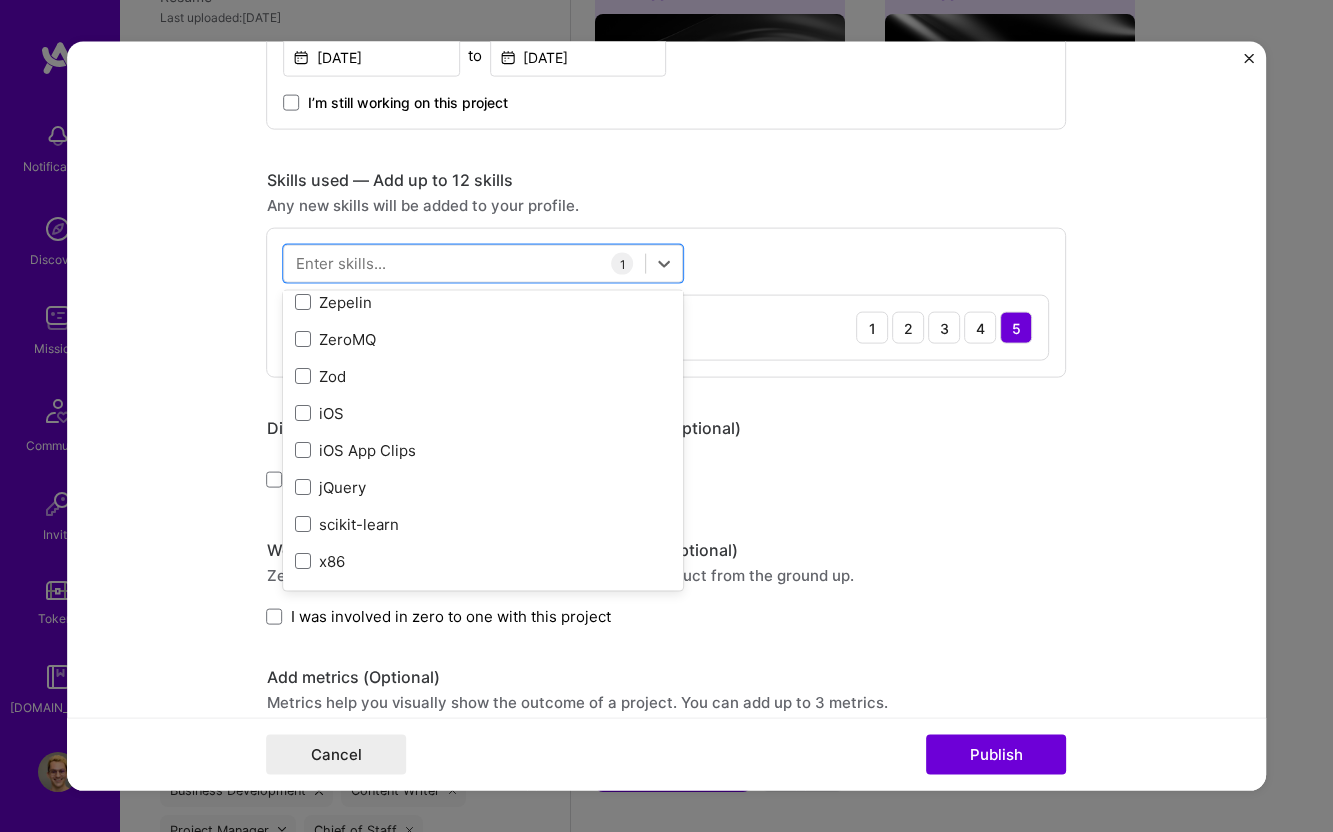 click on "Were you involved from inception to launch (0  ->  1)? (Optional)" at bounding box center (667, 550) 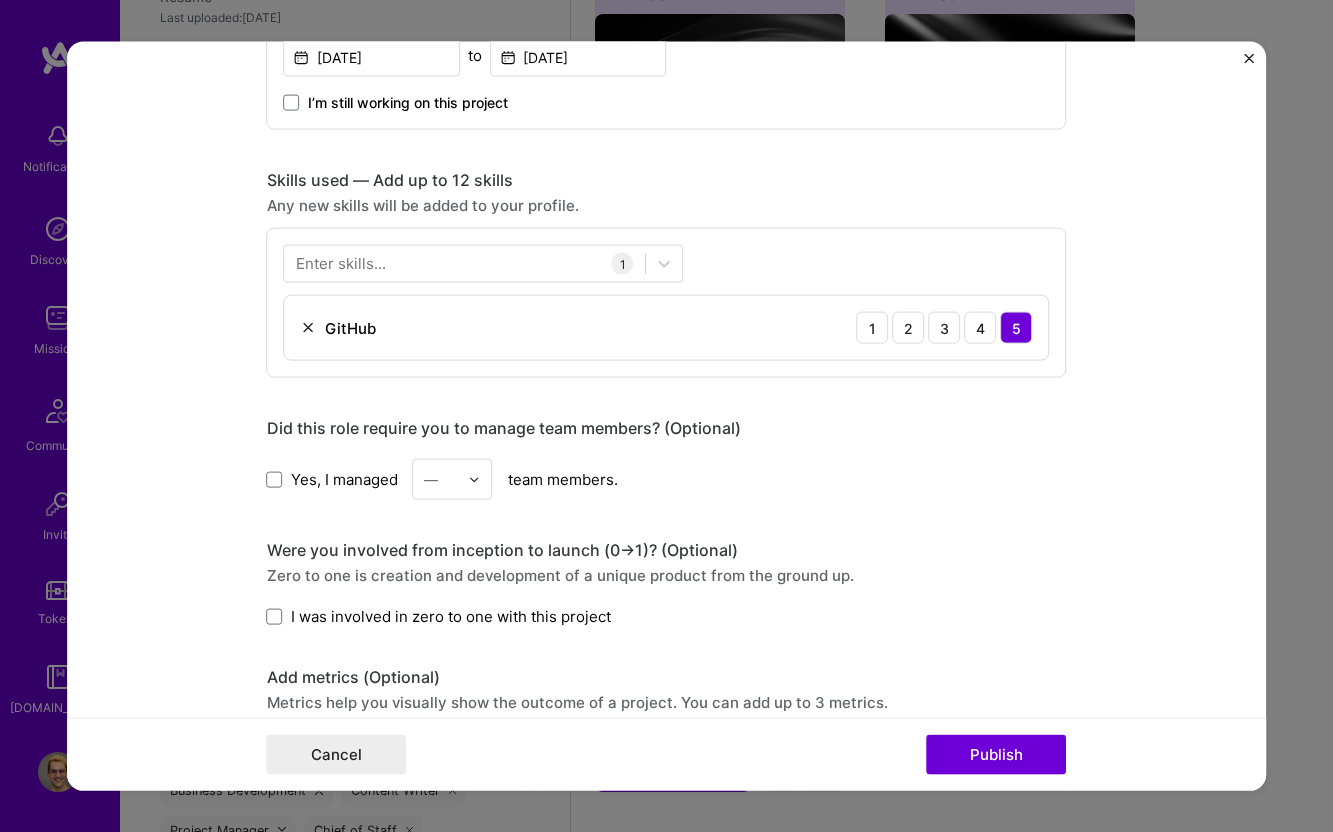 click on "Yes, I managed" at bounding box center (344, 478) 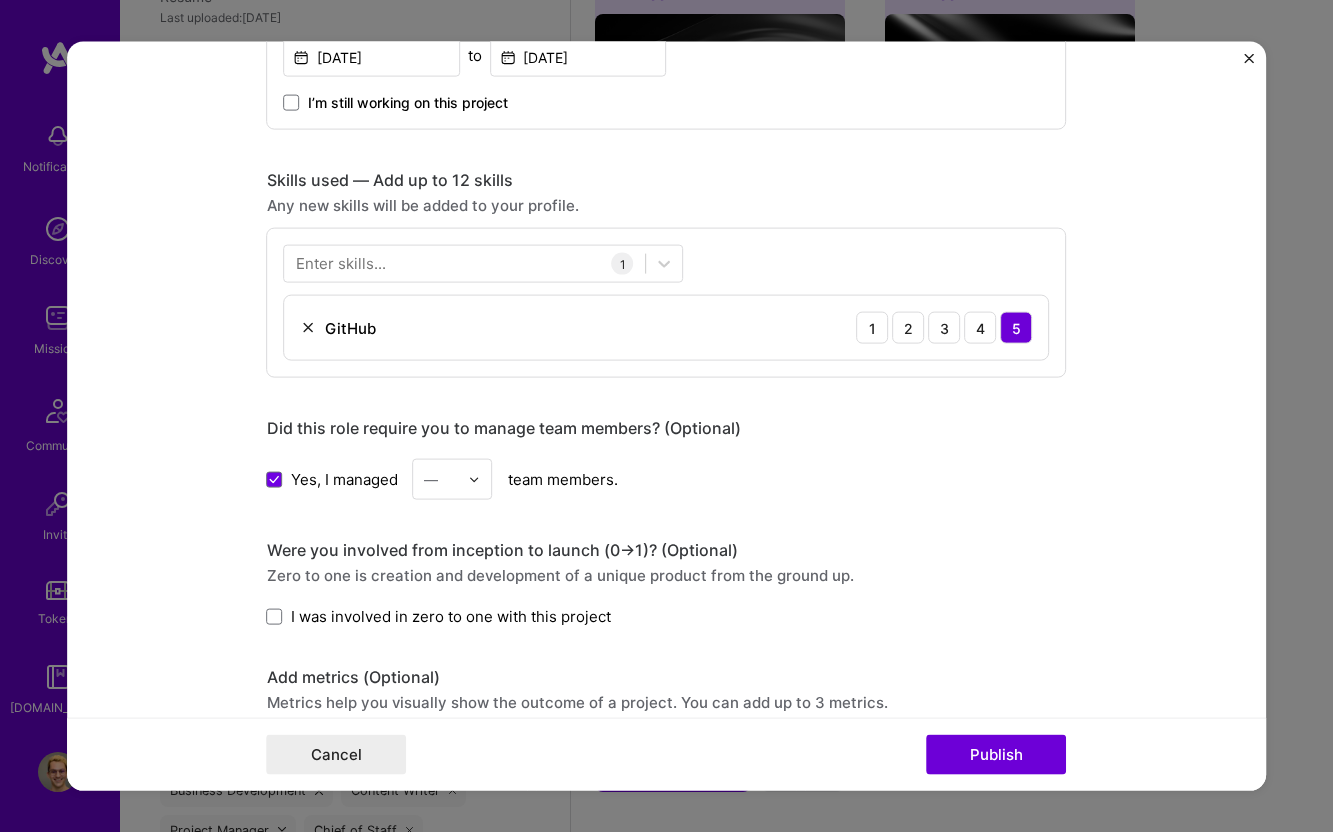 click on "—" at bounding box center [441, 479] 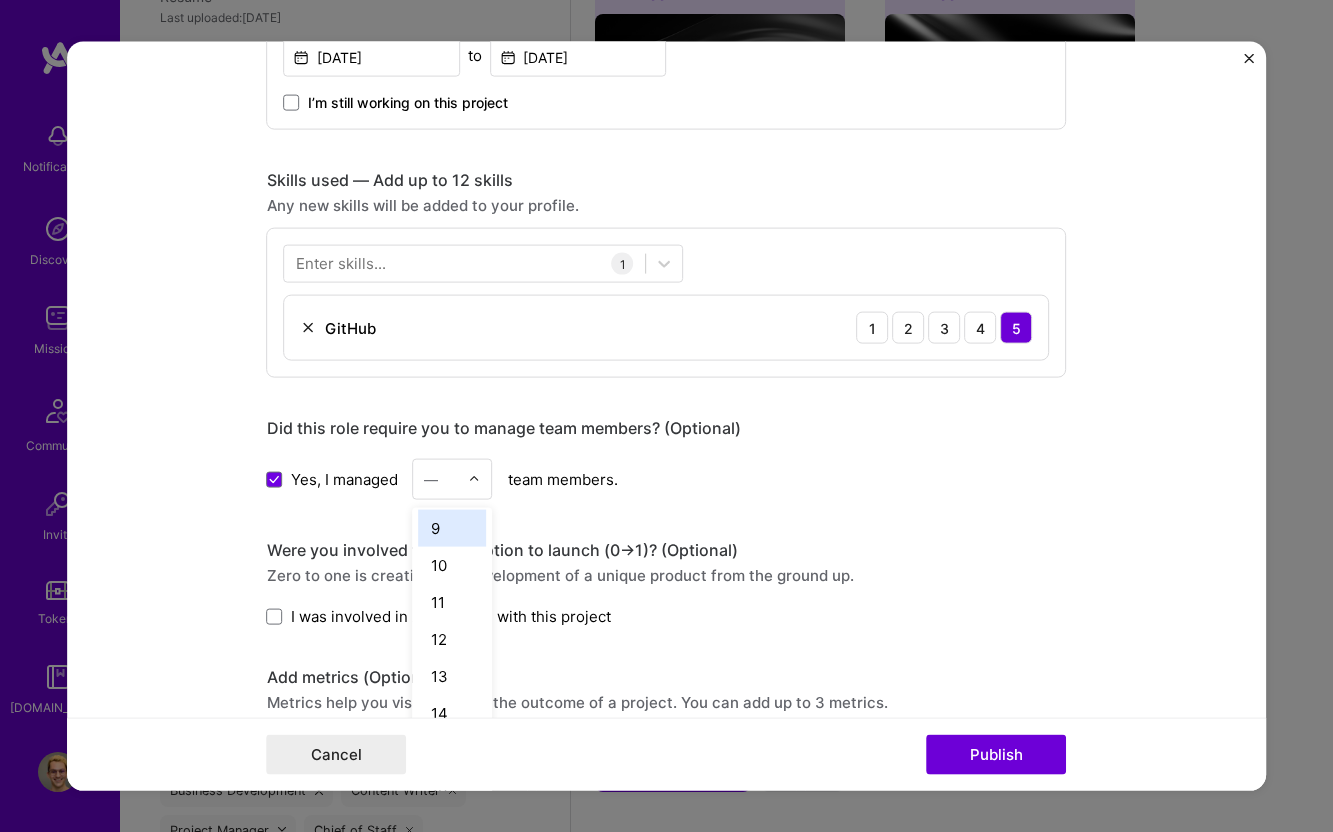 scroll, scrollTop: 215, scrollLeft: 0, axis: vertical 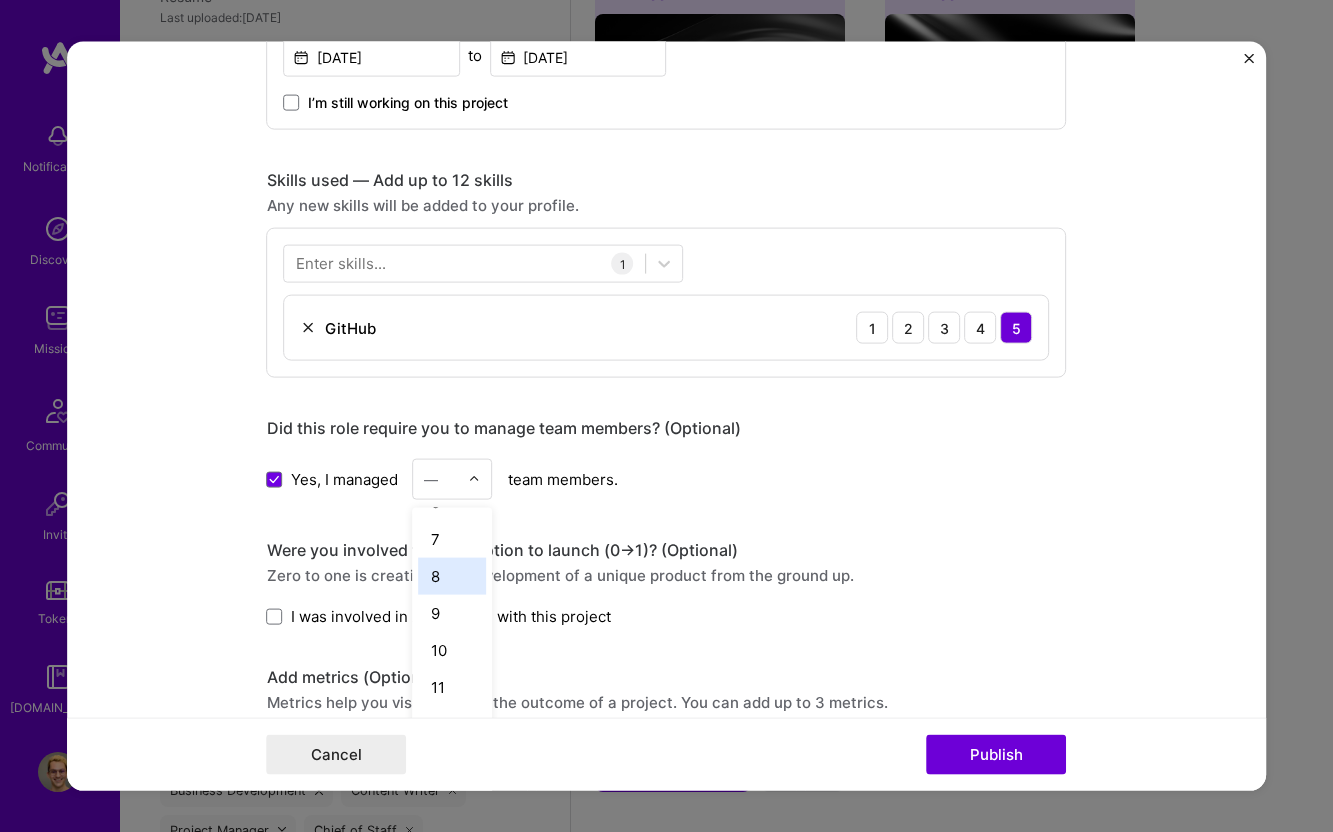 click on "8" at bounding box center (453, 576) 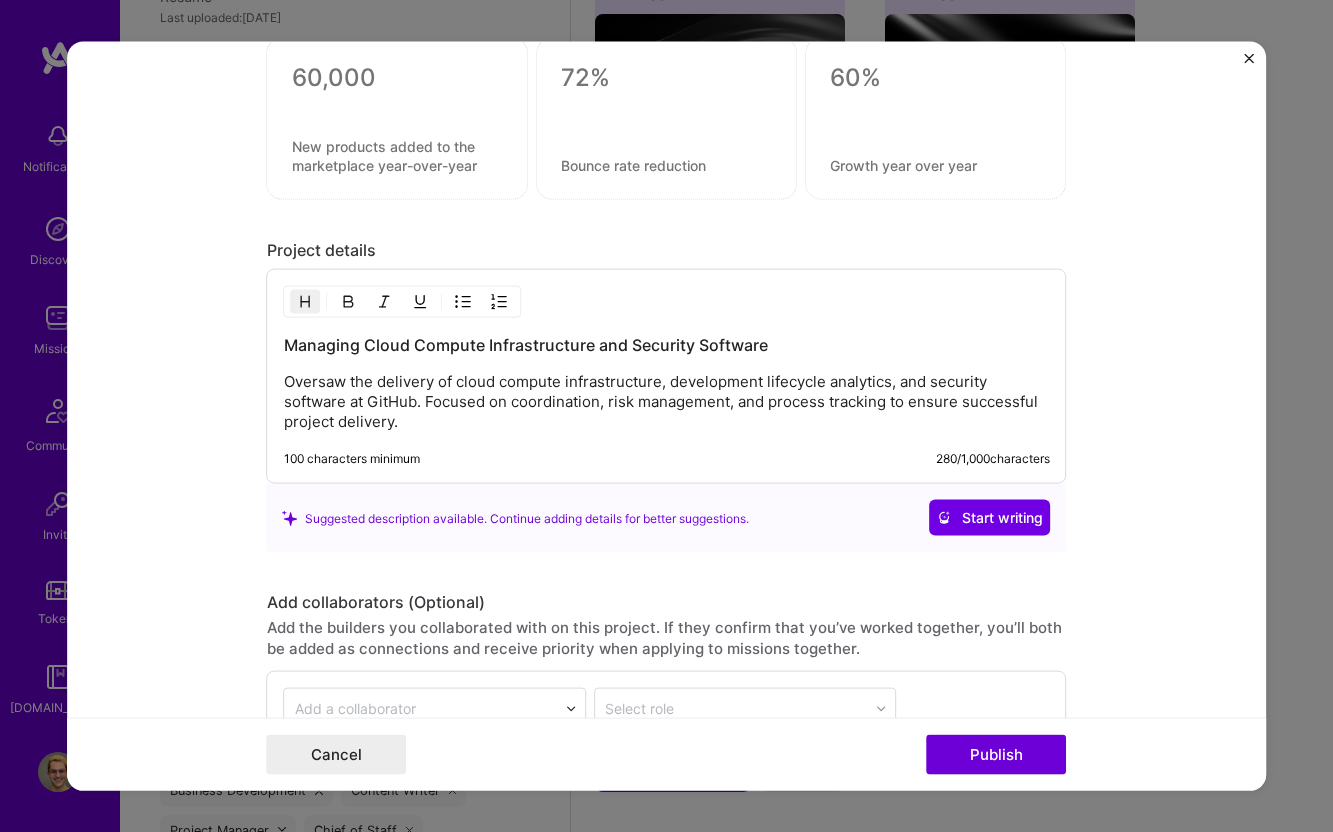 scroll, scrollTop: 1768, scrollLeft: 0, axis: vertical 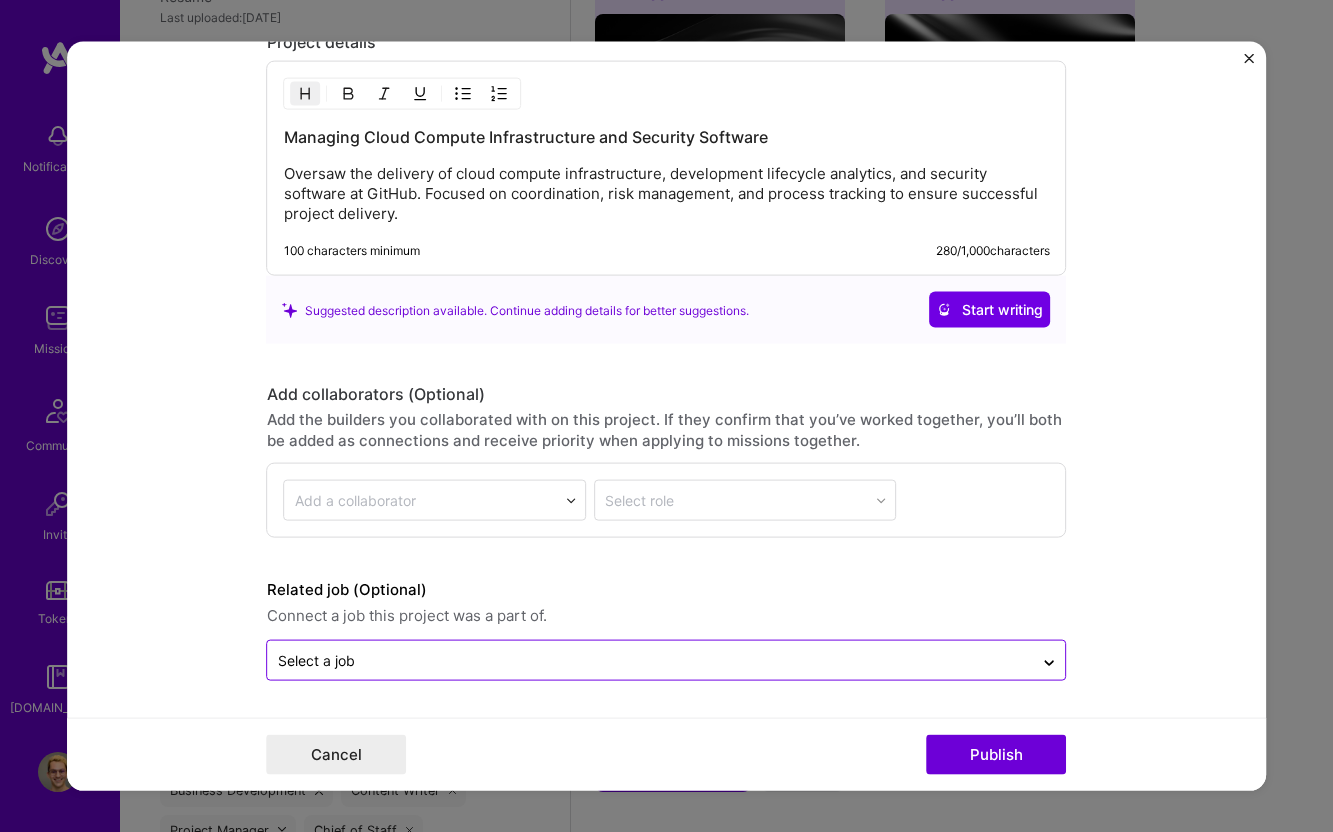 click at bounding box center [651, 660] 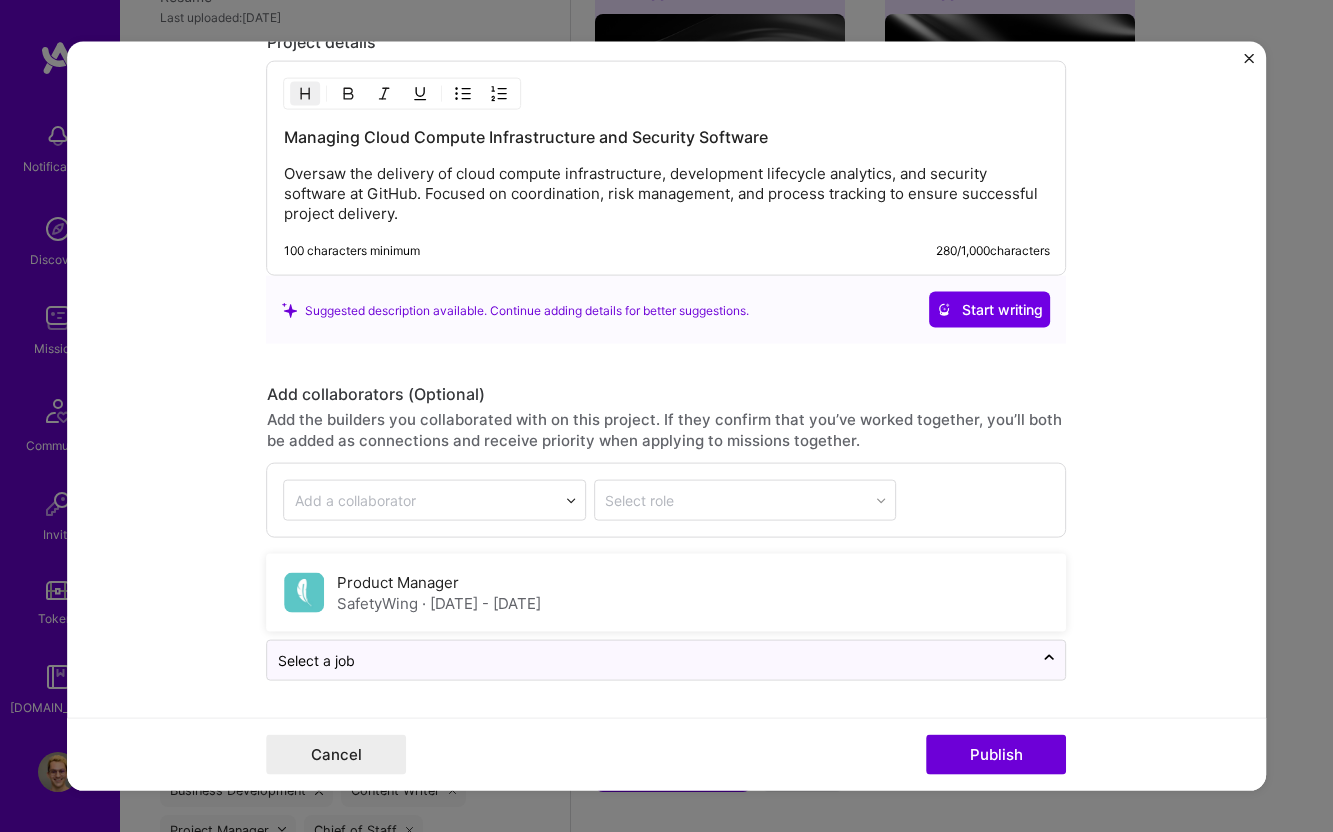 click on "Editing suggested project This project is suggested based on your LinkedIn, resume or A.Team activity. Project title Cloud Compute Infrastructure Management Company GitHub
Project industry Industry 2 Project Link (Optional)
Drag and drop an image or   Upload file Upload file We recommend uploading at least 4 images. 1600x1200px or higher recommended. Max 5MB each. Role Technical Program Manager Select role type Sep, 2019
to Dec, 2021
I’m still working on this project Skills used — Add up to 12 skills Any new skills will be added to your profile. Enter skills... 1 GitHub 1 2 3 4 5 Did this role require you to manage team members? (Optional) Yes, I managed 8 team members. Were you involved from inception to launch (0  ->  1)? (Optional) Zero to one is creation and development of a unique product from the ground up. I was involved in zero to one with this project Project details   /" at bounding box center (667, 416) 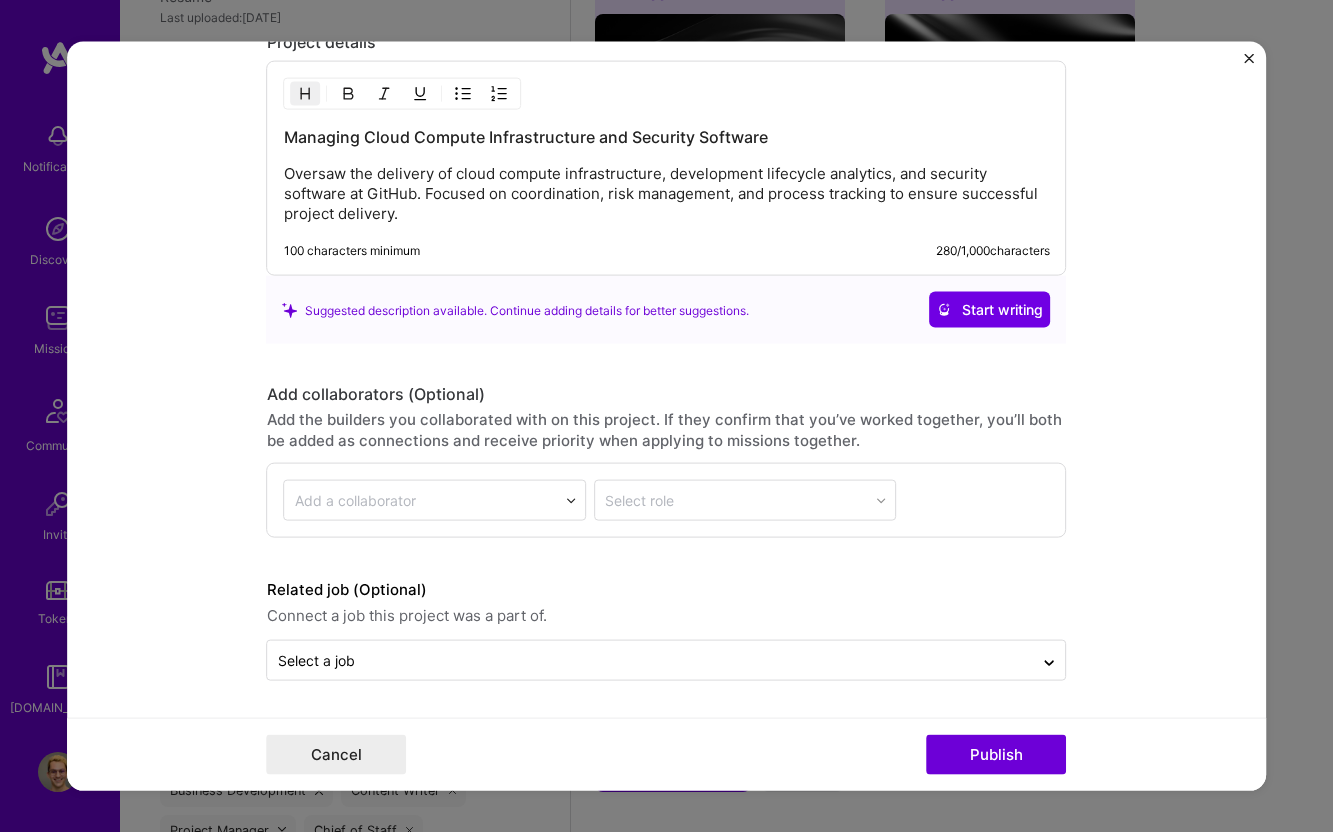 scroll, scrollTop: 1601, scrollLeft: 0, axis: vertical 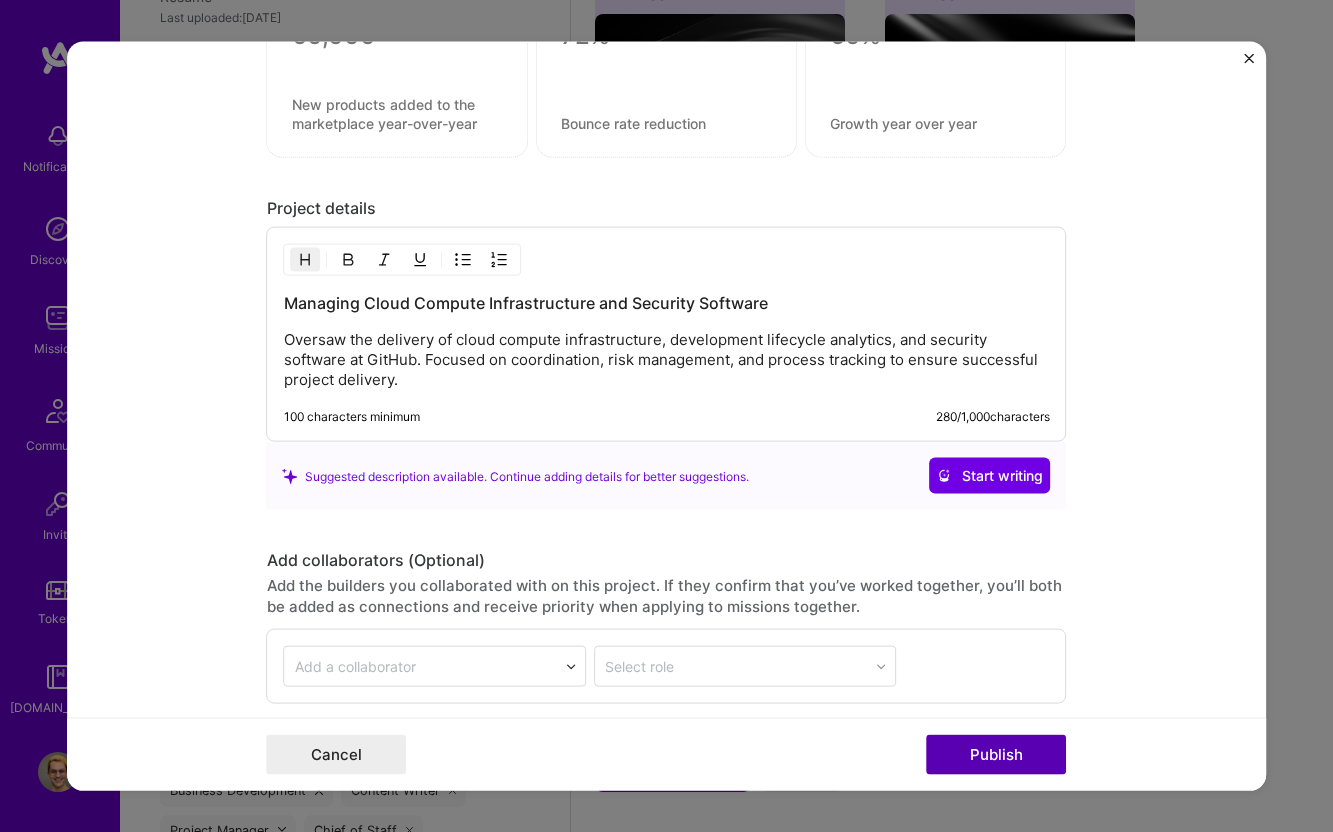 click on "Publish" at bounding box center (997, 754) 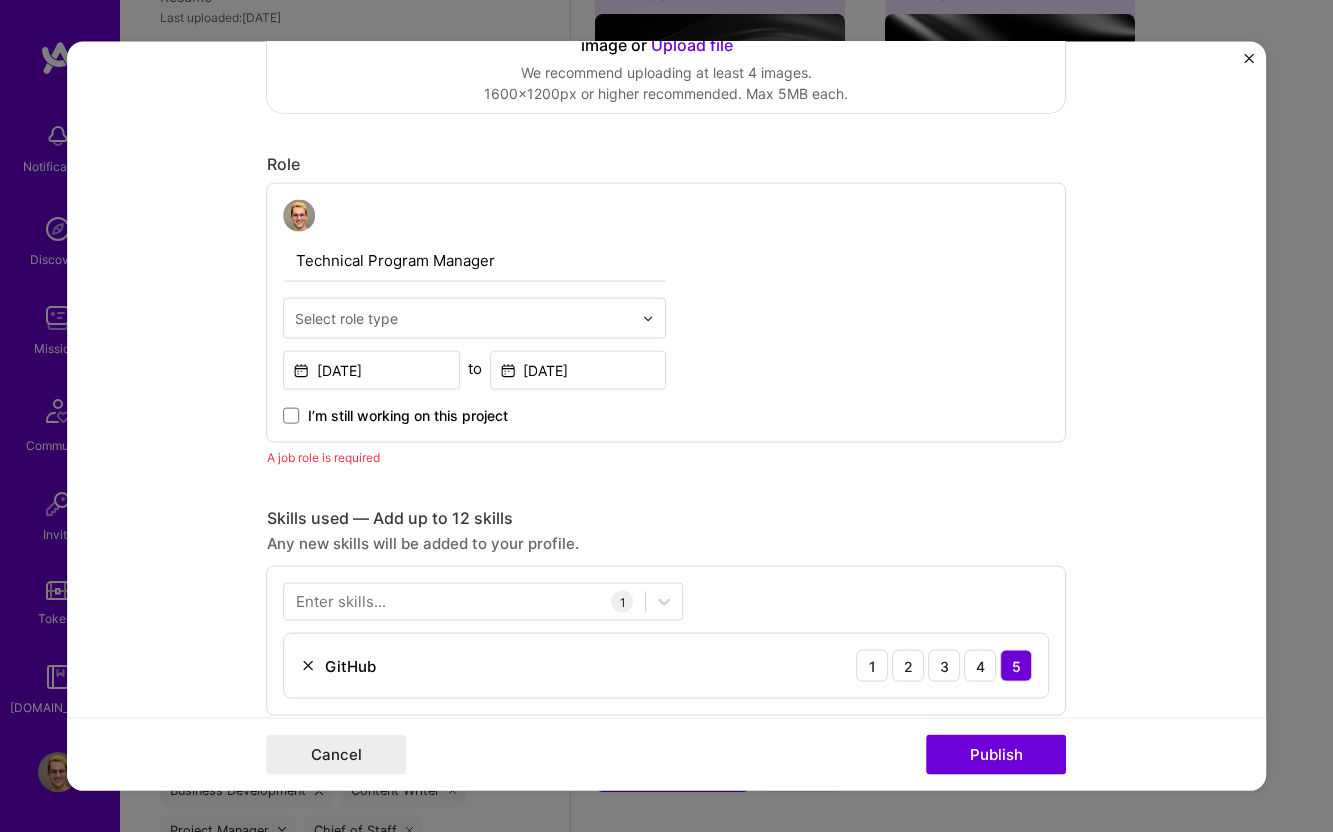 scroll, scrollTop: 505, scrollLeft: 0, axis: vertical 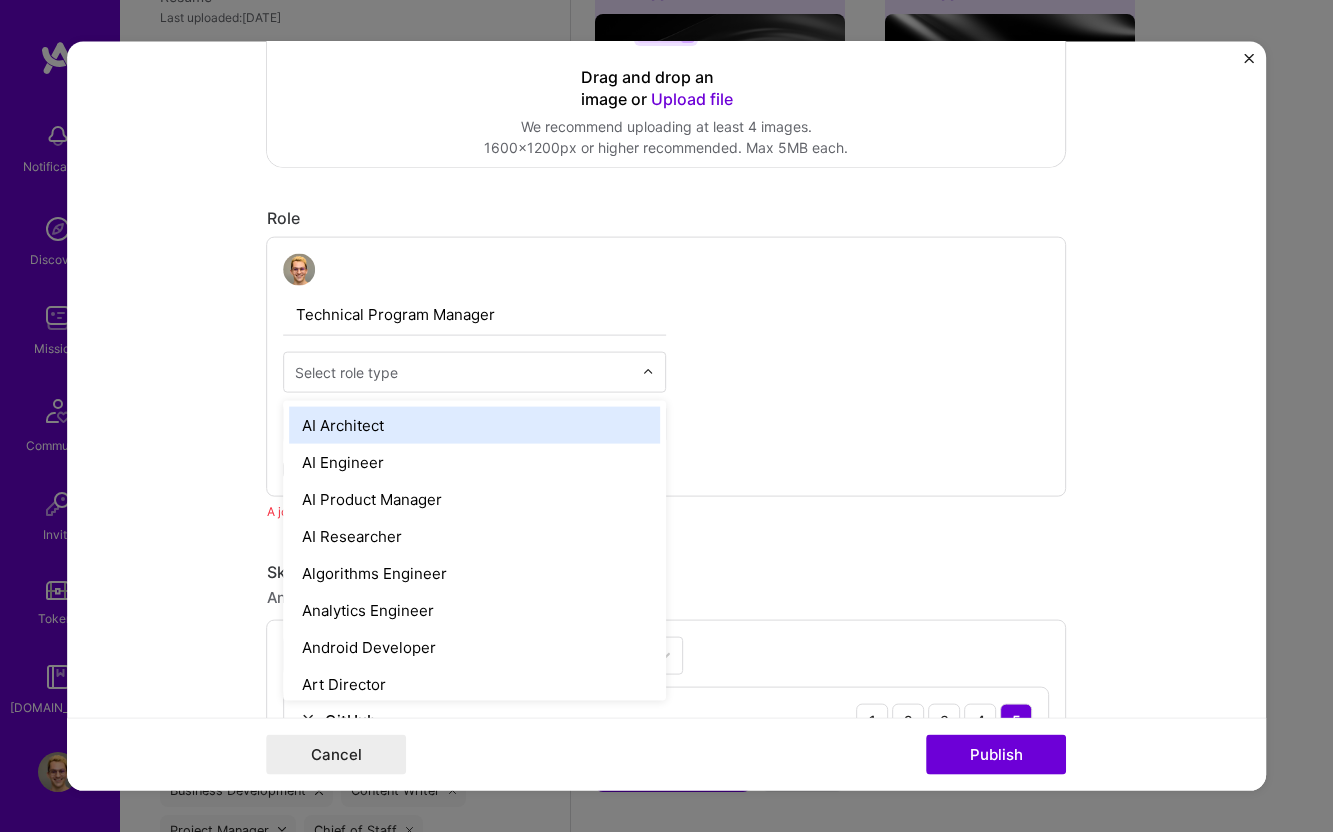 click on "Select role type" at bounding box center (346, 372) 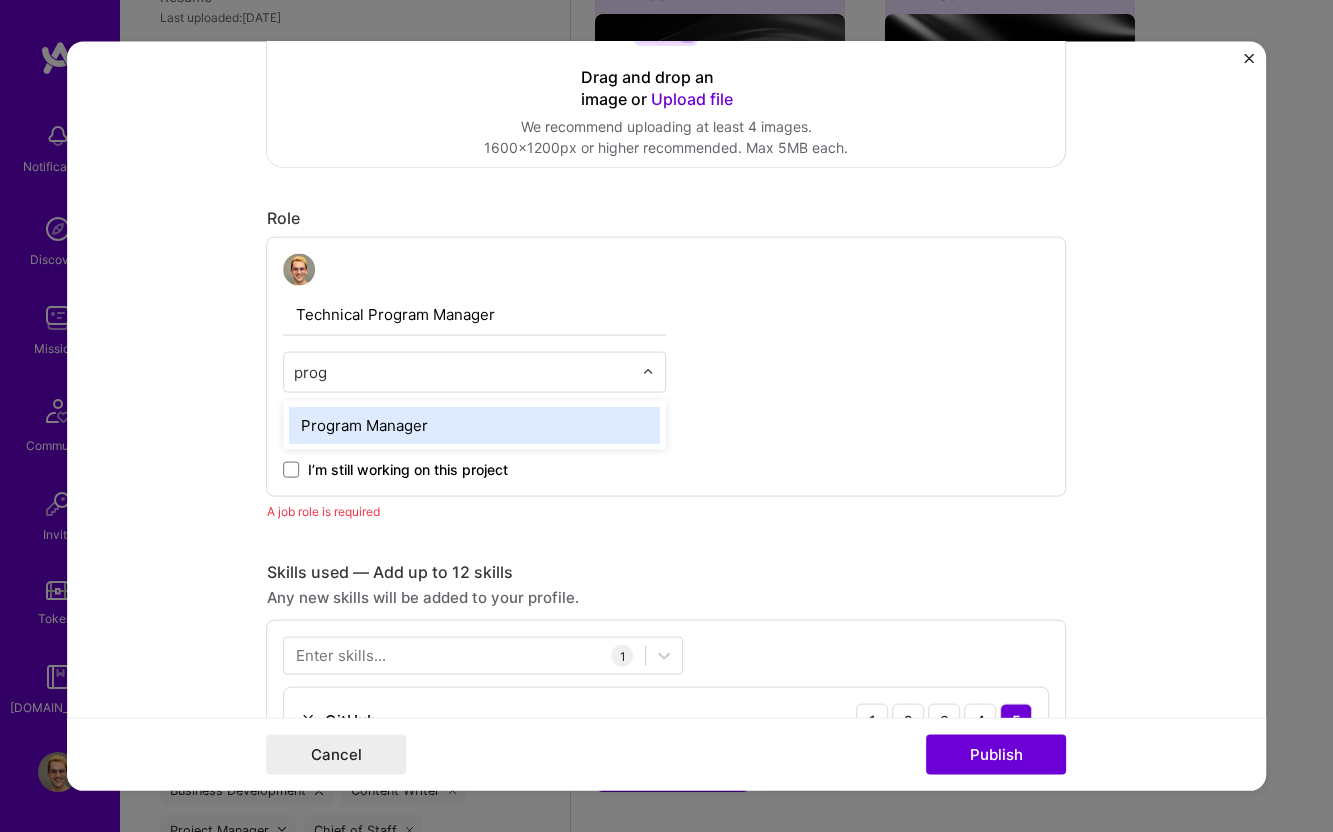 type on "progr" 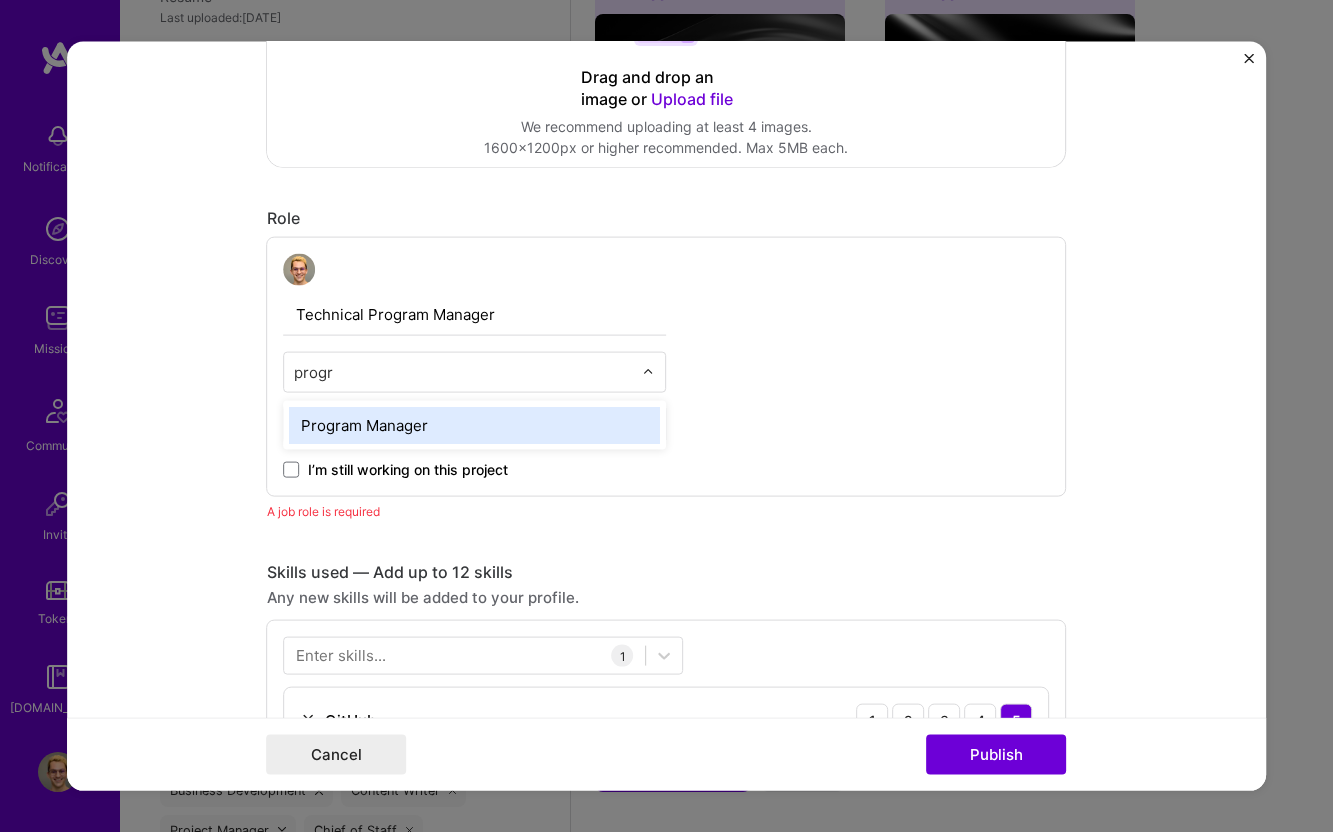 click on "Program Manager" at bounding box center [475, 425] 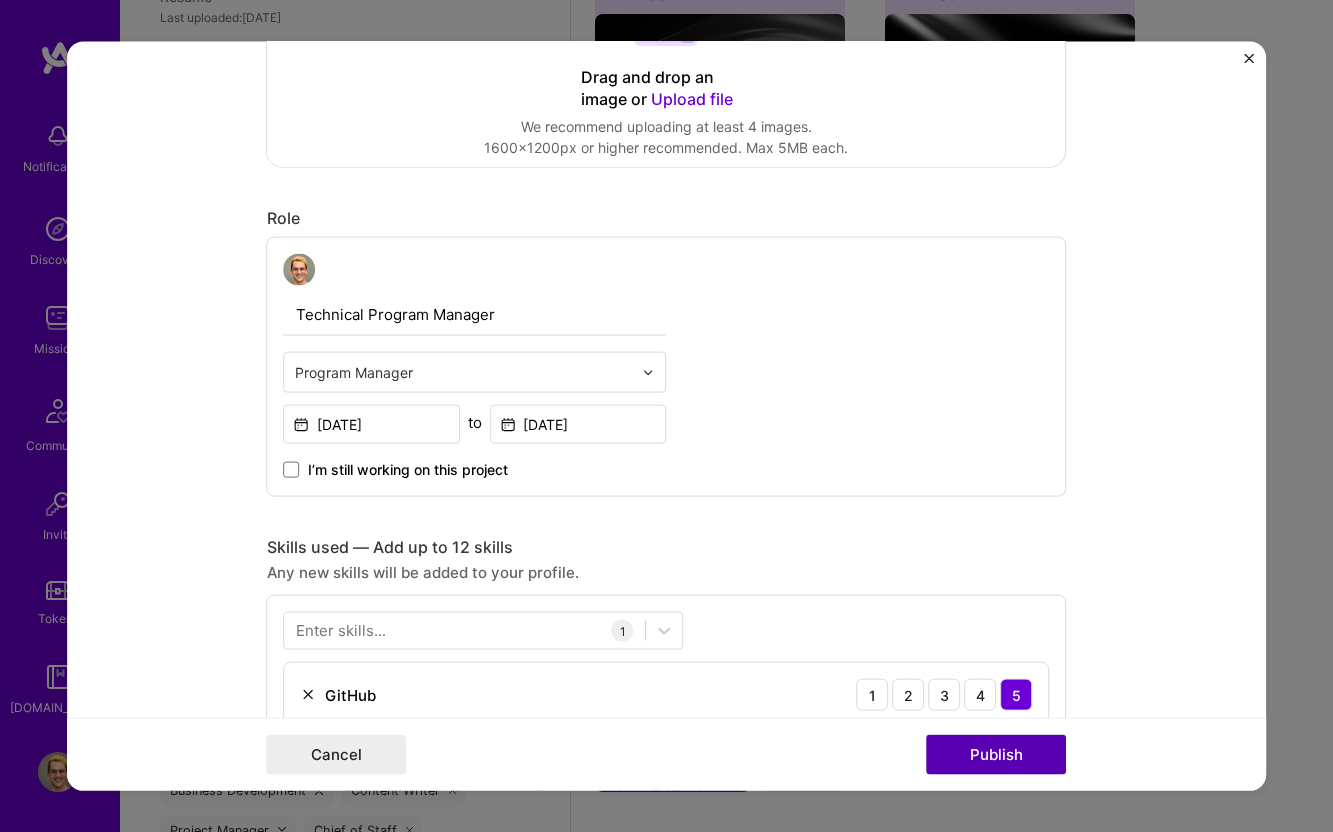 click on "Publish" at bounding box center (997, 754) 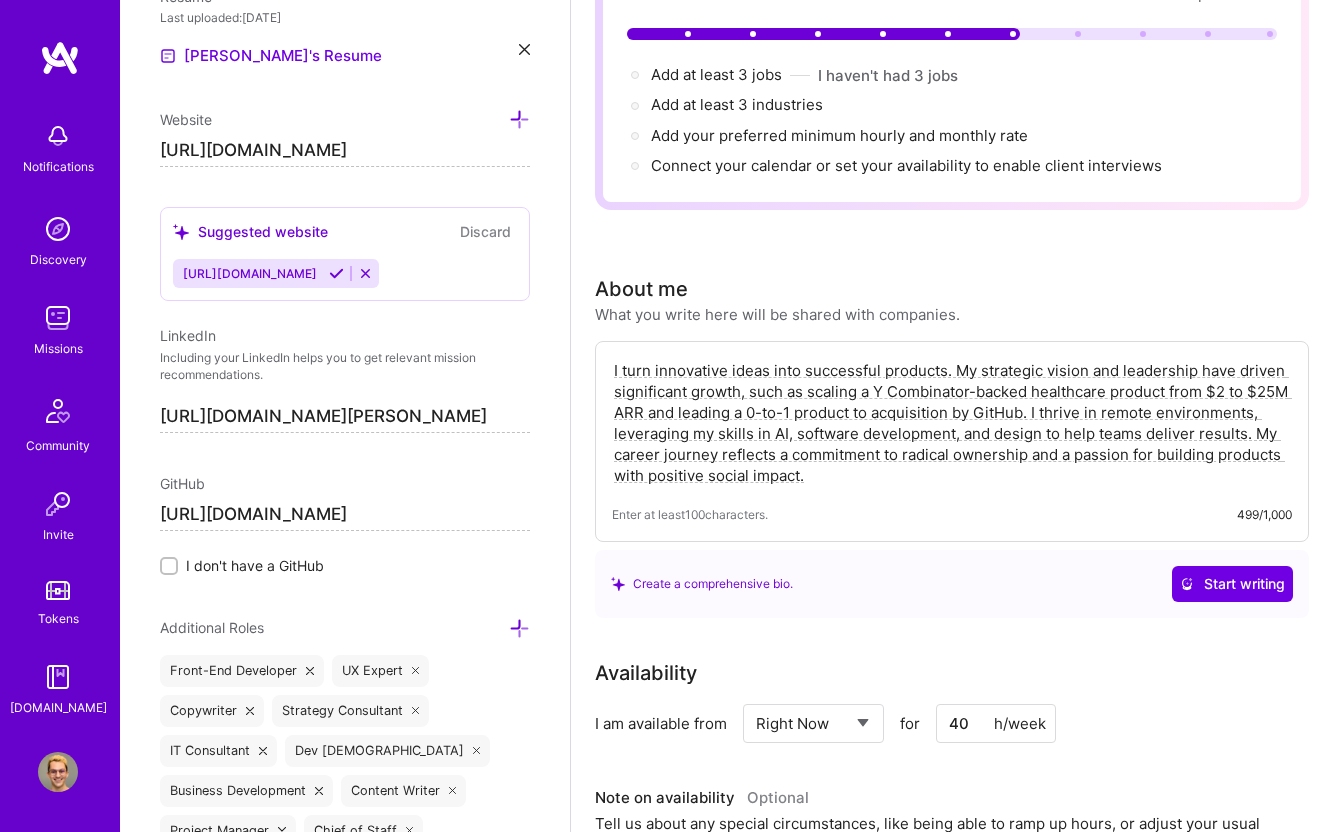 scroll, scrollTop: 0, scrollLeft: 0, axis: both 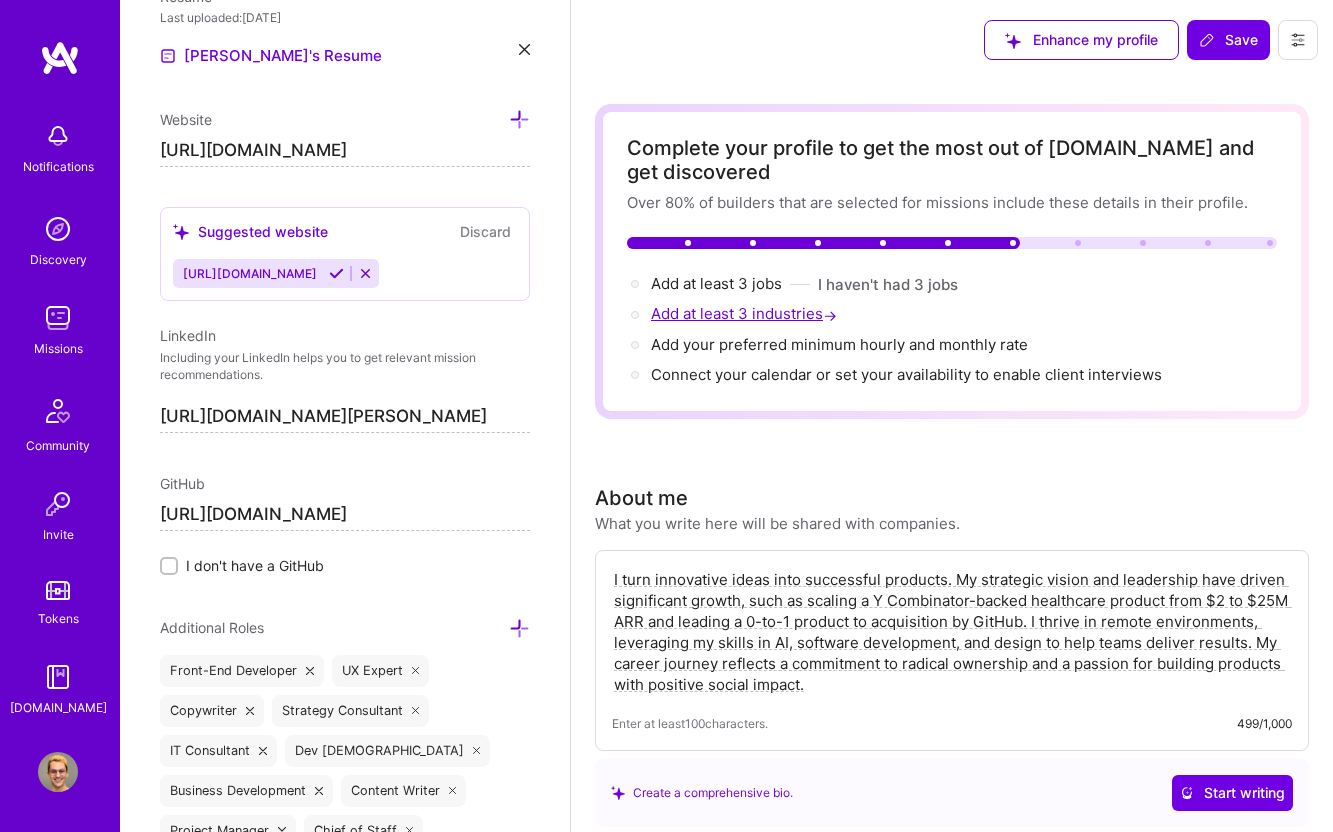 click on "Add at least 3 industries  →" at bounding box center (746, 313) 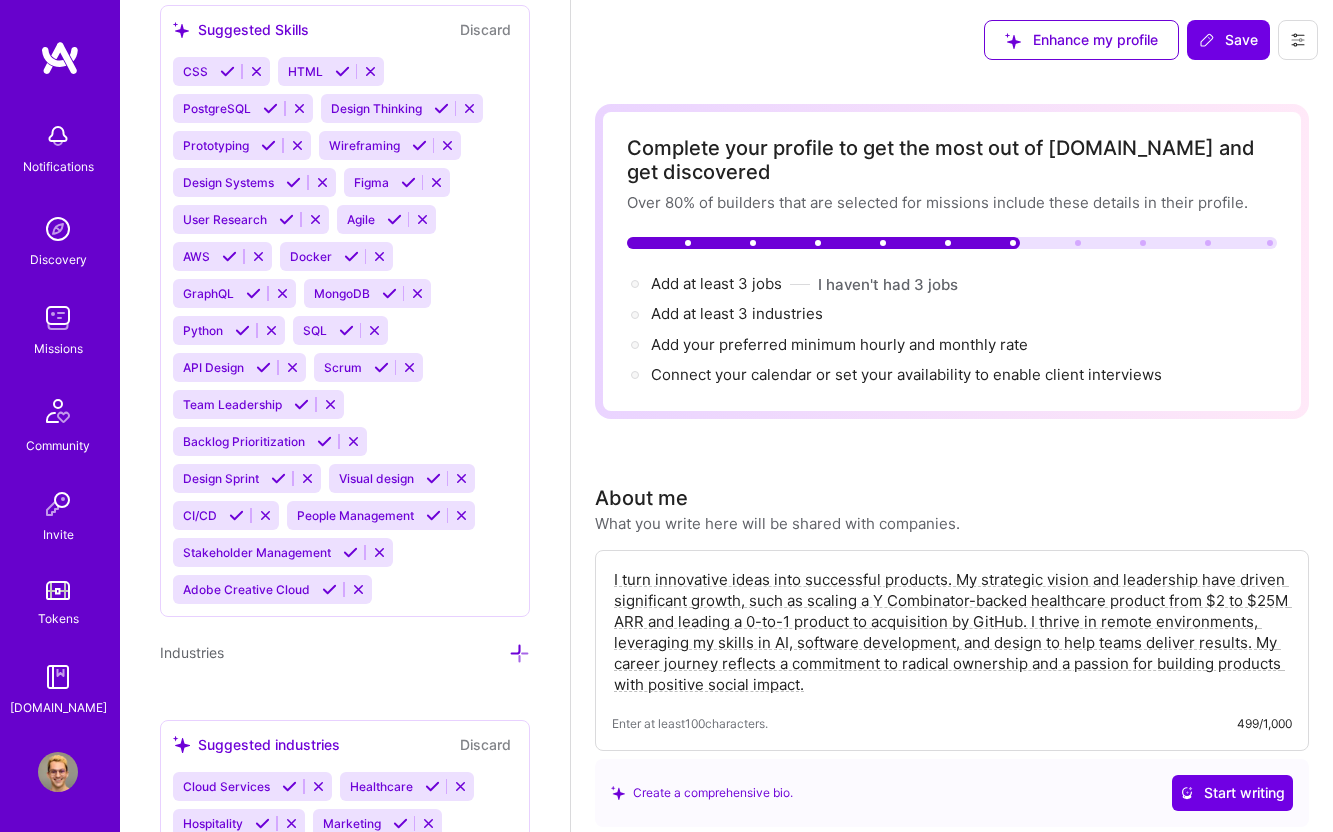 scroll, scrollTop: 3096, scrollLeft: 0, axis: vertical 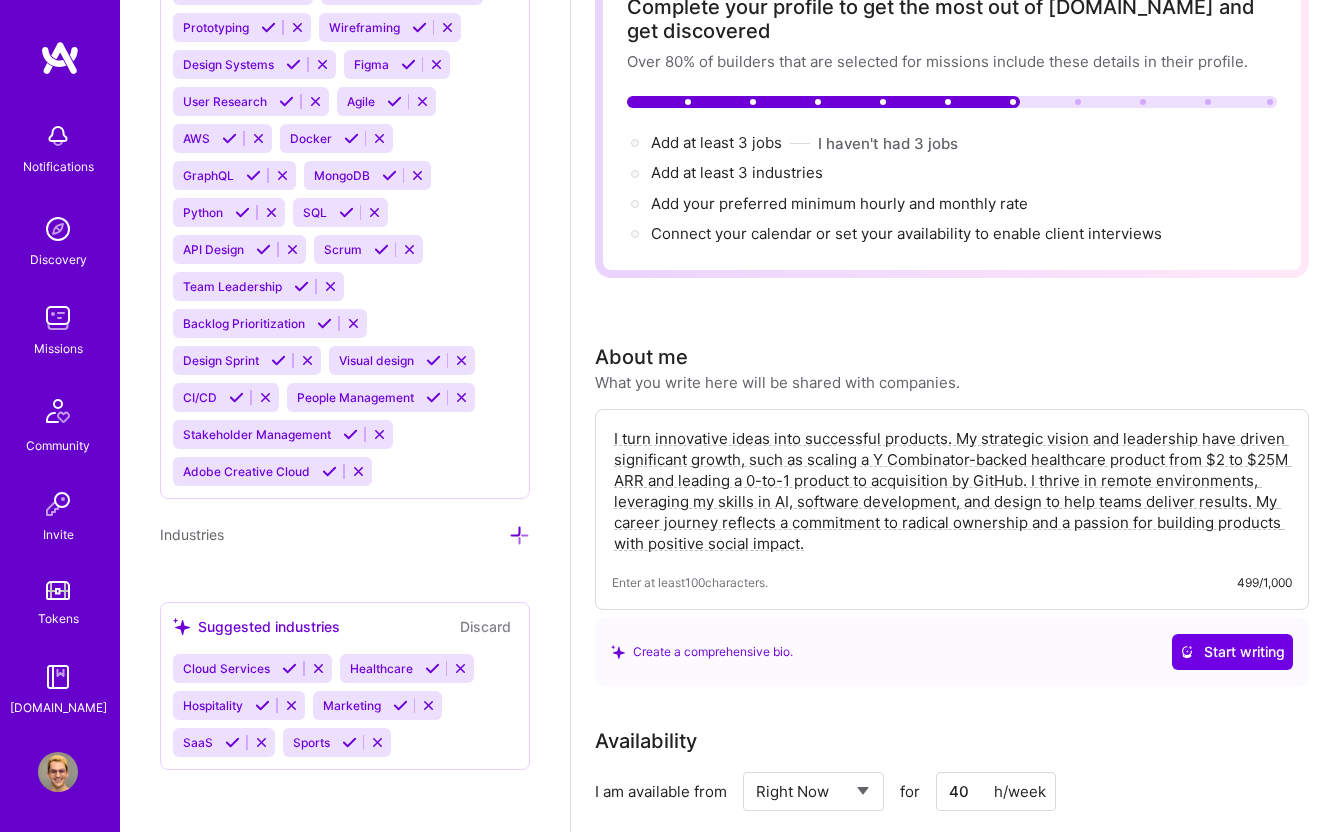 click on "Healthcare" at bounding box center [379, 668] 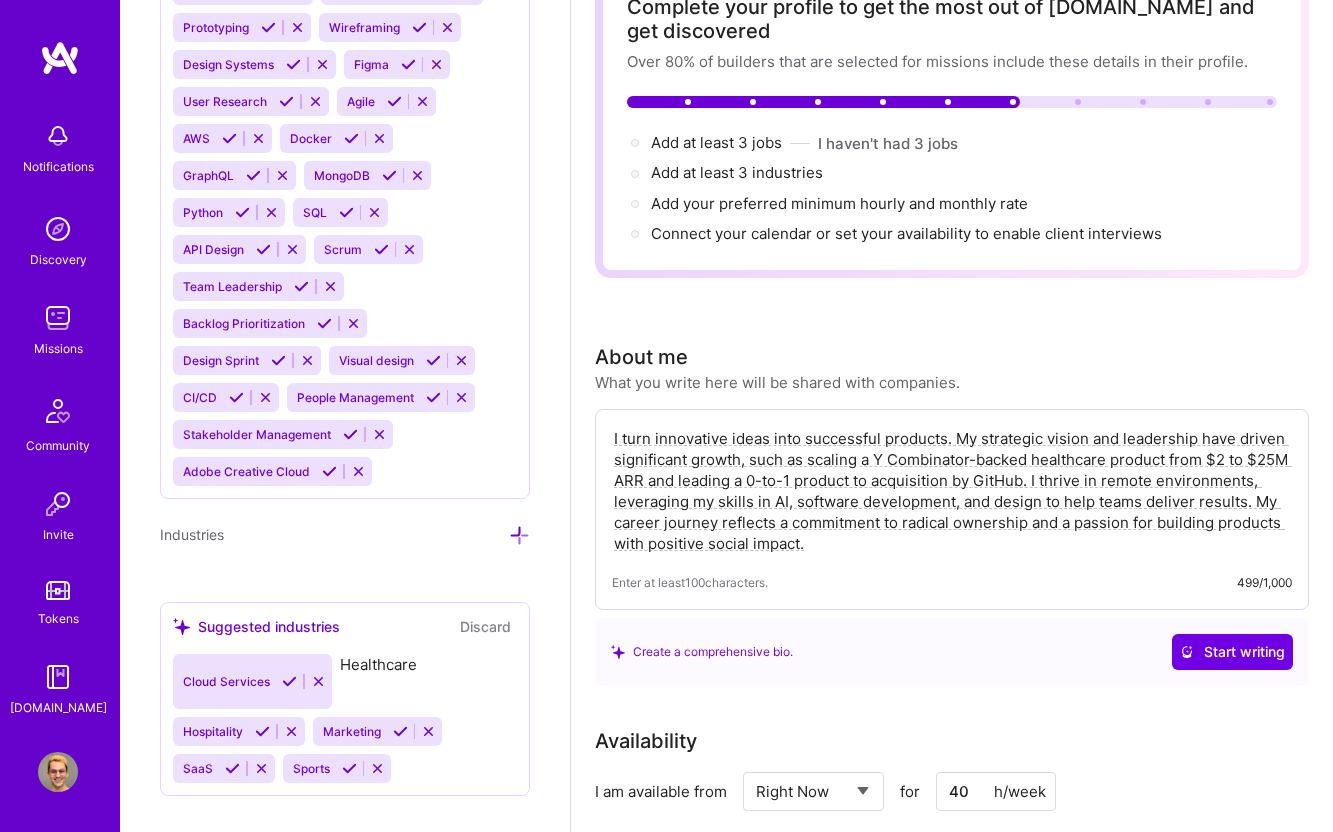 click at bounding box center [262, 731] 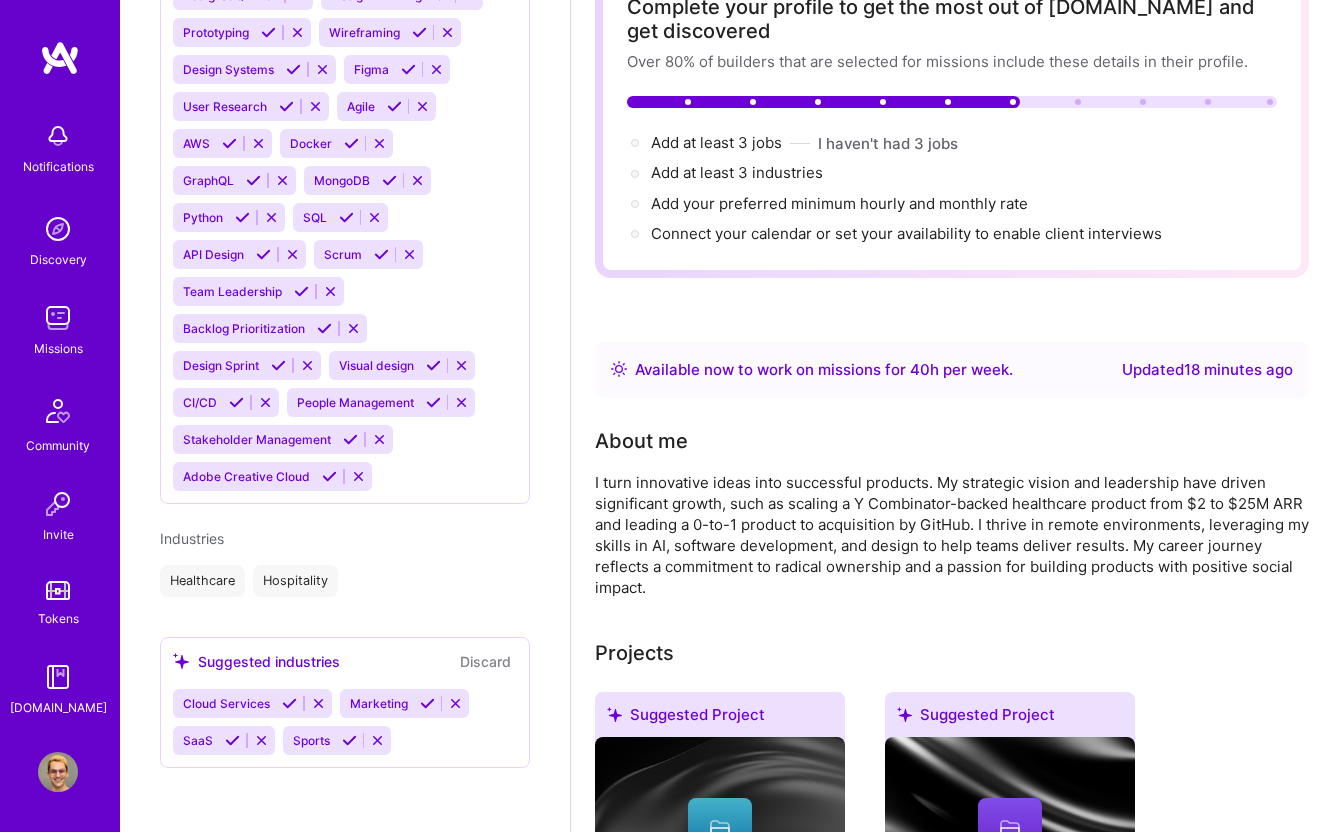 scroll, scrollTop: 1857, scrollLeft: 0, axis: vertical 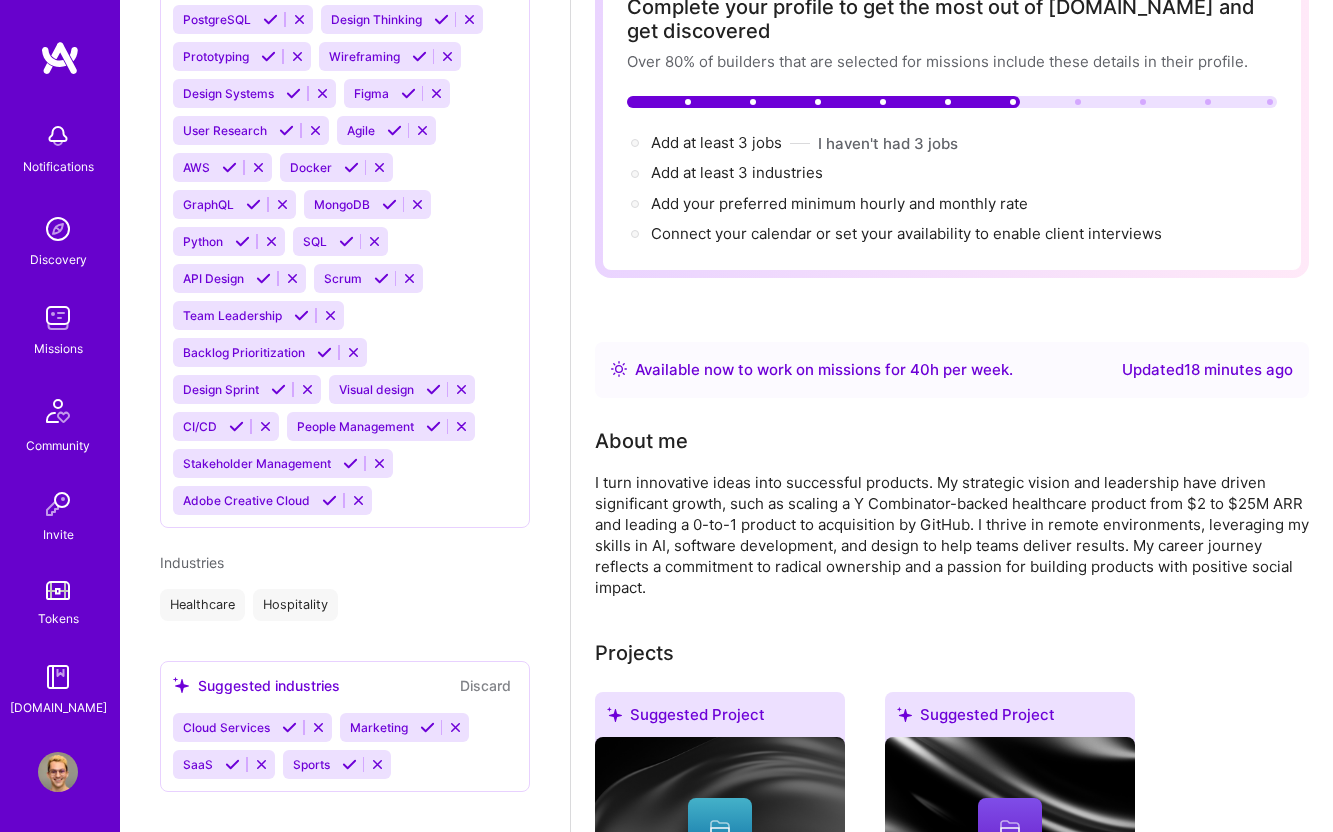 click at bounding box center (427, 727) 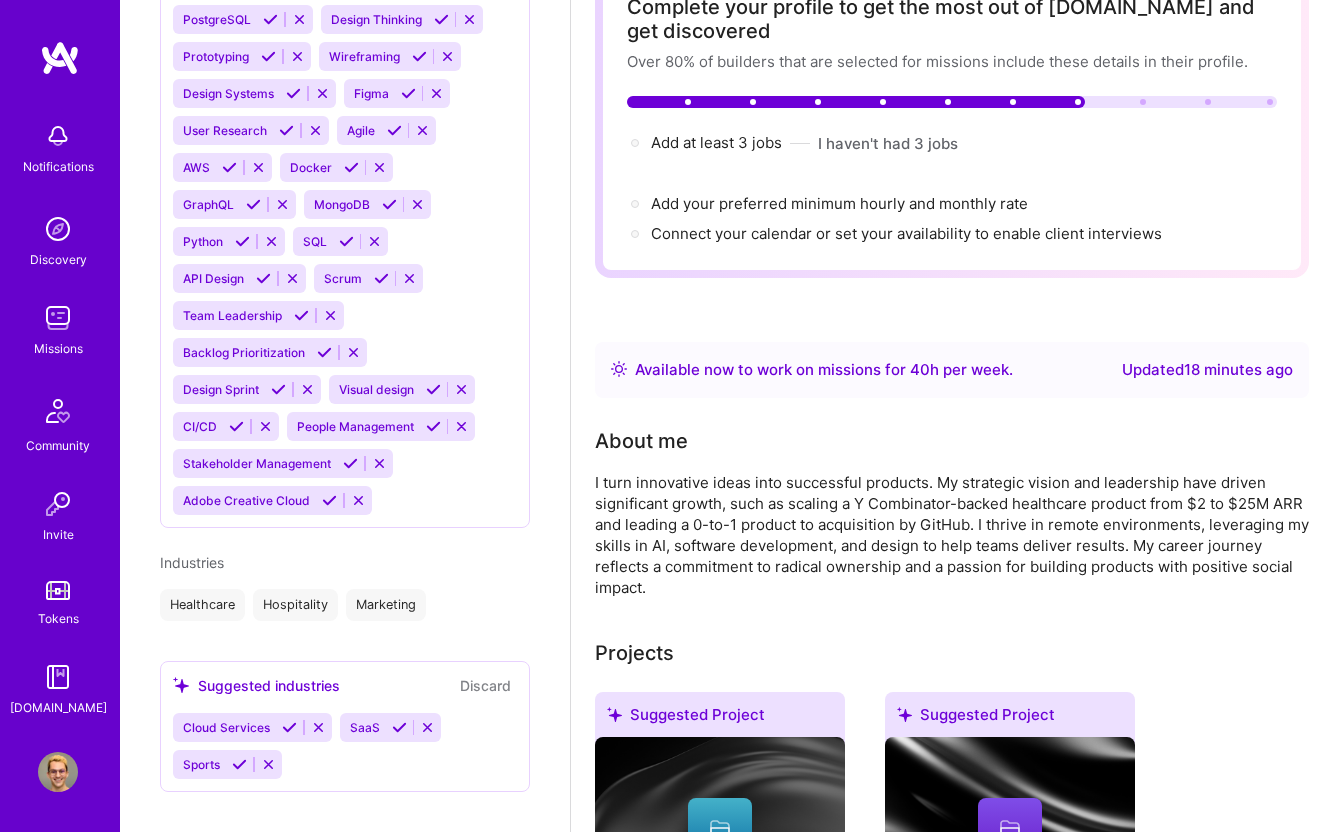 click at bounding box center [399, 727] 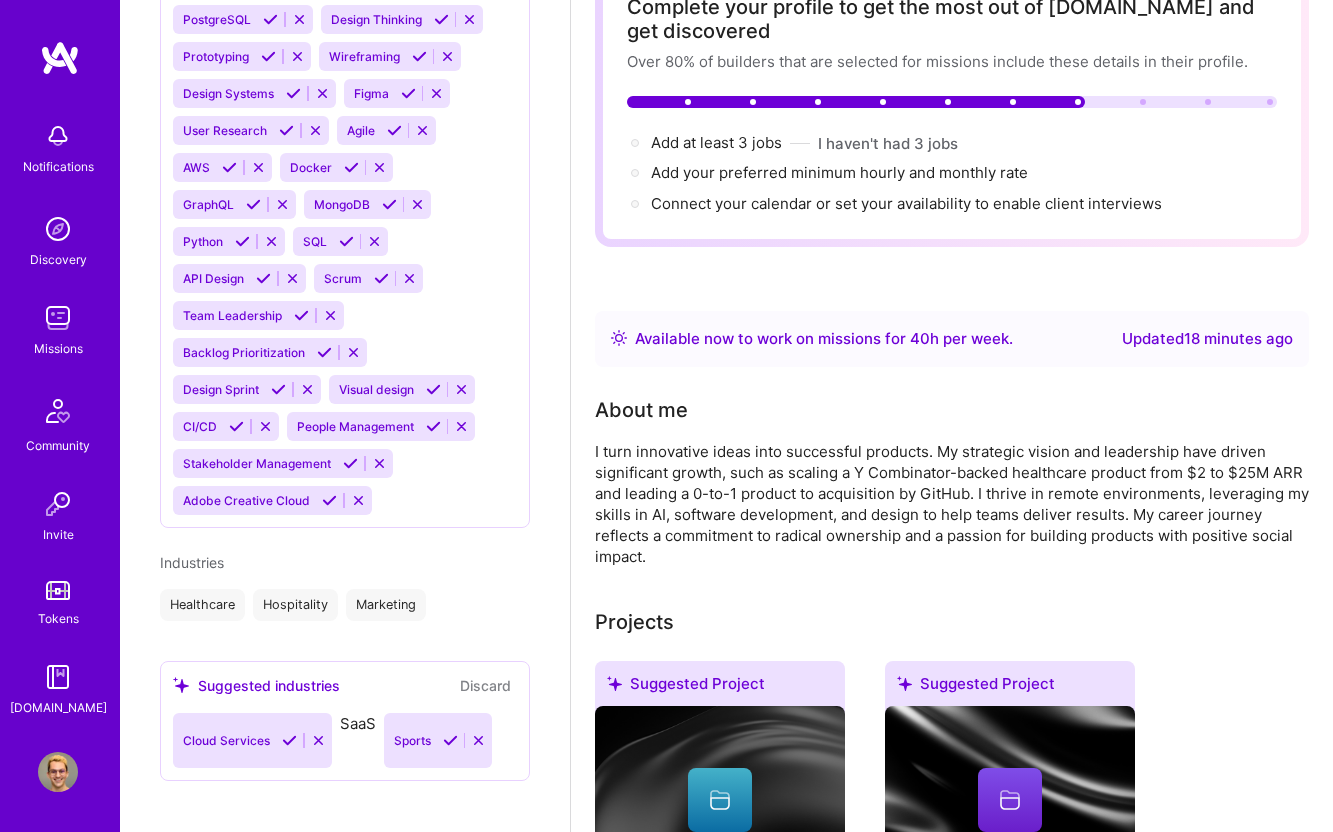 scroll, scrollTop: 1820, scrollLeft: 0, axis: vertical 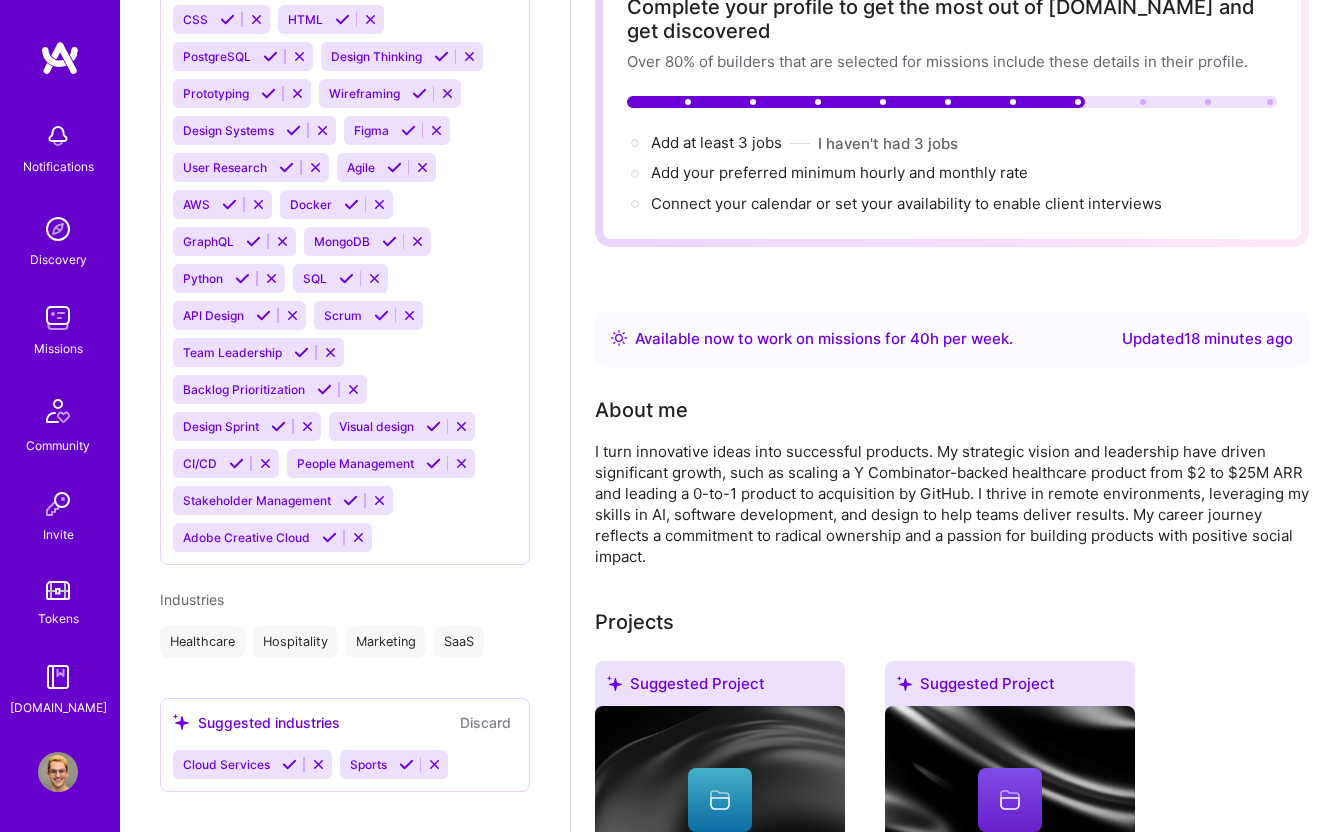 click at bounding box center (434, 764) 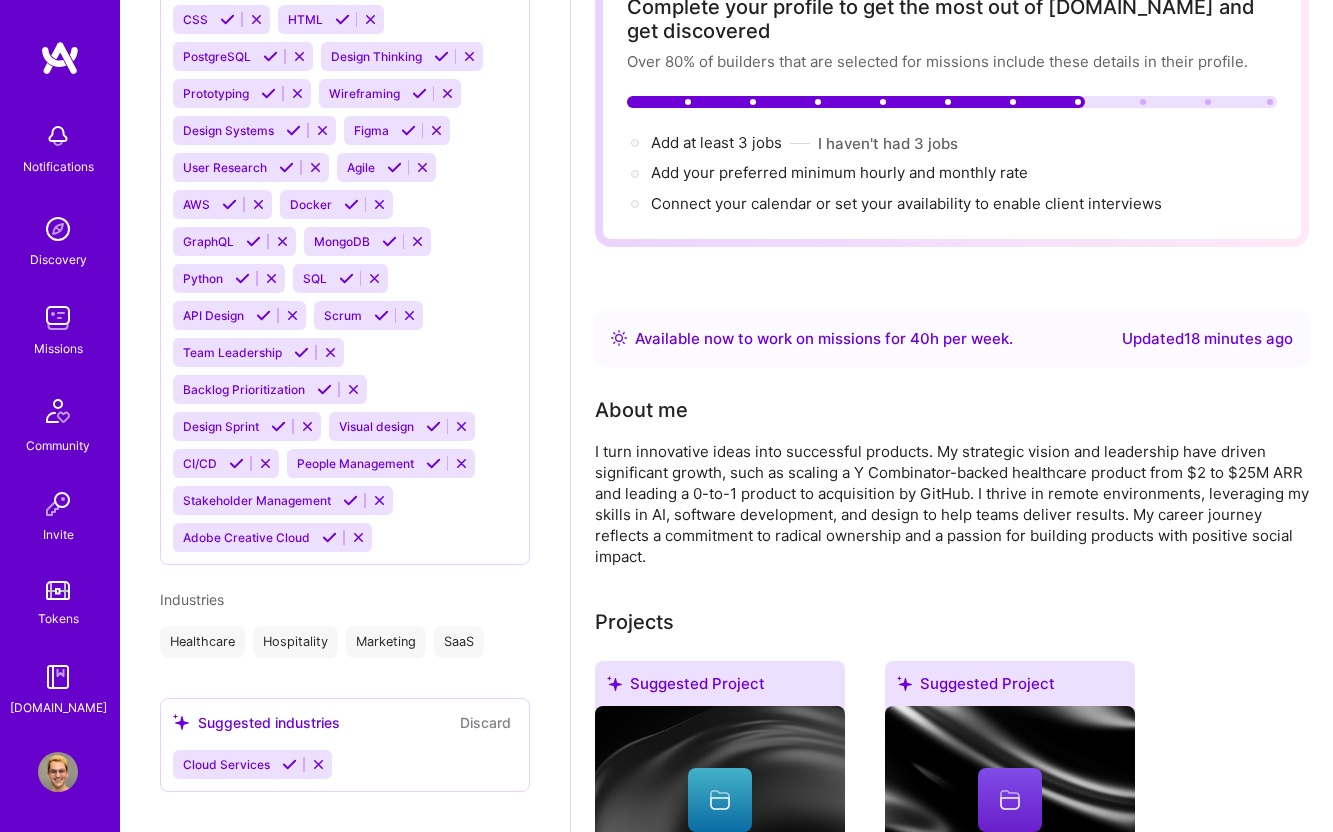 click at bounding box center (318, 764) 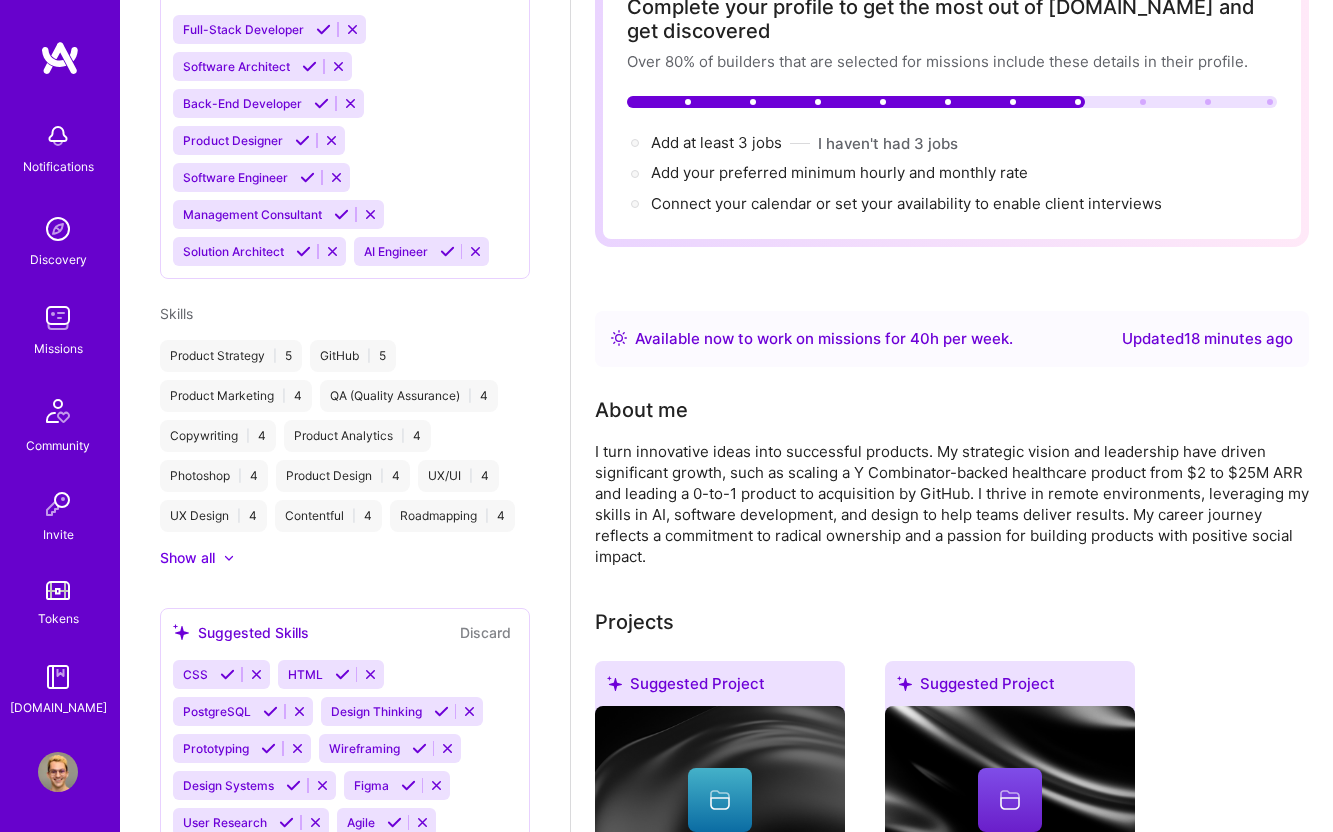 scroll, scrollTop: 1367, scrollLeft: 0, axis: vertical 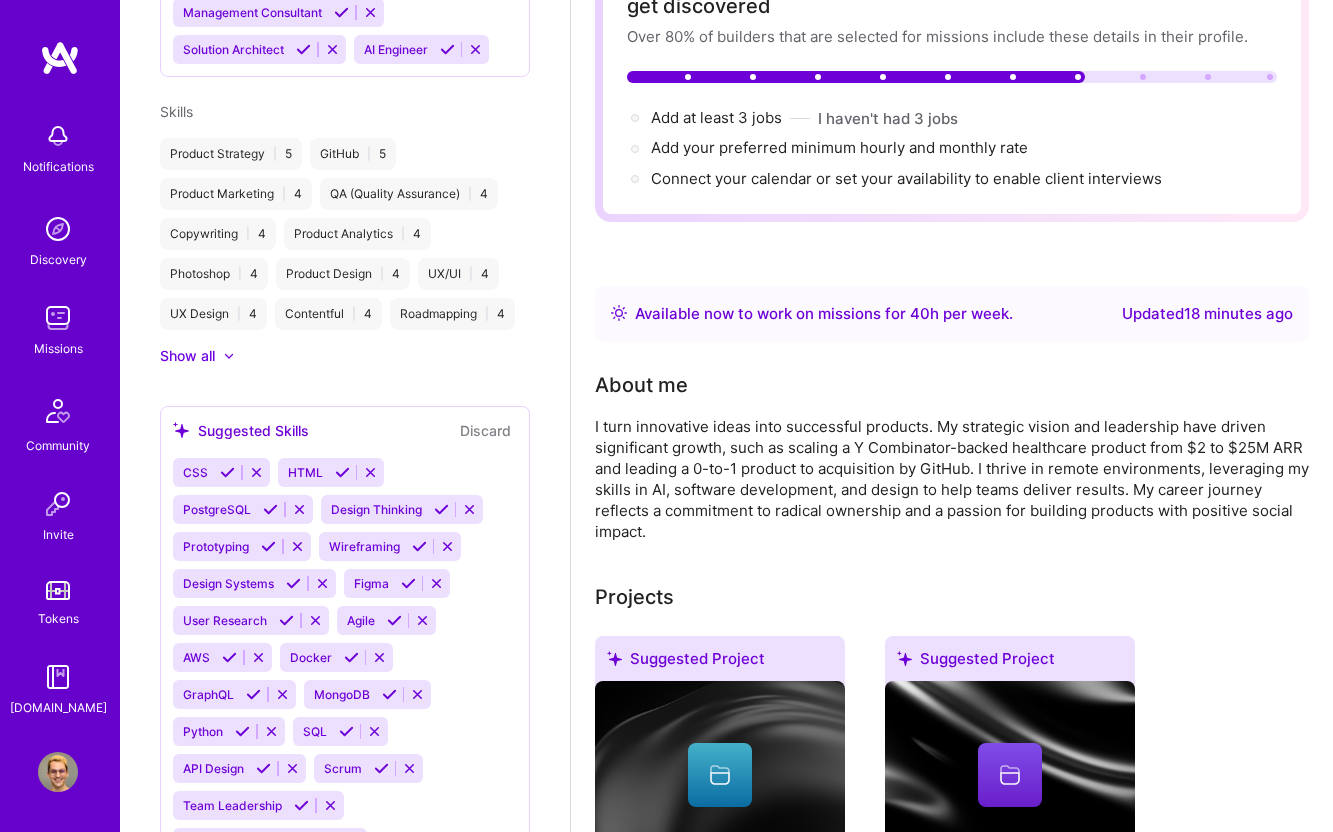 click at bounding box center [227, 472] 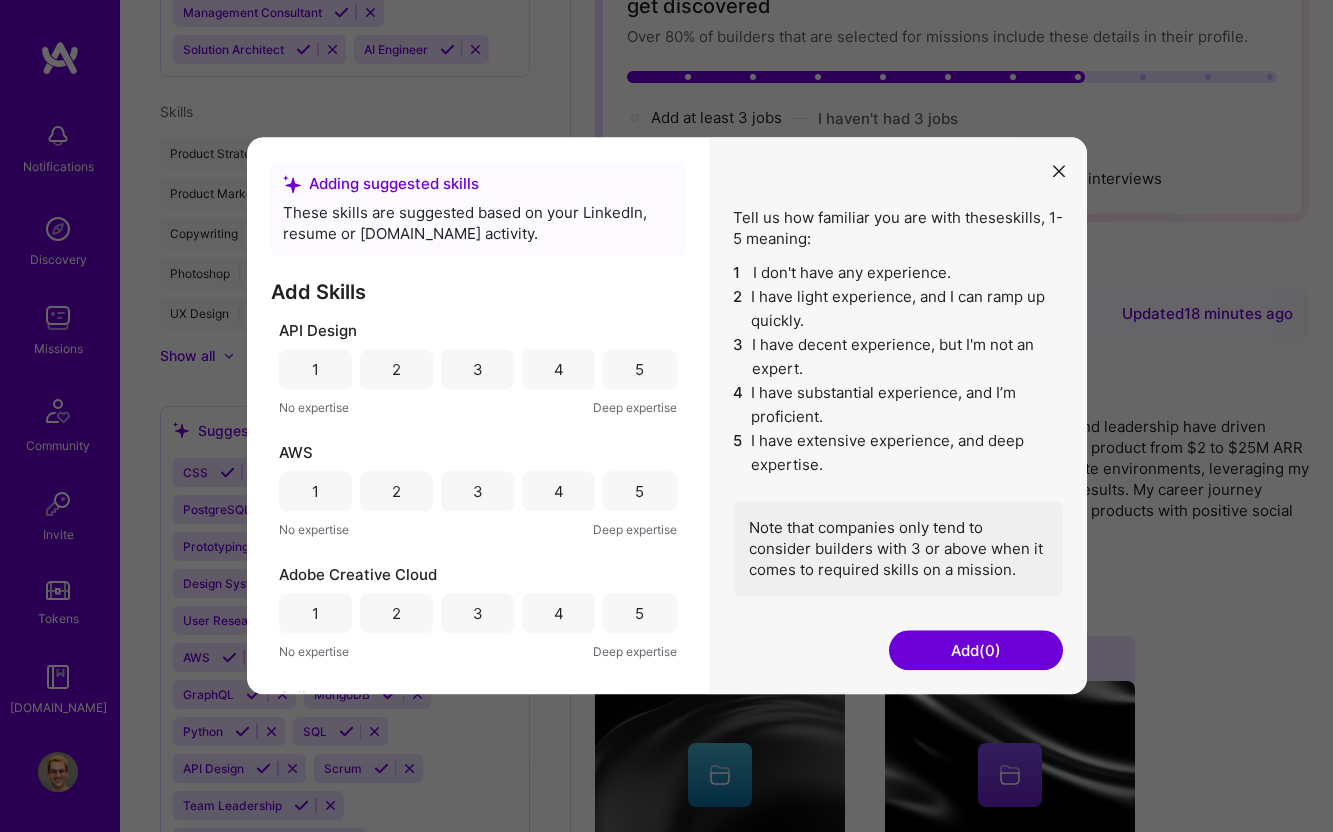 click at bounding box center [1059, 171] 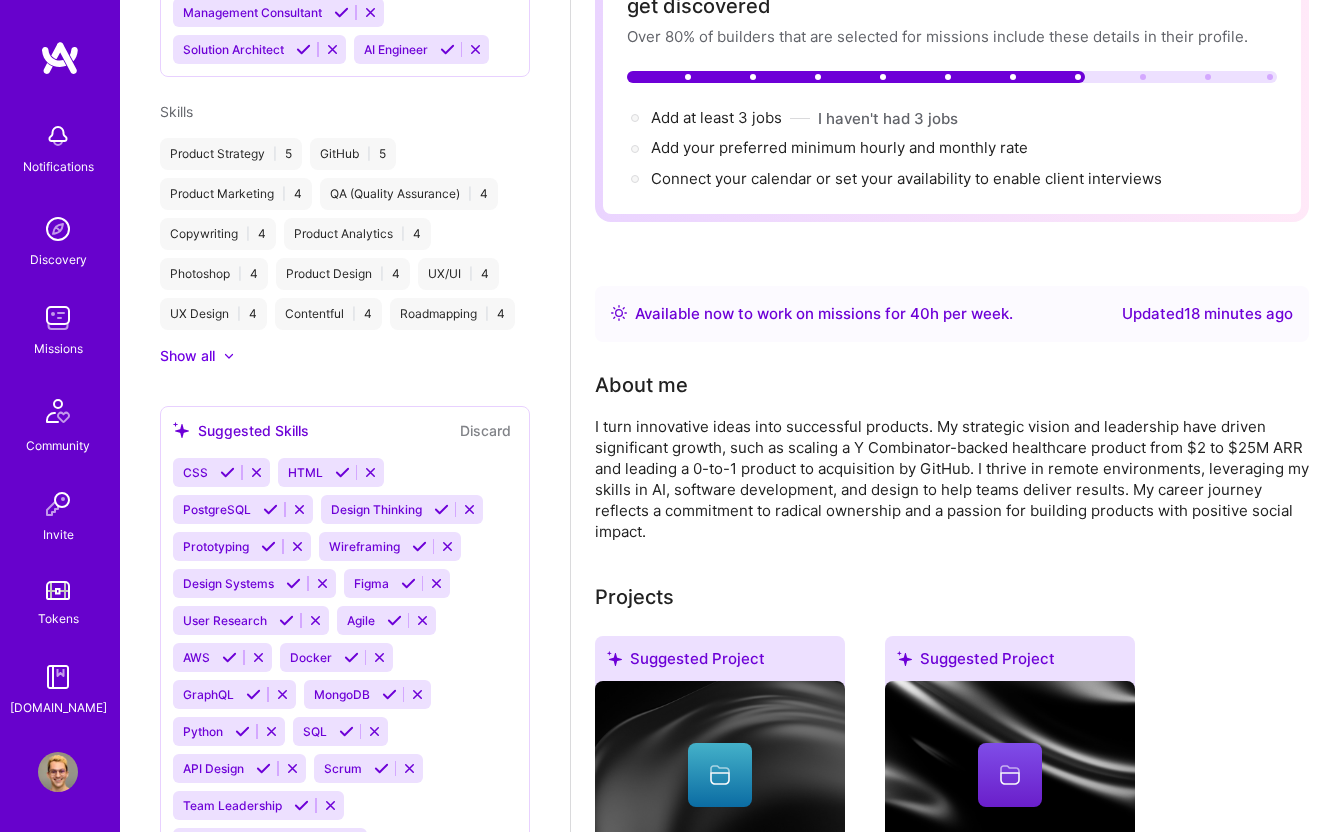 scroll, scrollTop: 0, scrollLeft: 0, axis: both 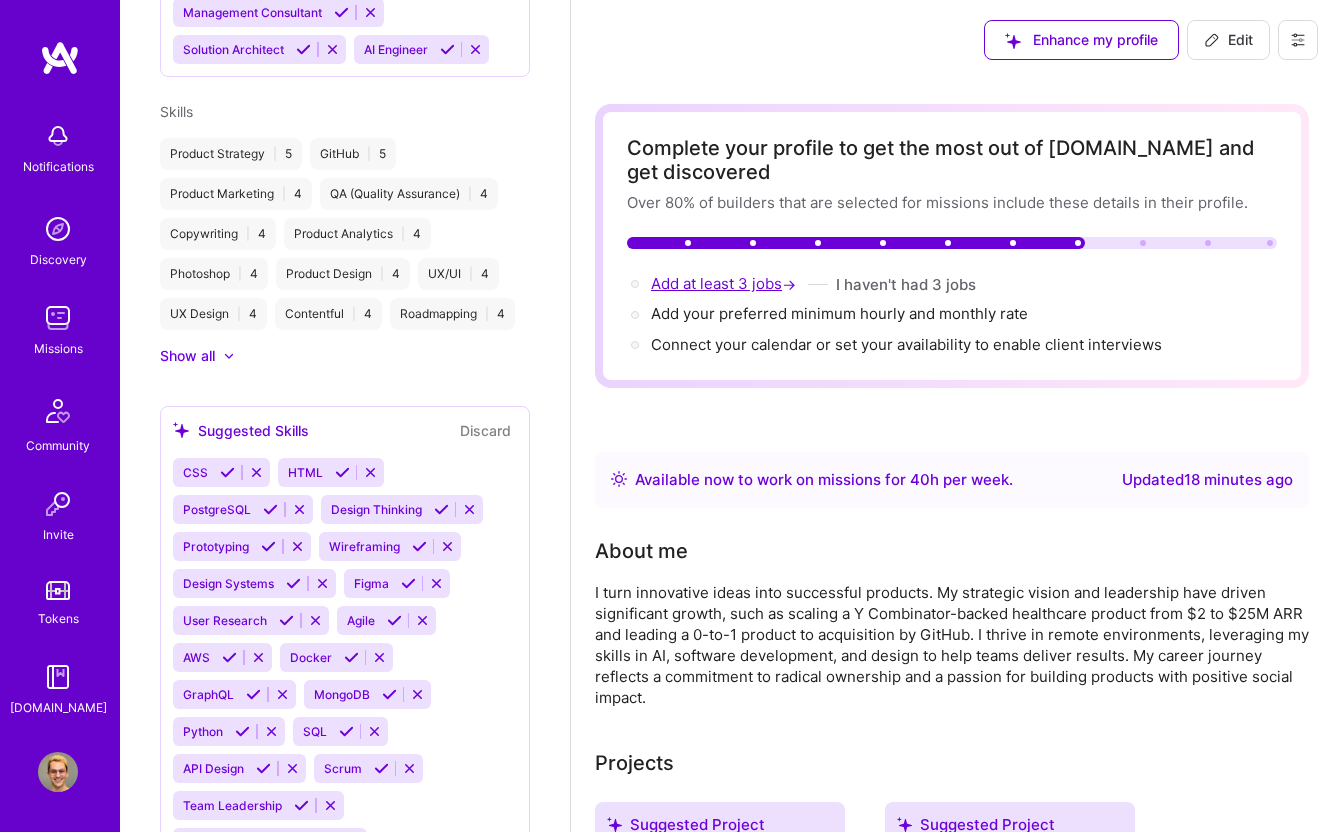 click on "Add at least 3 jobs  →" at bounding box center (725, 283) 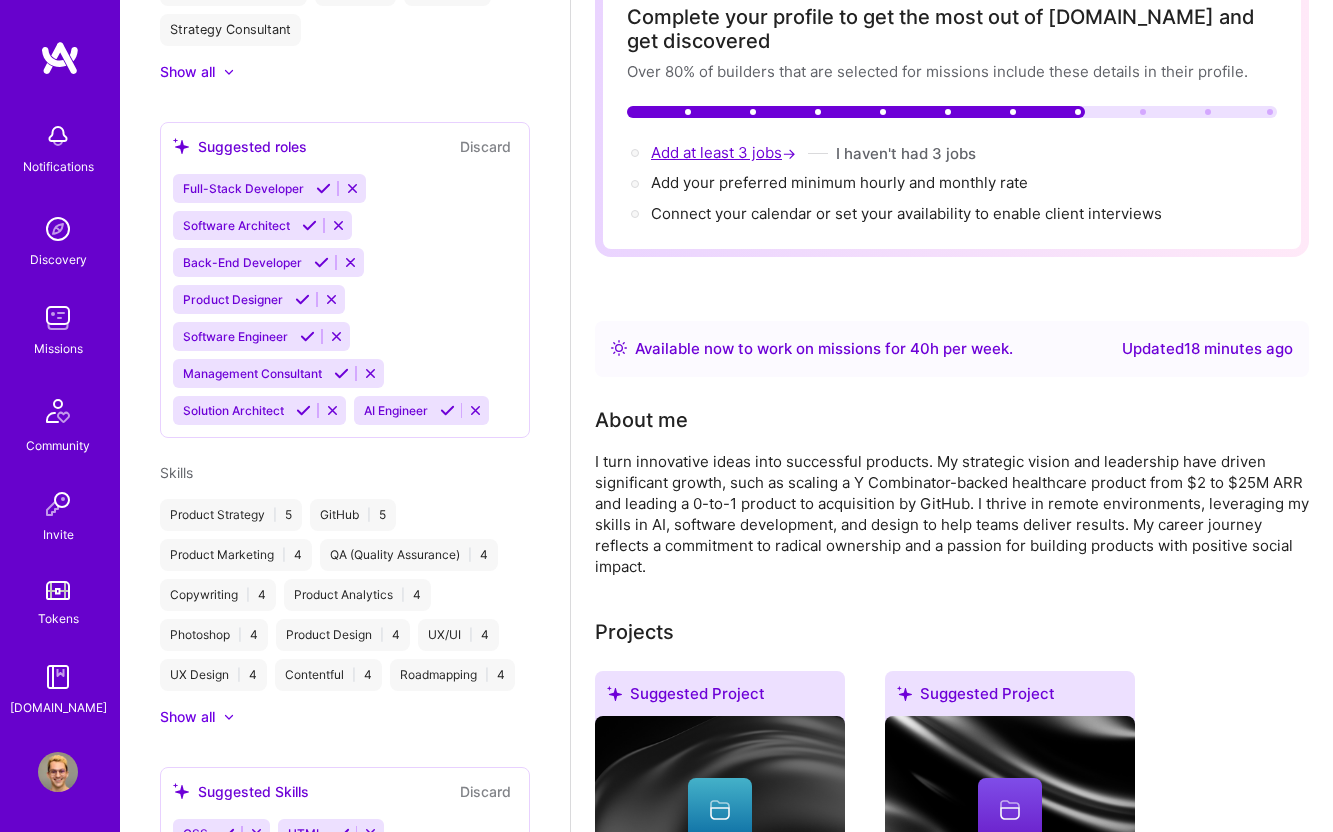 select on "US" 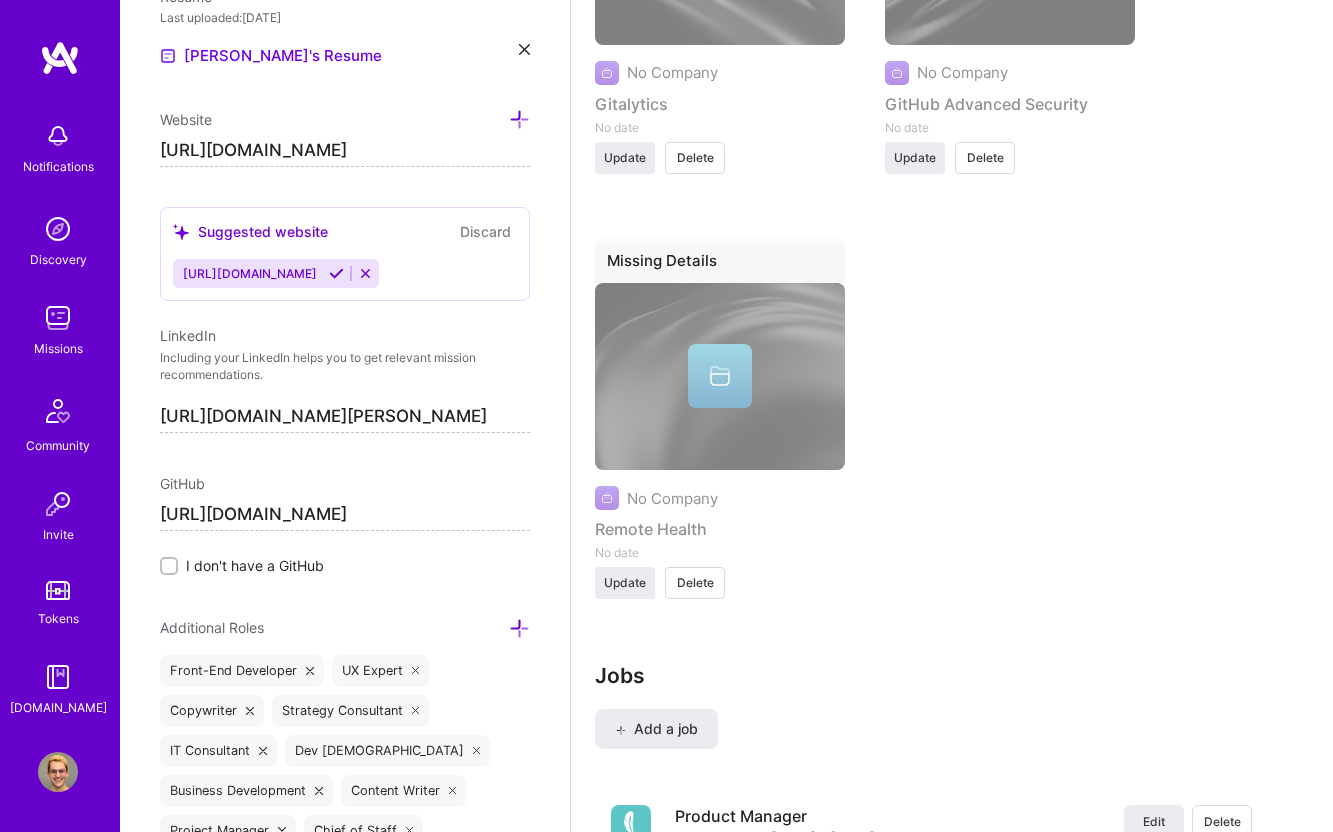 scroll, scrollTop: 4669, scrollLeft: 0, axis: vertical 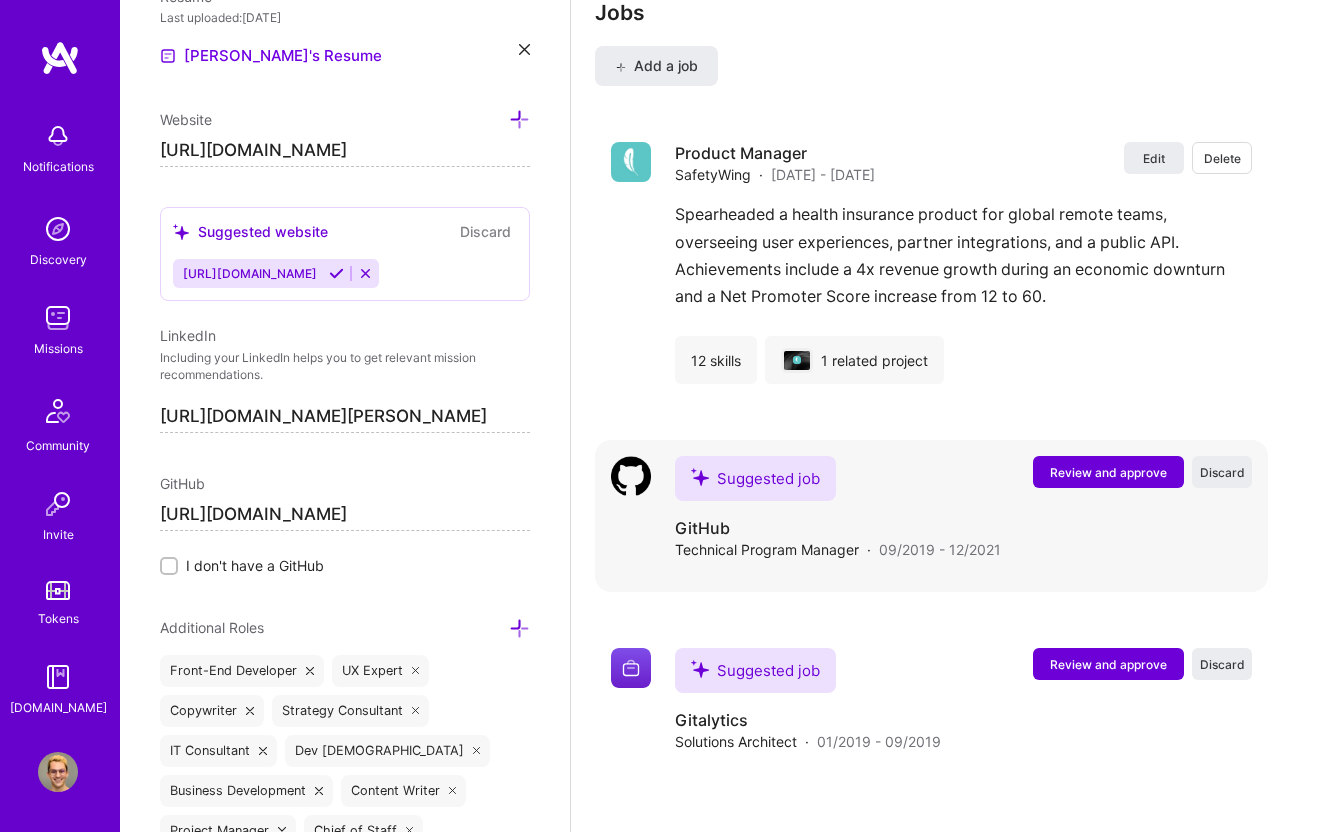 click on "Review and approve" at bounding box center (1108, 472) 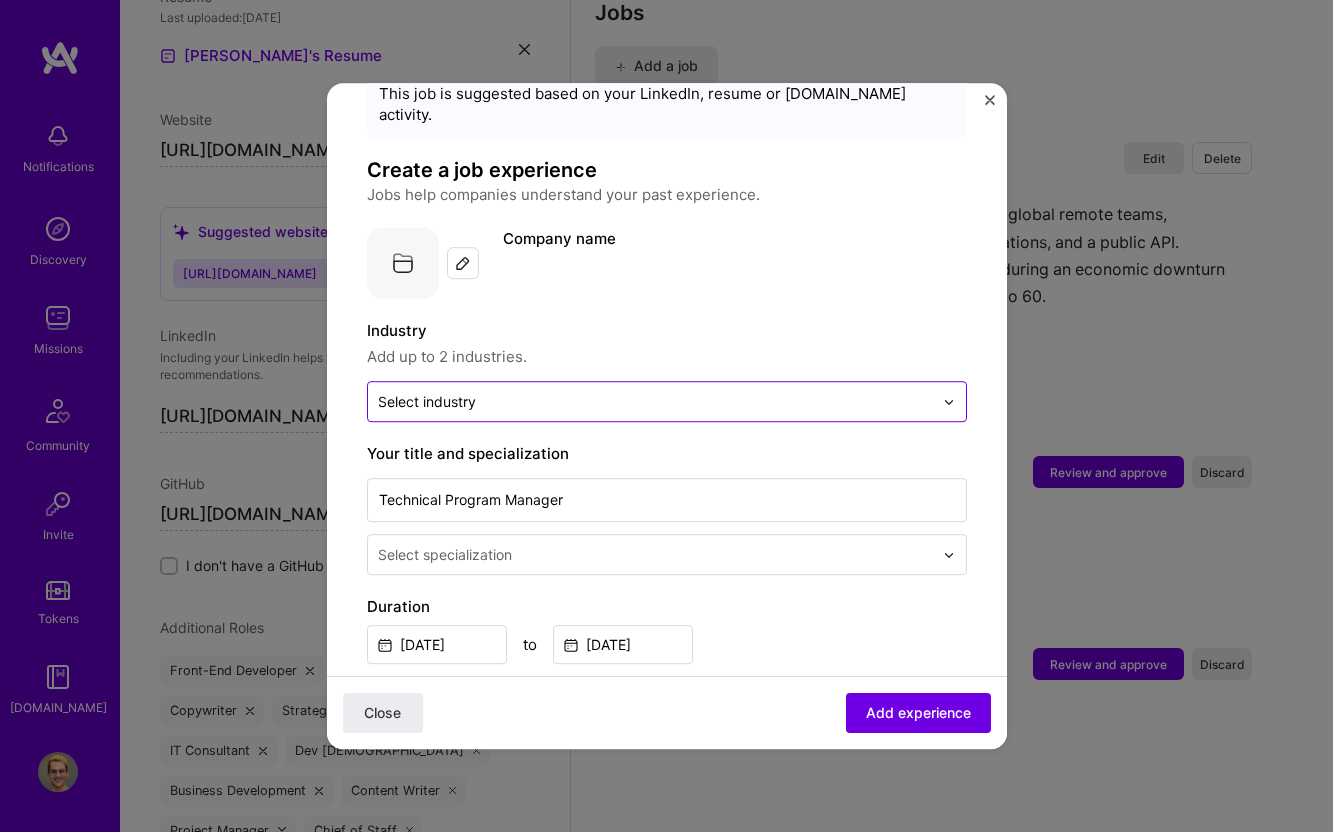 scroll, scrollTop: 234, scrollLeft: 0, axis: vertical 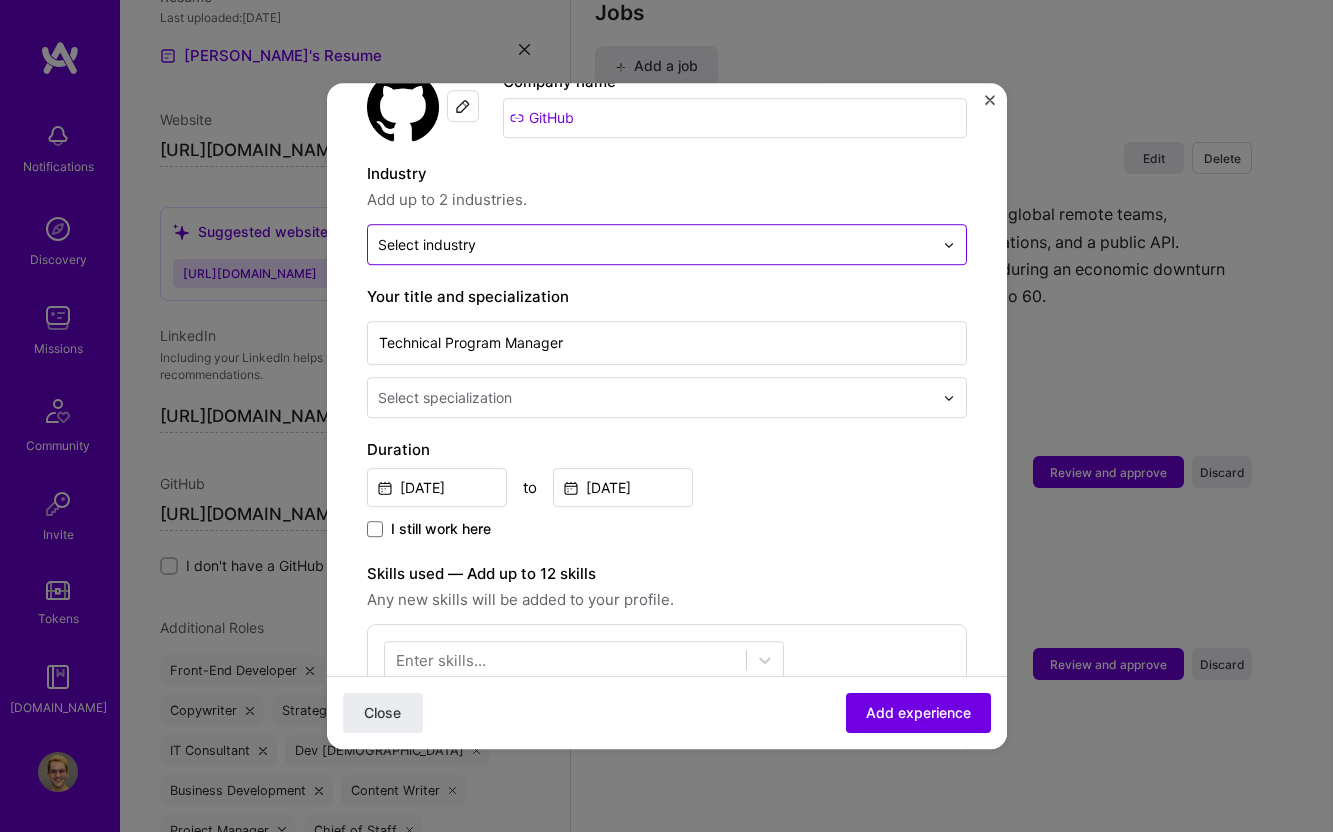 click on "Select industry 0" at bounding box center [655, 244] 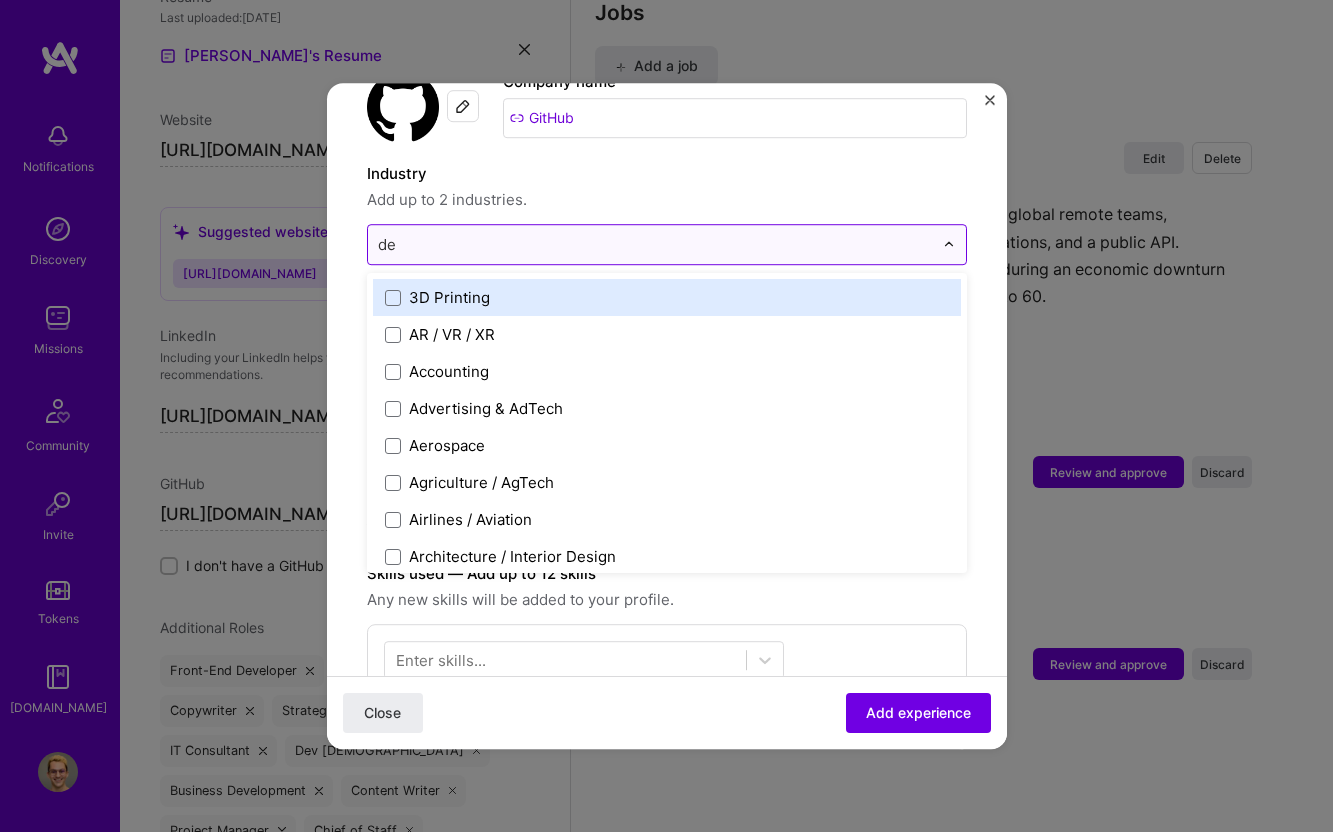 type on "dev" 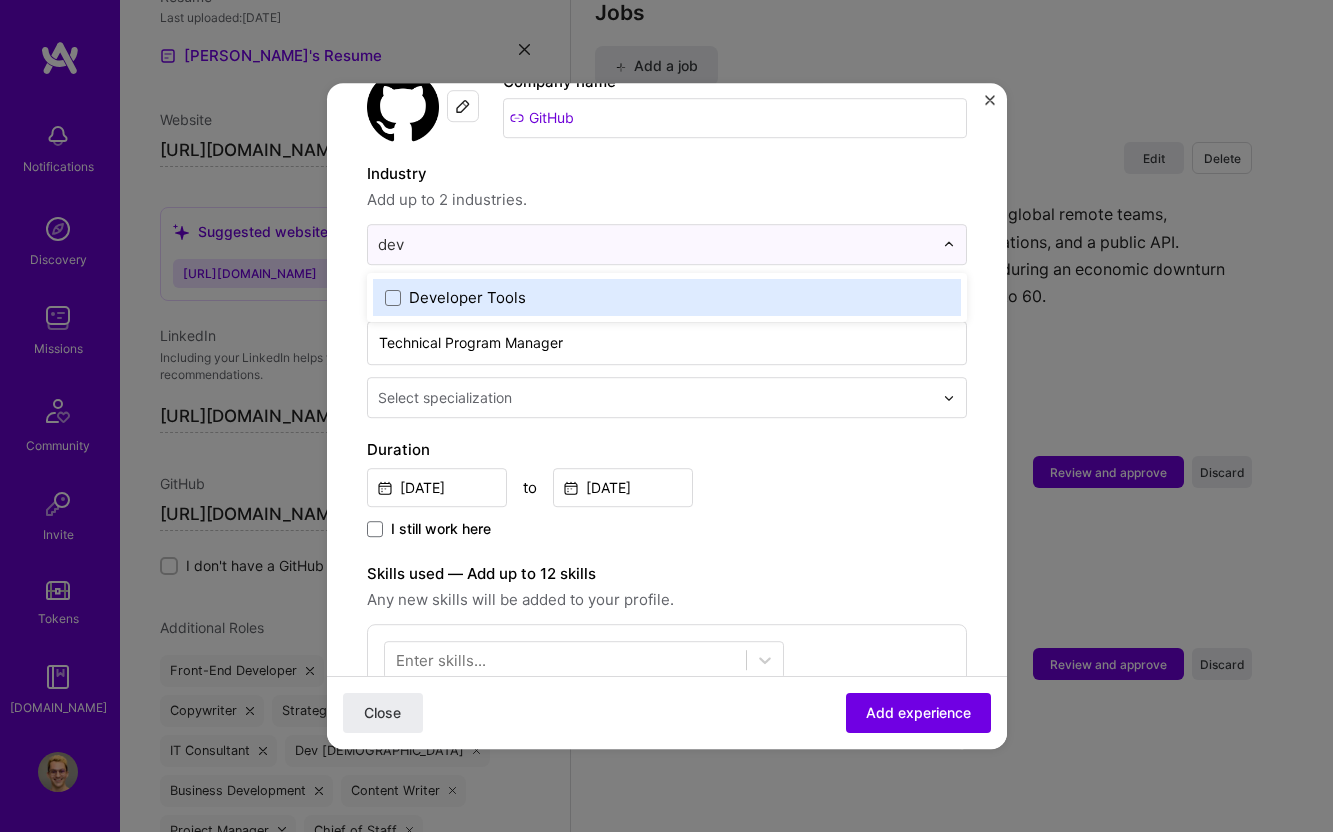 click on "Developer Tools" at bounding box center (667, 297) 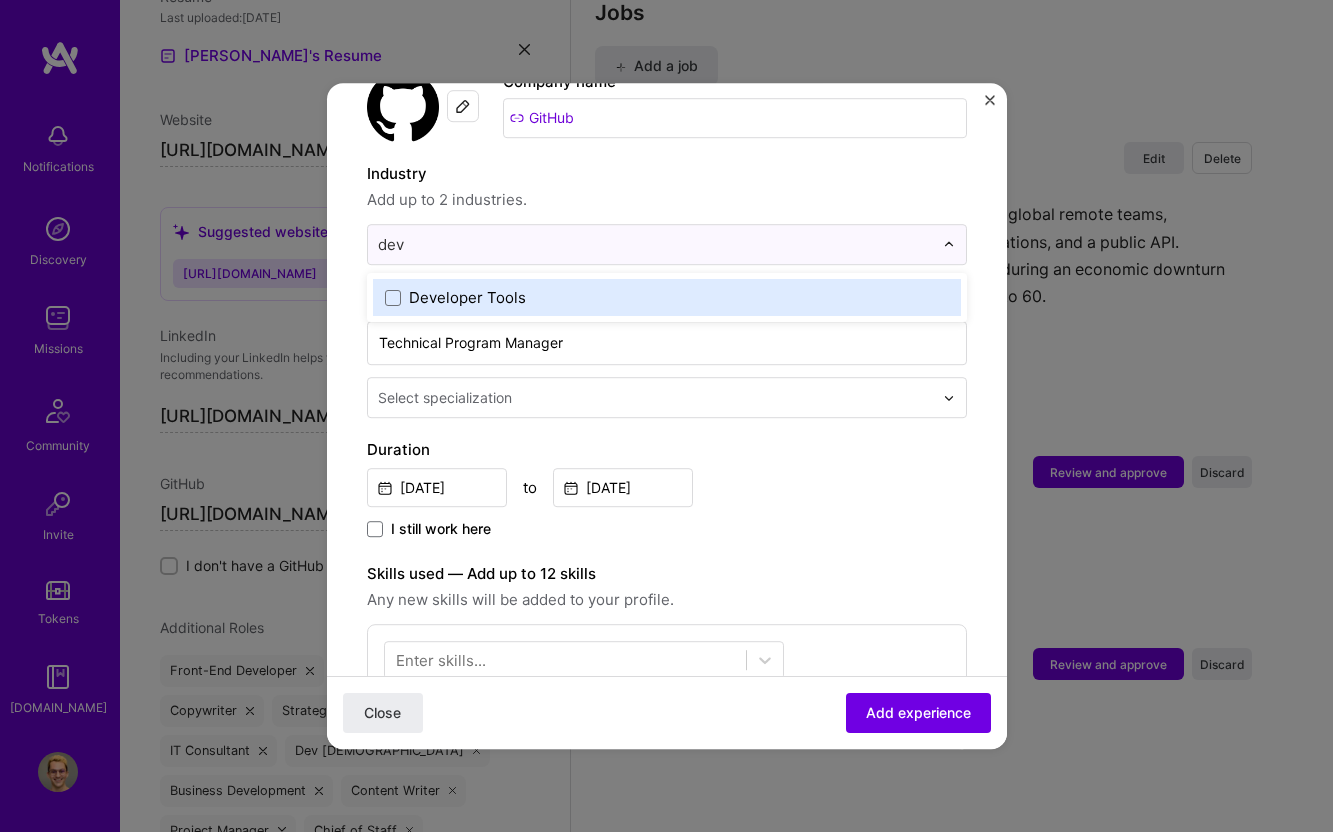 type 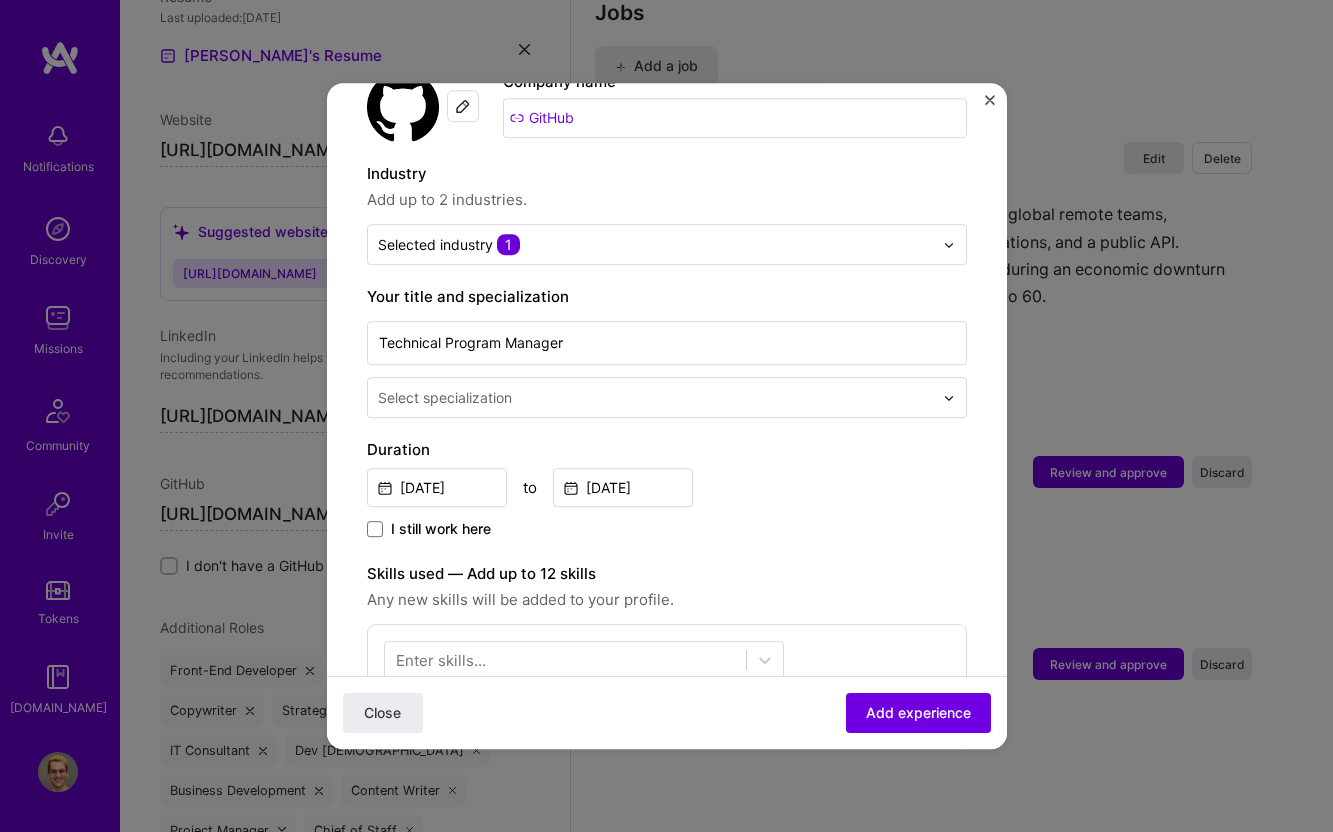 click on "Add up to 2 industries." at bounding box center [667, 200] 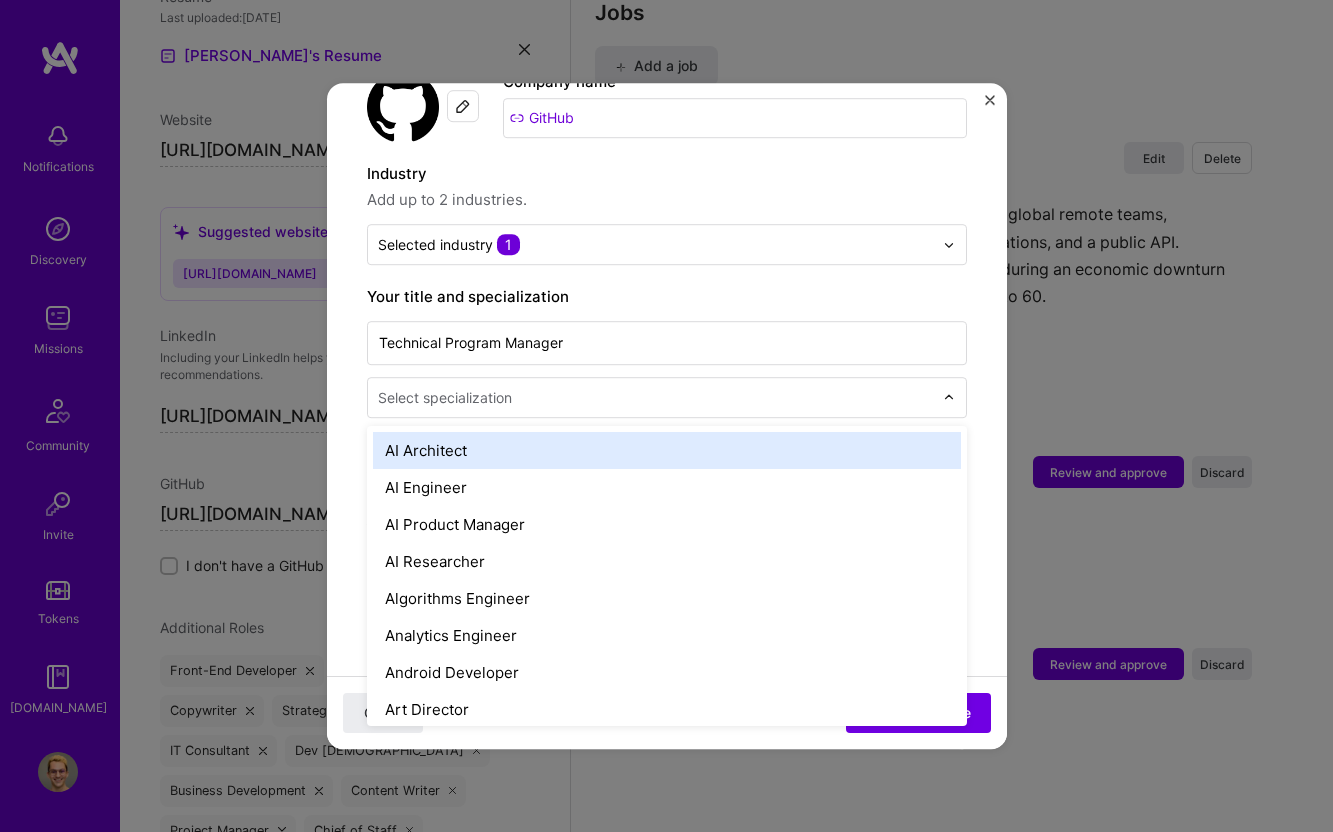 click at bounding box center (657, 397) 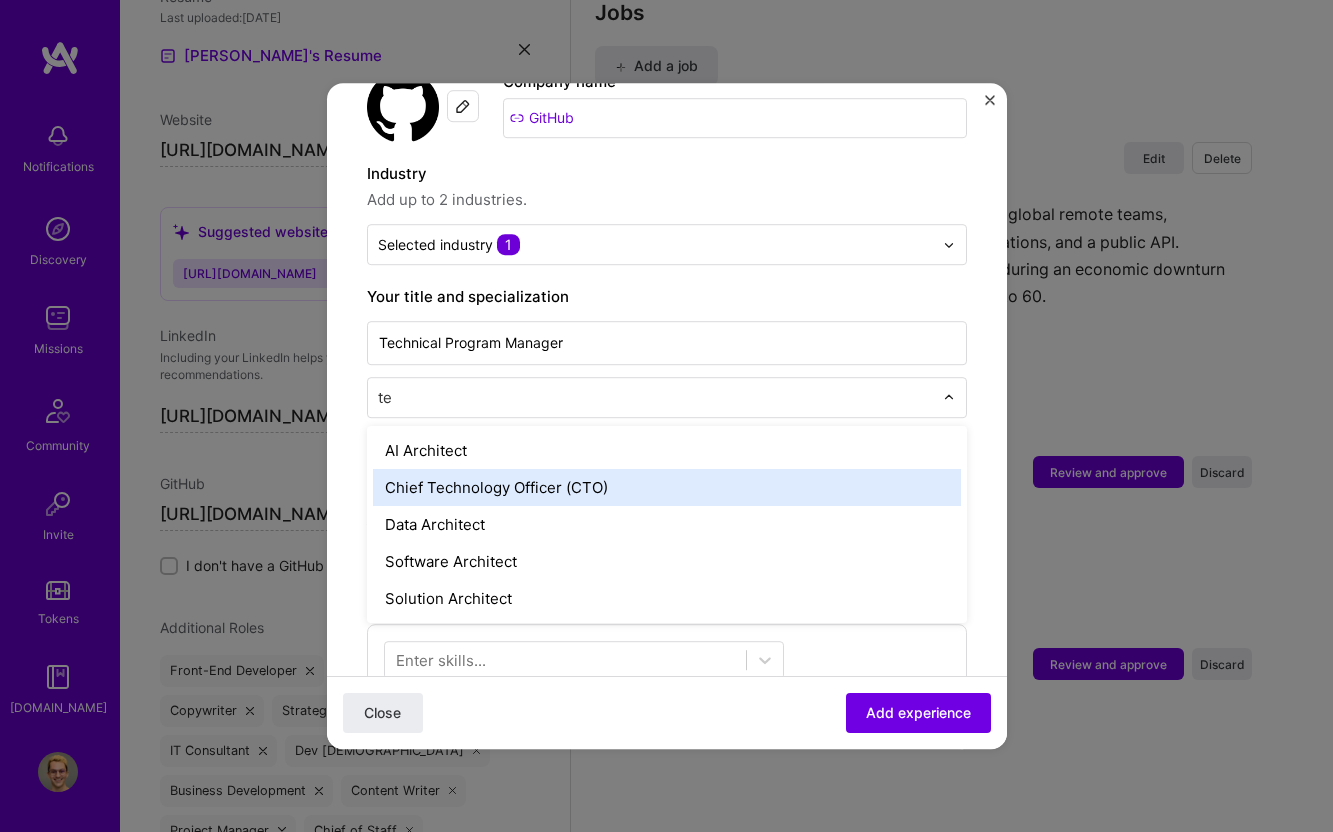 type on "t" 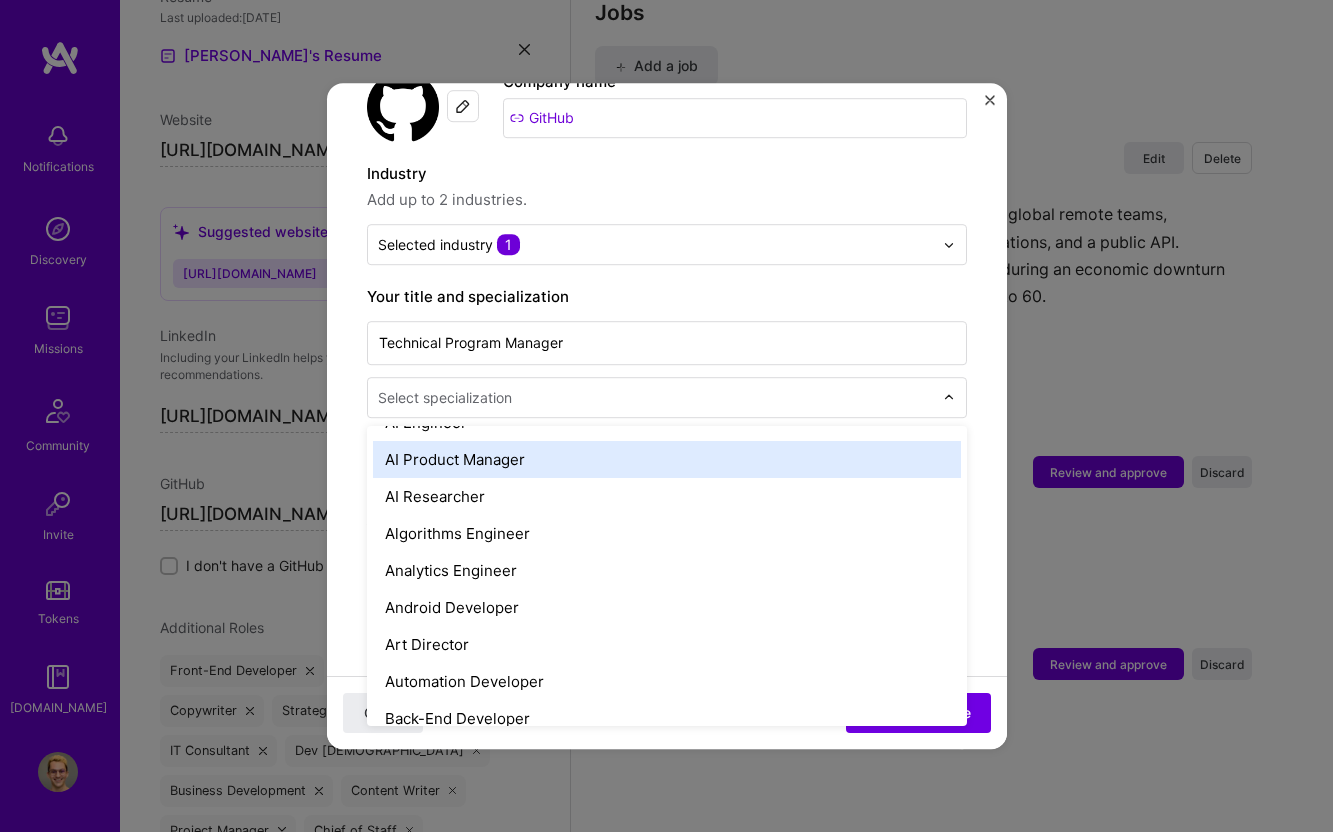 scroll, scrollTop: 0, scrollLeft: 0, axis: both 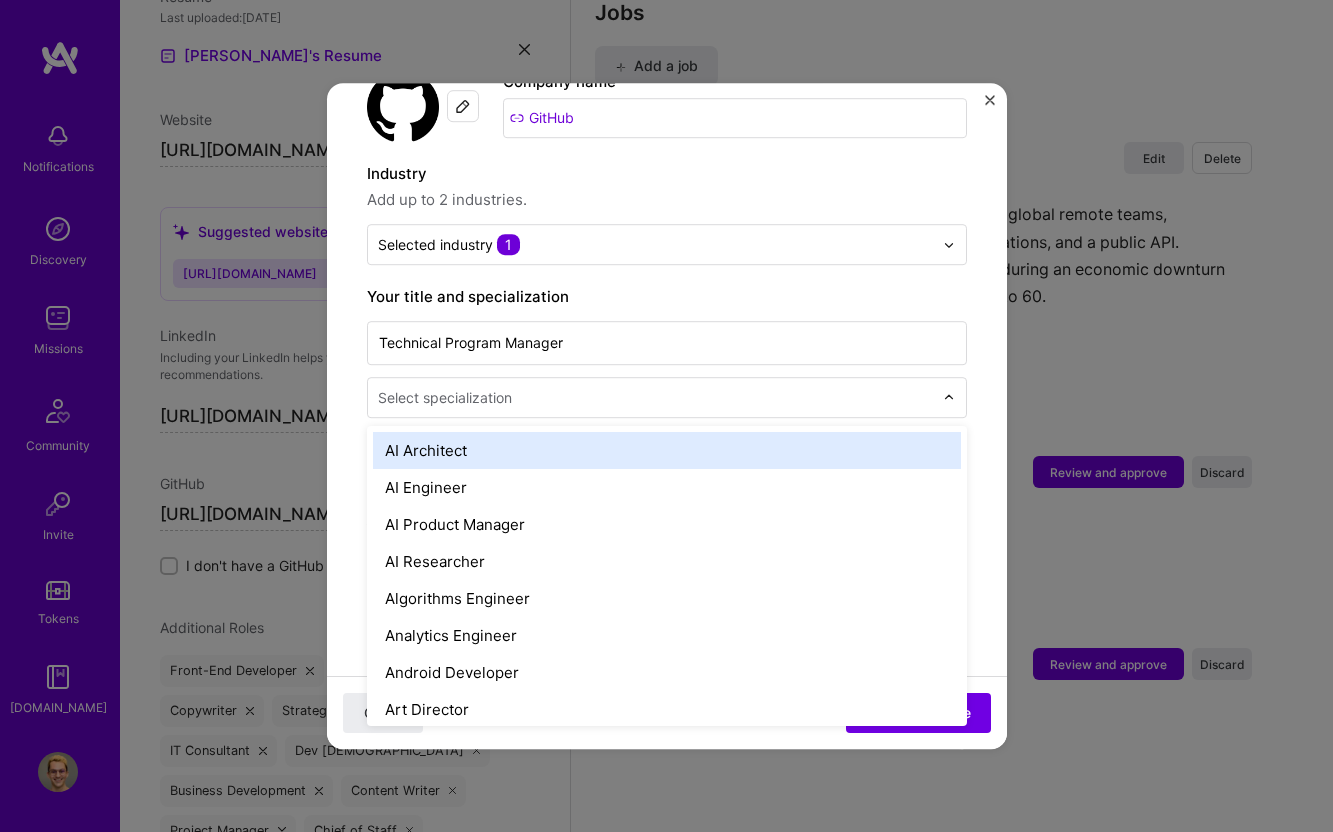 click on "Adding suggested job This job is suggested based on your LinkedIn, resume or A.Team activity. Create a job experience Jobs help companies understand your past experience. Company logo Company name GitHub
Industry Add up to 2 industries. Selected industry 1 Your title and specialization Technical Program Manager option AI Architect focused, 1 of 70. 70 results available. Use Up and Down to choose options, press Enter to select the currently focused option, press Escape to exit the menu, press Tab to select the option and exit the menu. Select specialization AI Architect AI Engineer AI Product Manager AI Researcher Algorithms Engineer Analytics Engineer Android Developer Art Director Automation Developer Back-End Developer Blockchain Developer Brand Designer Brand Expert Business Development Chief Technology Officer (CTO) Chief of Staff Cloud Expert Community Manager Content Writer Copywriter Data Analyst Data Architect Data Engineer Data Scientist Deep Learning Engineer Dev Evangelist Law Expert" at bounding box center [667, 546] 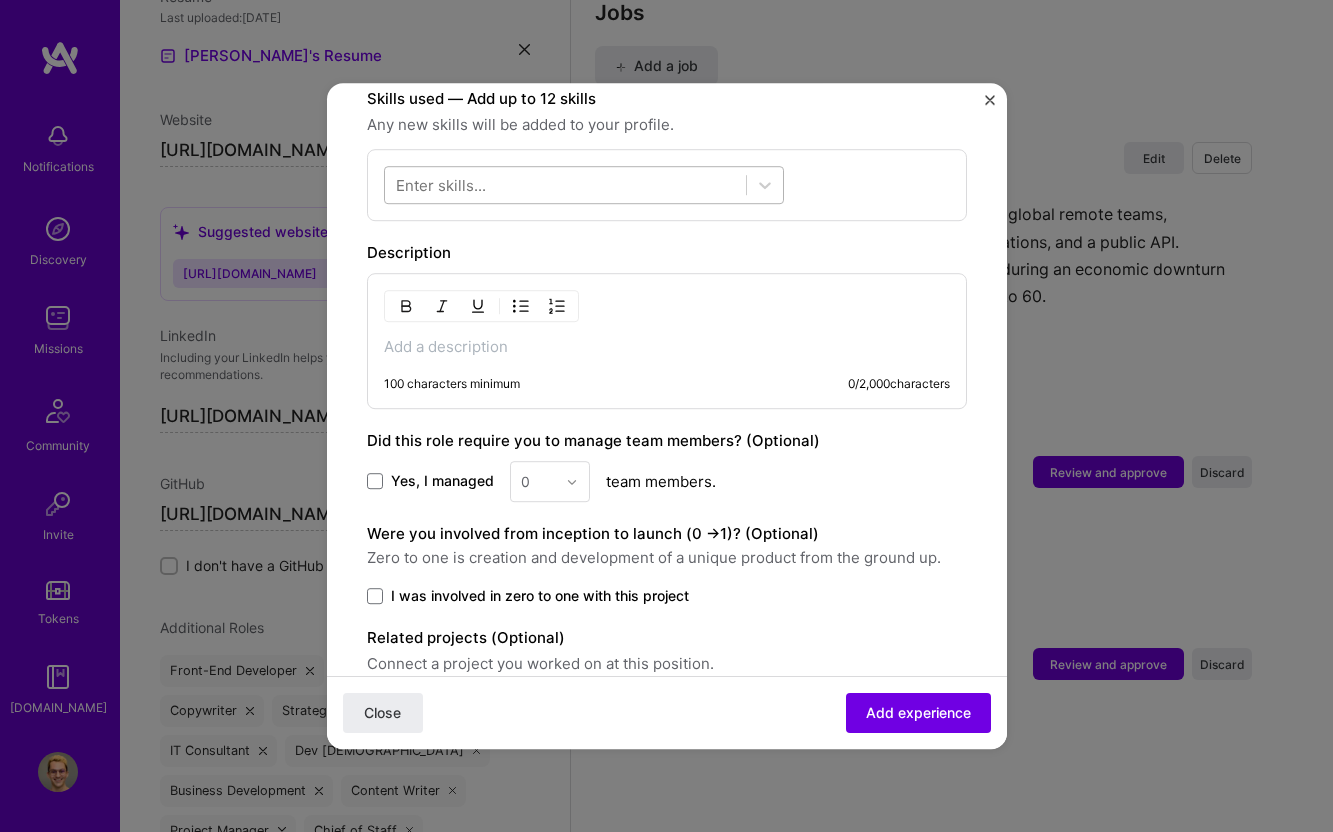 scroll, scrollTop: 781, scrollLeft: 0, axis: vertical 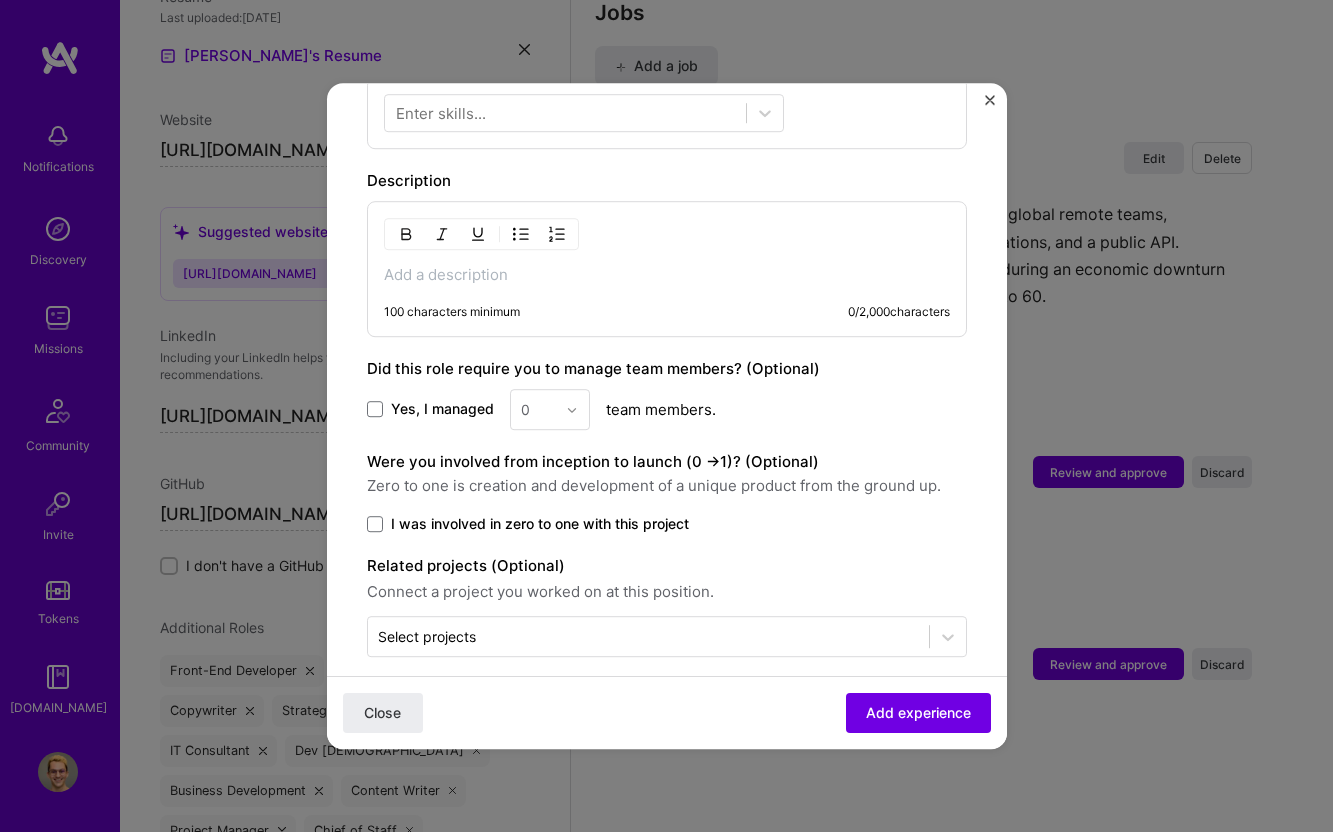 click at bounding box center [667, 275] 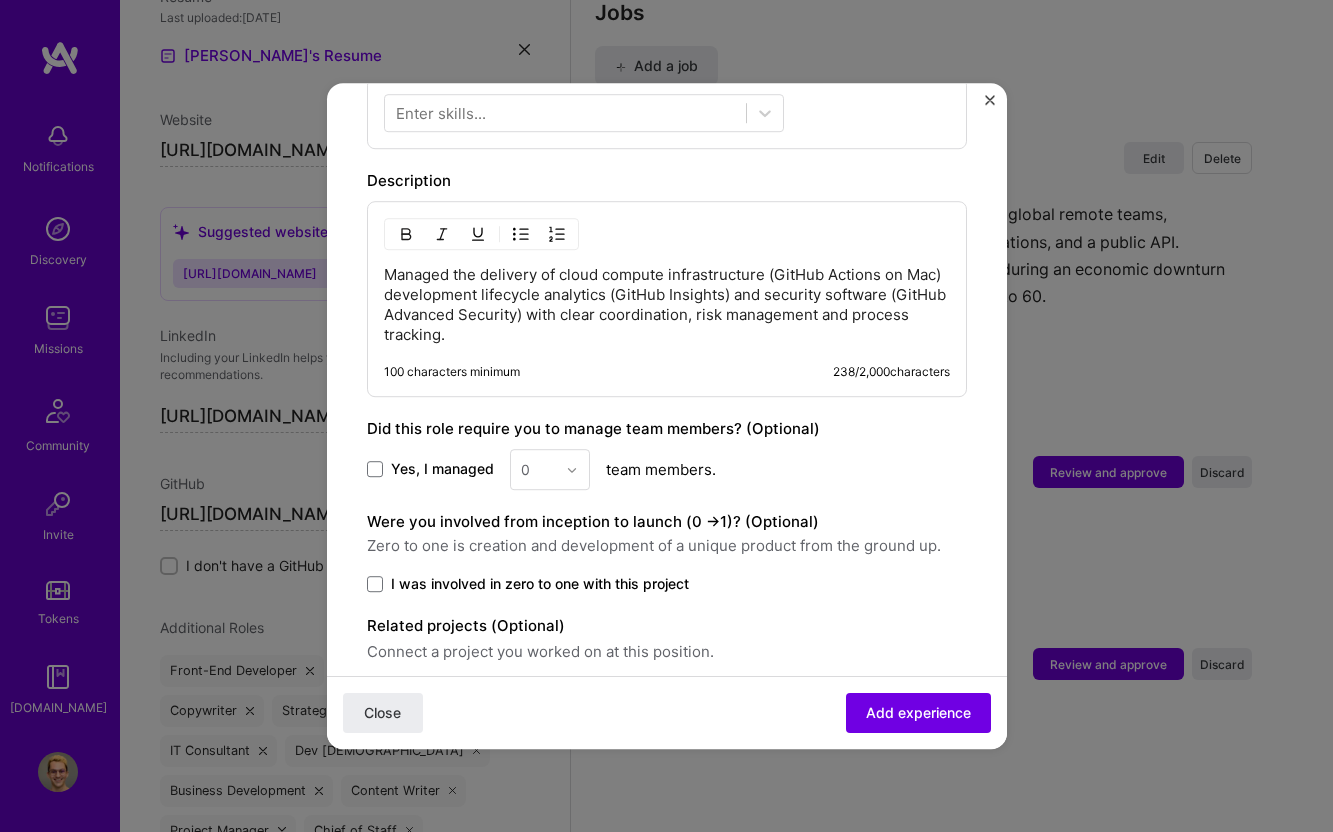 scroll, scrollTop: 841, scrollLeft: 0, axis: vertical 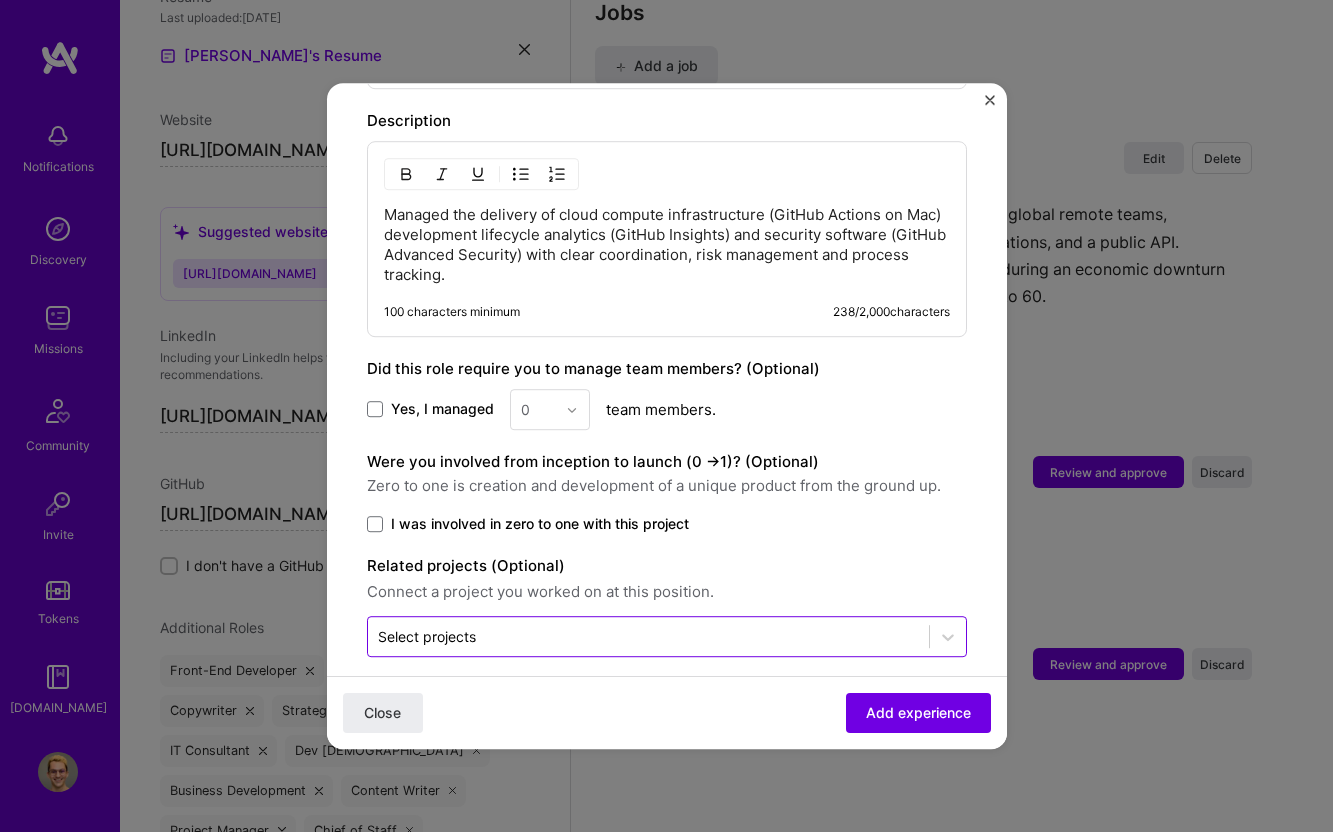 click at bounding box center (648, 636) 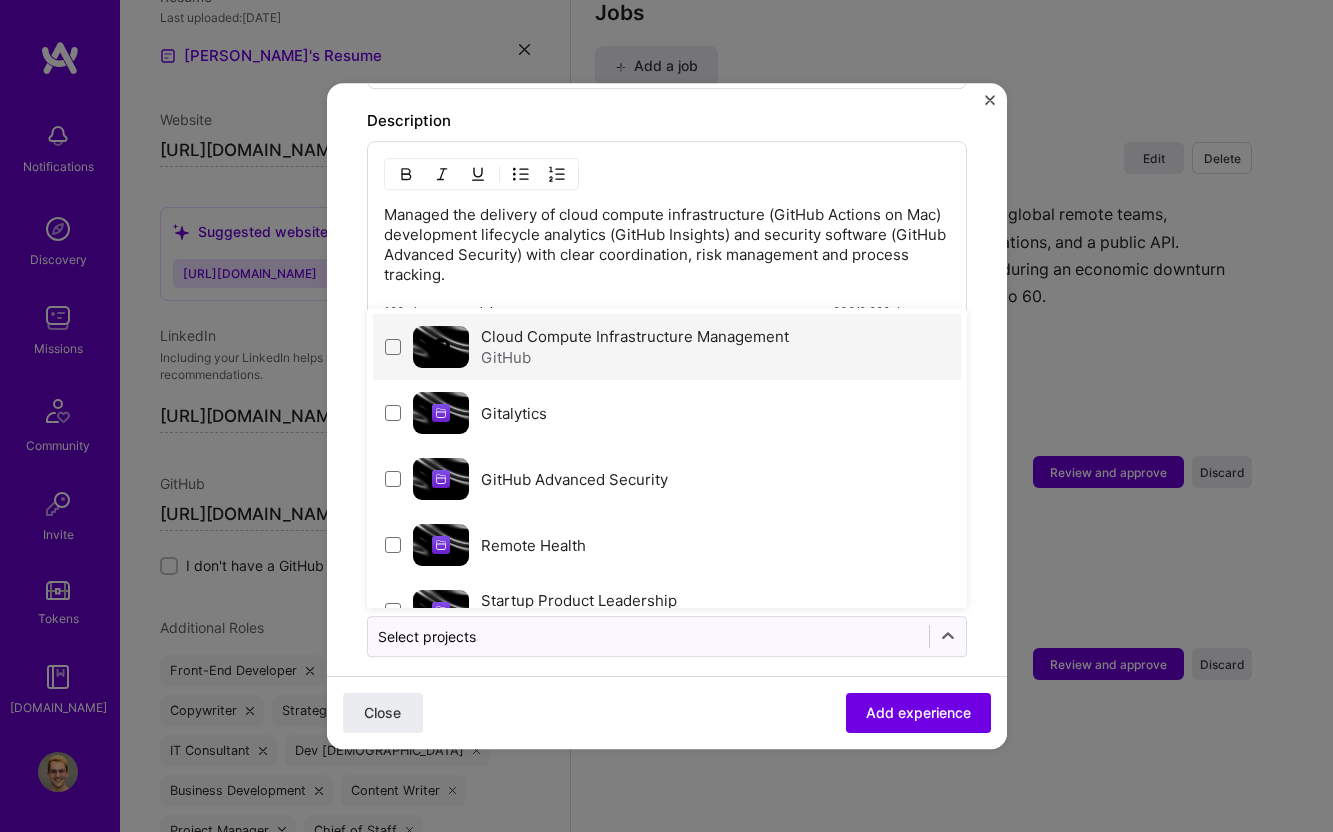 click on "GitHub" at bounding box center [635, 357] 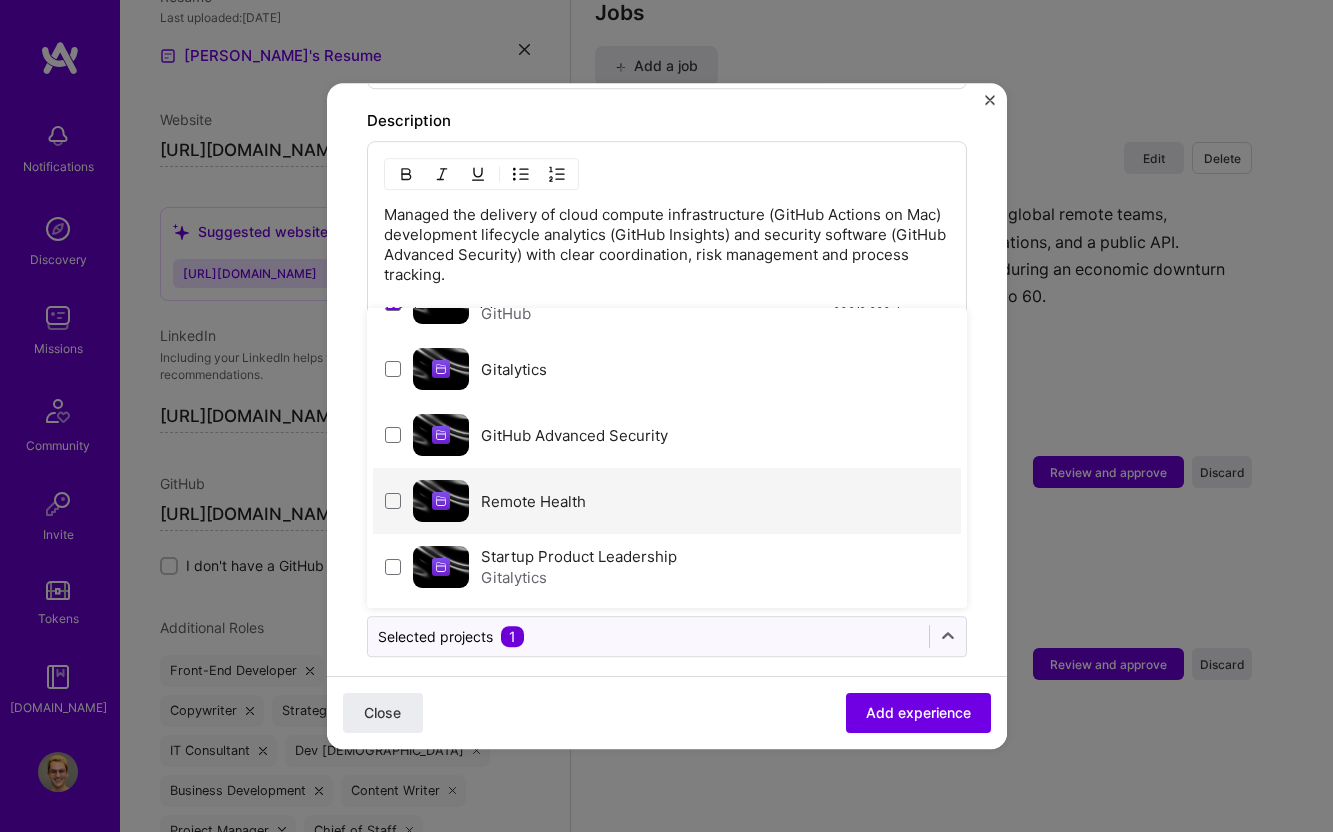 scroll, scrollTop: 45, scrollLeft: 0, axis: vertical 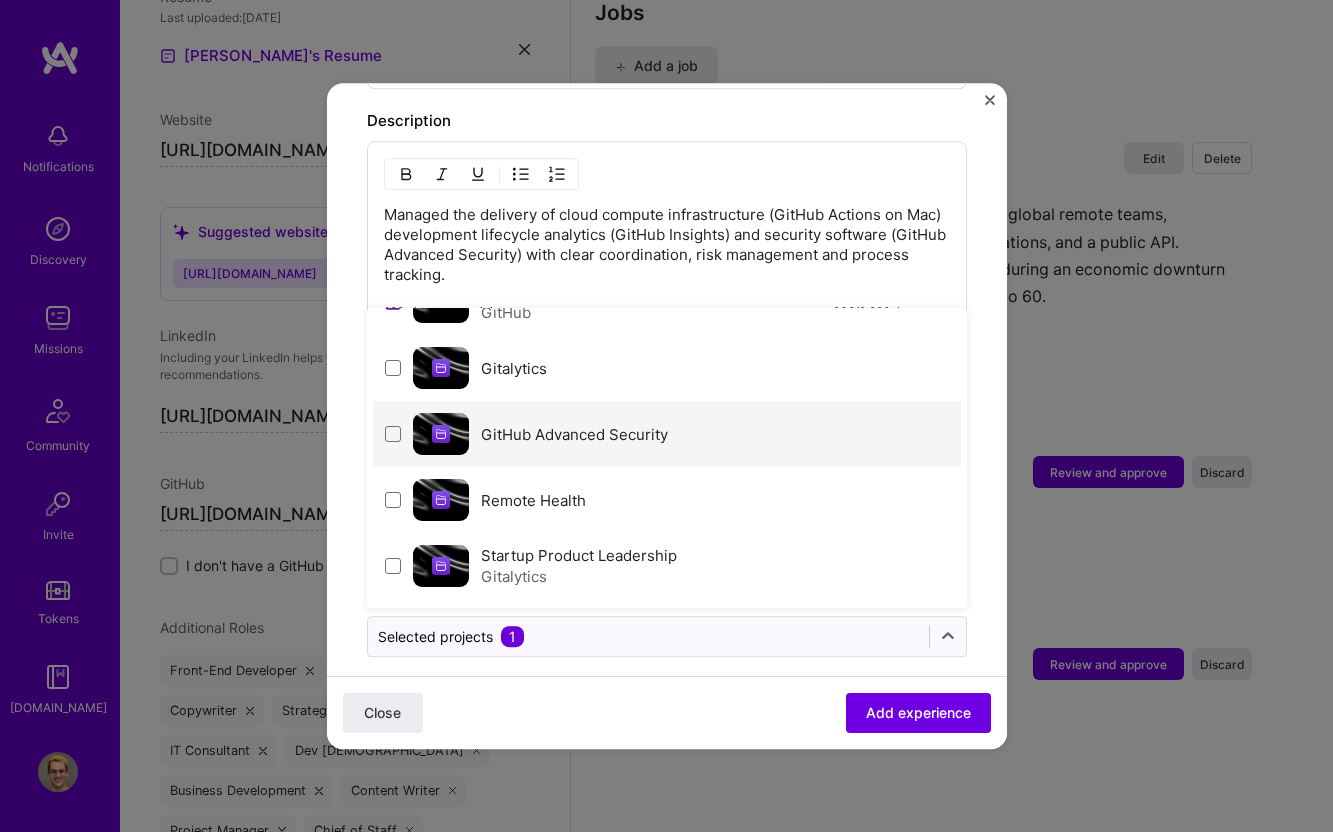 click on "GitHub Advanced Security" at bounding box center [667, 434] 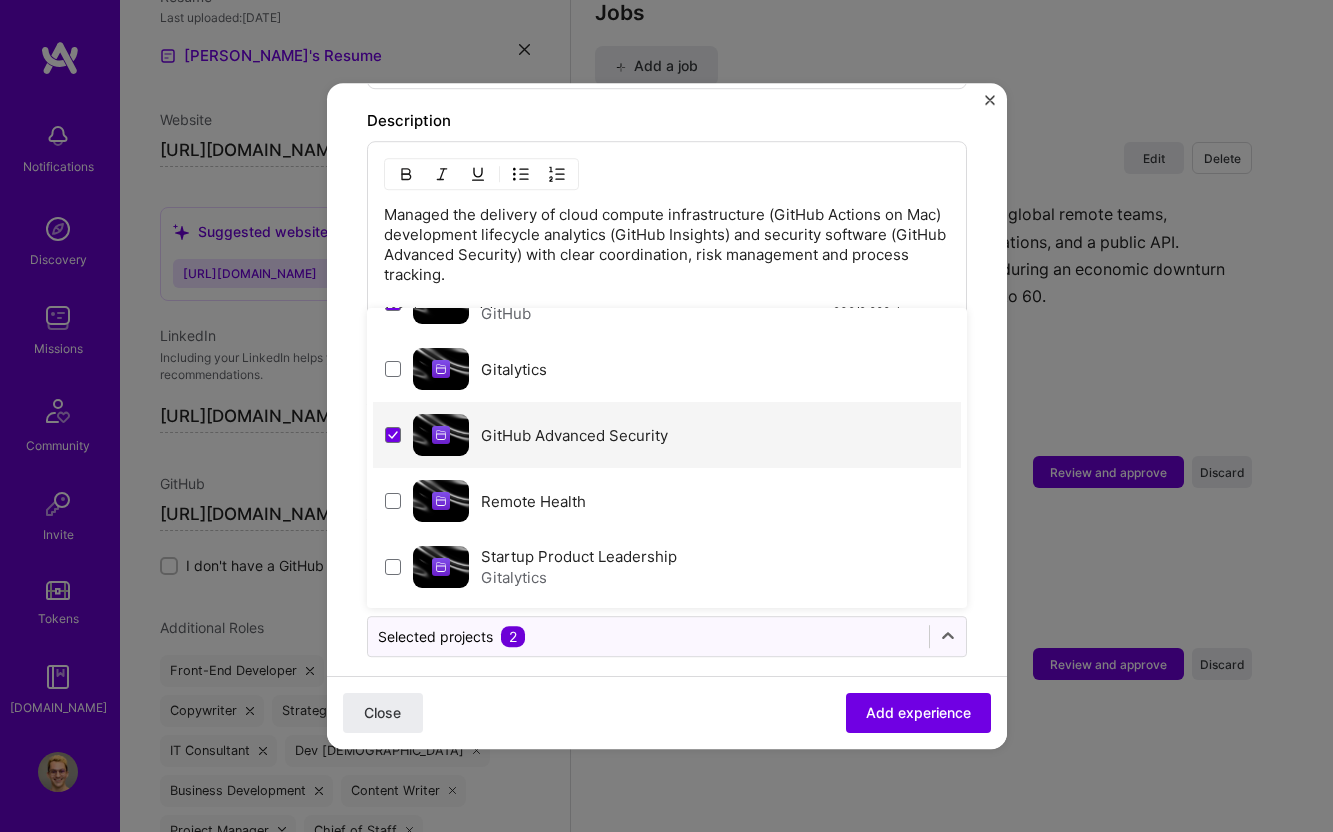 scroll, scrollTop: 108, scrollLeft: 0, axis: vertical 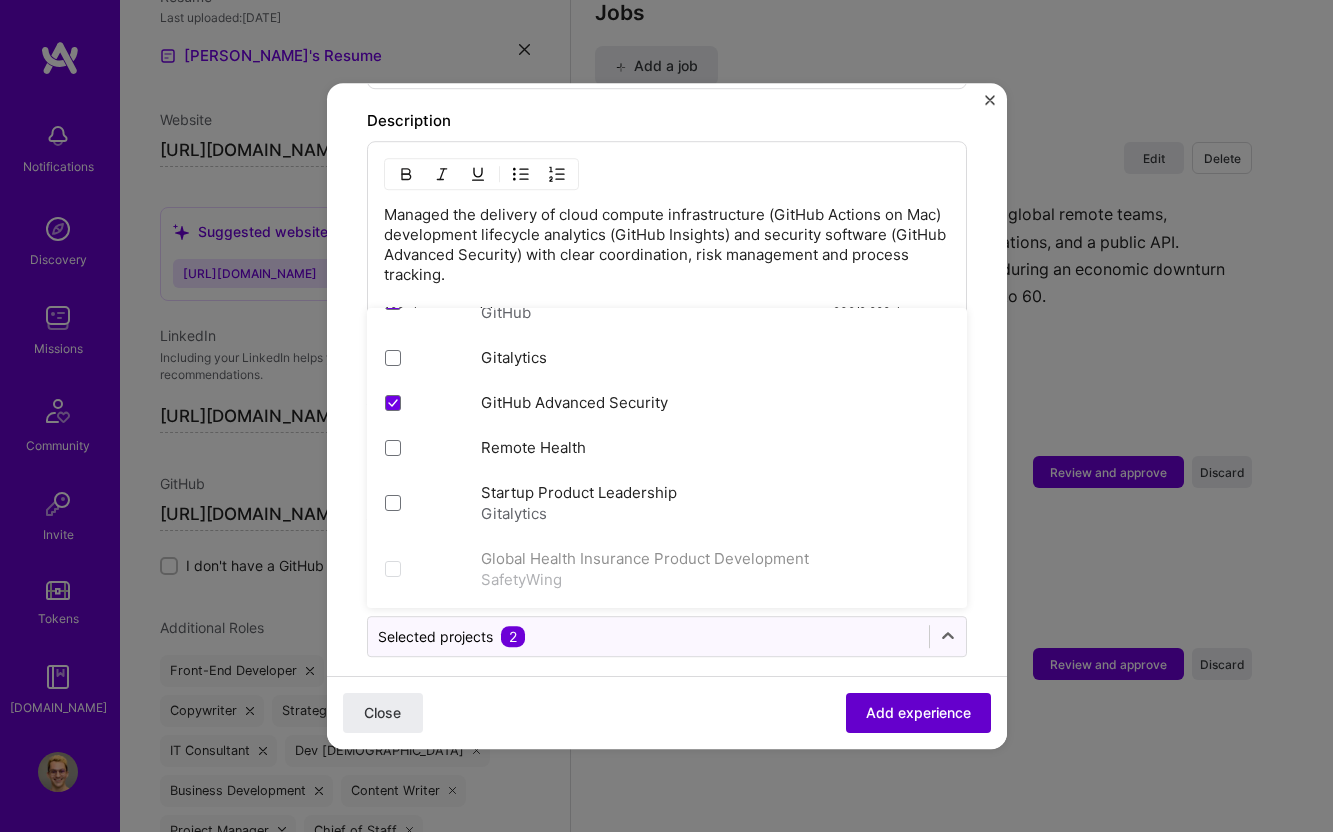 click on "Add experience" at bounding box center (918, 713) 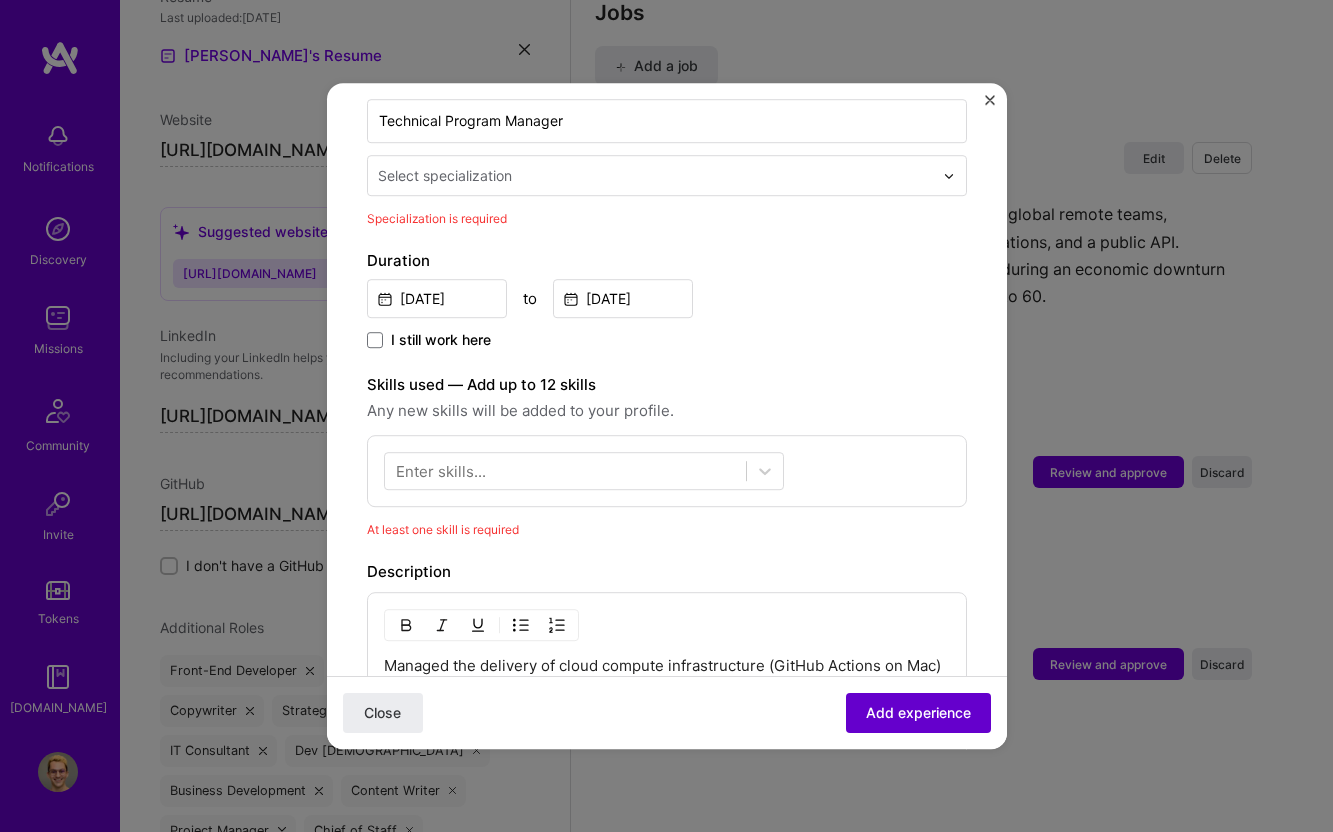 scroll, scrollTop: 415, scrollLeft: 0, axis: vertical 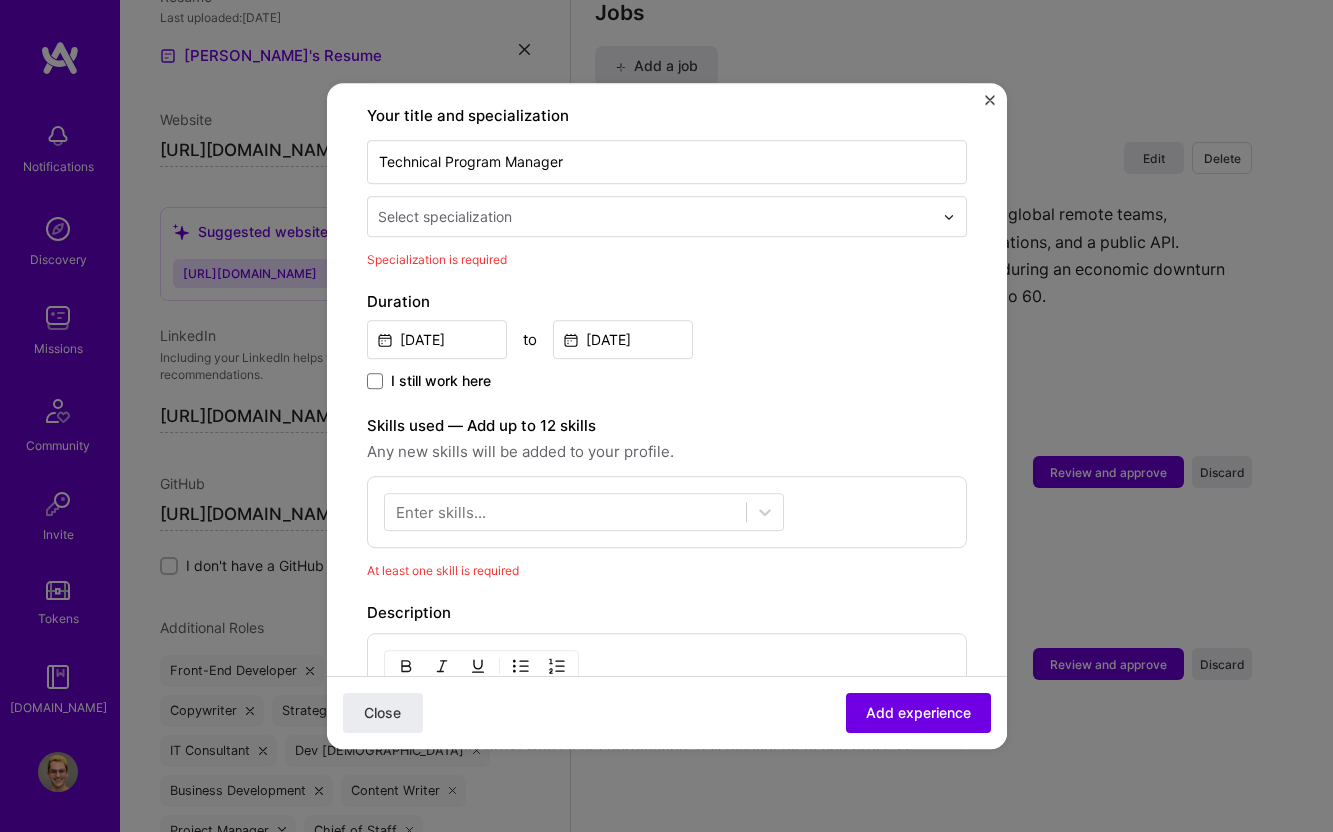click at bounding box center [657, 216] 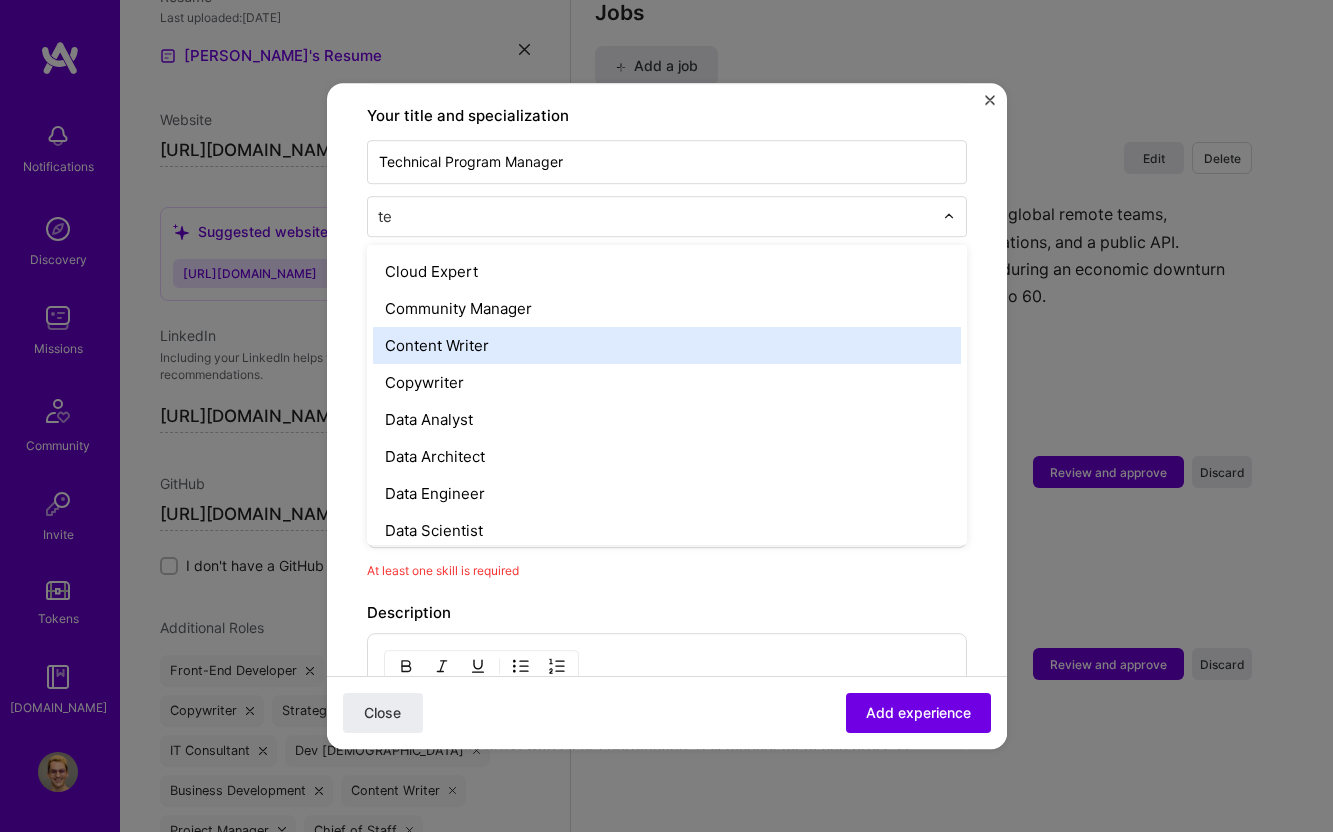 scroll, scrollTop: 0, scrollLeft: 0, axis: both 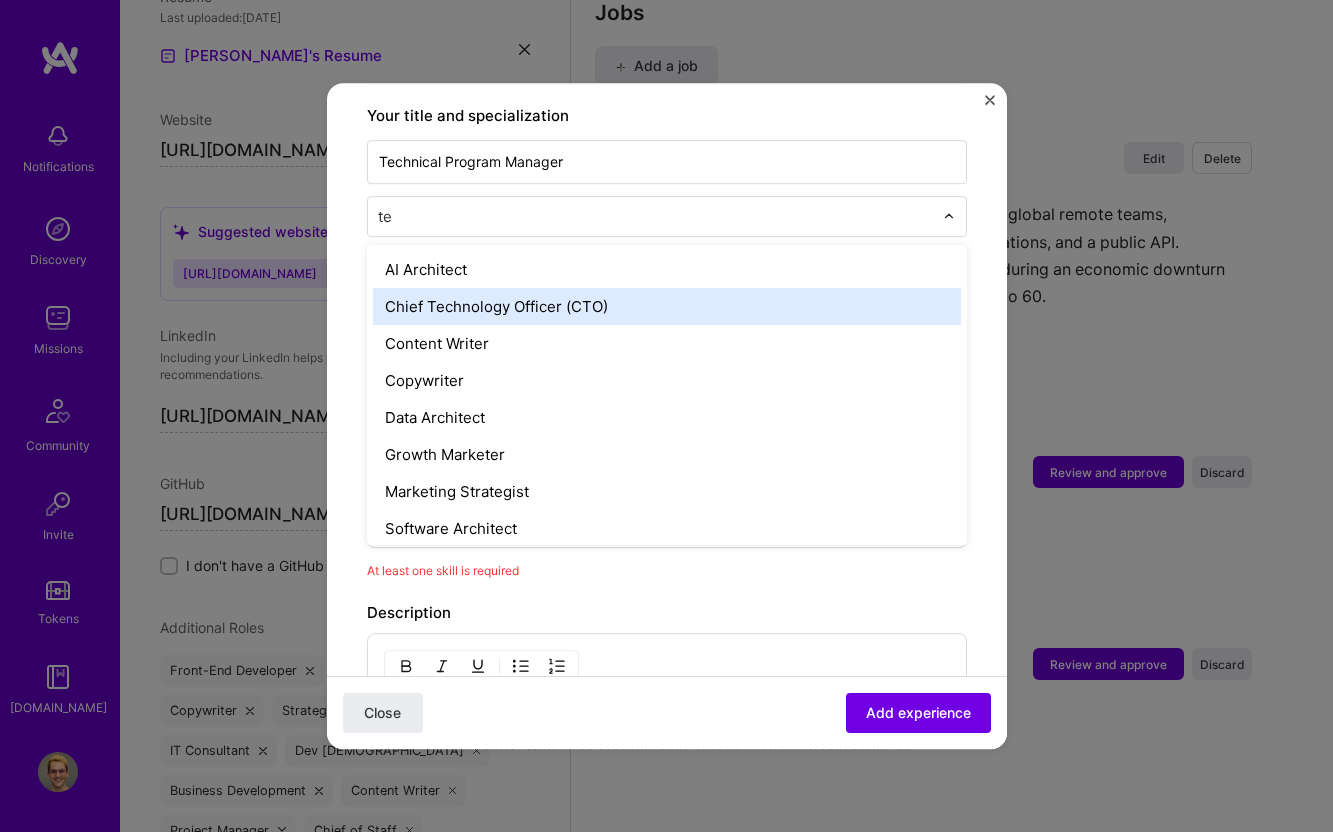type on "t" 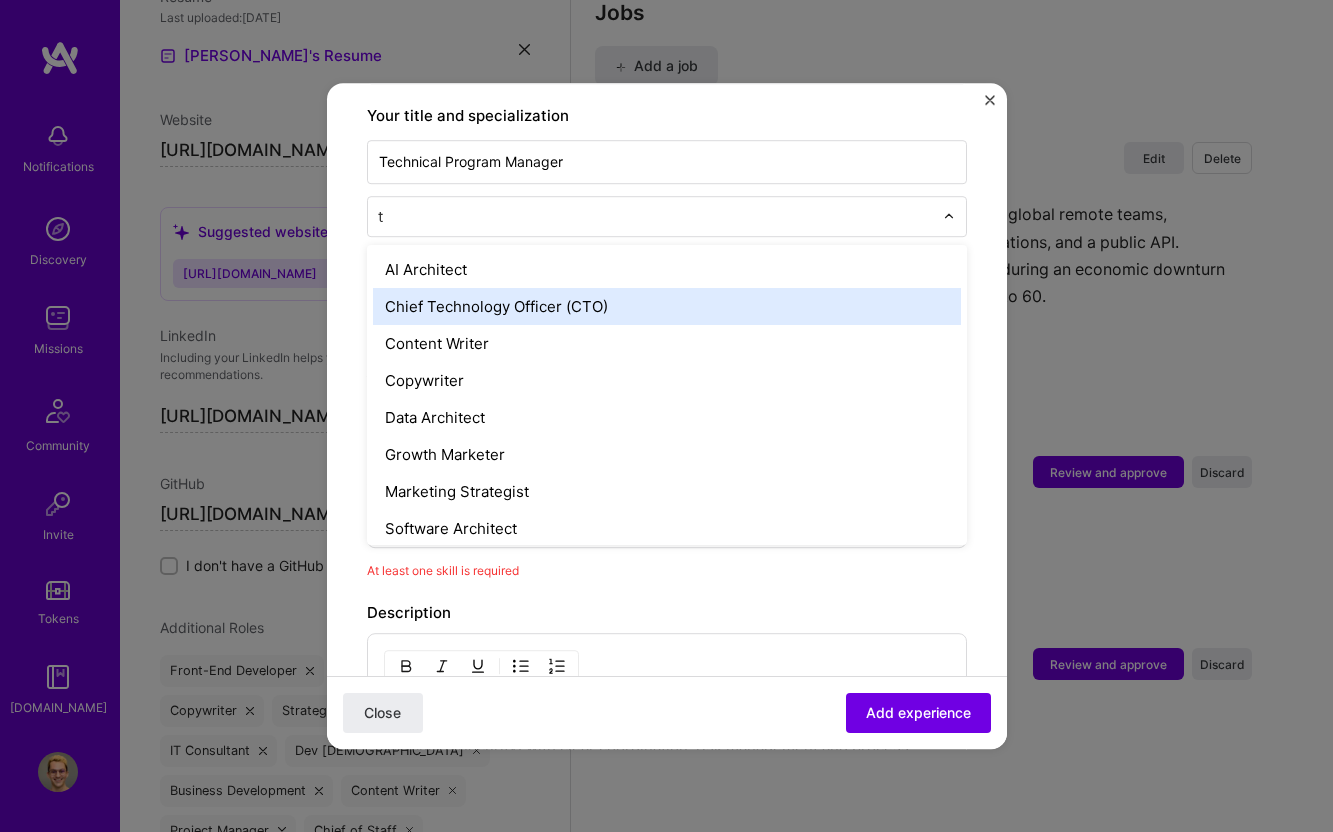 type 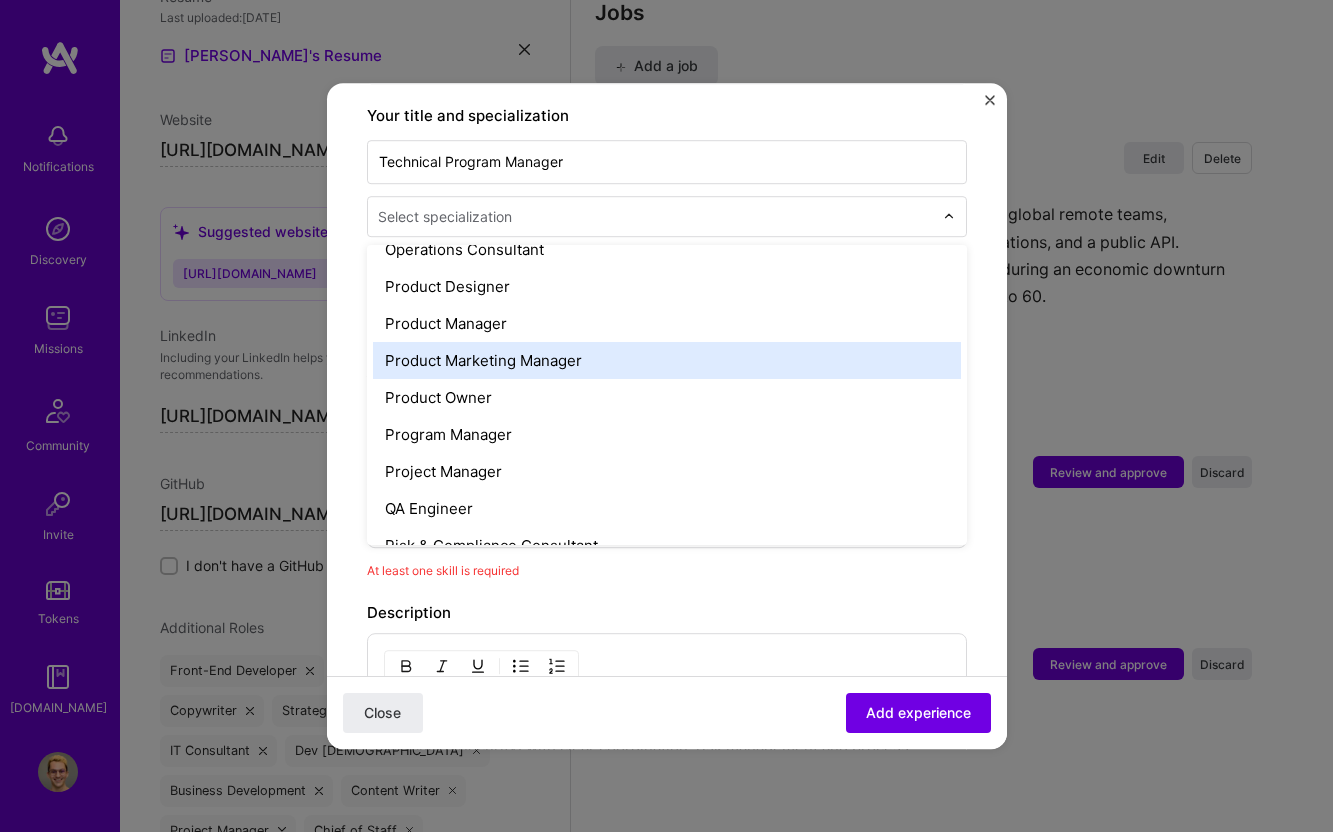scroll, scrollTop: 1807, scrollLeft: 0, axis: vertical 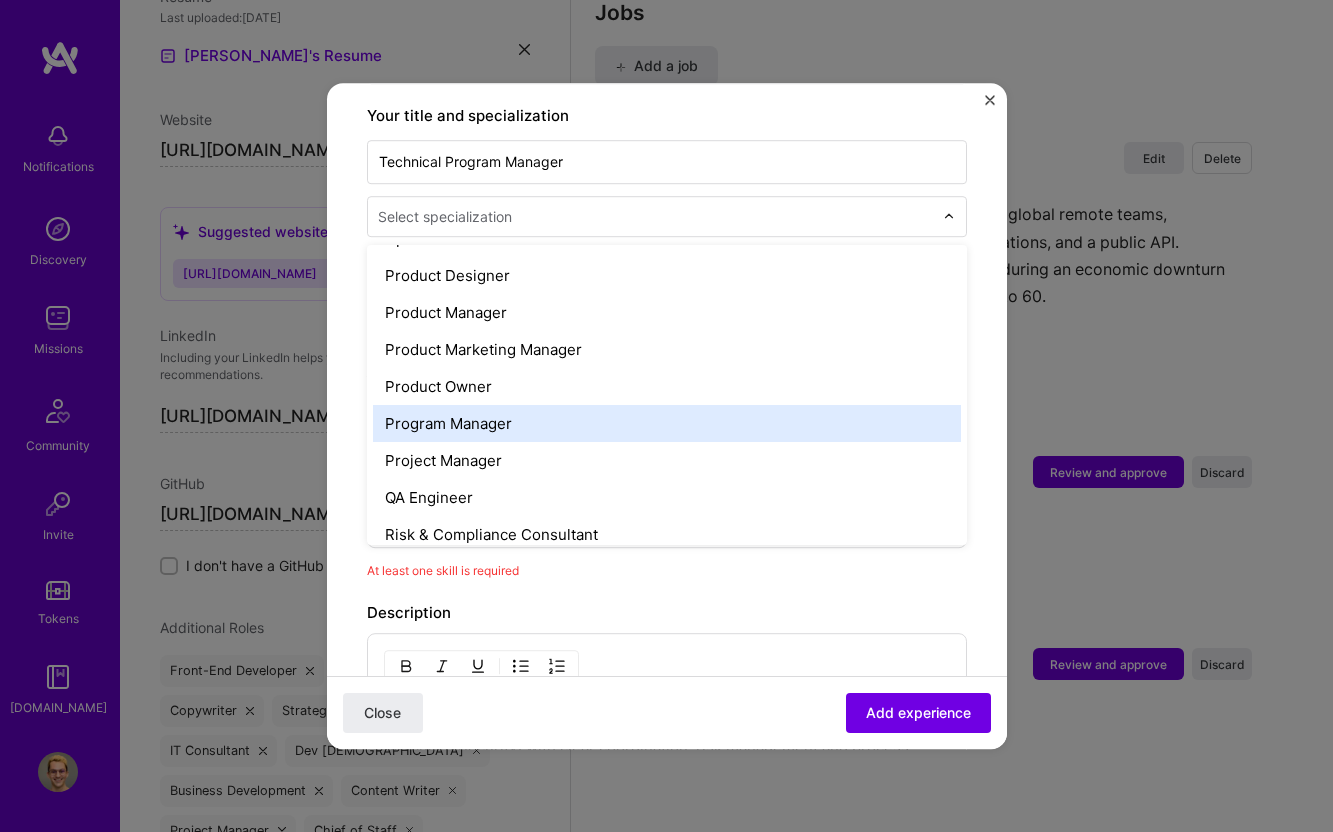 click on "Program Manager" at bounding box center (667, 423) 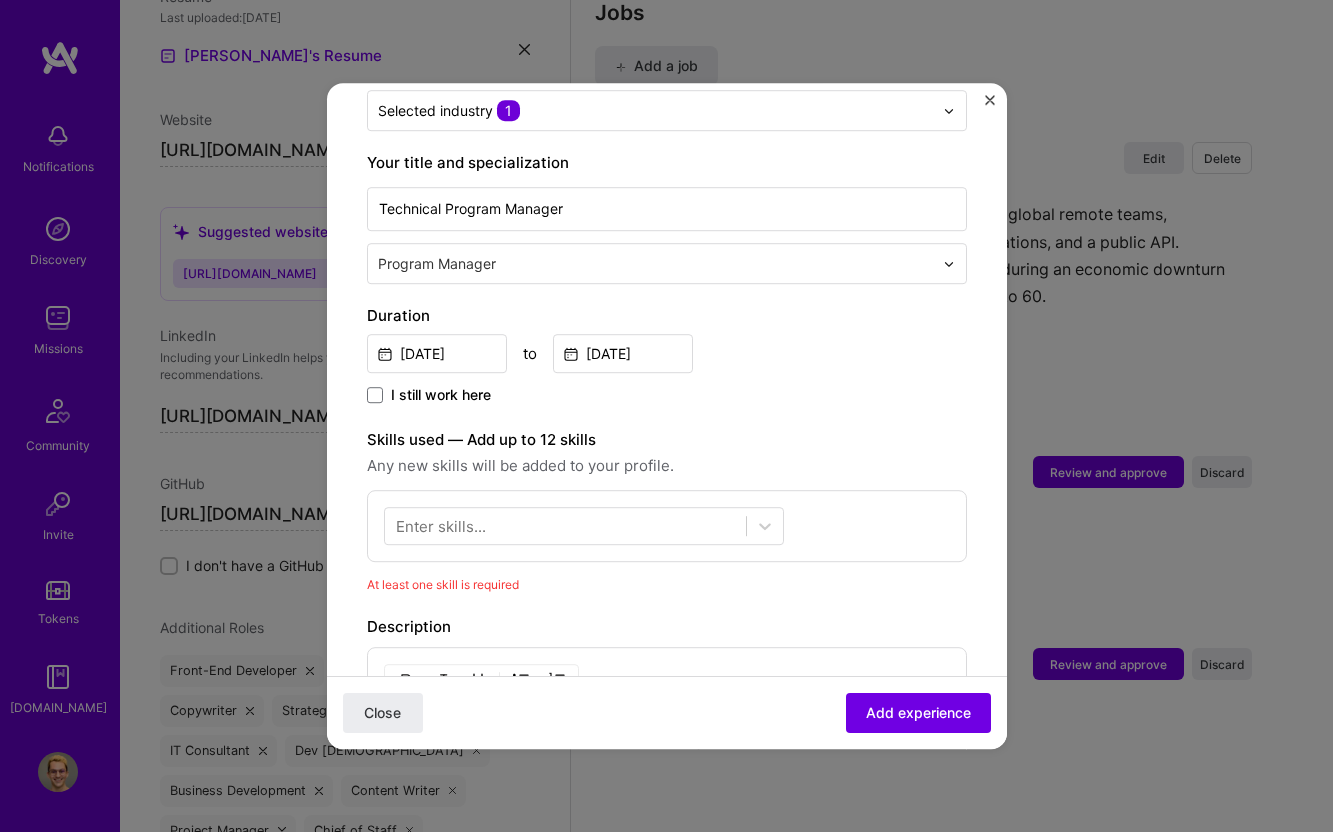 scroll, scrollTop: 328, scrollLeft: 0, axis: vertical 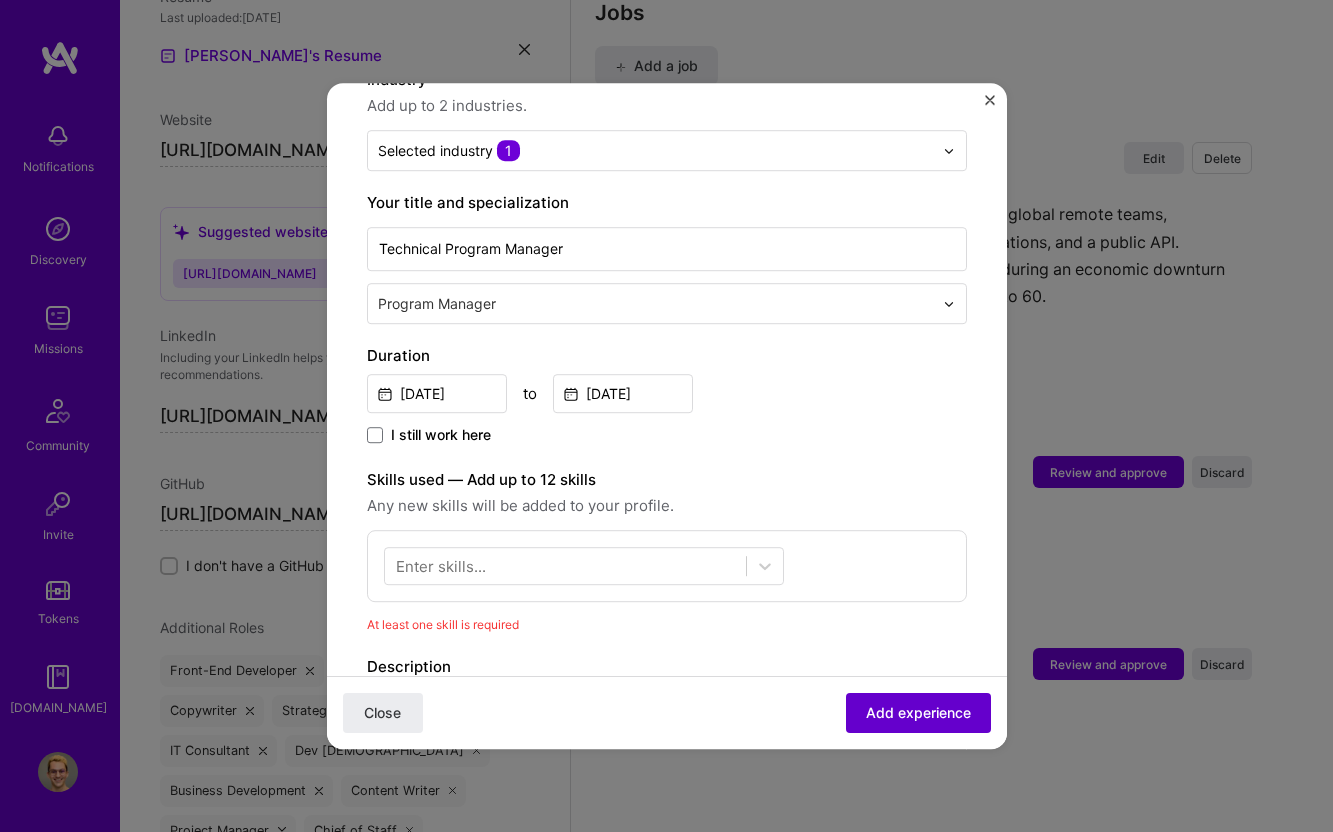 click on "Add experience" at bounding box center (918, 713) 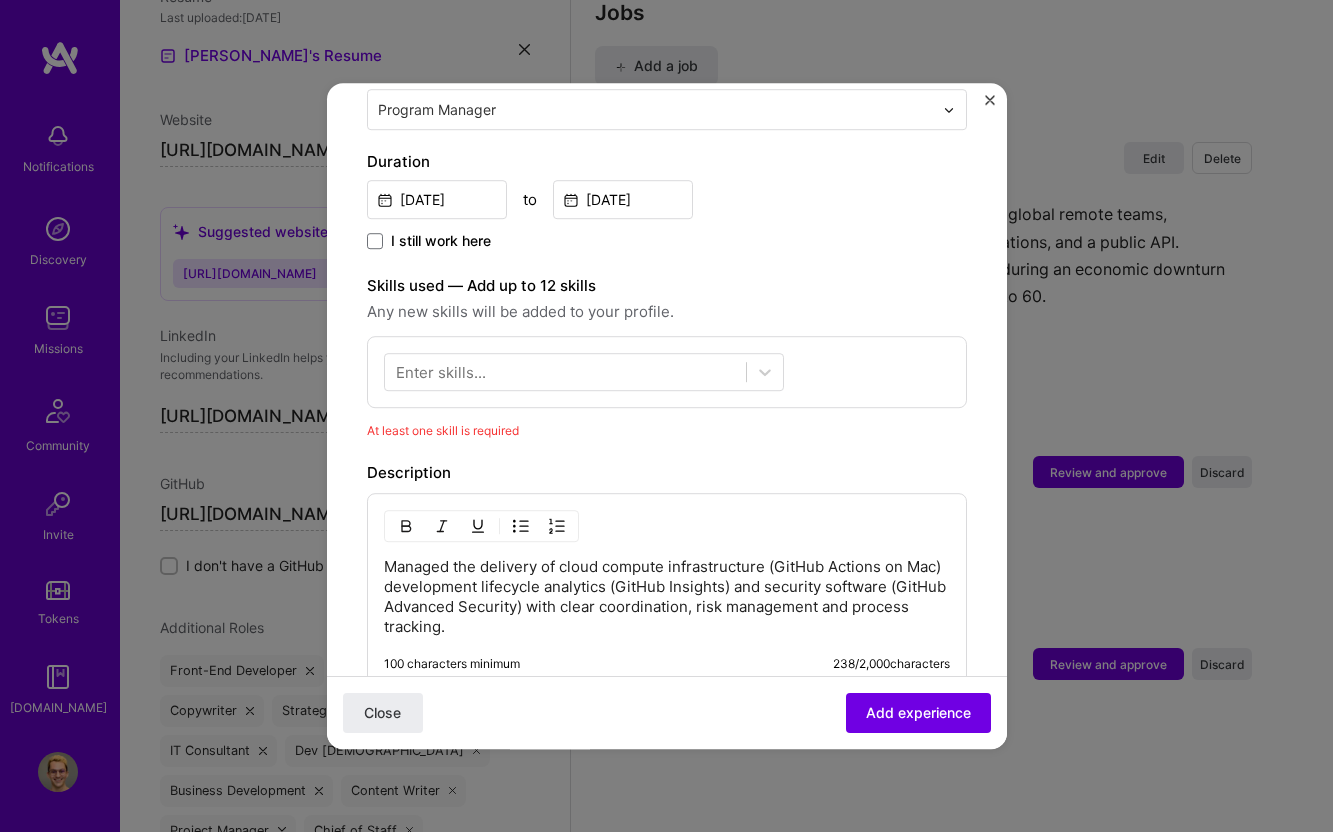 scroll, scrollTop: 692, scrollLeft: 0, axis: vertical 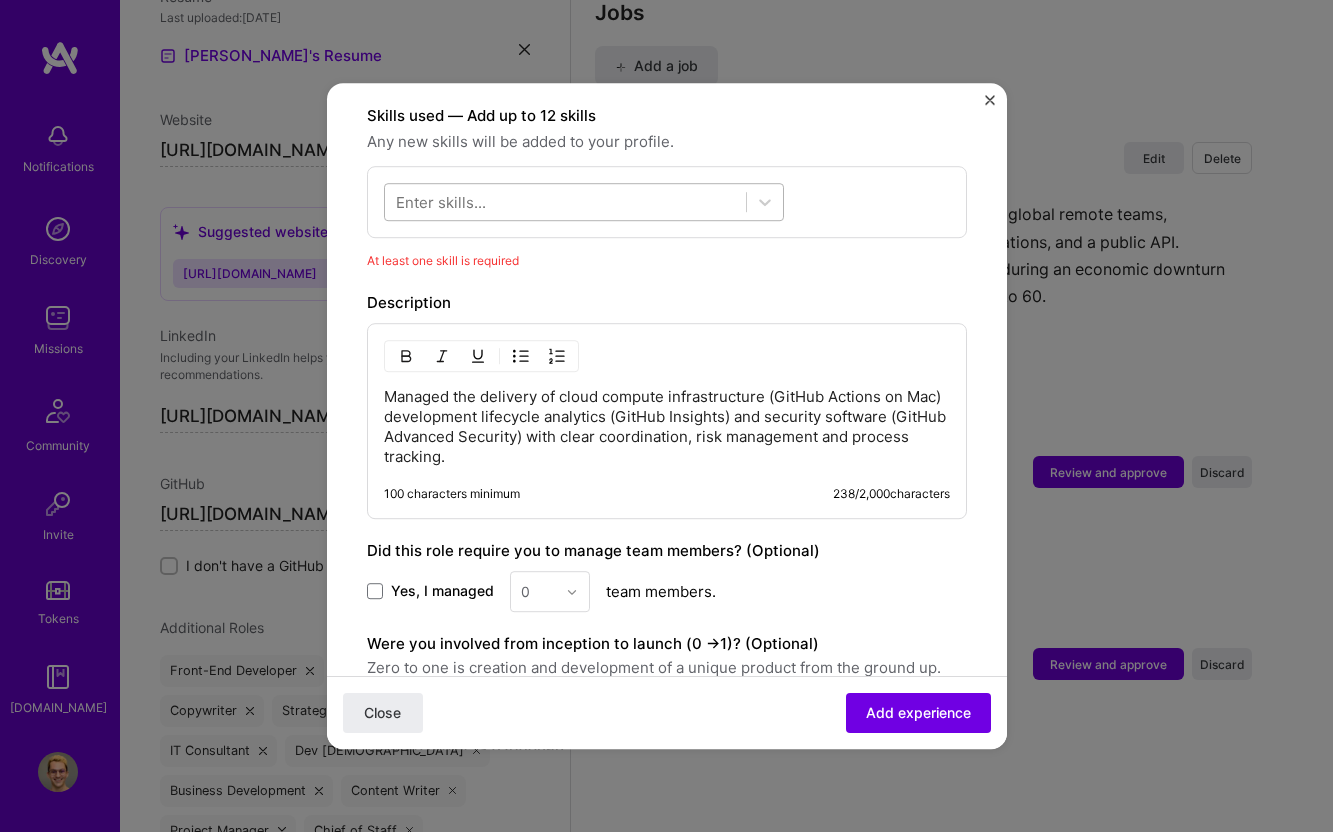 click at bounding box center [565, 202] 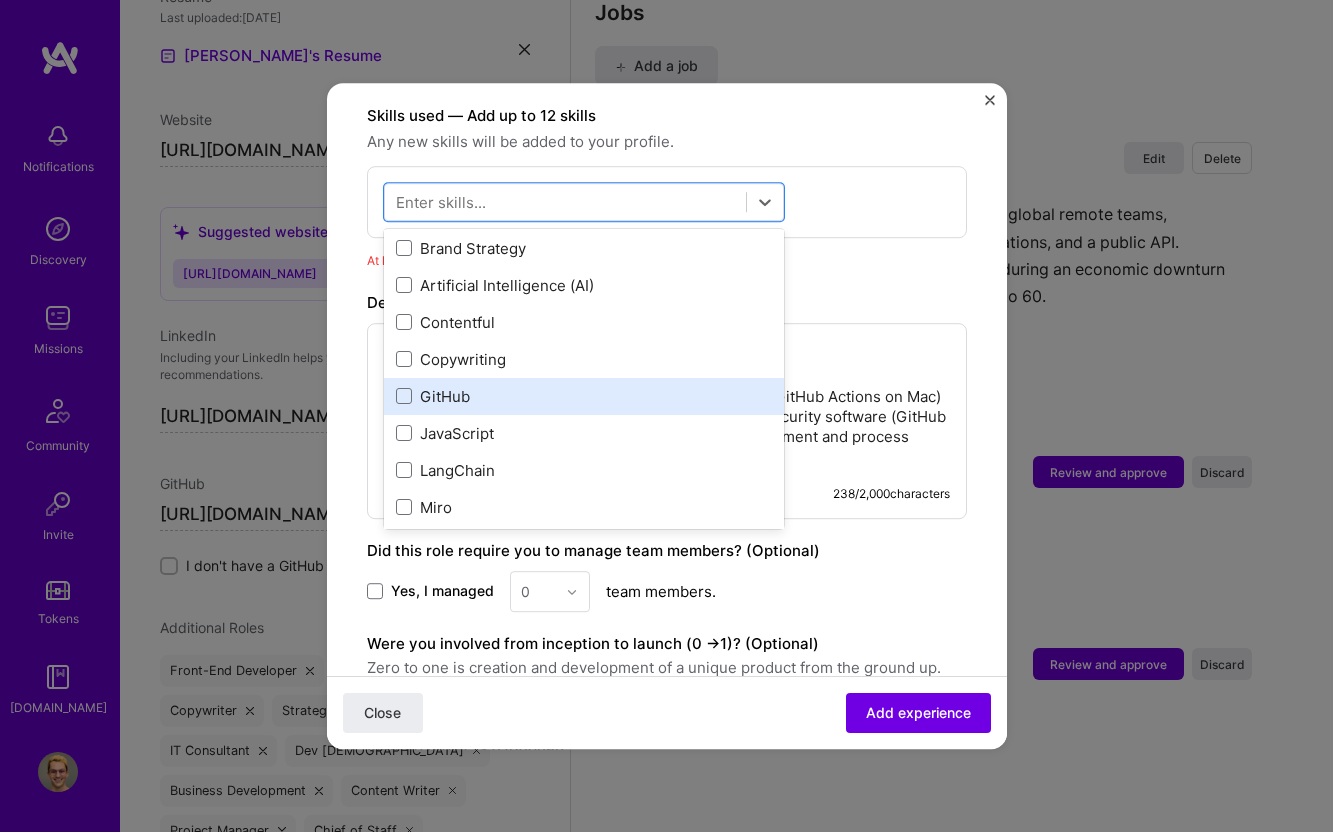 click on "GitHub" at bounding box center (584, 396) 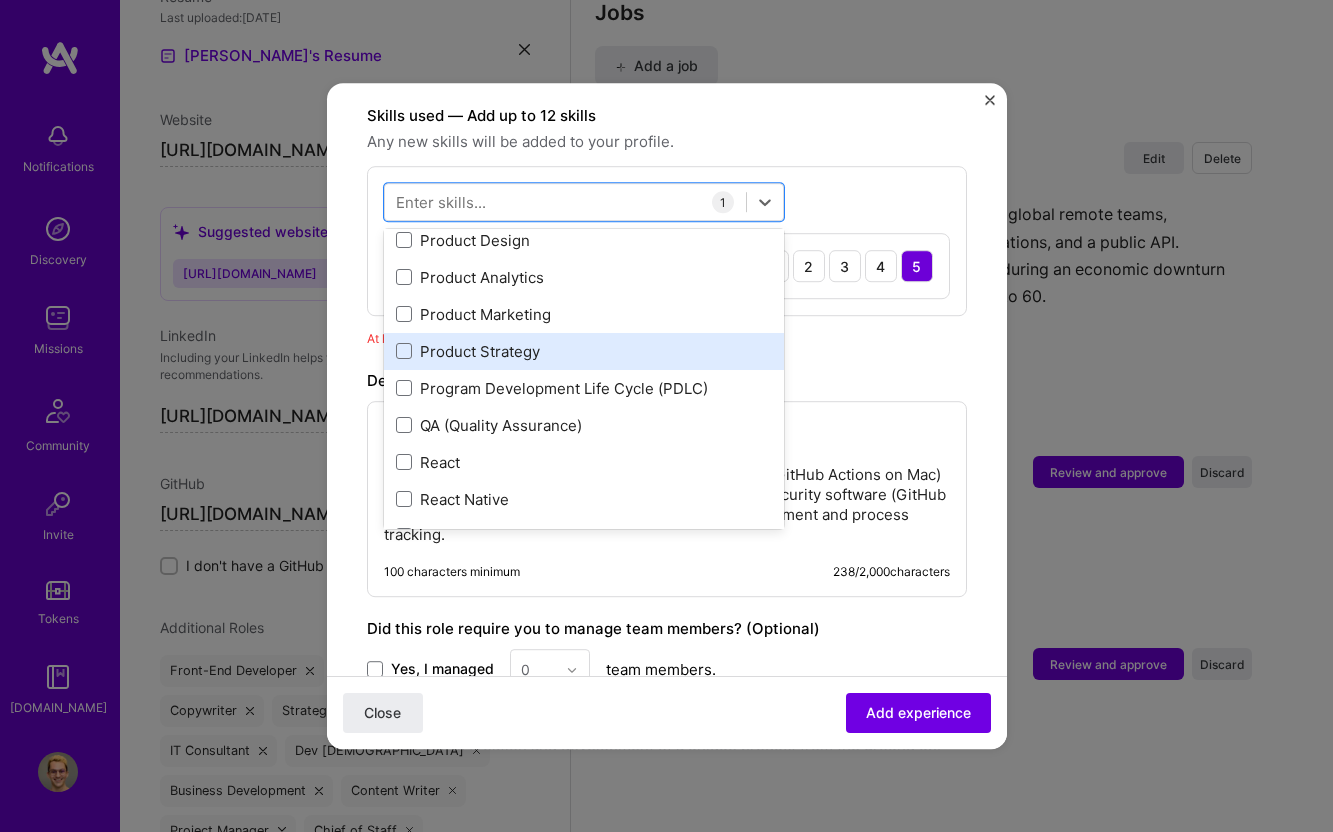scroll, scrollTop: 493, scrollLeft: 0, axis: vertical 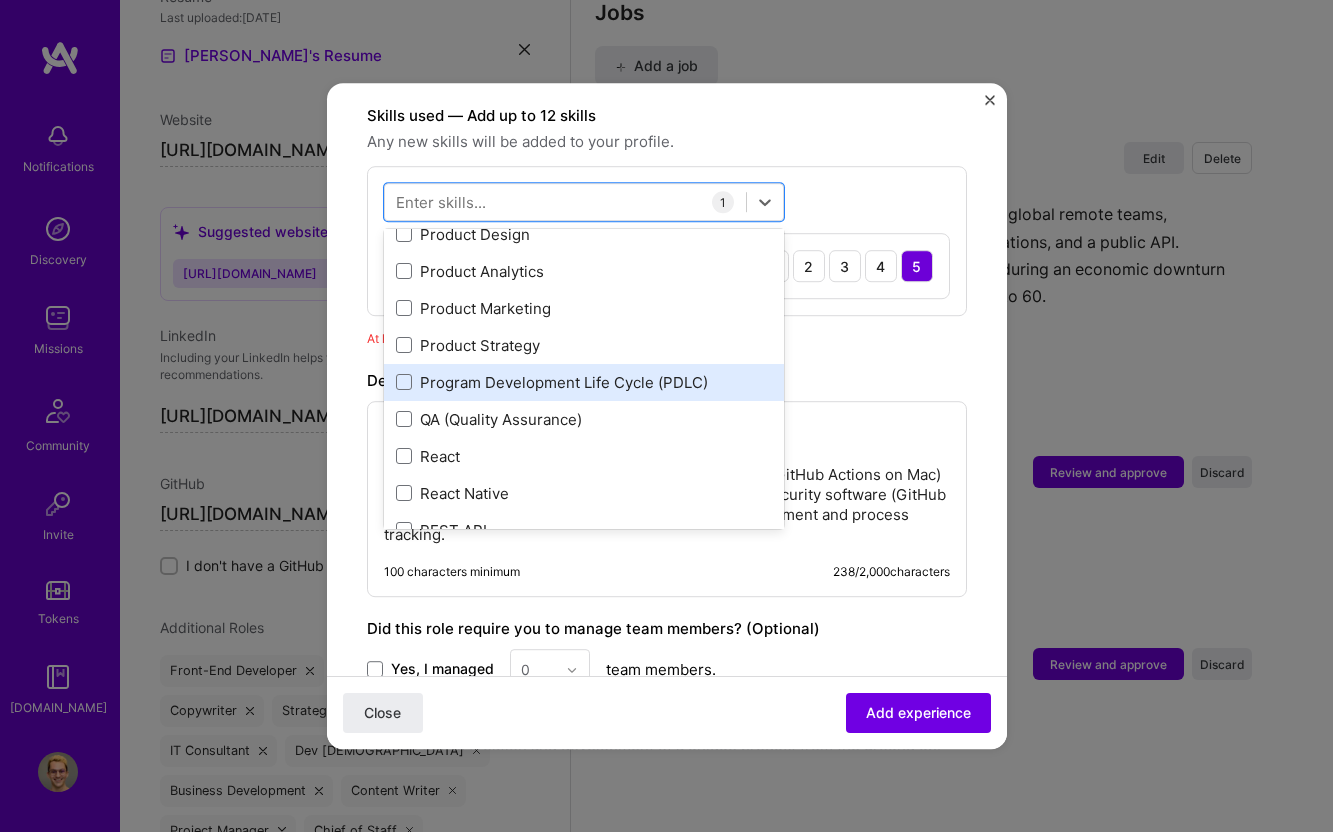 click on "Program Development Life Cycle (PDLC)" at bounding box center (584, 382) 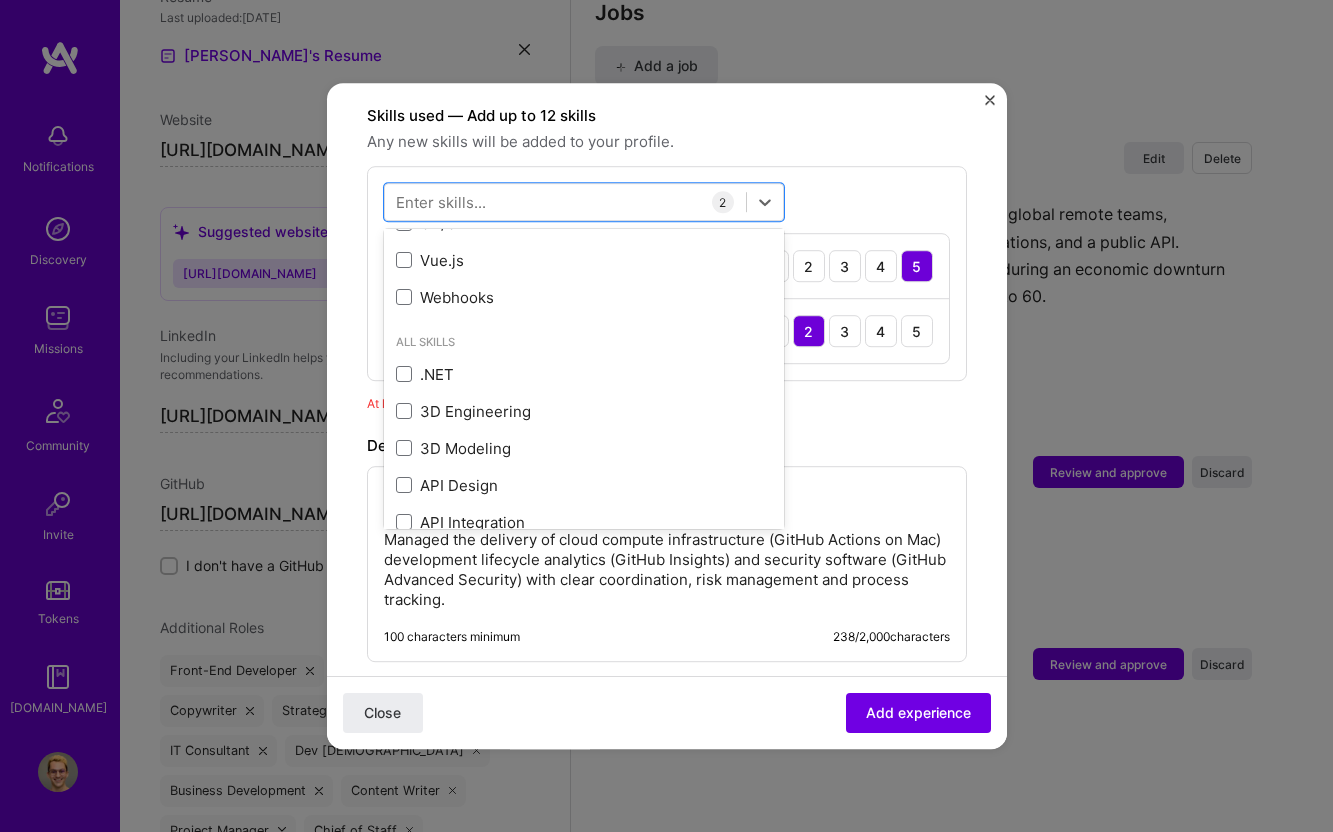 scroll, scrollTop: 1017, scrollLeft: 0, axis: vertical 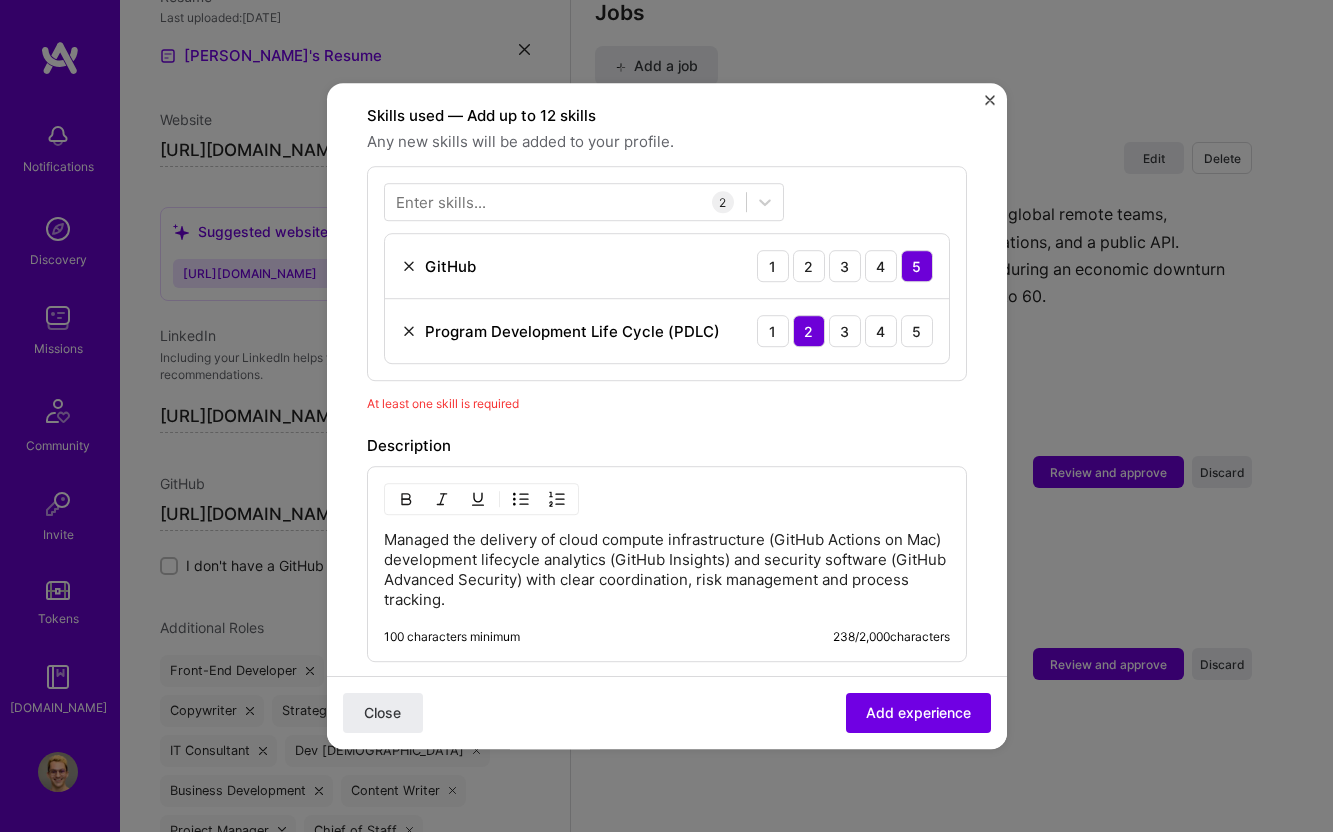 click on "Adding suggested job This job is suggested based on your LinkedIn, resume or A.Team activity. Create a job experience Jobs help companies understand your past experience. Company logo Company name GitHub
Industry Add up to 2 industries. Selected industry 1 Your title and specialization Technical Program Manager Program Manager Duration Sep, 2019
to Dec, 2021
I still work here Skills used — Add up to 12 skills Any new skills will be added to your profile. Enter skills... 2 GitHub 1 2 3 4 5 Program Development Life Cycle (PDLC) 1 2 3 4 5 At least one skill is required Description Managed the delivery of cloud compute infrastructure (GitHub Actions on Mac) development lifecycle analytics (GitHub Insights) and security software (GitHub Advanced Security) with clear coordination, risk management and process tracking. 100 characters minimum 238 / 2,000  characters Yes, I managed 0 team members. >   2" at bounding box center (667, 206) 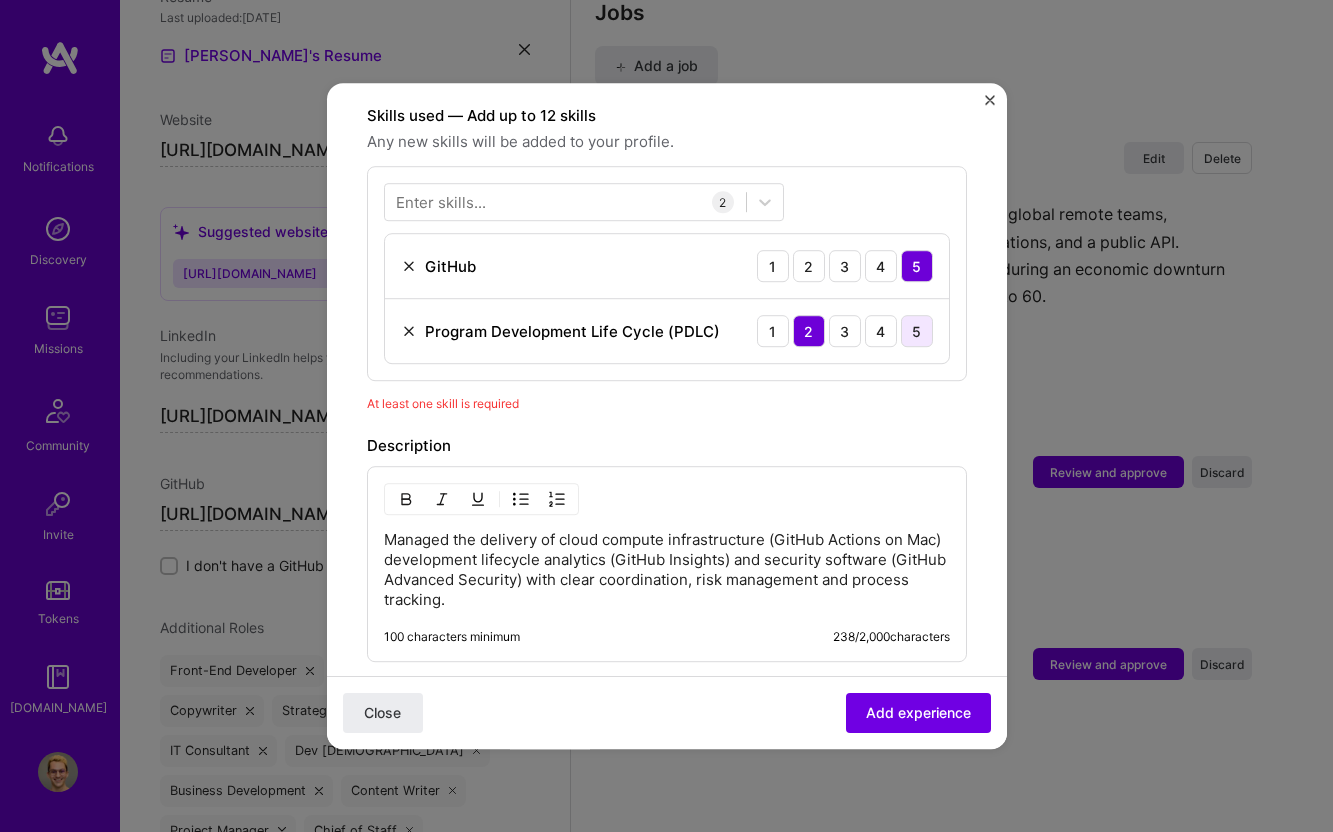 click on "5" at bounding box center (917, 331) 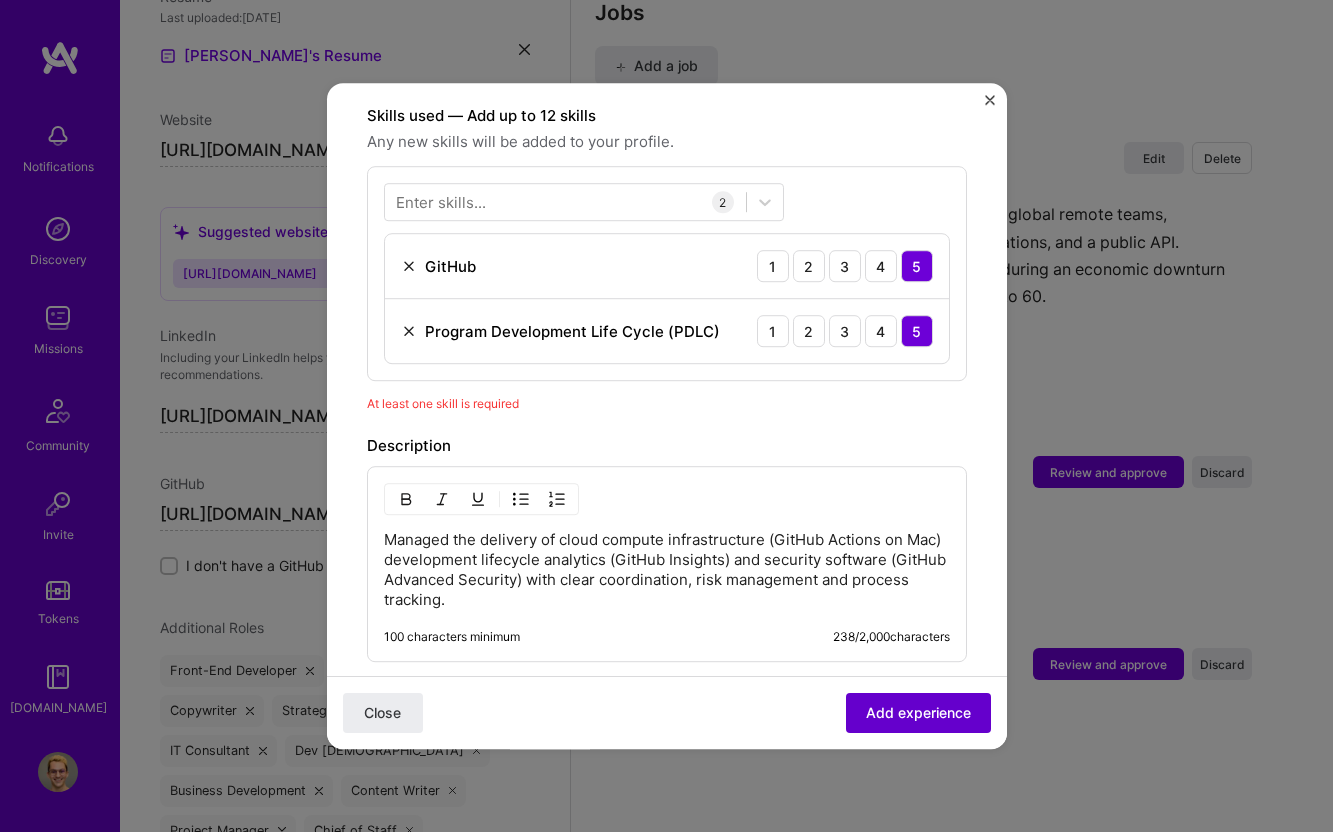 click on "Add experience" at bounding box center [918, 713] 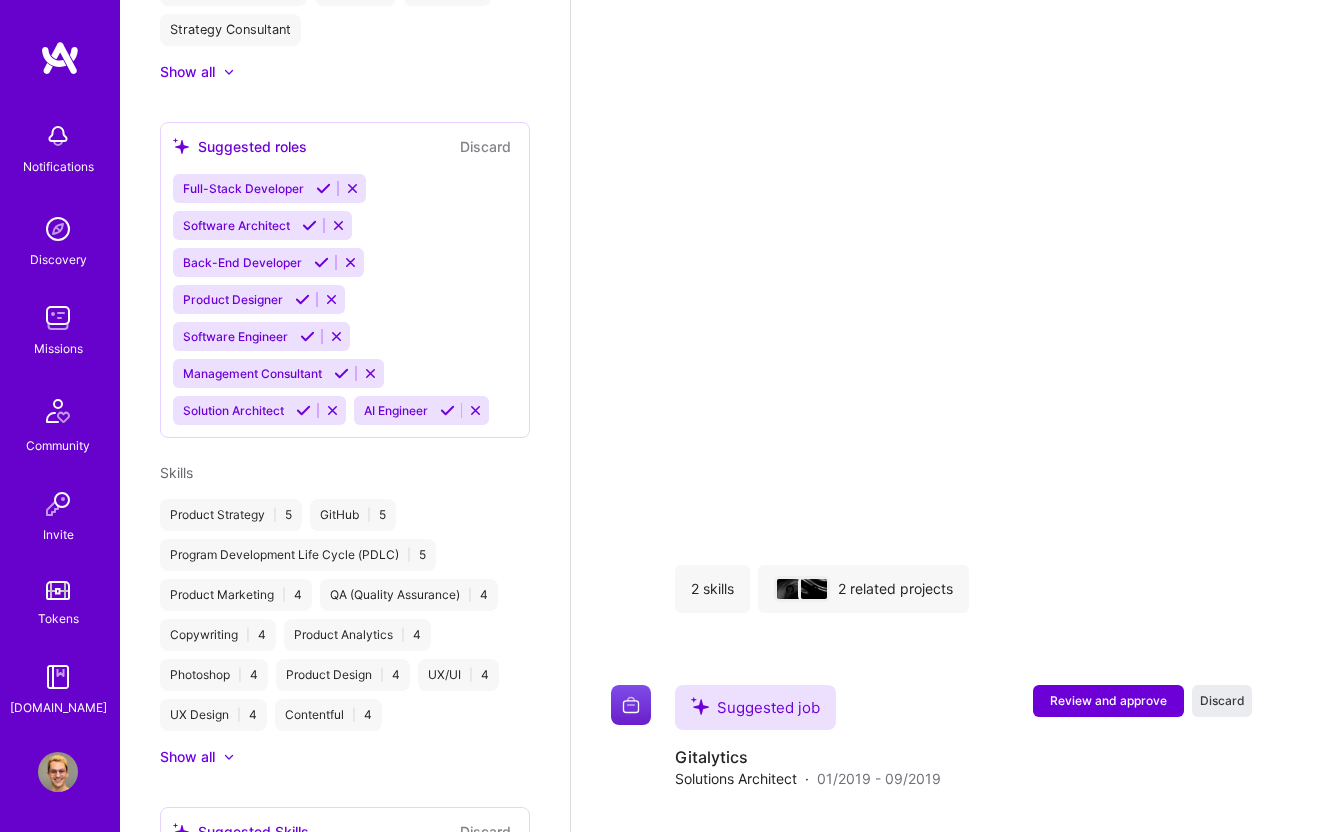 scroll, scrollTop: 599, scrollLeft: 0, axis: vertical 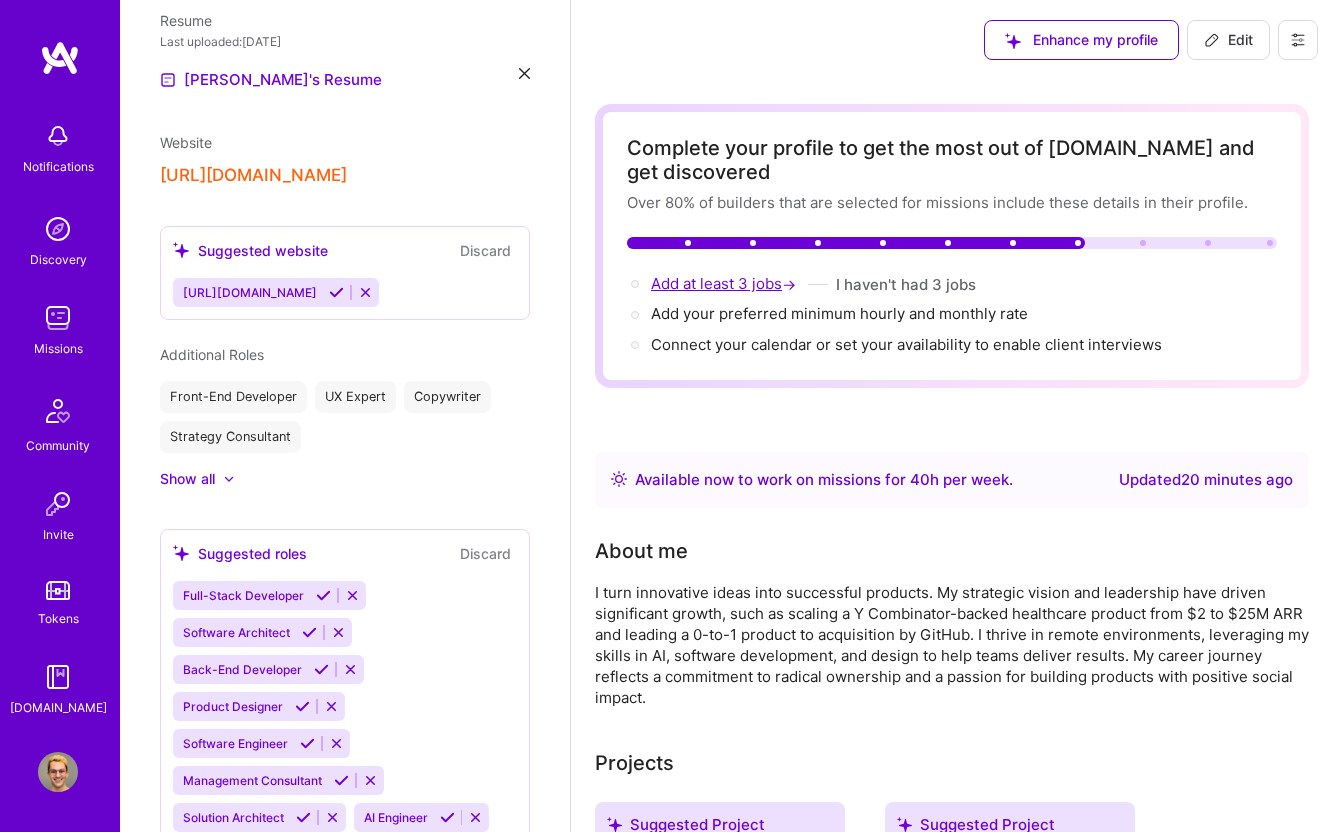 click on "Add at least 3 jobs  →" at bounding box center (725, 283) 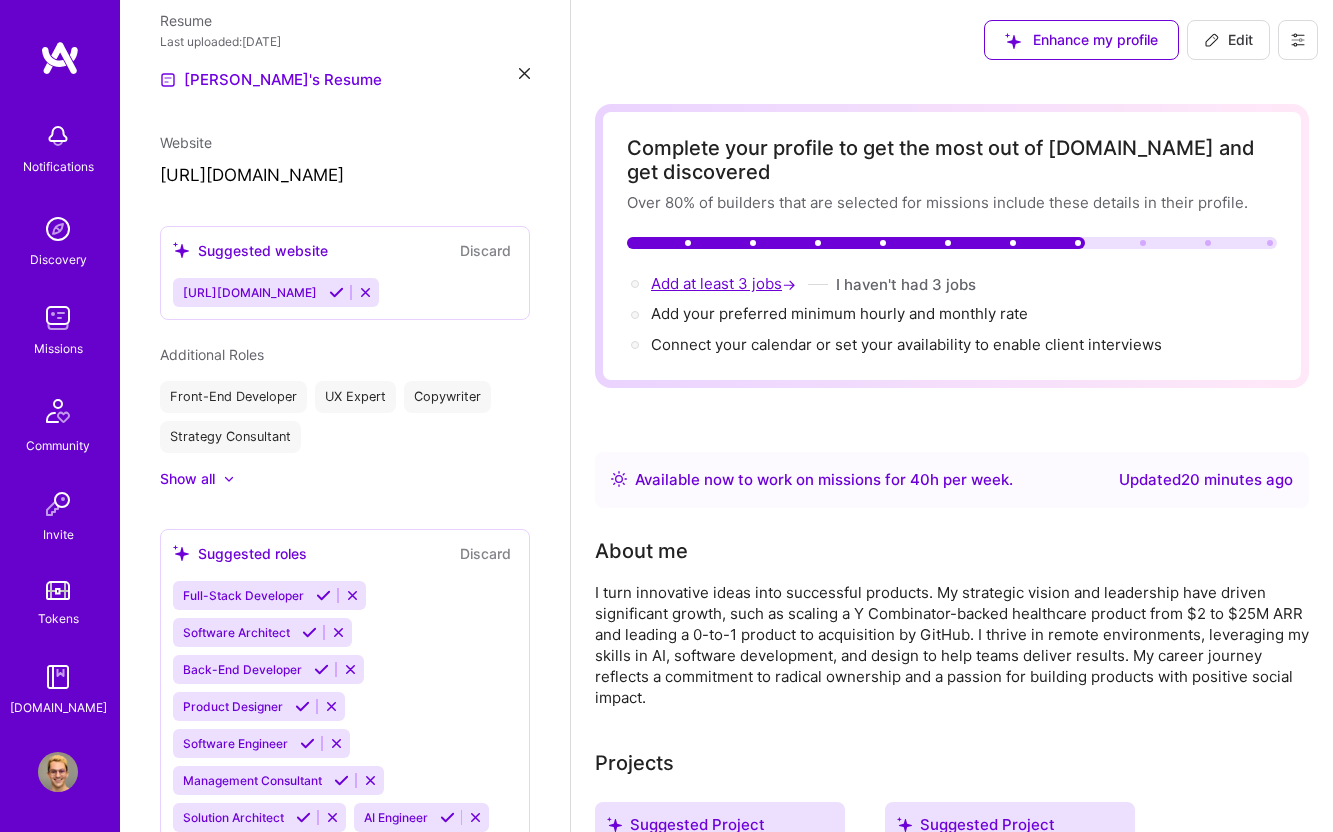 select on "US" 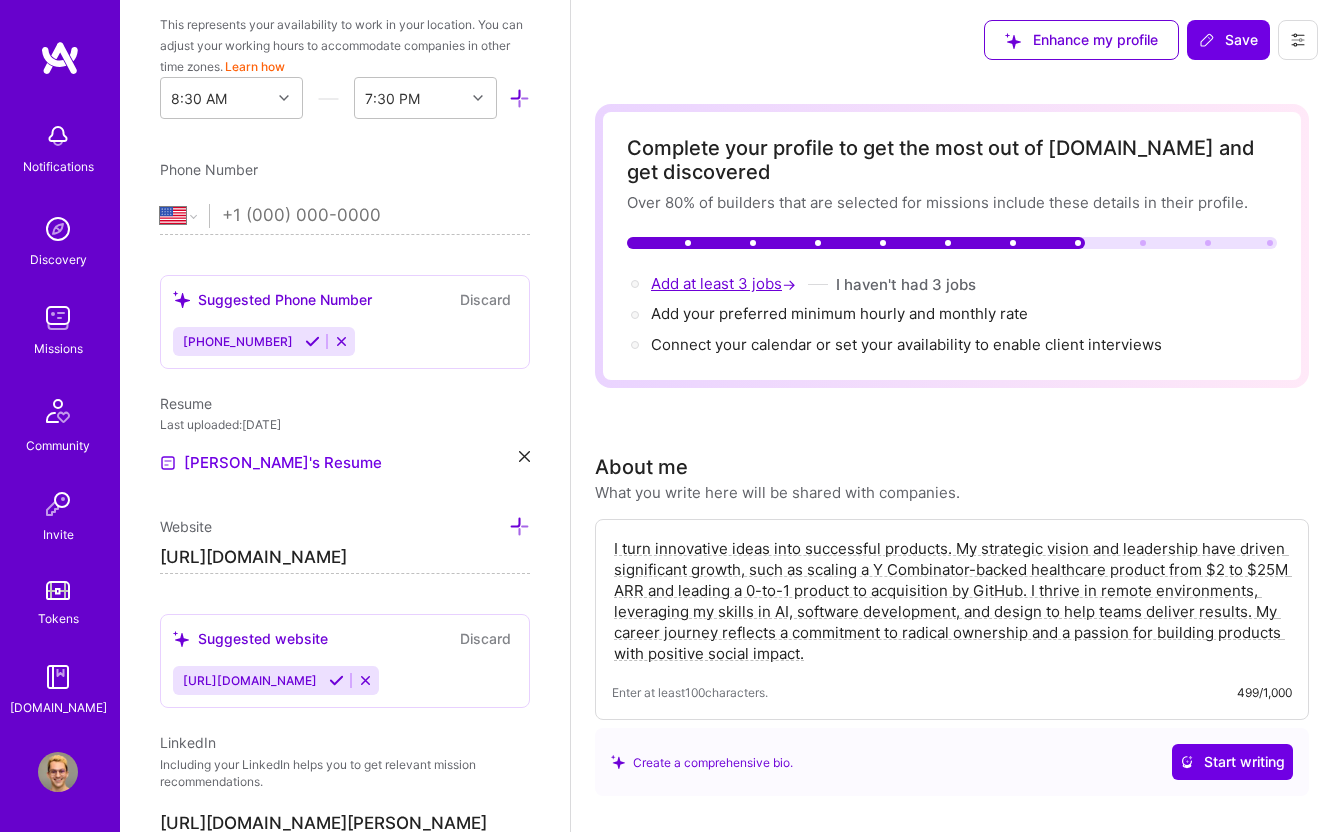 scroll, scrollTop: 1006, scrollLeft: 0, axis: vertical 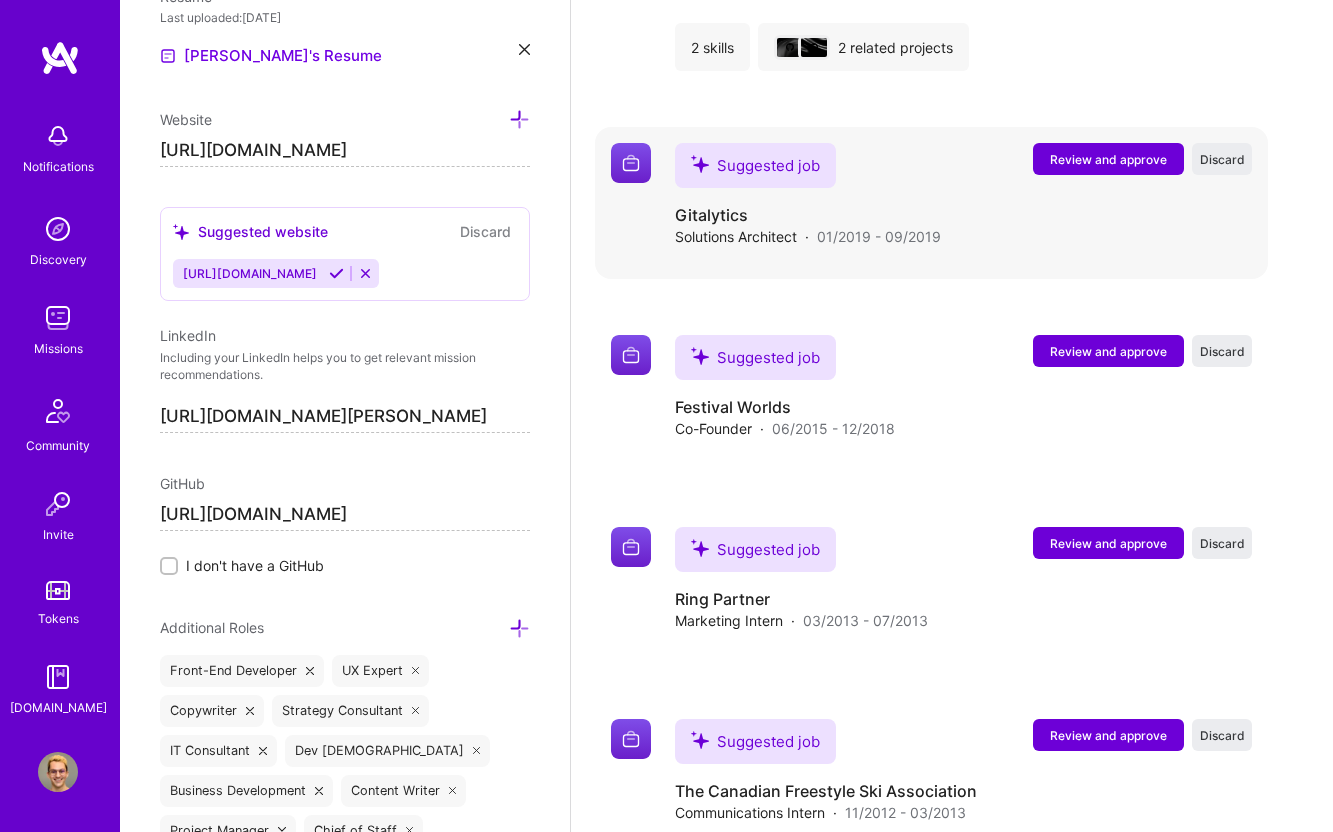 click on "Review and approve" at bounding box center (1108, 159) 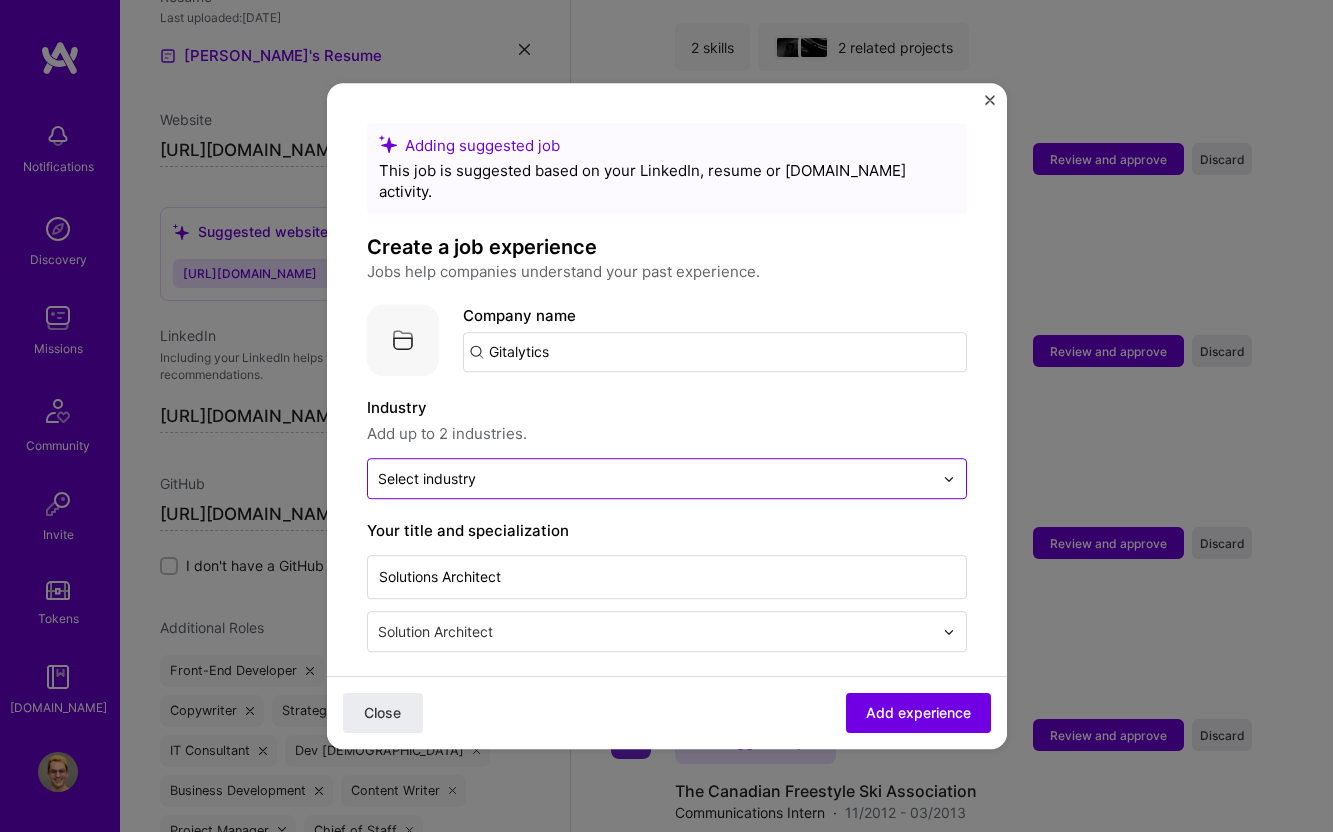 click at bounding box center (655, 478) 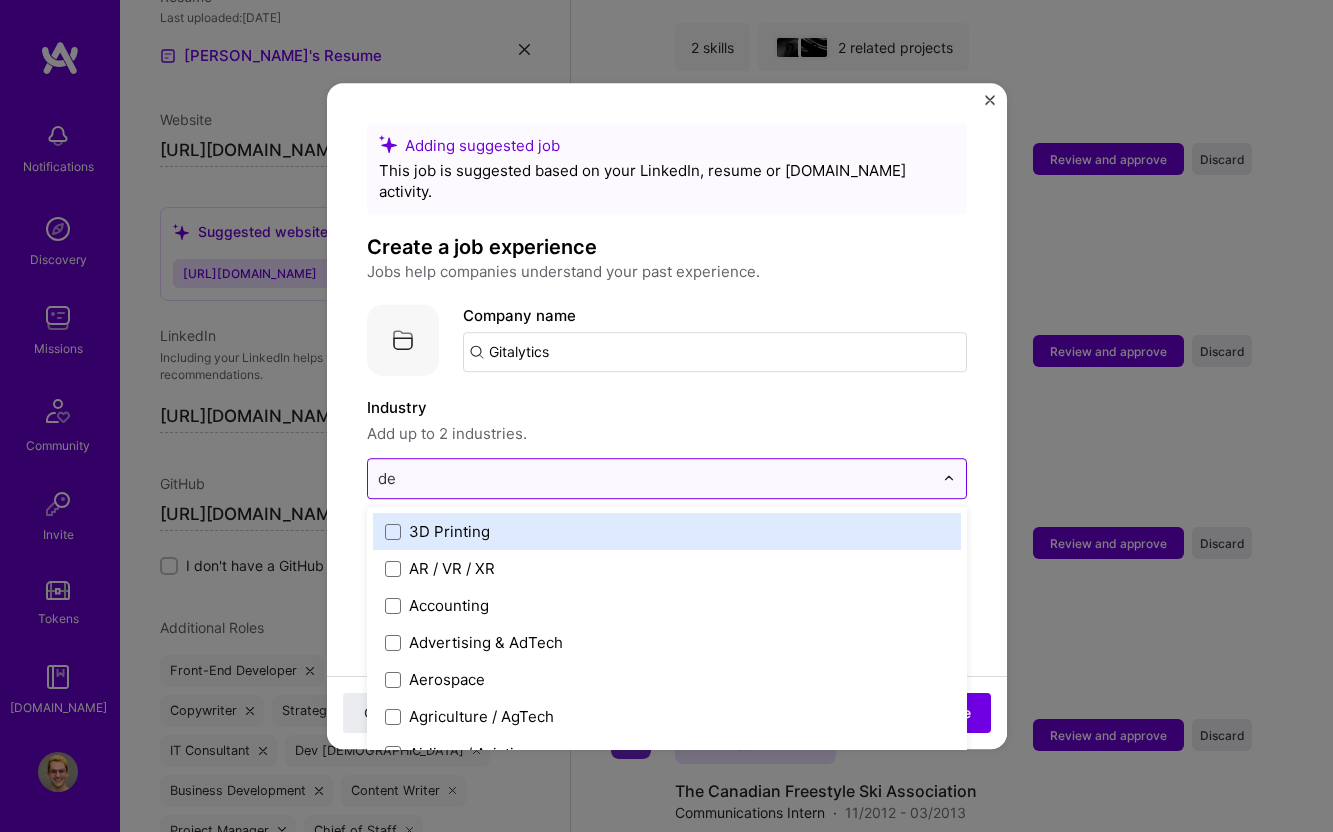 type on "dev" 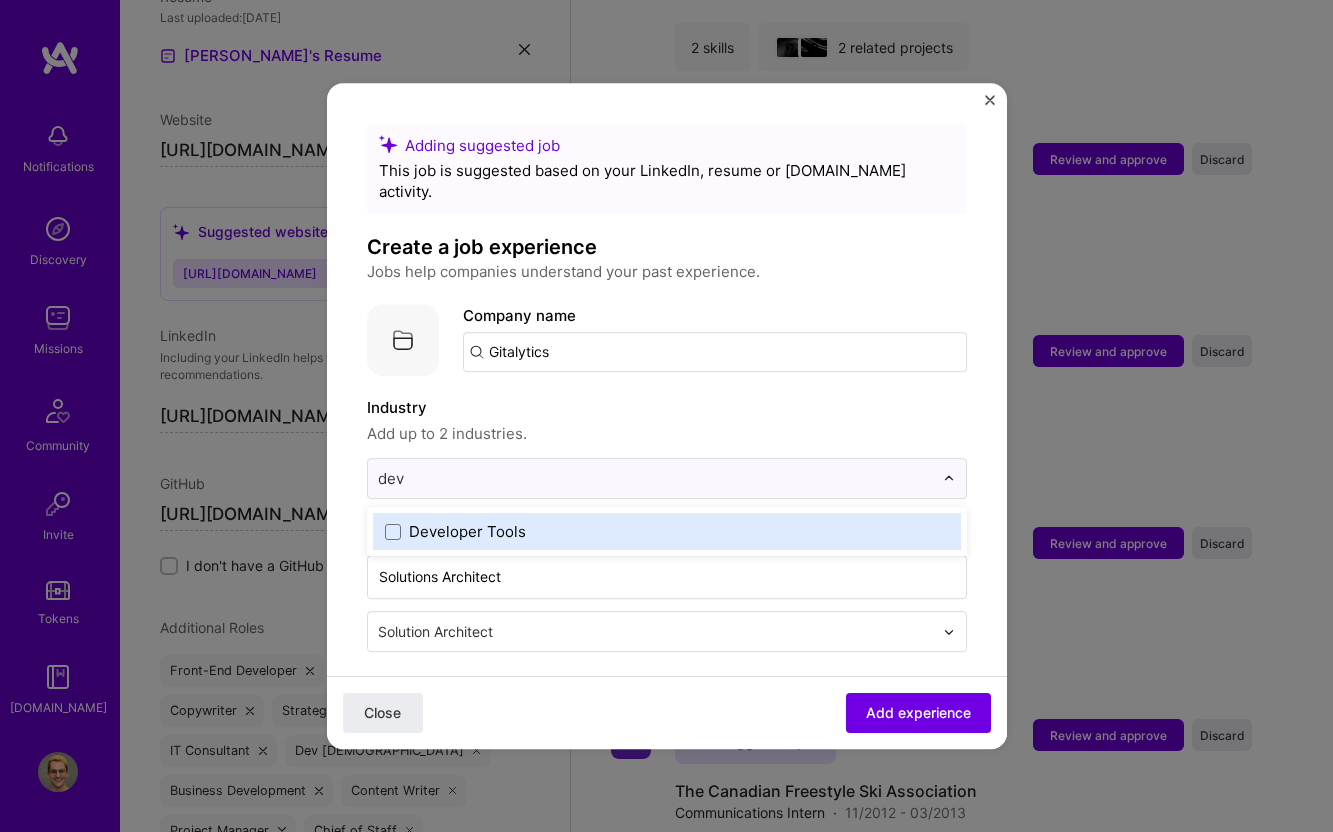 click on "Developer Tools" at bounding box center (667, 531) 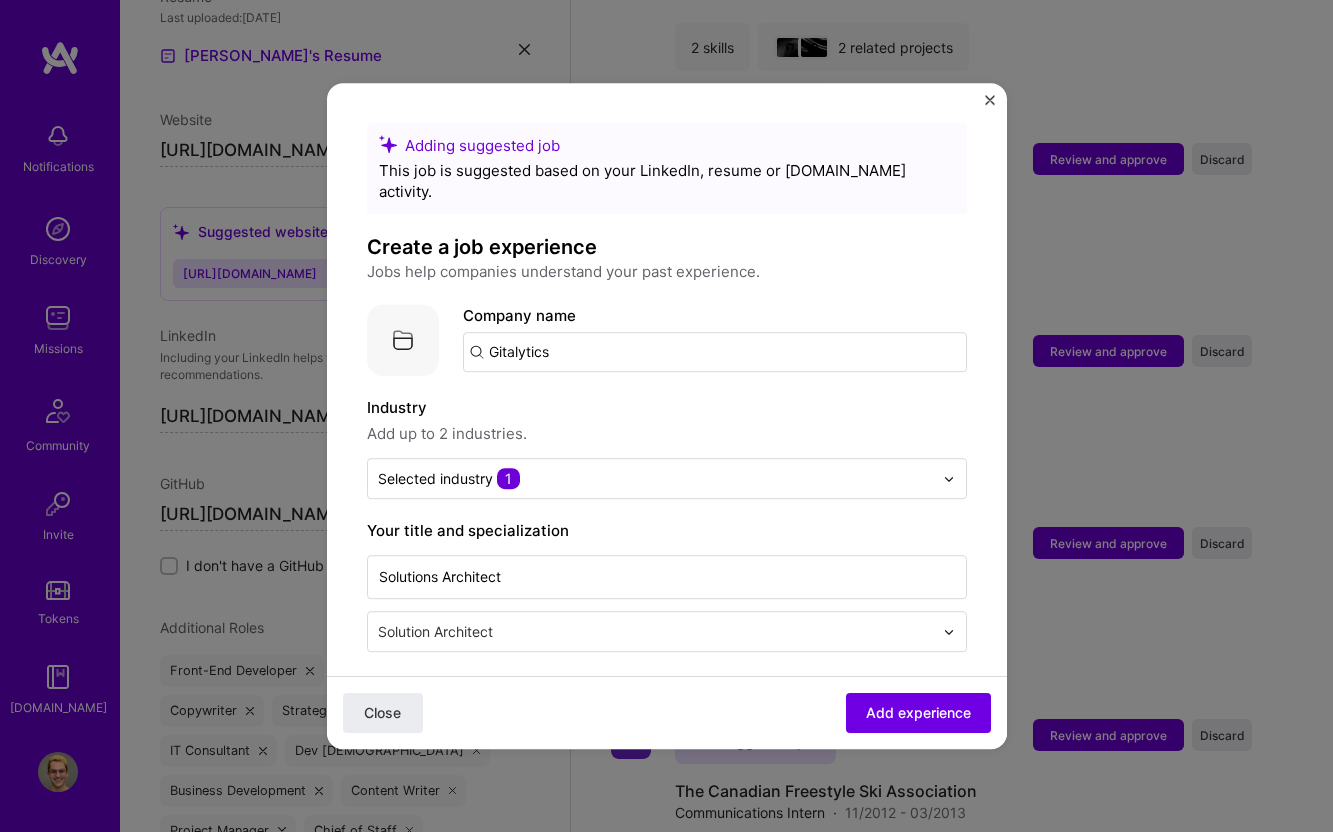 click on "Industry Add up to 2 industries. Selected industry 1" at bounding box center [667, 447] 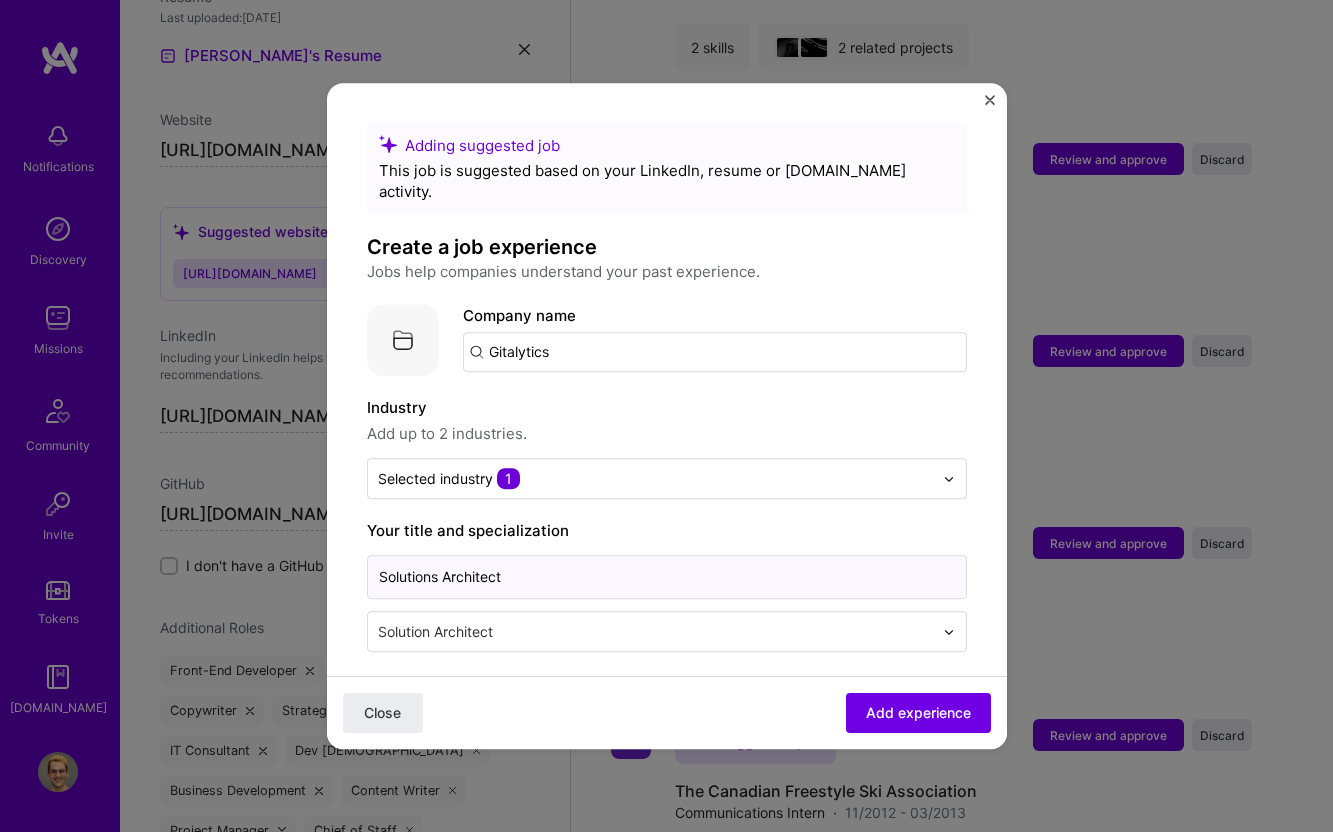 click on "Solutions Architect" at bounding box center (667, 577) 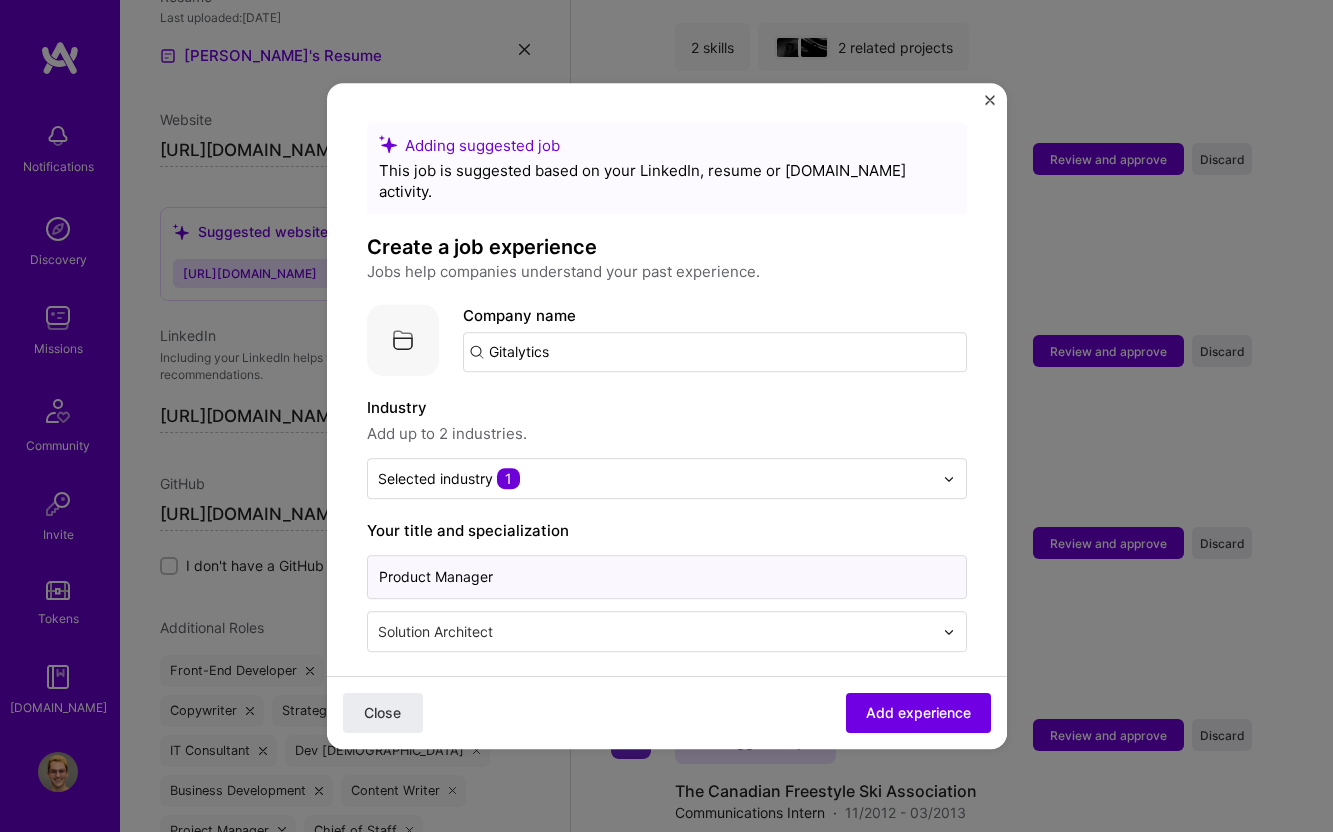 type on "Product Manager" 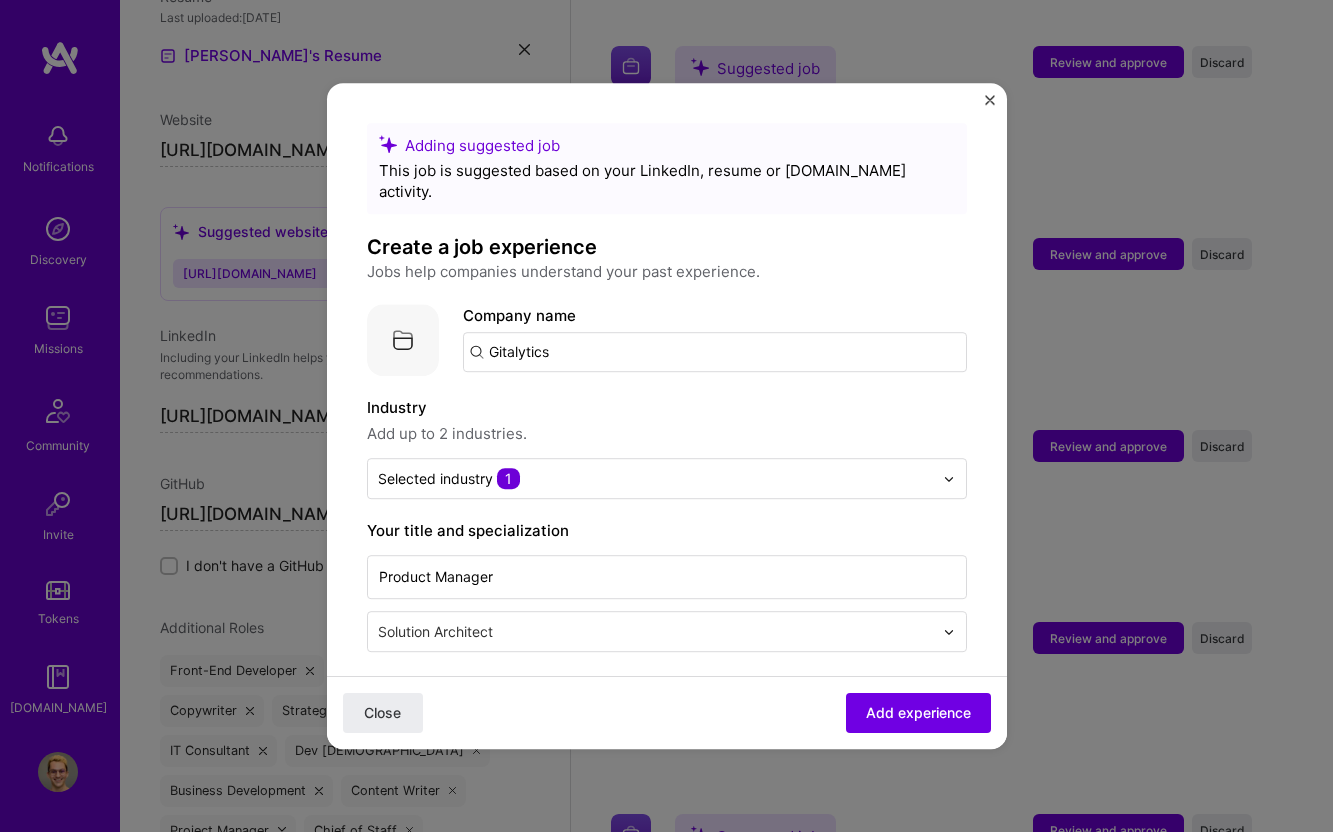 click on "Solution Architect" at bounding box center [655, 631] 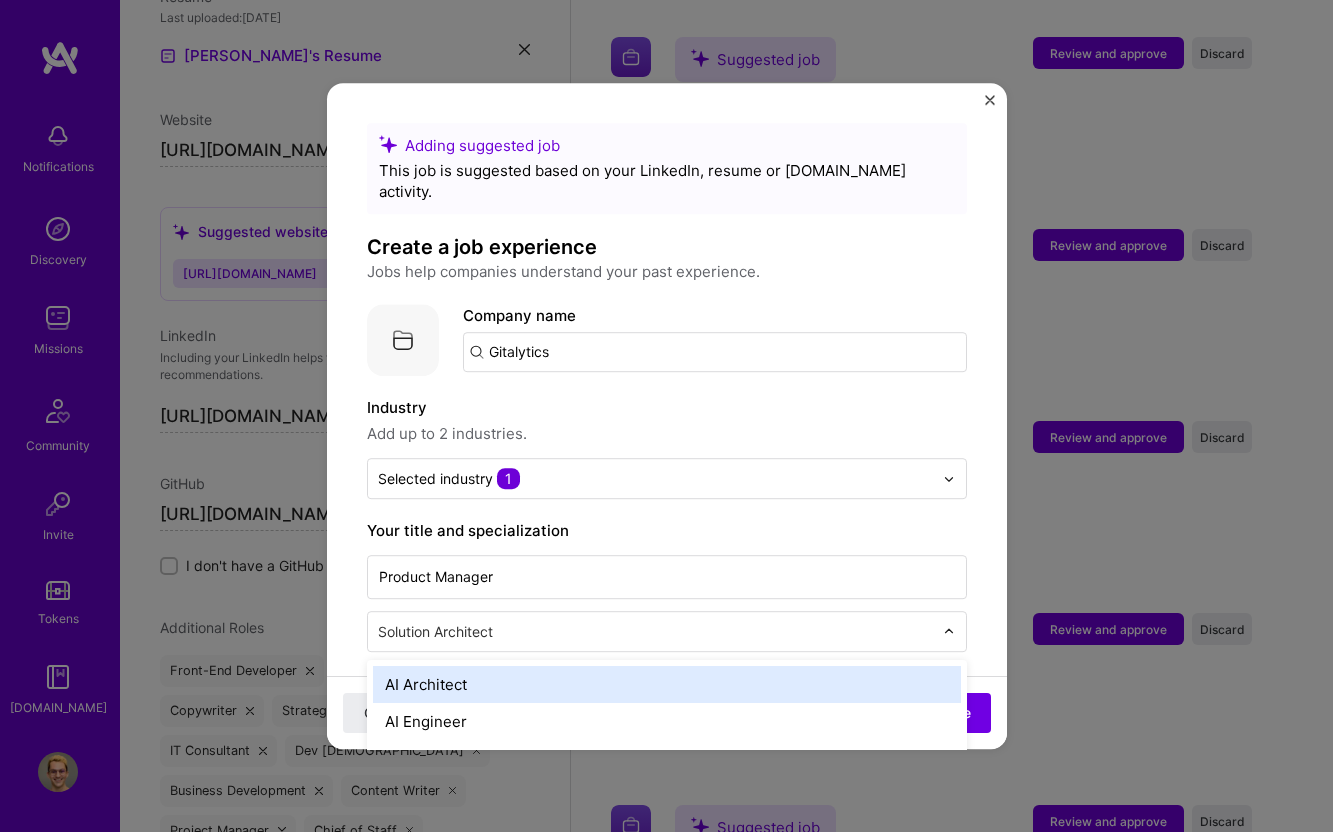scroll, scrollTop: 5411, scrollLeft: 0, axis: vertical 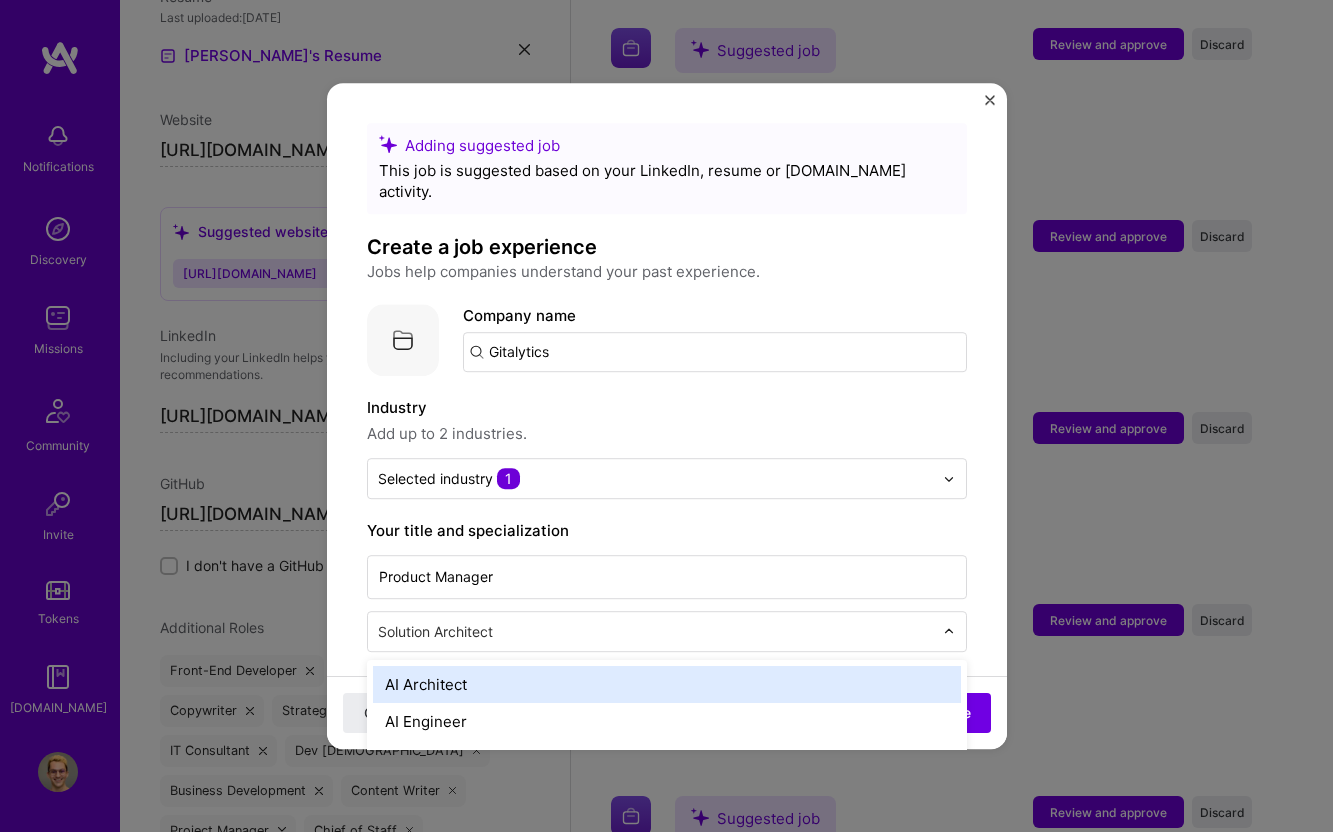 click on "Solution Architect" at bounding box center (655, 631) 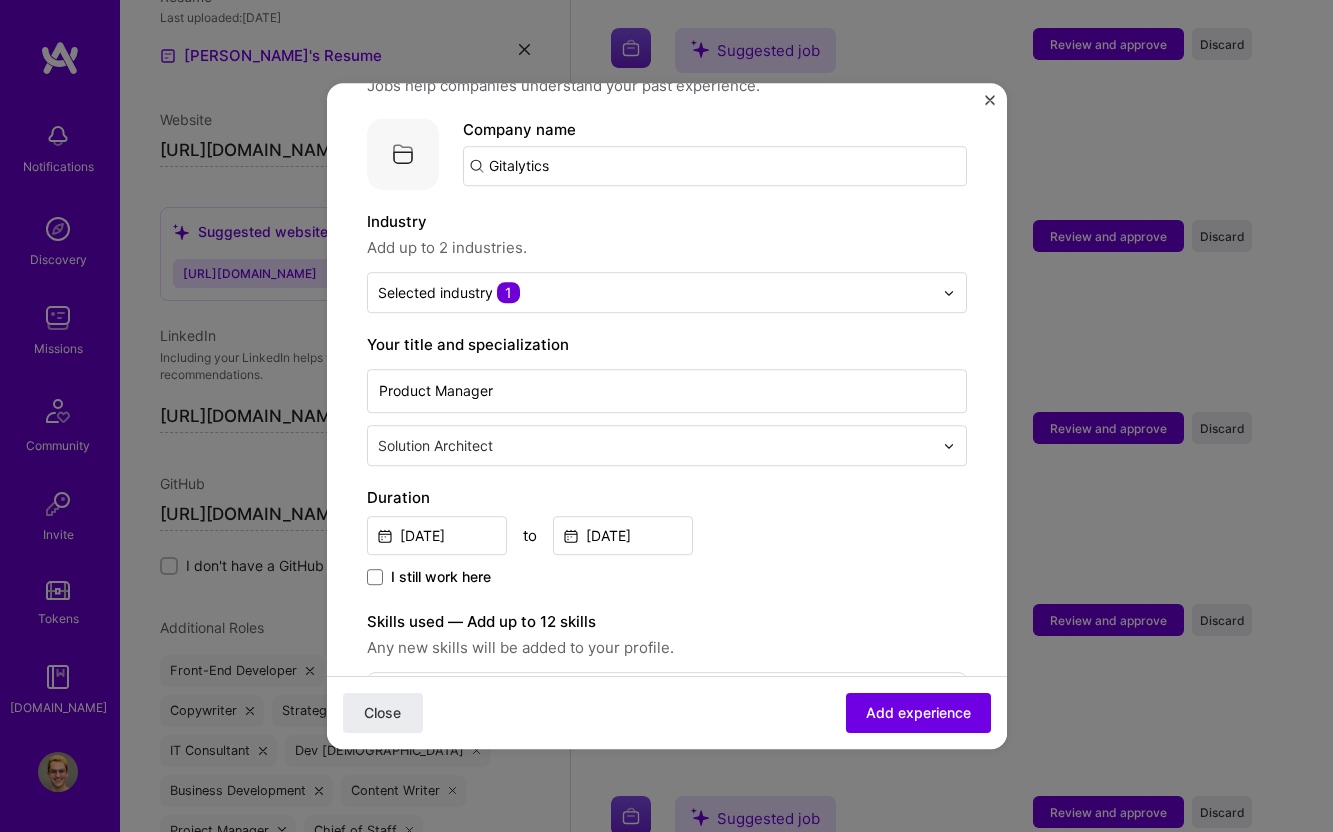 scroll, scrollTop: 233, scrollLeft: 0, axis: vertical 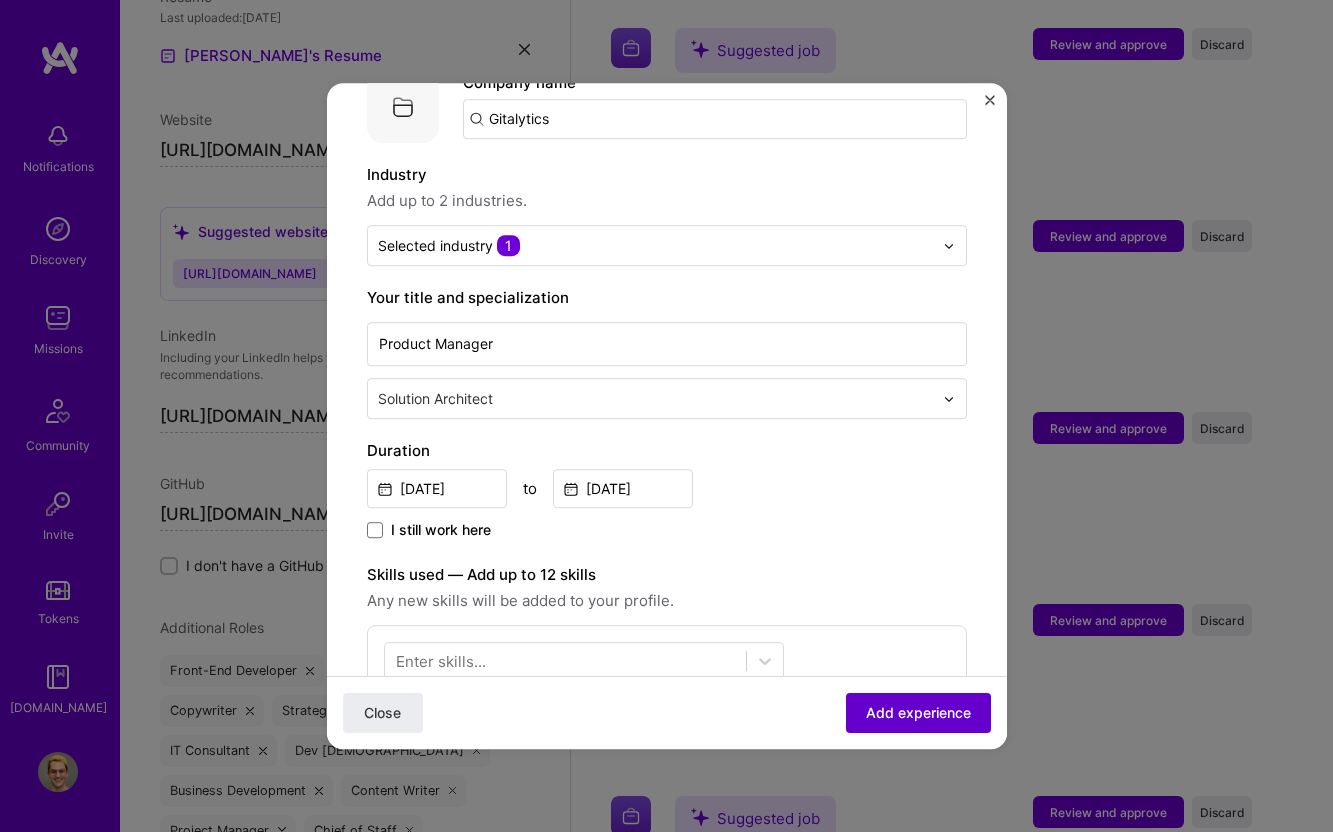 click on "Add experience" at bounding box center (918, 713) 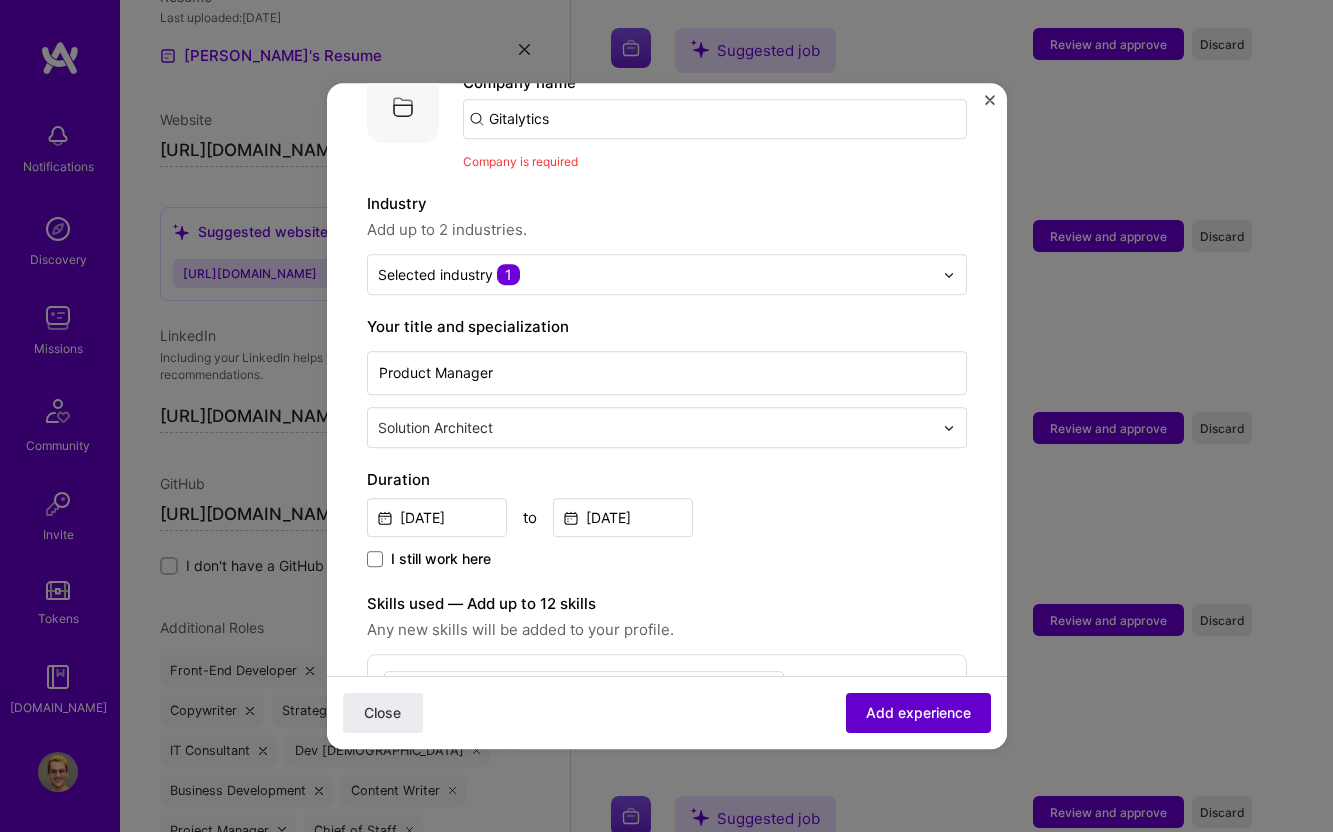 scroll, scrollTop: 200, scrollLeft: 0, axis: vertical 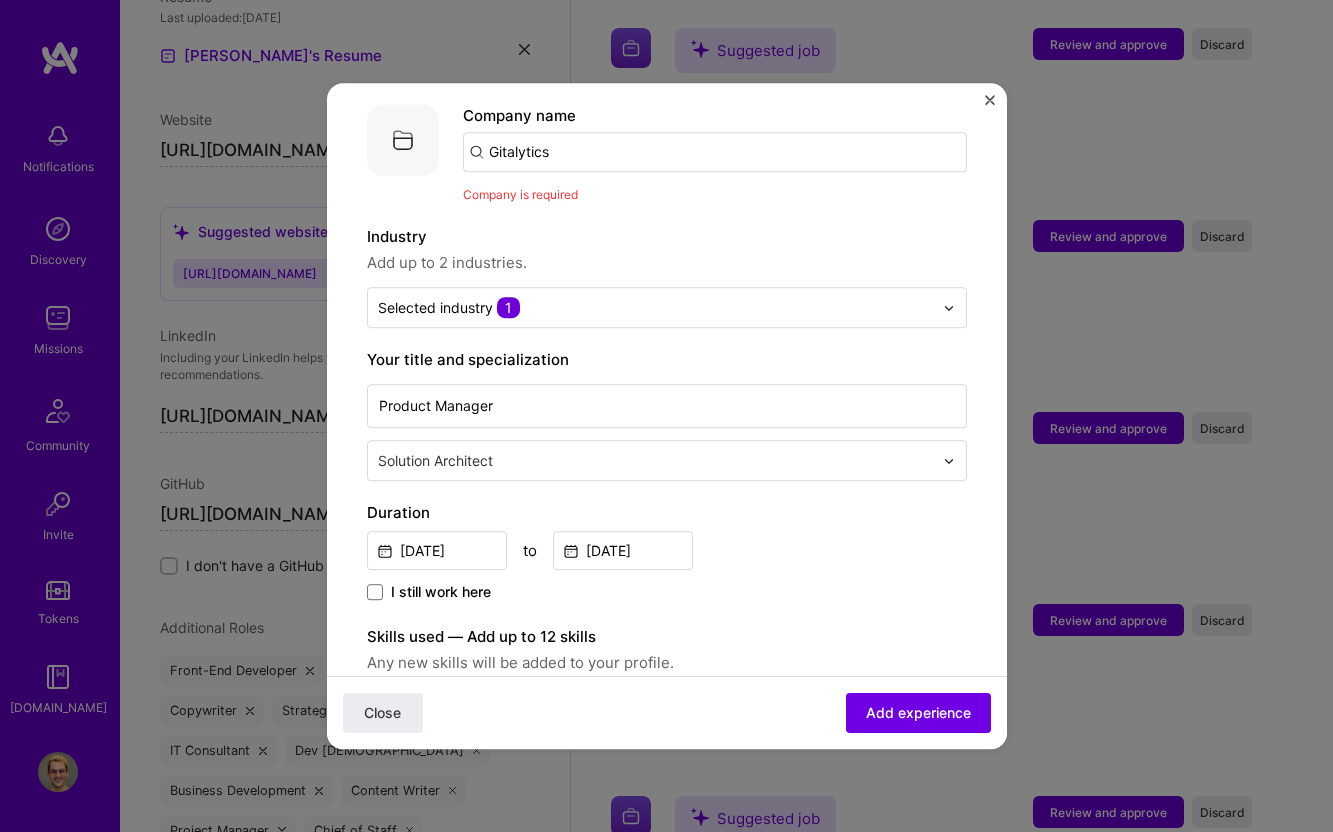 click on "Gitalytics" at bounding box center (715, 152) 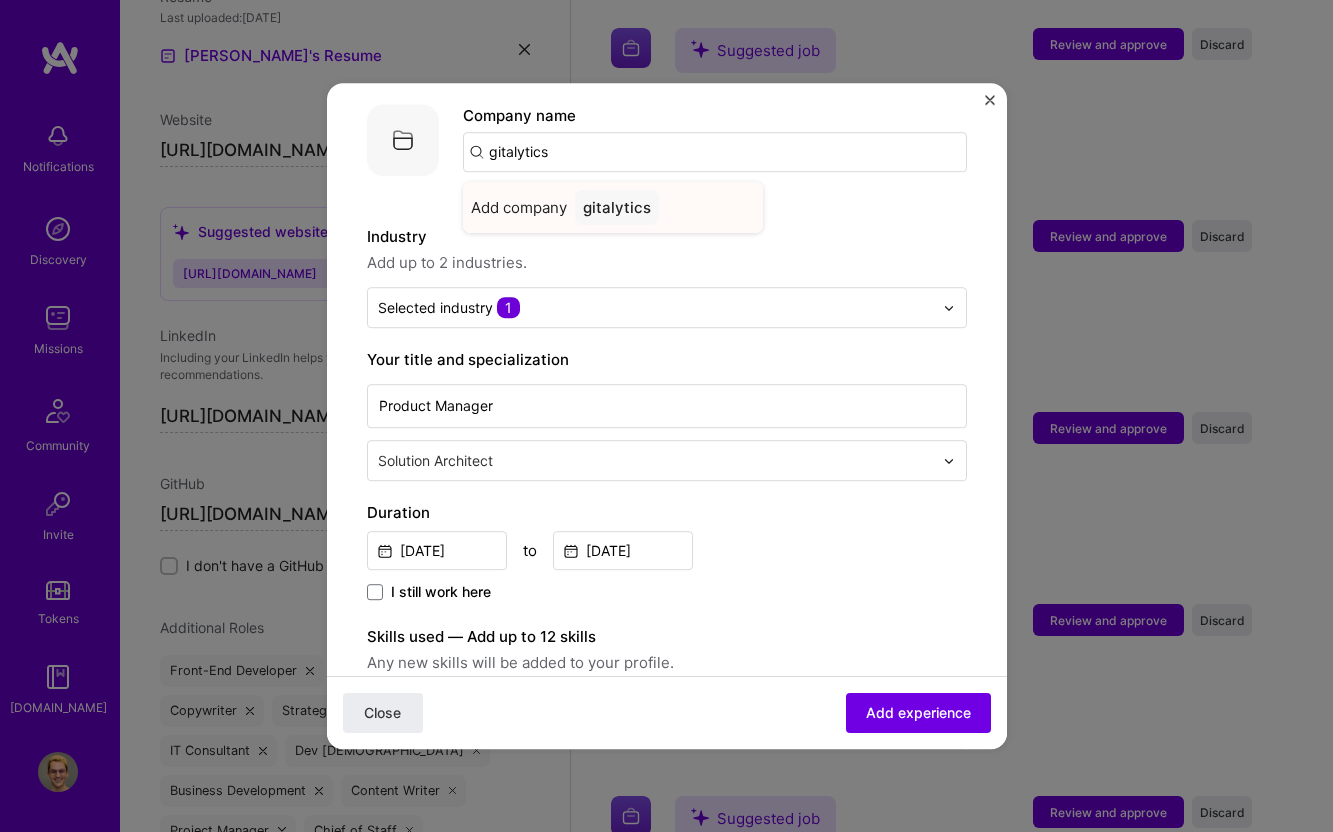 click on "gitalytics" at bounding box center (617, 207) 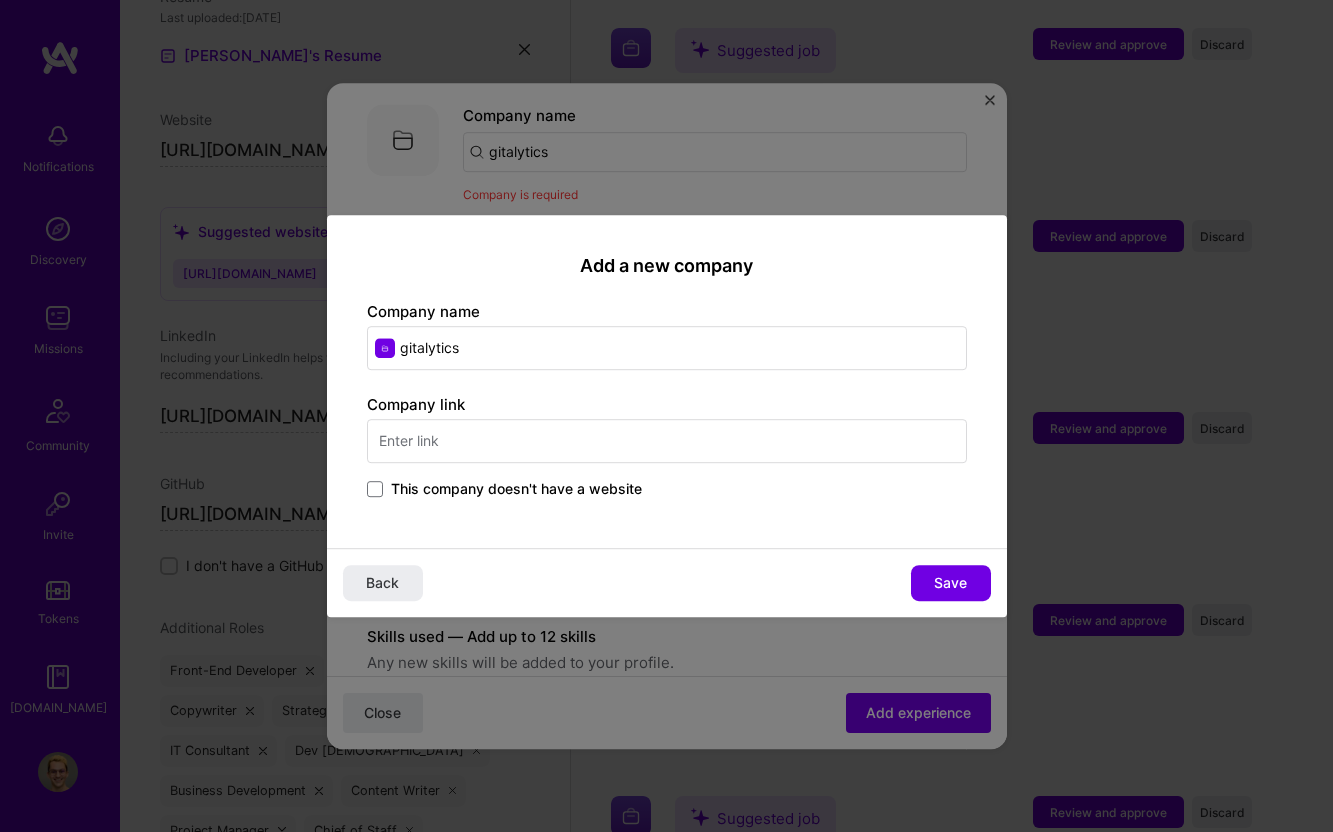 click on "This company doesn't have a website" at bounding box center (516, 489) 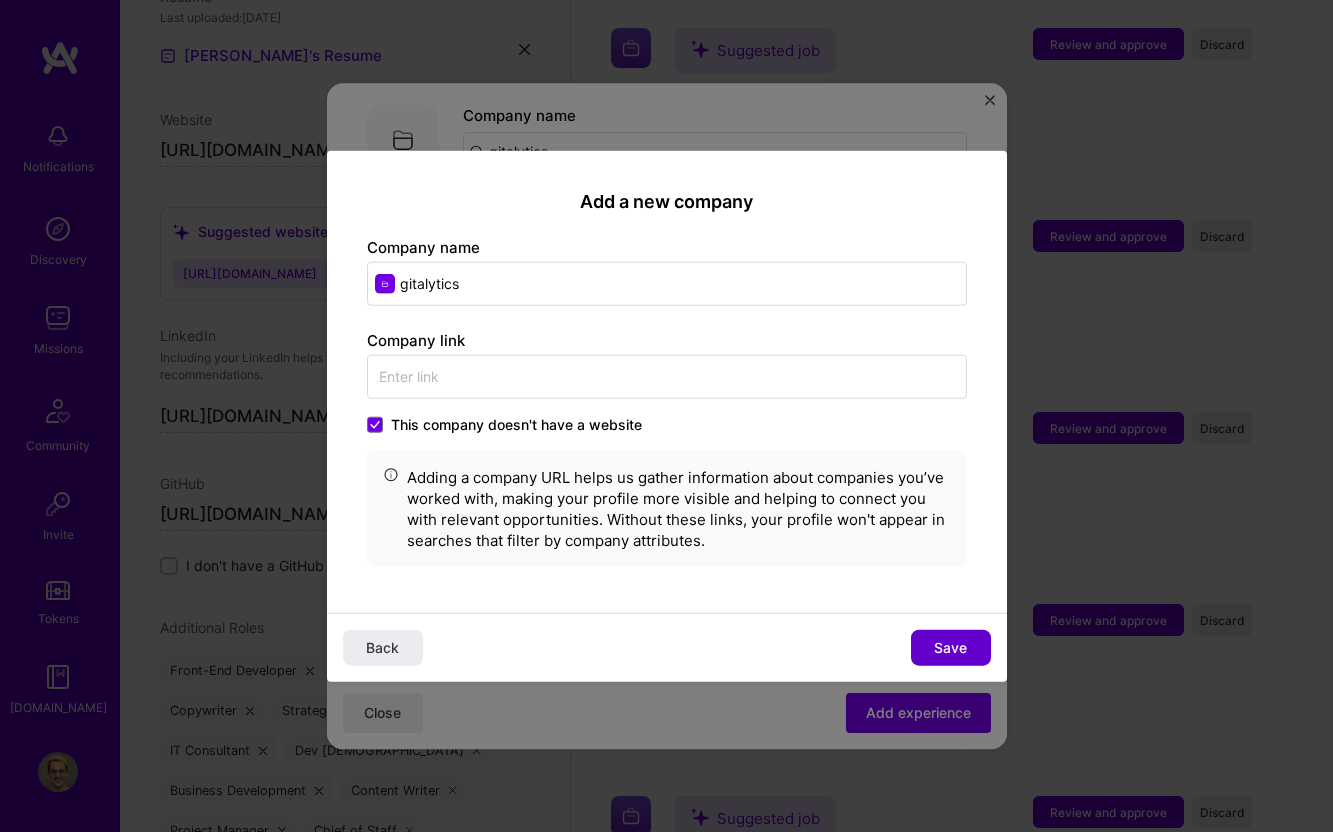 click on "Save" at bounding box center [951, 647] 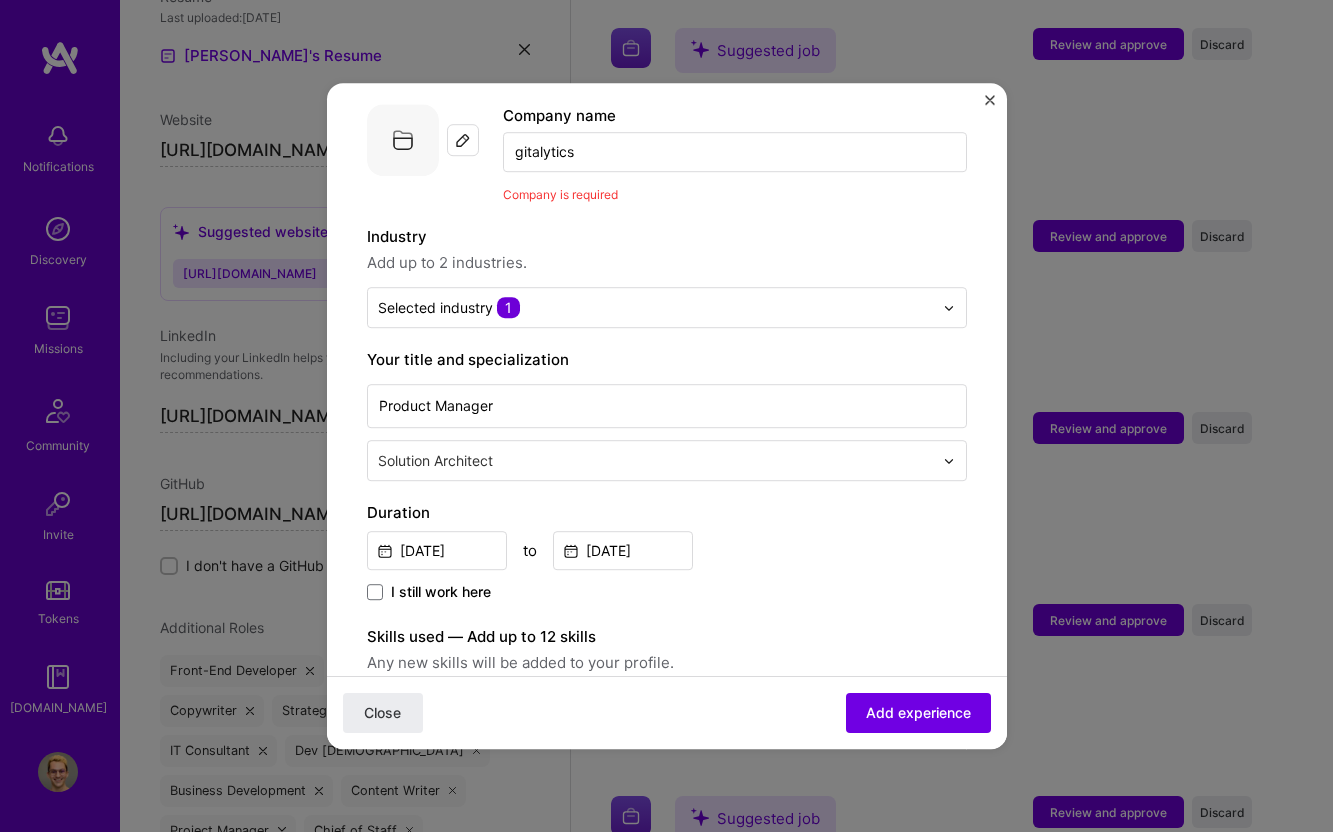 click on "gitalytics" at bounding box center [735, 152] 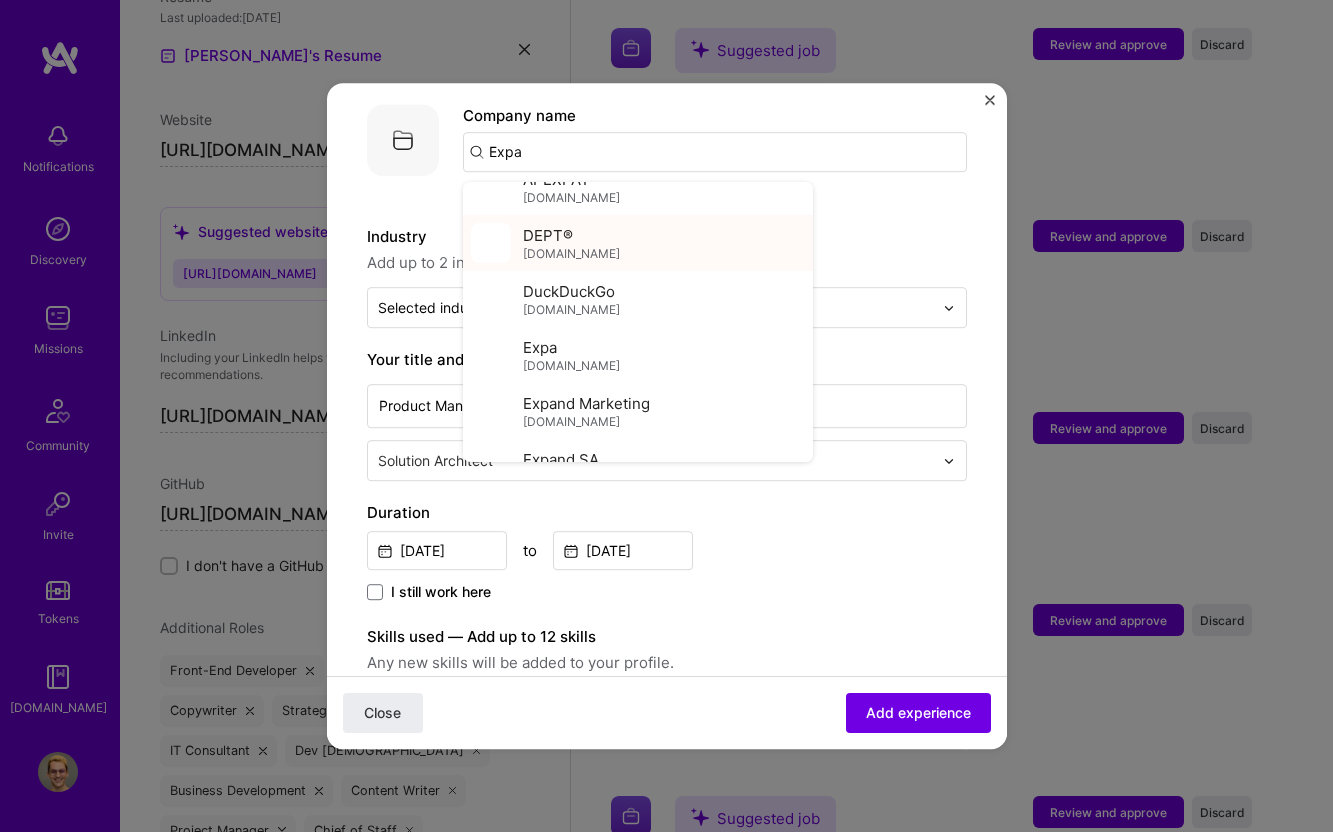scroll, scrollTop: 22, scrollLeft: 0, axis: vertical 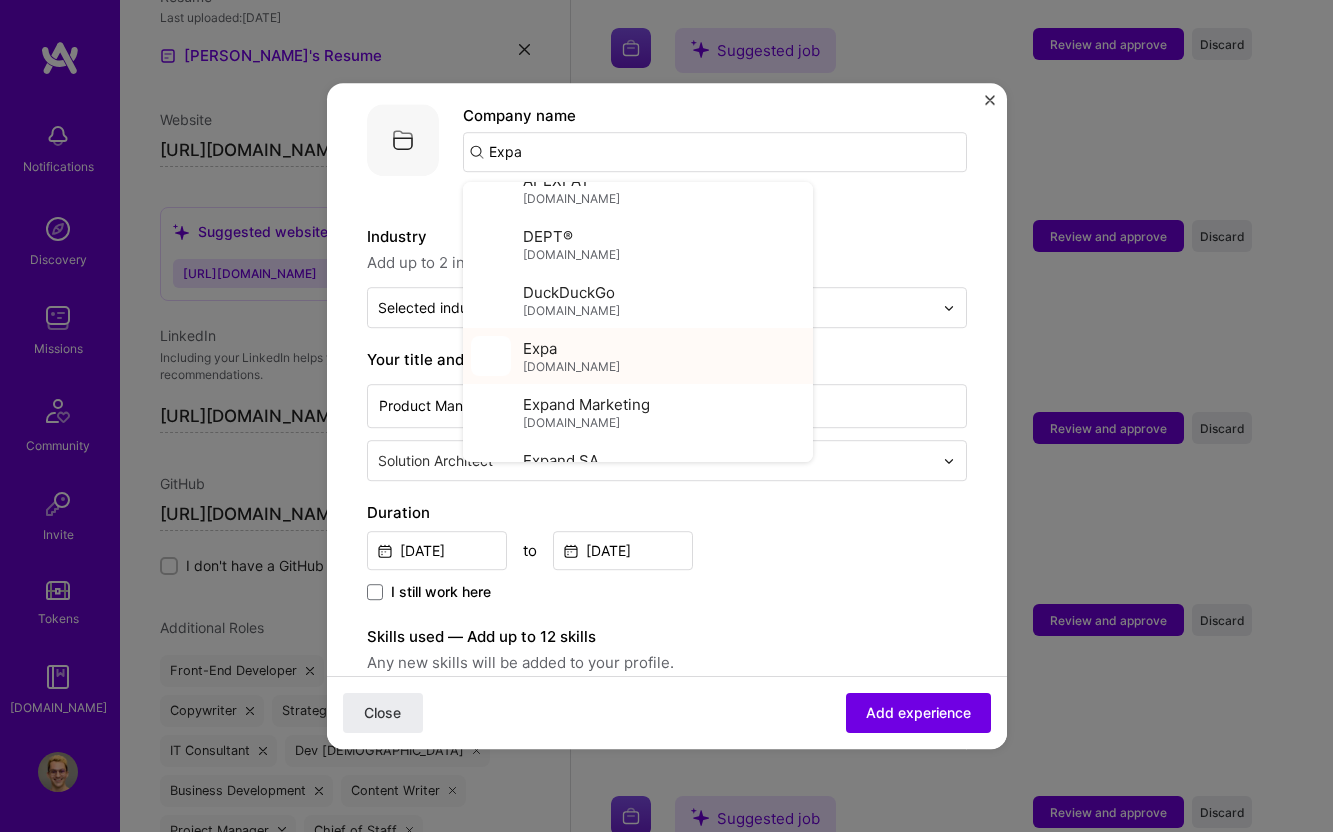 type on "Expa" 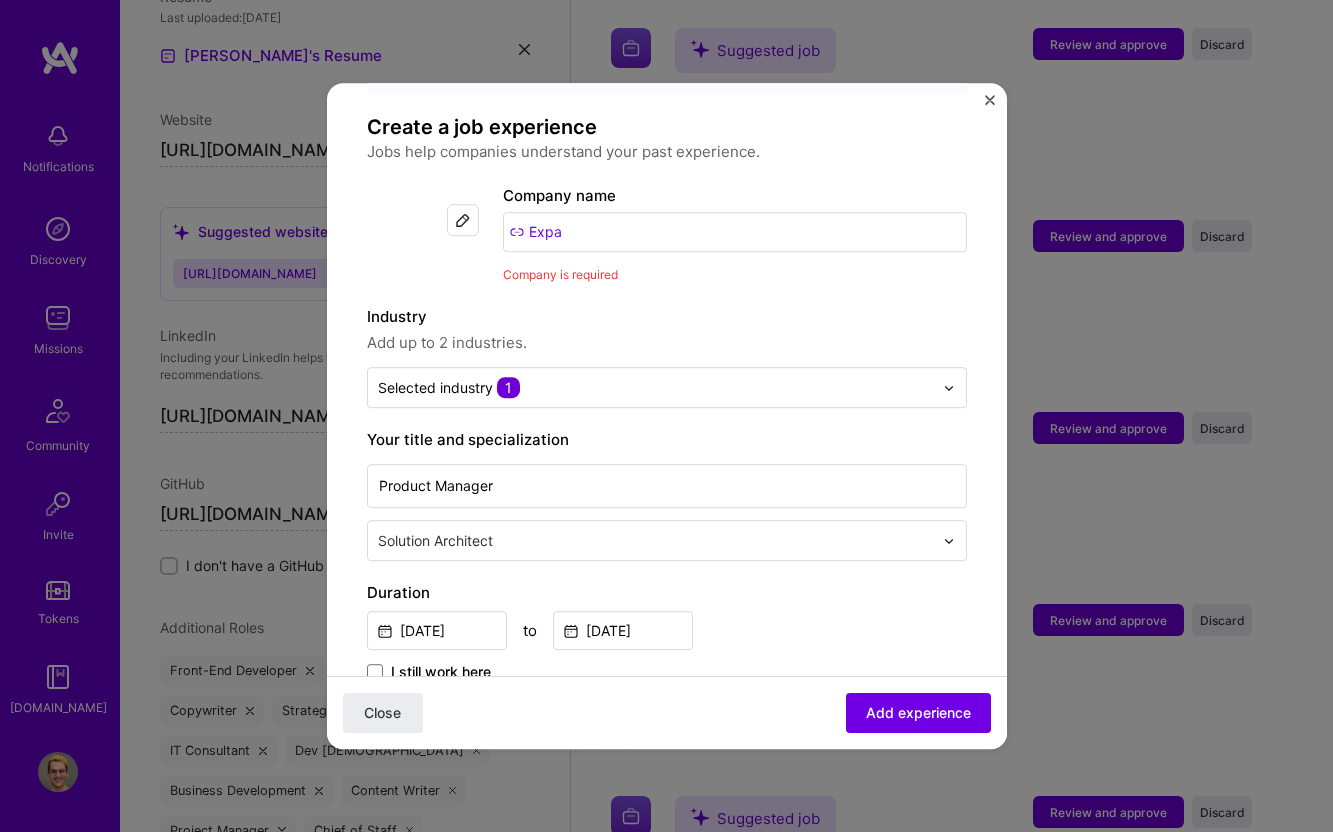 scroll, scrollTop: 28, scrollLeft: 0, axis: vertical 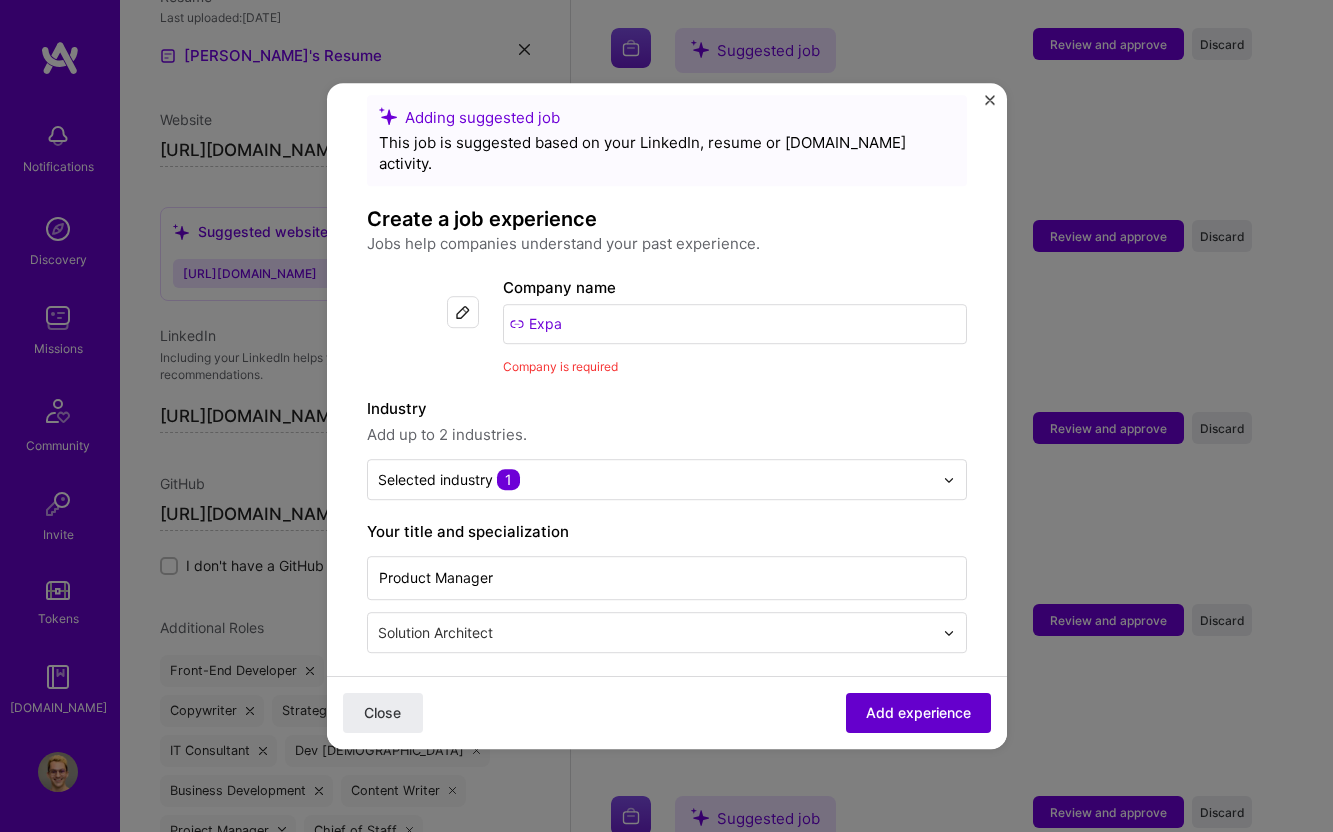 click on "Add experience" at bounding box center (918, 713) 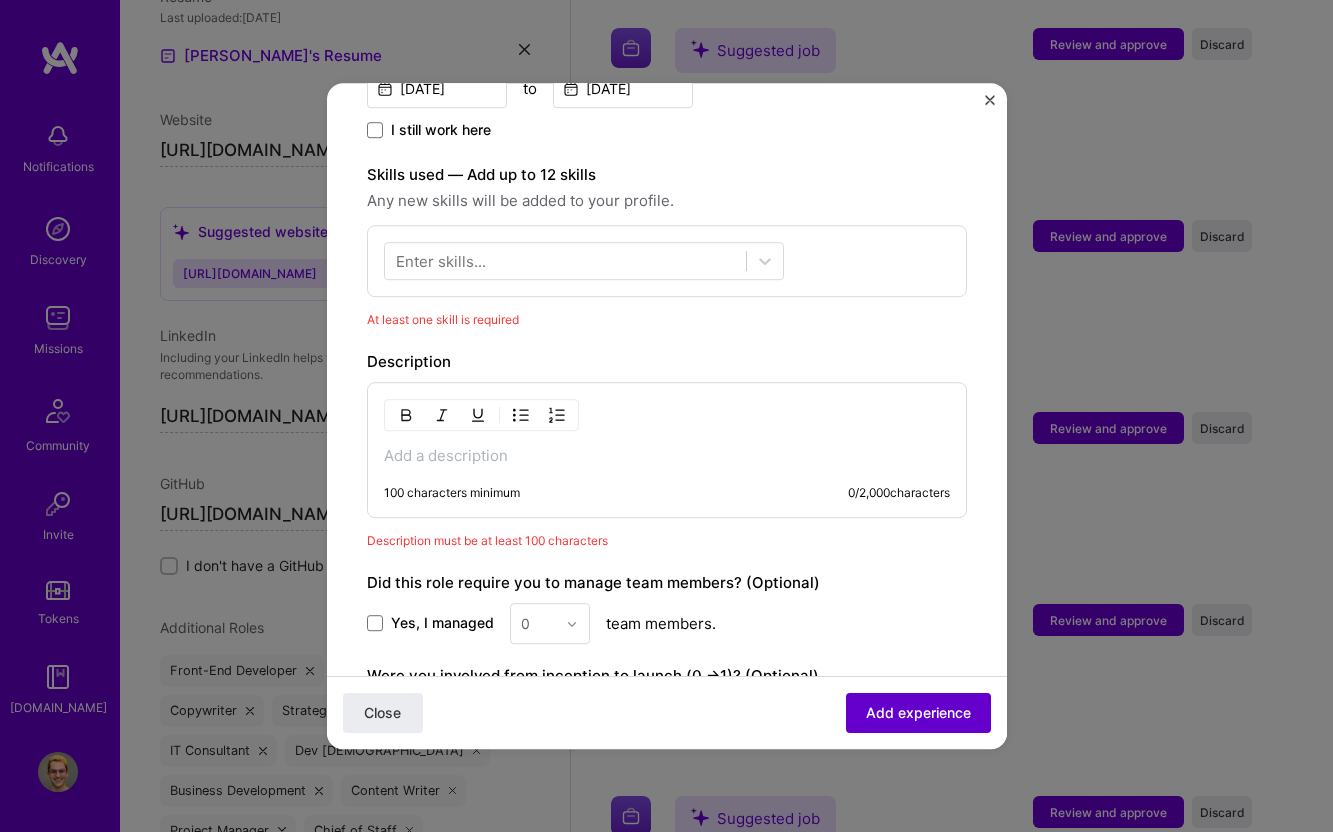 scroll, scrollTop: 721, scrollLeft: 0, axis: vertical 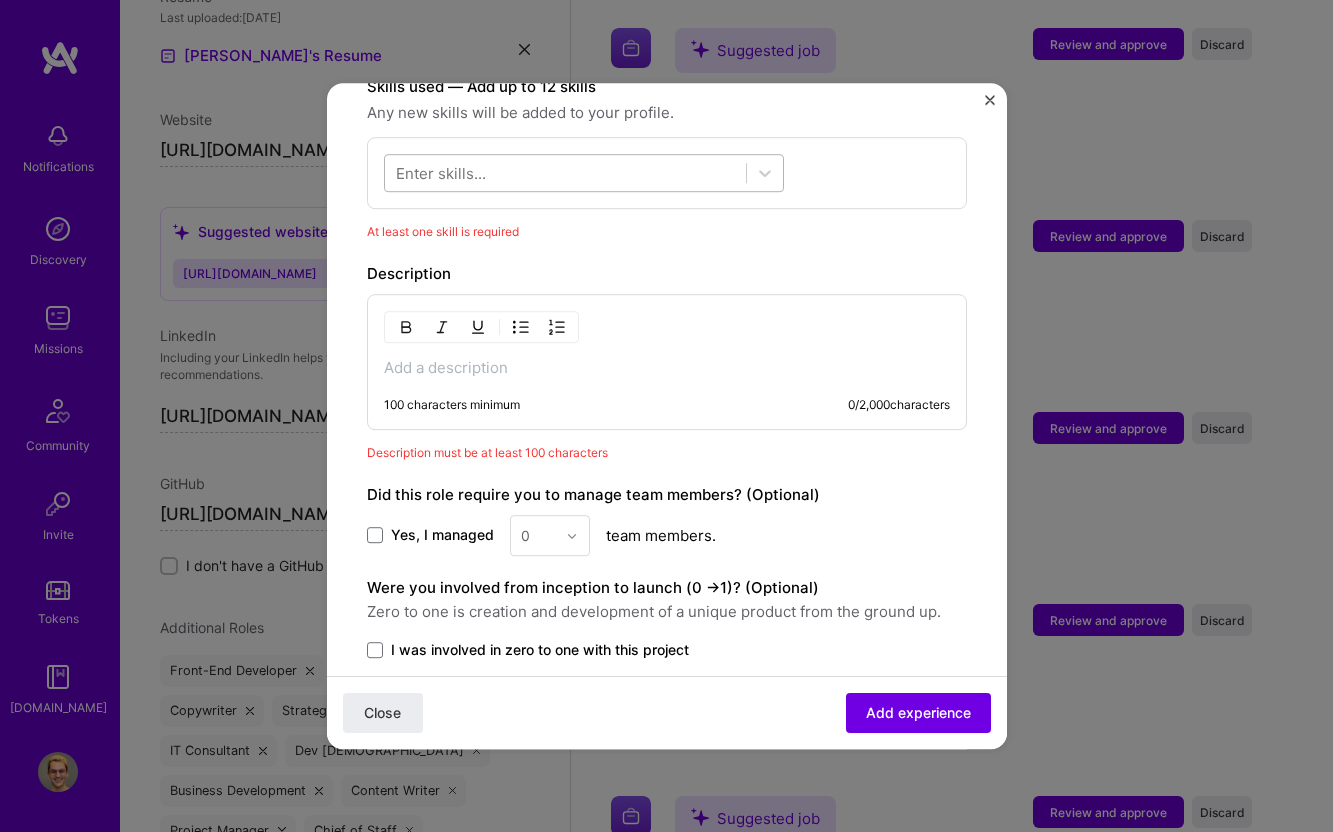 click at bounding box center [565, 173] 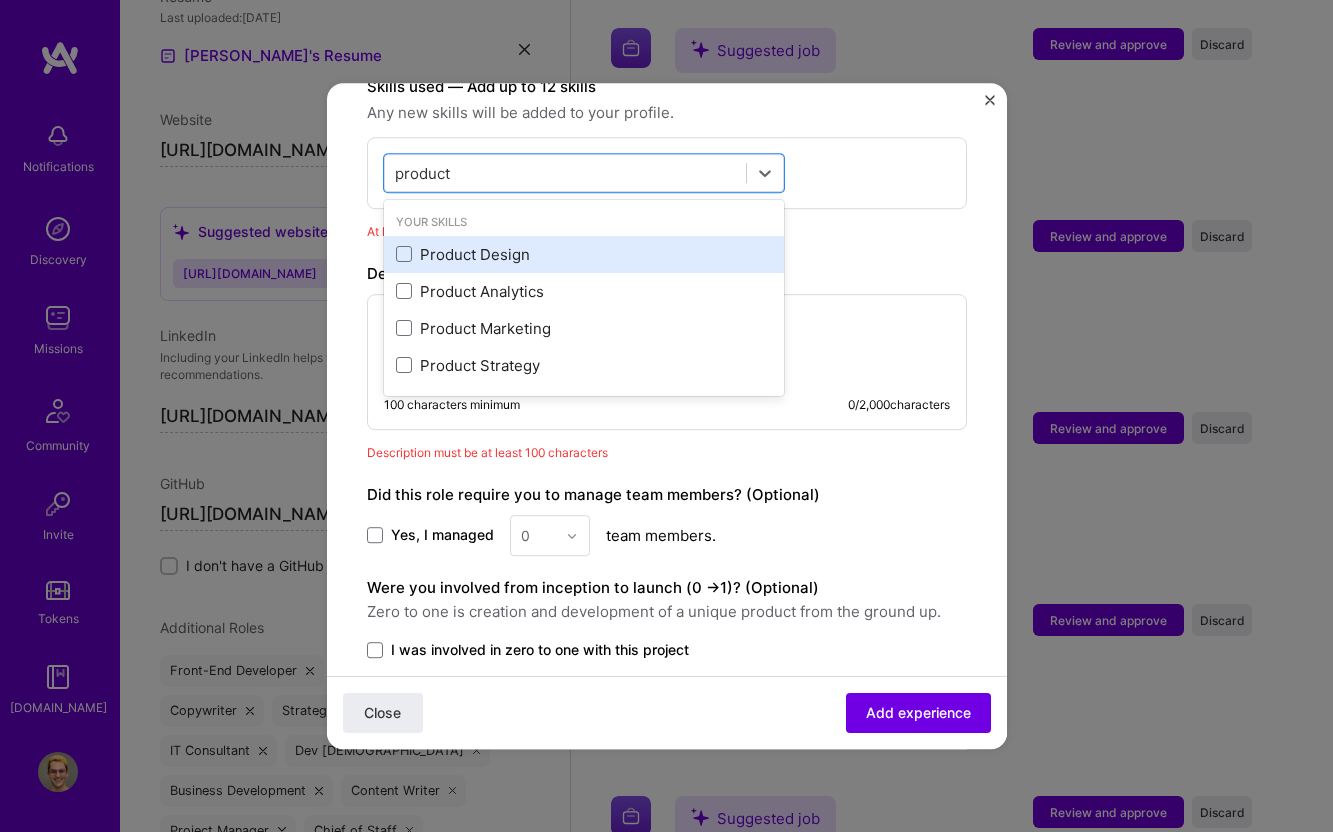 click on "Product Design" at bounding box center [584, 254] 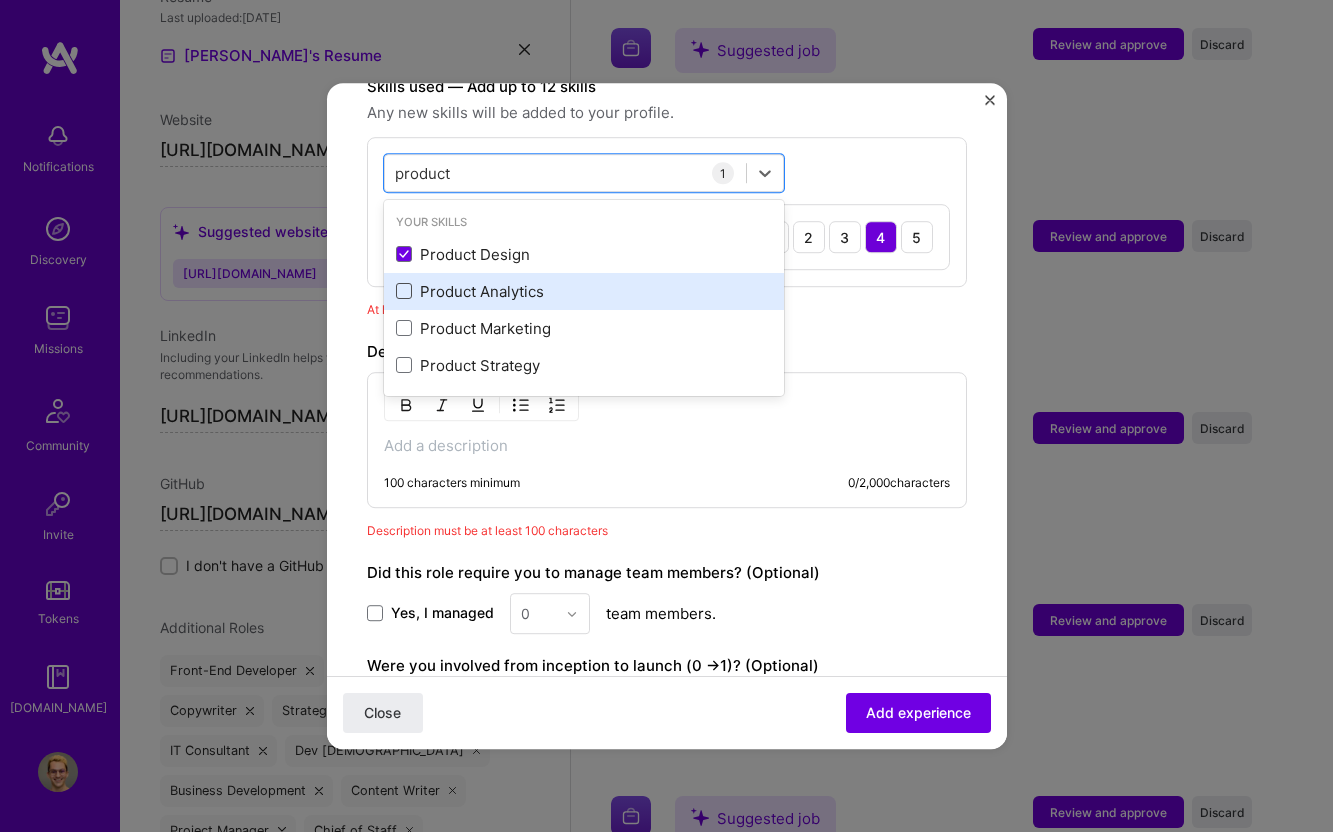 click at bounding box center [404, 292] 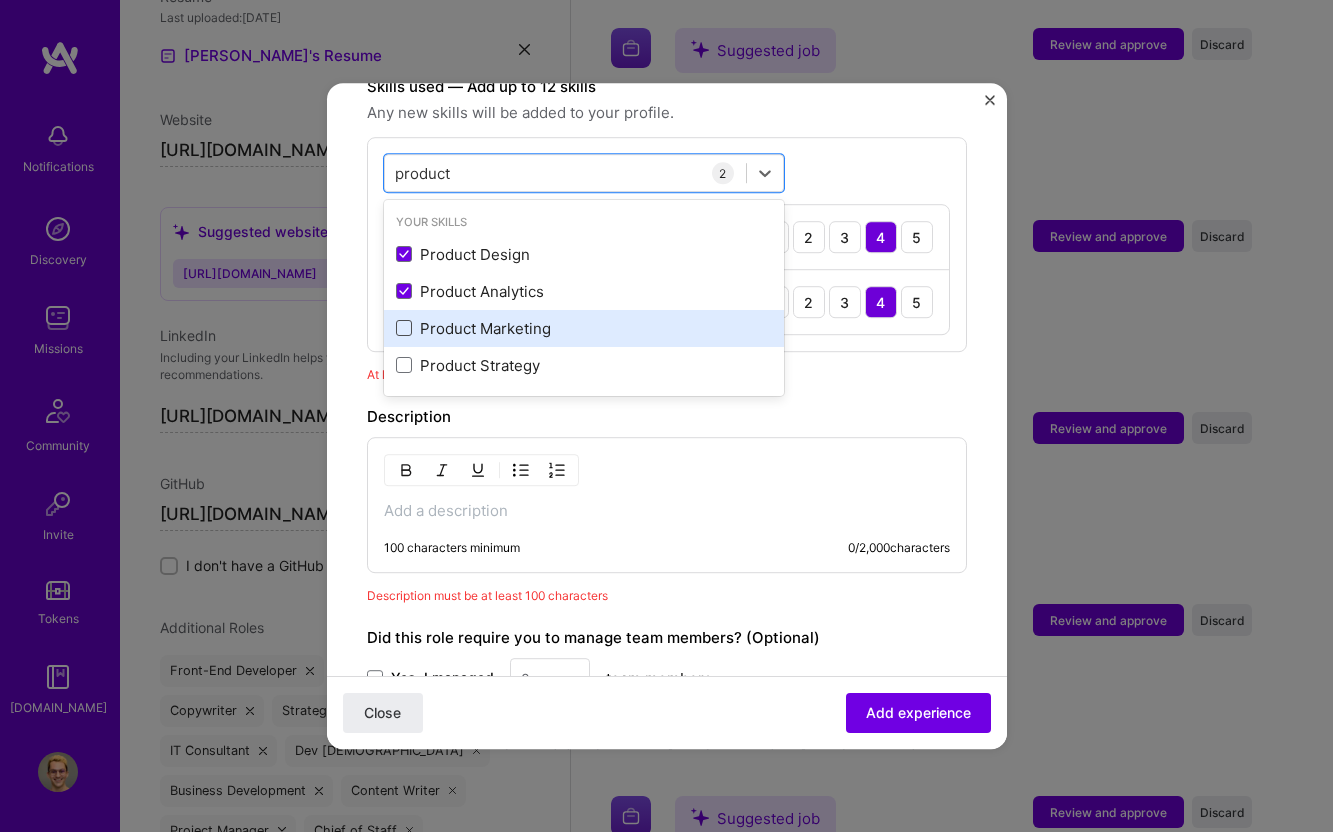 click at bounding box center [404, 329] 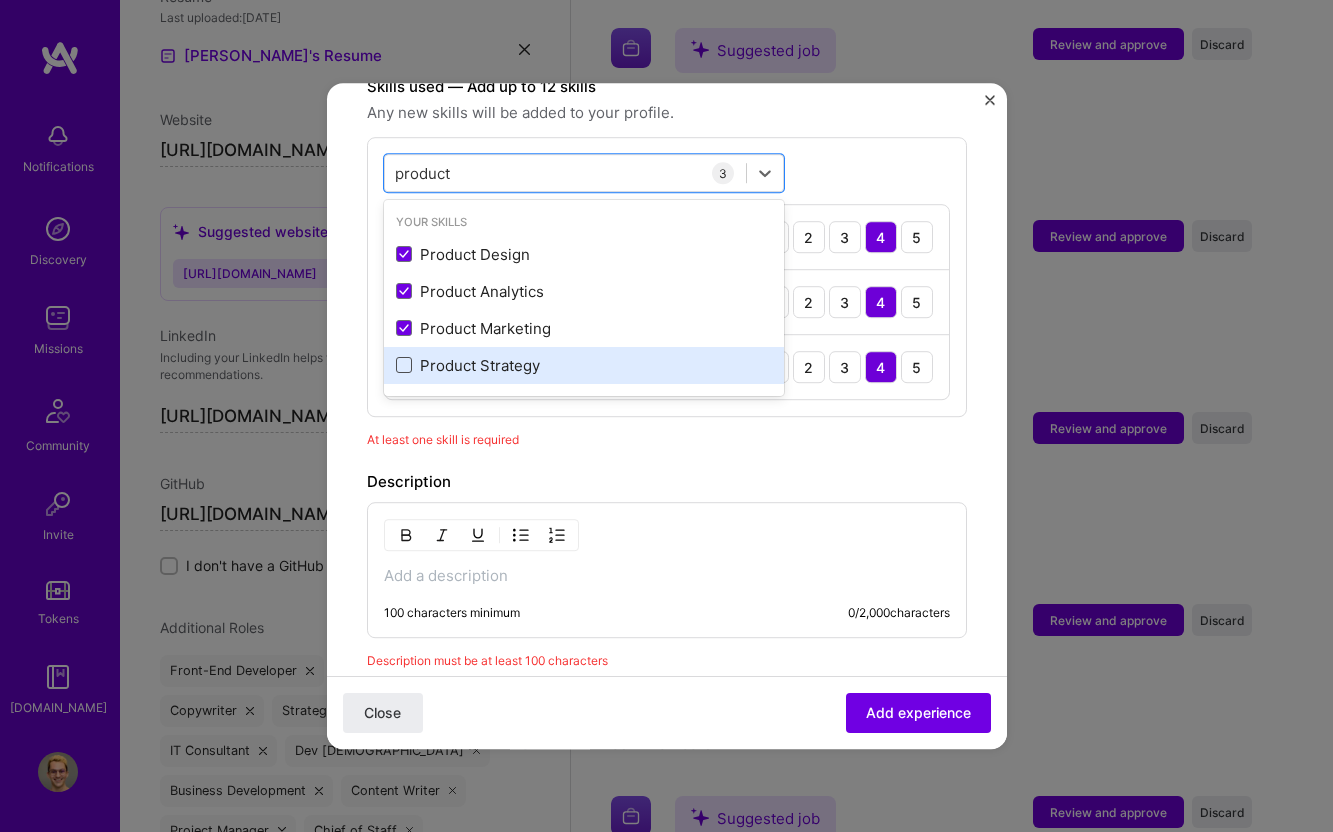 click at bounding box center [404, 366] 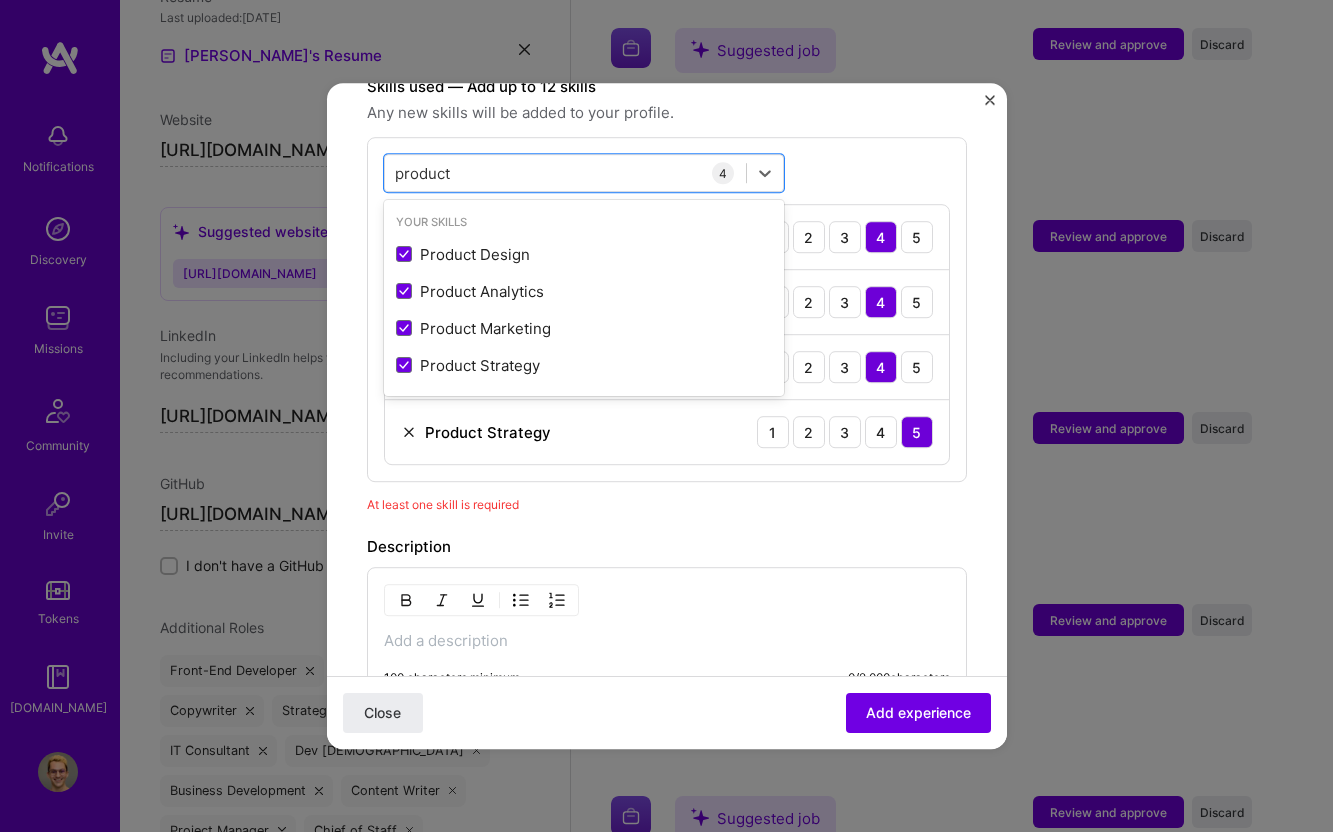 type on "product" 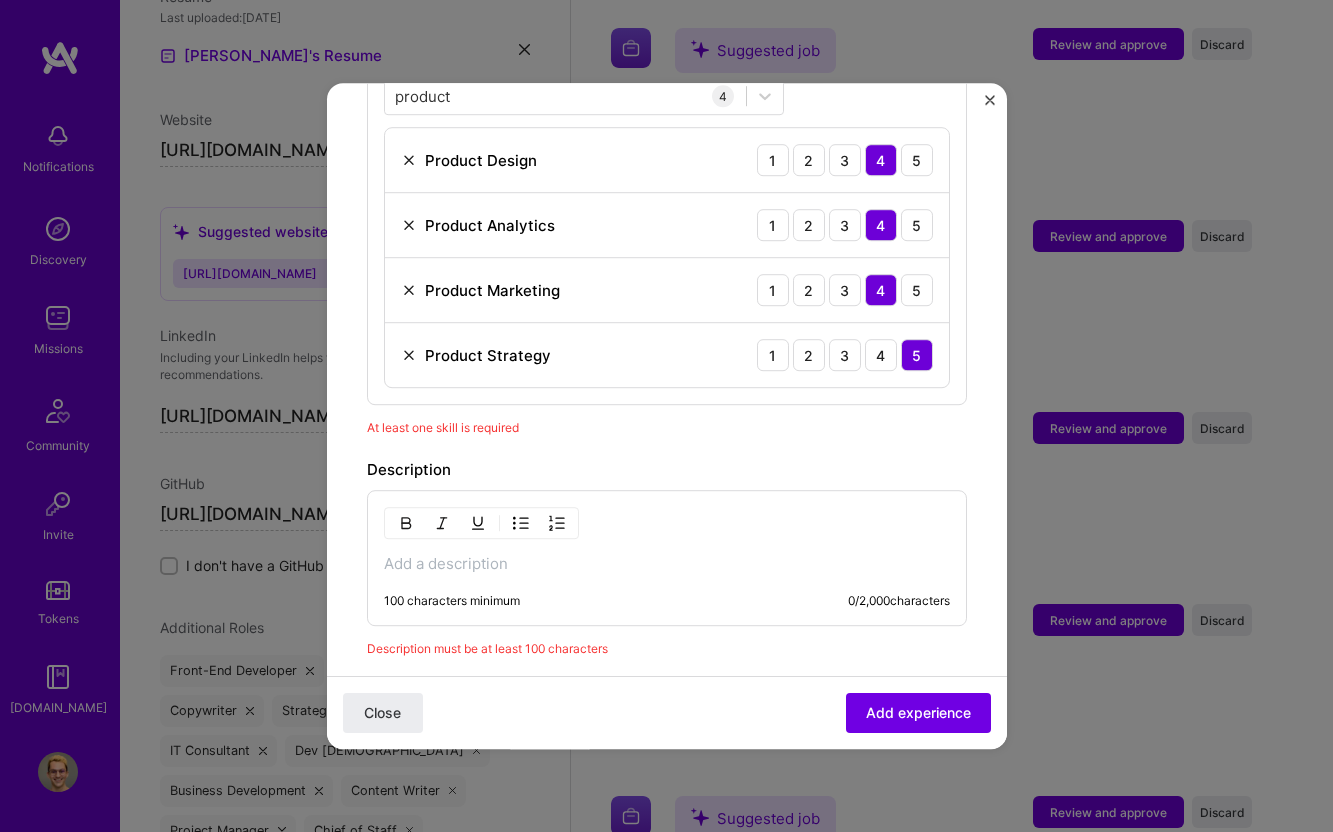 scroll, scrollTop: 926, scrollLeft: 0, axis: vertical 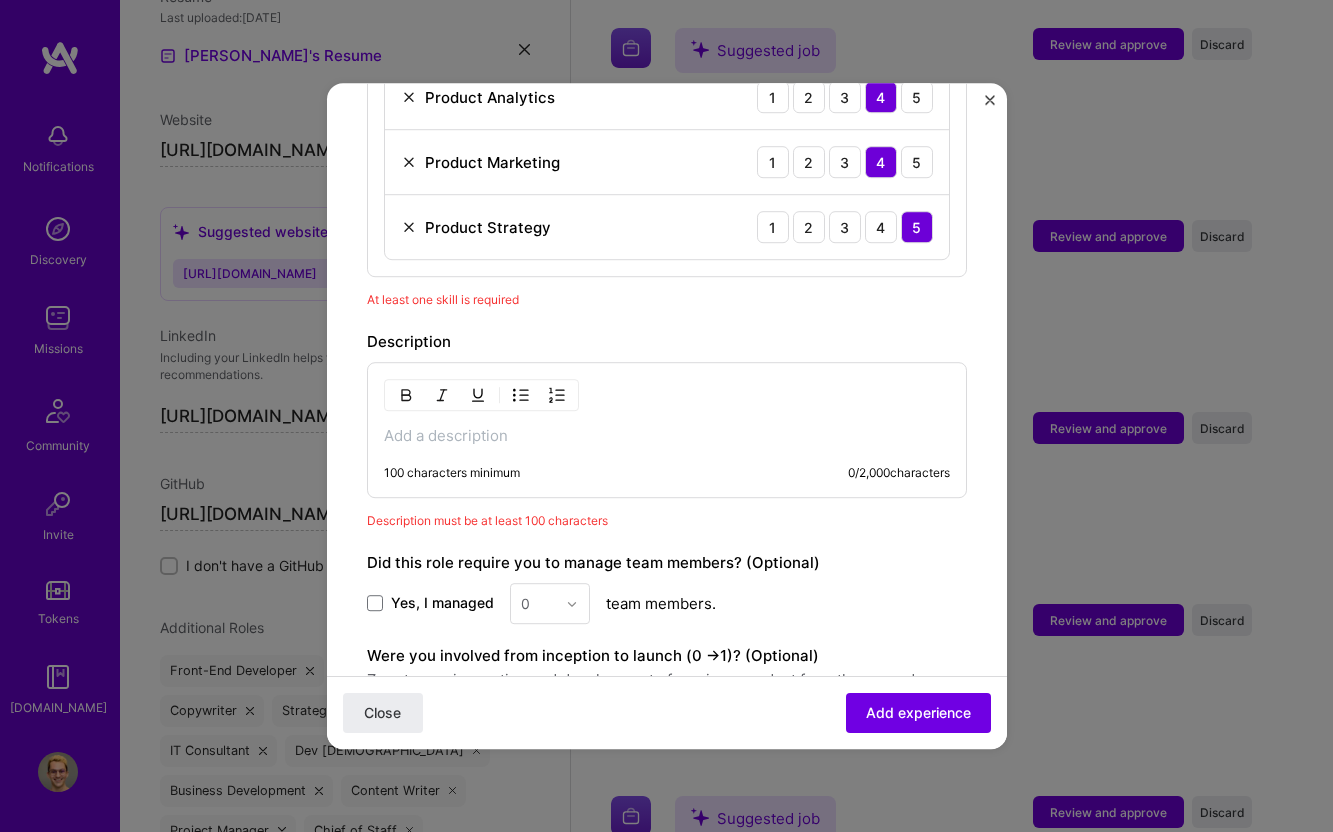 click on "100 characters minimum 0 / 2,000  characters" at bounding box center [667, 430] 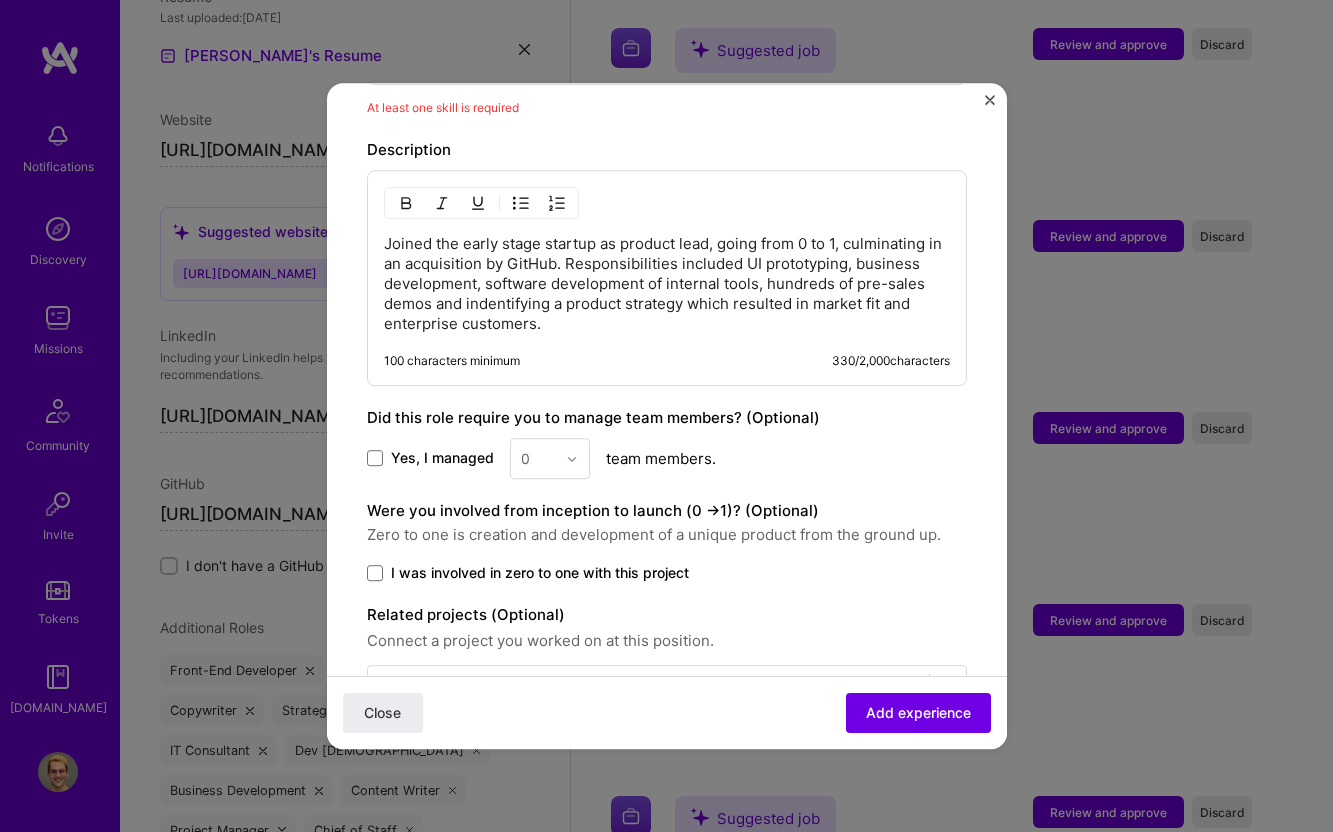 scroll, scrollTop: 1167, scrollLeft: 0, axis: vertical 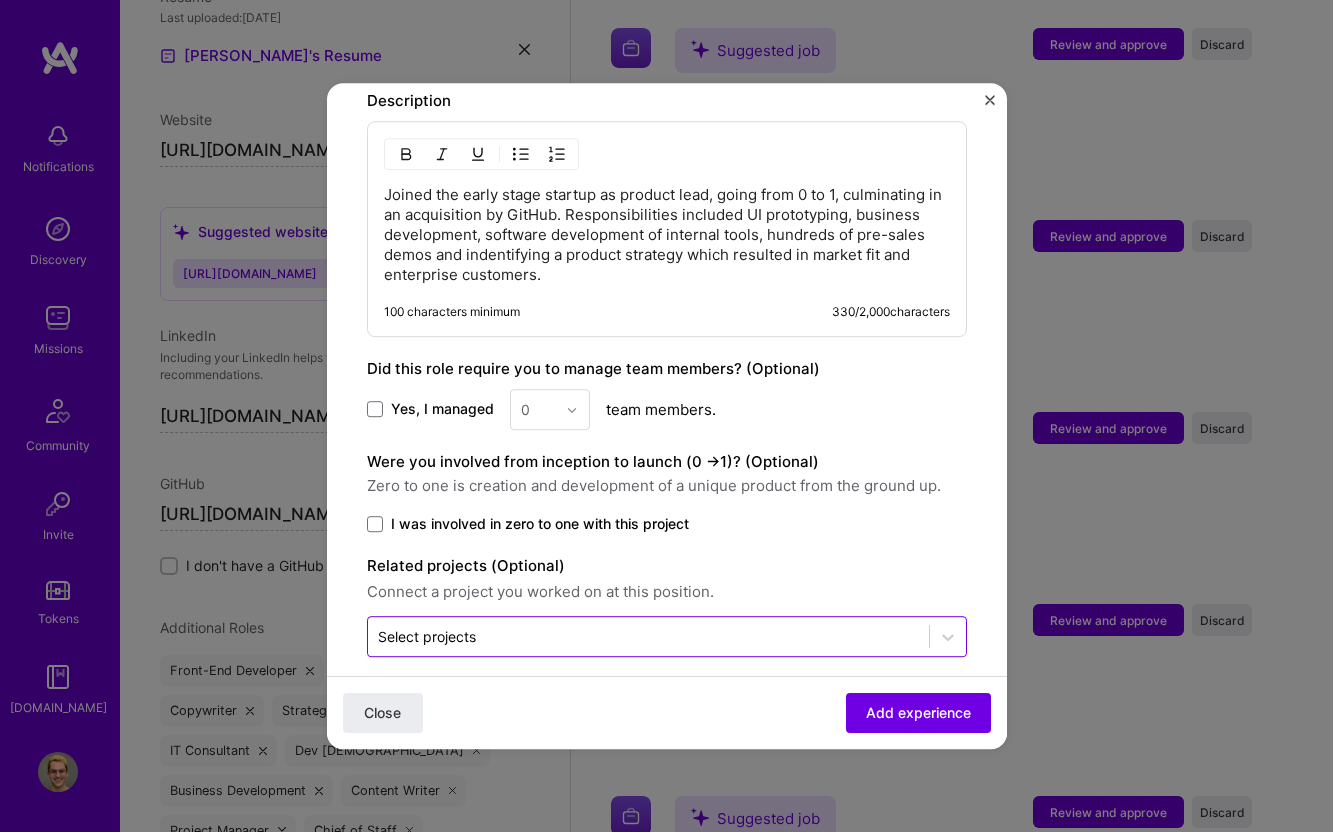 click at bounding box center (648, 636) 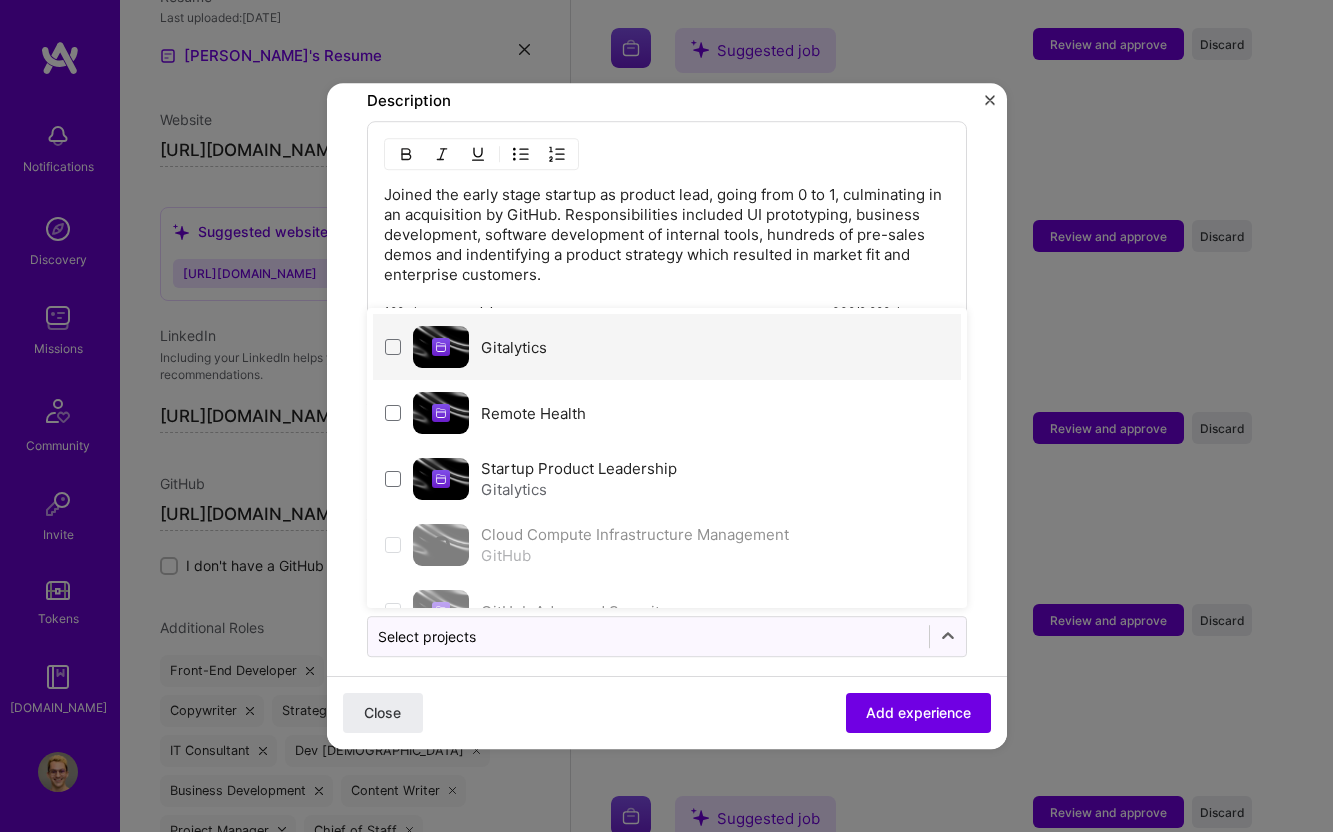 click on "Gitalytics" at bounding box center (667, 347) 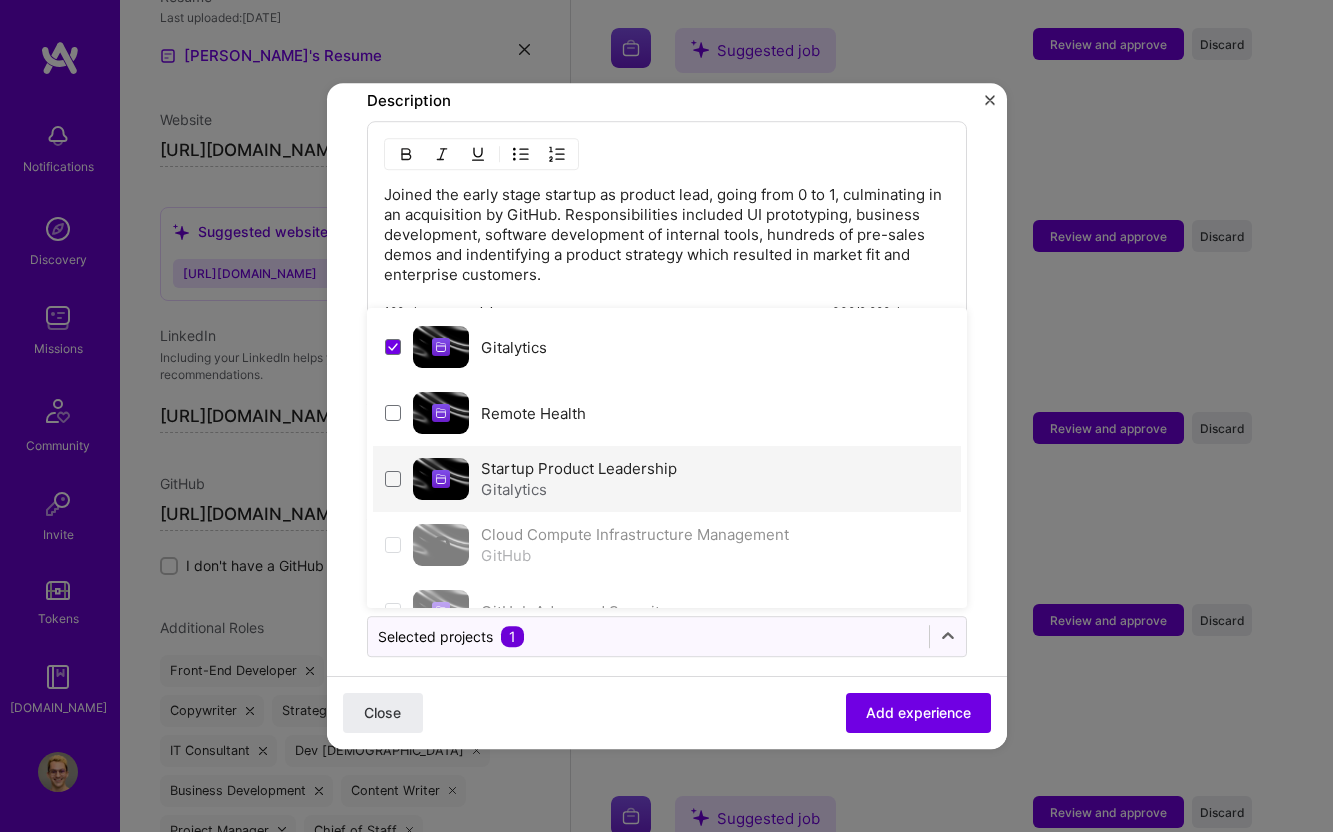 click on "Startup Product Leadership Gitalytics" at bounding box center [667, 479] 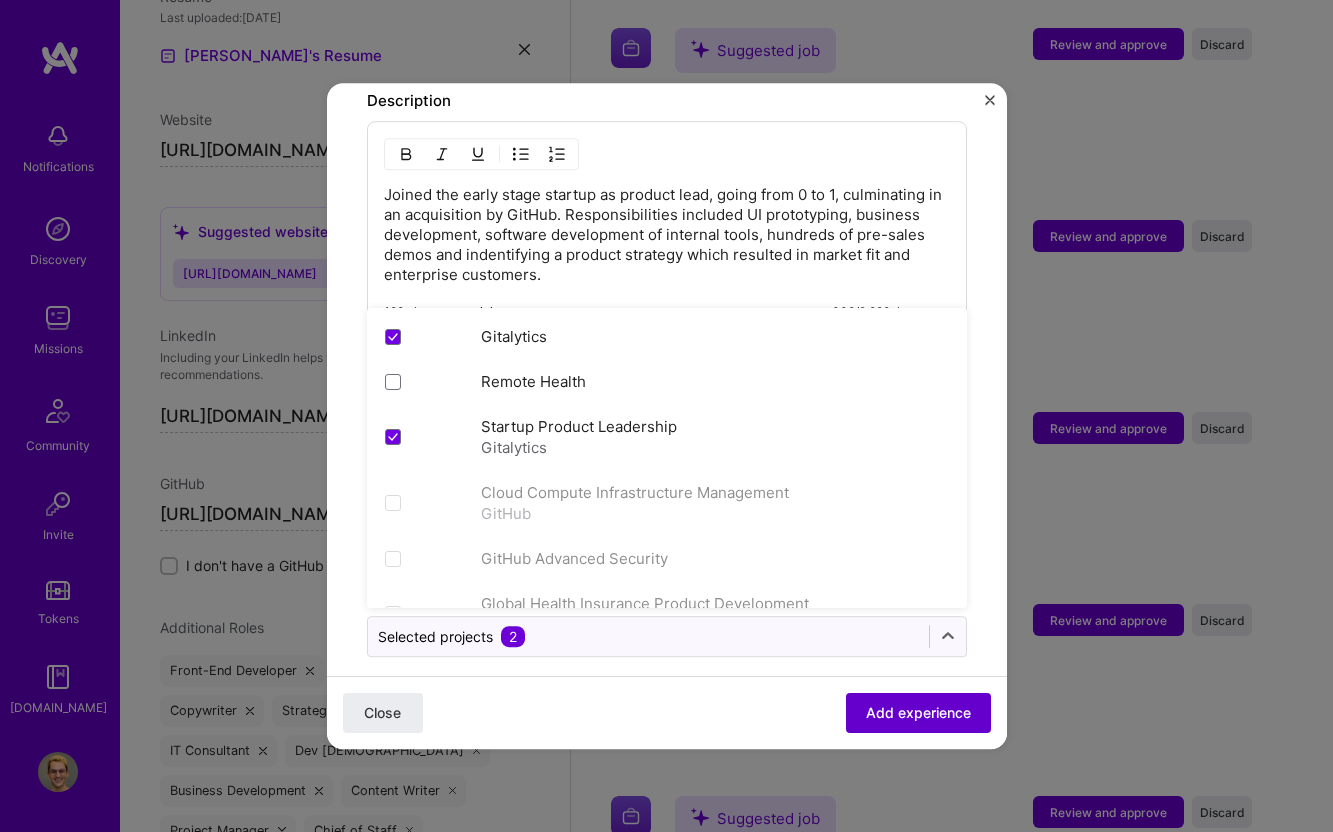click on "Add experience" at bounding box center [918, 713] 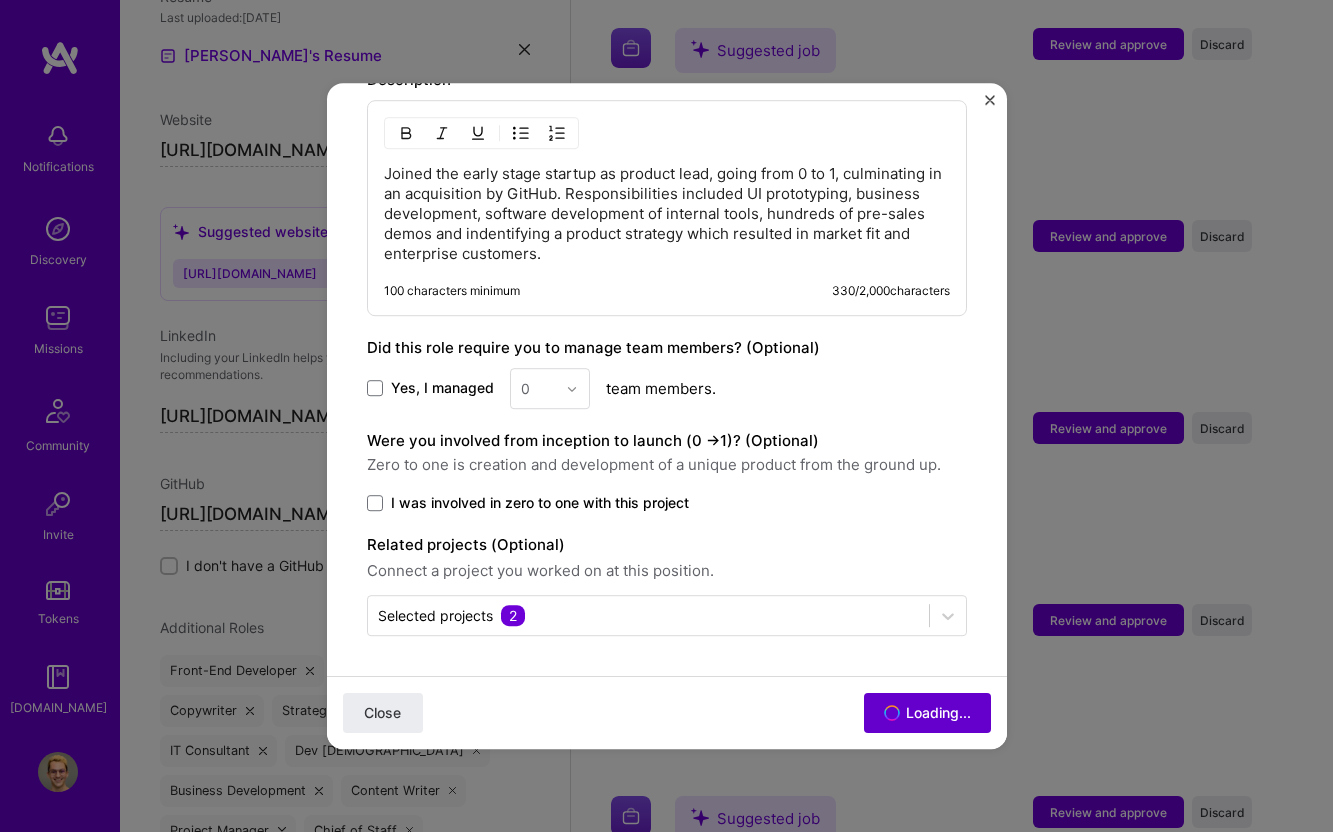 scroll, scrollTop: 1134, scrollLeft: 0, axis: vertical 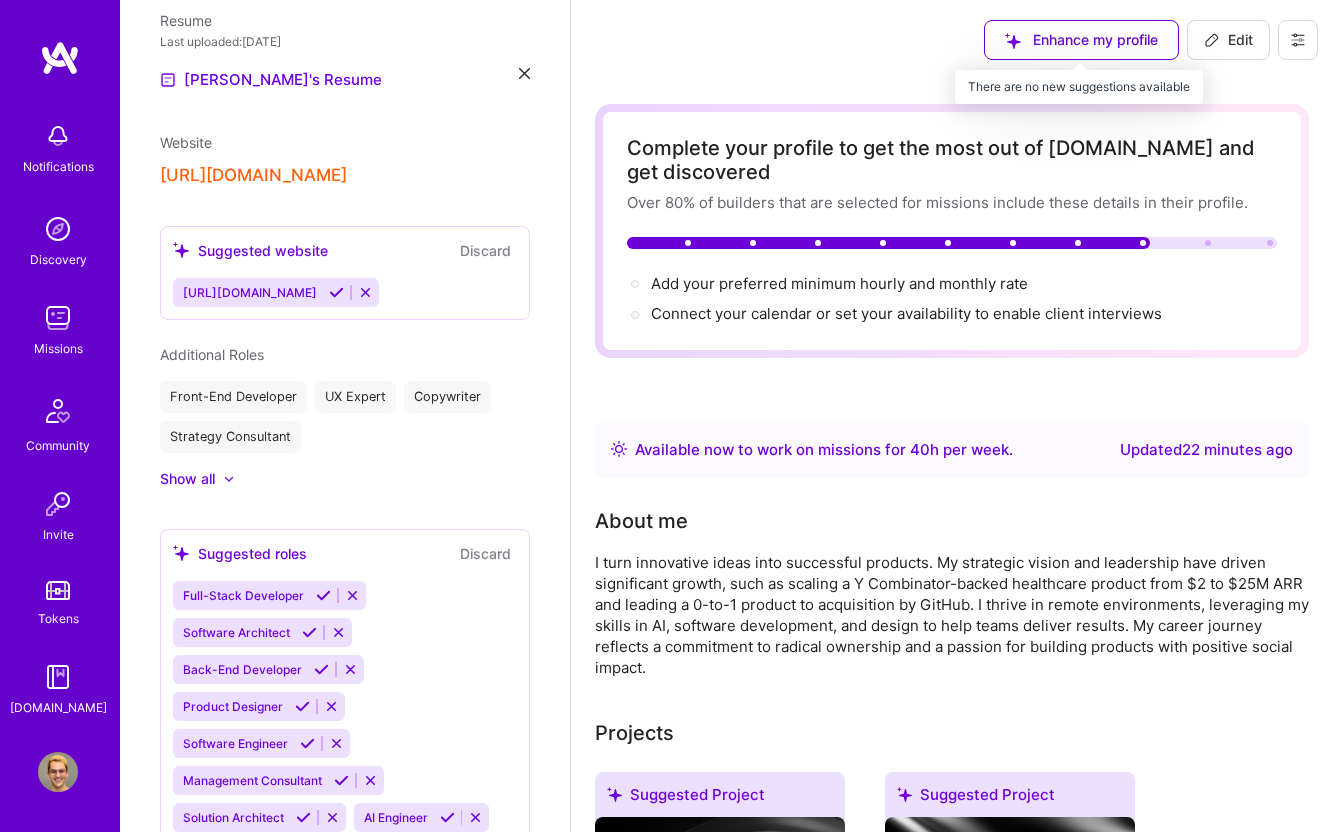 click on "Enhance my profile" at bounding box center (1081, 40) 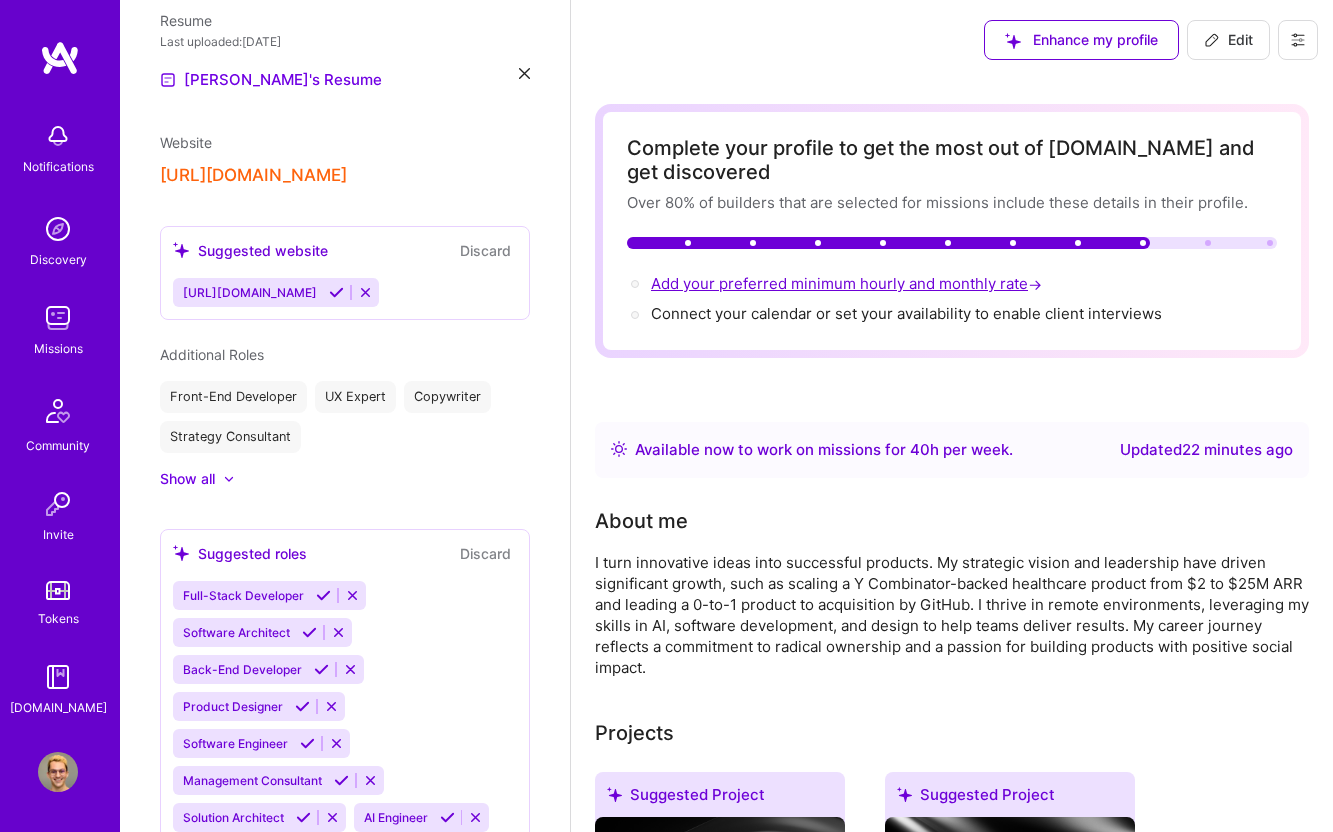 click on "Add your preferred minimum hourly and monthly rate  →" at bounding box center [848, 283] 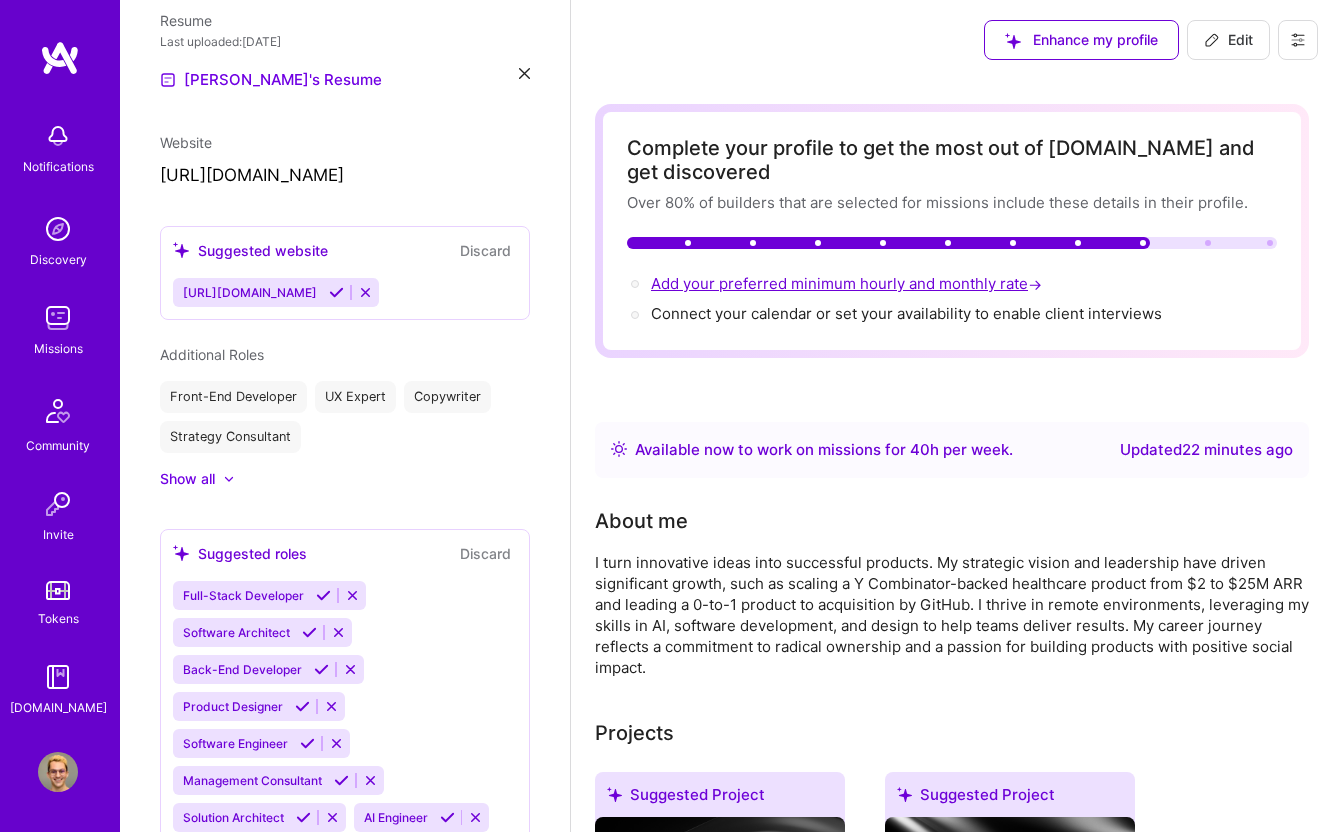 select on "US" 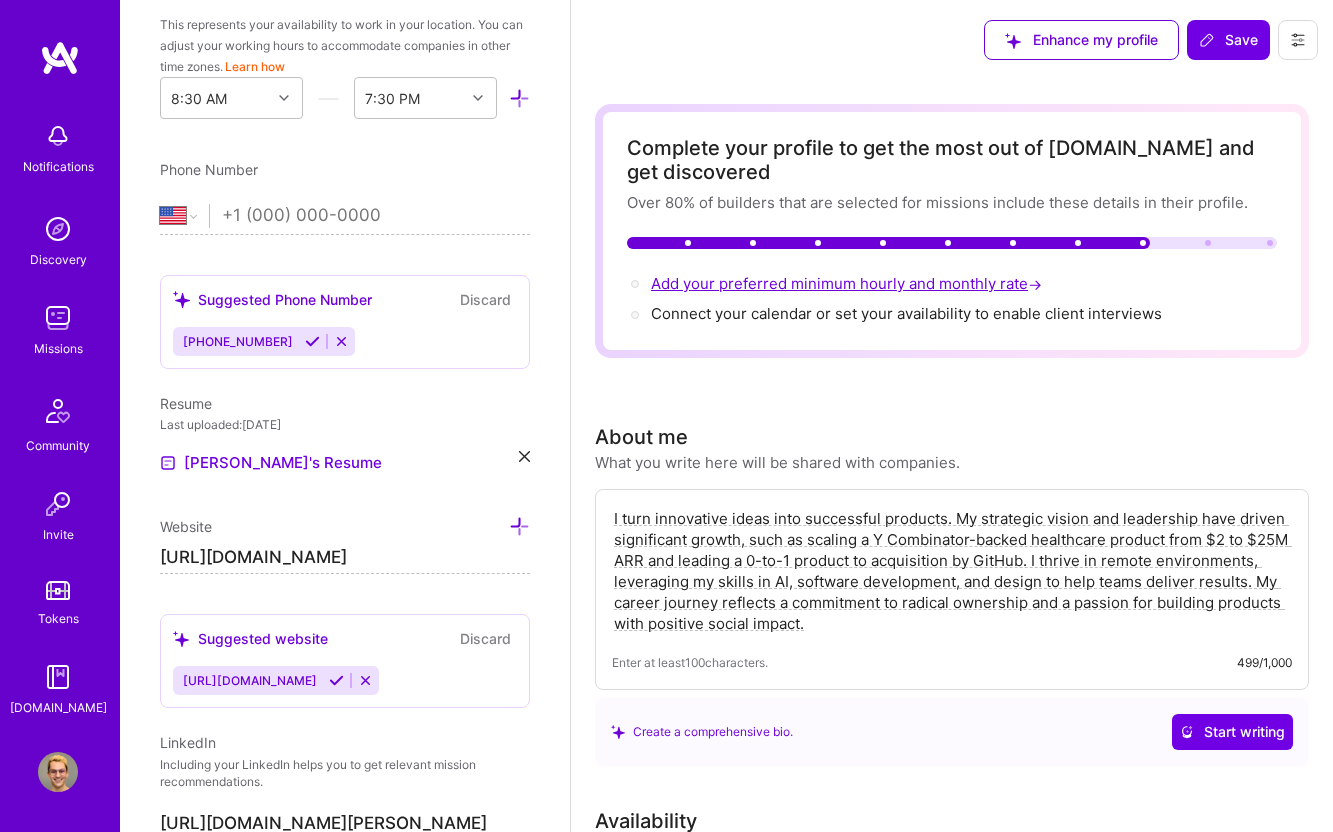 scroll, scrollTop: 1006, scrollLeft: 0, axis: vertical 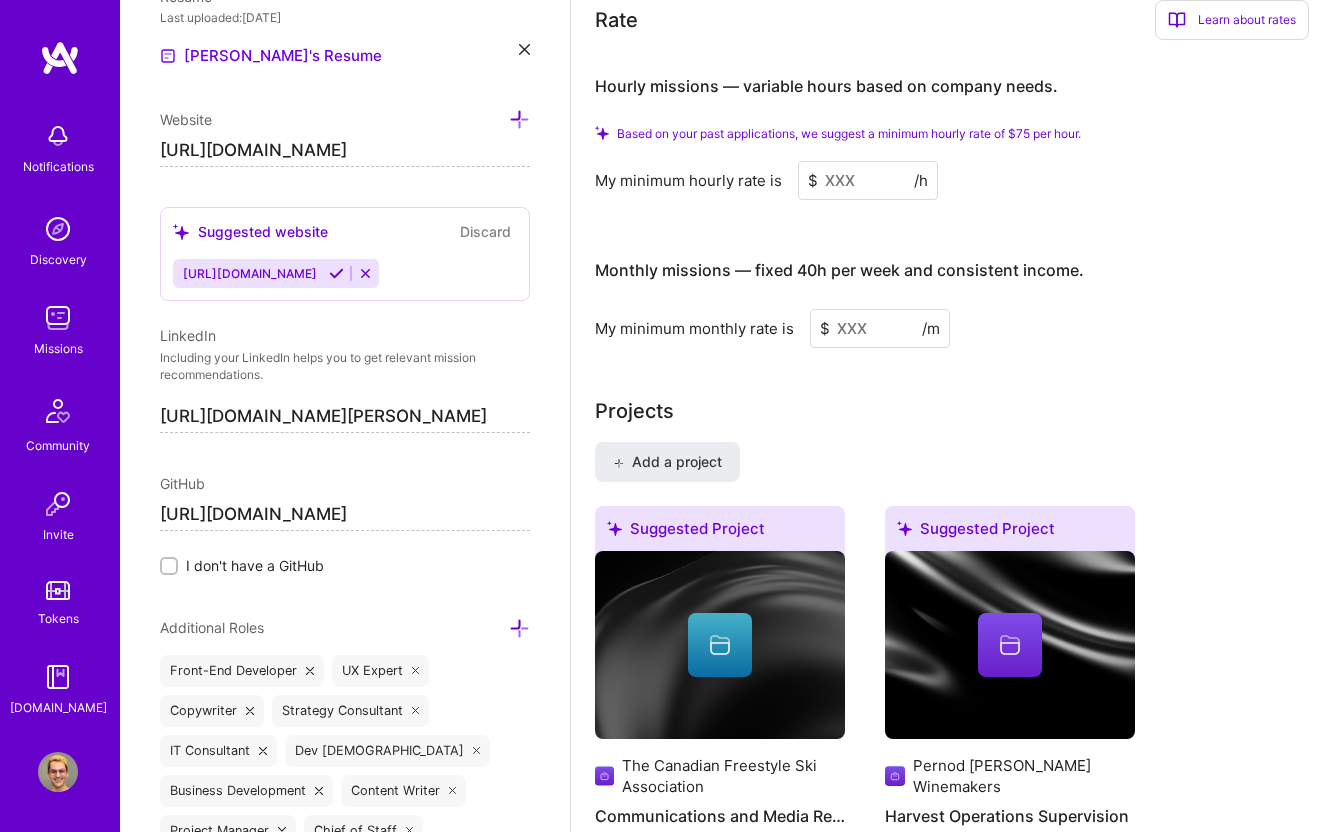 click at bounding box center [868, 180] 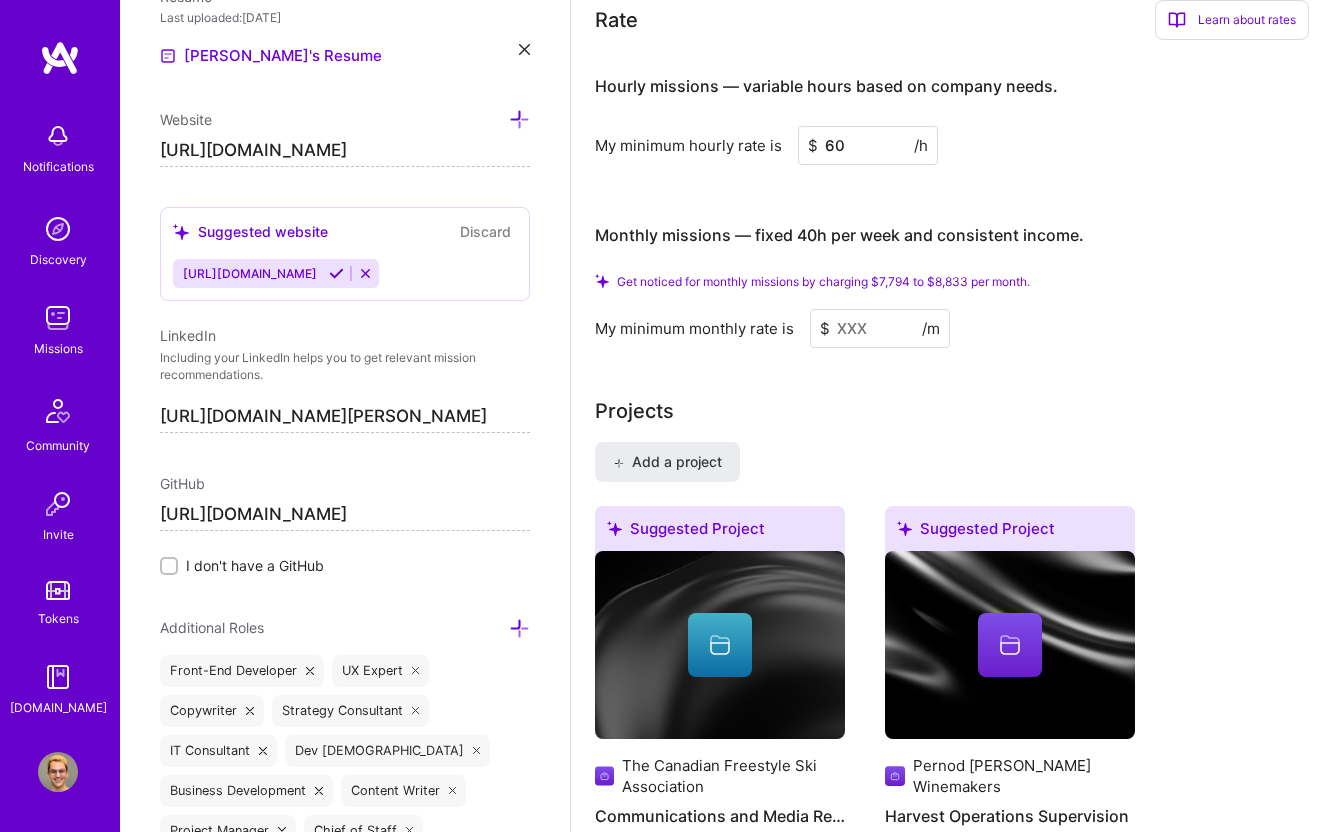 type on "60" 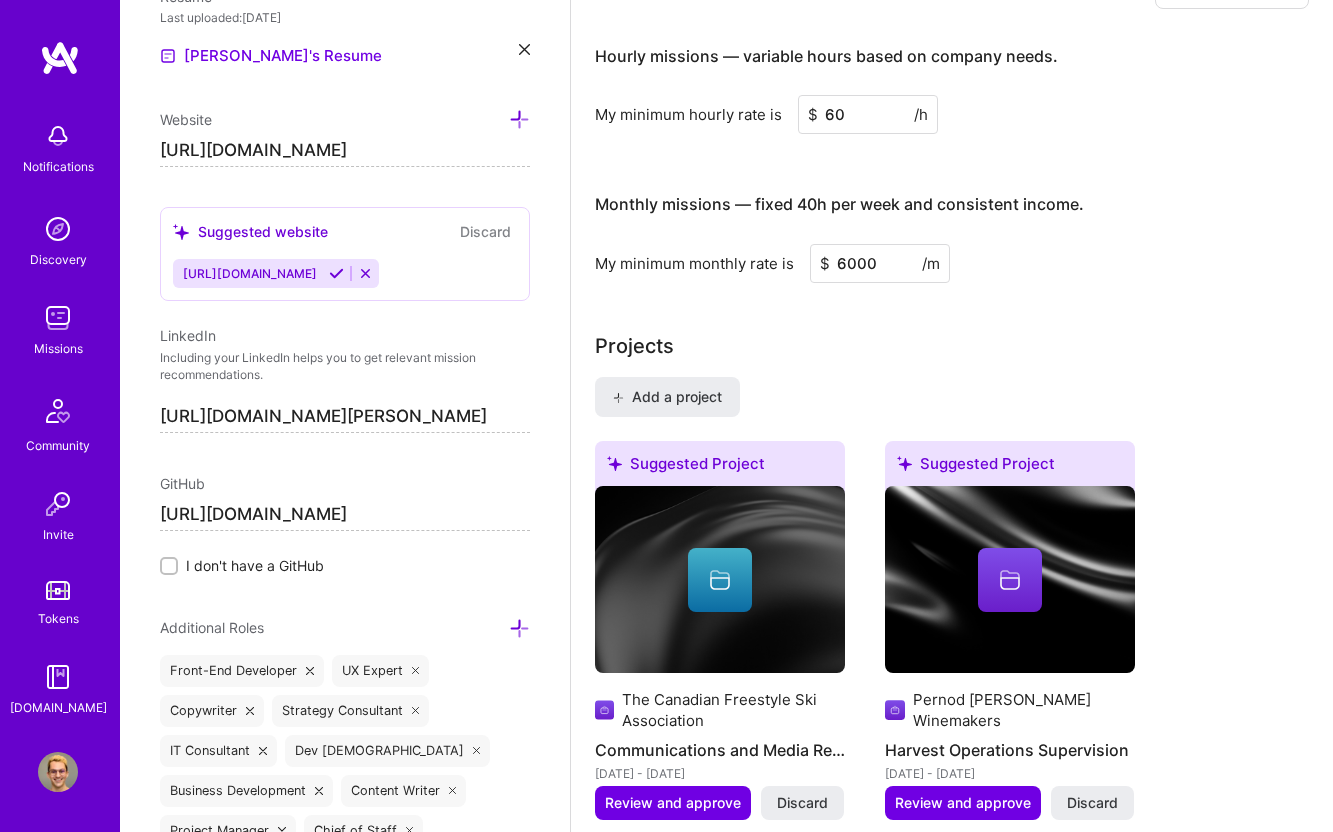 type on "6000" 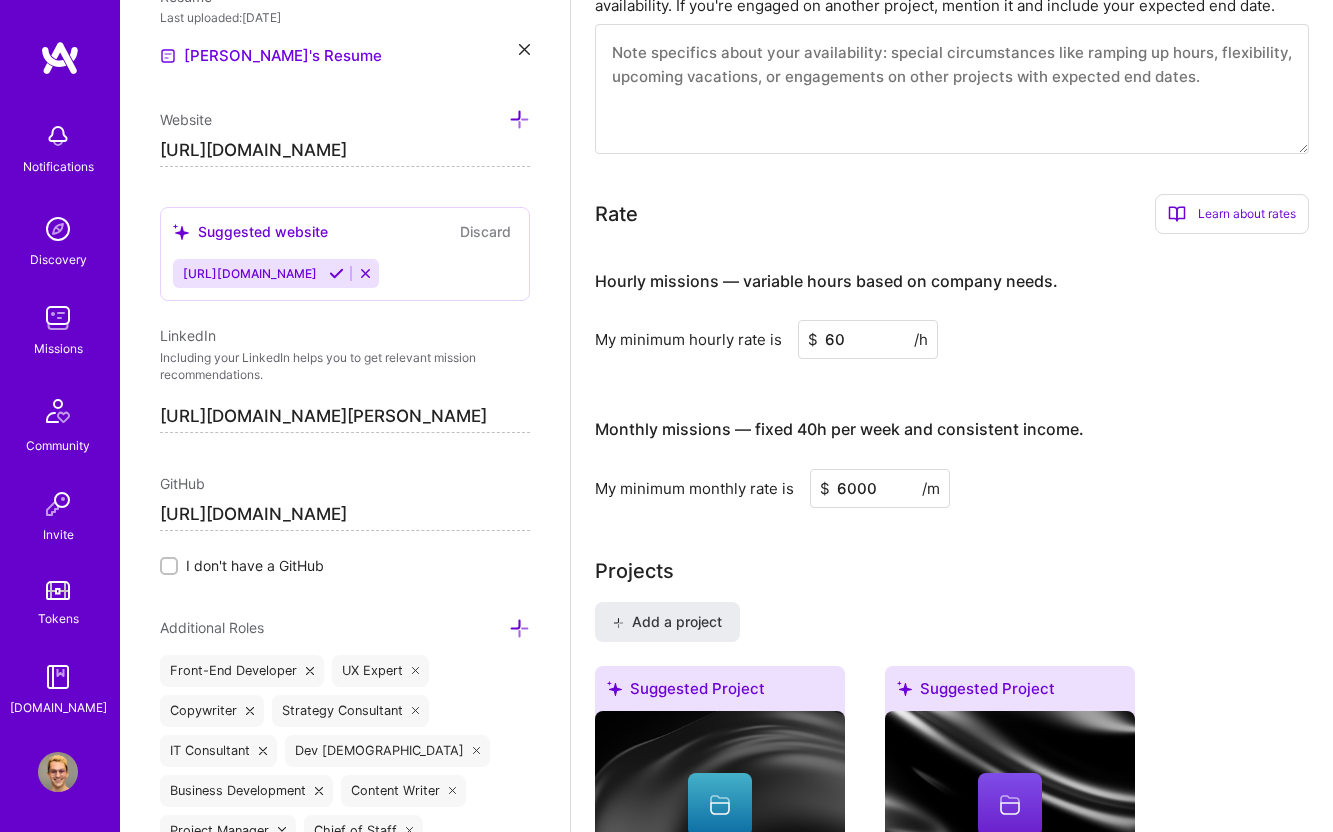 scroll, scrollTop: 854, scrollLeft: 0, axis: vertical 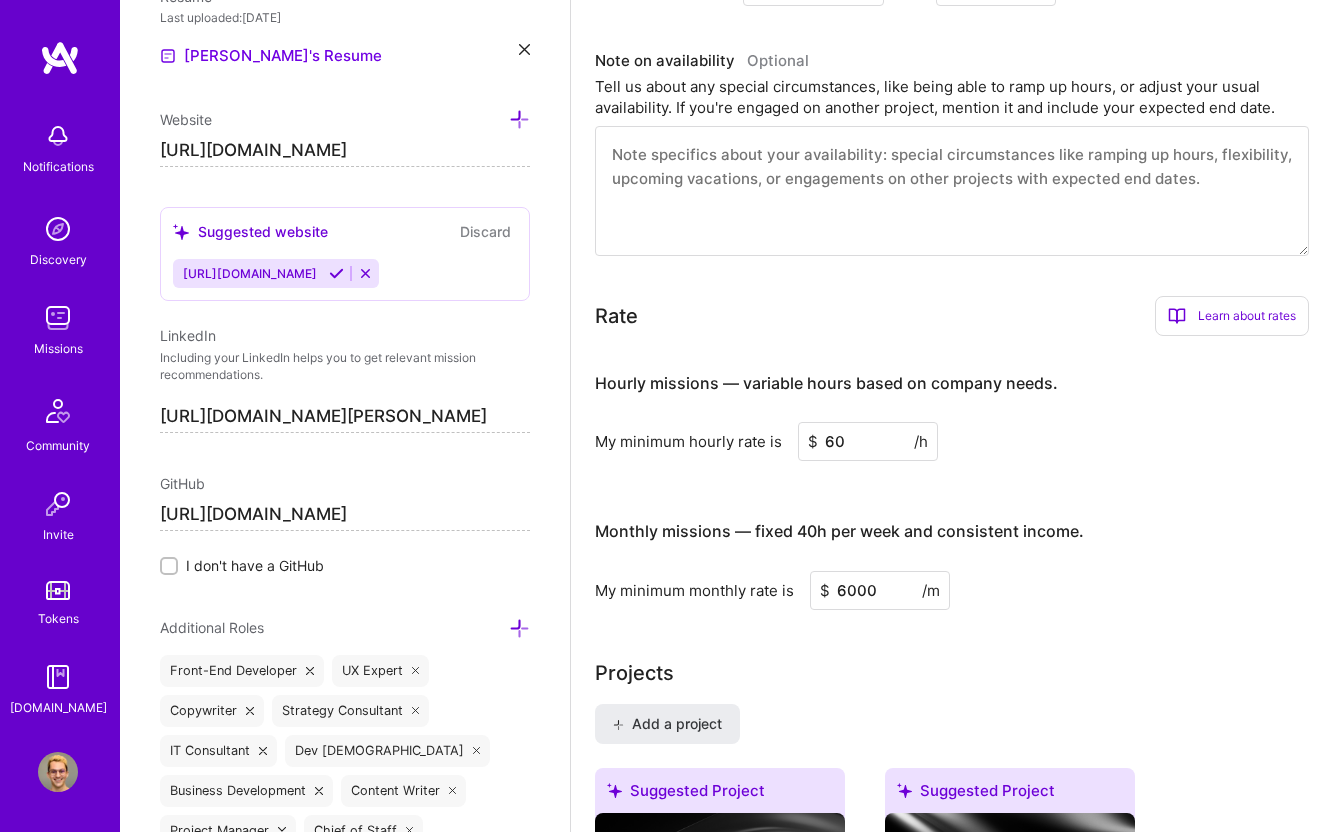 click on "60" at bounding box center [868, 441] 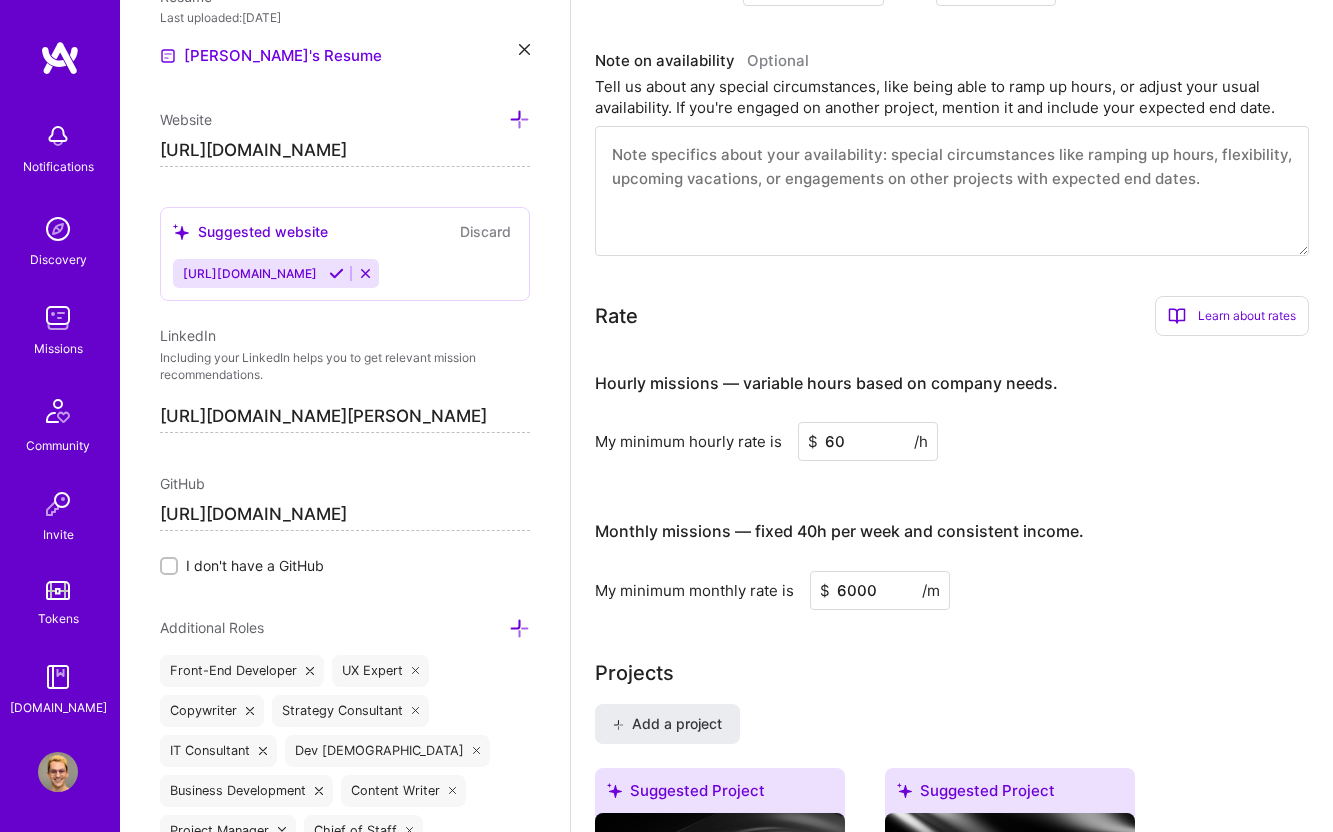 click on "60" at bounding box center (868, 441) 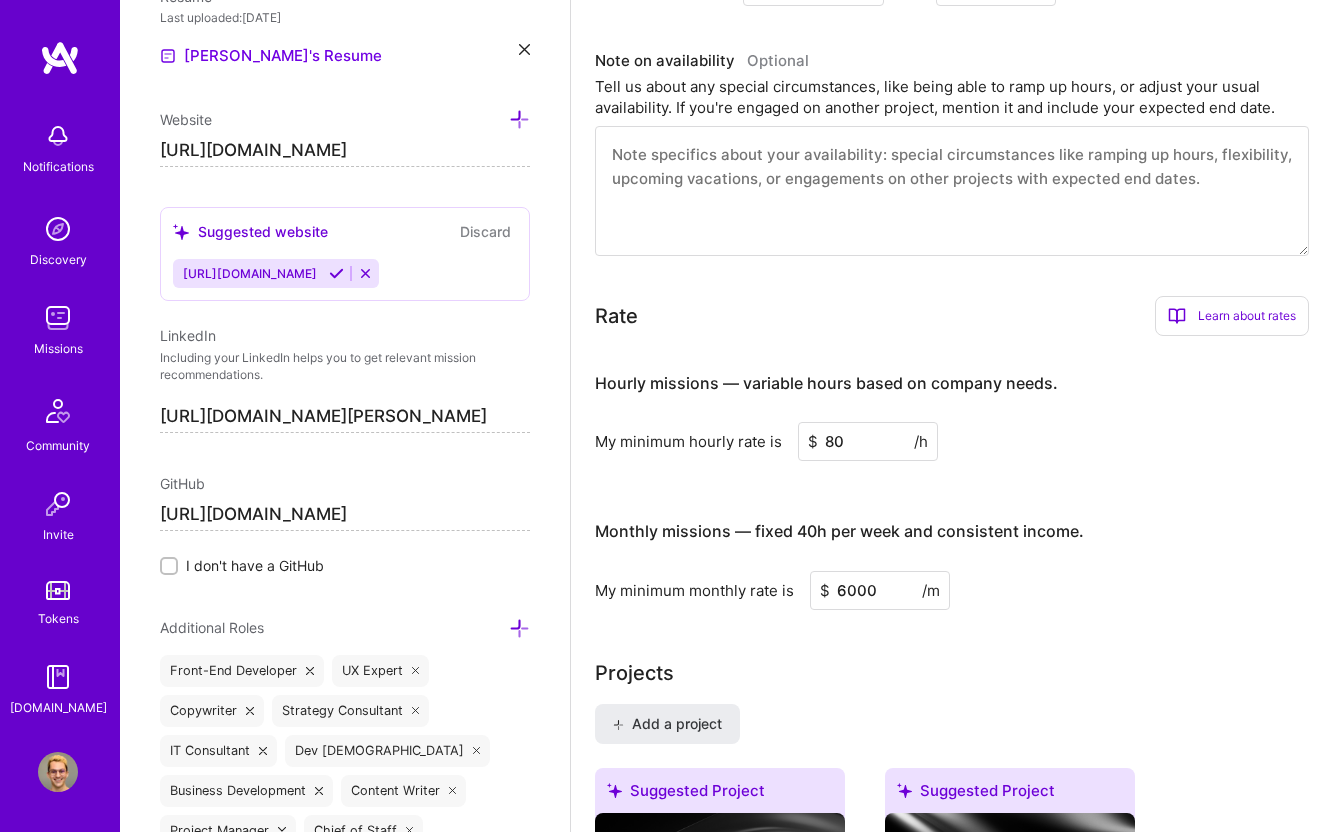 type on "80" 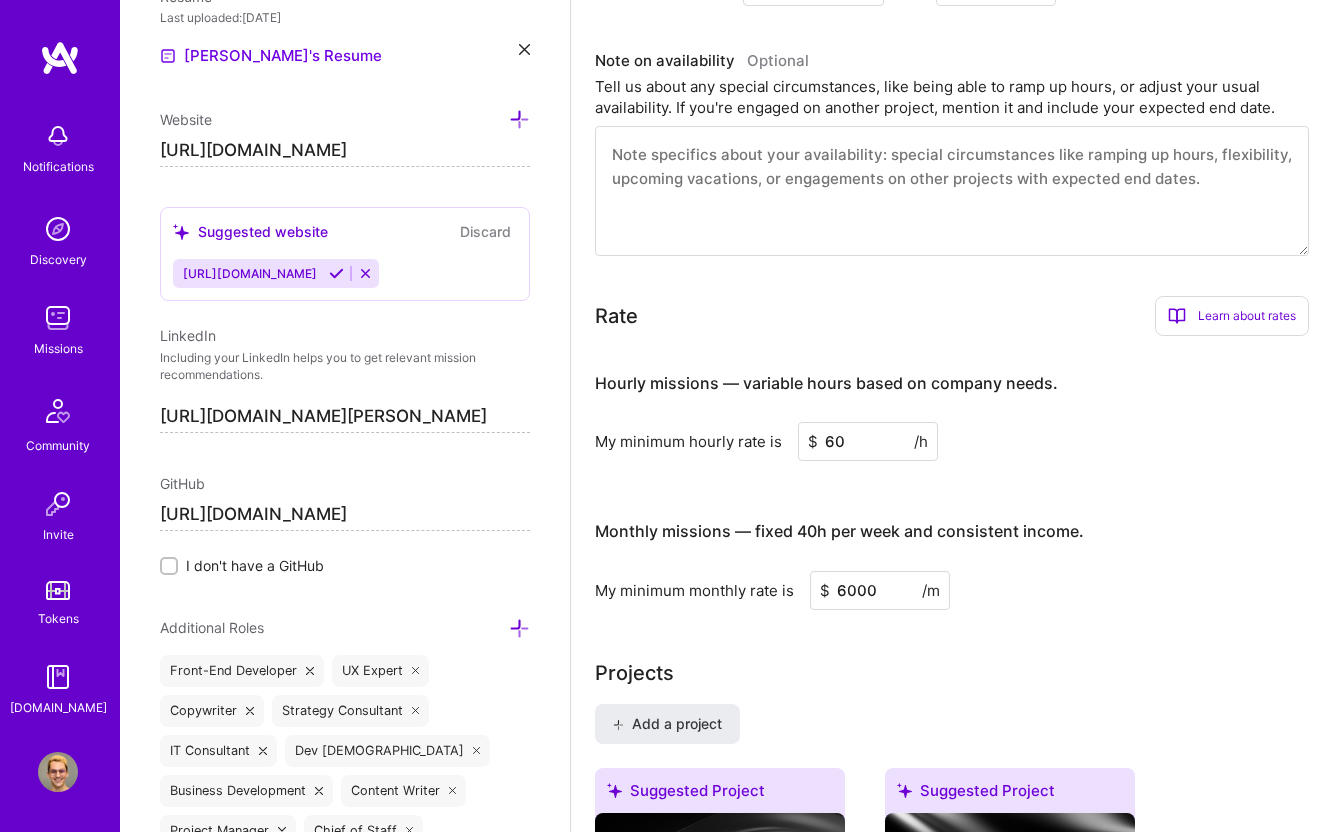 type on "60" 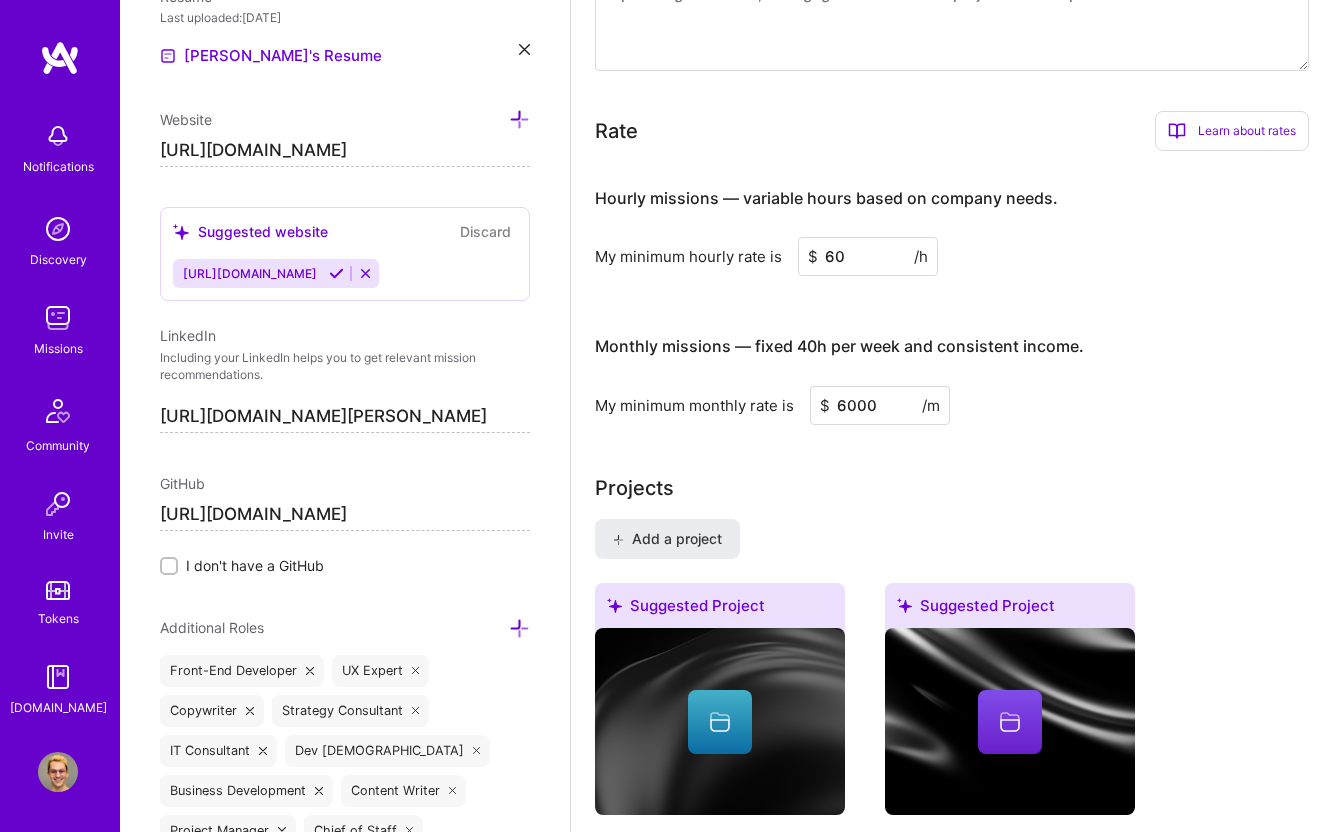 scroll, scrollTop: 1058, scrollLeft: 0, axis: vertical 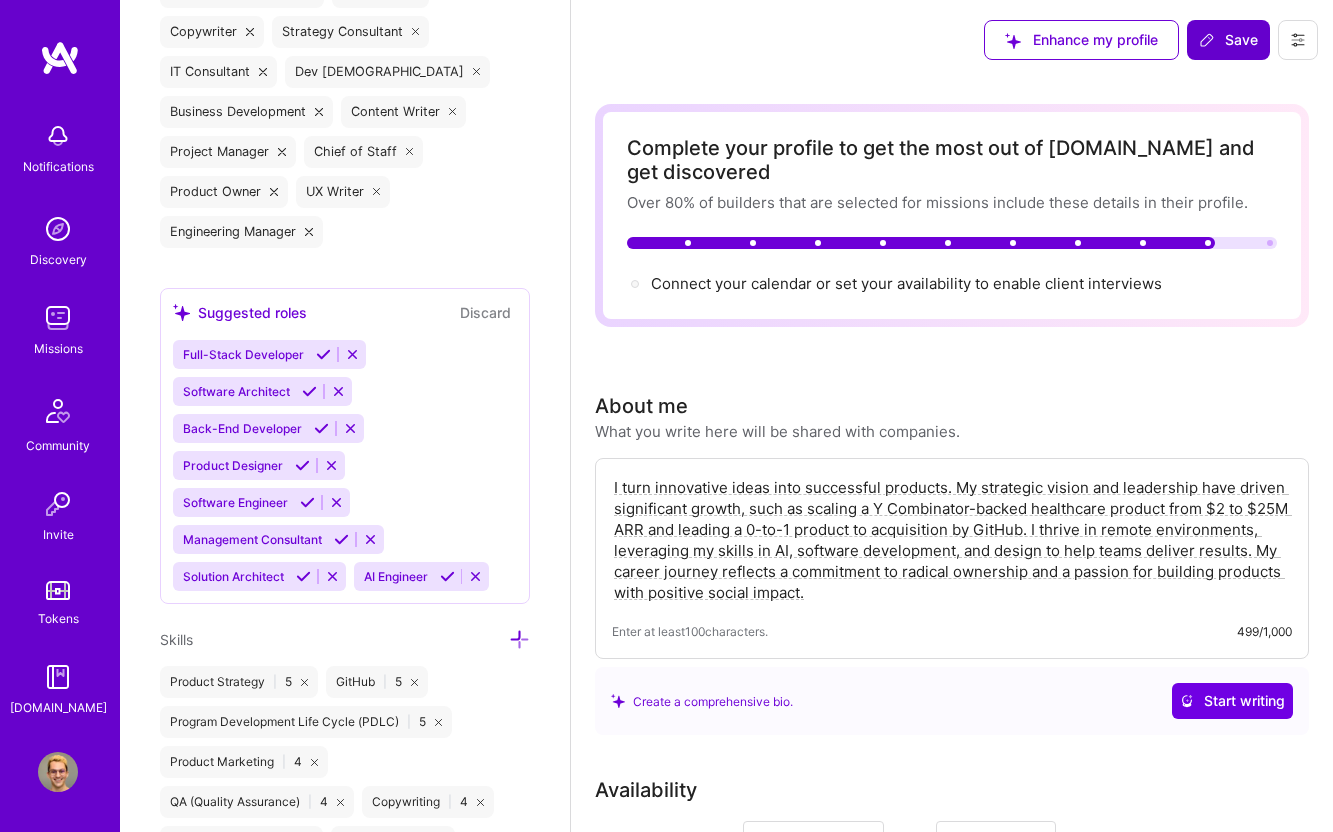 click on "Save" at bounding box center [1228, 40] 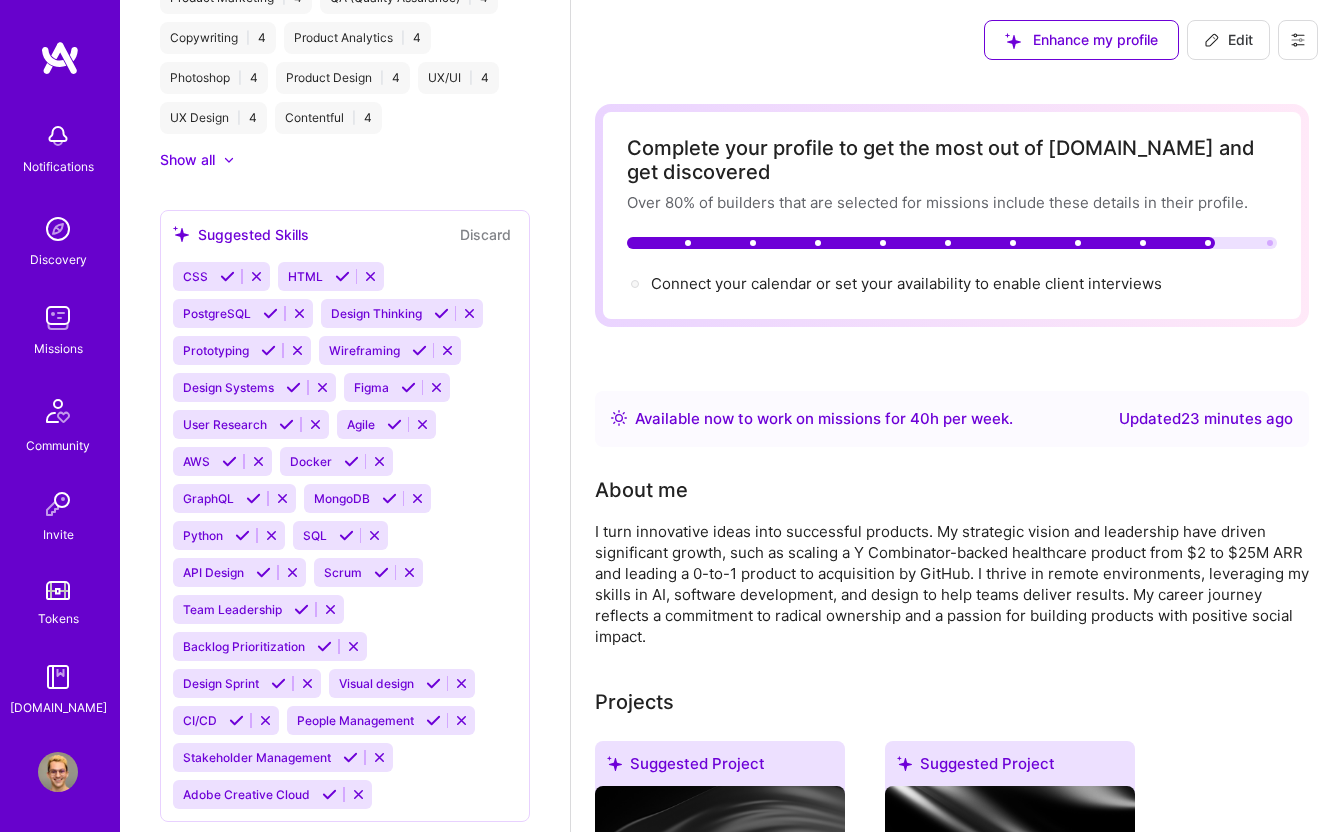 scroll, scrollTop: 1063, scrollLeft: 0, axis: vertical 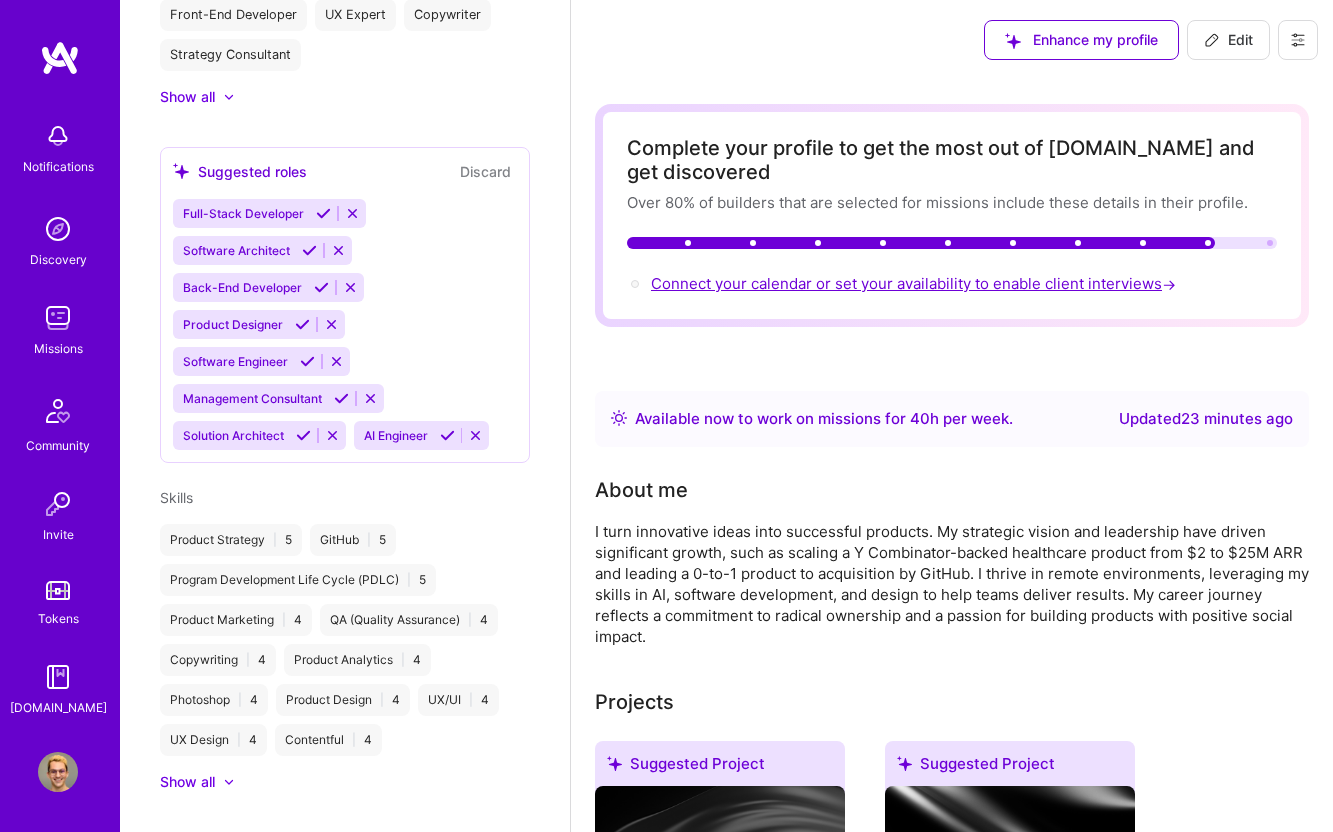 click on "Connect your calendar or set your availability to enable client interviews  →" at bounding box center [915, 283] 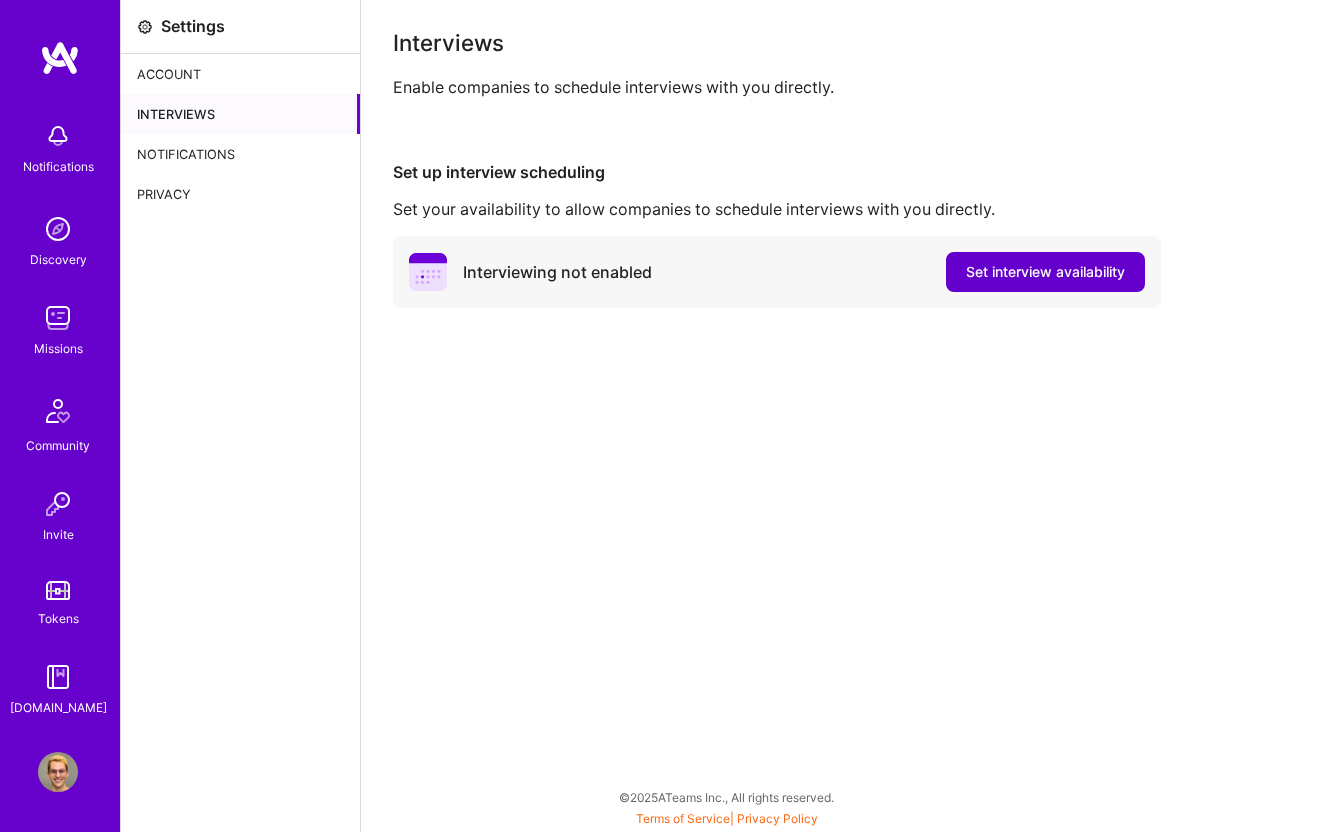 click on "Set interview availability" at bounding box center [1045, 272] 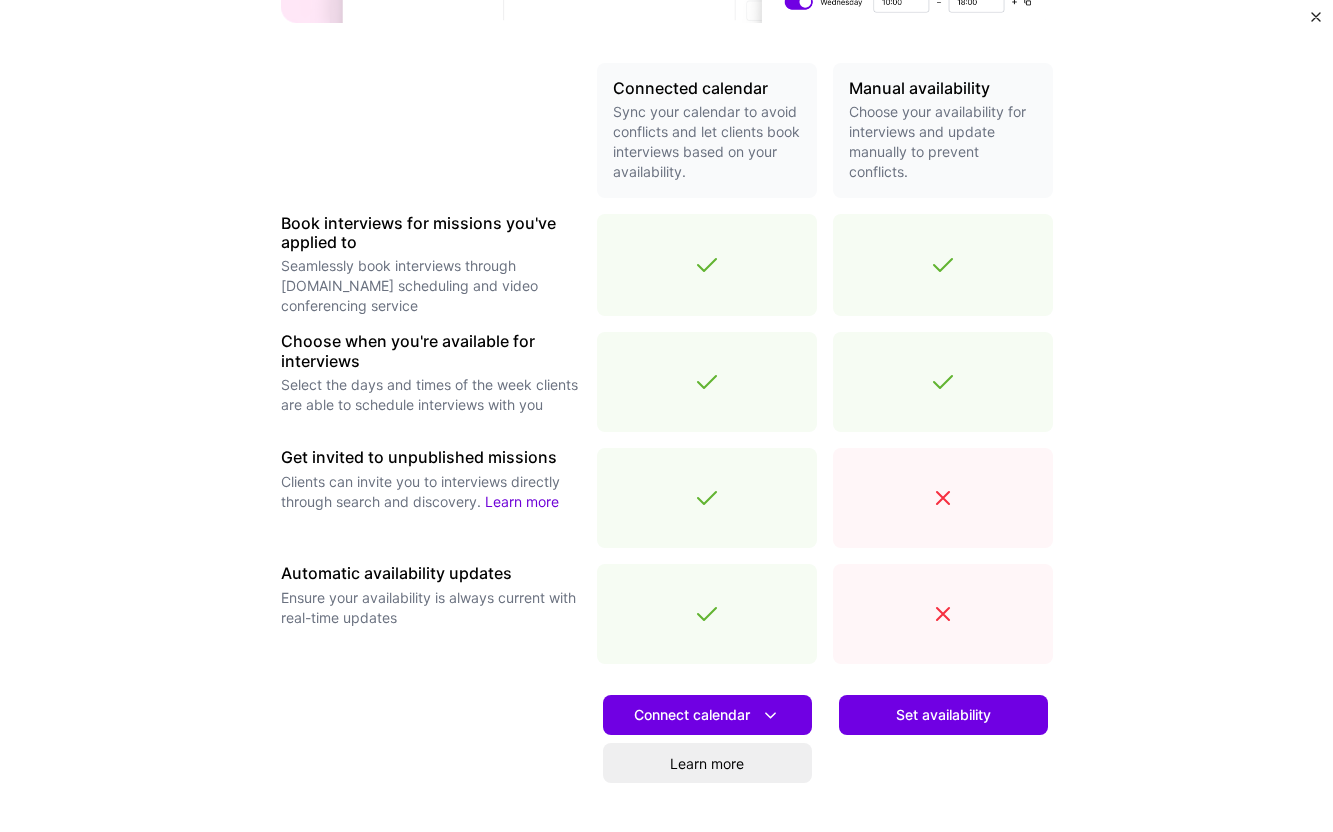 scroll, scrollTop: 569, scrollLeft: 0, axis: vertical 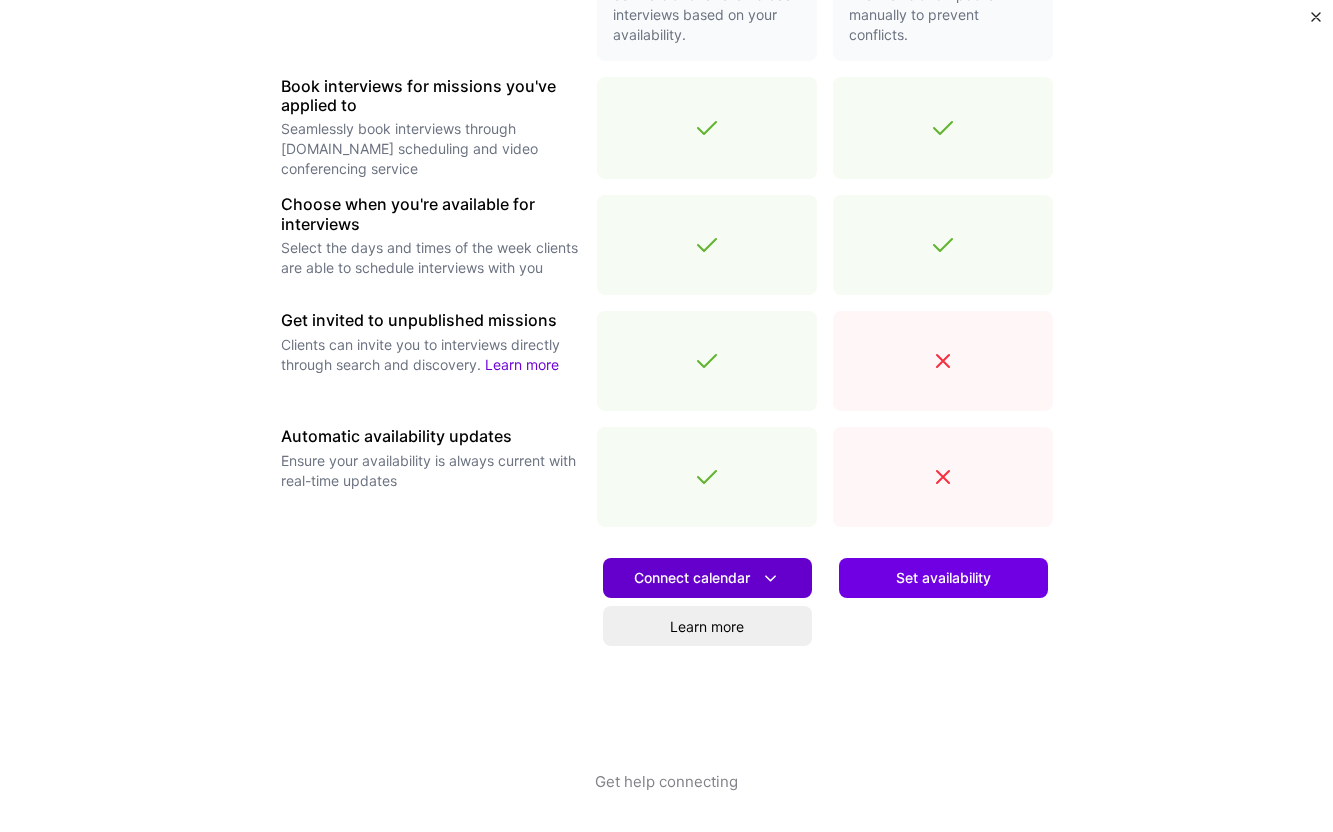 click on "Connect calendar" at bounding box center (707, 578) 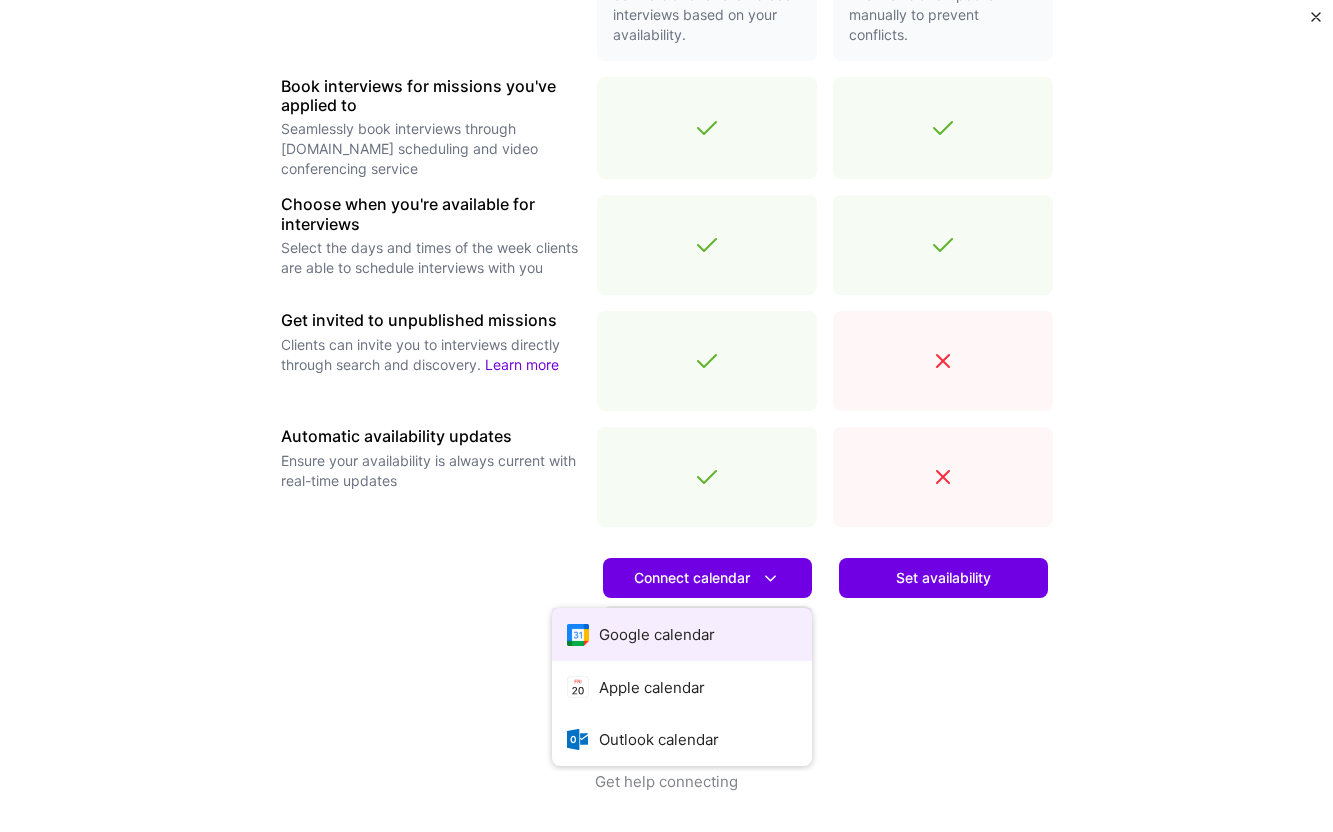 click on "Google calendar" at bounding box center (682, 634) 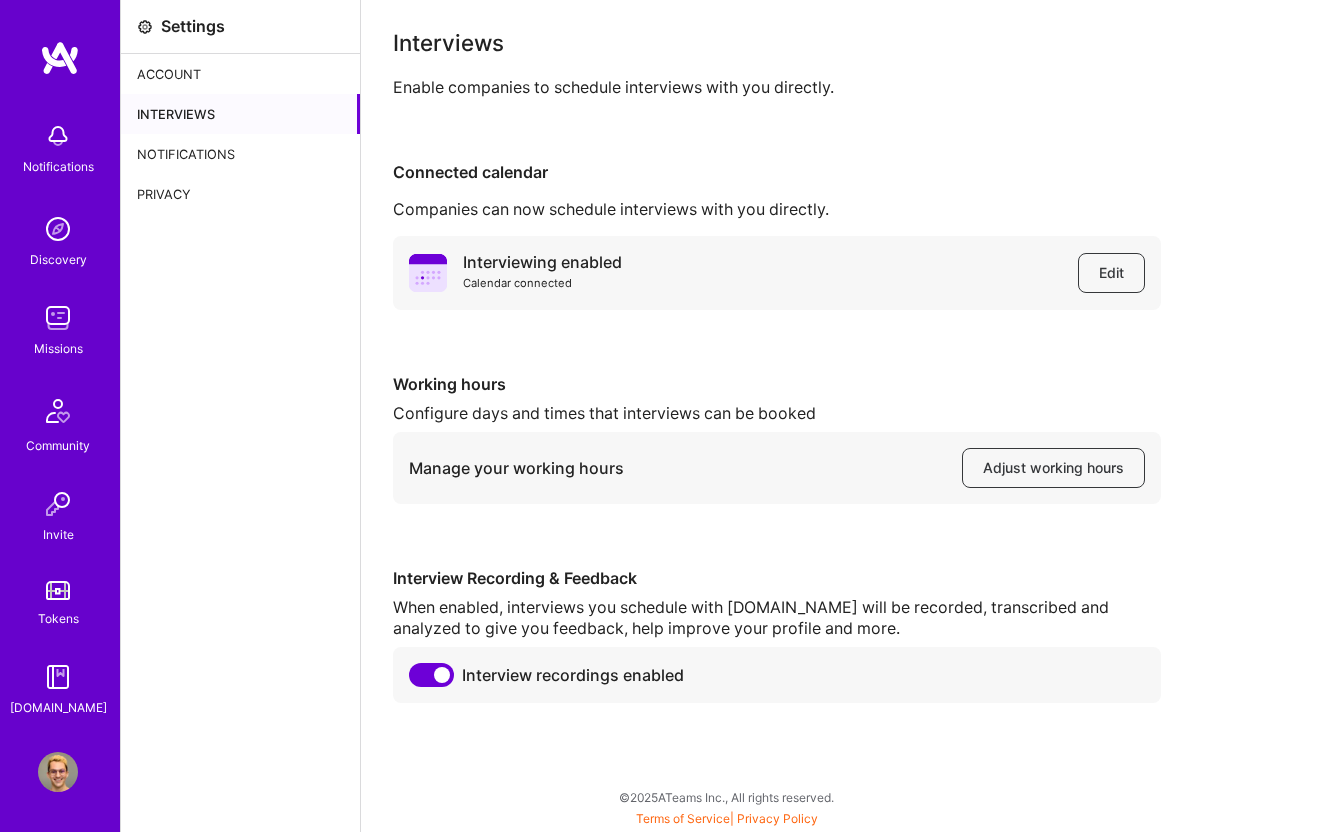 scroll, scrollTop: 0, scrollLeft: 0, axis: both 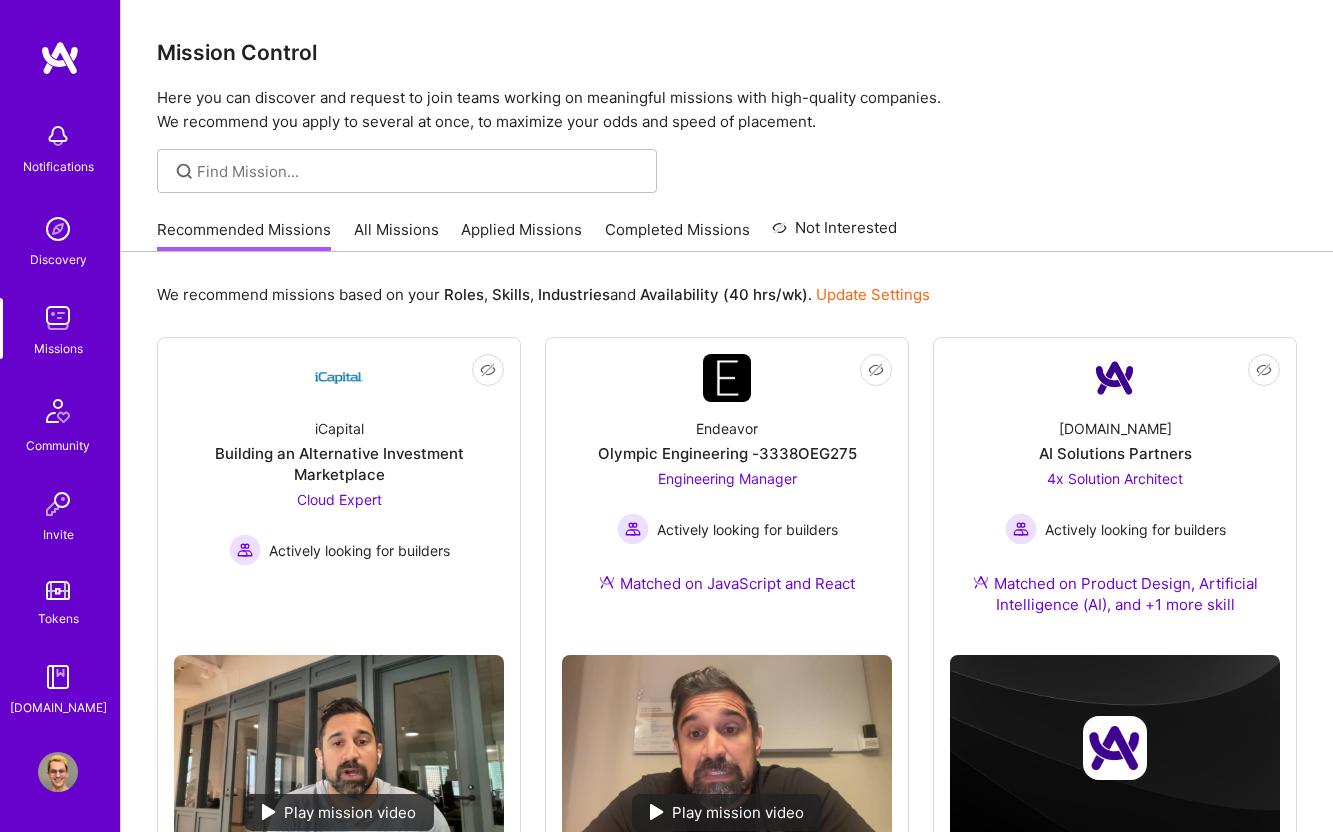 click at bounding box center [58, 318] 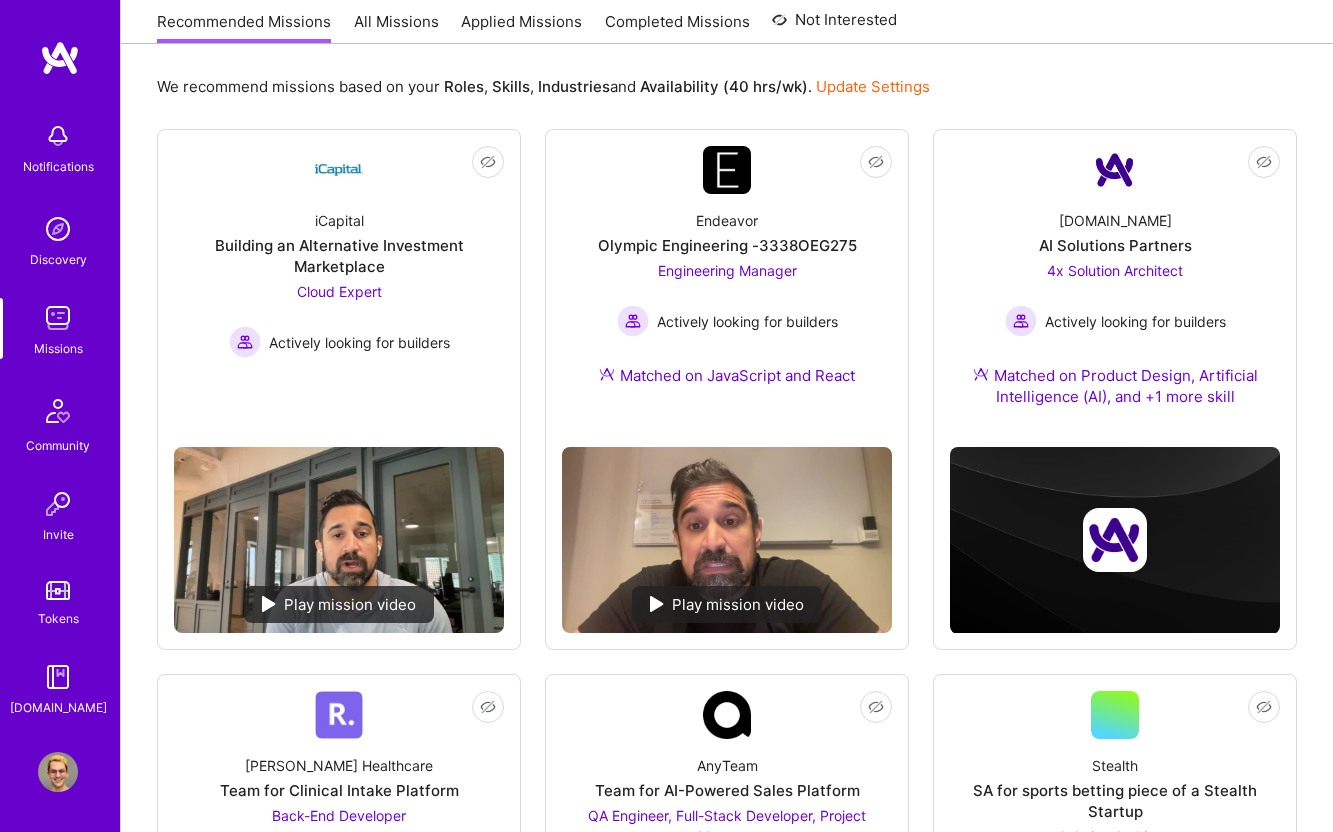 scroll, scrollTop: 127, scrollLeft: 0, axis: vertical 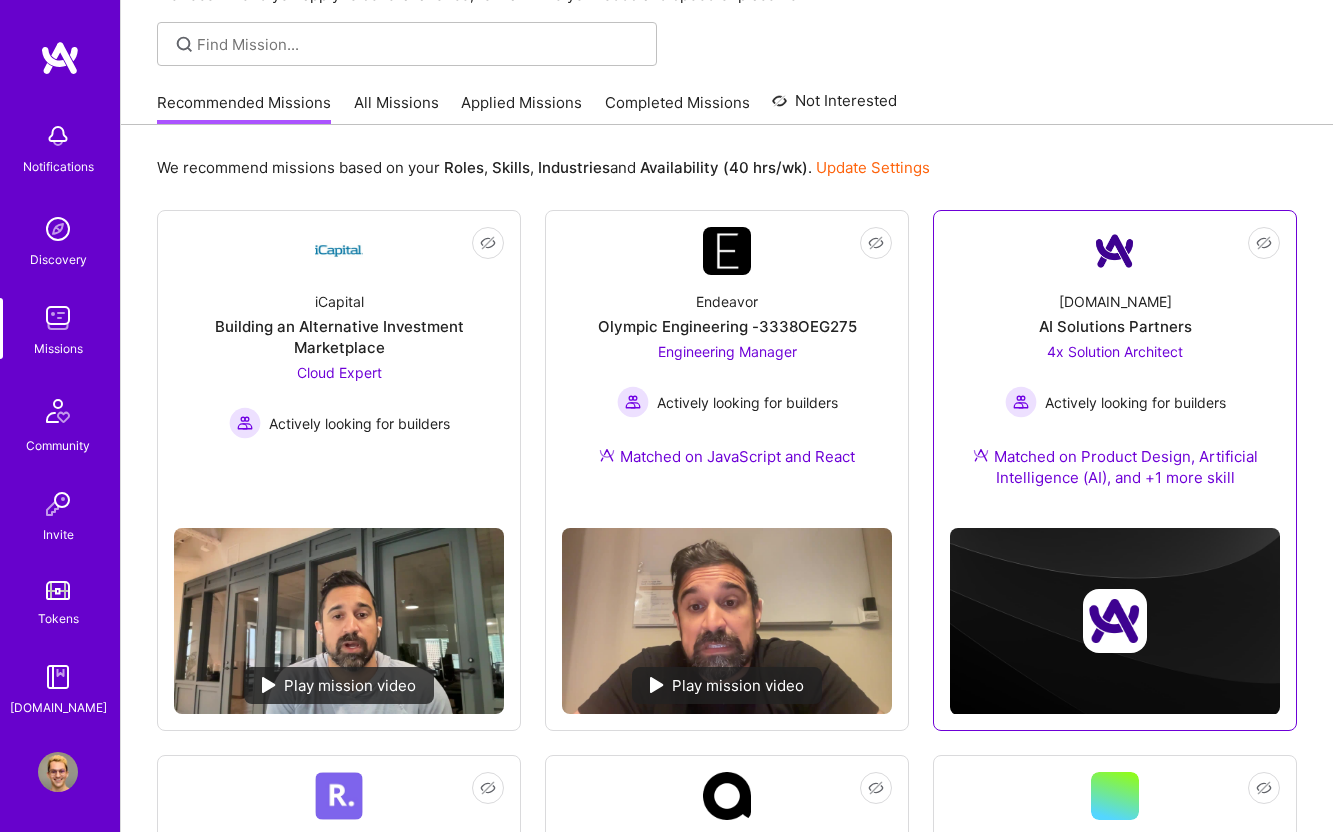 click on "[DOMAIN_NAME] AI Solutions Partners 4x Solution Architect   Actively looking for builders Matched on Product Design, Artificial Intelligence (AI), and +1 more skill" at bounding box center (1115, 393) 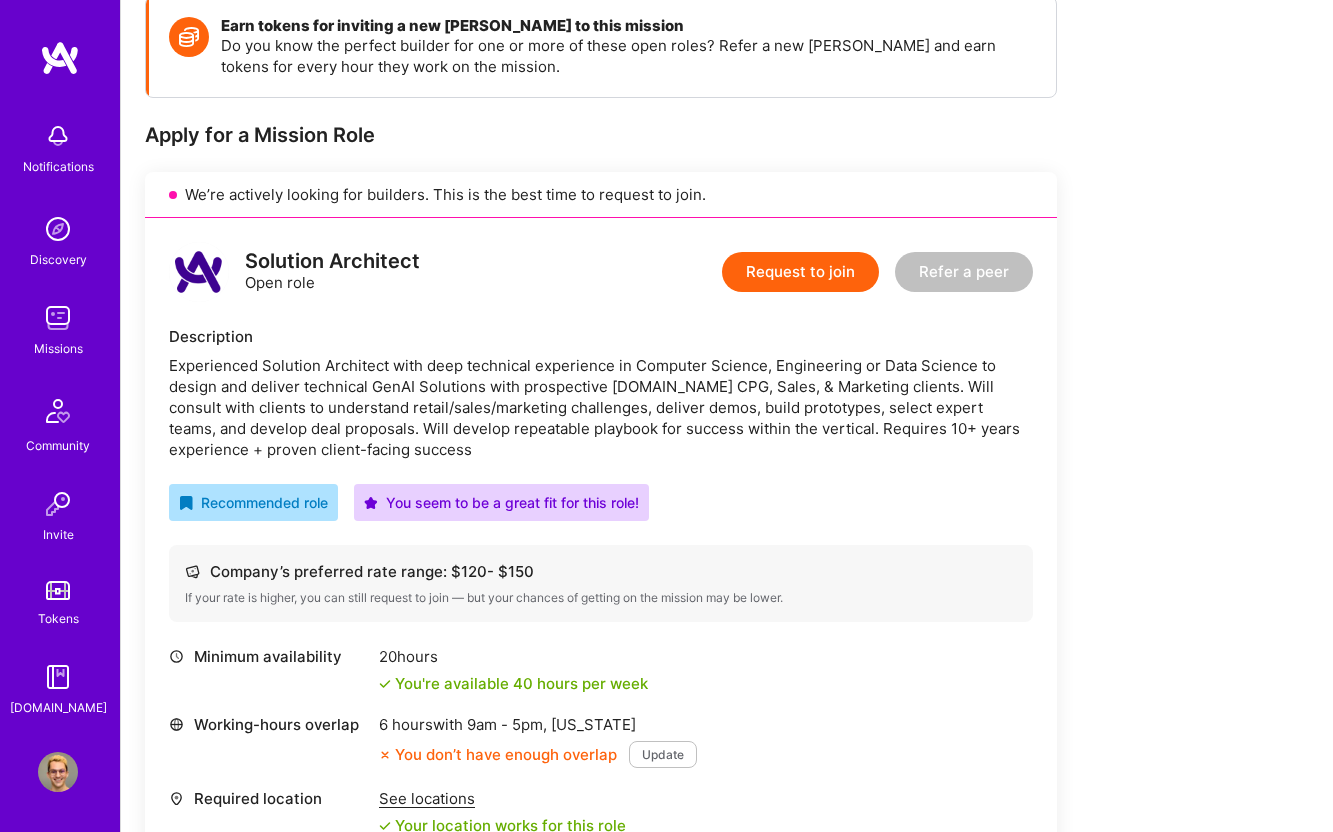 scroll, scrollTop: 314, scrollLeft: 0, axis: vertical 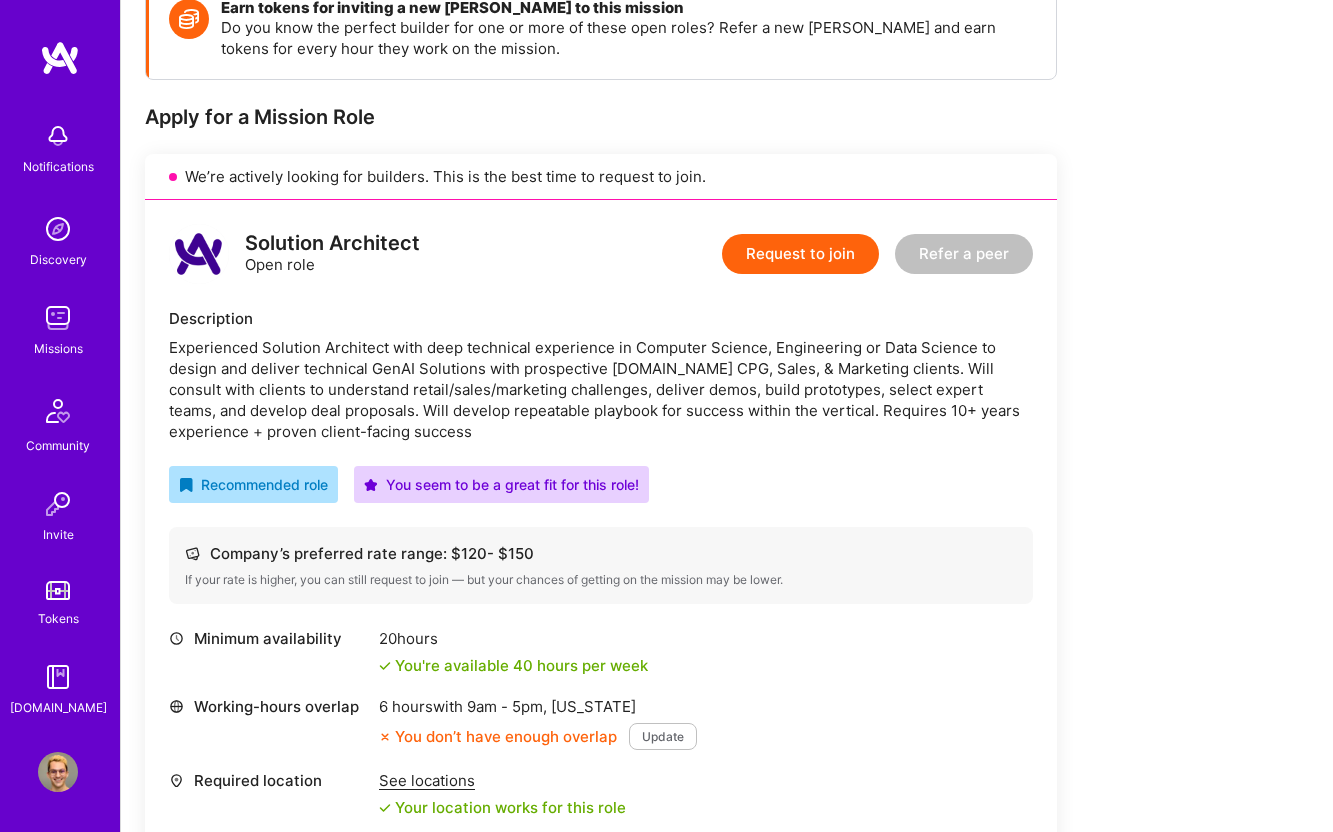 click on "Update" at bounding box center (663, 736) 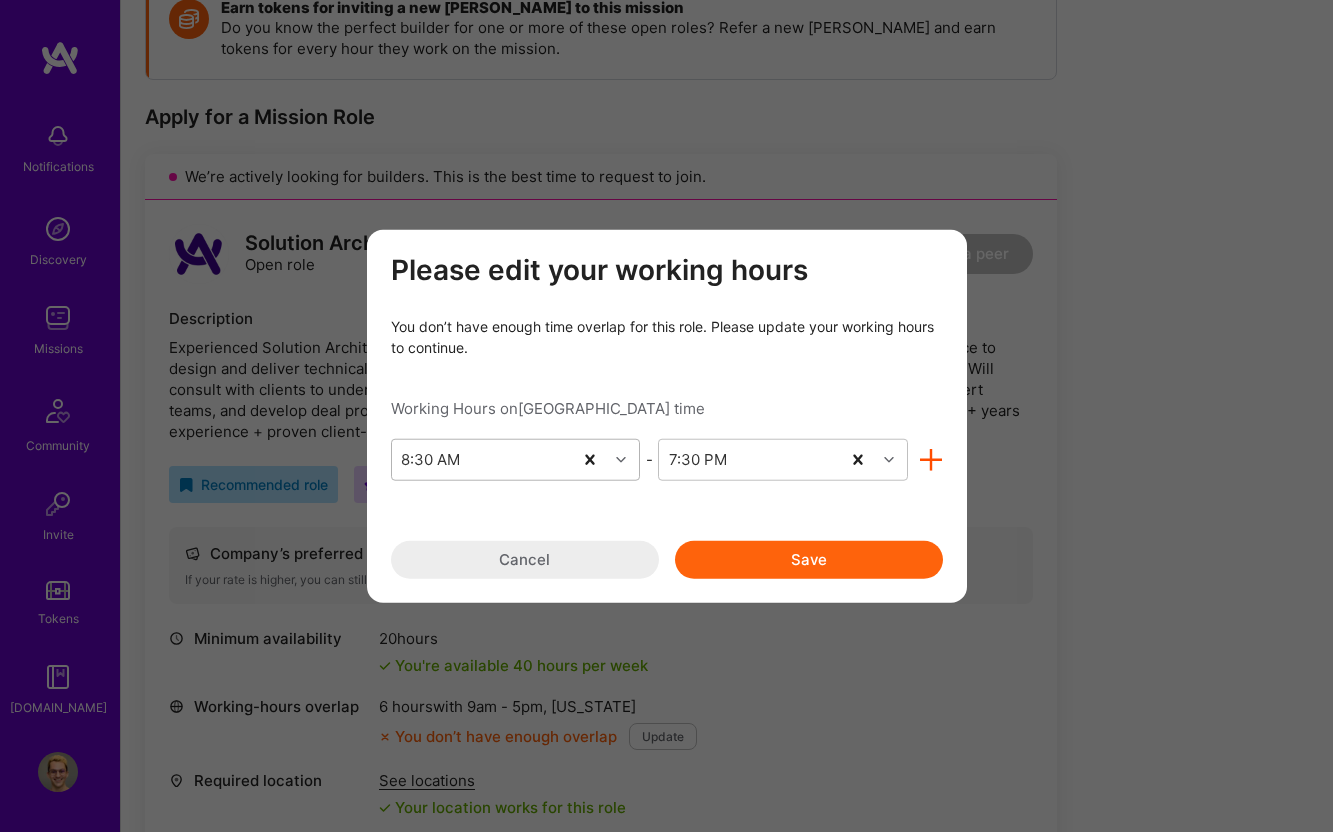 click on "8:30 AM" at bounding box center (482, 459) 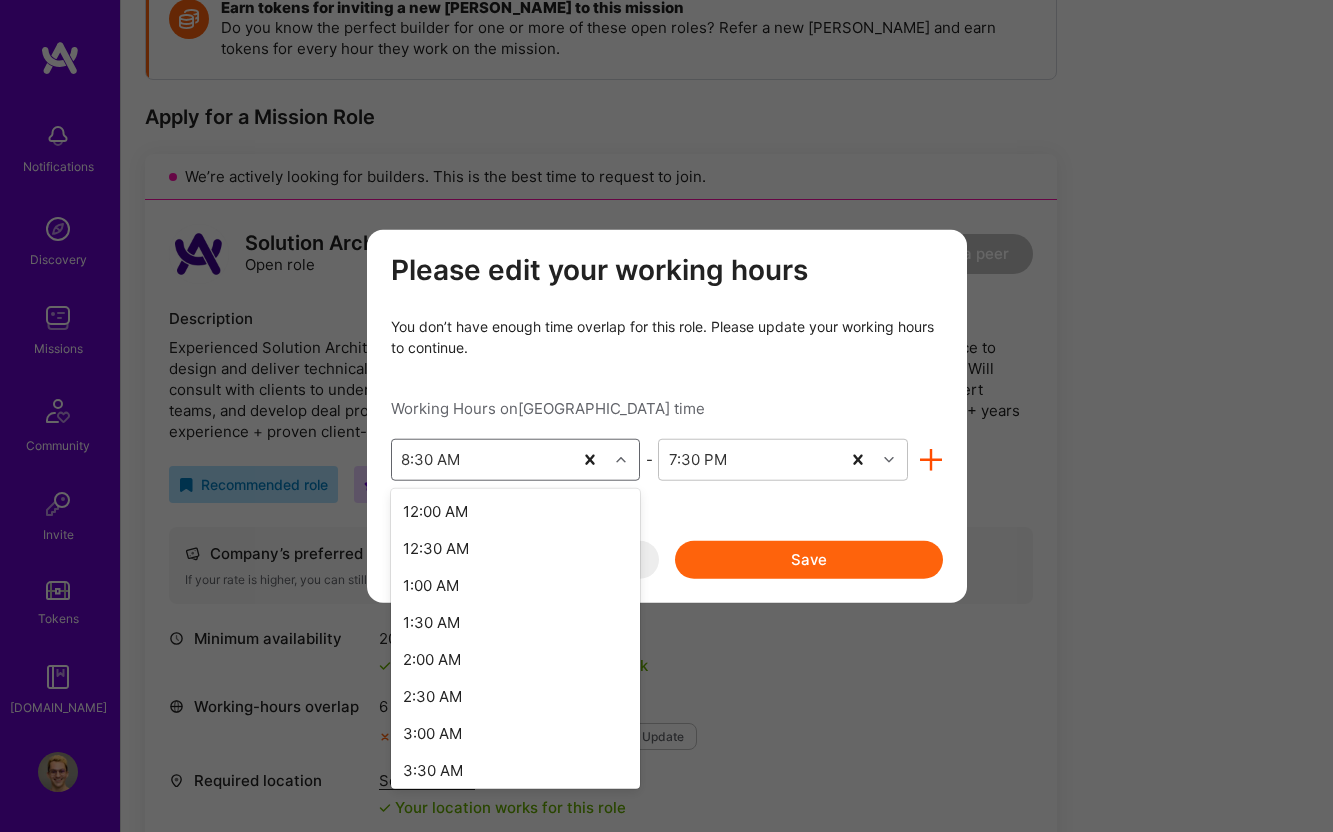 scroll, scrollTop: 382, scrollLeft: 0, axis: vertical 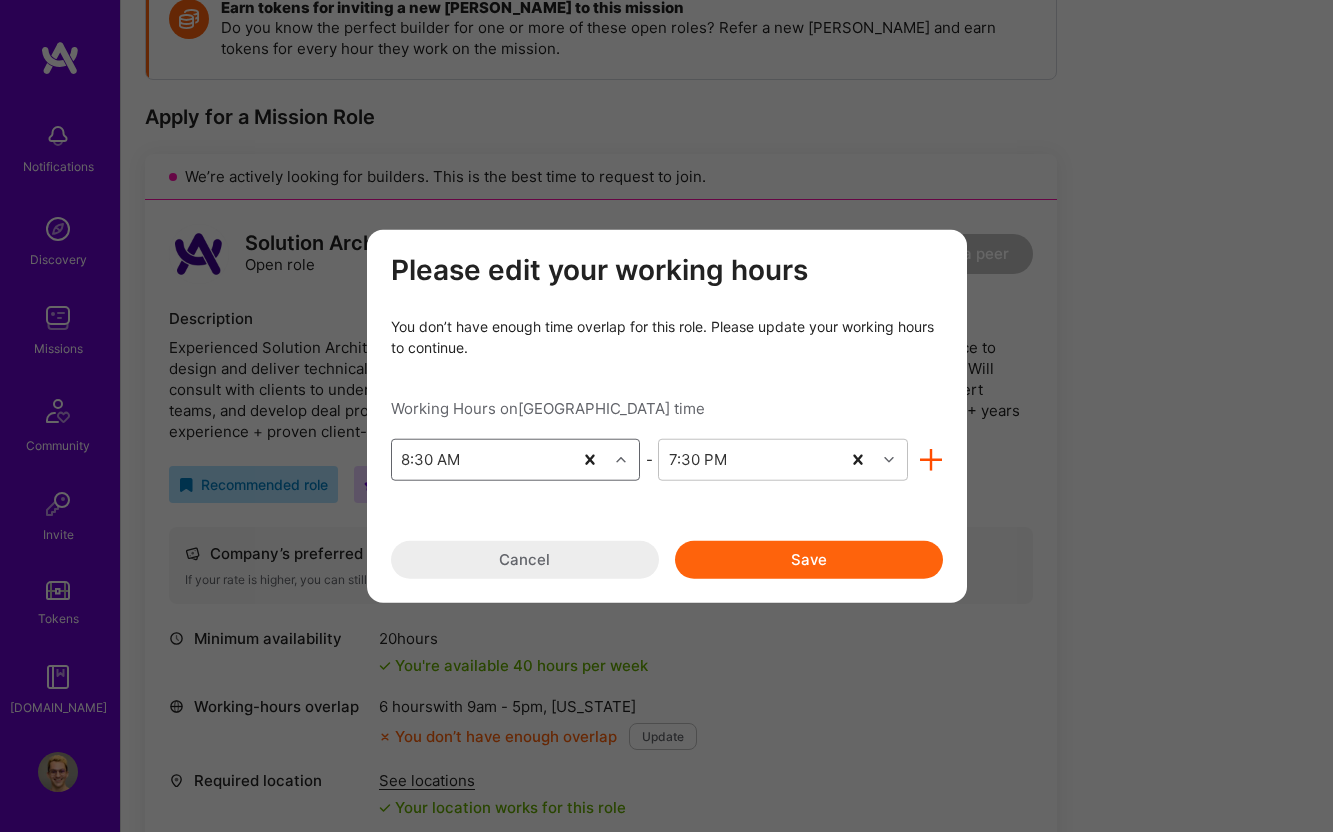 click on "8:30 AM" at bounding box center [482, 459] 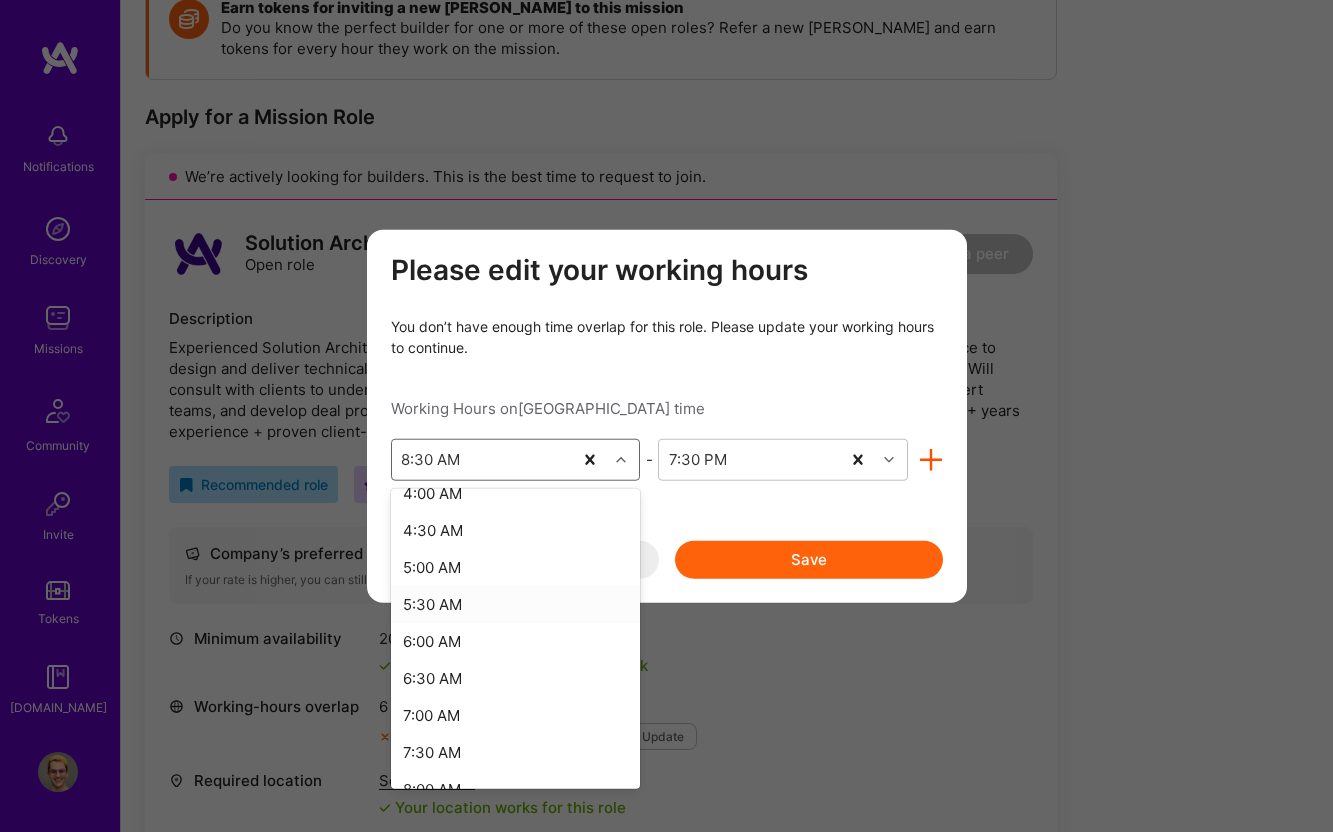 scroll, scrollTop: 309, scrollLeft: 0, axis: vertical 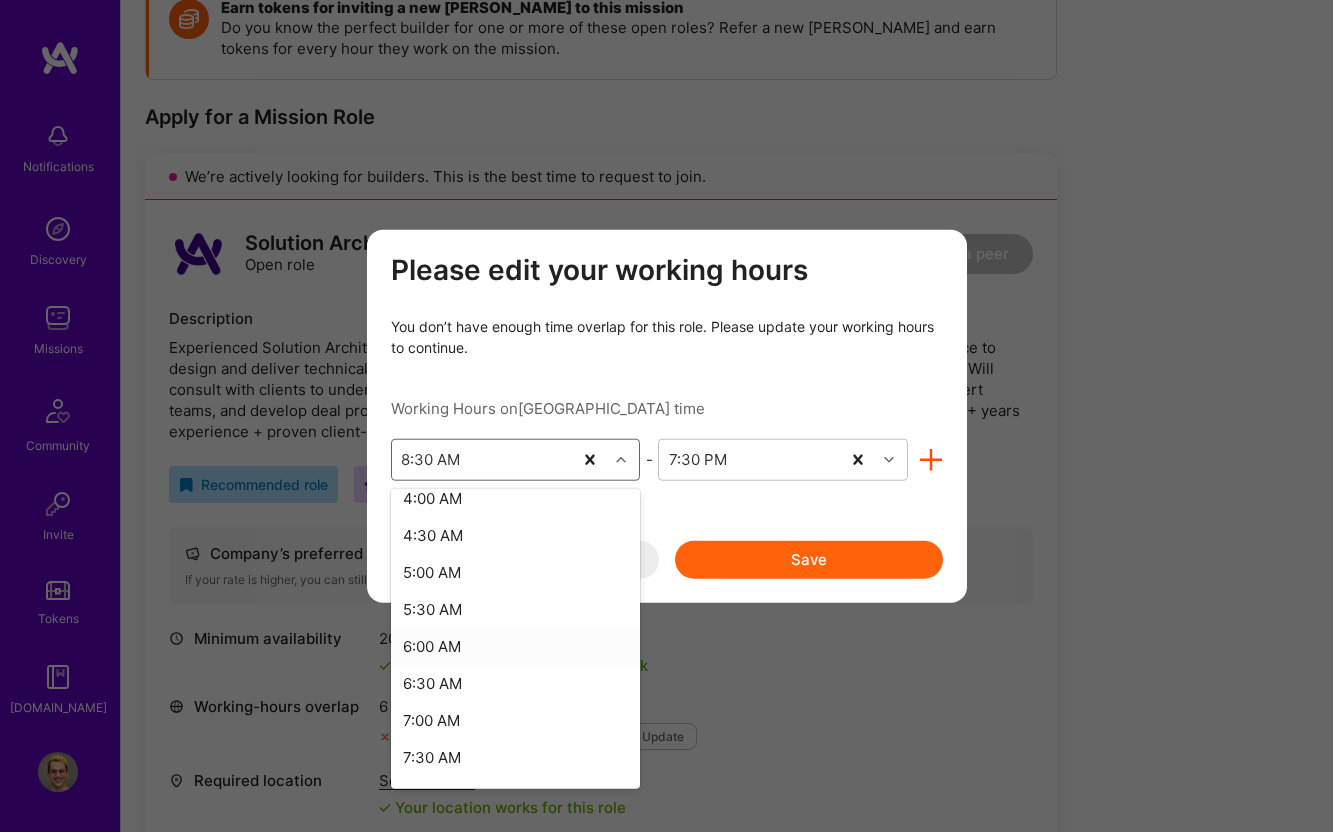 click on "6:00 AM" at bounding box center (516, 645) 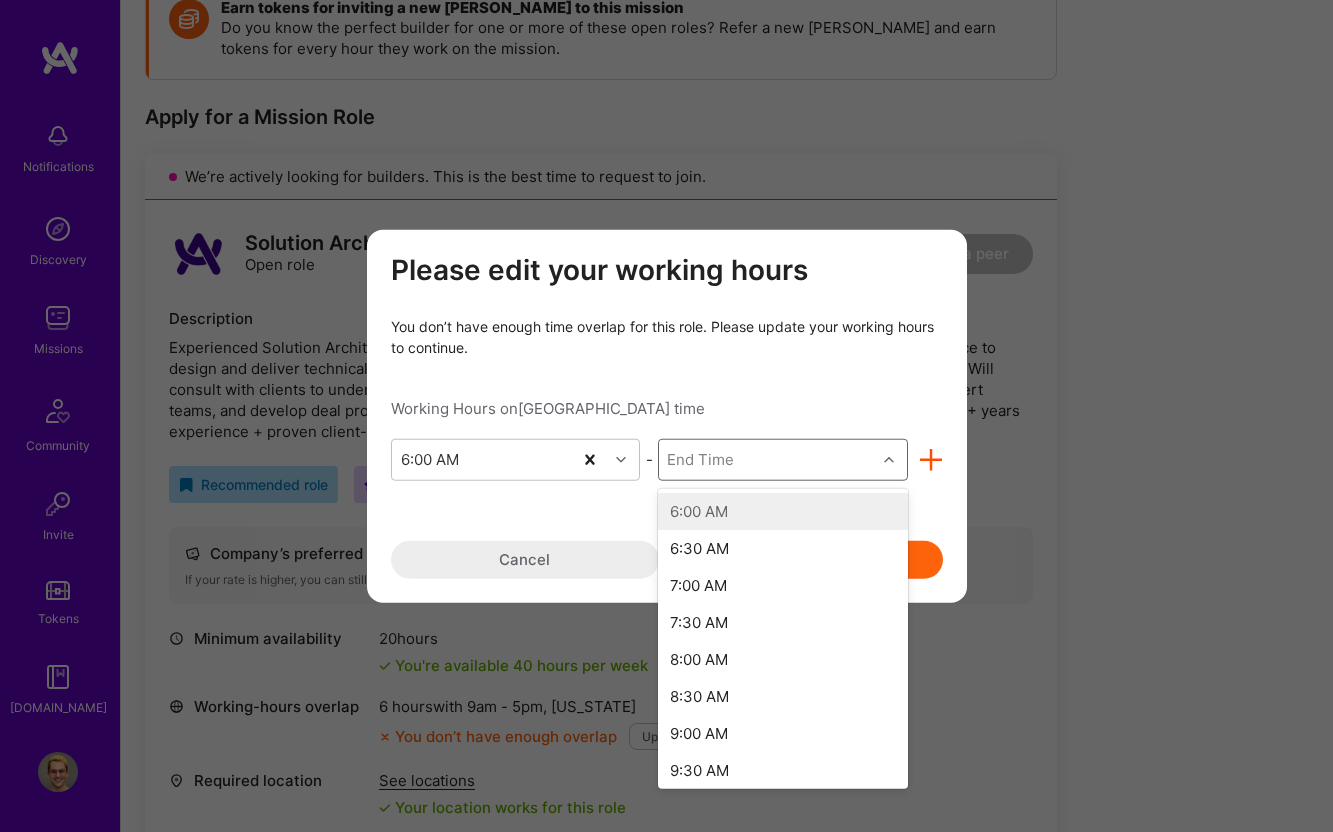 click on "End Time" at bounding box center [767, 459] 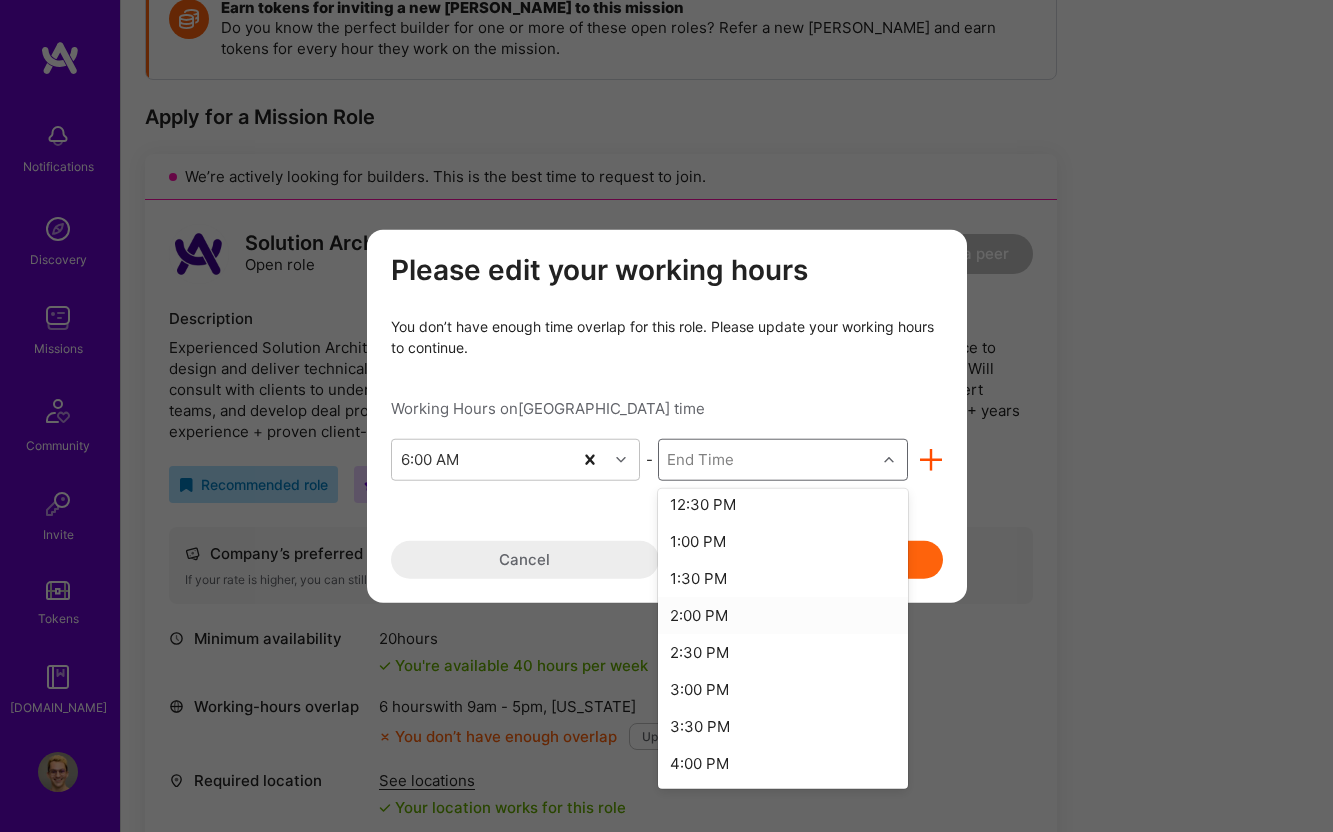 scroll, scrollTop: 976, scrollLeft: 0, axis: vertical 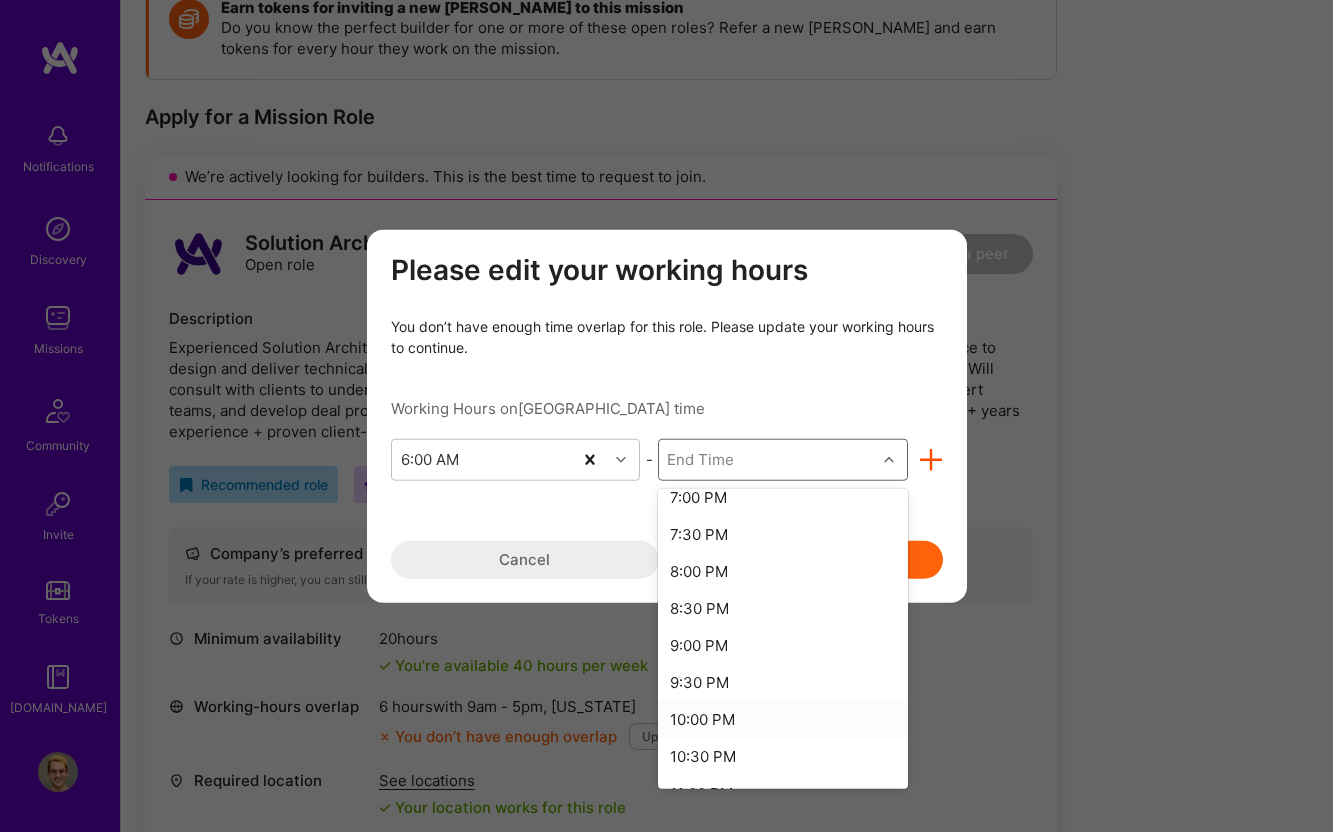 click on "10:00 PM" at bounding box center (783, 718) 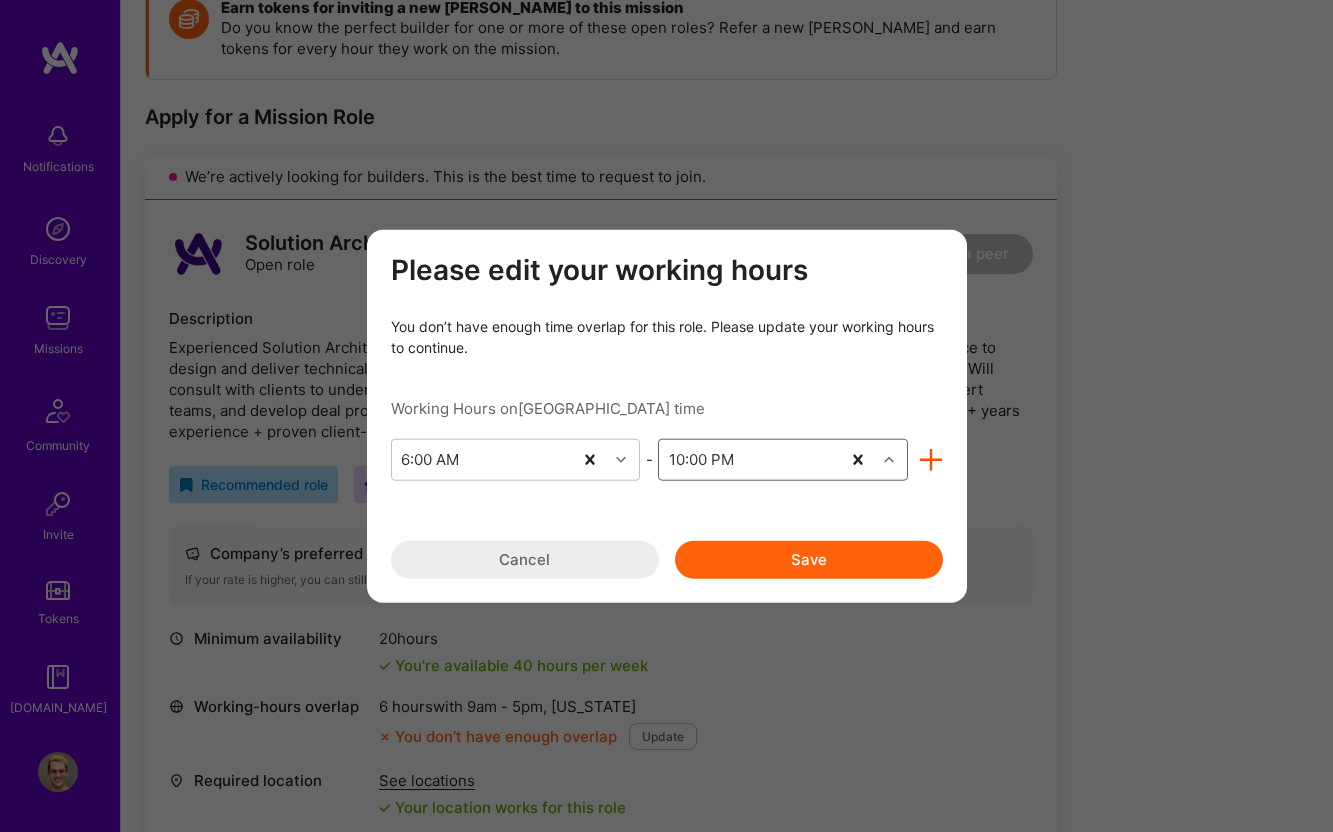 click on "Save" at bounding box center [809, 559] 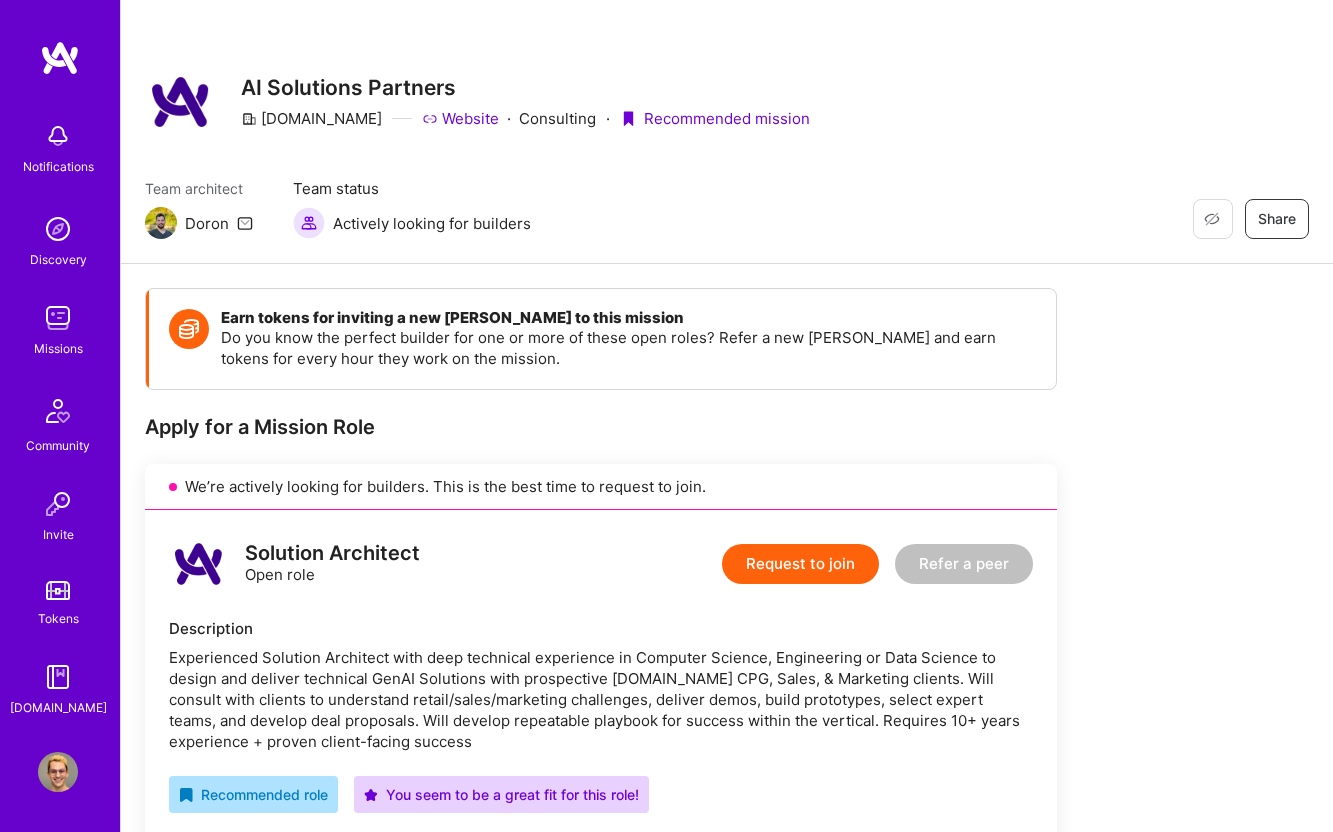 scroll, scrollTop: 0, scrollLeft: 0, axis: both 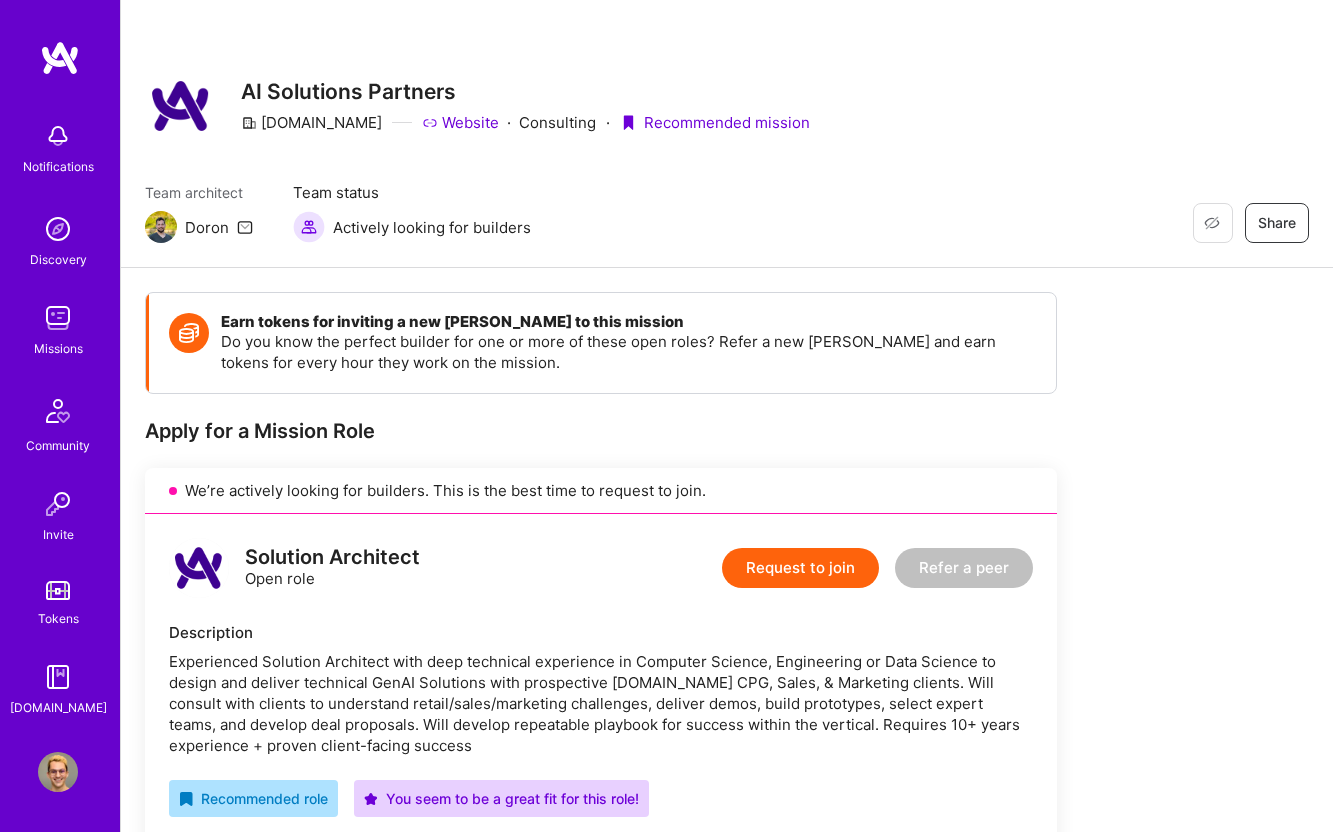 click on "Request to join" at bounding box center [800, 568] 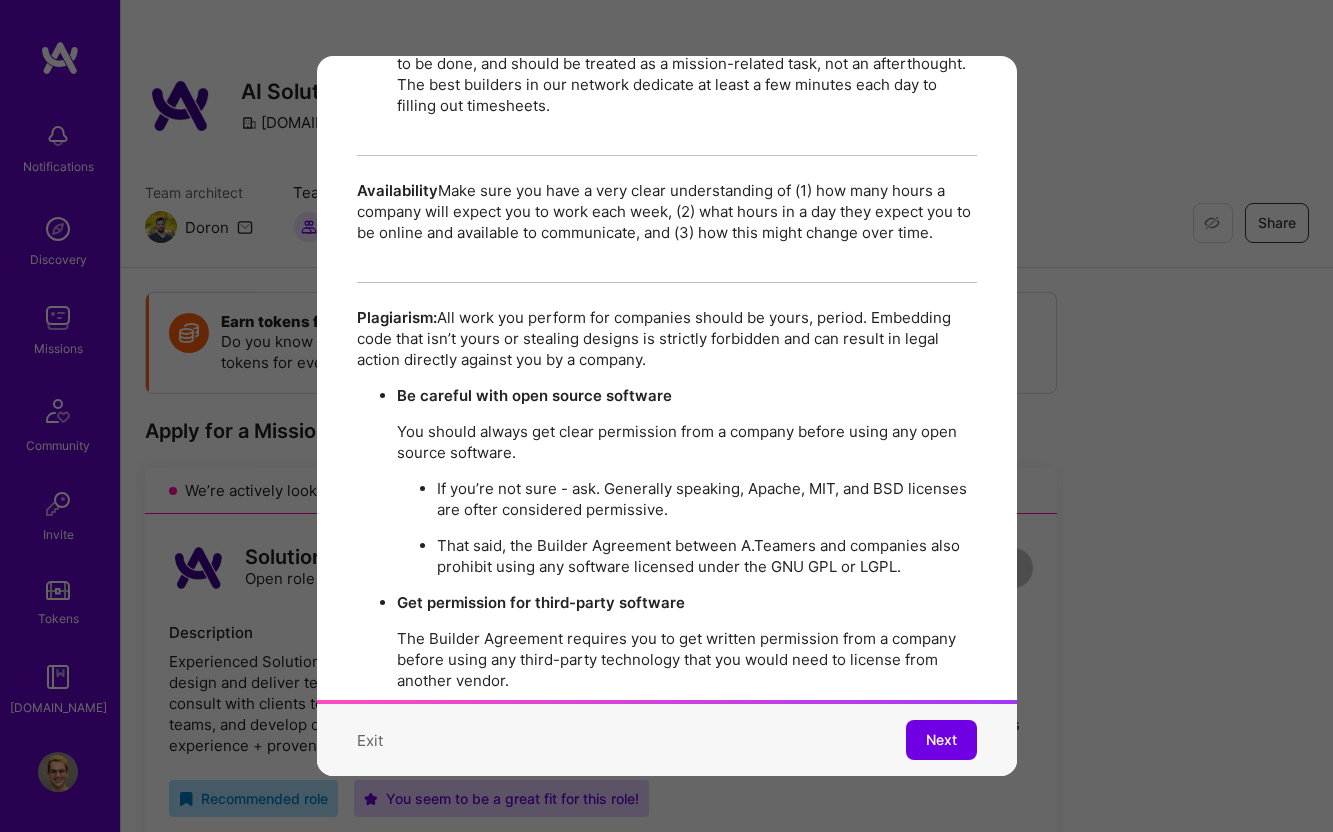 scroll, scrollTop: 3430, scrollLeft: 0, axis: vertical 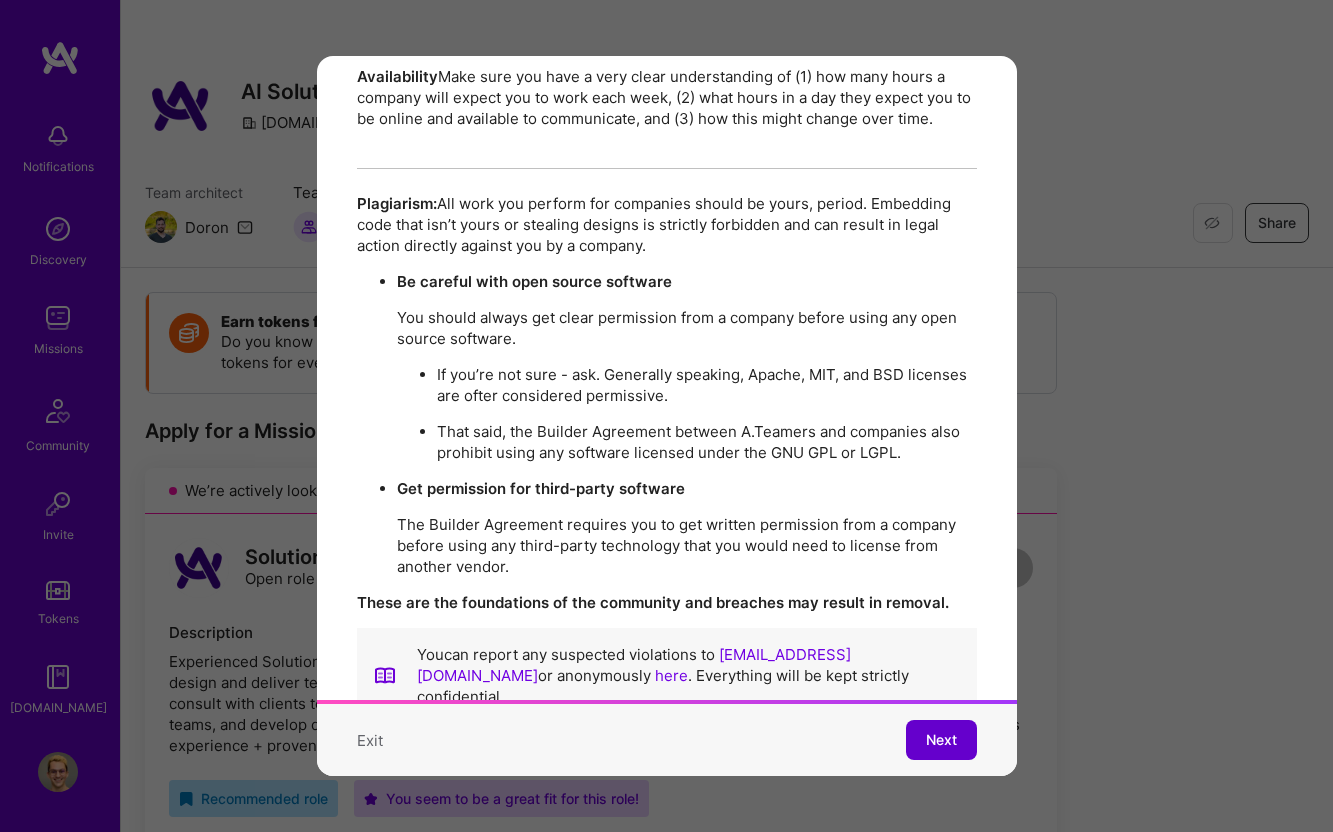 click on "Next" at bounding box center [941, 740] 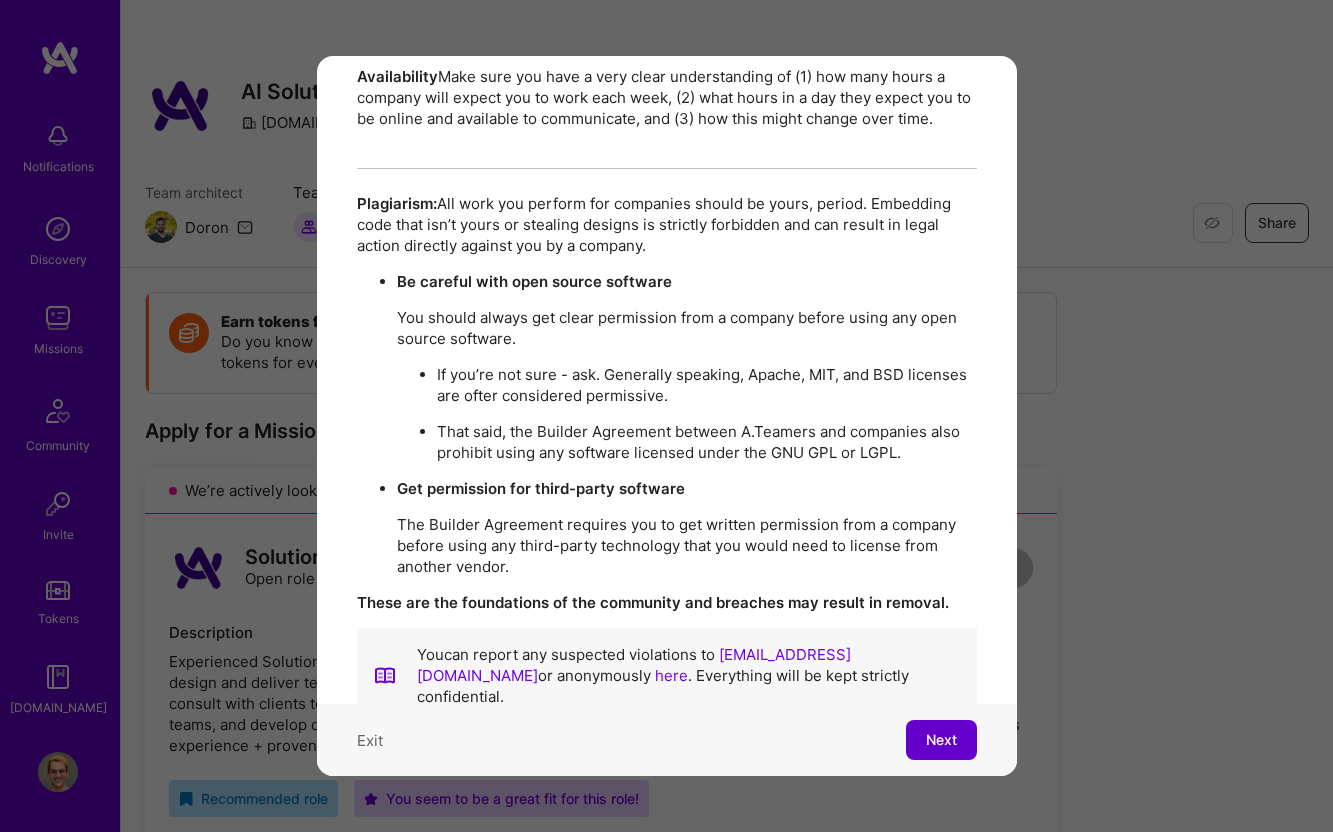scroll, scrollTop: 0, scrollLeft: 0, axis: both 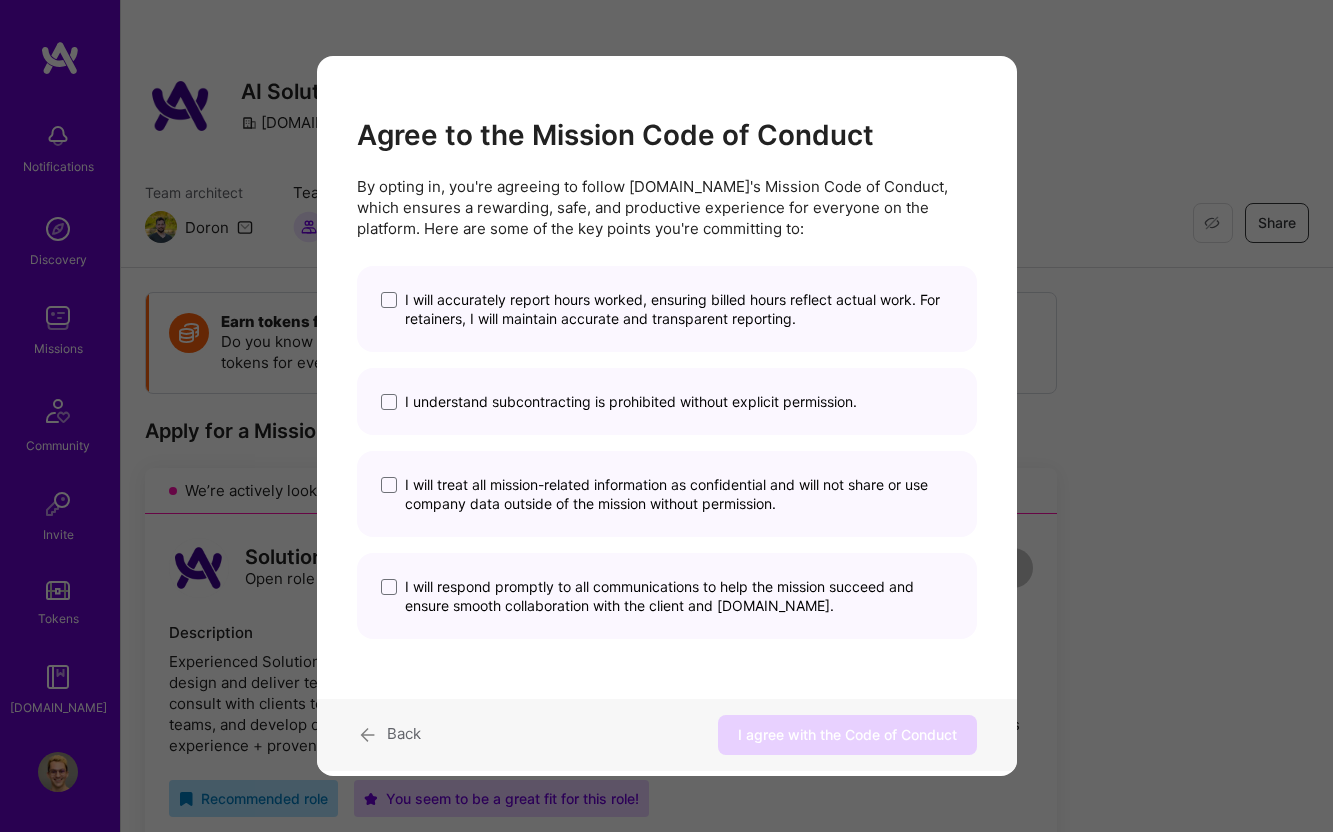 click on "I will accurately report hours worked, ensuring billed hours reflect actual work. For retainers, I will maintain accurate and transparent reporting." at bounding box center [679, 309] 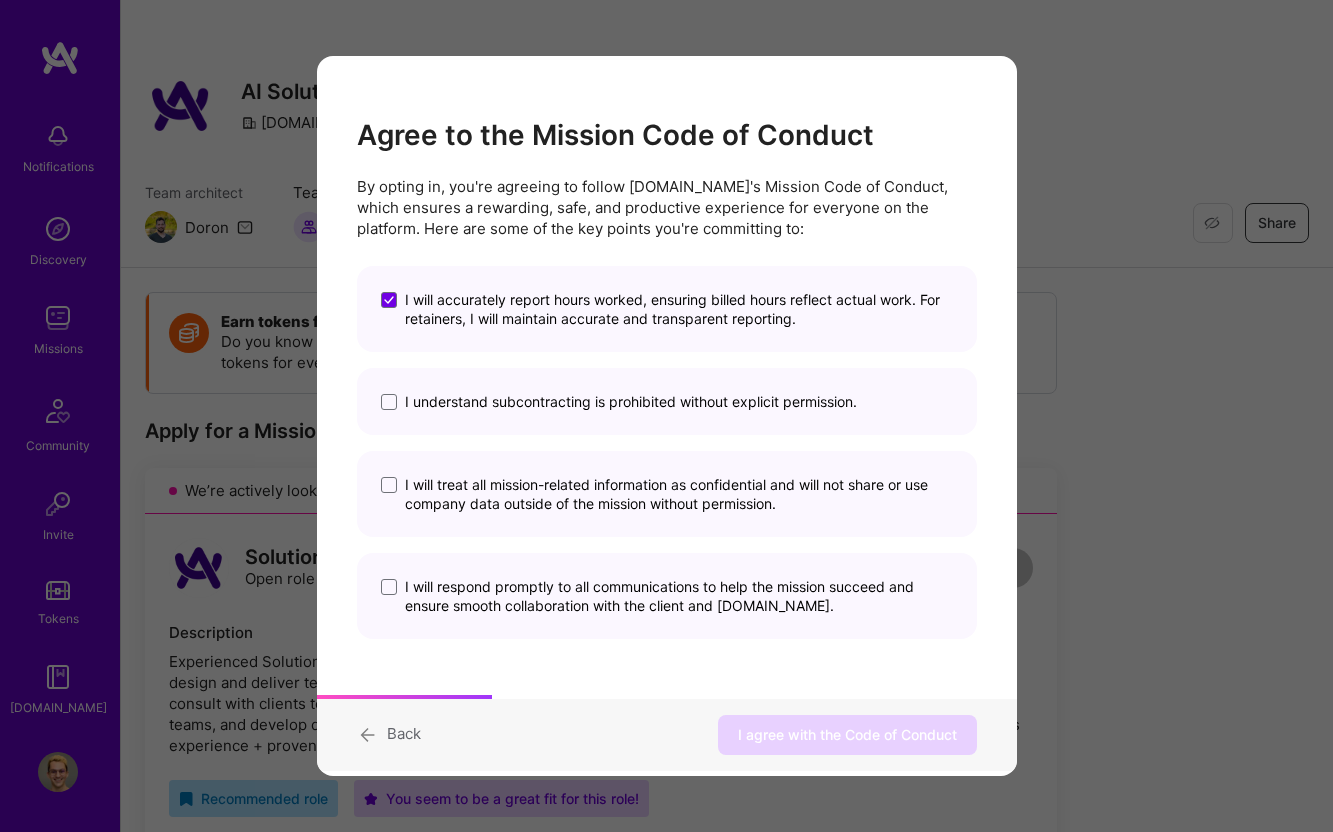 click on "I understand subcontracting is prohibited without explicit permission." at bounding box center [631, 401] 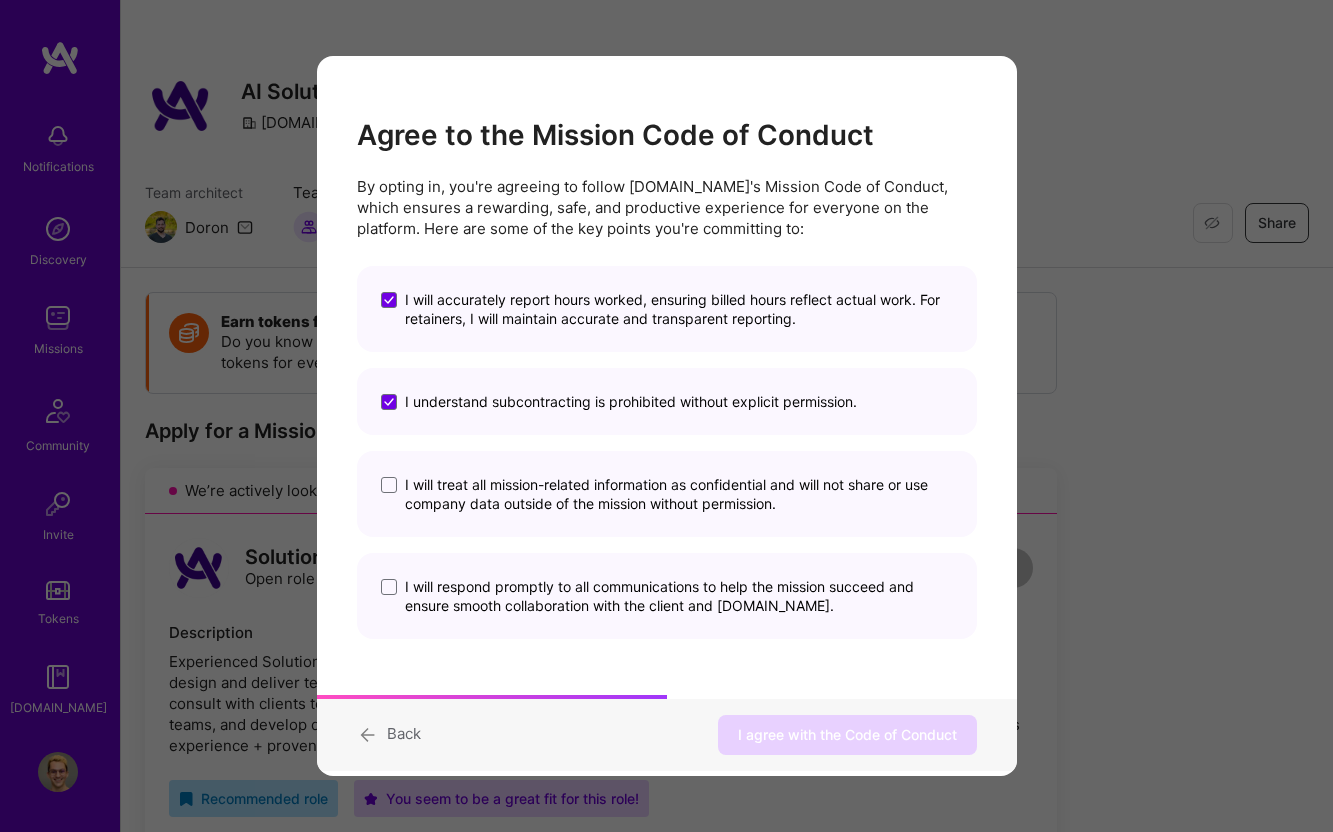 click on "I will treat all mission-related information as confidential and will not share or use company data outside of the mission without permission." at bounding box center (679, 494) 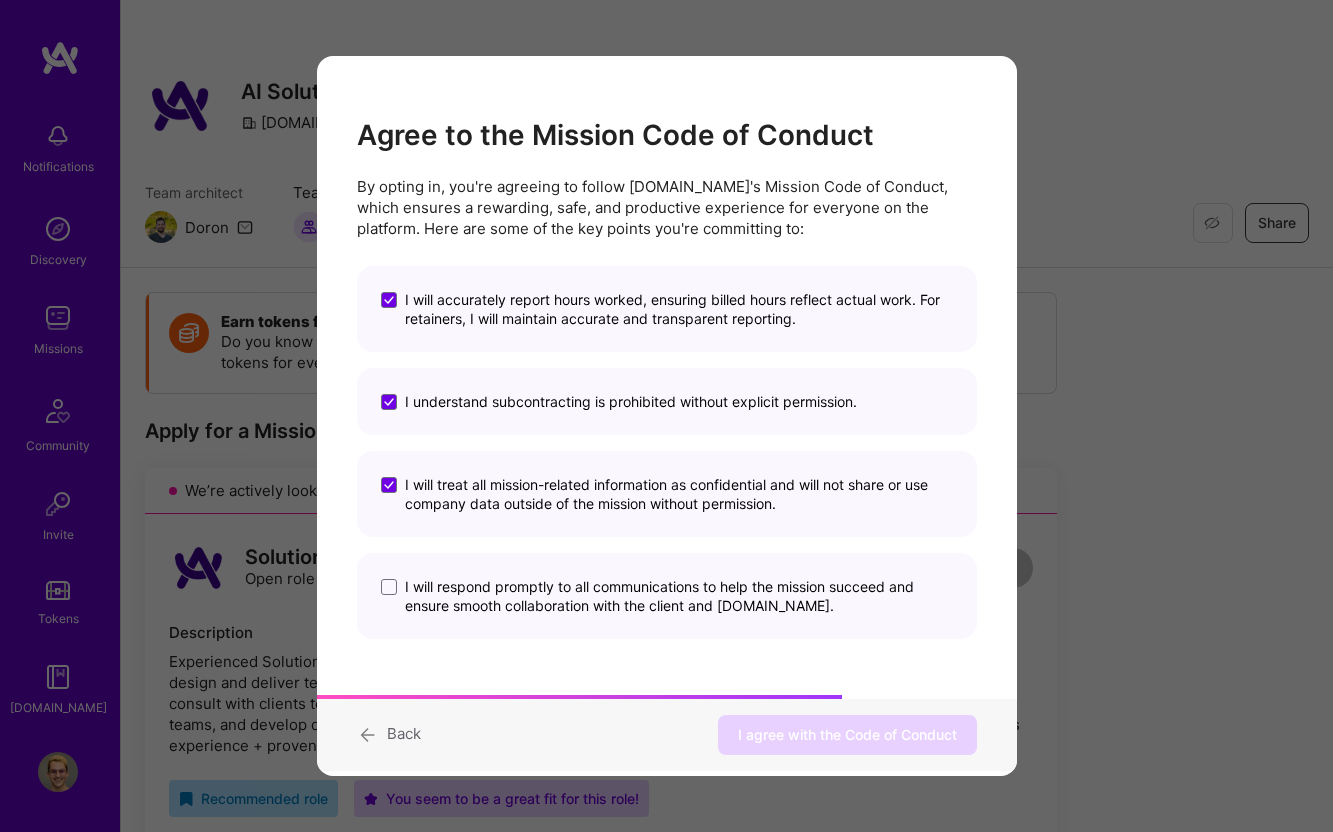 click on "I will respond promptly to all communications to help the mission succeed and ensure smooth collaboration with the client and [DOMAIN_NAME]." at bounding box center (679, 596) 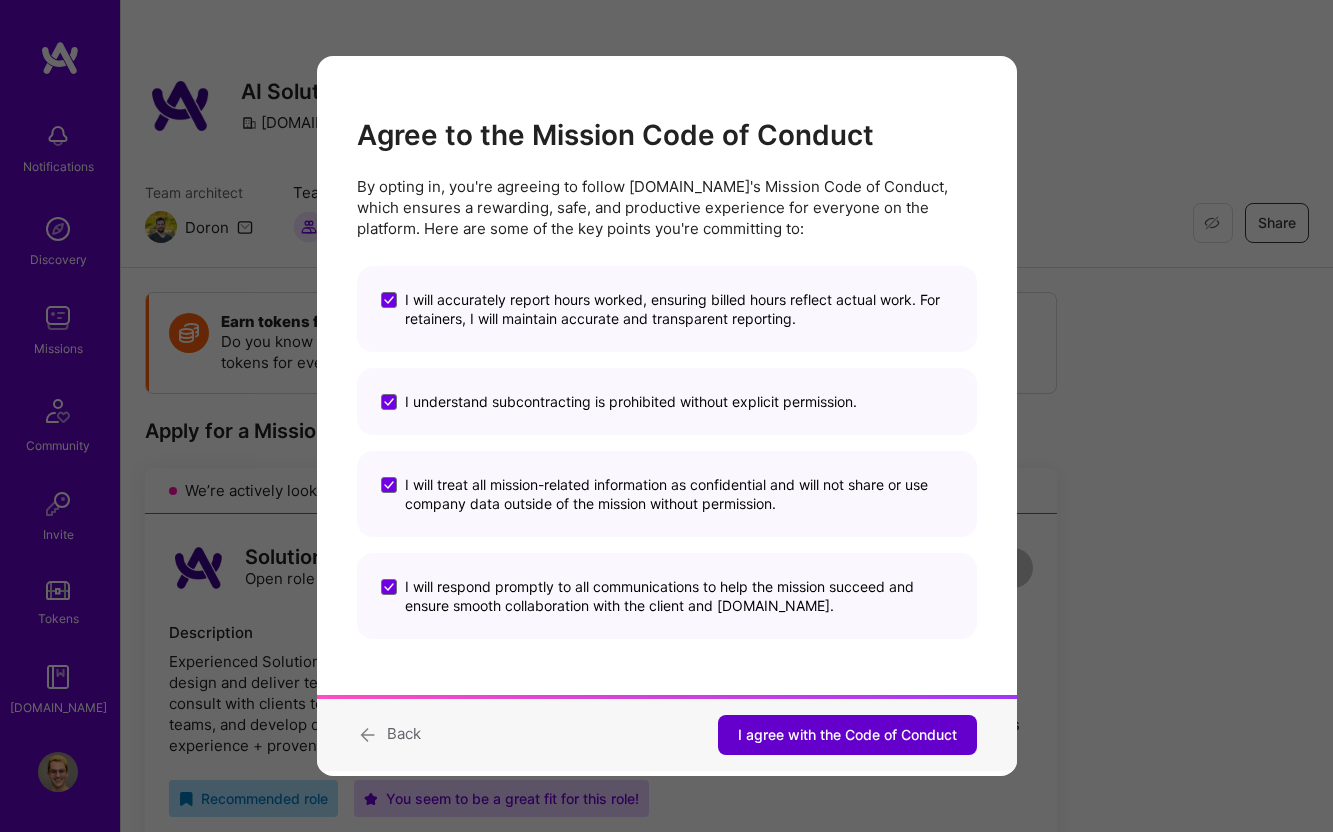 click on "I agree with the Code of Conduct" at bounding box center [847, 735] 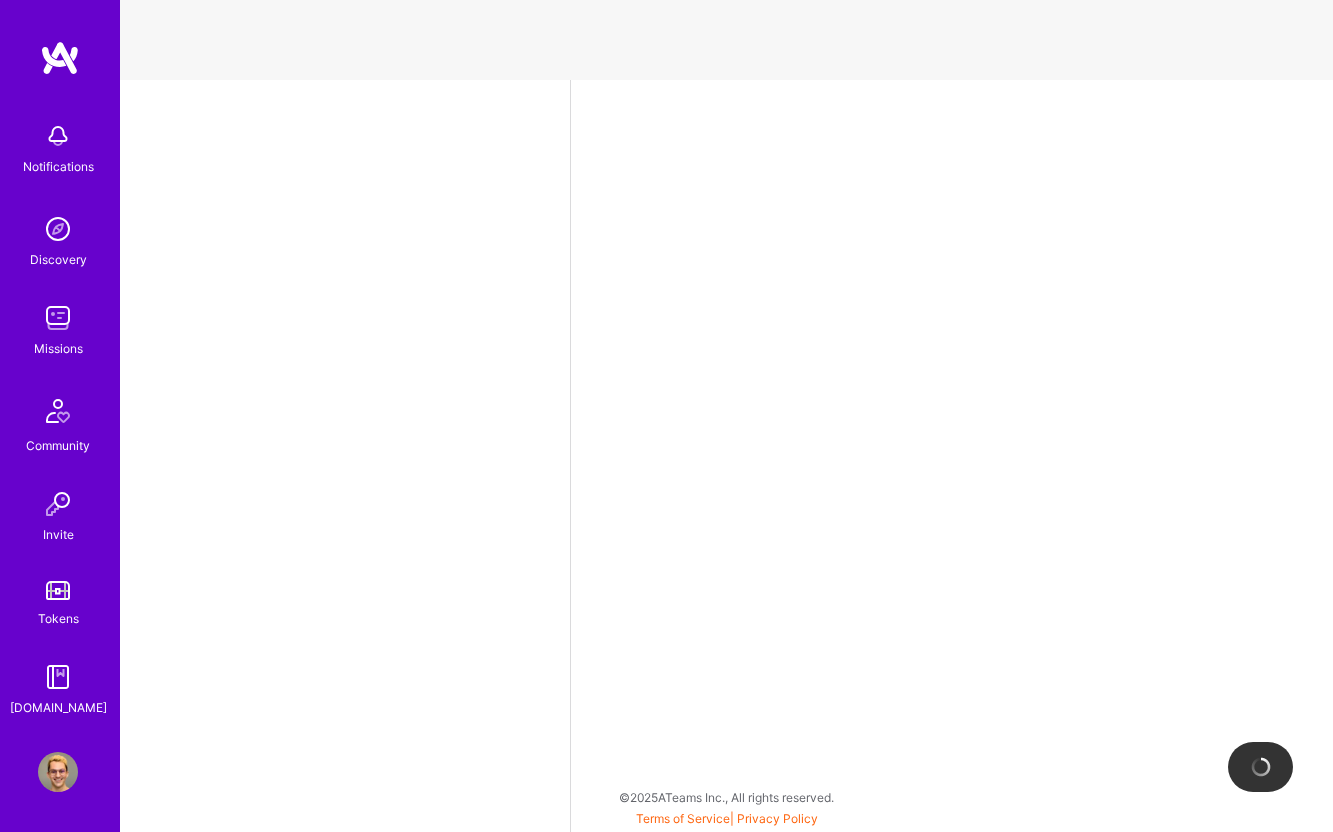 select on "US" 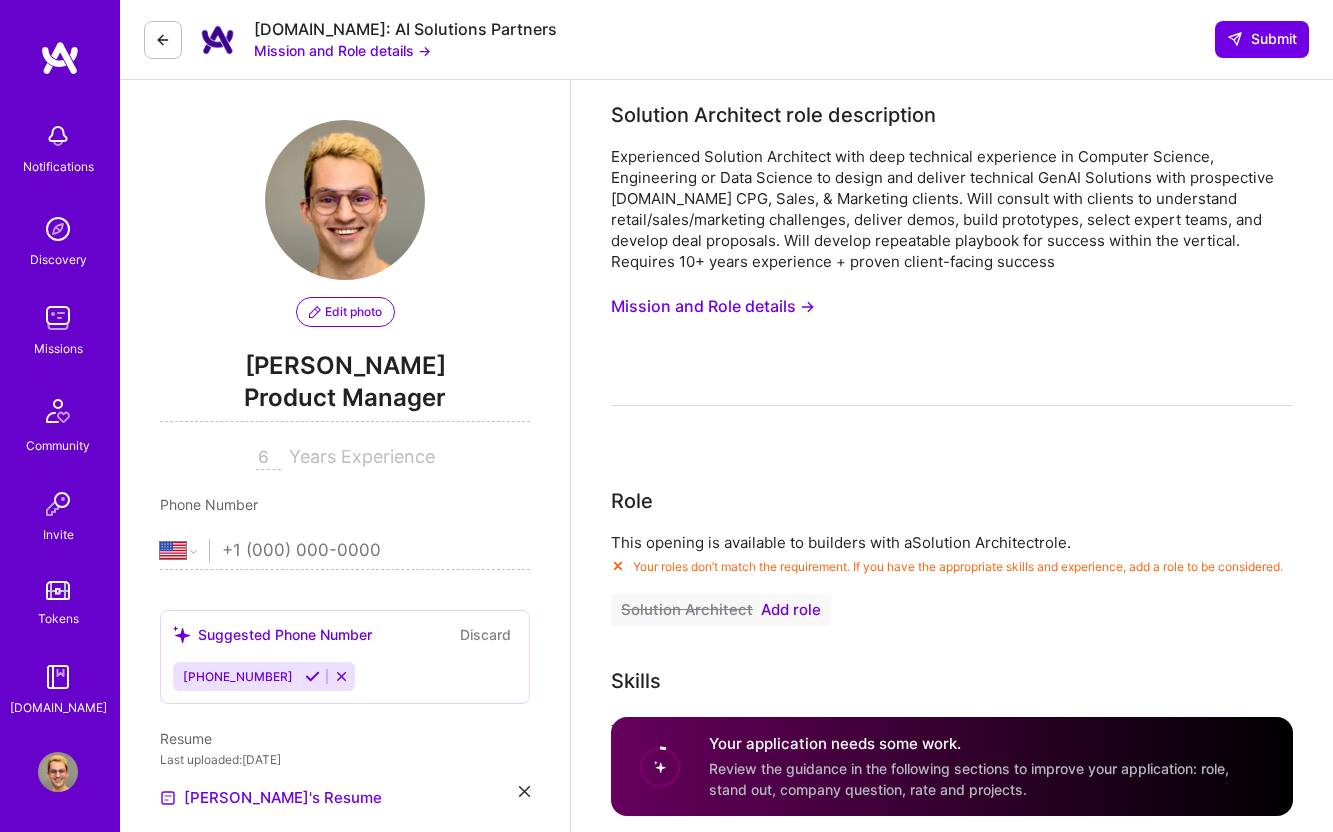 click 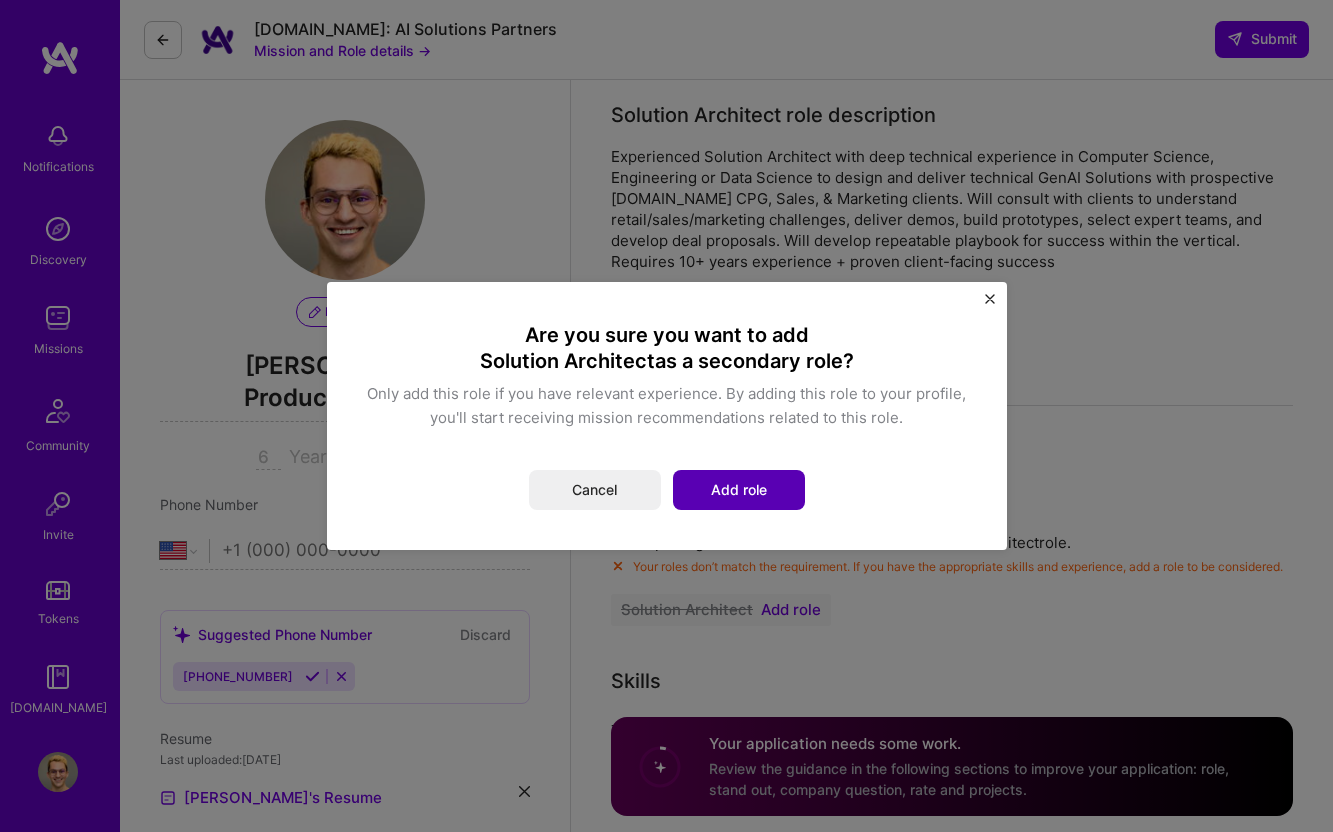 click on "Add role" at bounding box center [739, 490] 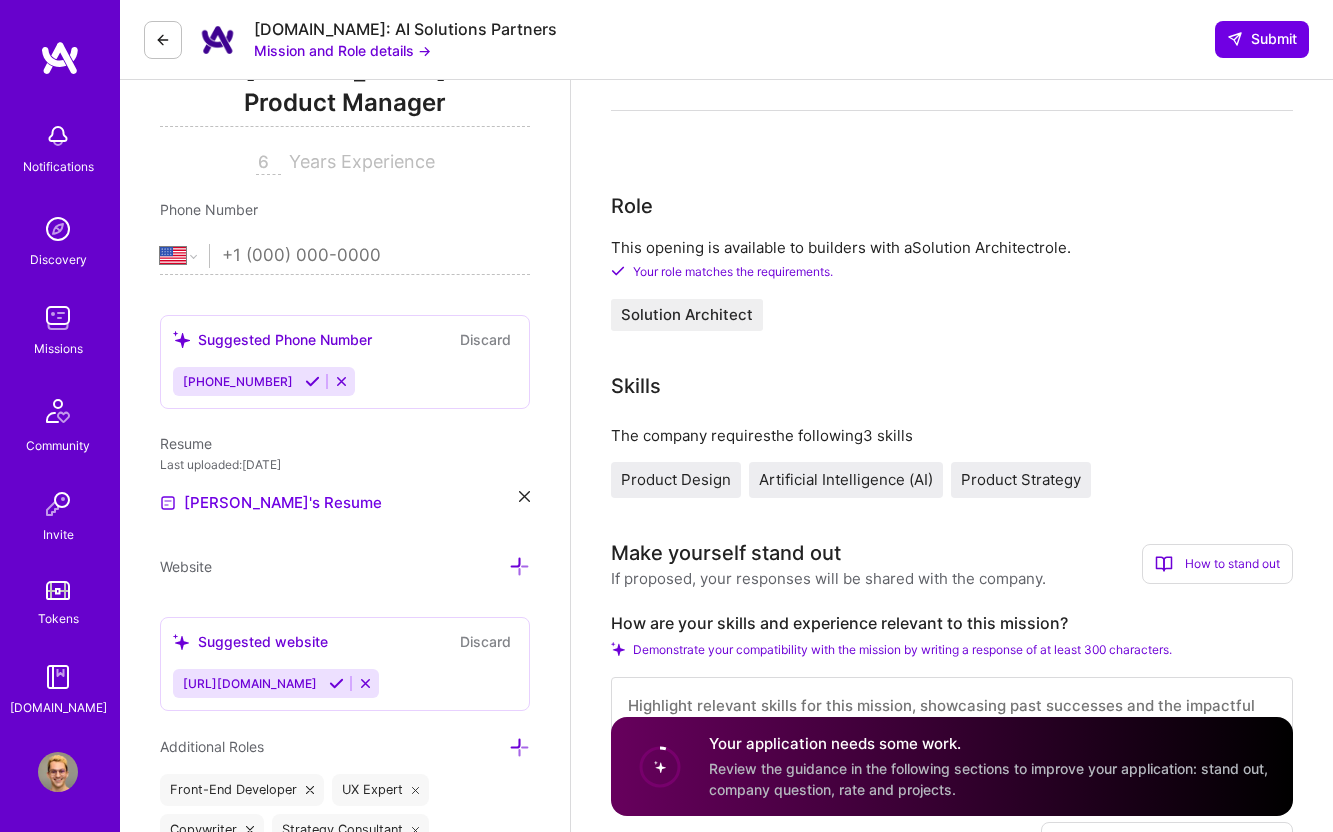 scroll, scrollTop: 483, scrollLeft: 0, axis: vertical 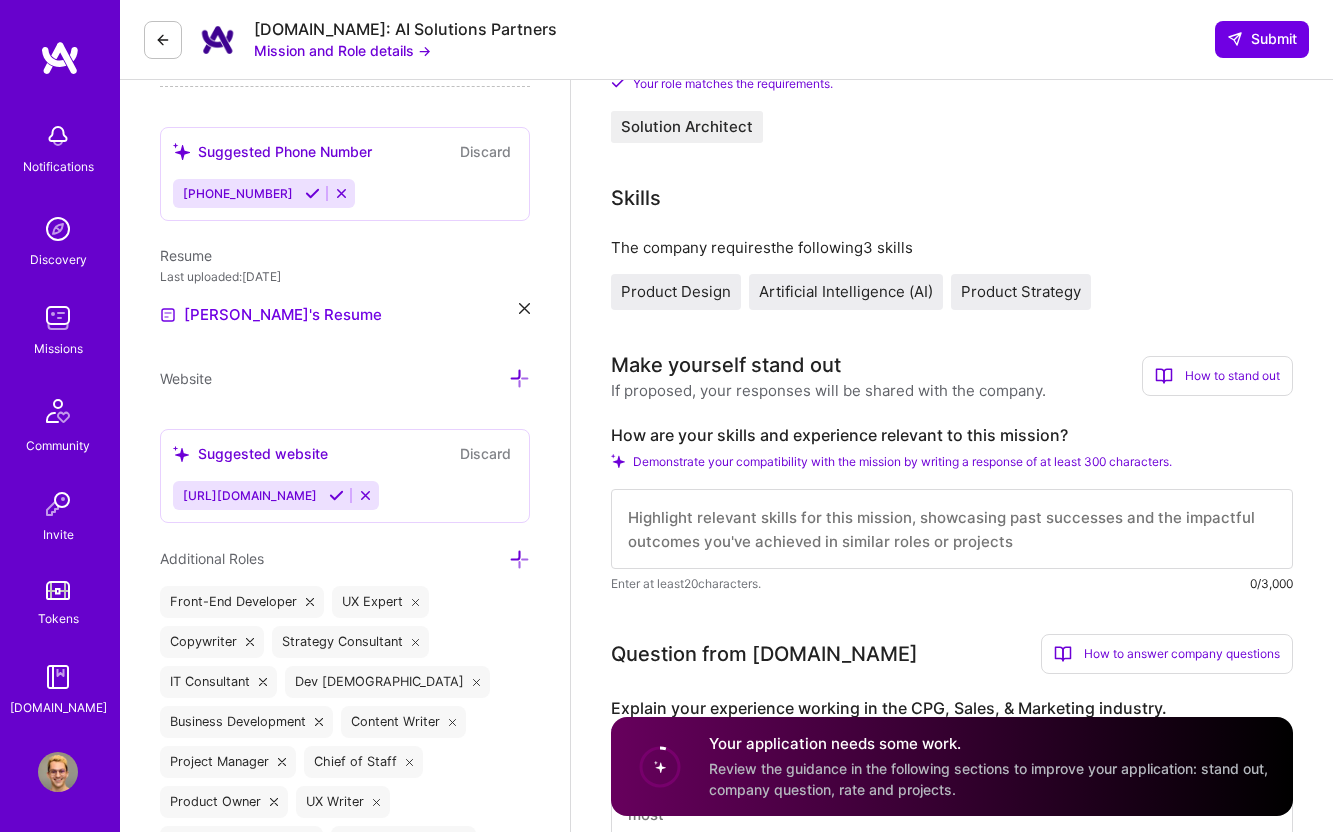 click at bounding box center (952, 529) 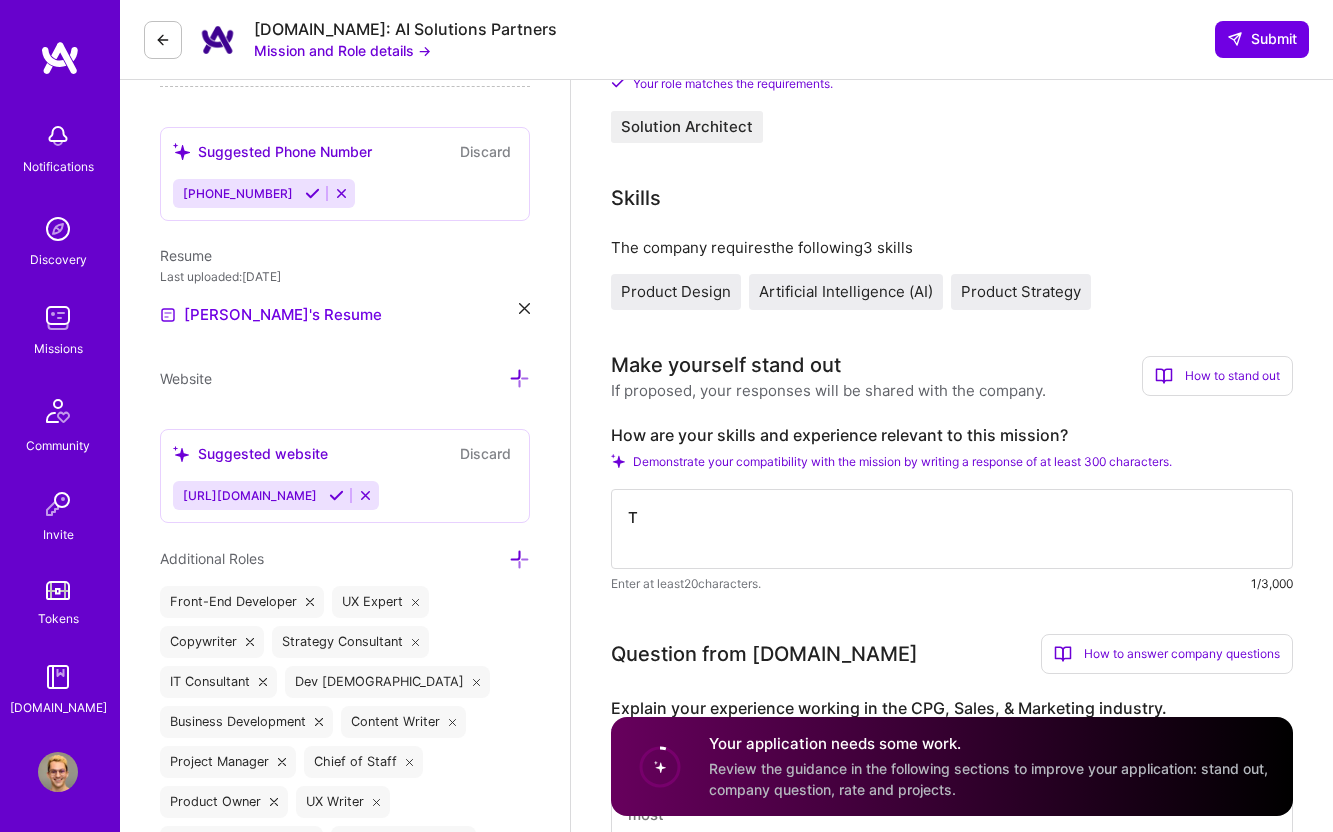 type 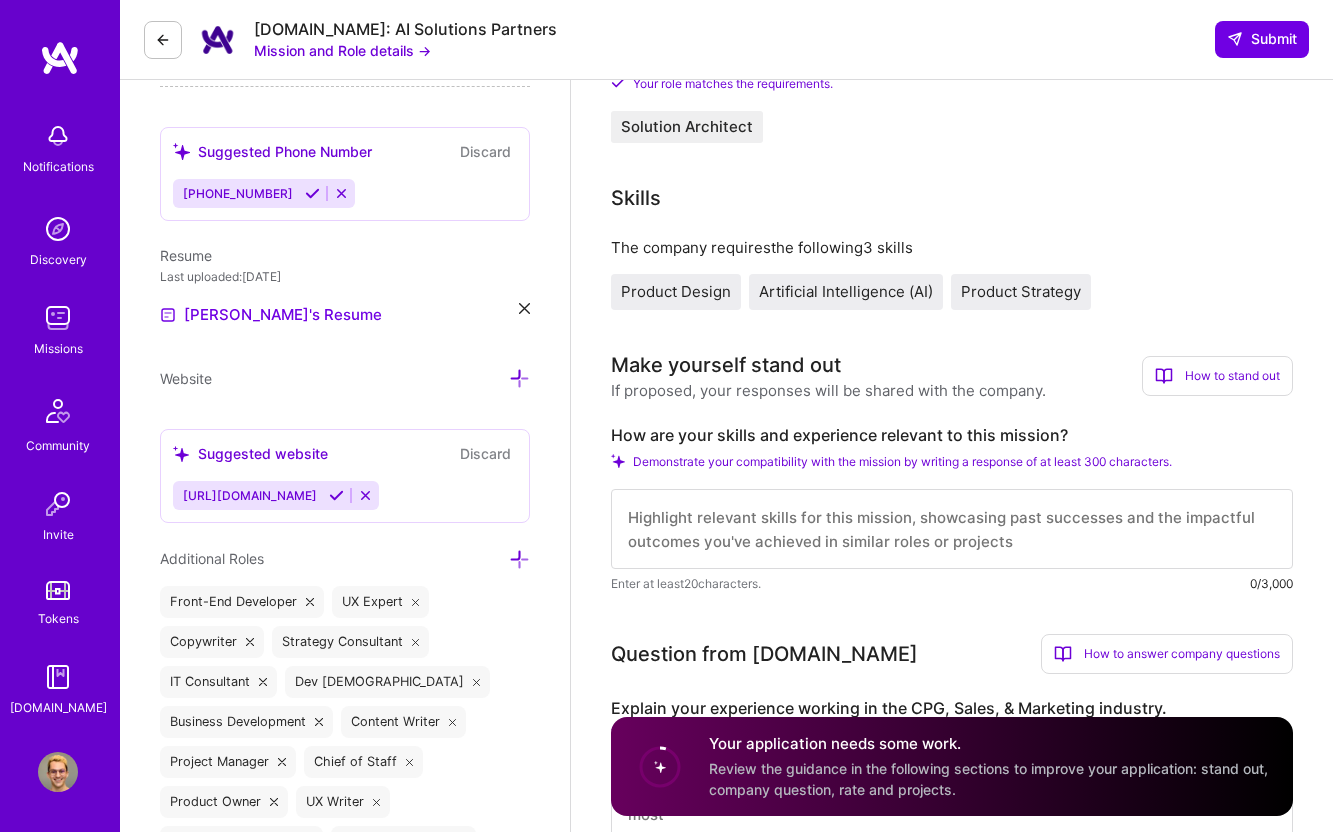 click at bounding box center [60, 58] 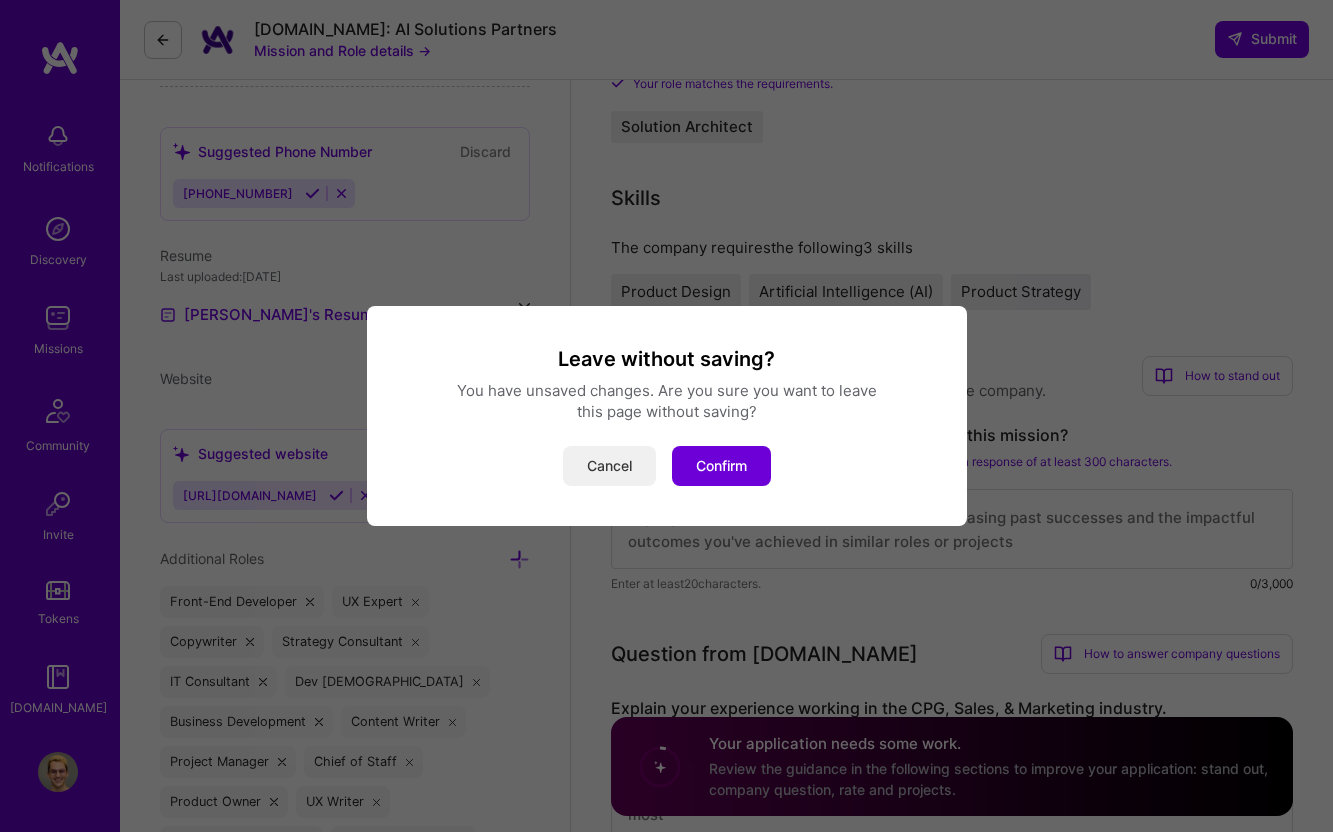 click on "Cancel" at bounding box center (609, 466) 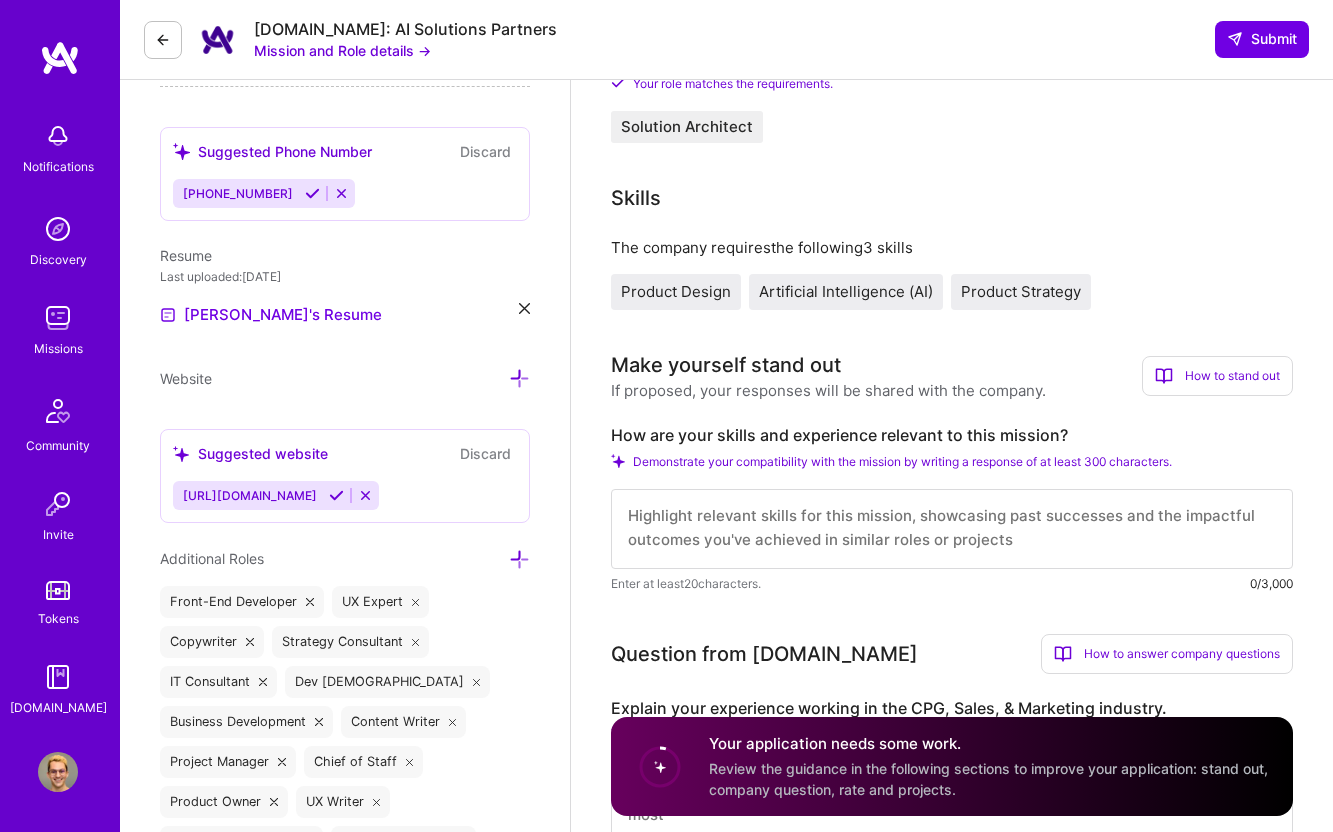 scroll, scrollTop: 2, scrollLeft: 0, axis: vertical 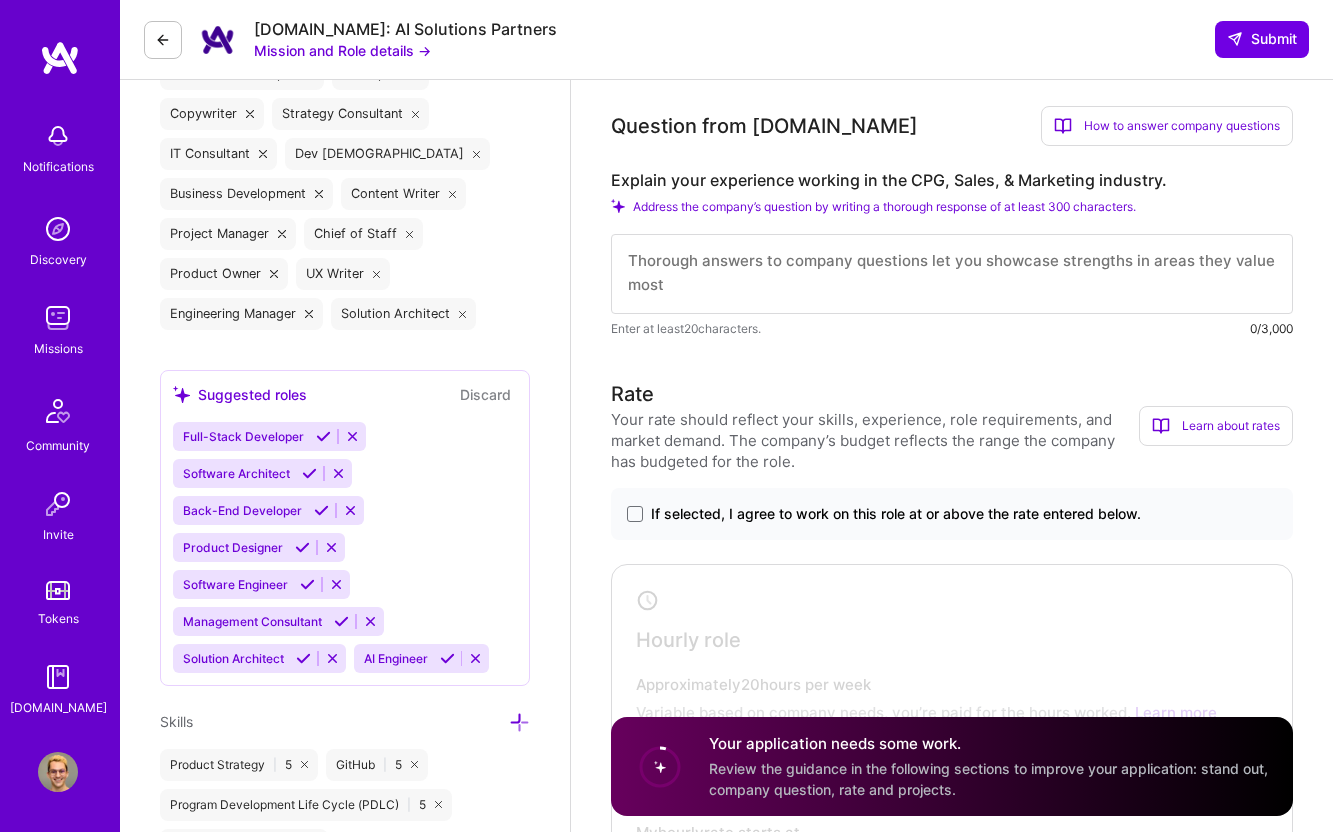 click on "If selected, I agree to work on this role at or above the rate entered below." at bounding box center (896, 514) 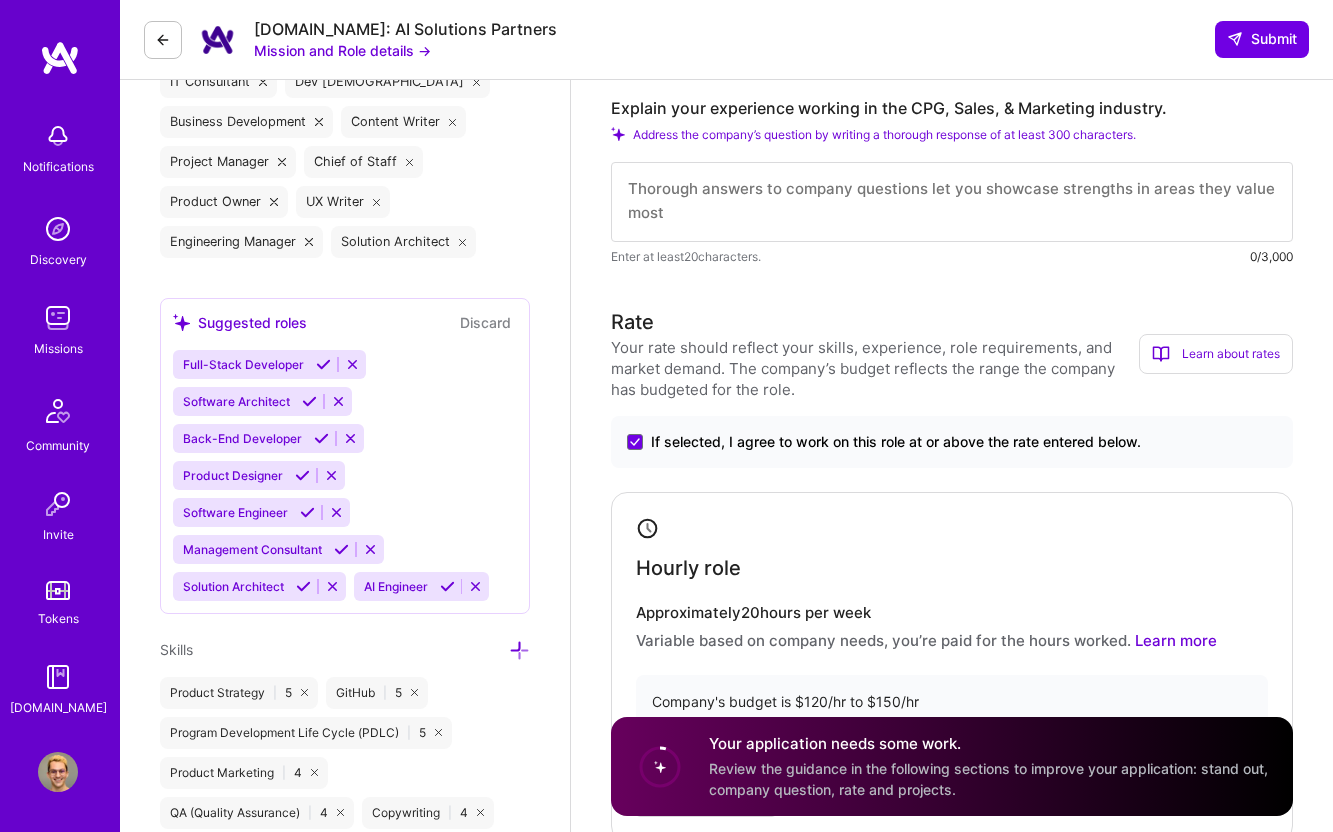 scroll, scrollTop: 1232, scrollLeft: 0, axis: vertical 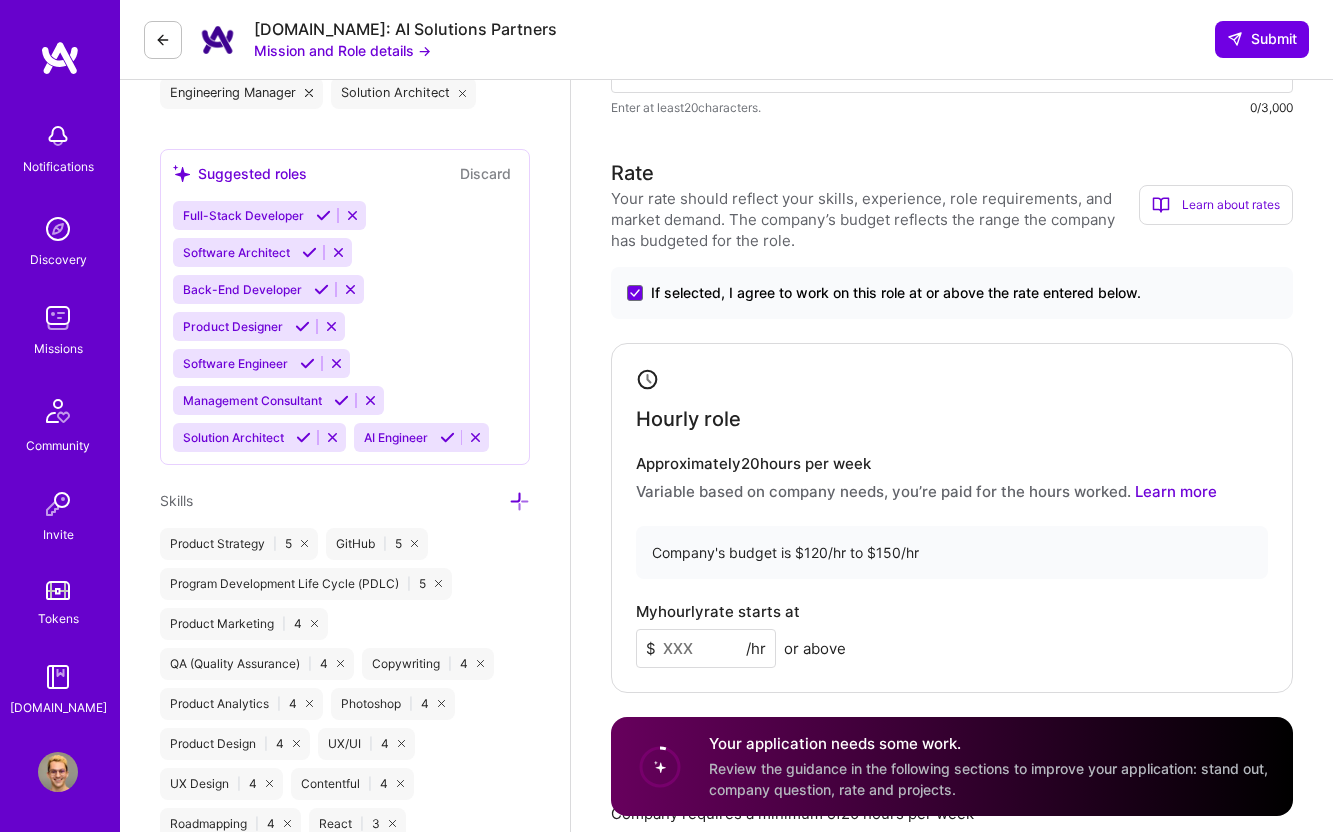 click at bounding box center (706, 648) 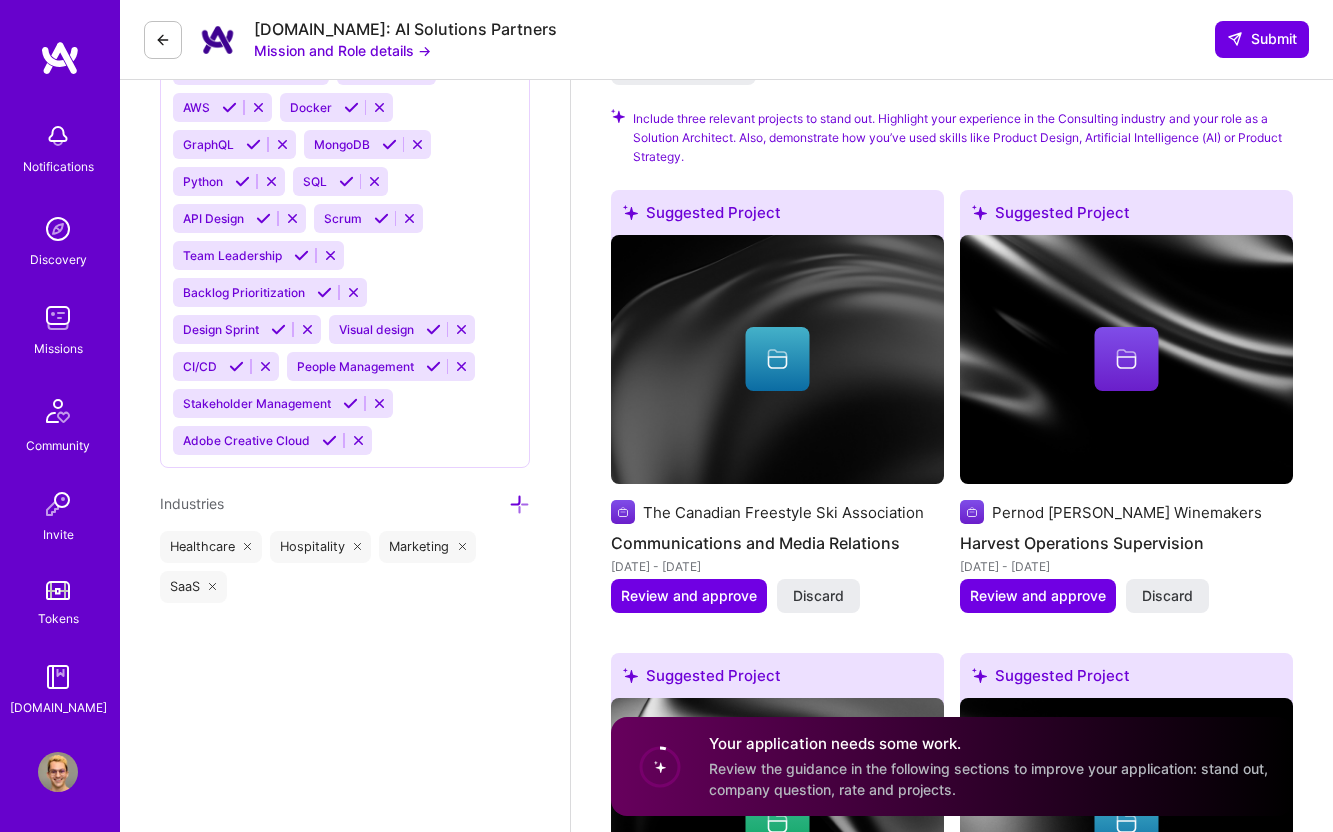 scroll, scrollTop: 2079, scrollLeft: 0, axis: vertical 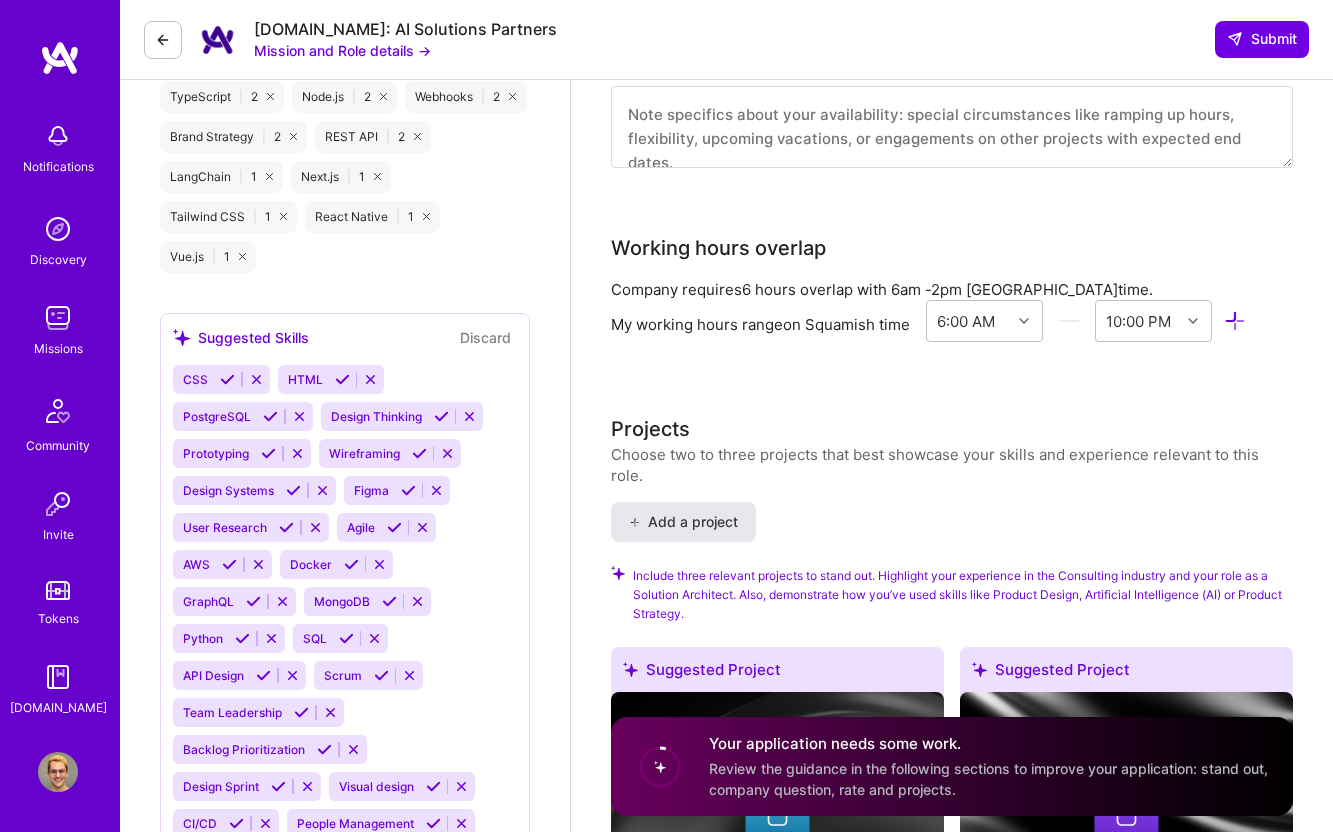 type on "120" 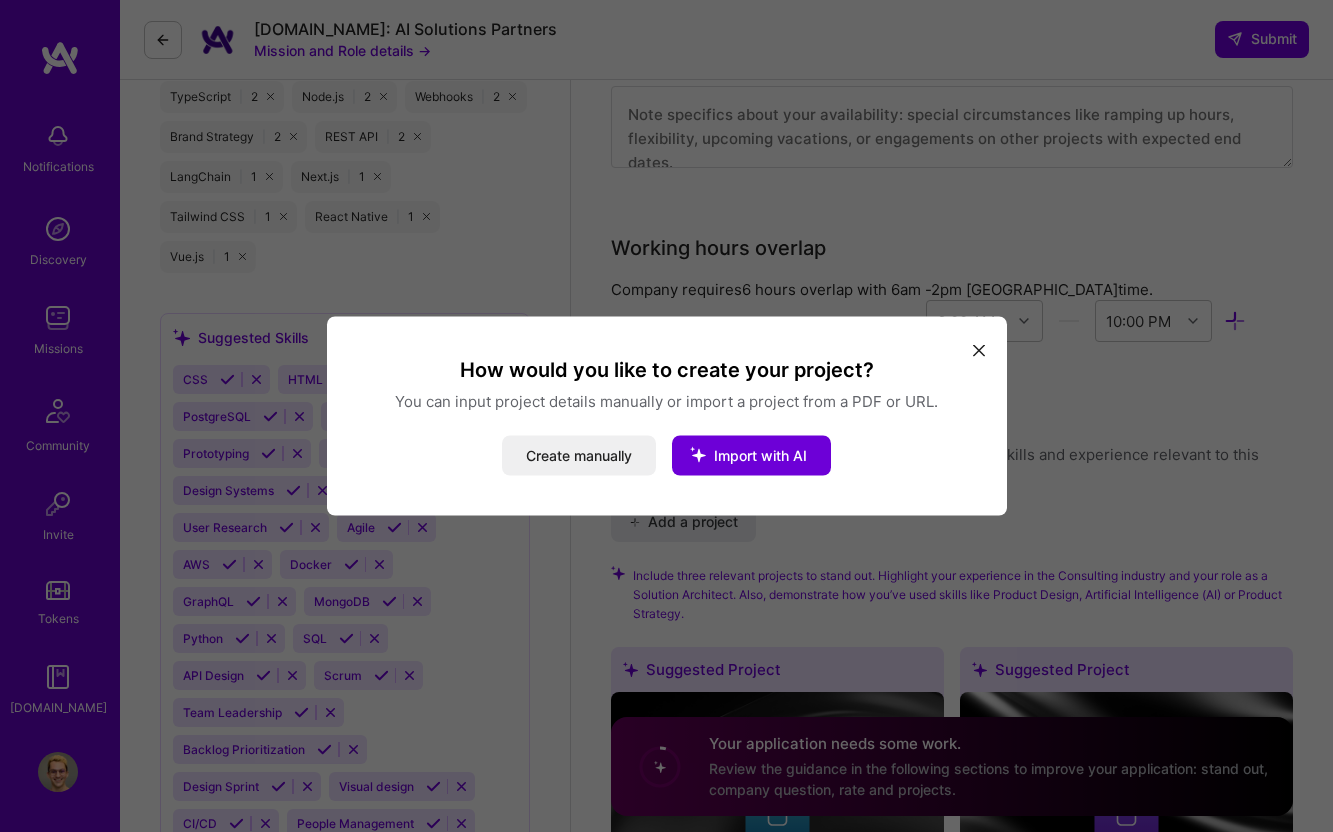 click at bounding box center [979, 349] 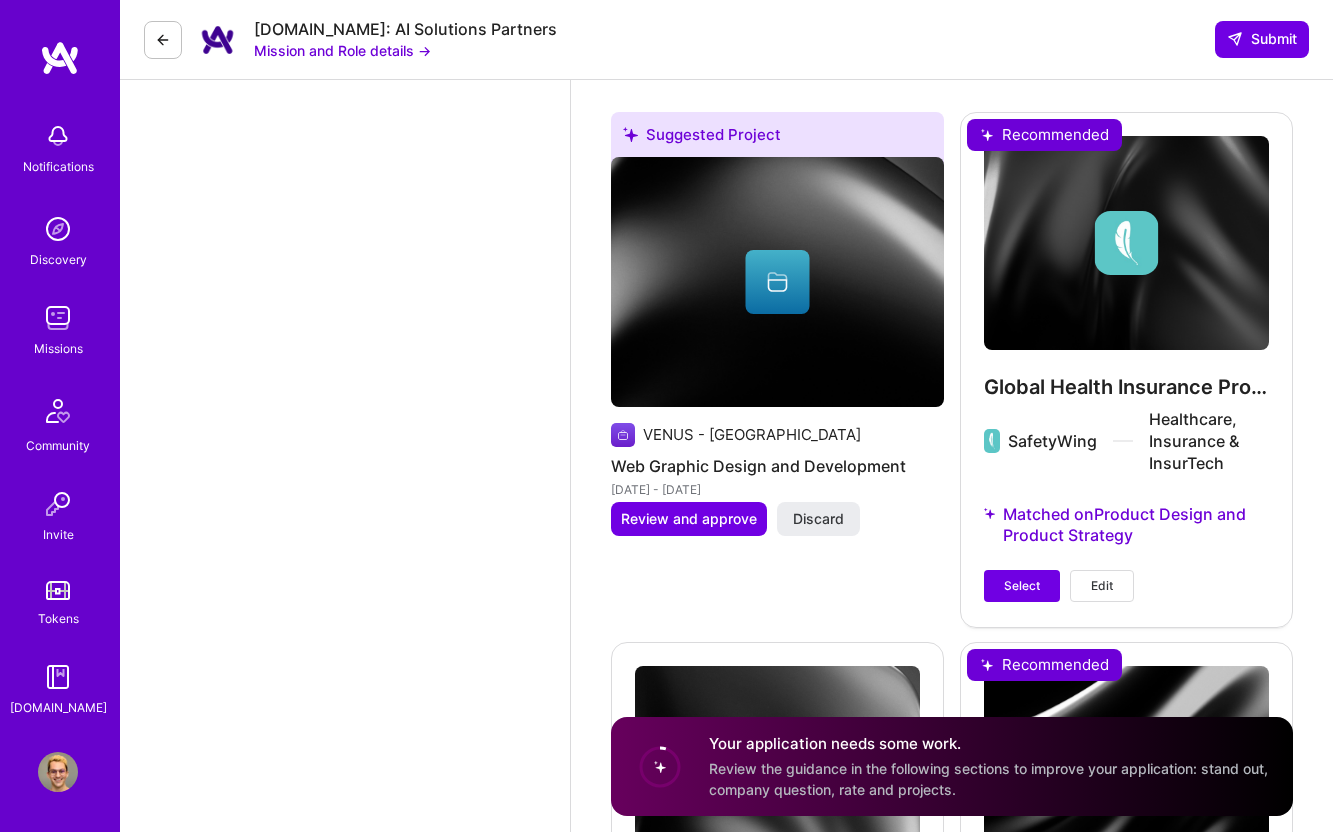 scroll, scrollTop: 4041, scrollLeft: 0, axis: vertical 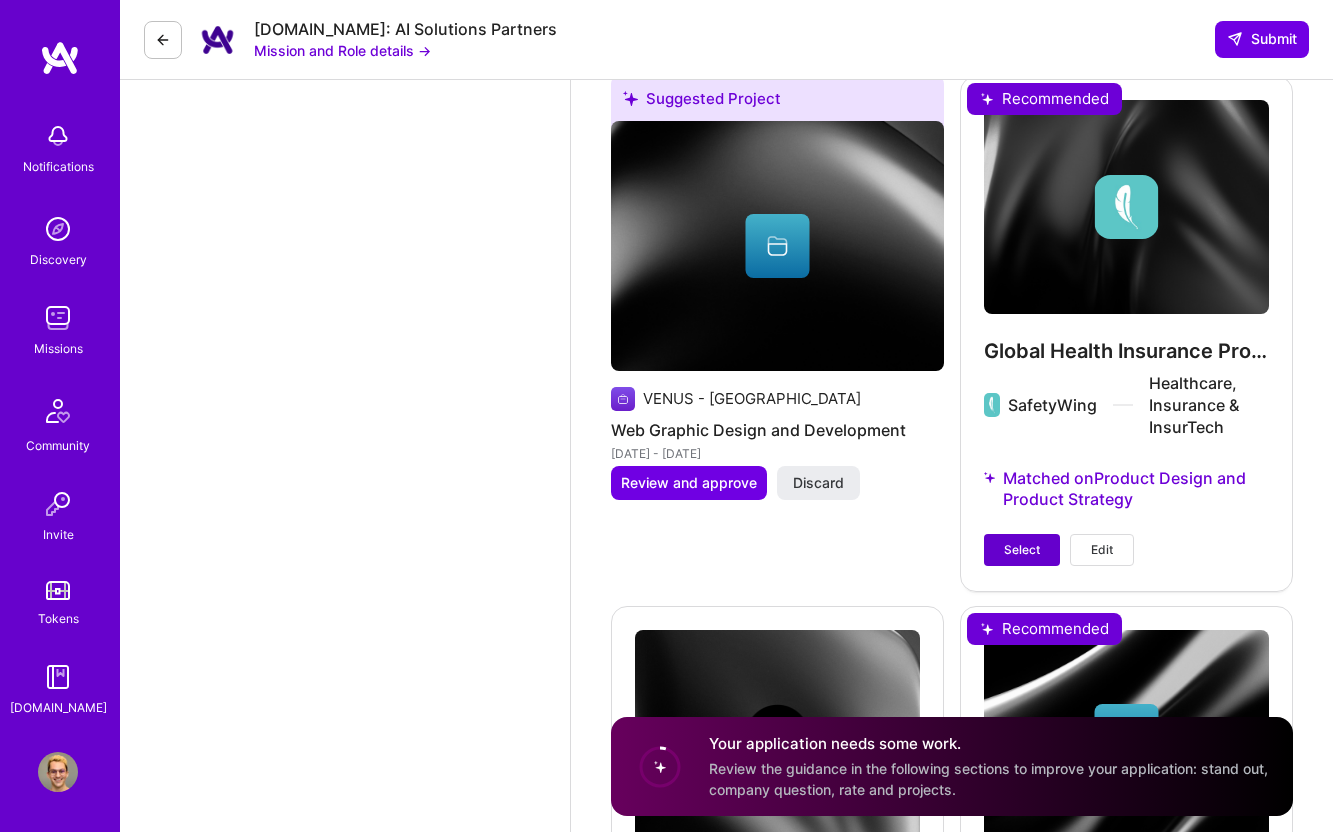 click on "Select" at bounding box center (1022, 550) 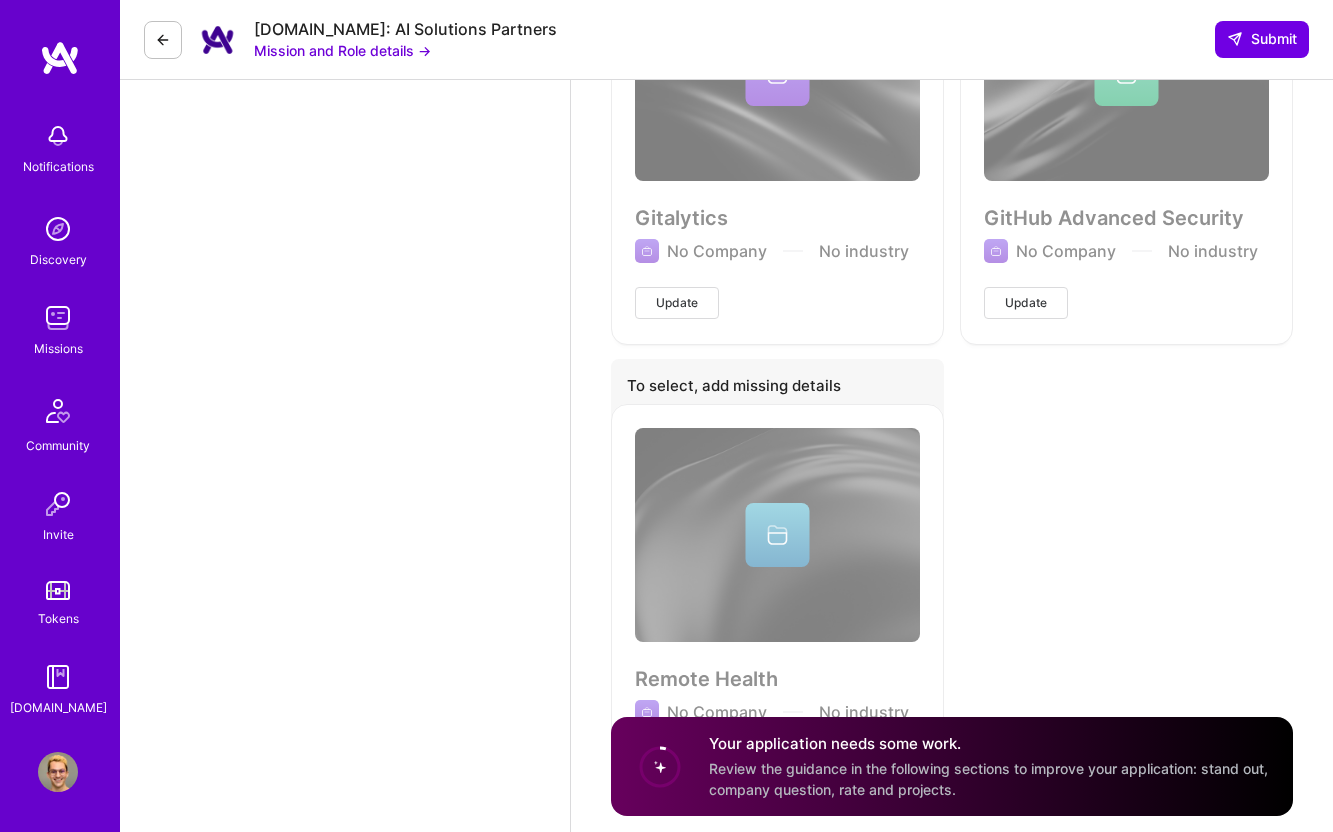 scroll, scrollTop: 5022, scrollLeft: 0, axis: vertical 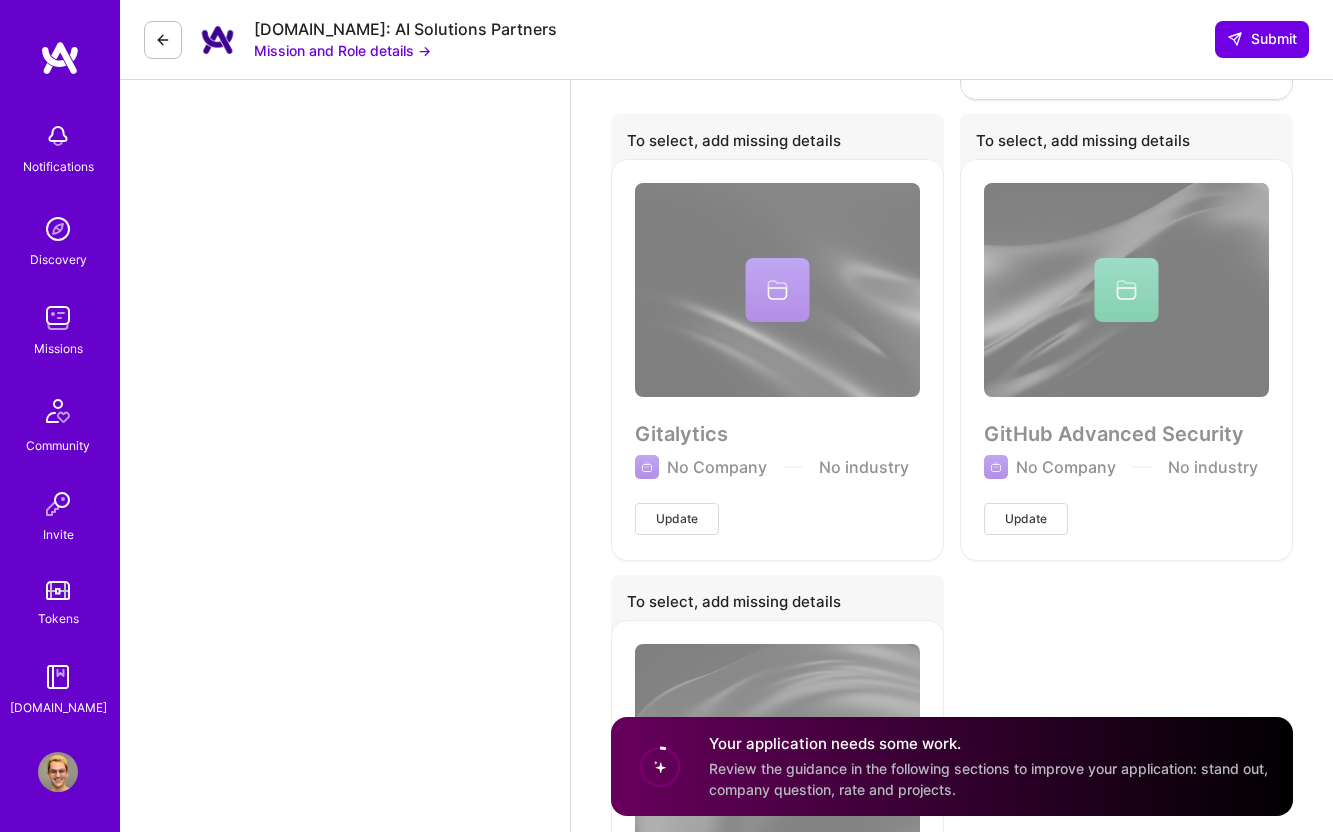 click on "Gitalytics No Company   No industry Update" at bounding box center [777, 359] 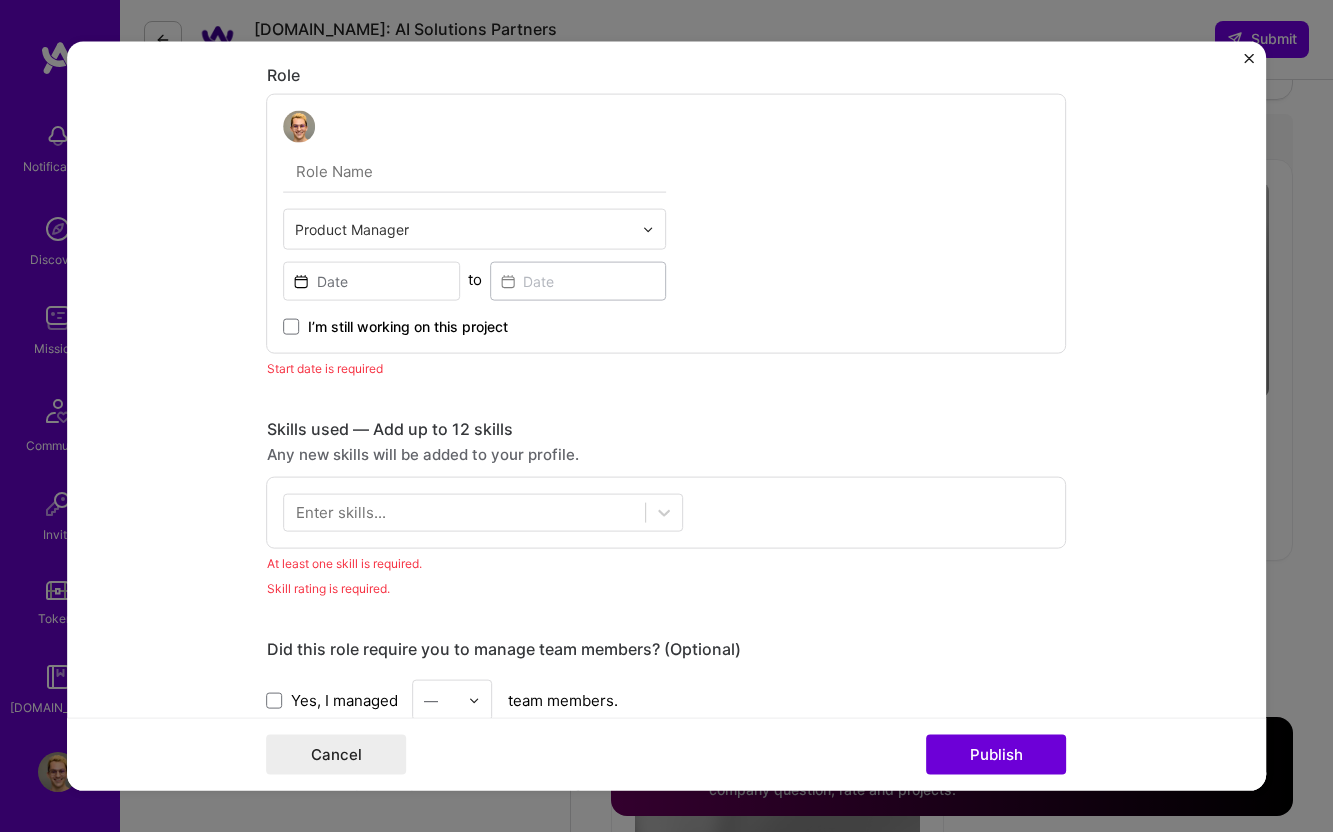 scroll, scrollTop: 759, scrollLeft: 0, axis: vertical 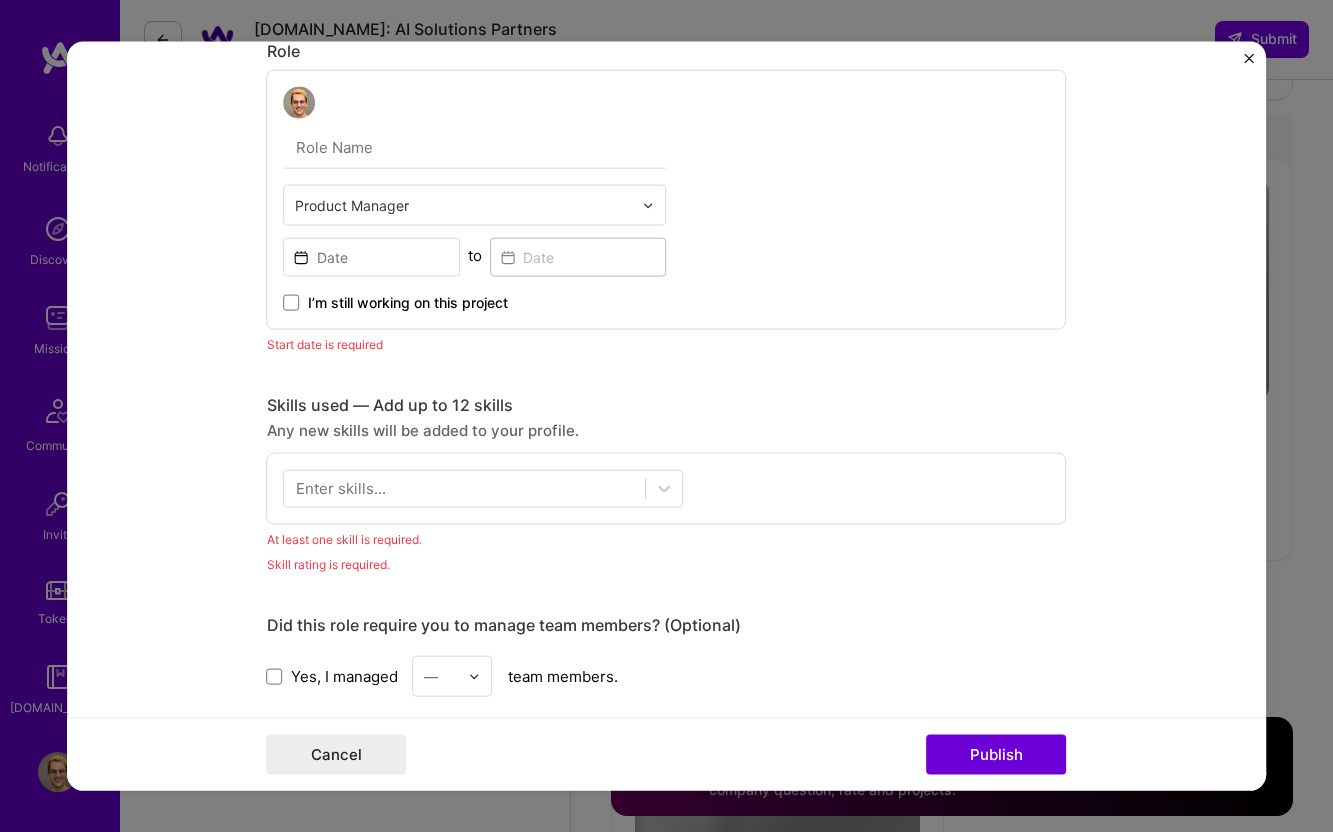 click at bounding box center [1249, 64] 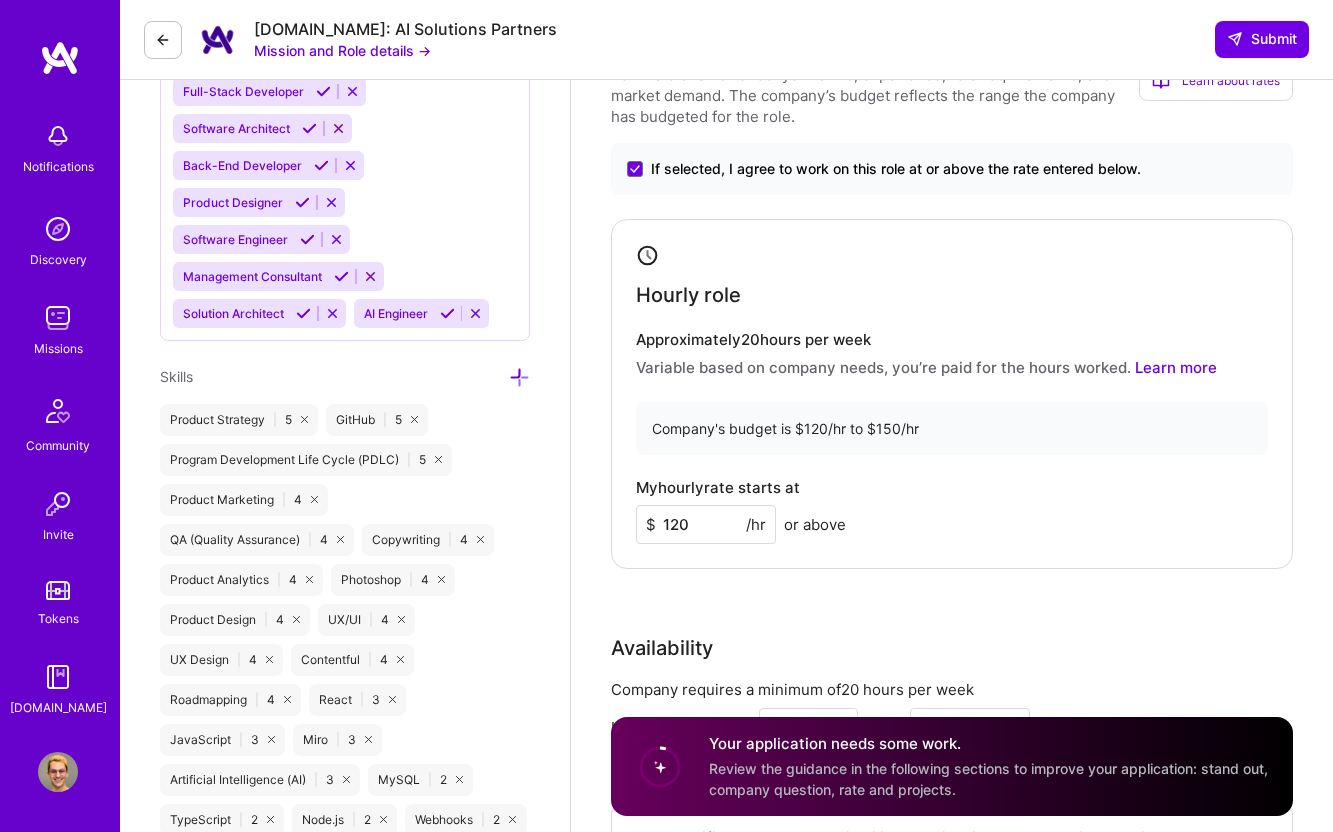 scroll, scrollTop: 696, scrollLeft: 0, axis: vertical 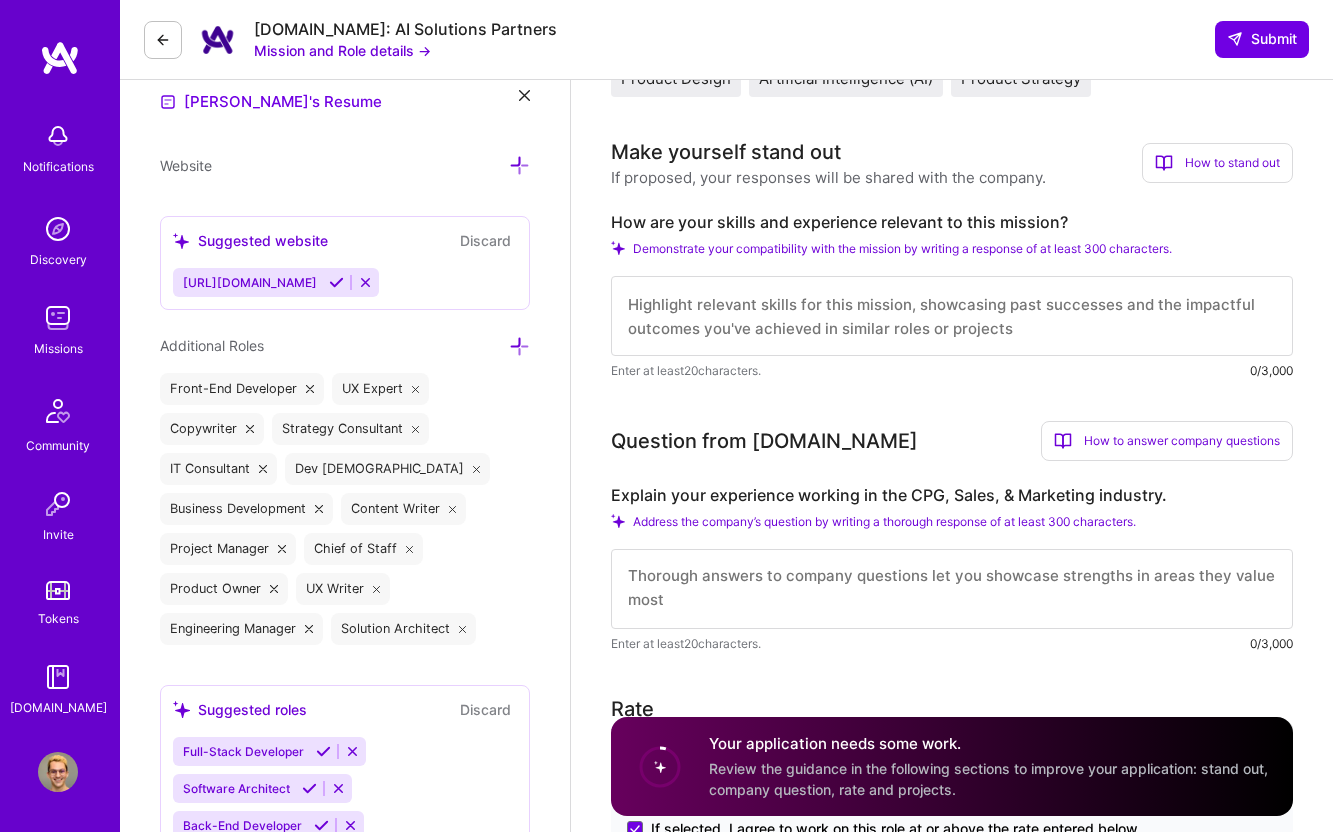 click on "Missions" at bounding box center [58, 348] 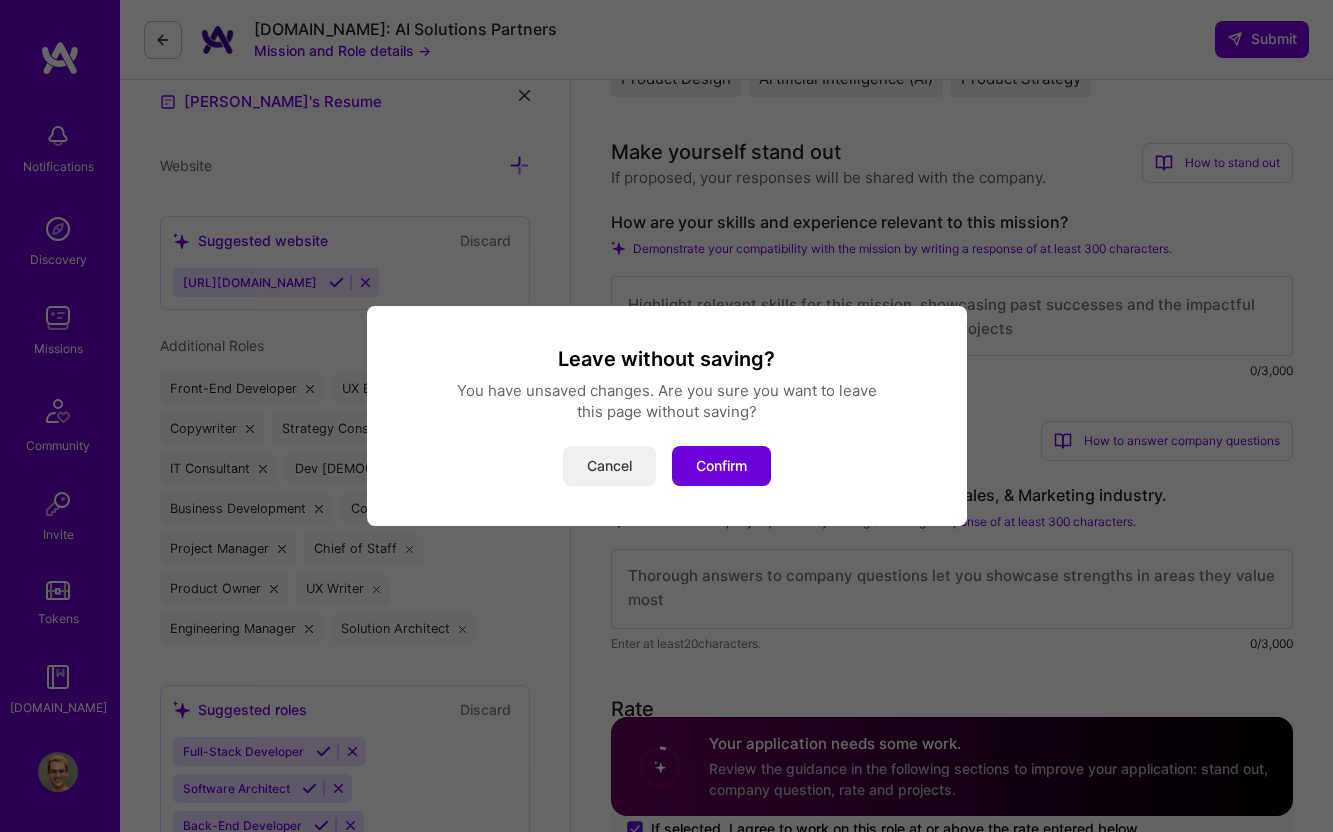 click on "Cancel" at bounding box center (609, 466) 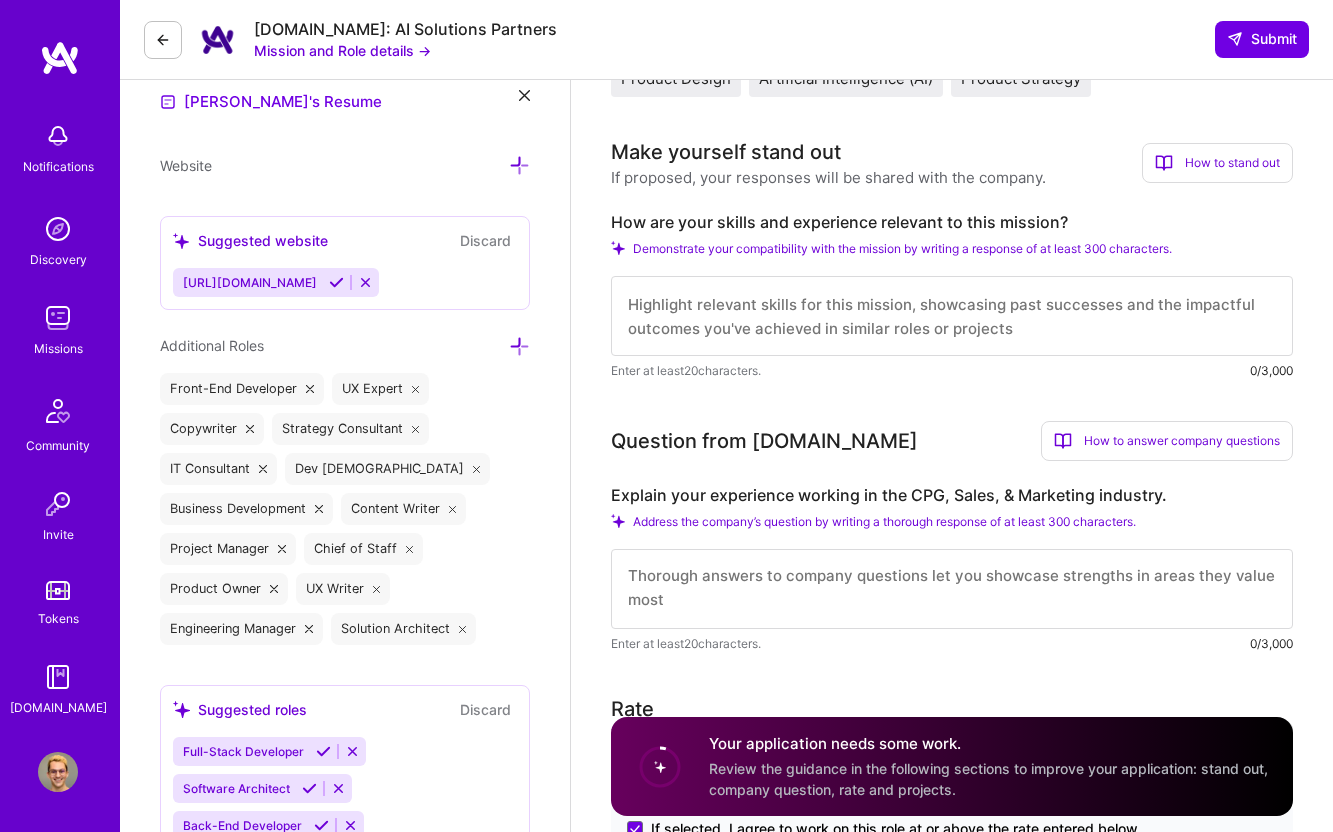 click at bounding box center [163, 40] 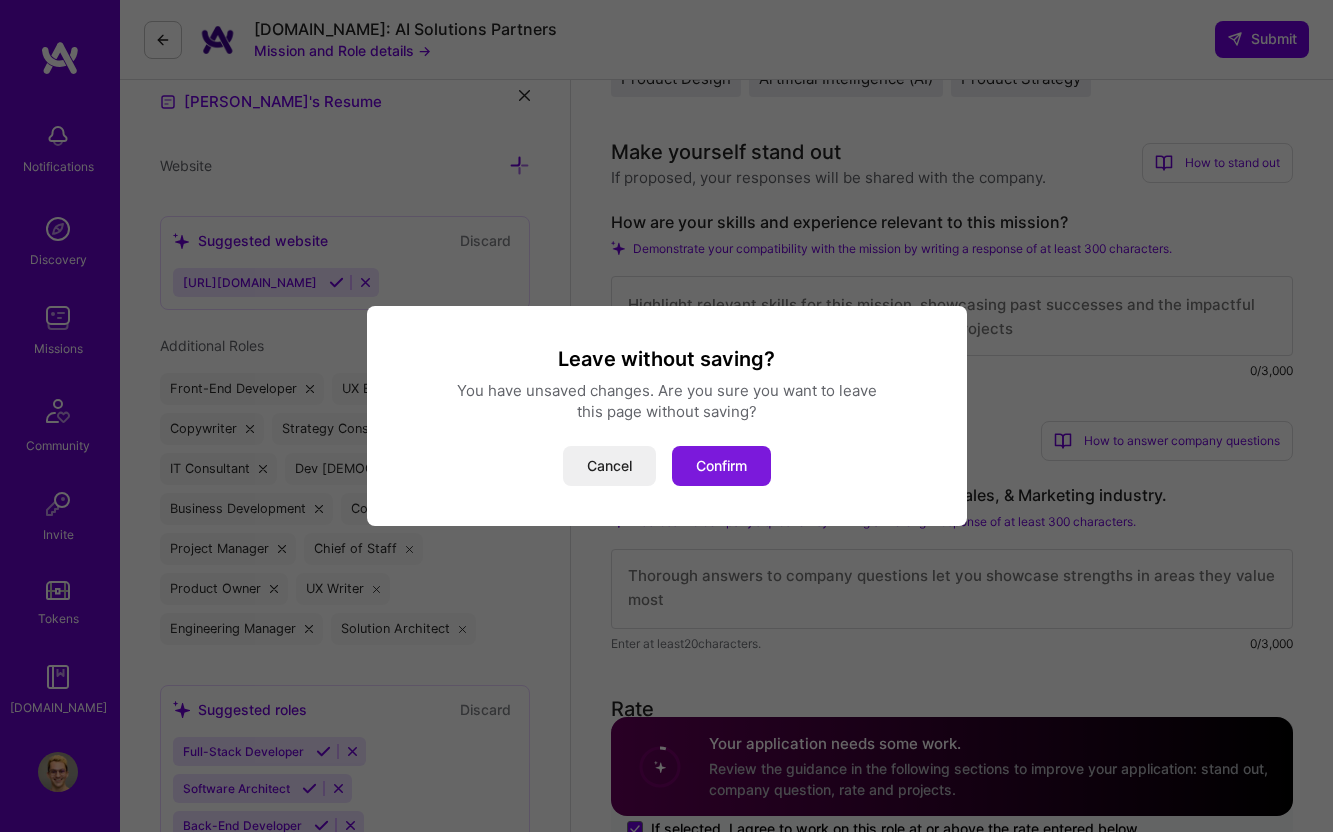 click on "Confirm" at bounding box center (721, 466) 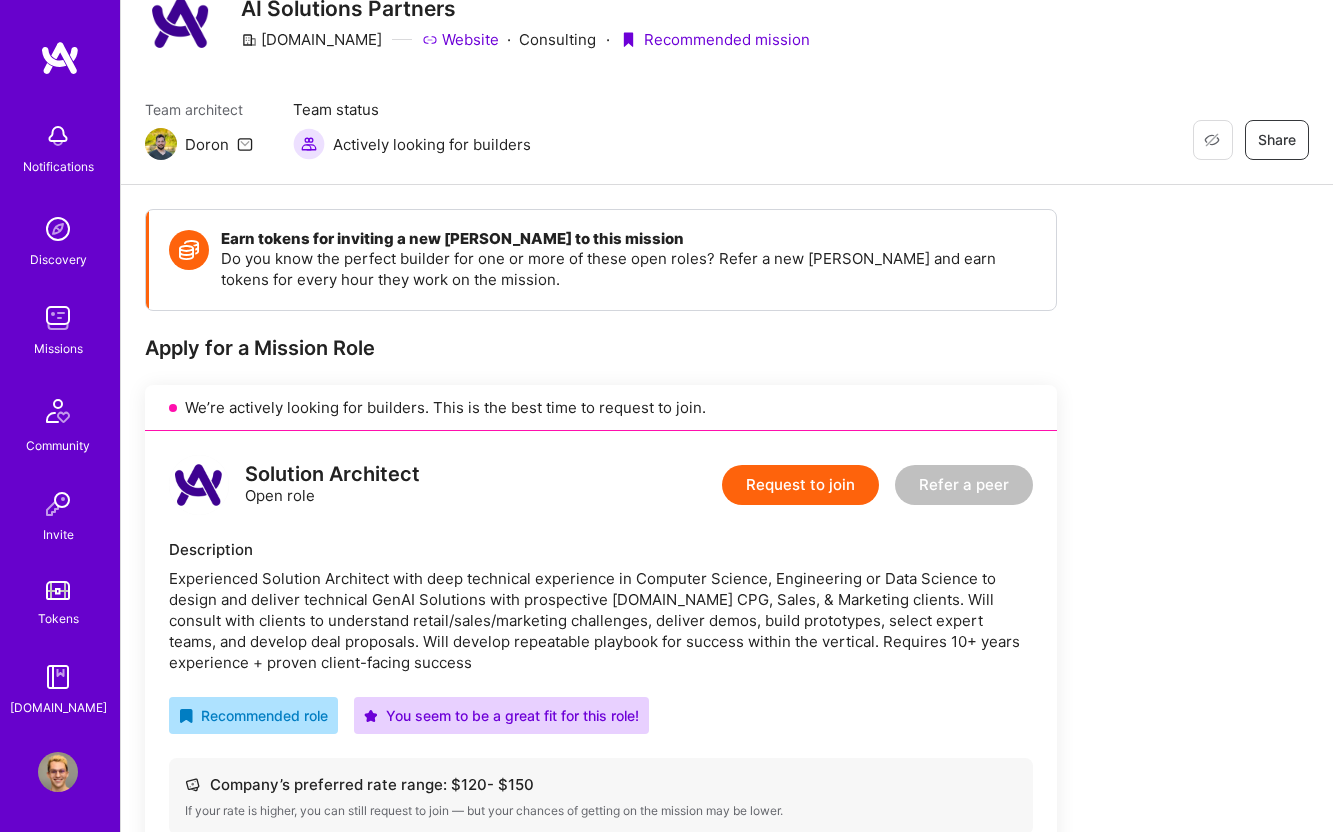 scroll, scrollTop: 0, scrollLeft: 0, axis: both 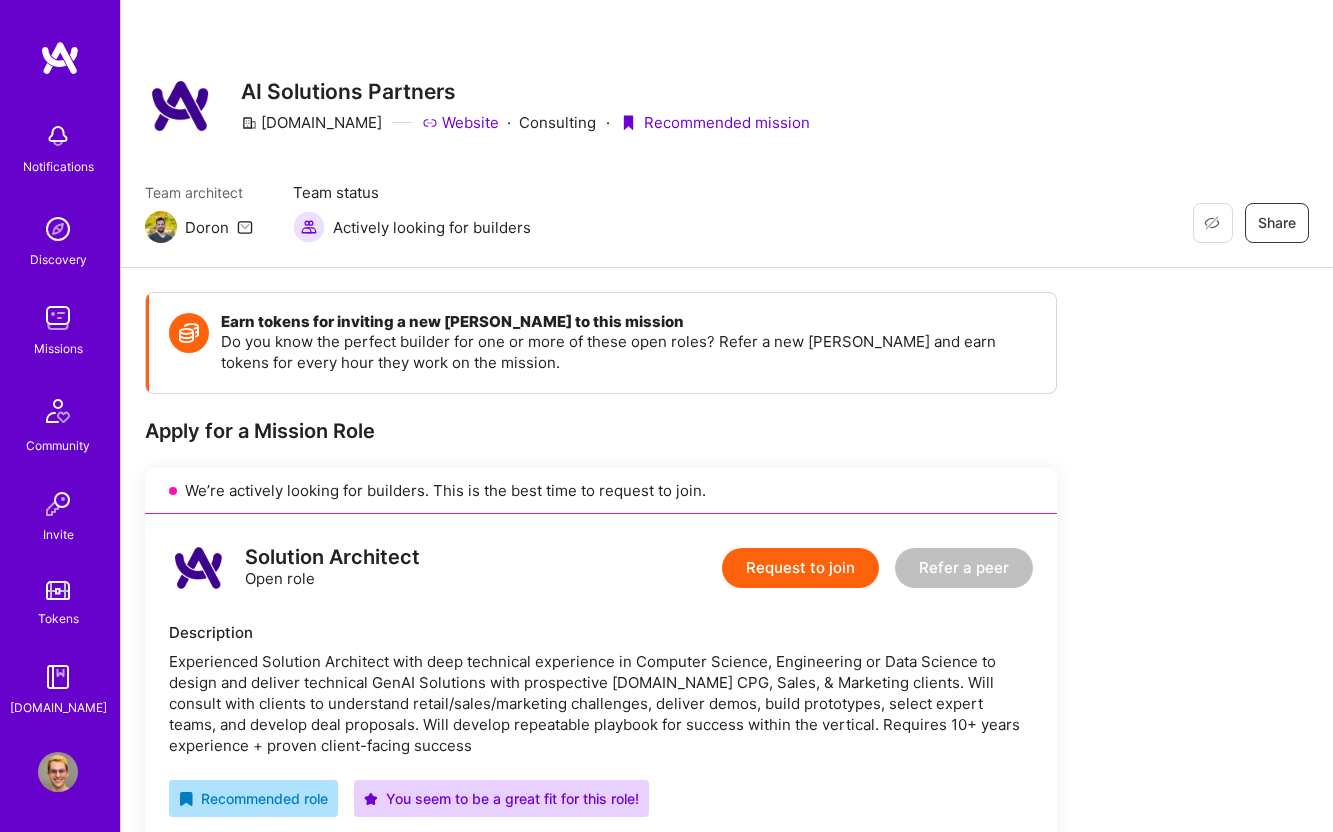 click at bounding box center (58, 318) 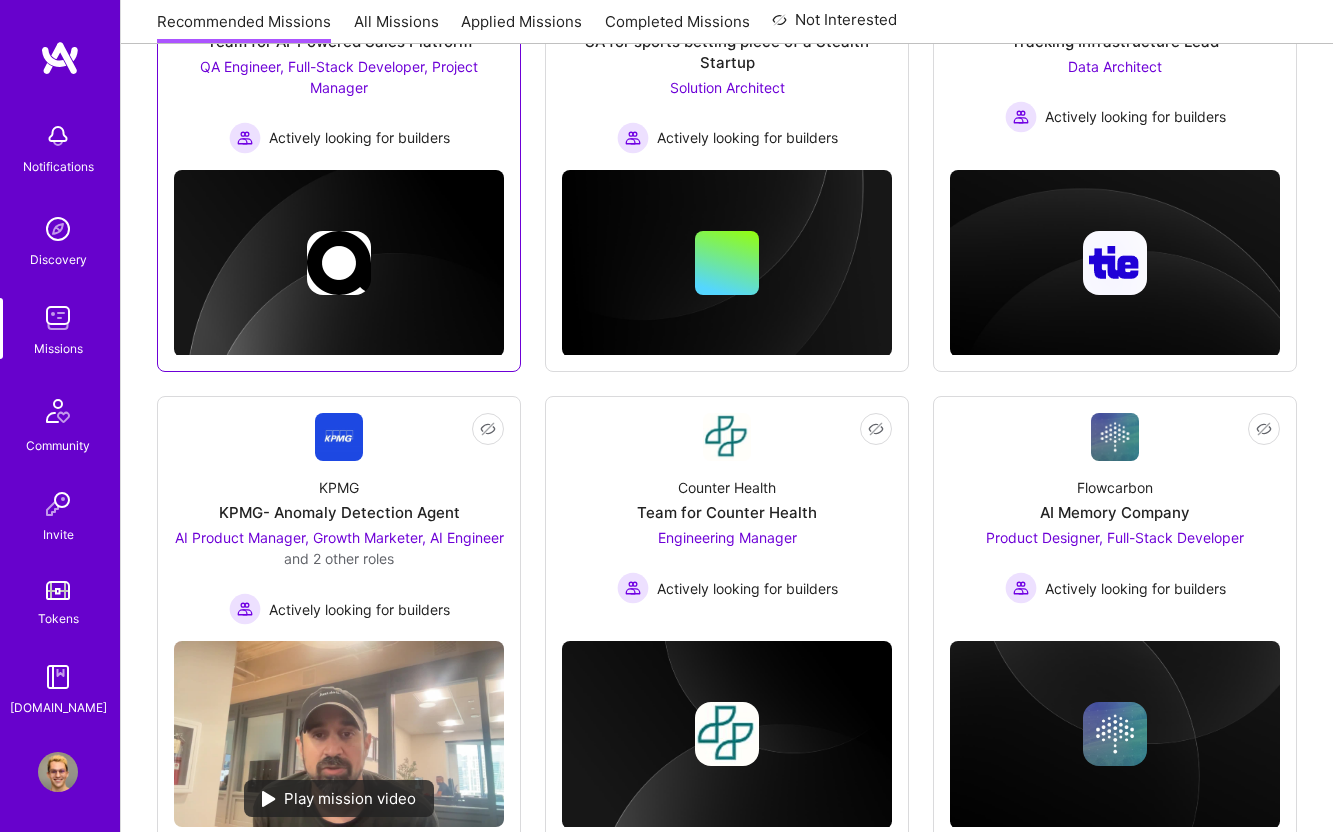 scroll, scrollTop: 965, scrollLeft: 0, axis: vertical 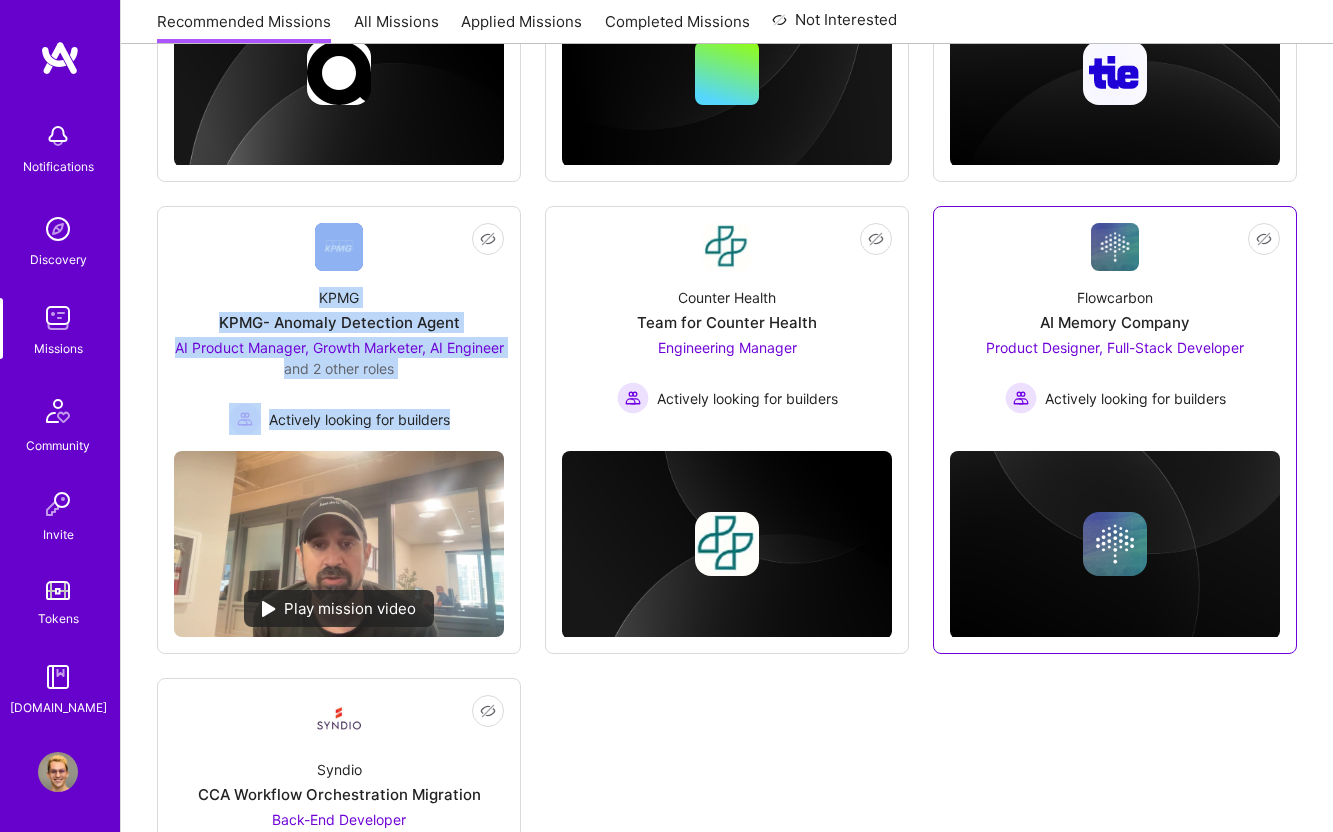 click on "Flowcarbon" at bounding box center [1115, 297] 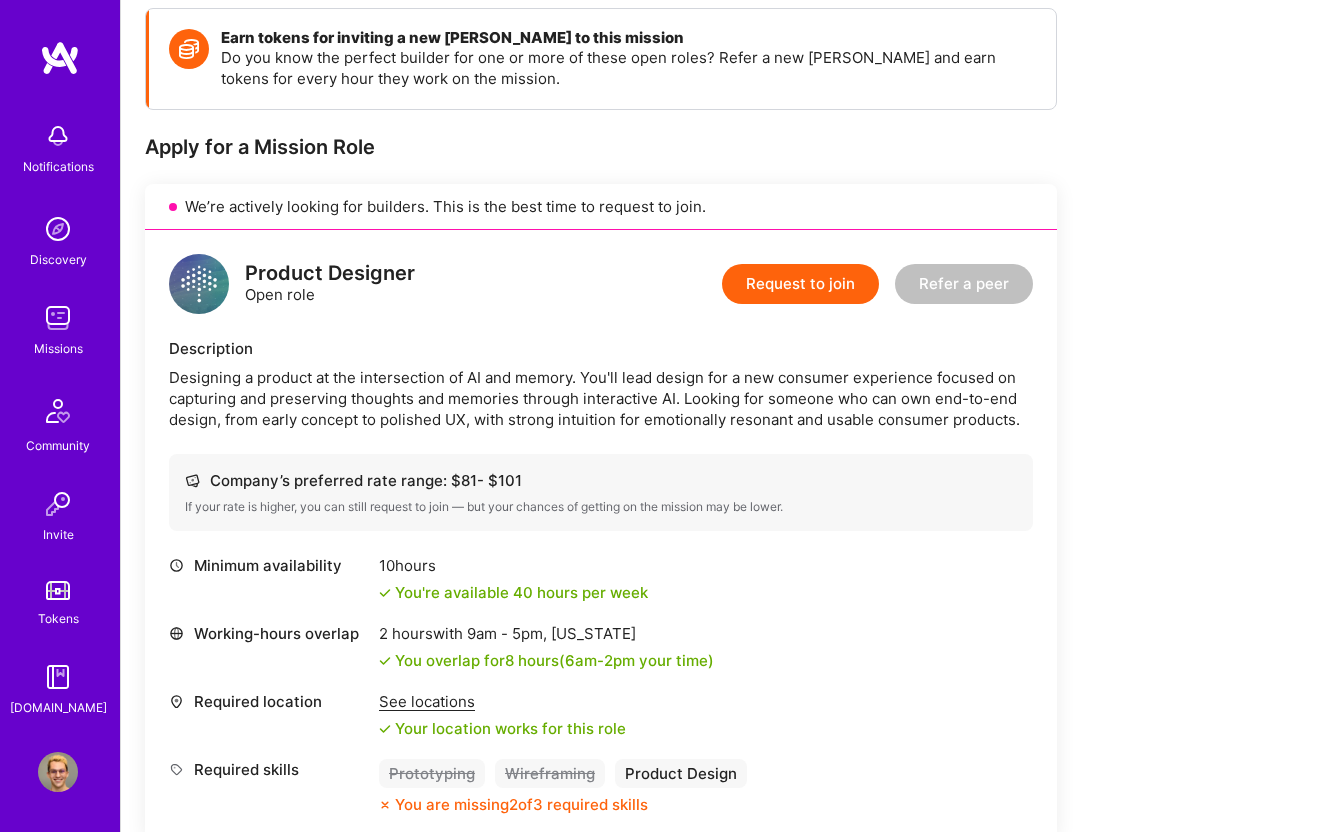 scroll, scrollTop: 407, scrollLeft: 0, axis: vertical 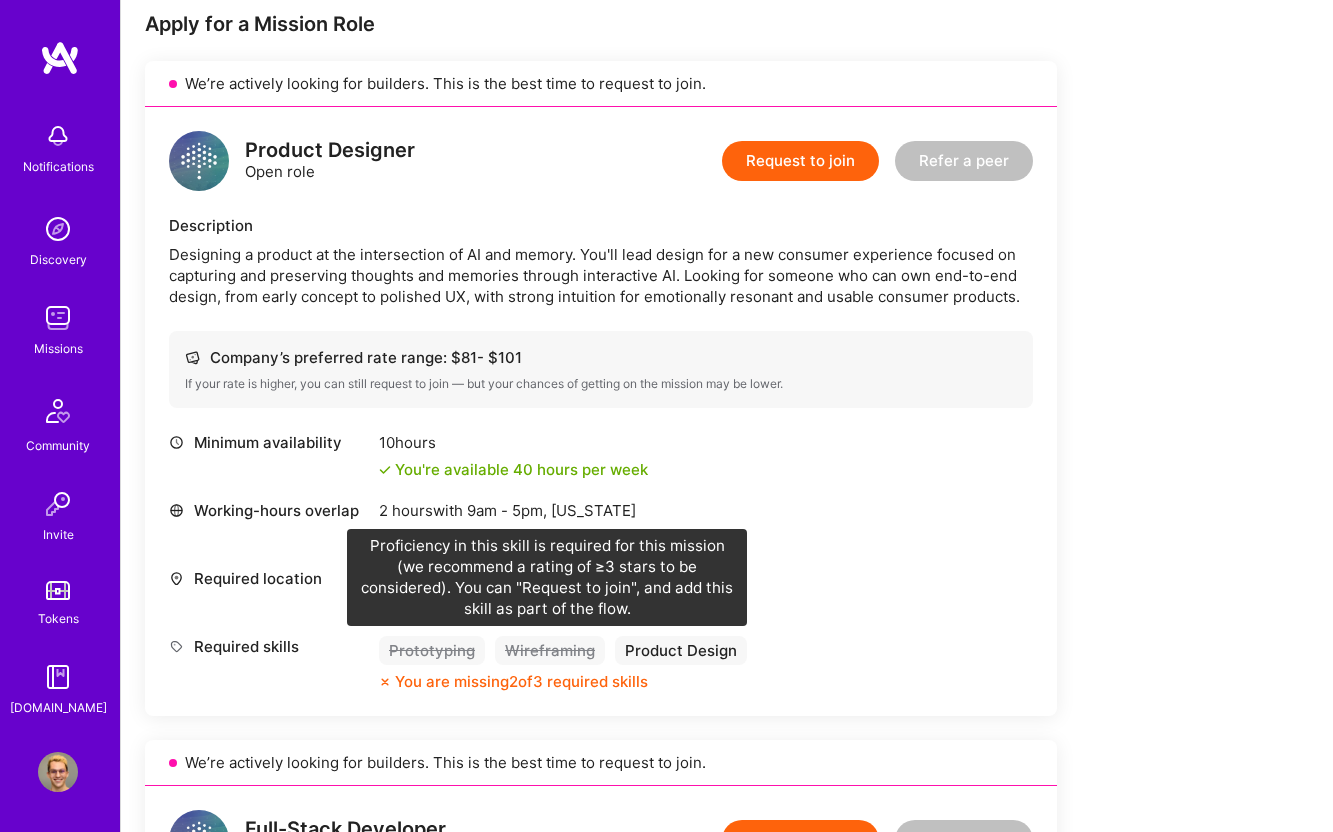 click on "Wireframing" at bounding box center (550, 650) 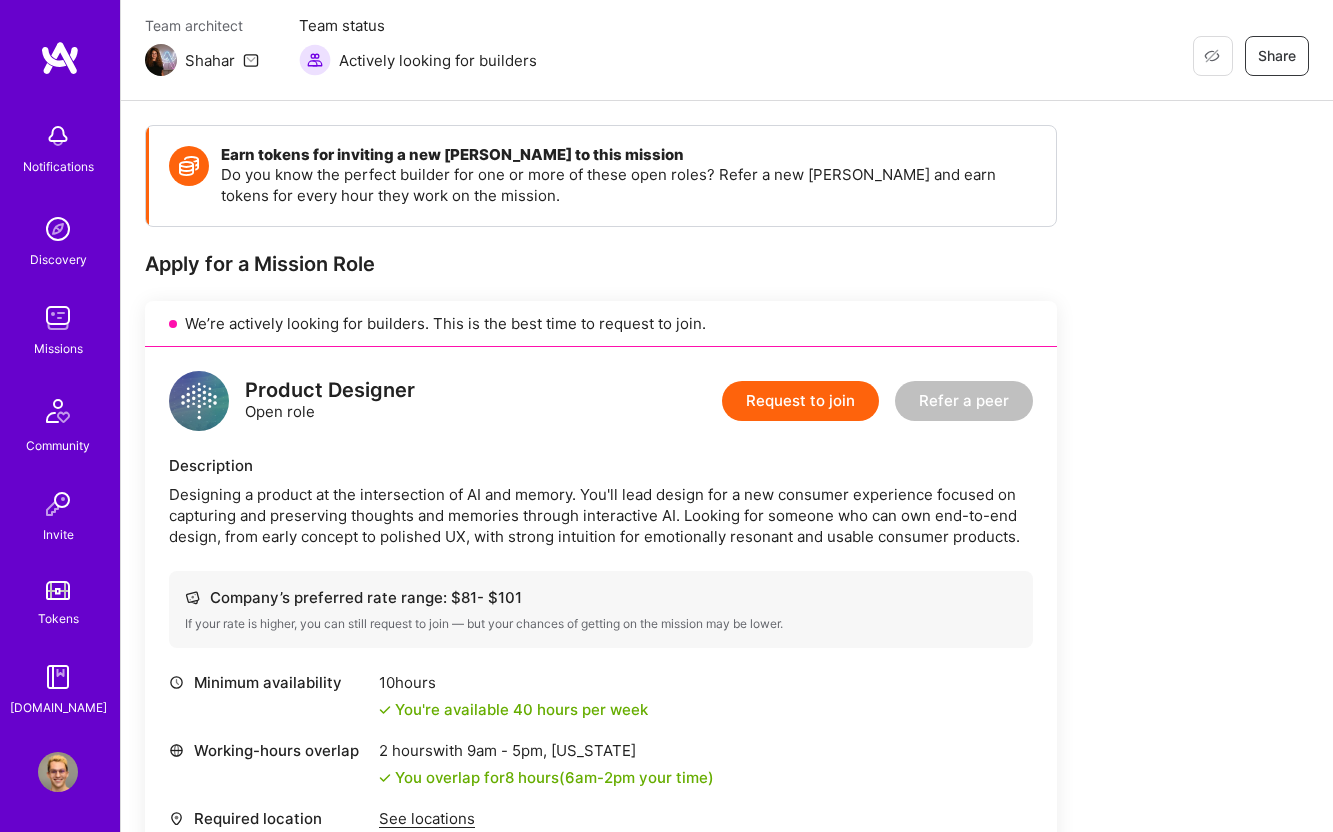 scroll, scrollTop: 0, scrollLeft: 0, axis: both 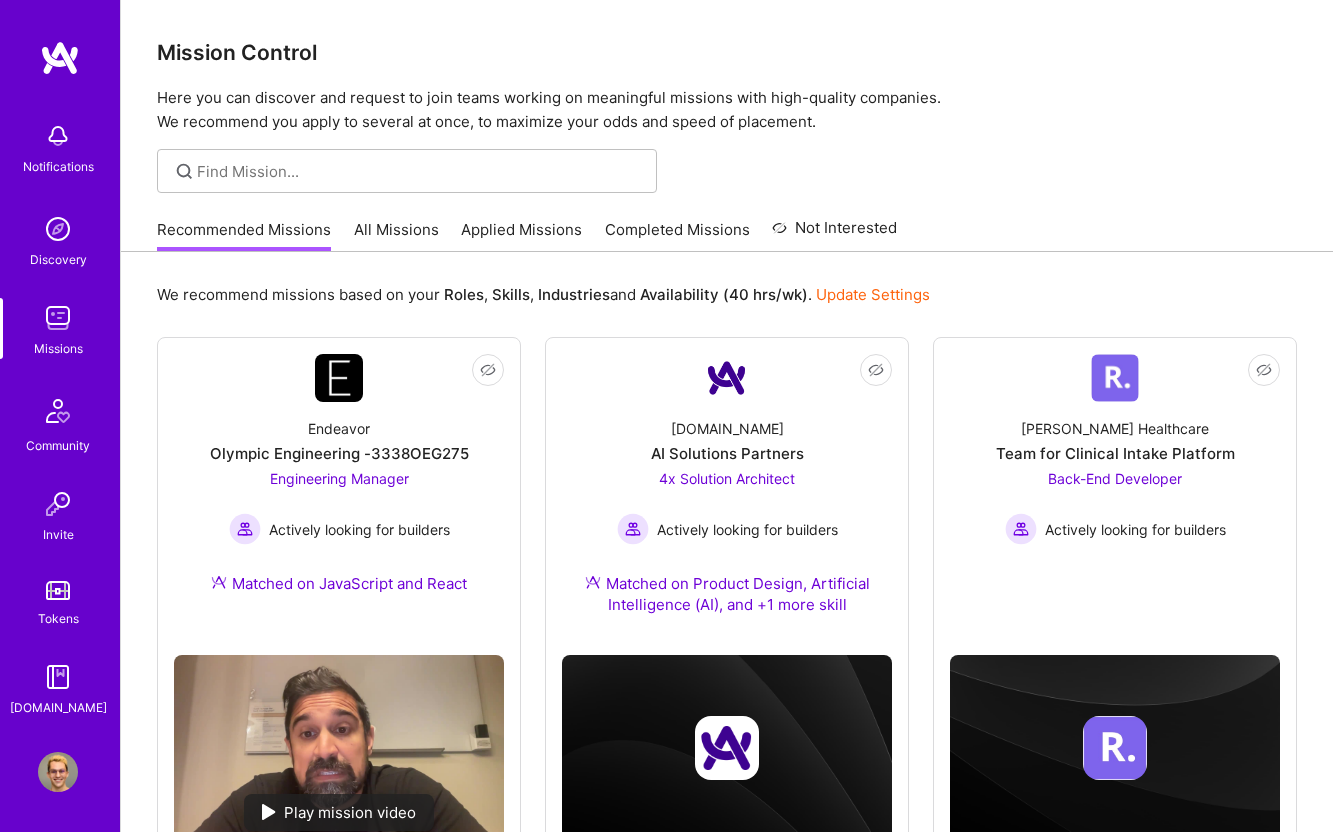 click on "Not Interested Endeavor  Olympic Engineering -3338OEG275 Engineering Manager   Actively looking for builders Matched on JavaScript and React Play mission video Not Interested [DOMAIN_NAME] AI Solutions Partners 4x Solution Architect   Actively looking for builders Matched on Product Design, Artificial Intelligence (AI), and +1 more skill Not Interested [PERSON_NAME] Healthcare Team for Clinical Intake Platform Back-End Developer   Actively looking for builders Not Interested AnyTeam Team for AI-Powered Sales Platform QA Engineer, Full-Stack Developer, Project Manager   Actively looking for builders Not Interested Stealth SA for sports betting piece of a Stealth Startup Solution Architect   Actively looking for builders Not Interested Meettie Tracking Infrastructure Lead Data Architect   Actively looking for builders Not Interested KPMG KPMG- Anomaly Detection Agent AI Product Manager, Growth Marketer, AI Engineer   and 2 other roles Actively looking for builders Play mission video Not Interested Counter Health   Flowcarbon" at bounding box center [727, 1294] 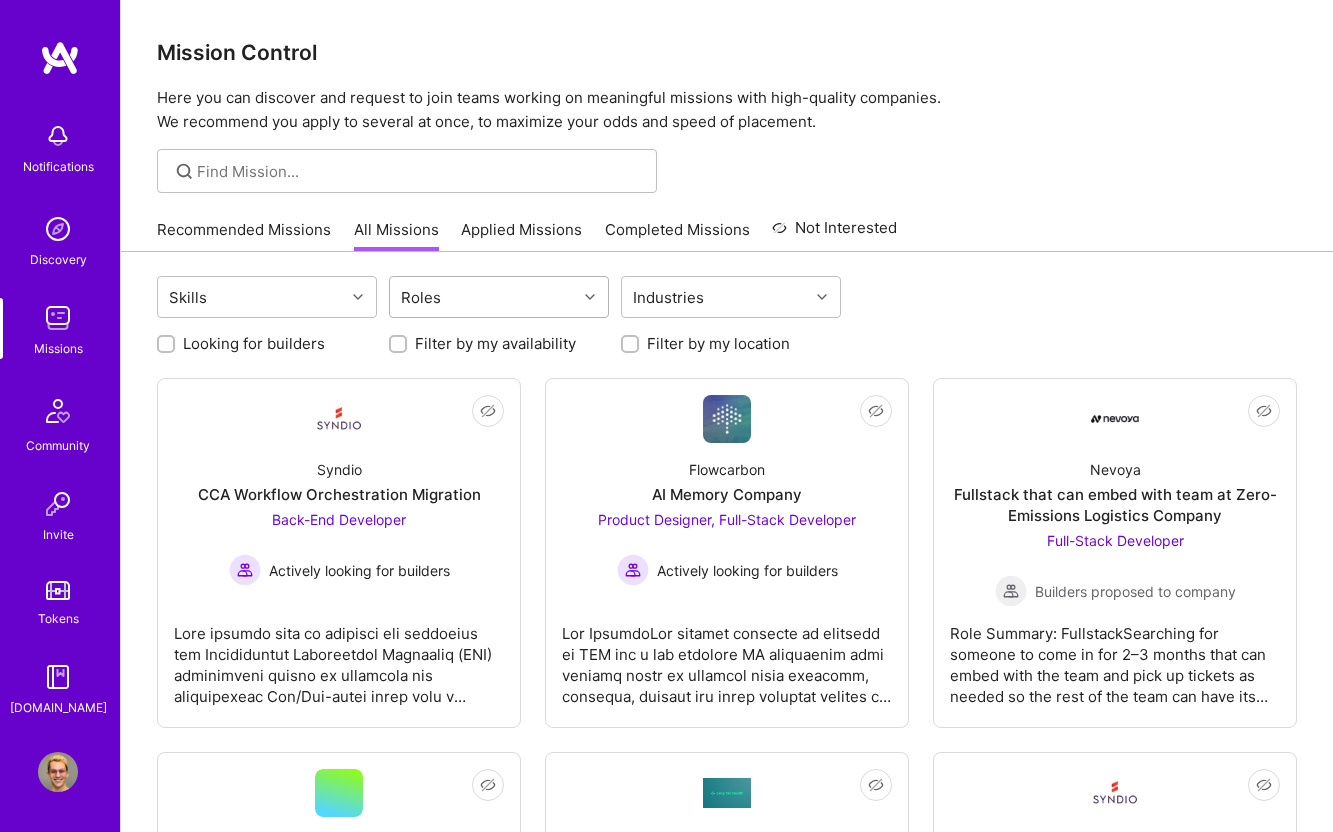 click on "Roles" at bounding box center [483, 297] 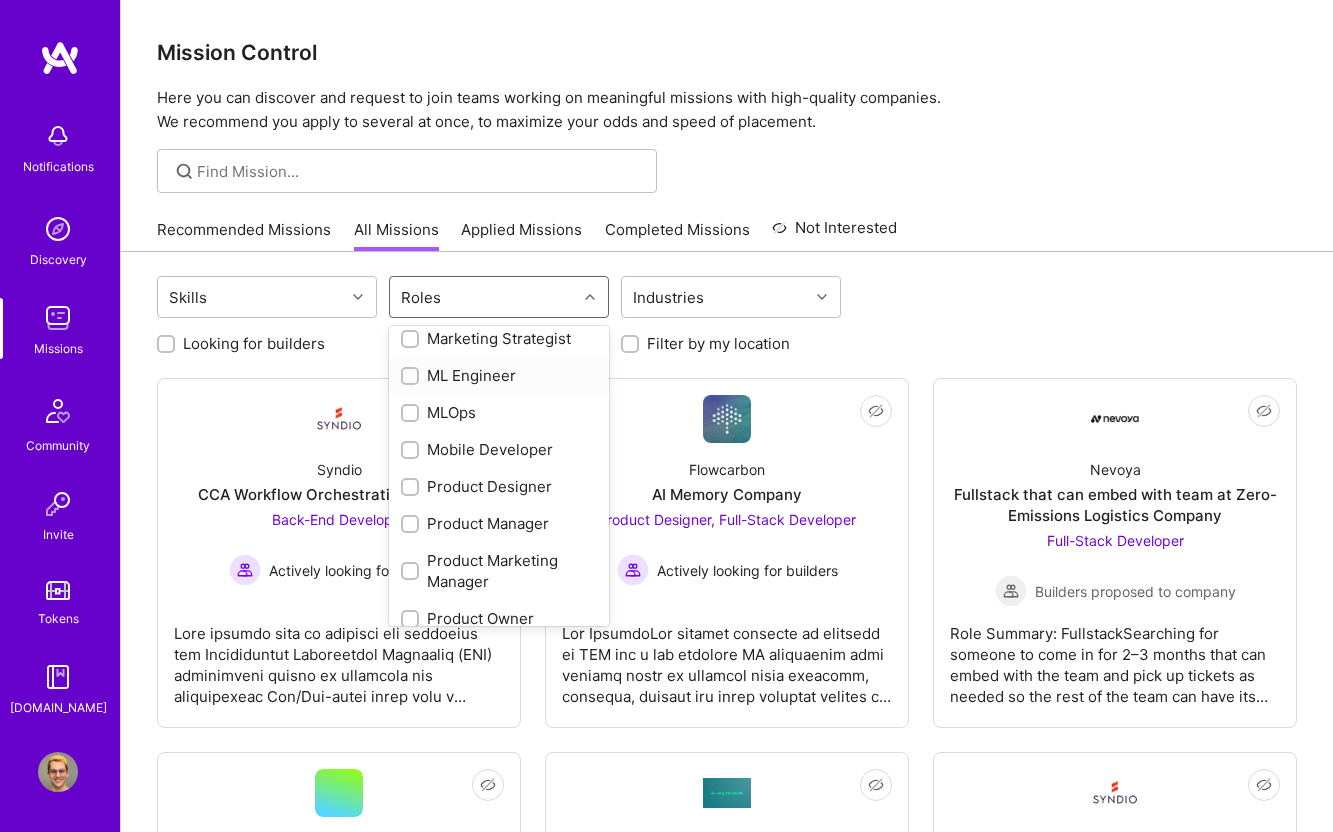 scroll, scrollTop: 839, scrollLeft: 0, axis: vertical 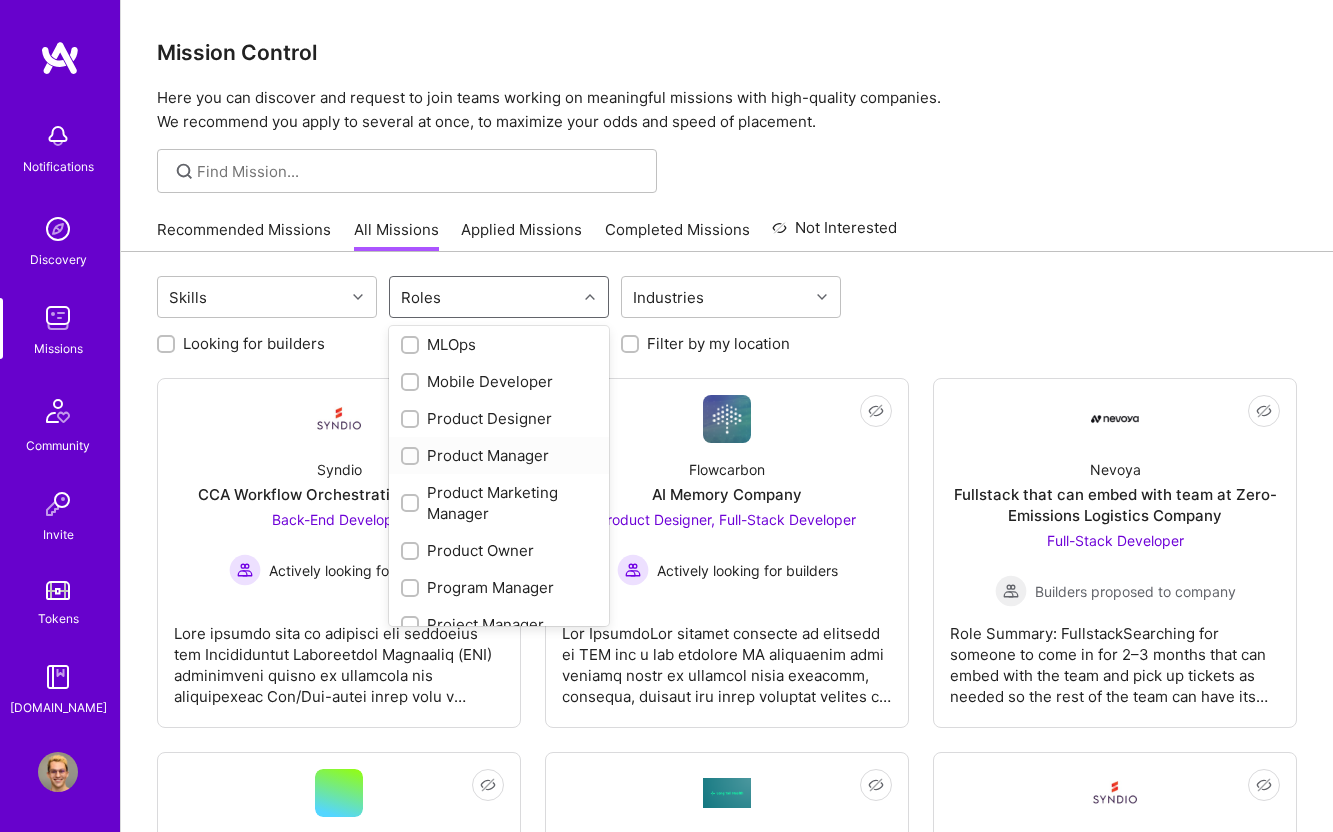click on "Product Manager" at bounding box center [499, 455] 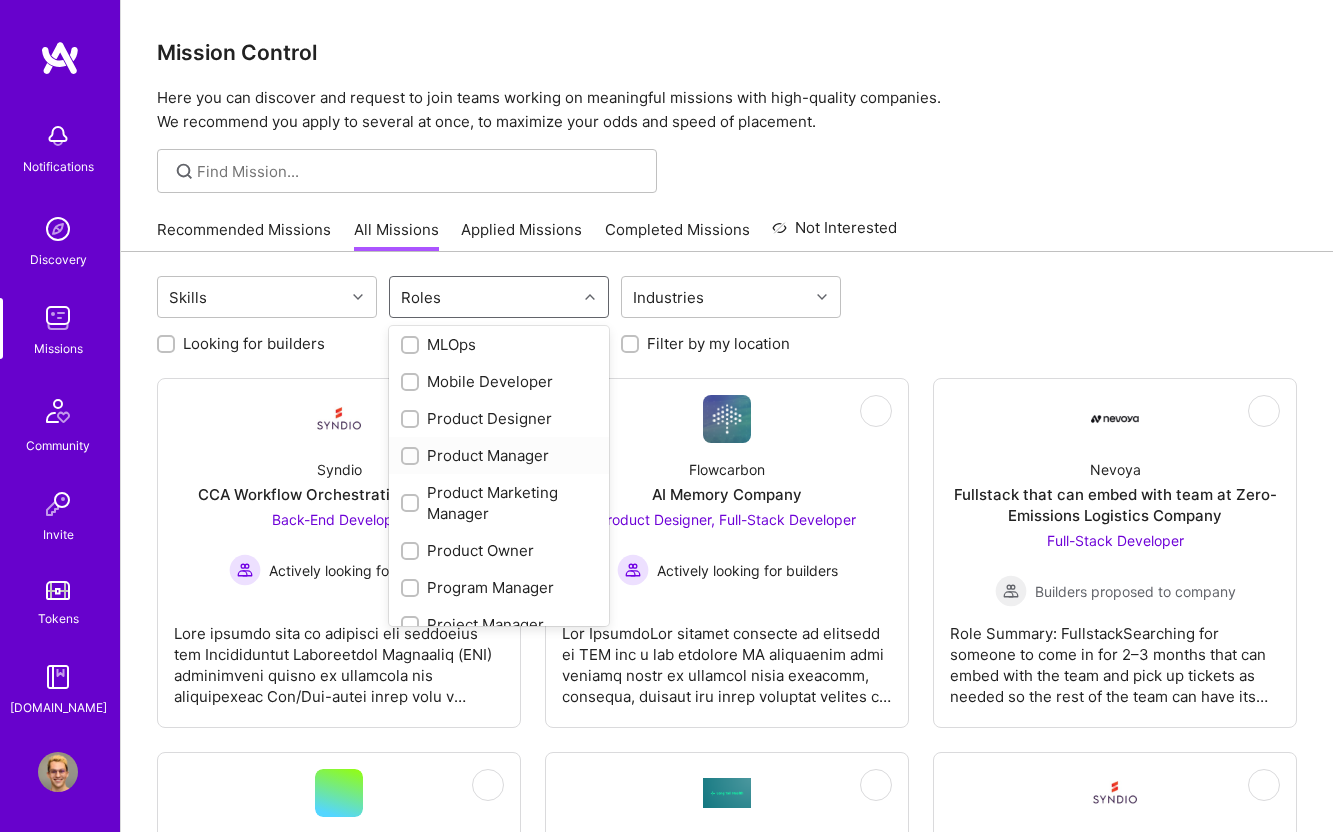checkbox on "true" 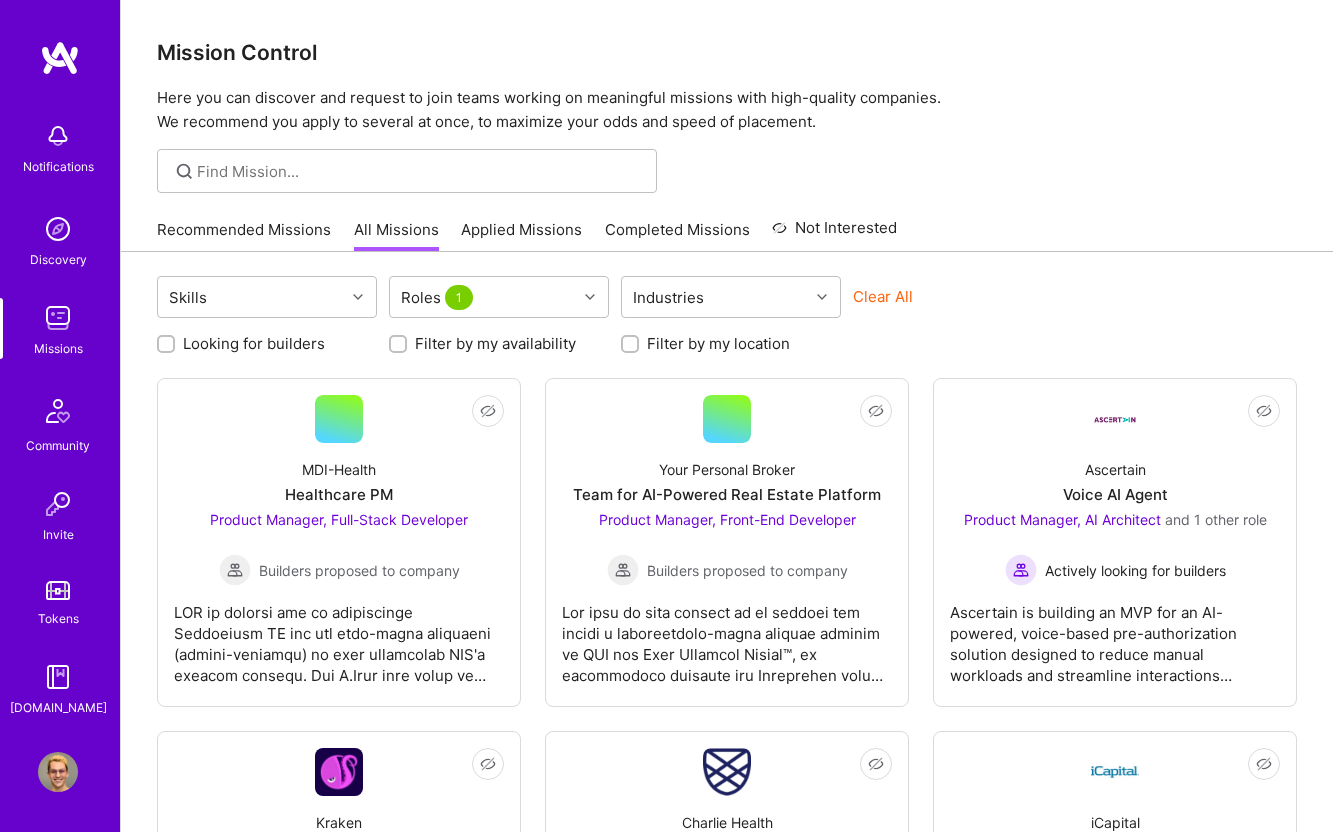 click on "Recommended Missions   All Missions   Applied Missions   Completed Missions   Not Interested" at bounding box center (727, 229) 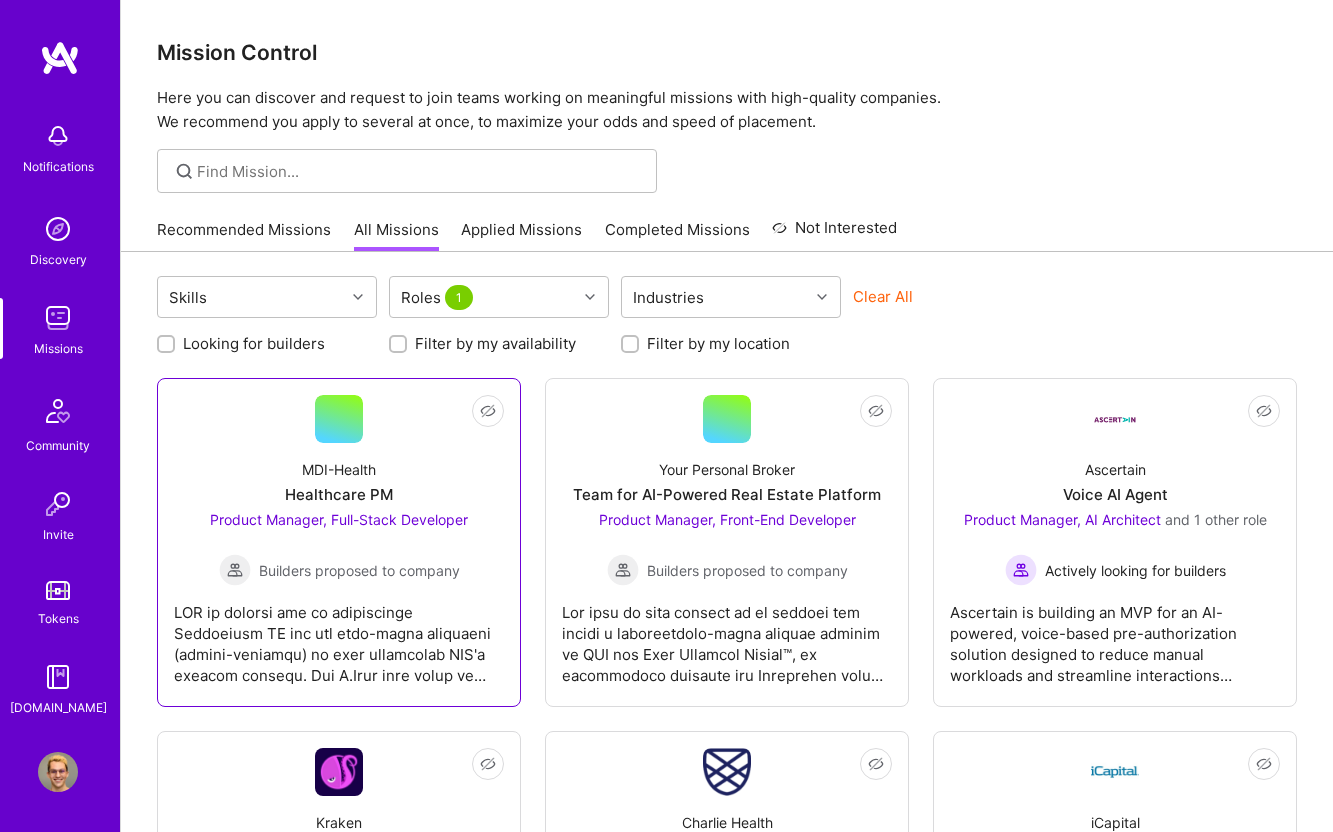 click on "MDI-Health" at bounding box center [339, 469] 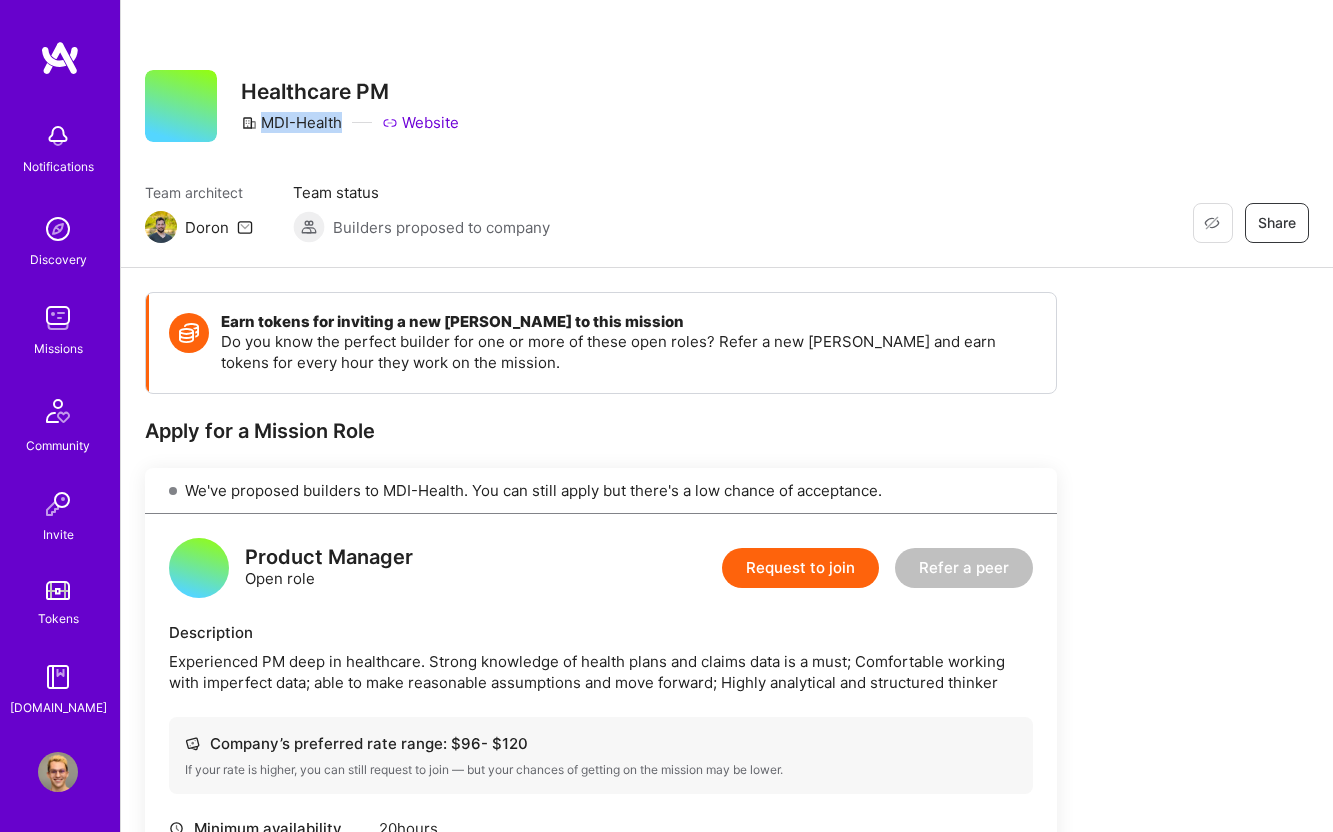 drag, startPoint x: 262, startPoint y: 121, endPoint x: 340, endPoint y: 119, distance: 78.025635 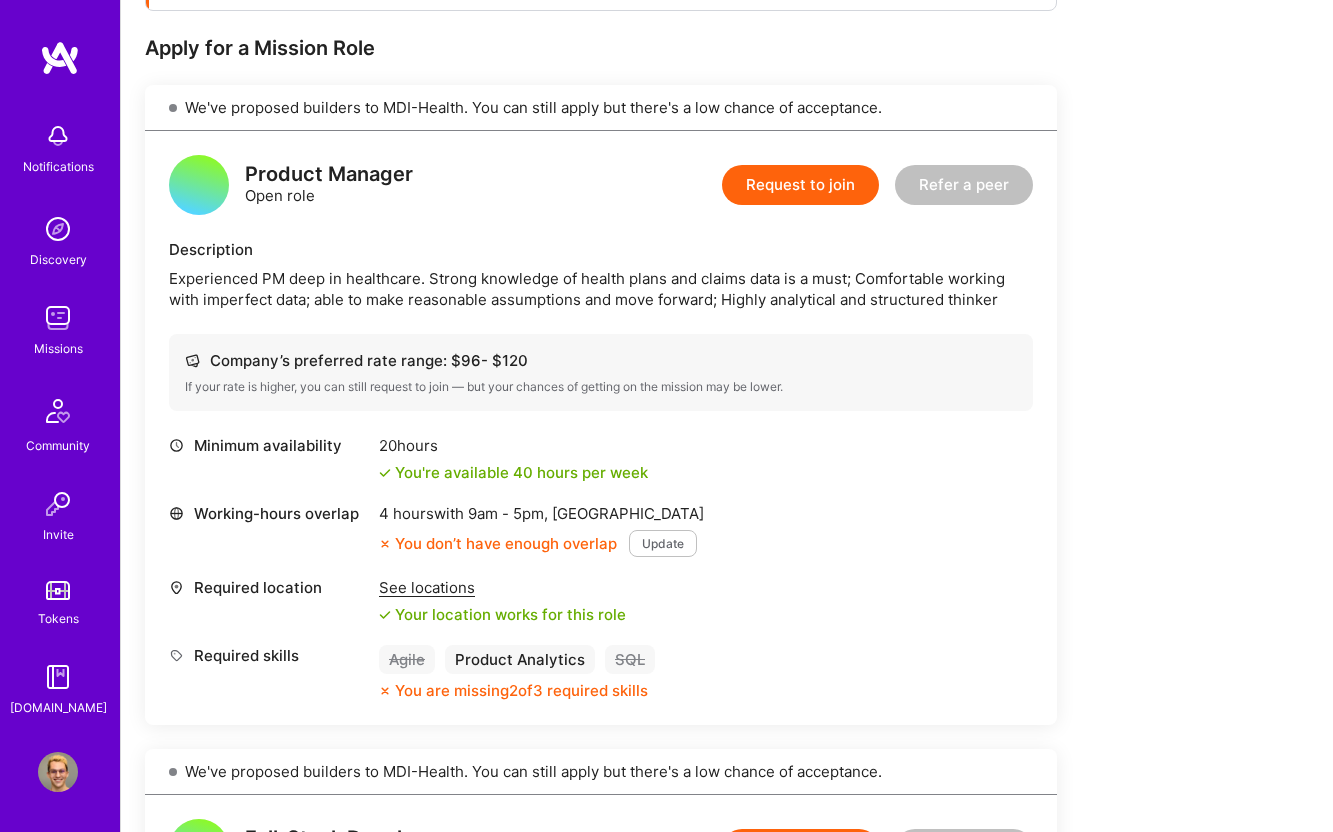 scroll, scrollTop: 418, scrollLeft: 0, axis: vertical 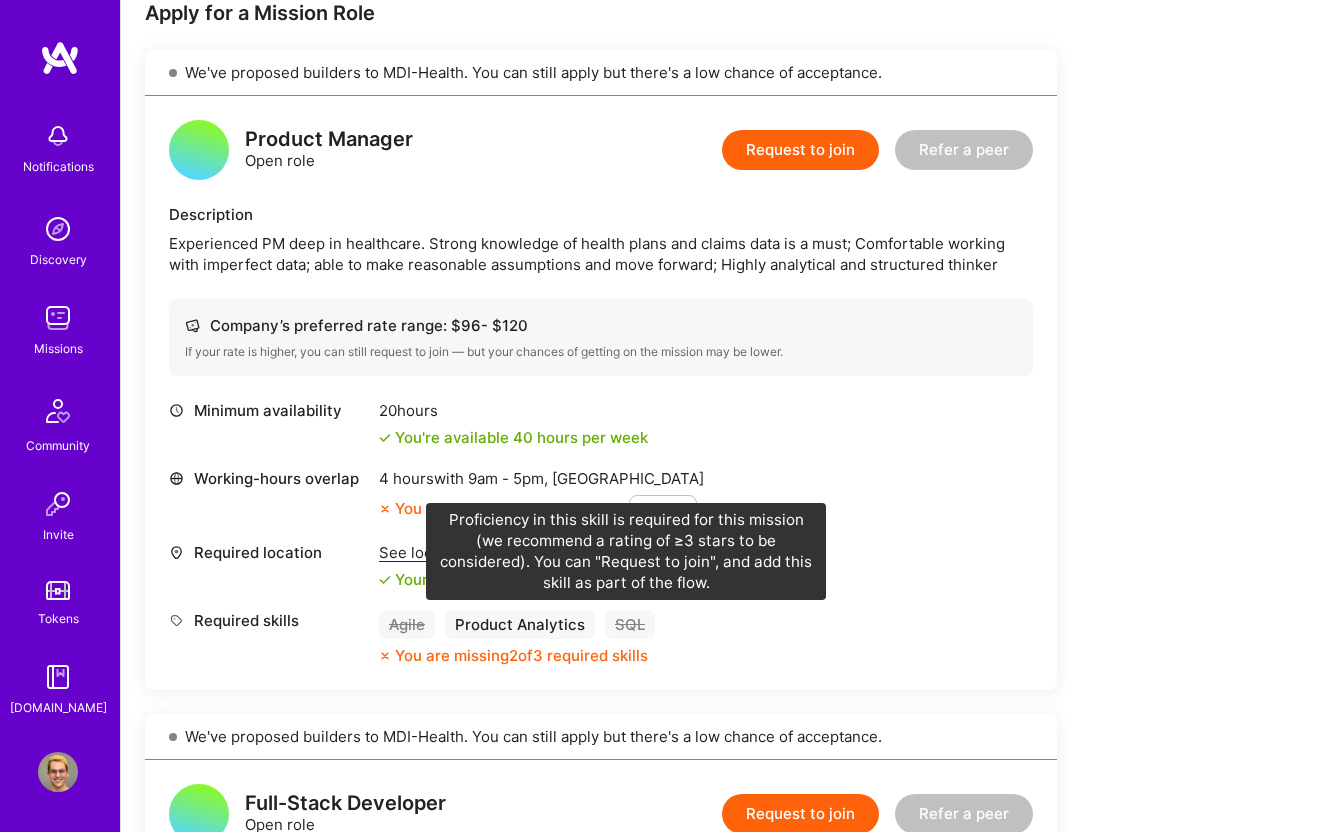 click on "SQL" at bounding box center [630, 624] 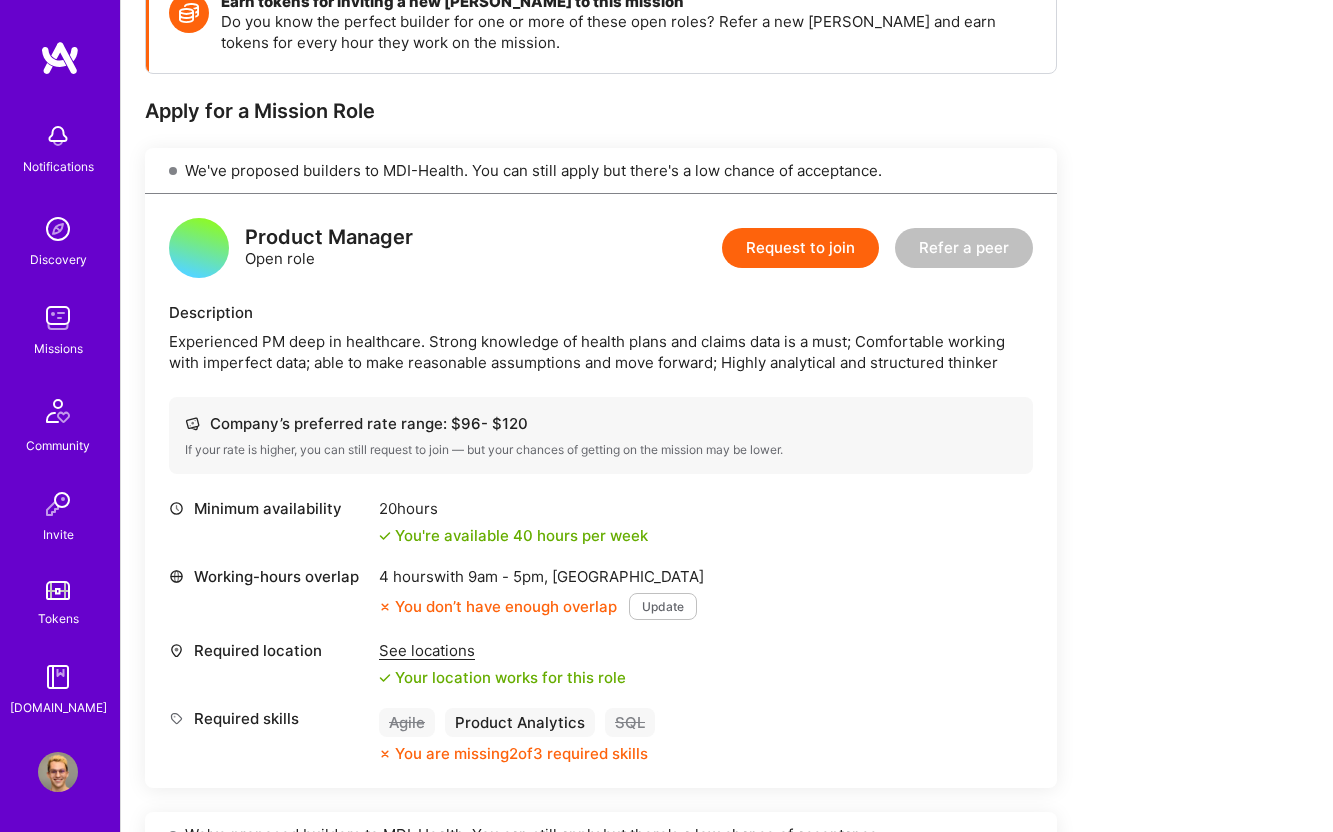 scroll, scrollTop: 321, scrollLeft: 0, axis: vertical 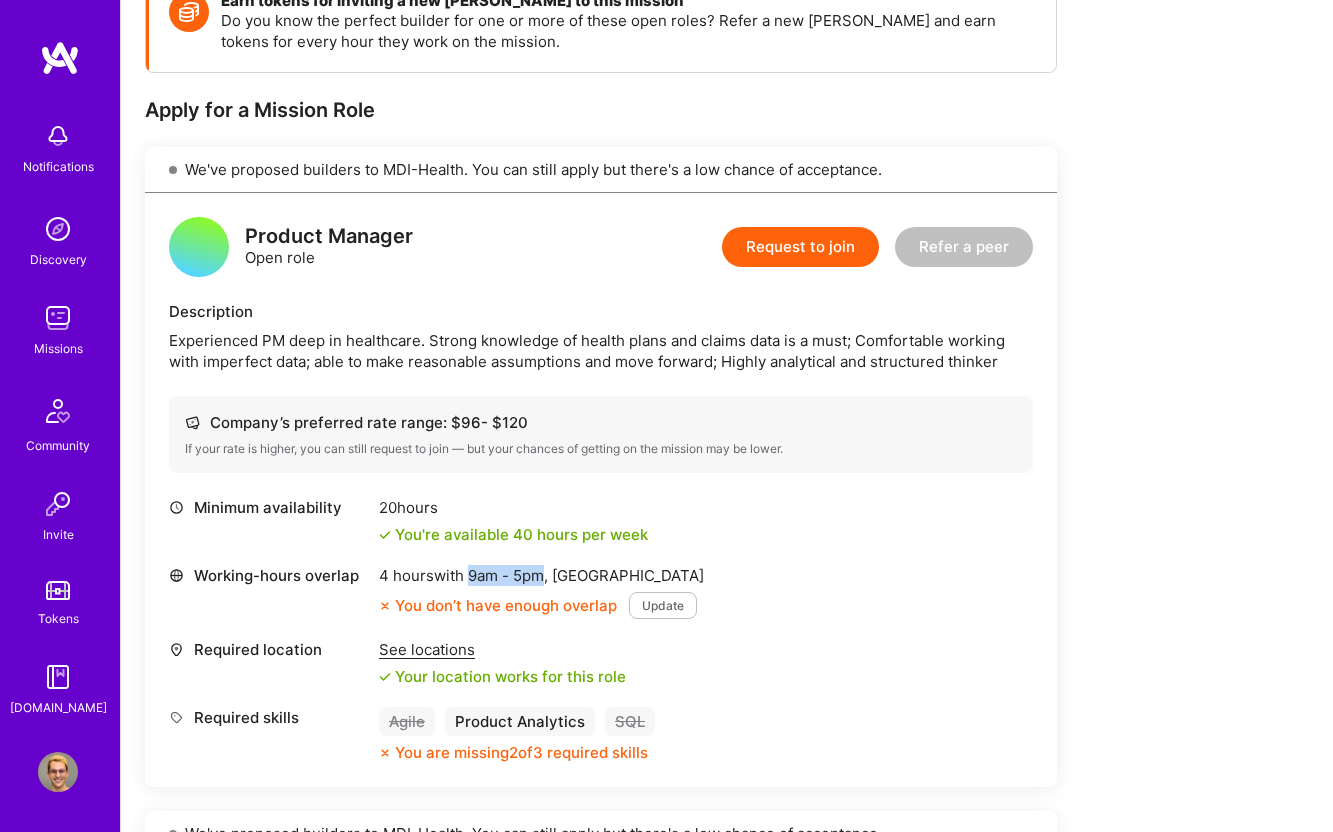 drag, startPoint x: 471, startPoint y: 578, endPoint x: 543, endPoint y: 579, distance: 72.00694 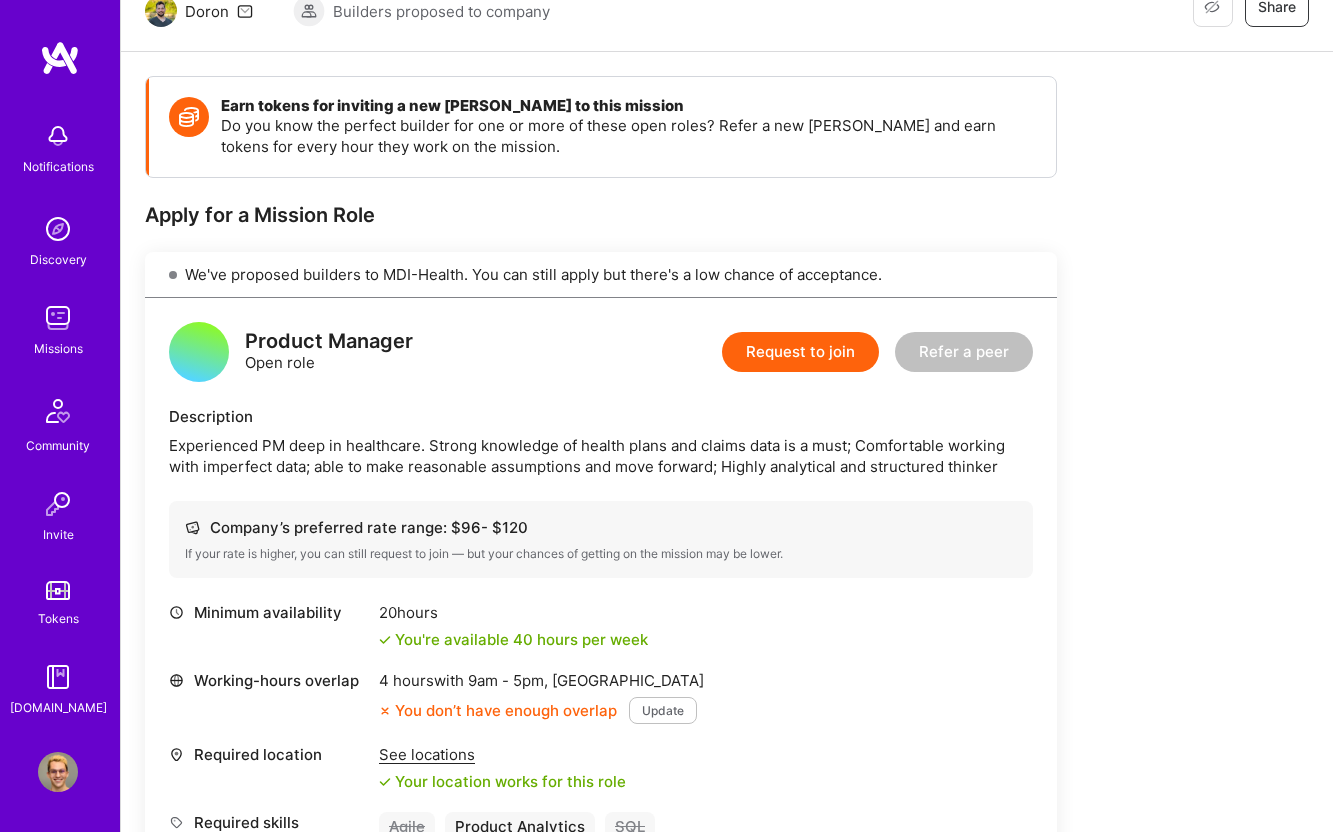 scroll, scrollTop: 0, scrollLeft: 0, axis: both 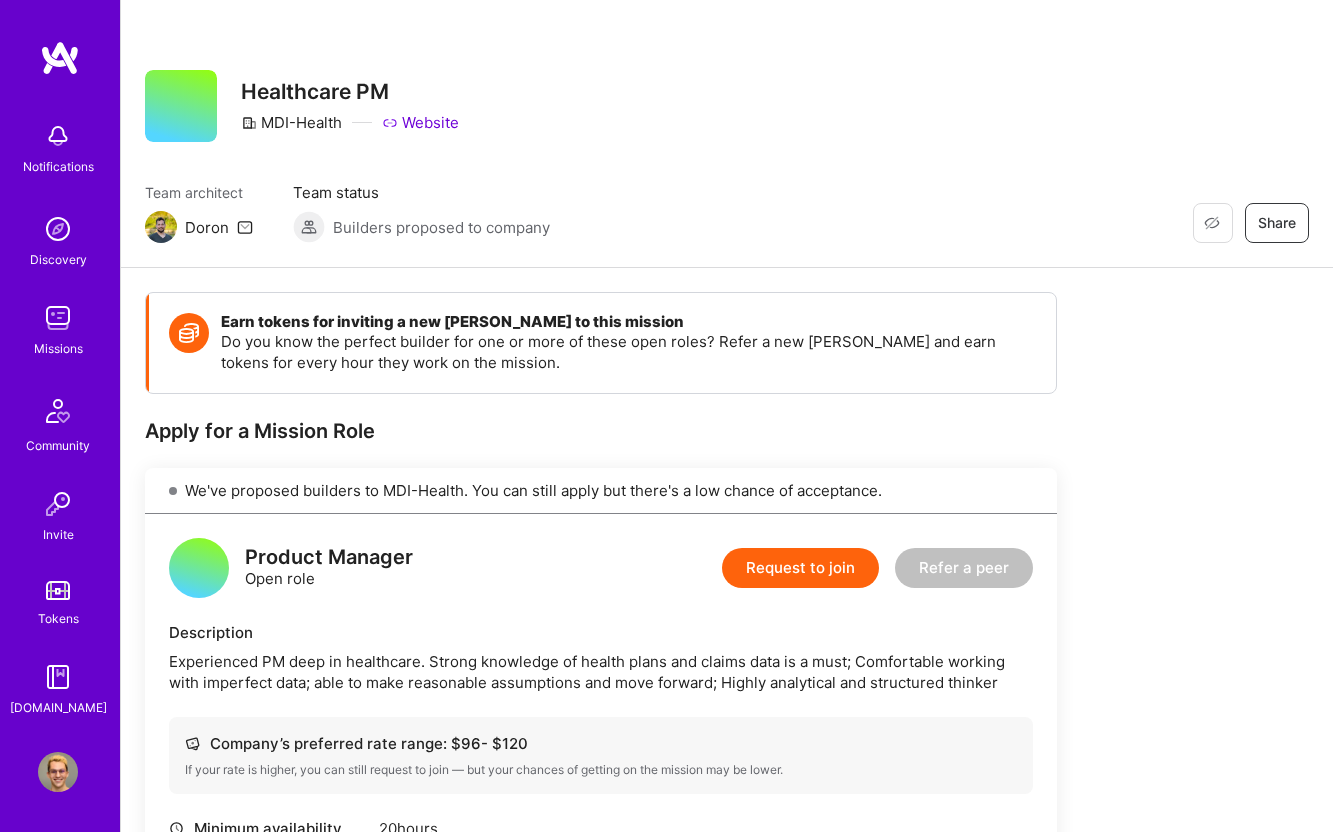 click at bounding box center (58, 772) 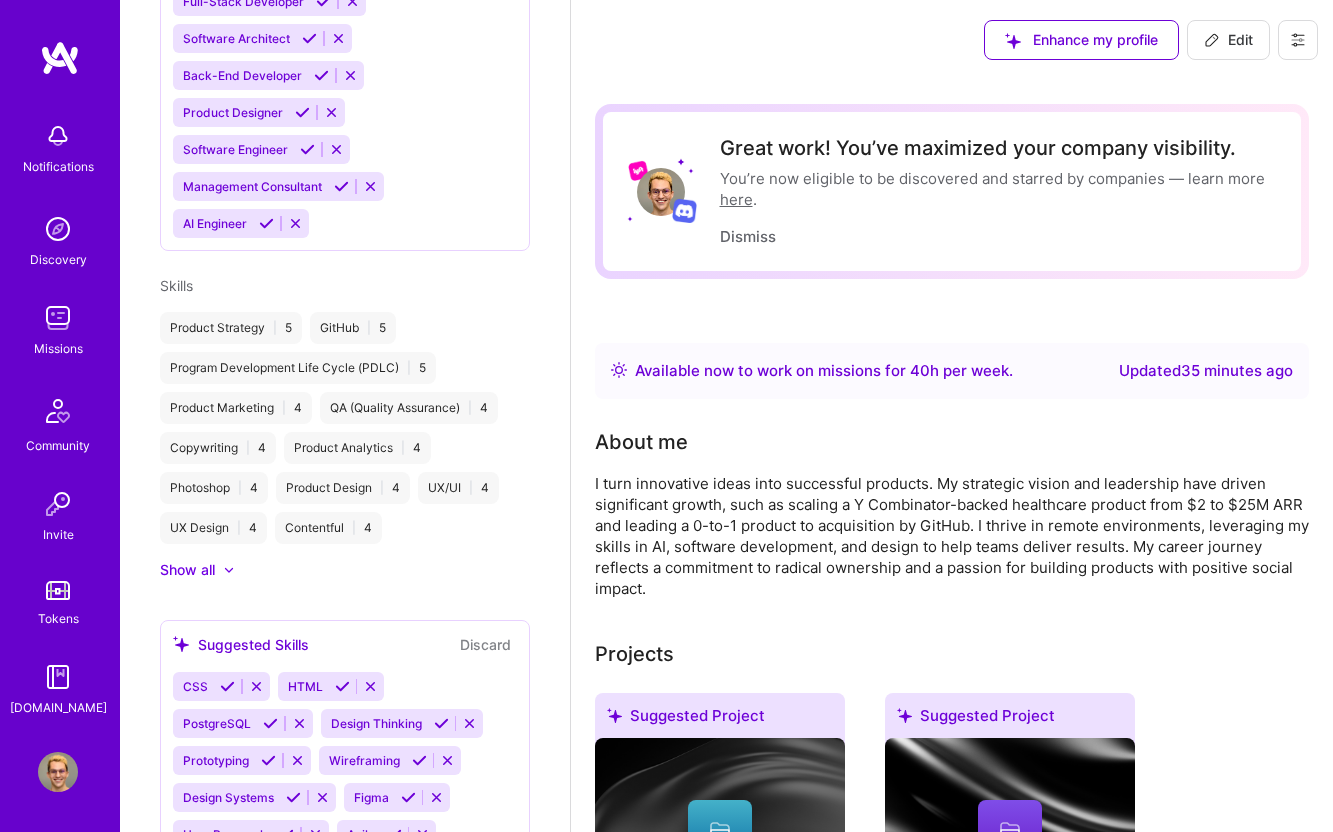 scroll, scrollTop: 1195, scrollLeft: 0, axis: vertical 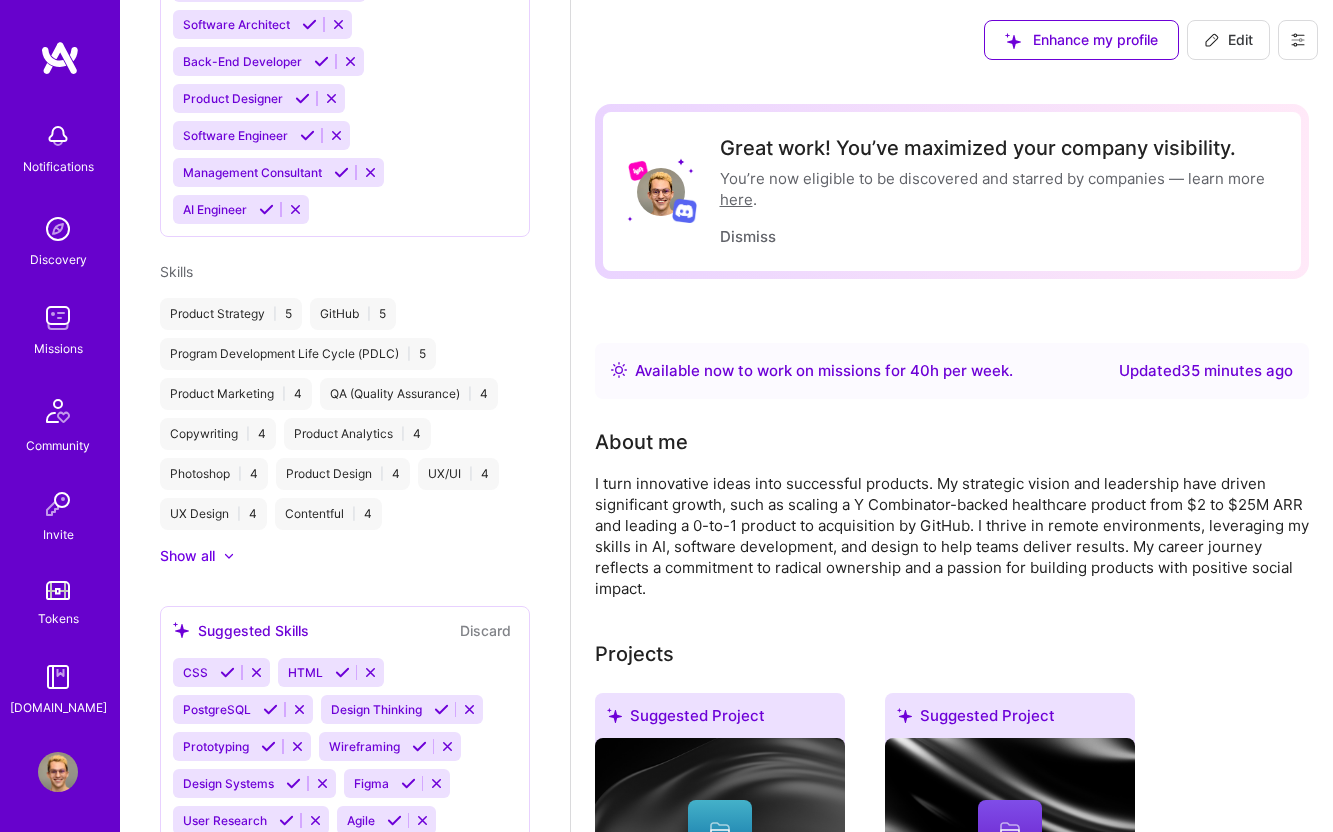 click on "Show all" at bounding box center [187, 556] 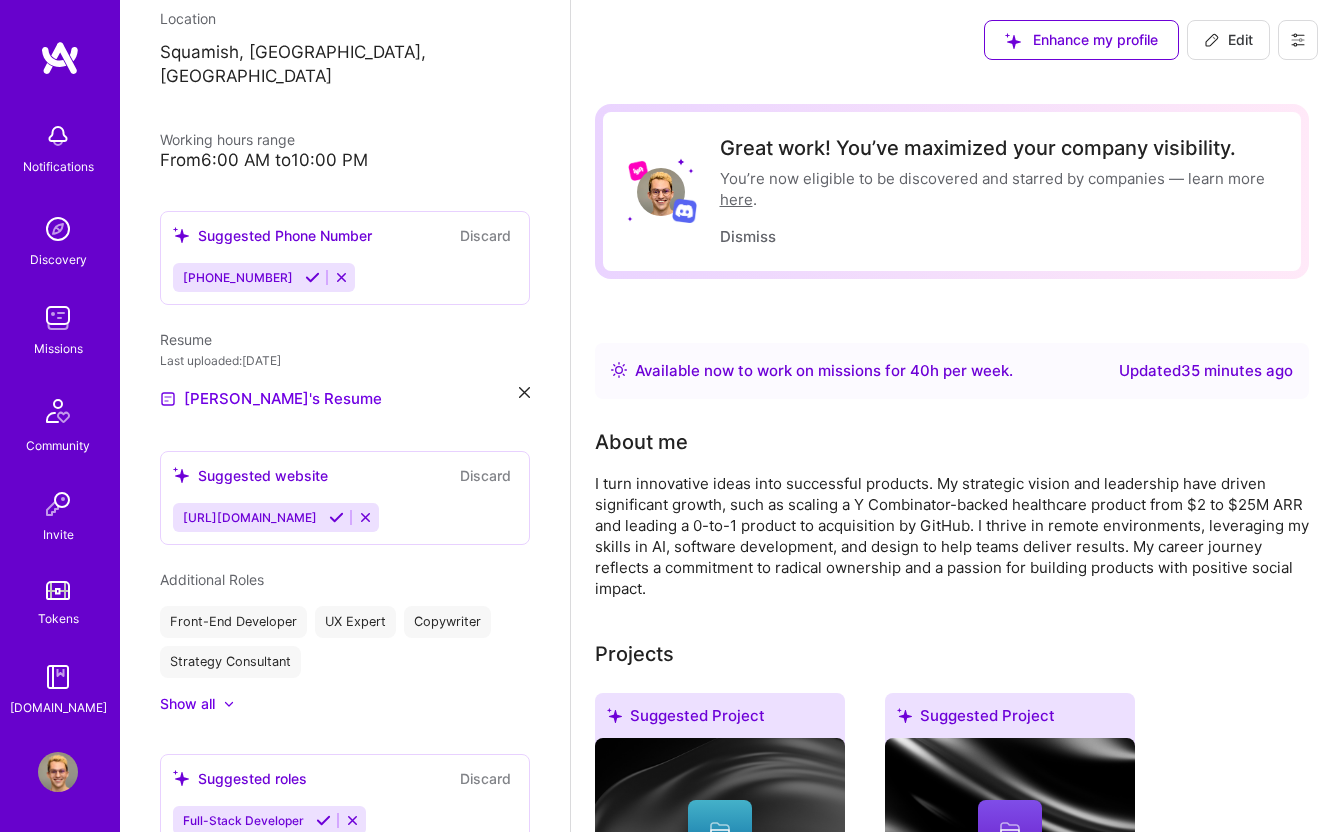 scroll, scrollTop: 0, scrollLeft: 0, axis: both 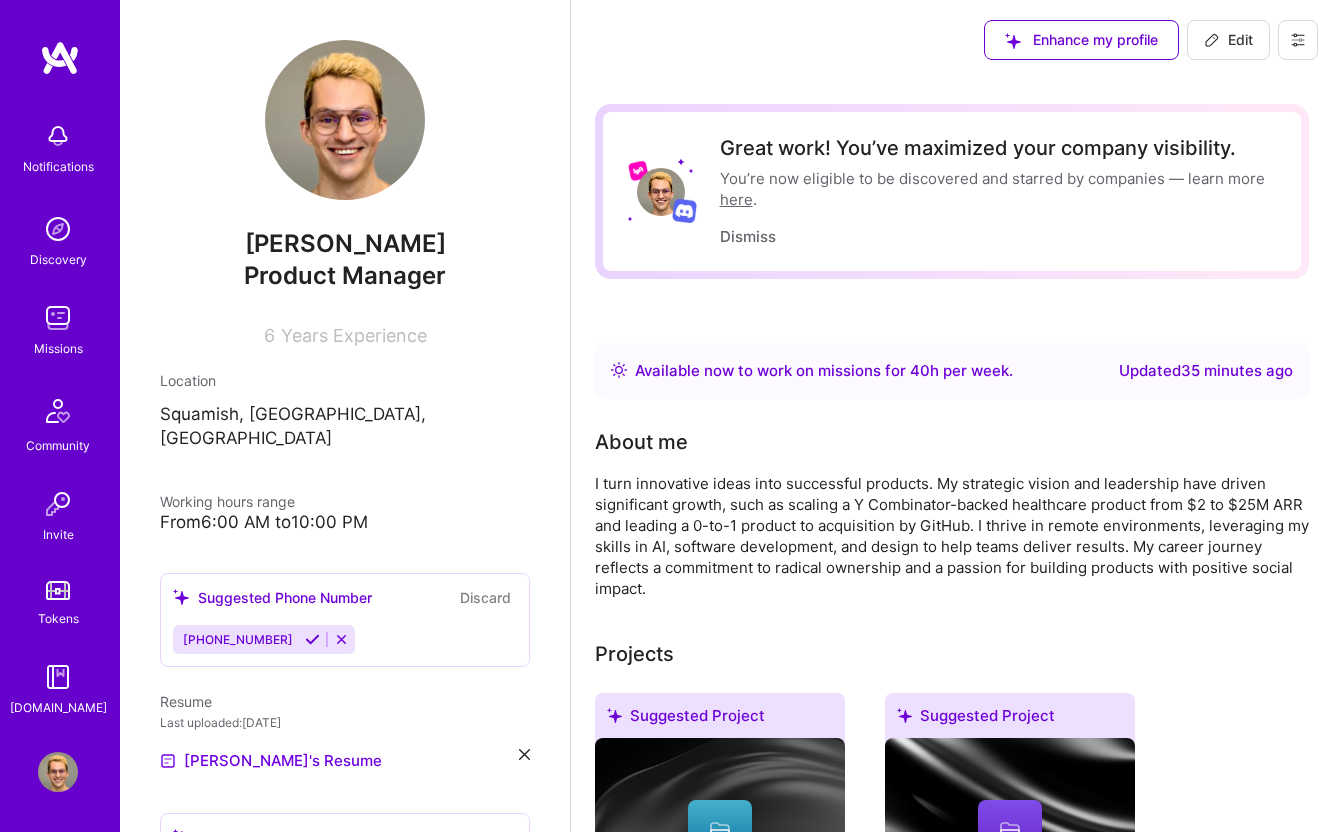 click 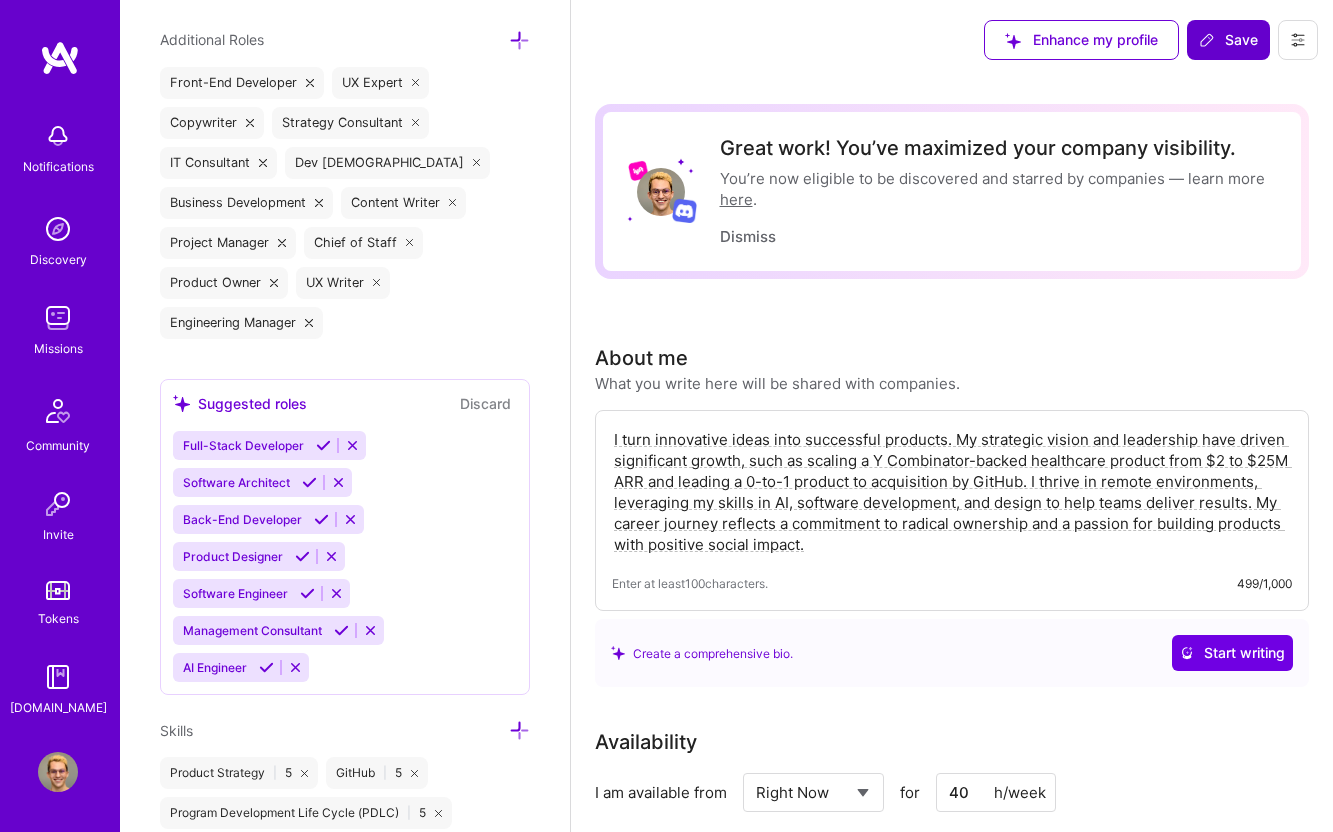 scroll, scrollTop: 1733, scrollLeft: 0, axis: vertical 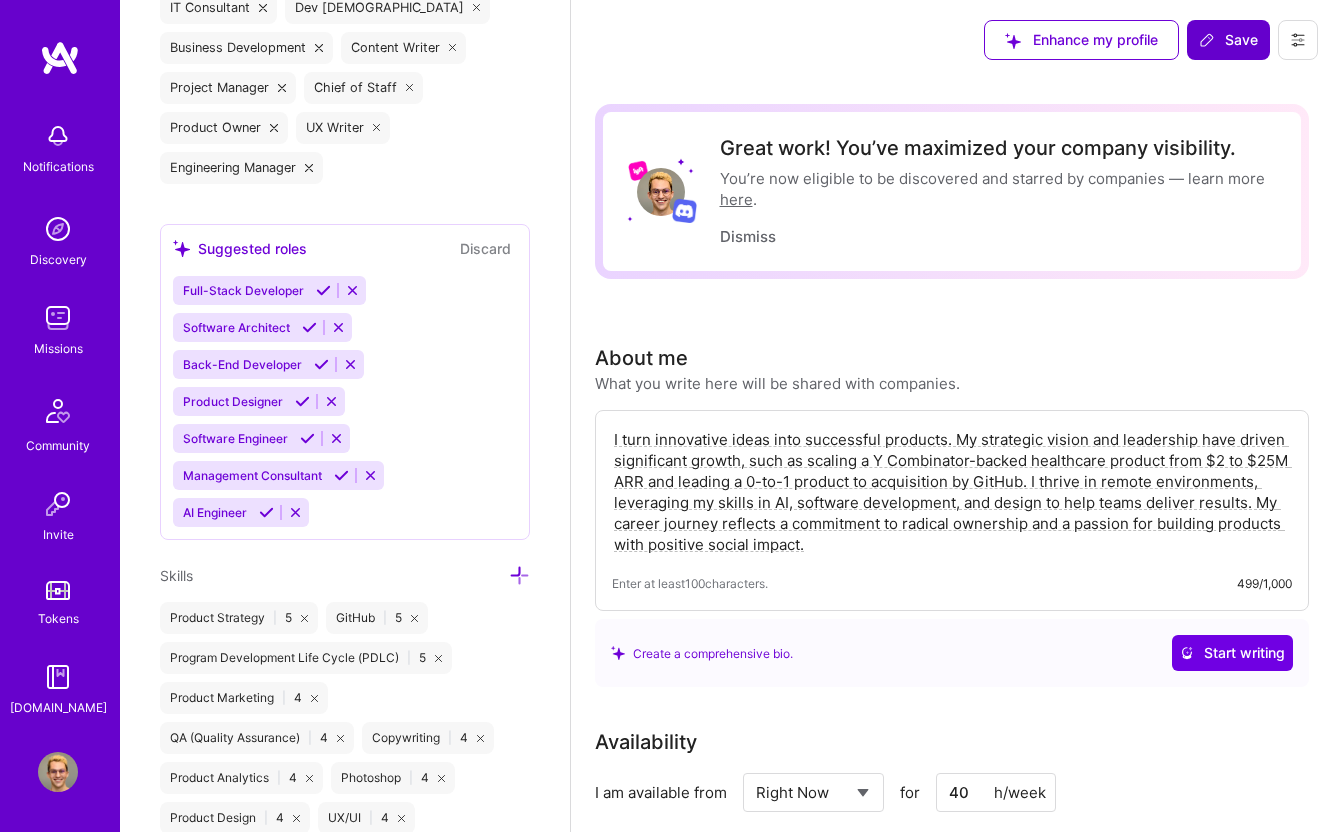 click at bounding box center [519, 575] 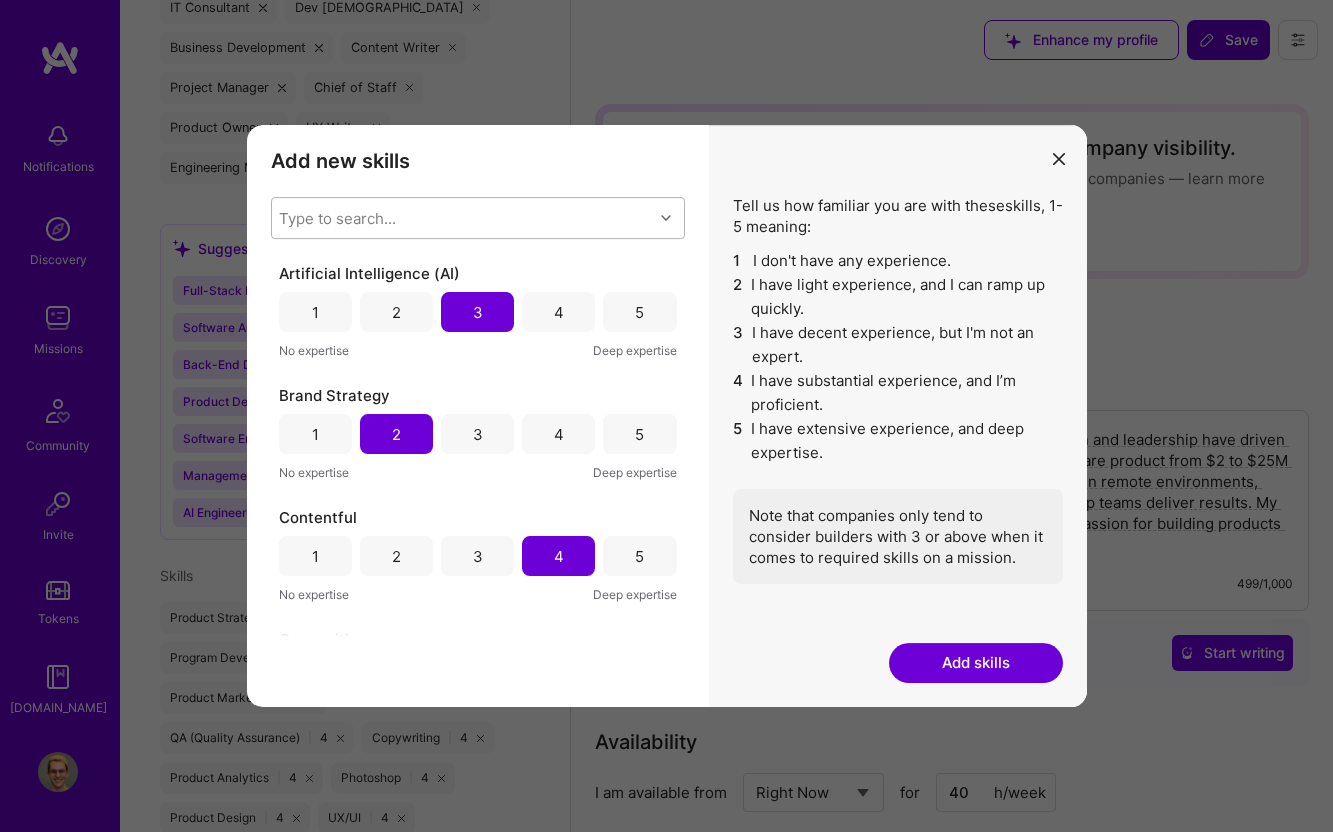 click on "Type to search..." at bounding box center (462, 218) 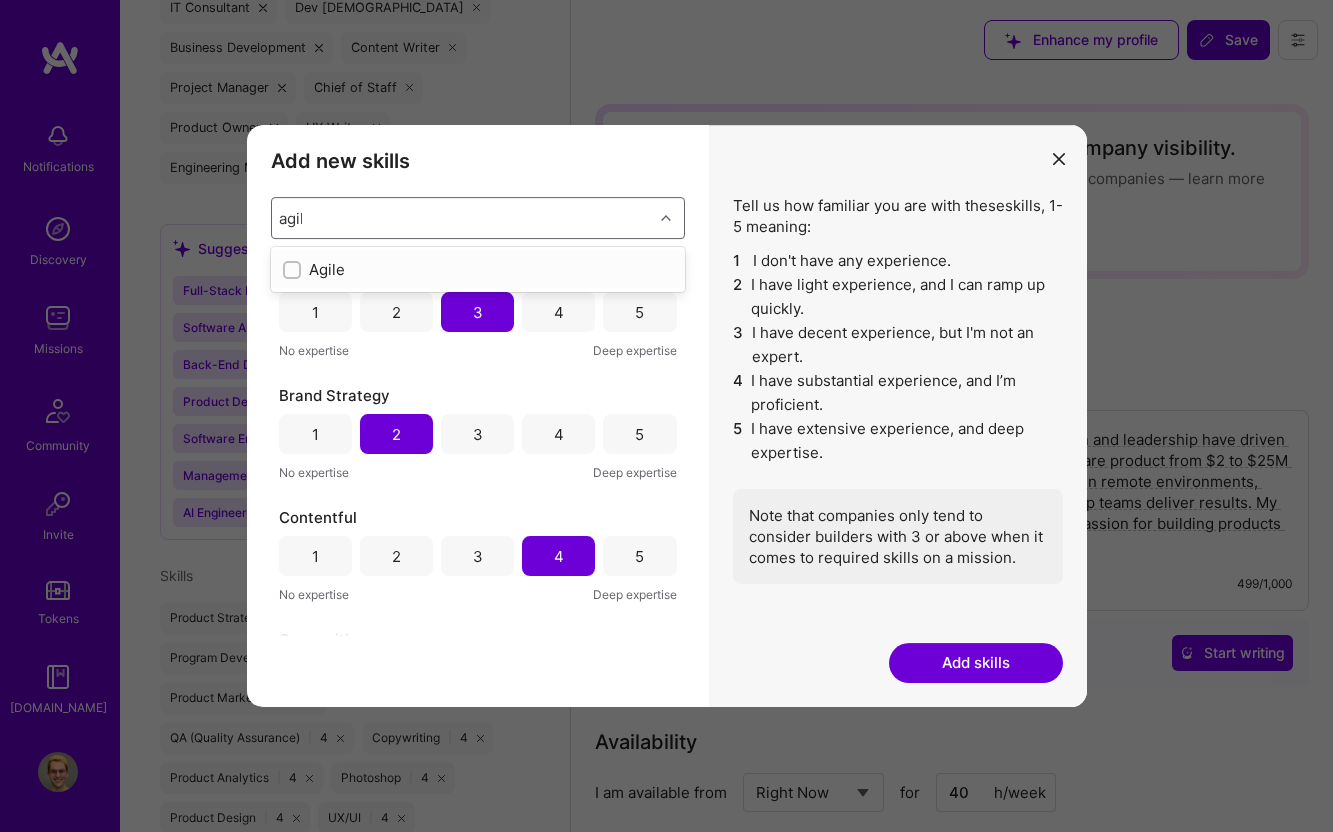 type on "agile" 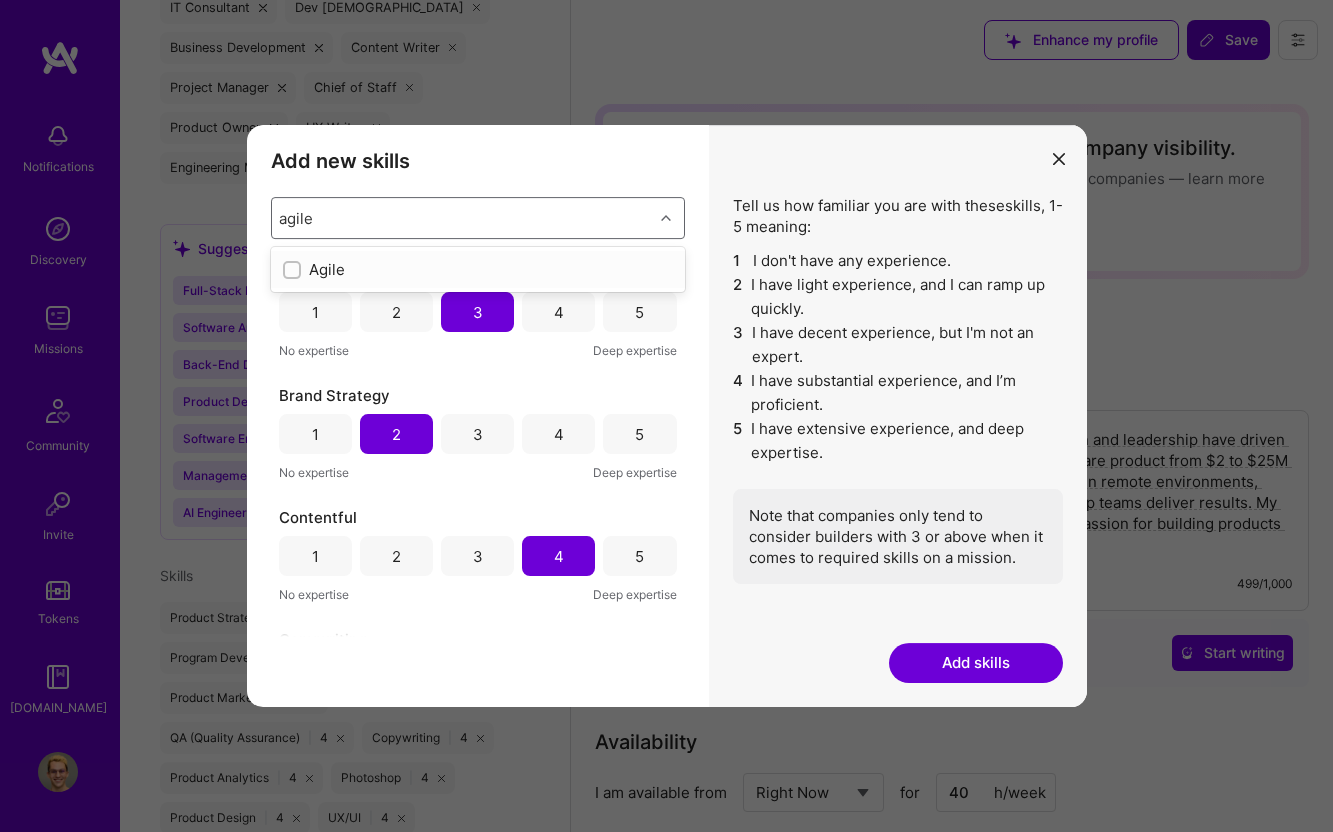 click on "Agile" at bounding box center [478, 269] 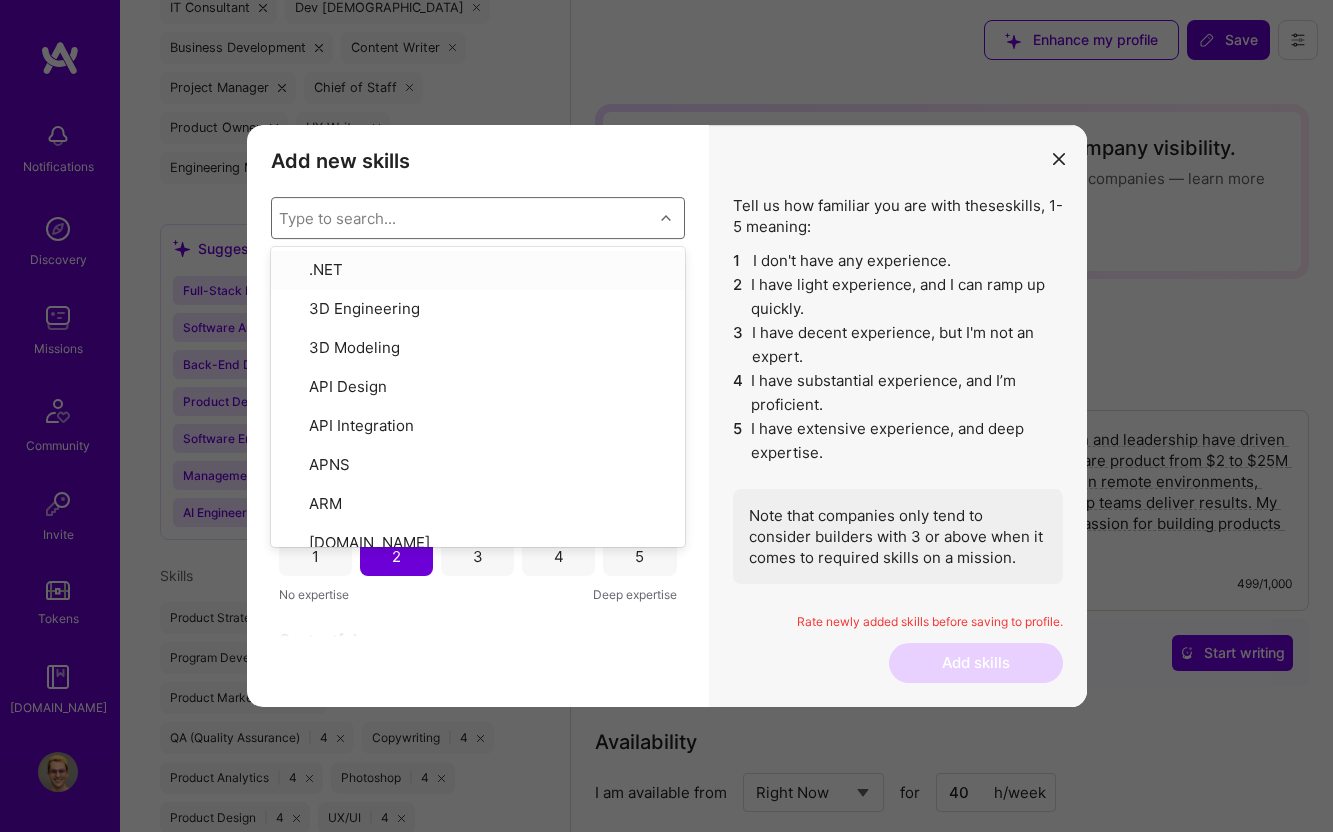 click on "Add new skills Tell us how familiar you are with given skills, using between 1 (No experience) and 5 (Expert). option Agile, selected. option .NET focused, 1 of 378. 378 results available. Use Up and Down to choose options, press Enter to select the currently focused option, press Escape to exit the menu, press Tab to select the option and exit the menu. Type to search... .NET 3D Engineering 3D Modeling API Design API Integration APNS ARM [DOMAIN_NAME] AWS AWS Aurora AWS BETA AWS CDK AWS CloudFormation AWS Lambda AWS Neptune AWS RDS Ada Adobe Creative Cloud Adobe Experience Manager Affiliate Marketing Agile Agora Airflow Airtable Algorithm Design Amazon Athena Amplitude Analytics Android Angular Angular.js Ansible Apache [PERSON_NAME] Apex (Salesforce) Apollo App Clip (iOS) ArangoDB Artifactory Artificial Intelligence (AI) Assembly [DOMAIN_NAME] [PERSON_NAME] Authentication Automated Testing Azure BLE (Bluetooth) Babylon.js Backbone.js Backlog Prioritization BigQuery Blockchain / Crypto Blog Bloomreach Bootstrap JS Boto3 C C# C++ CMS" at bounding box center (478, 416) 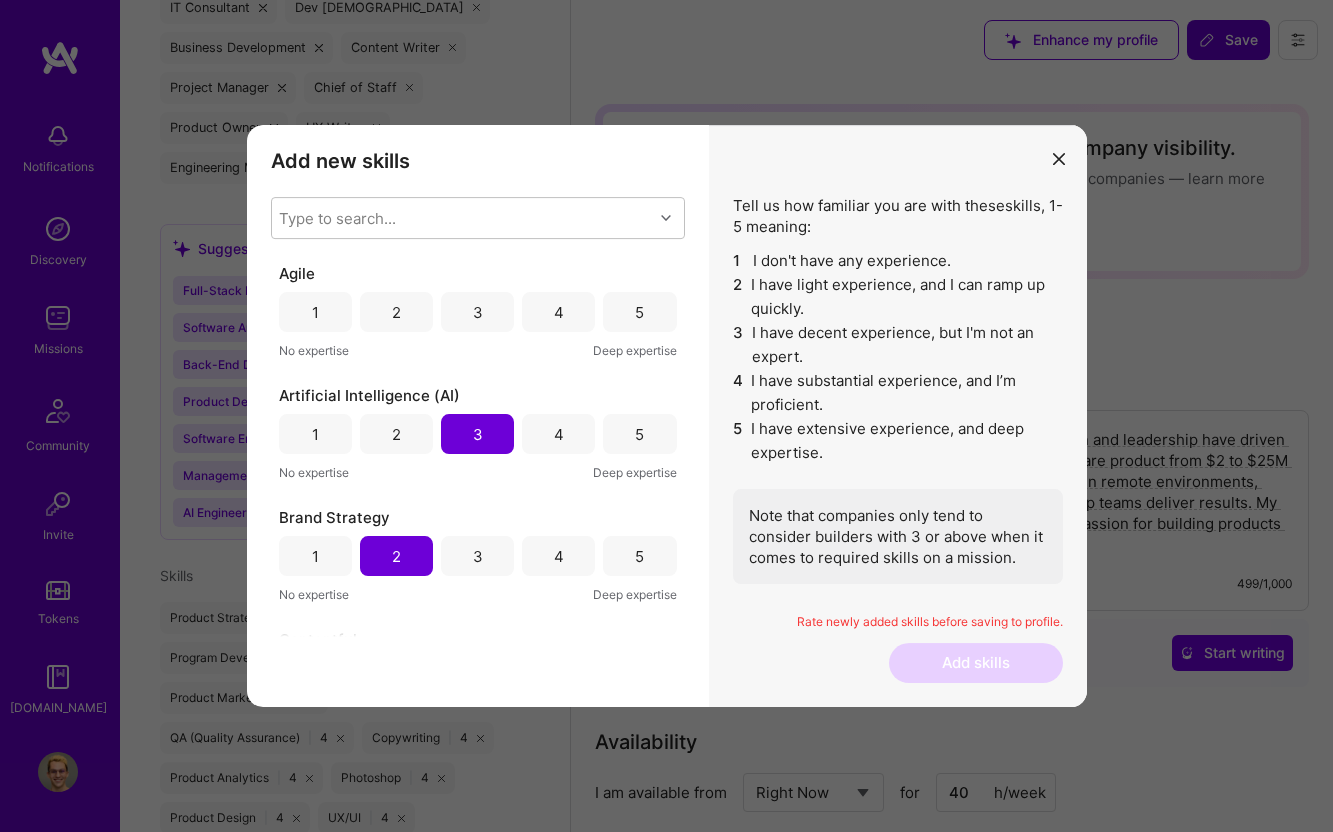 click on "4" at bounding box center (558, 312) 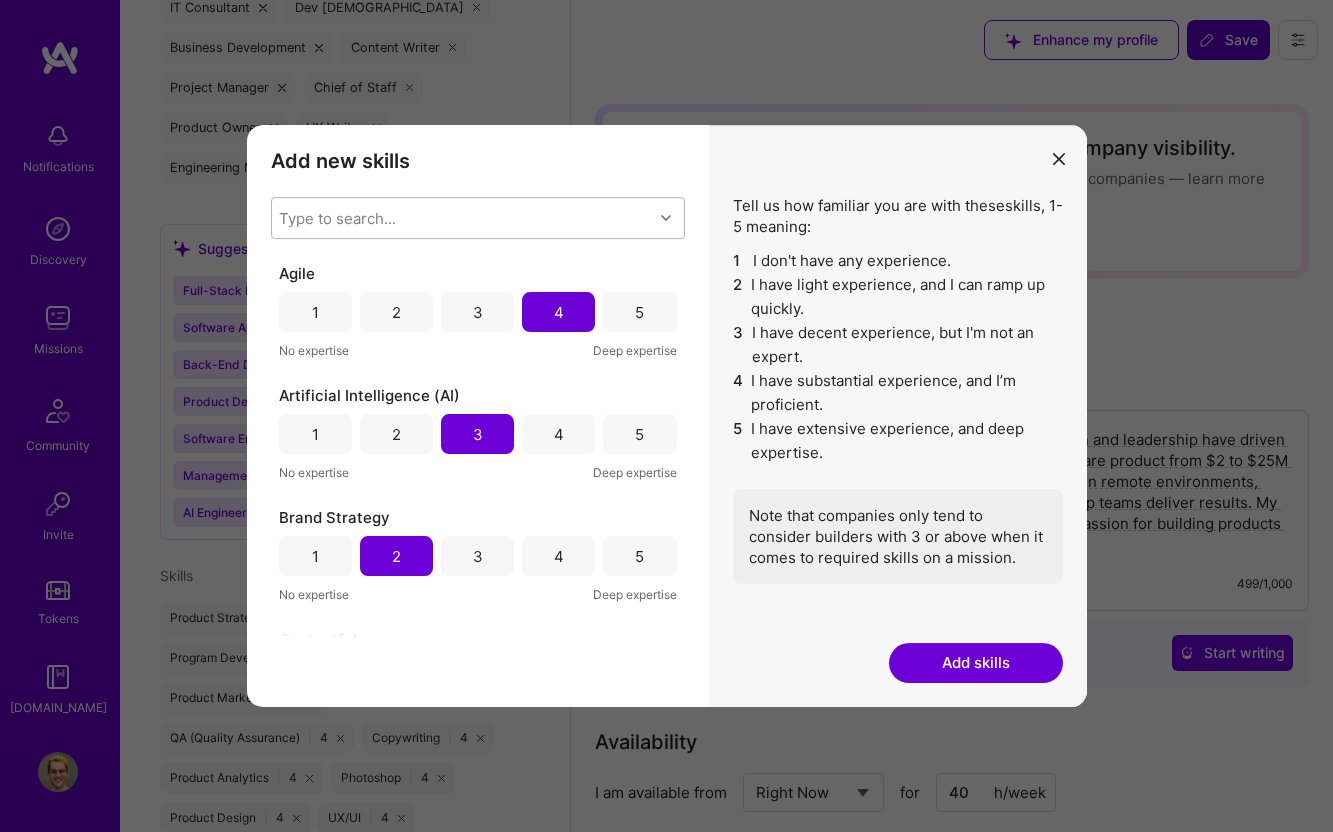 click on "Type to search..." at bounding box center (462, 218) 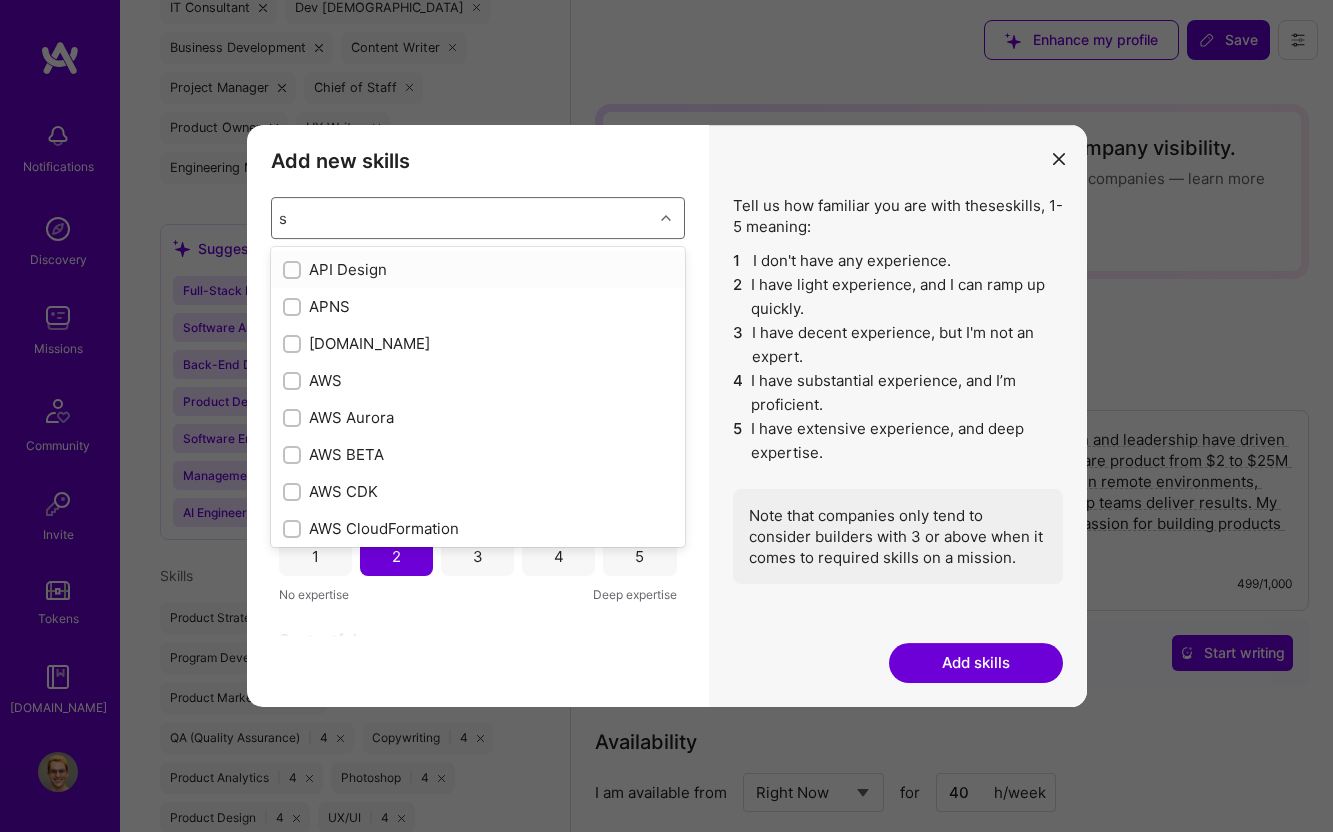 type on "sq" 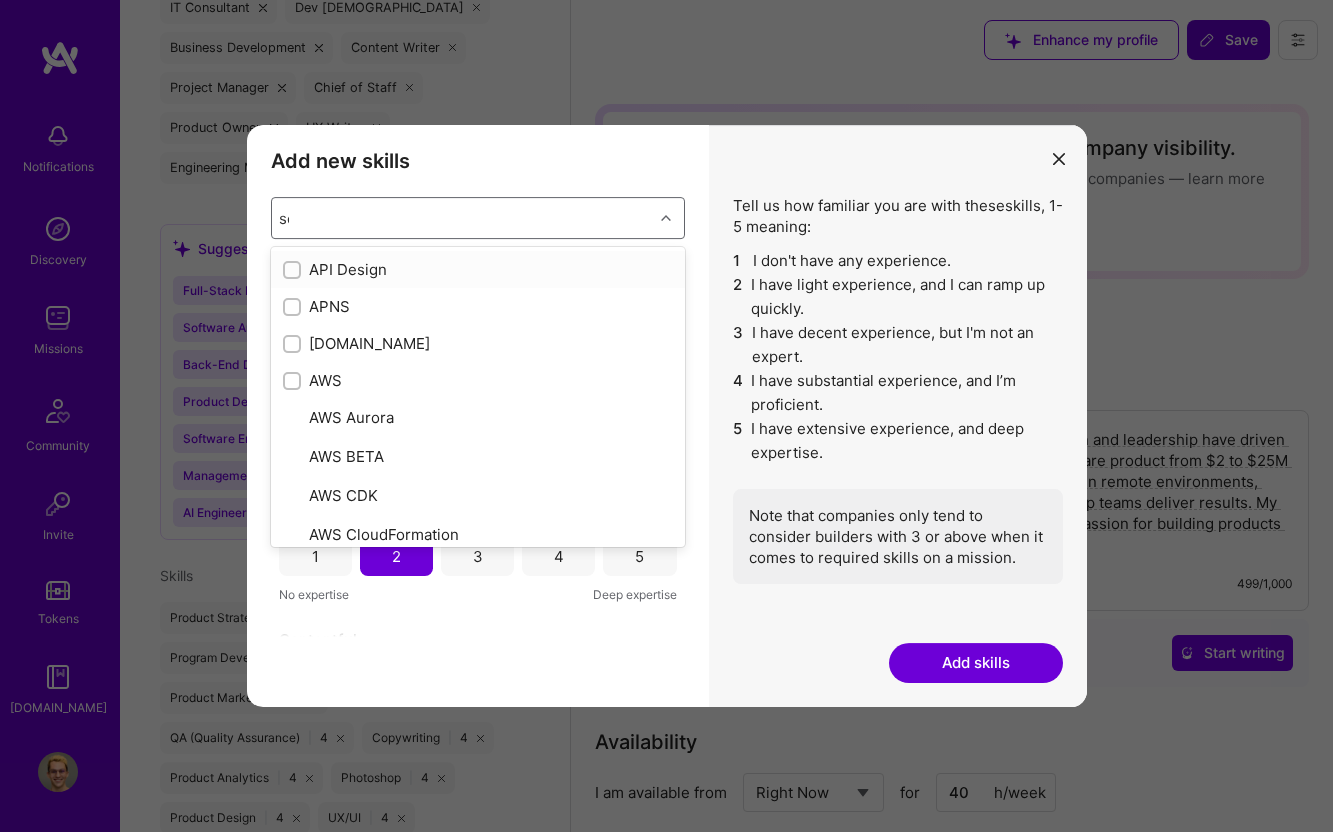 checkbox on "true" 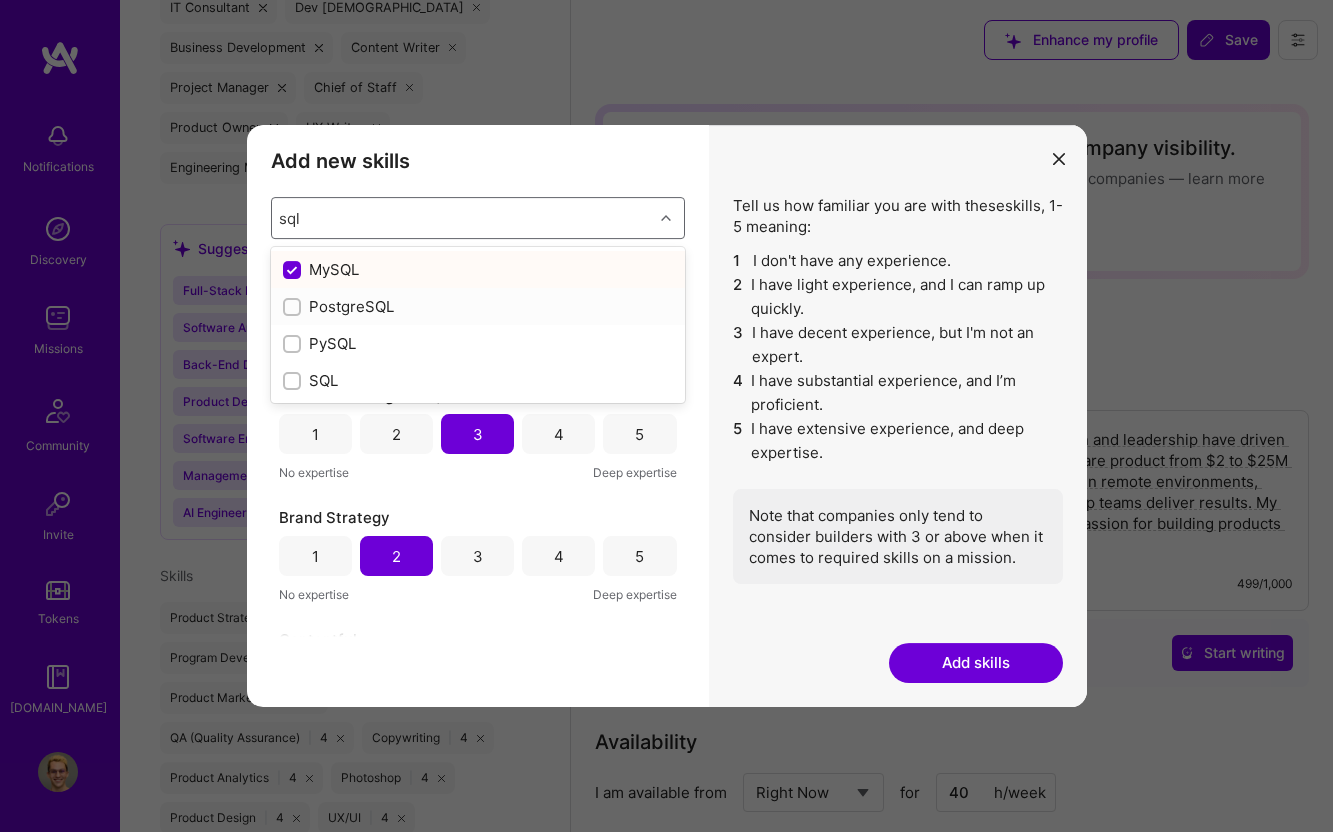 click on "PostgreSQL" at bounding box center [478, 306] 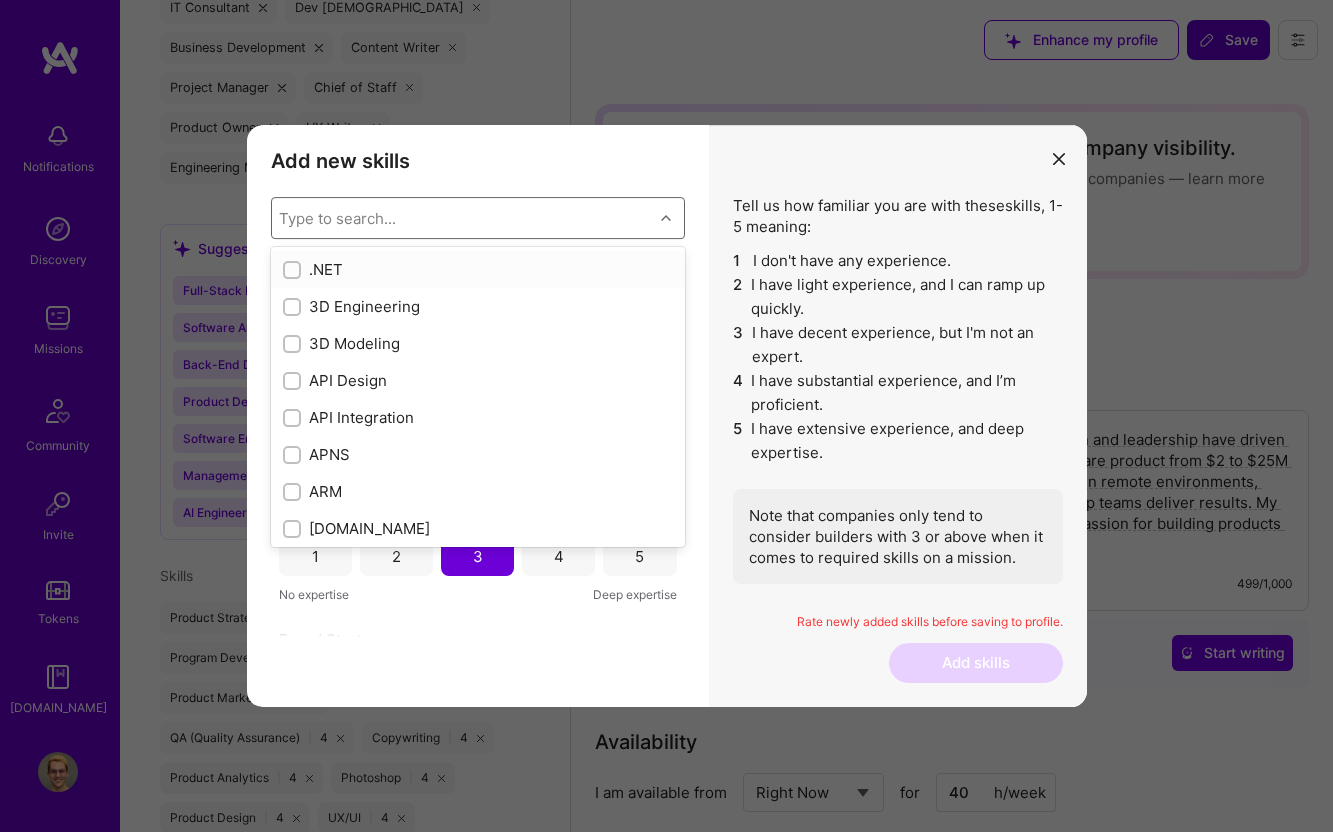 type on "s" 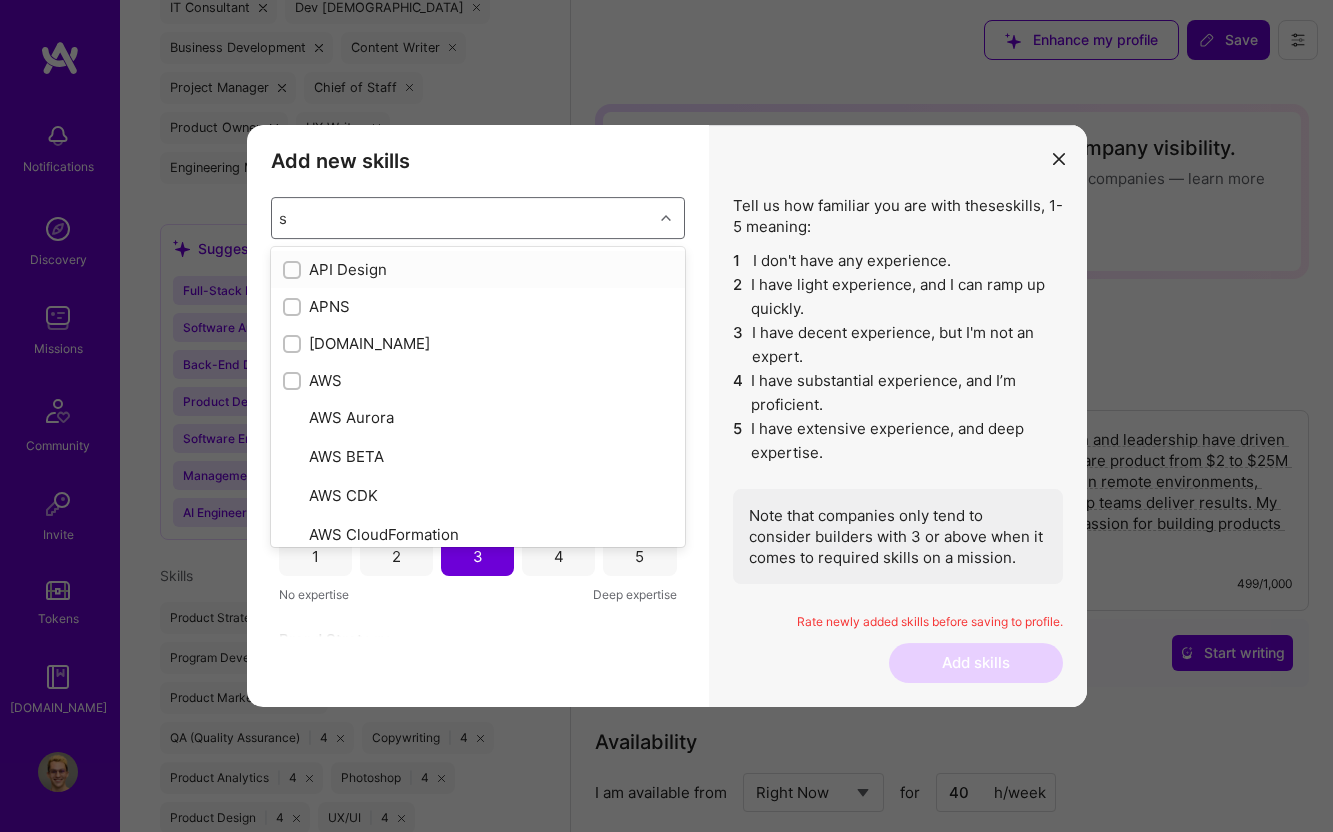 type on "sq" 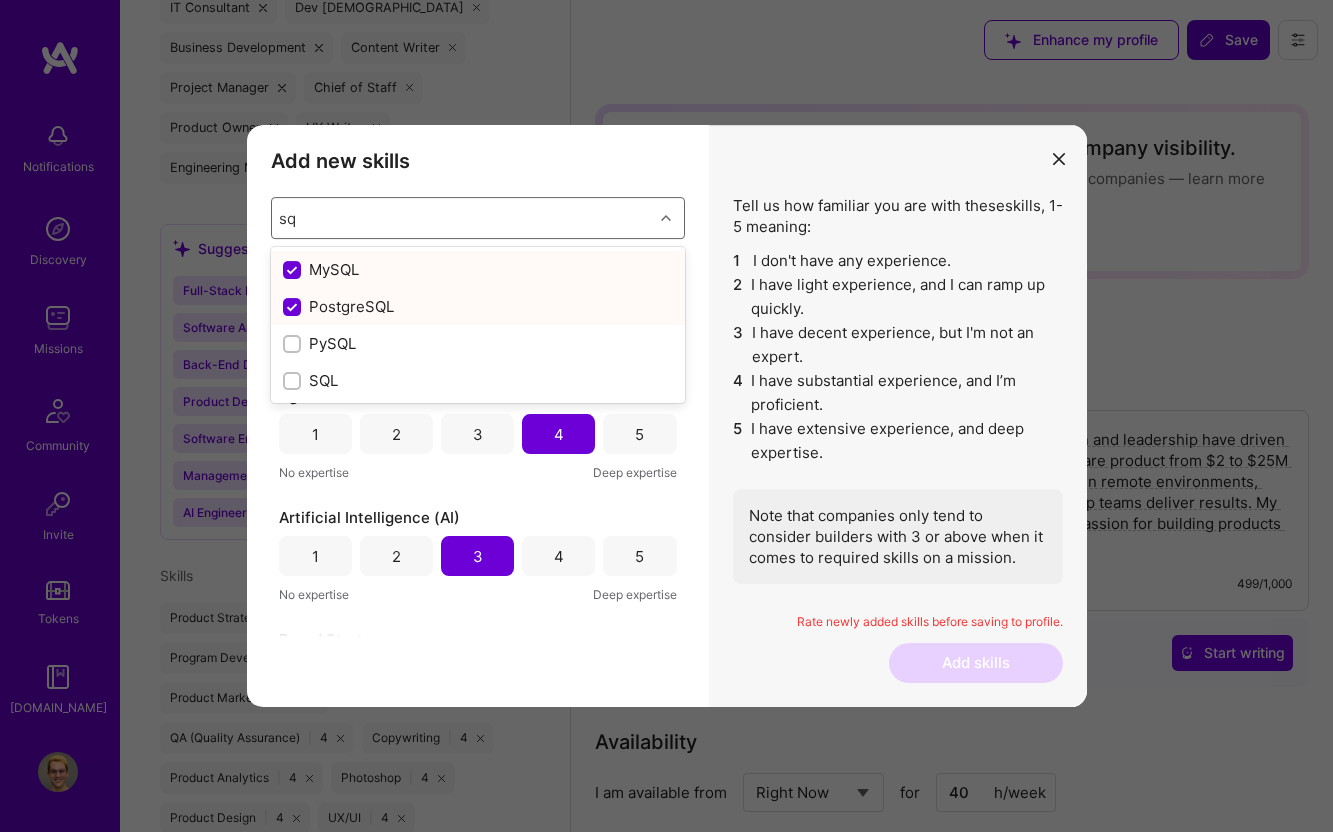 type on "sql" 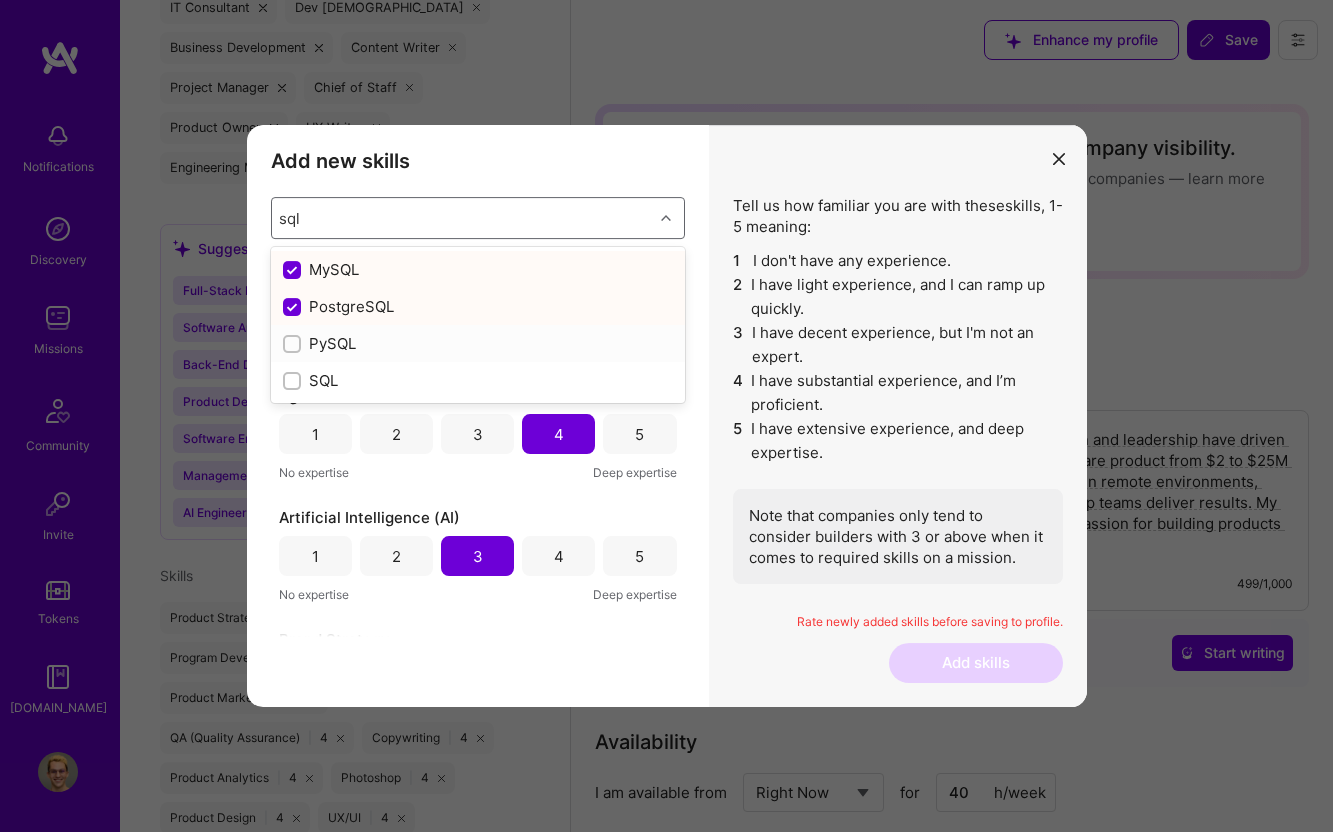 click at bounding box center [294, 345] 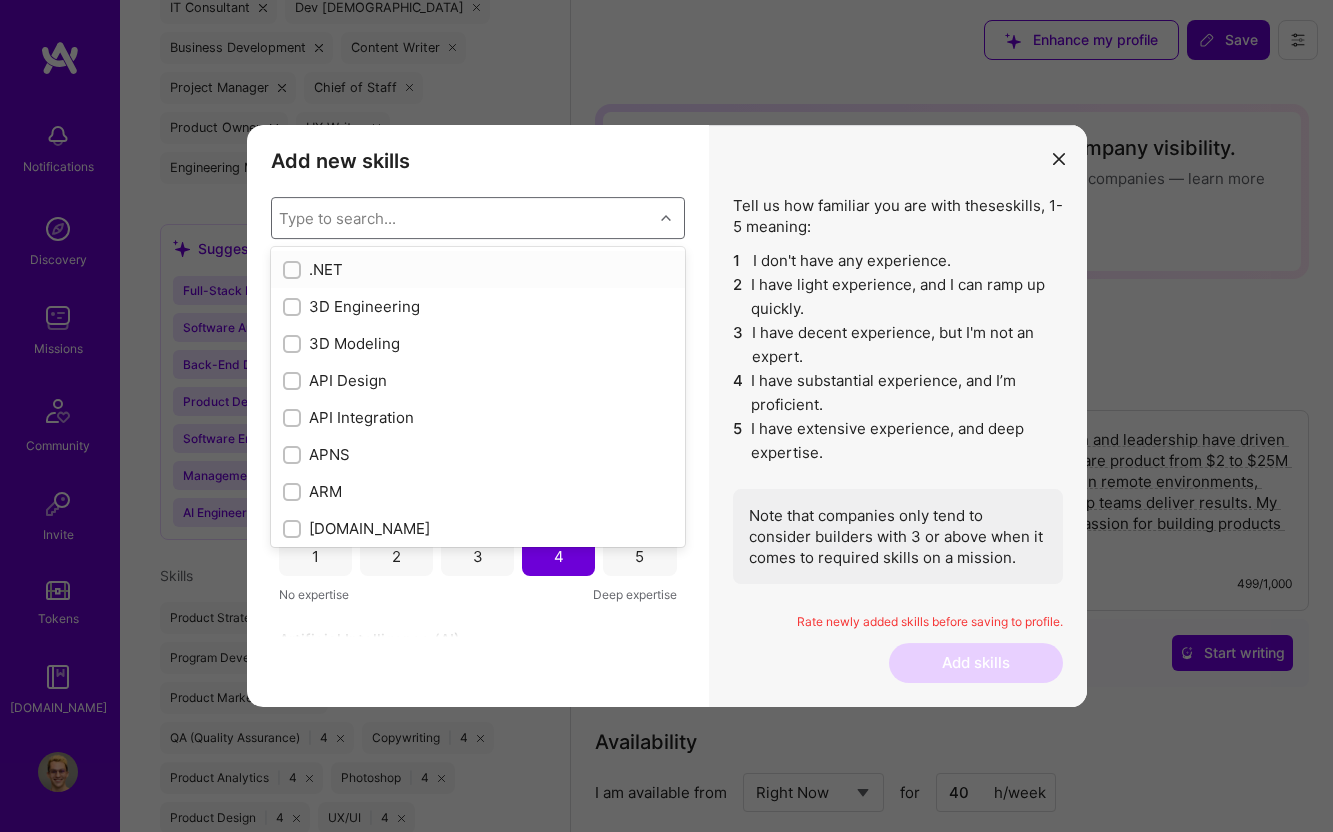 type on "s" 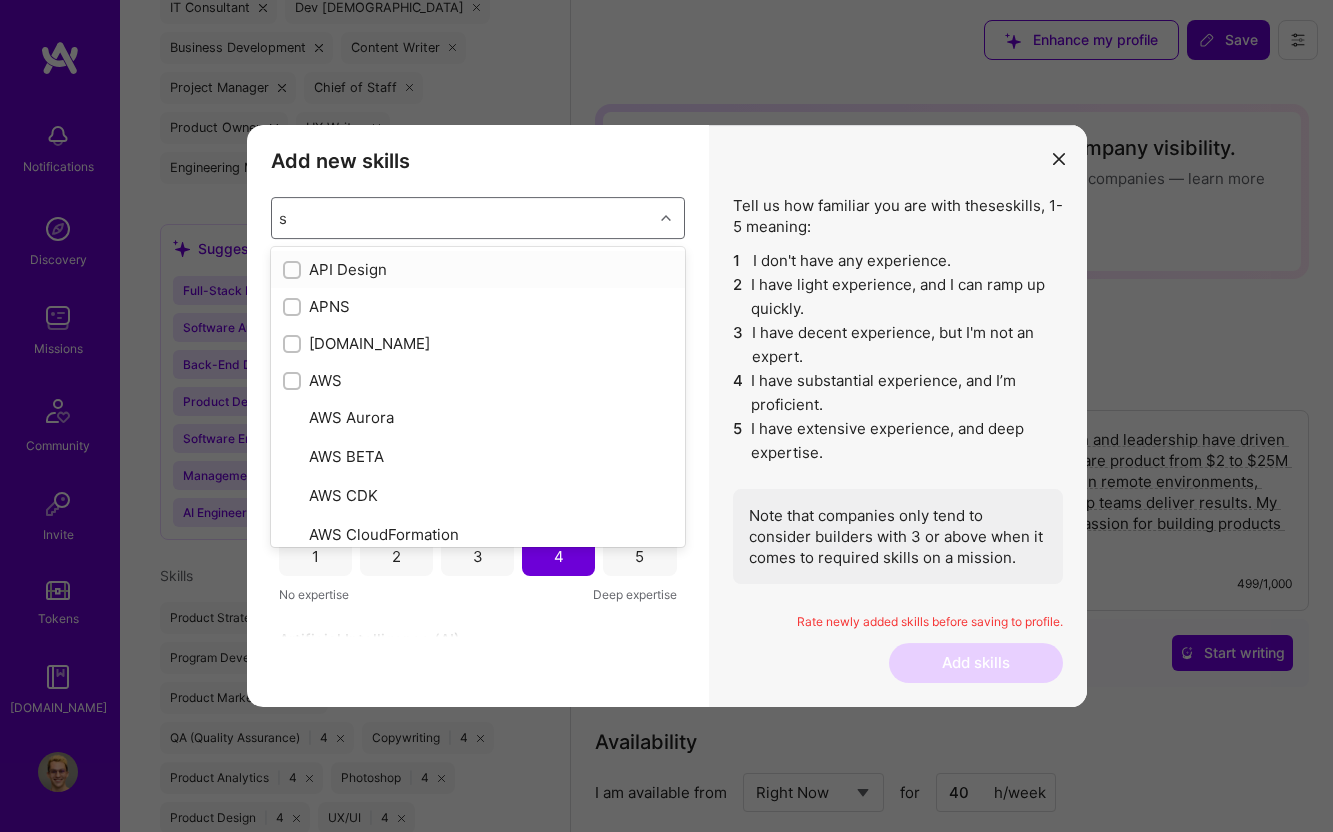 type on "sq" 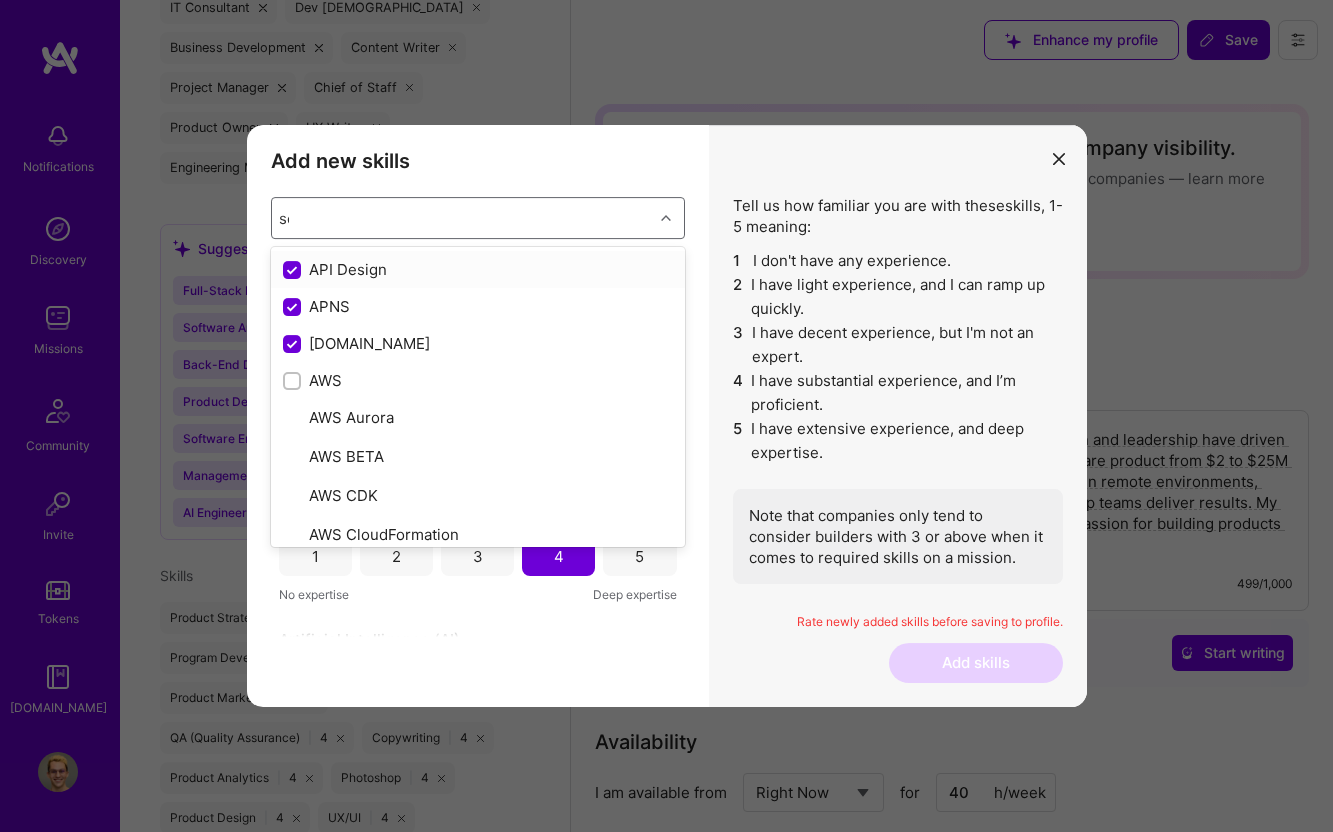 type on "sql" 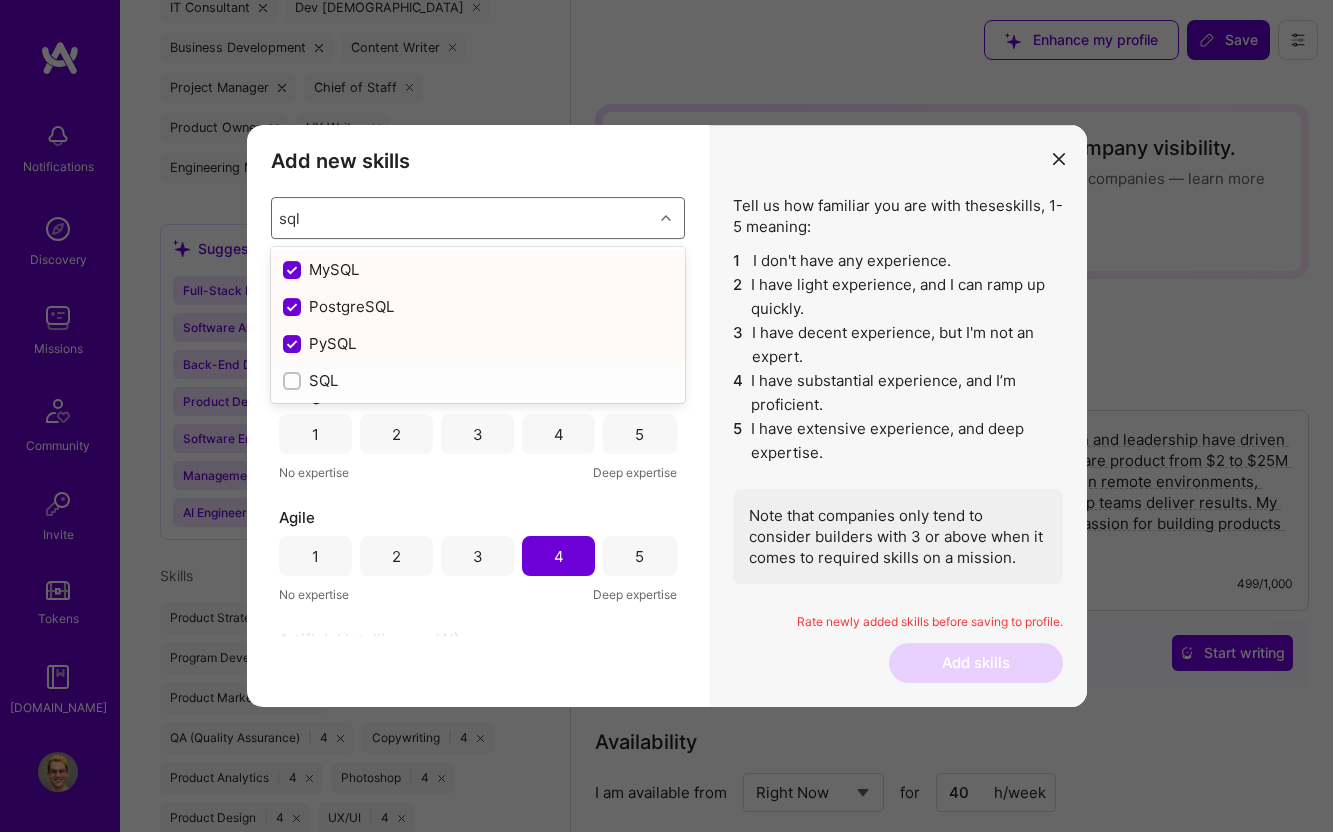click at bounding box center (294, 382) 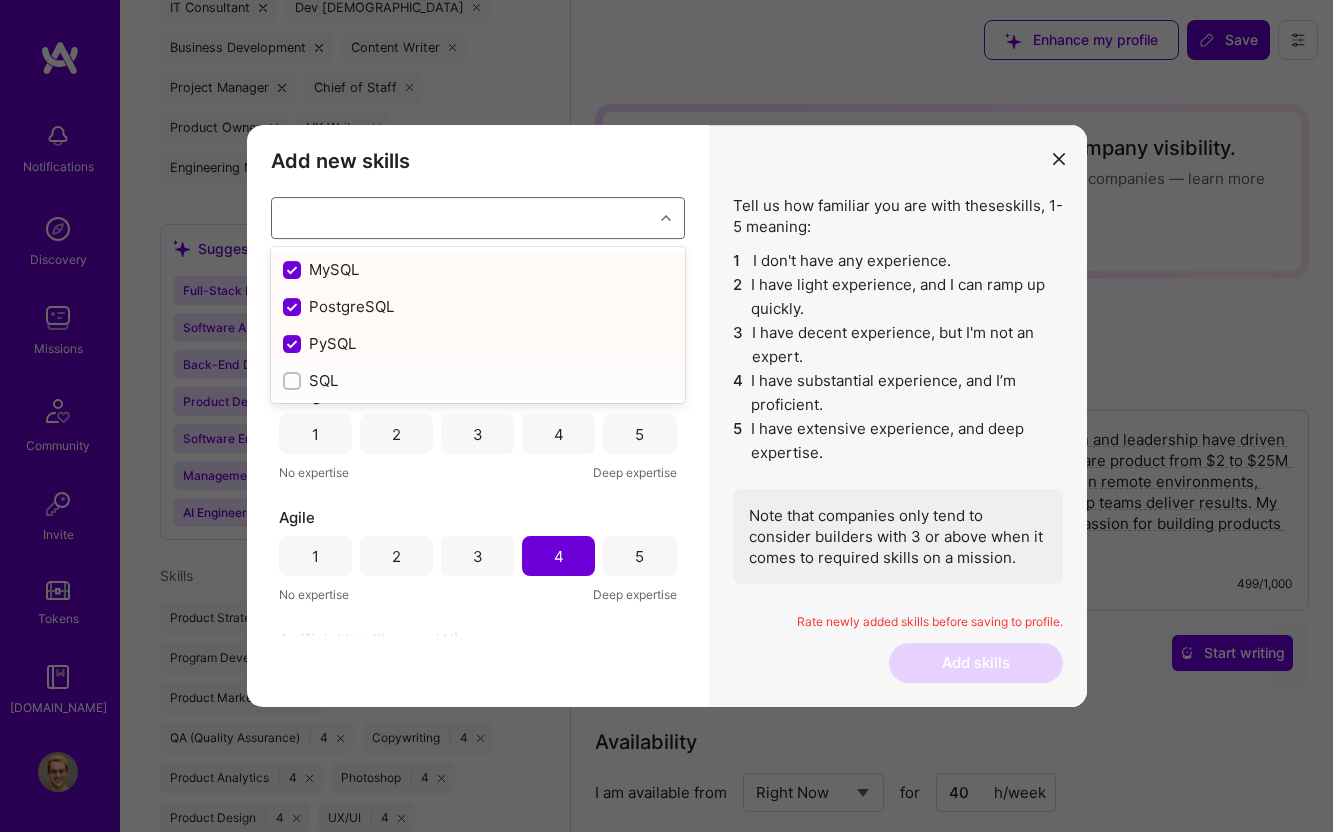 checkbox on "false" 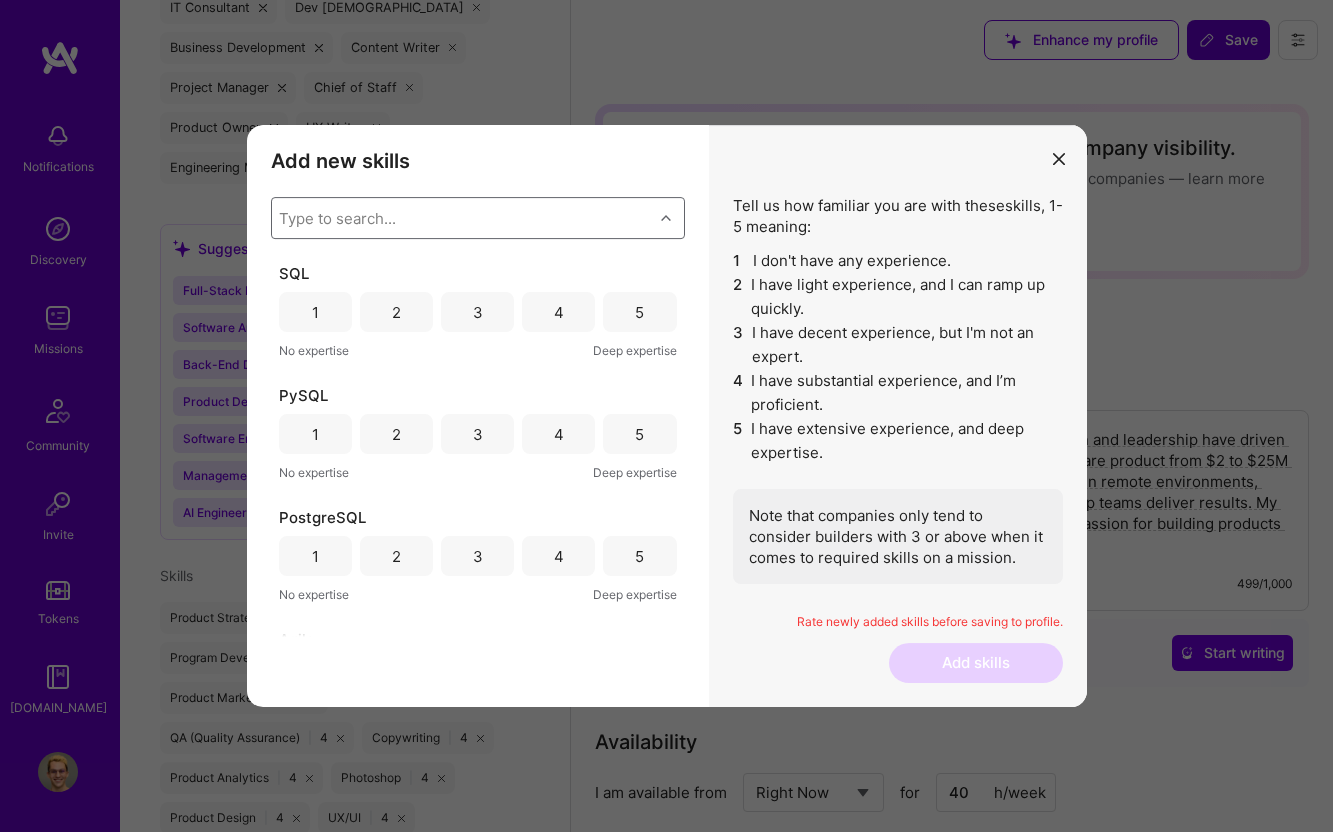 click on "Type to search..." at bounding box center (337, 218) 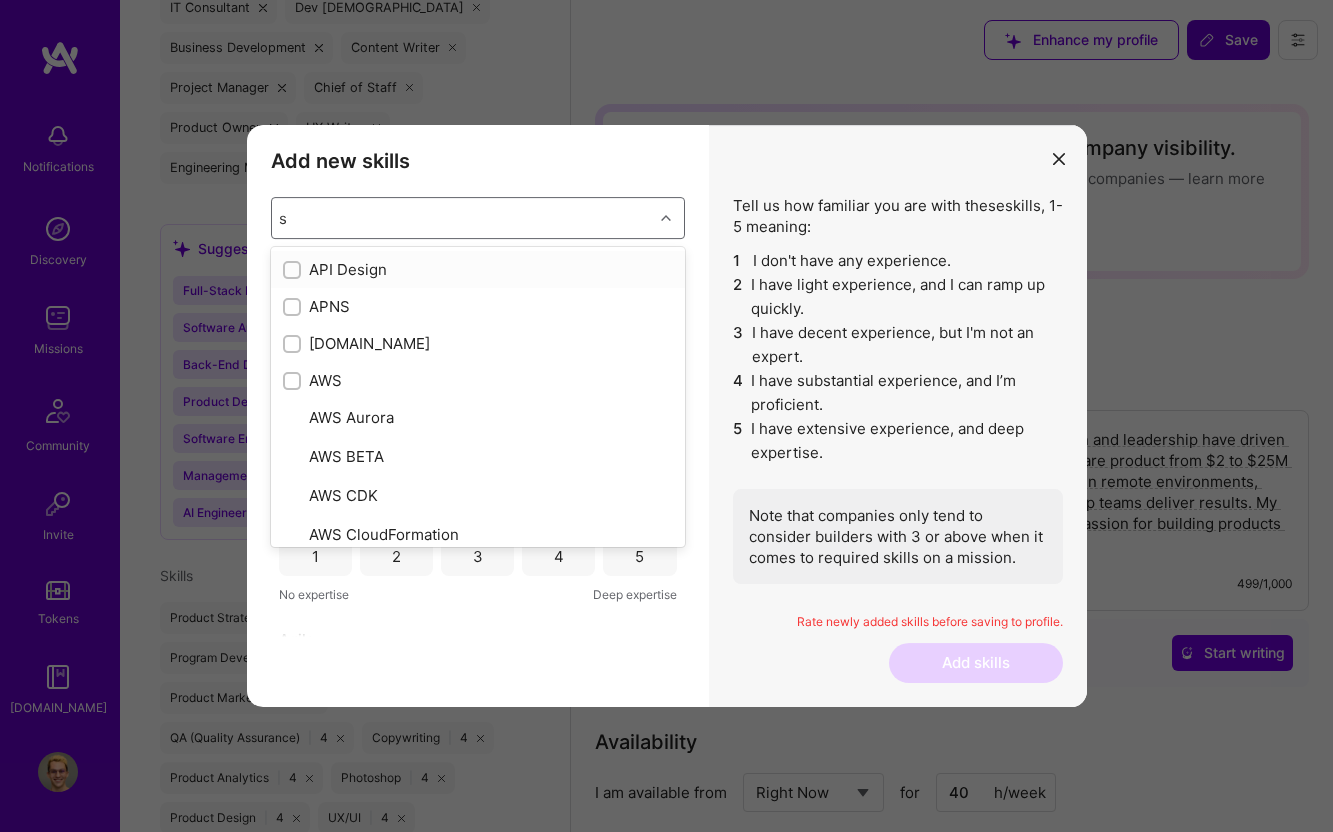 type on "sq" 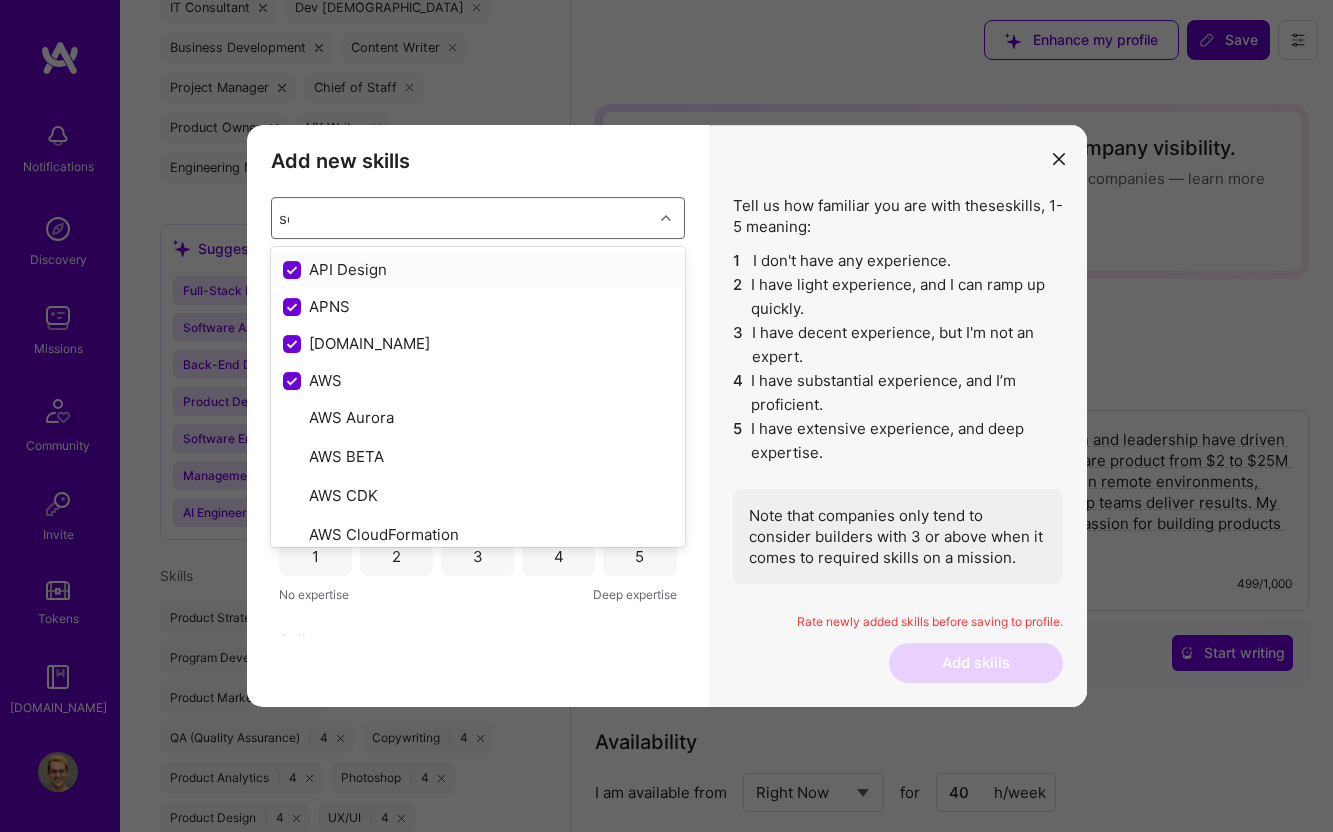type on "sql" 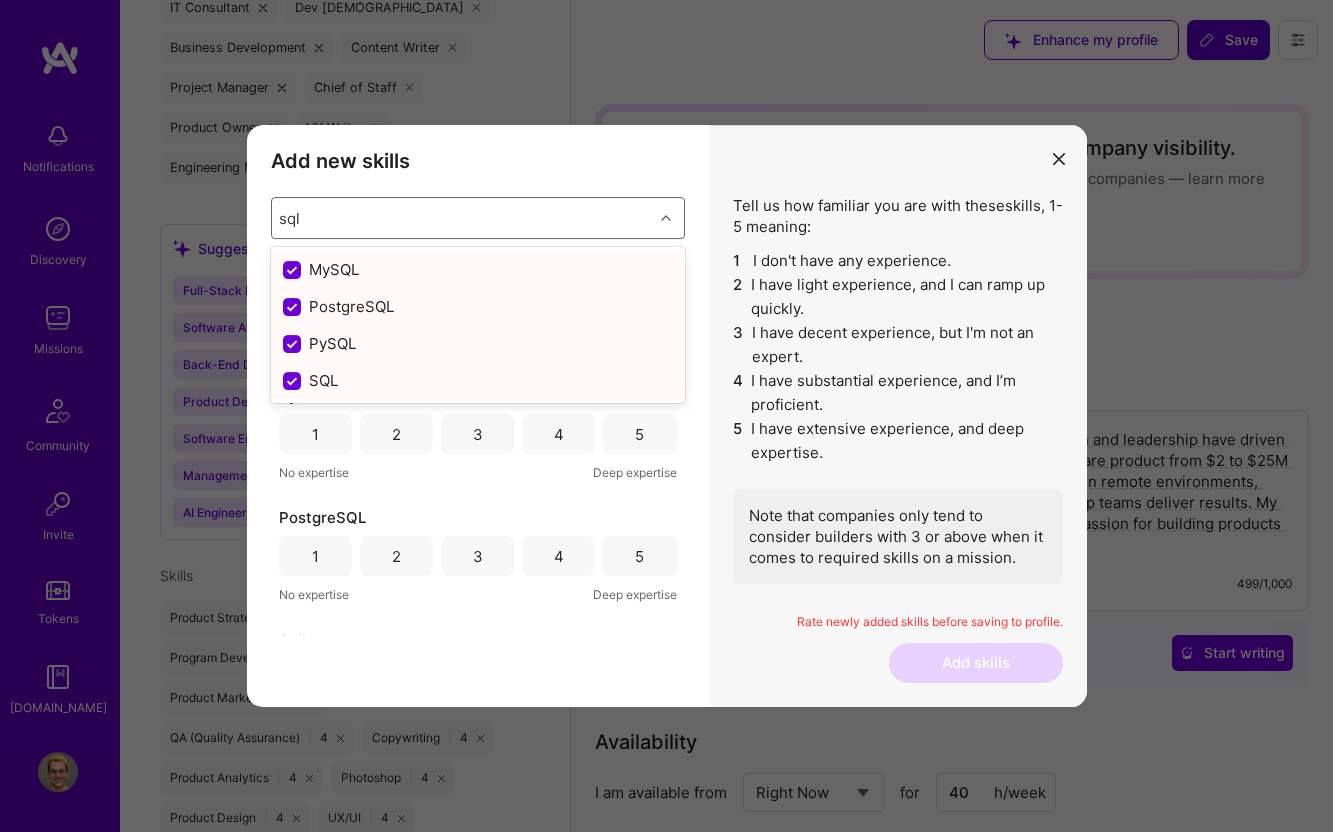 click at bounding box center [294, 345] 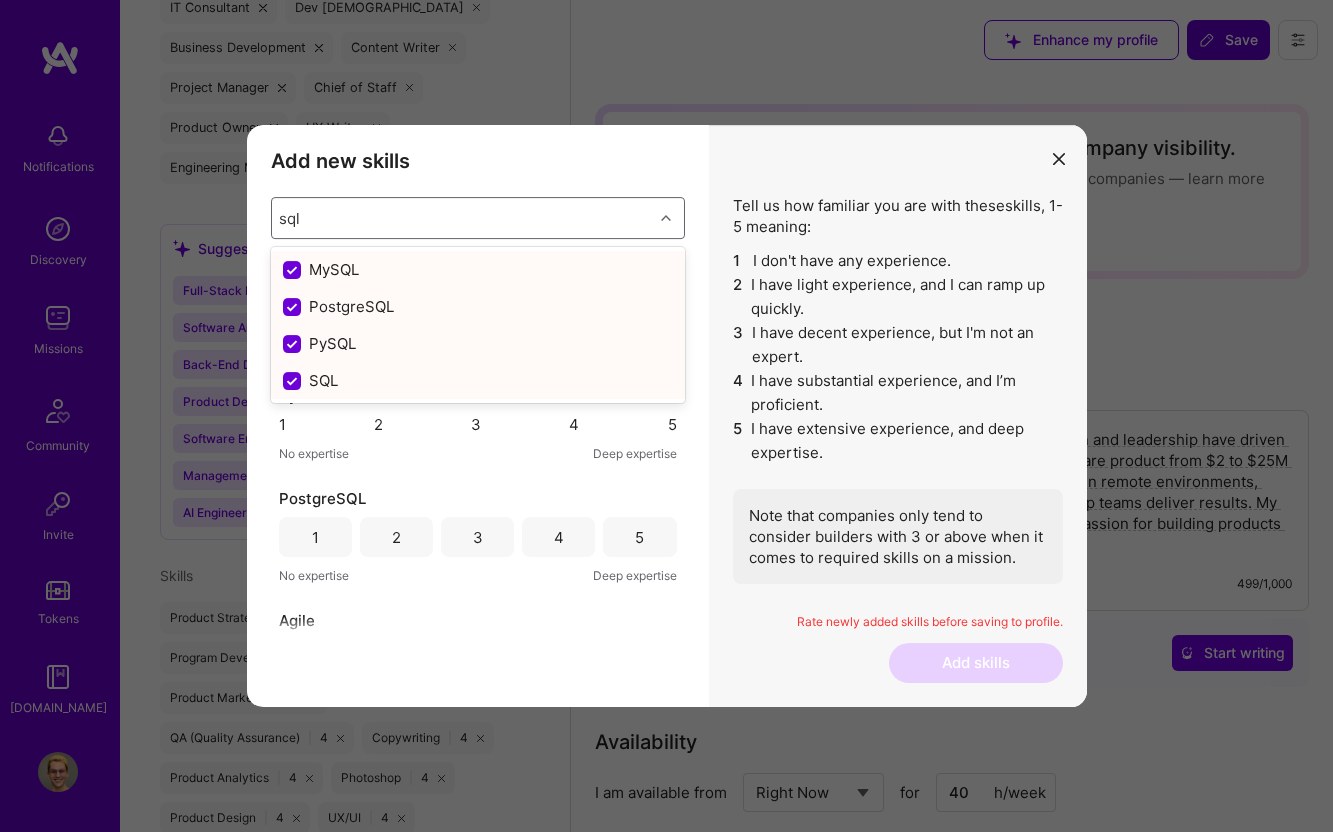 checkbox on "false" 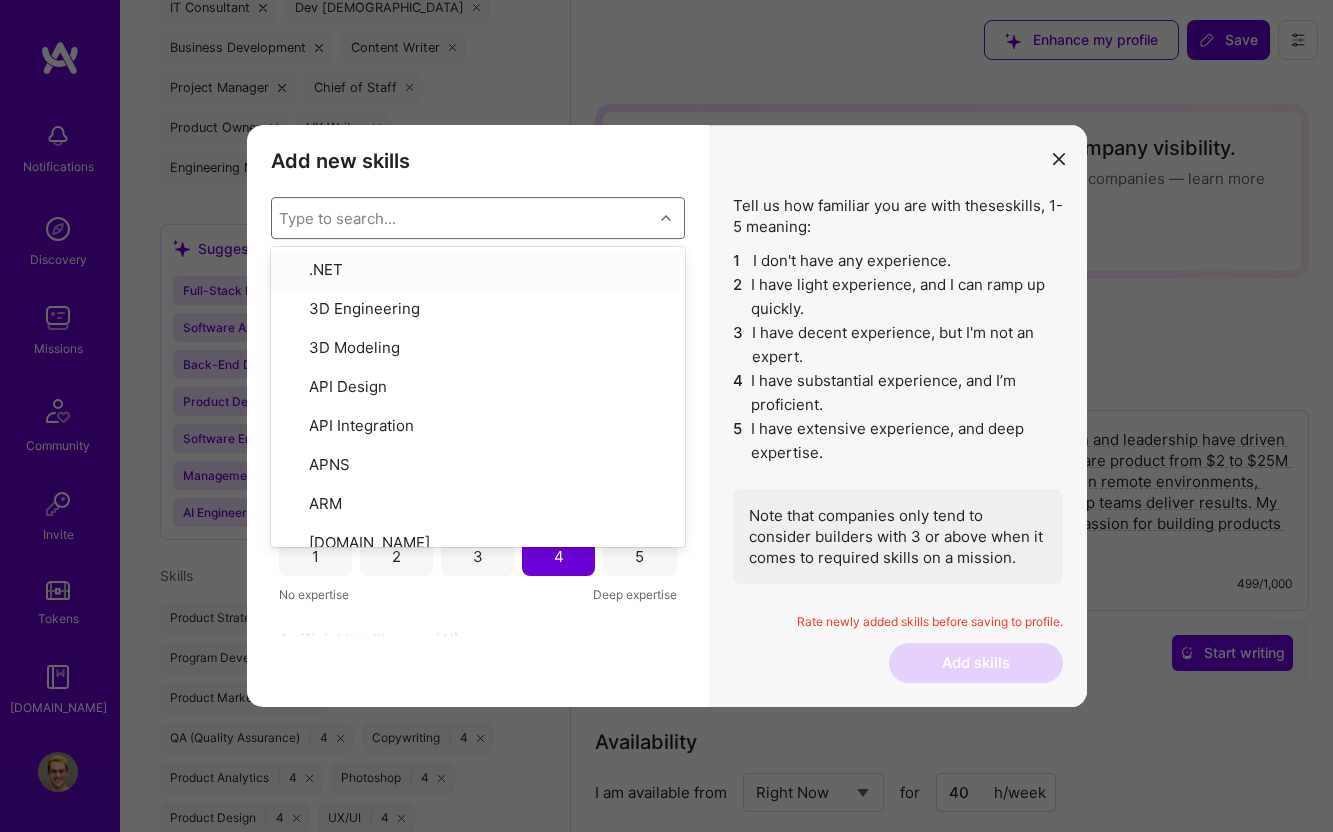 click on "Add new skills Tell us how familiar you are with given skills, using between 1 (No experience) and 5 (Expert). option PySQL, deselected. option .NET focused, 1 of 378. 378 results available. Use Up and Down to choose options, press Enter to select the currently focused option, press Escape to exit the menu, press Tab to select the option and exit the menu. Type to search... .NET 3D Engineering 3D Modeling API Design API Integration APNS ARM [DOMAIN_NAME] AWS AWS Aurora AWS BETA AWS CDK AWS CloudFormation AWS Lambda AWS Neptune AWS RDS Ada Adobe Creative Cloud Adobe Experience Manager Affiliate Marketing Agile Agora Airflow Airtable Algorithm Design Amazon Athena Amplitude Analytics Android Angular Angular.js Ansible Apache [PERSON_NAME] Apex (Salesforce) Apollo App Clip (iOS) ArangoDB Artifactory Artificial Intelligence (AI) Assembly [DOMAIN_NAME] [PERSON_NAME] Authentication Automated Testing Azure BLE (Bluetooth) Babylon.js Backbone.js Backlog Prioritization BigQuery Blockchain / Crypto Blog Bloomreach Bootstrap JS Boto3 C C# C++ 1" at bounding box center [478, 416] 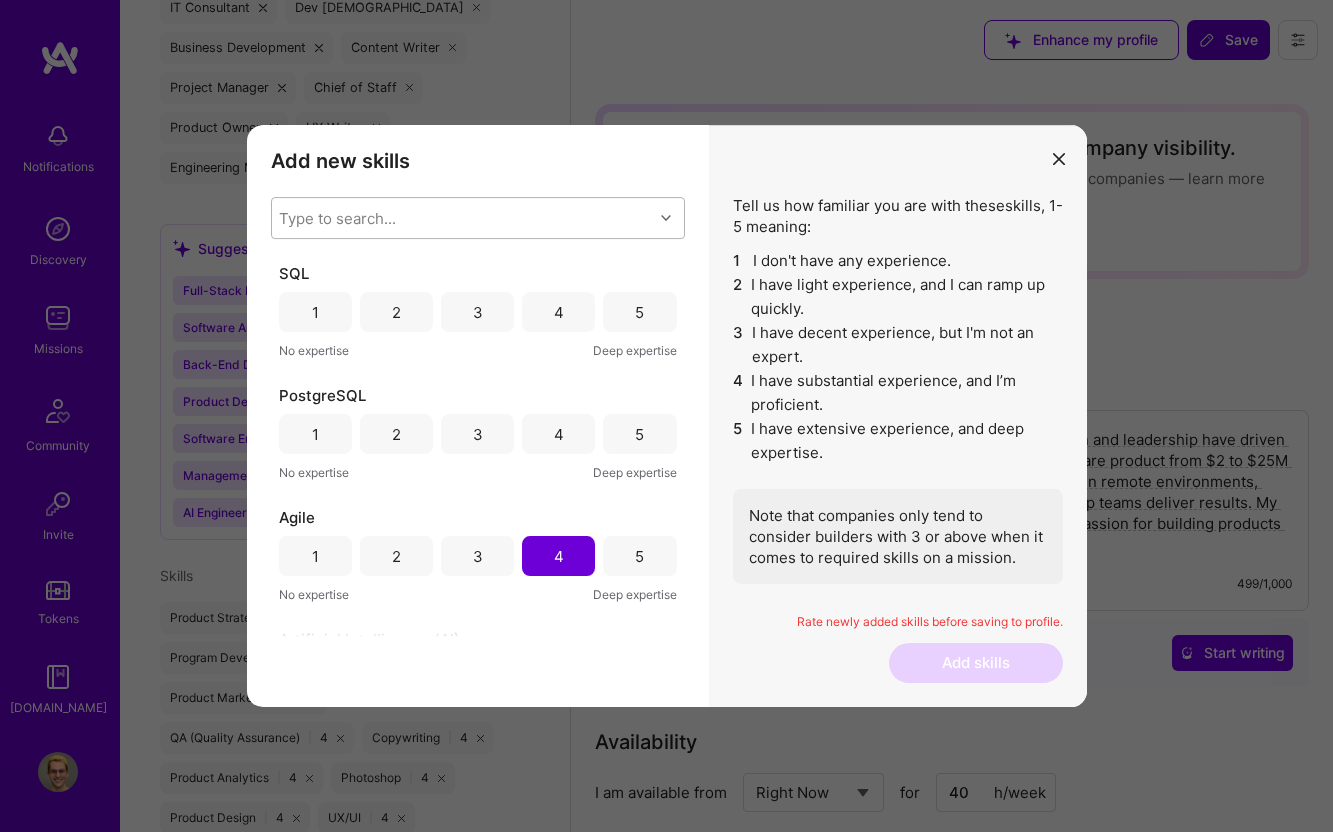 click on "3" at bounding box center (477, 312) 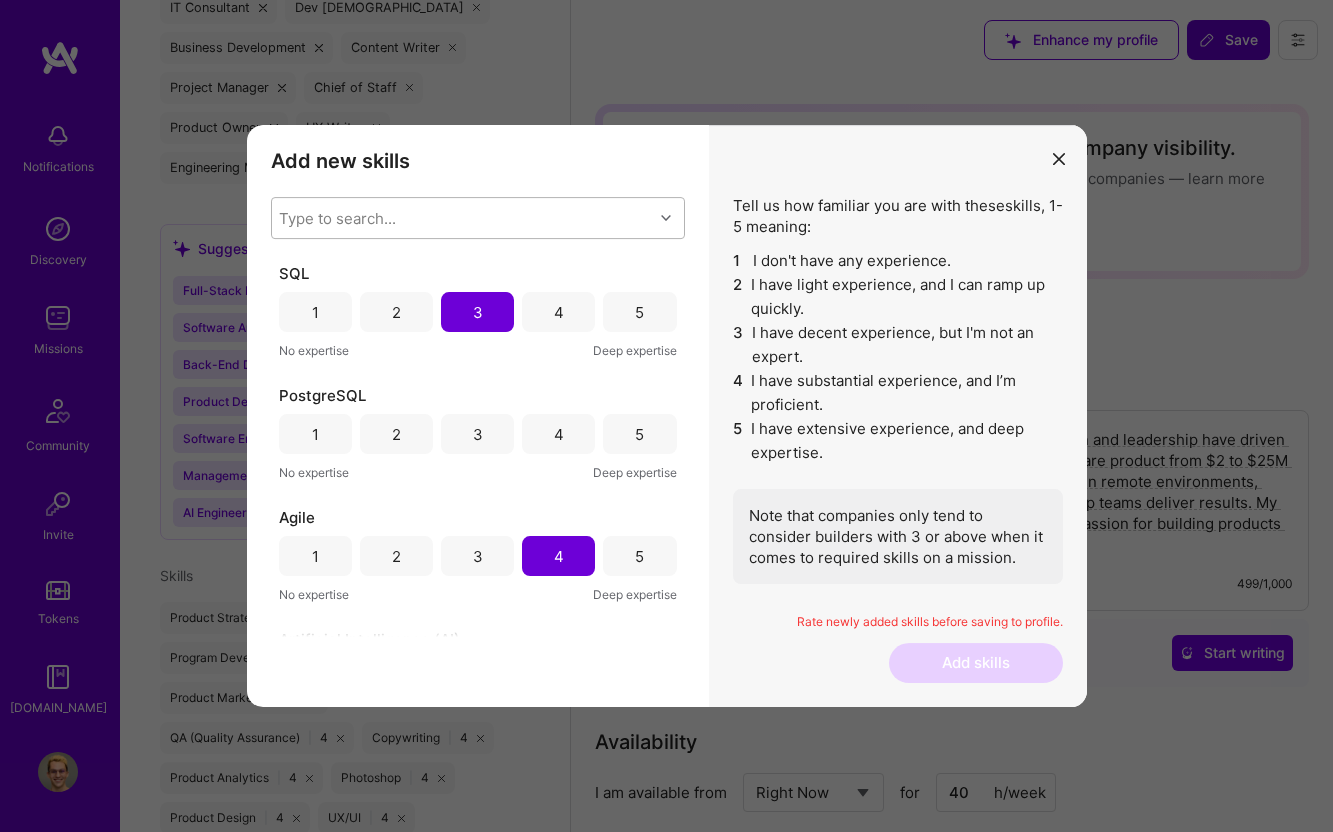 click on "3" at bounding box center [478, 434] 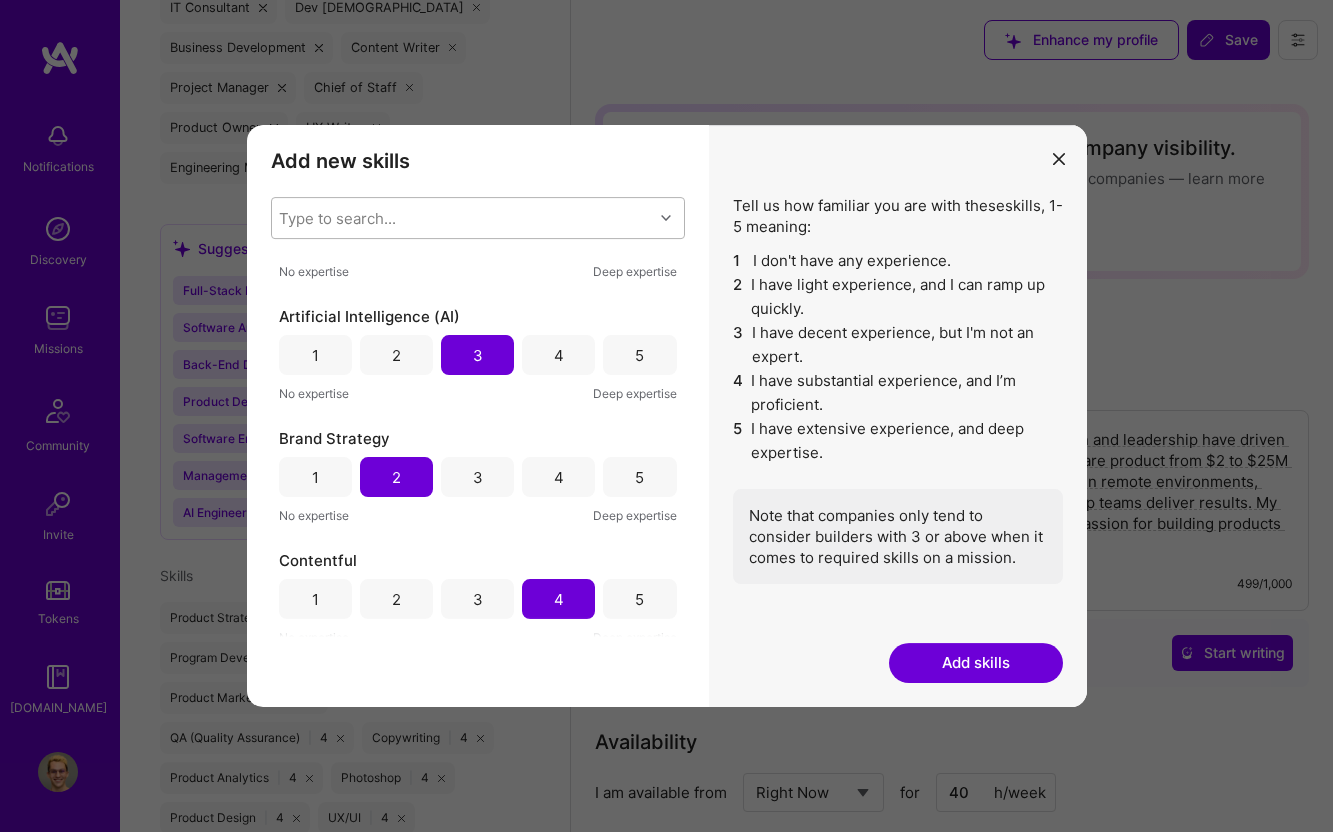 scroll, scrollTop: 330, scrollLeft: 0, axis: vertical 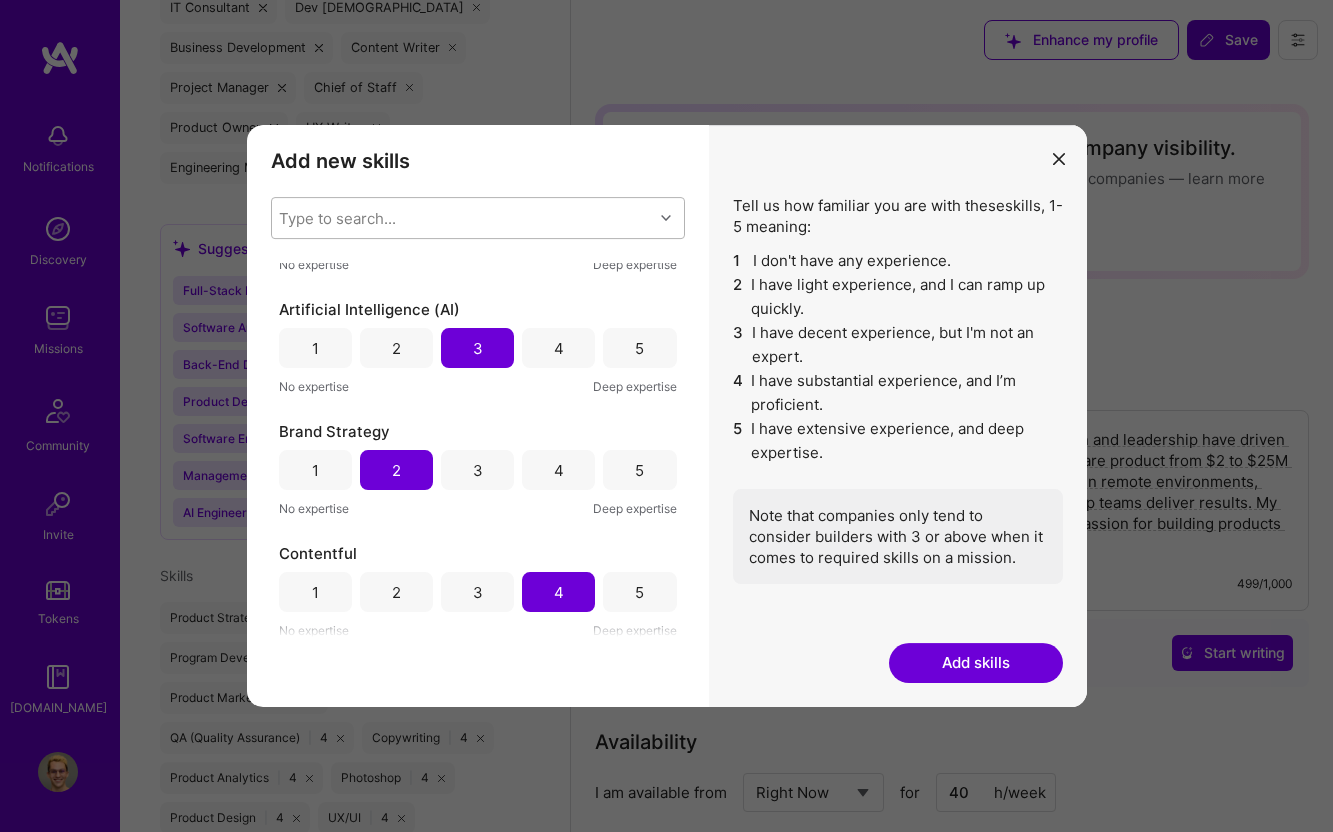 click on "3" at bounding box center [478, 470] 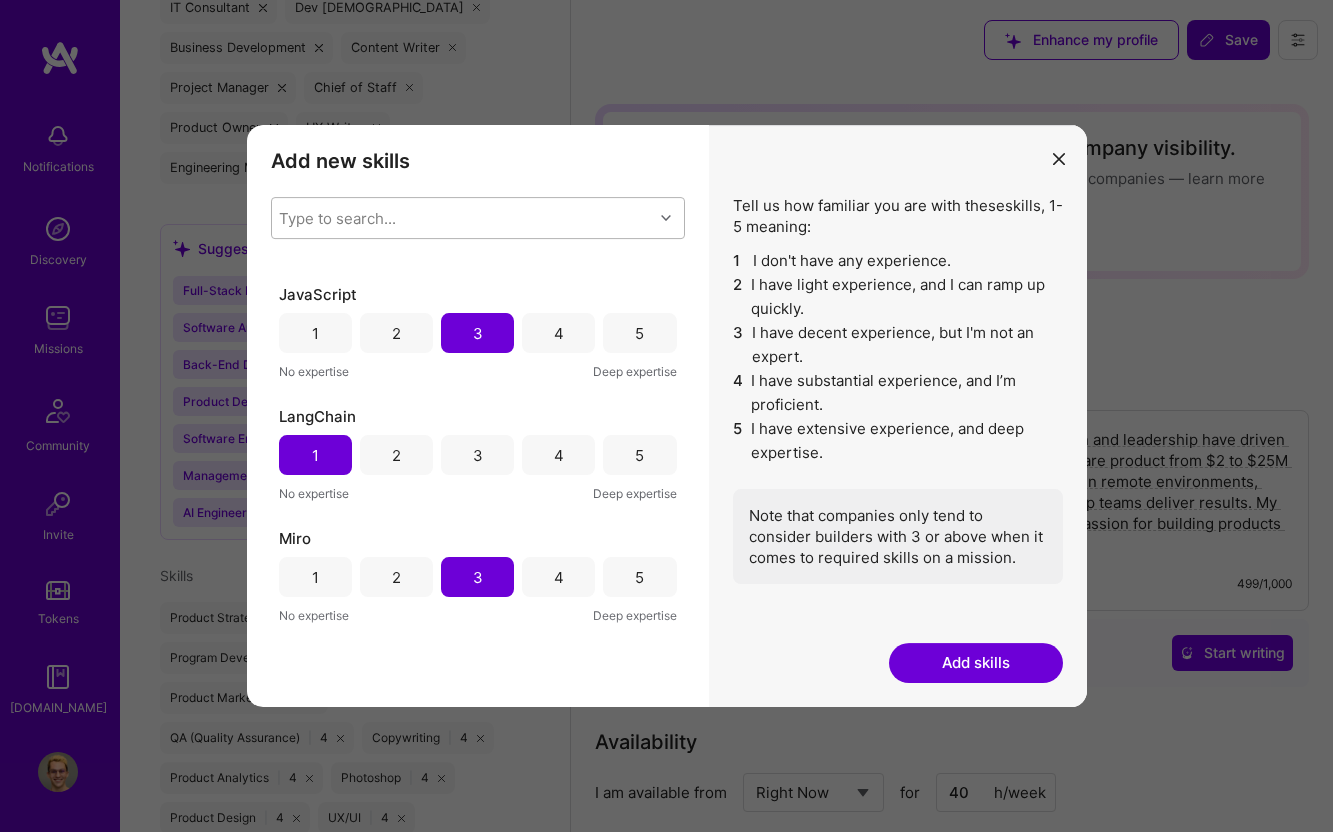 scroll, scrollTop: 1010, scrollLeft: 0, axis: vertical 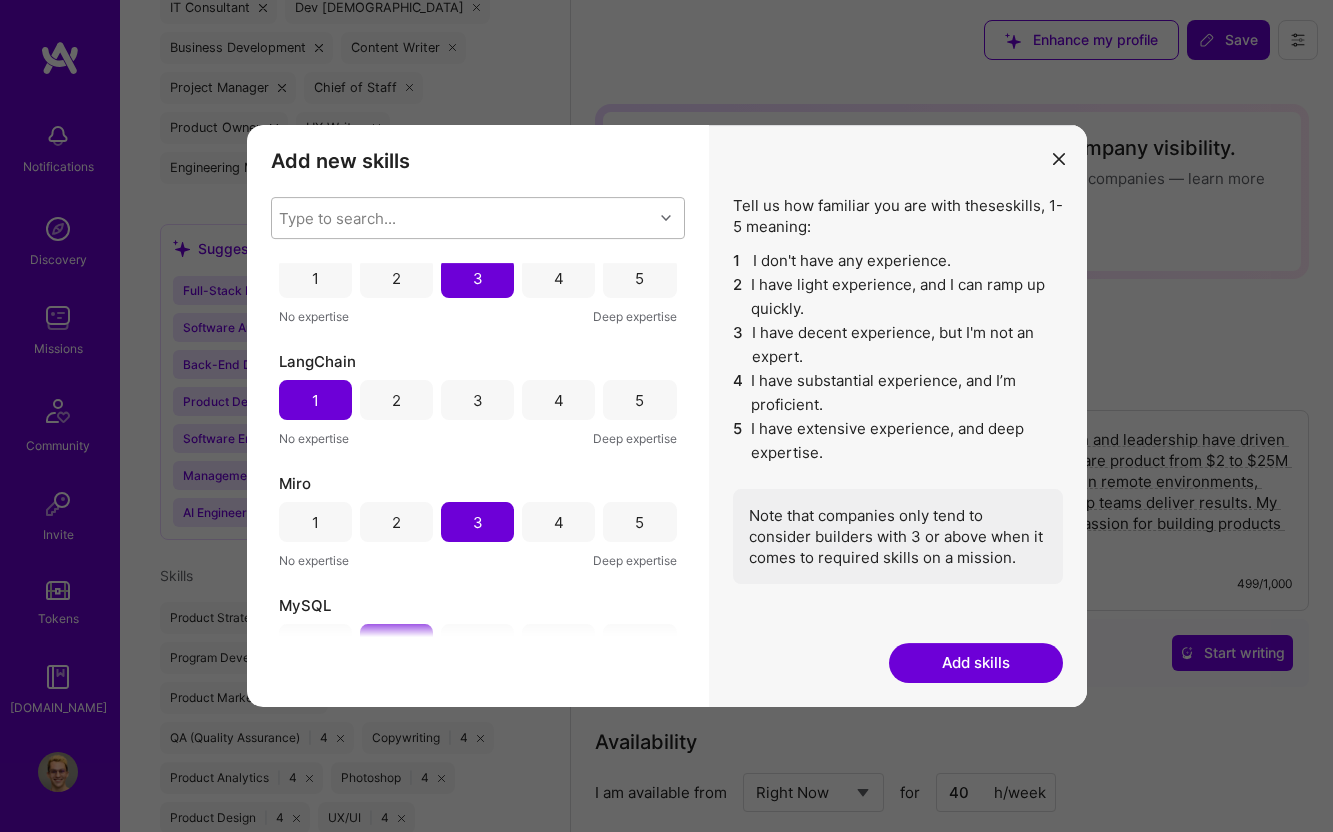 click on "3" at bounding box center [477, 400] 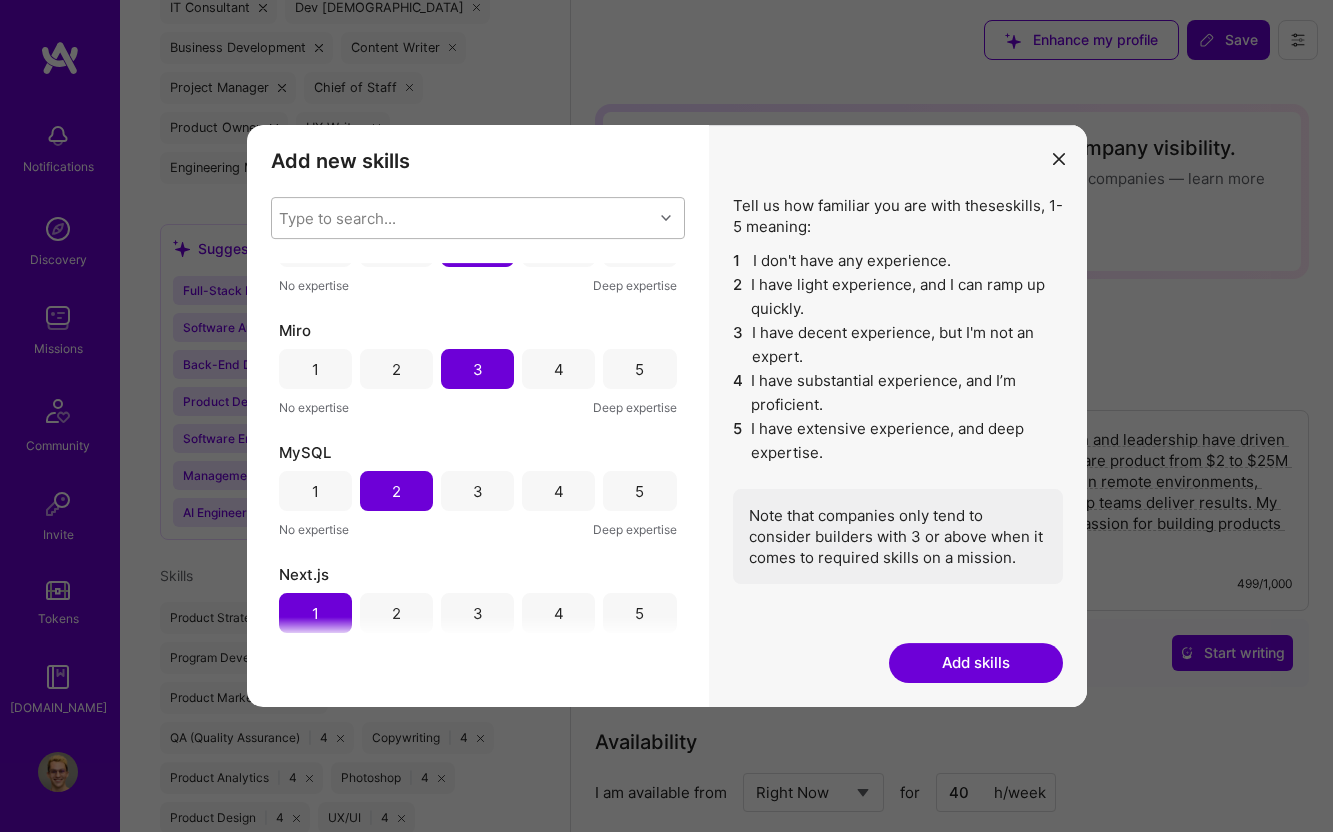 scroll, scrollTop: 1221, scrollLeft: 0, axis: vertical 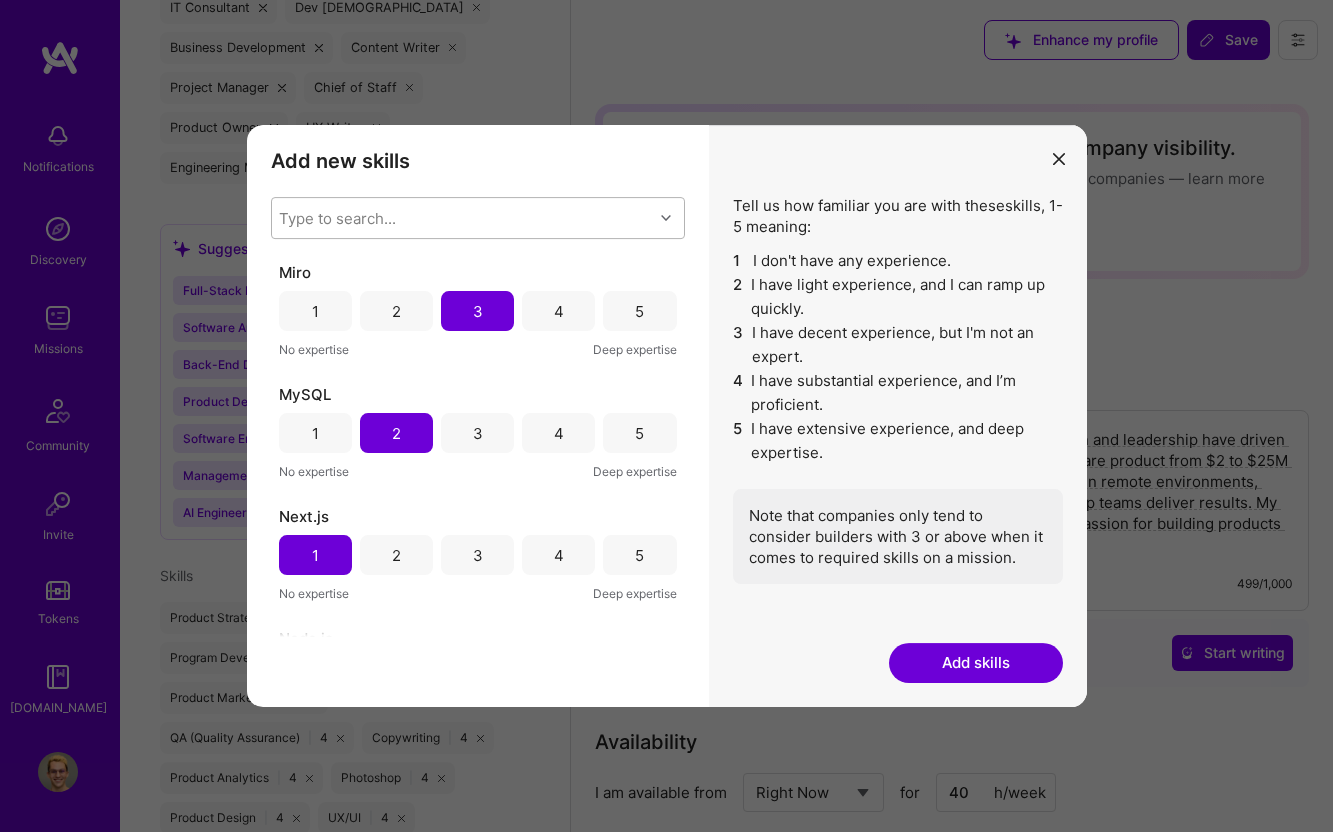click on "3" at bounding box center (478, 433) 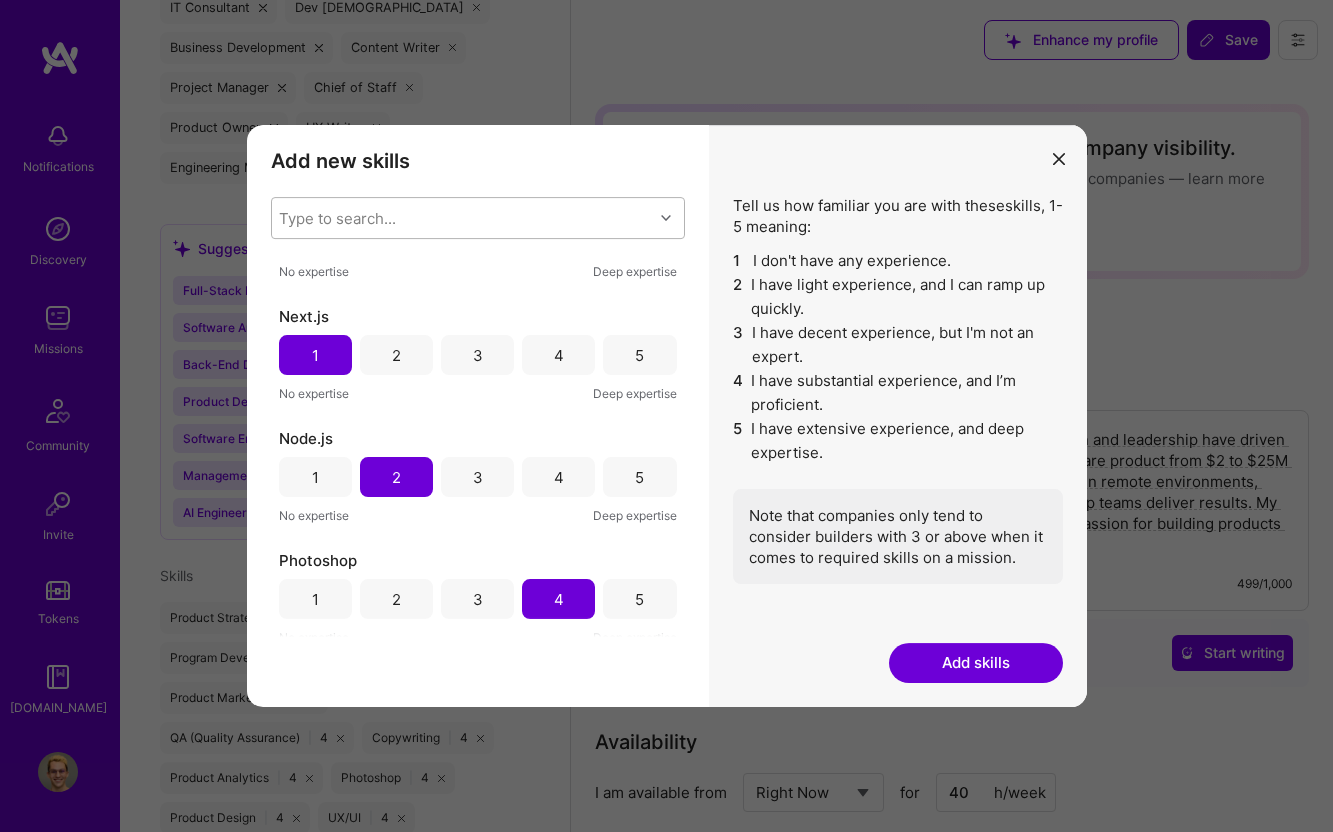 scroll, scrollTop: 1439, scrollLeft: 0, axis: vertical 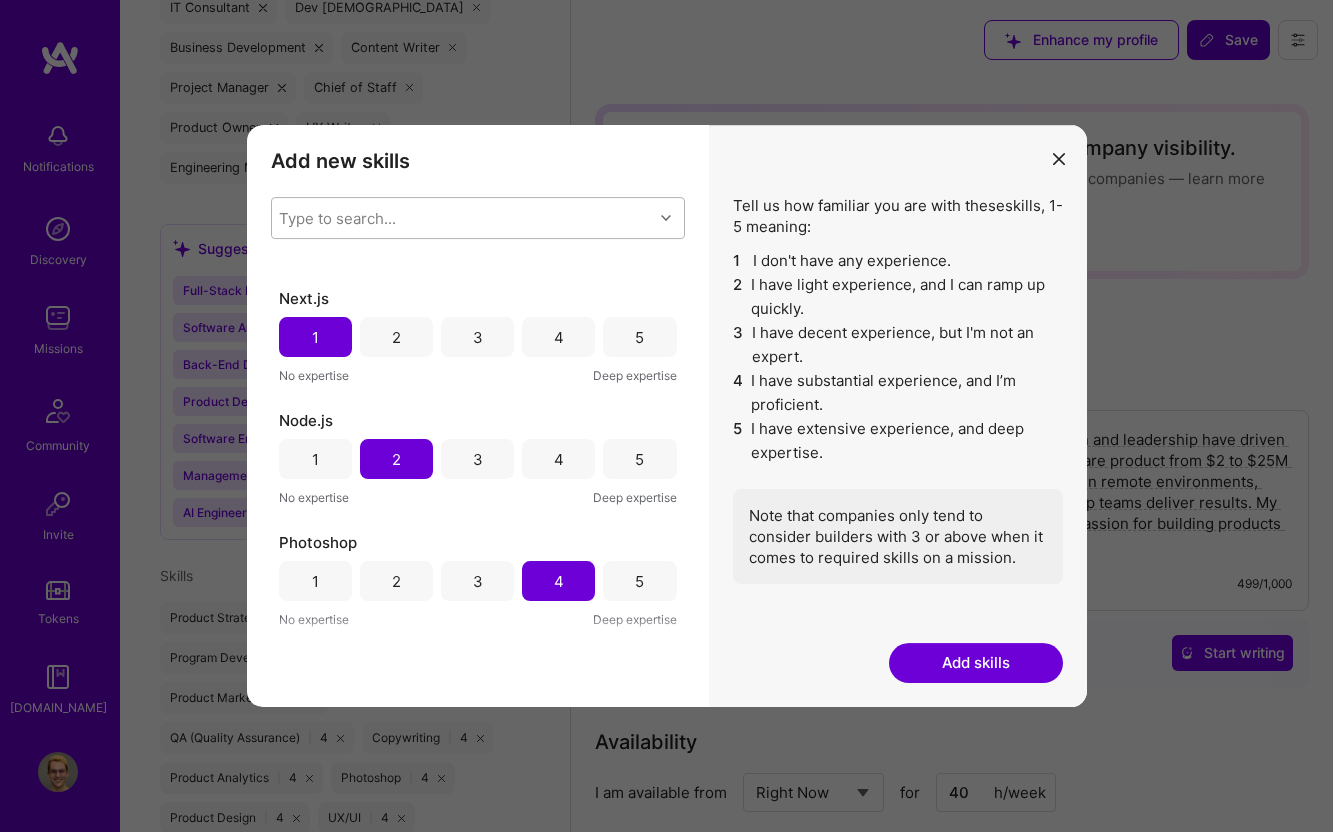click on "3" at bounding box center [478, 337] 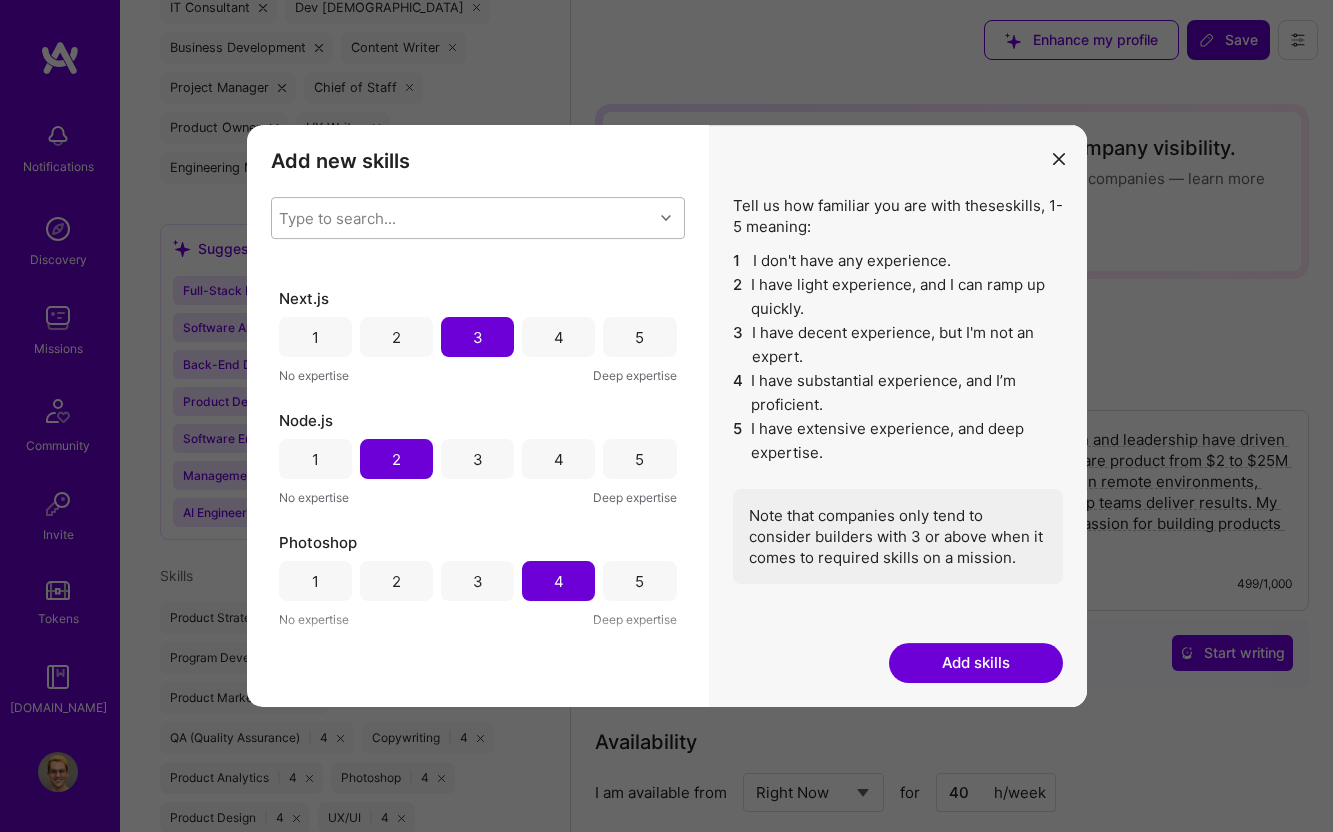 click on "3" at bounding box center [478, 459] 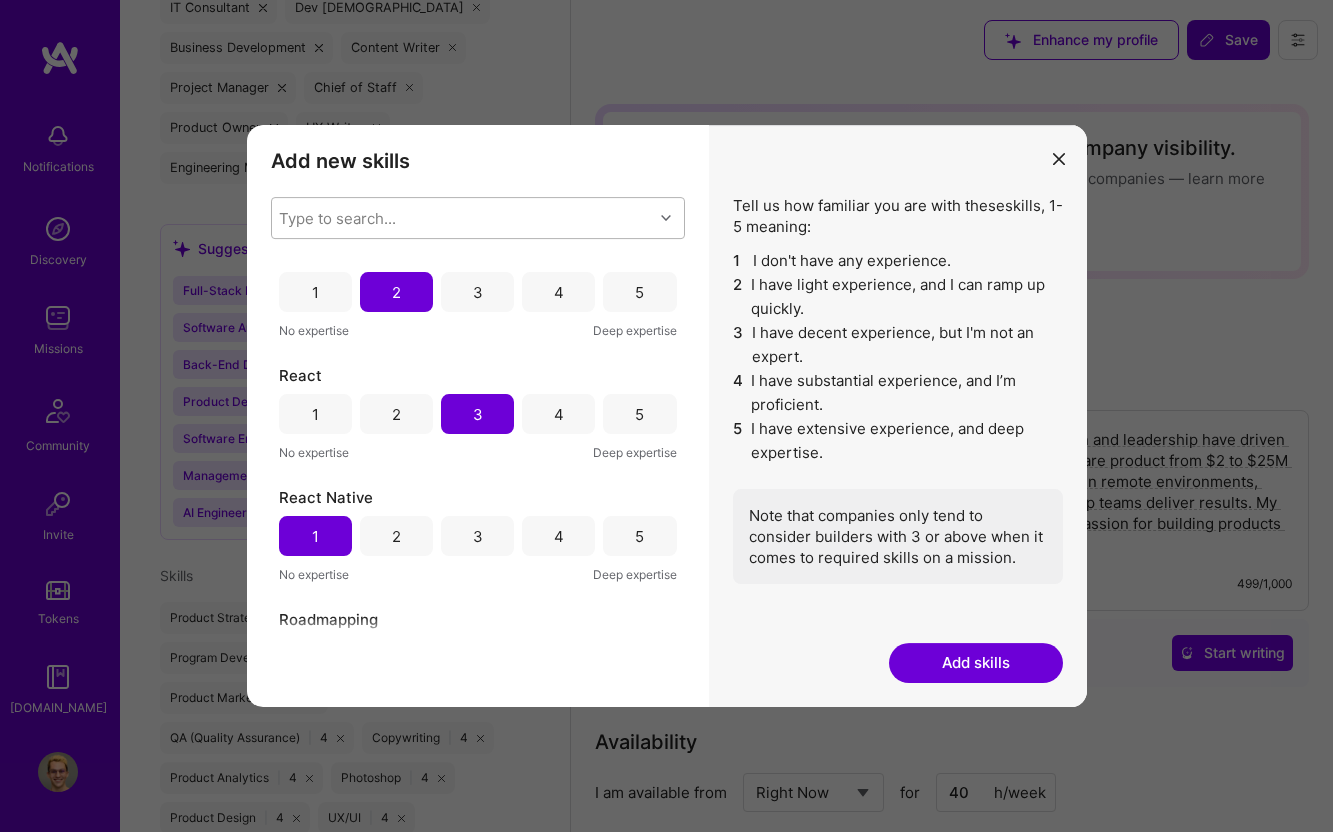 scroll, scrollTop: 2447, scrollLeft: 0, axis: vertical 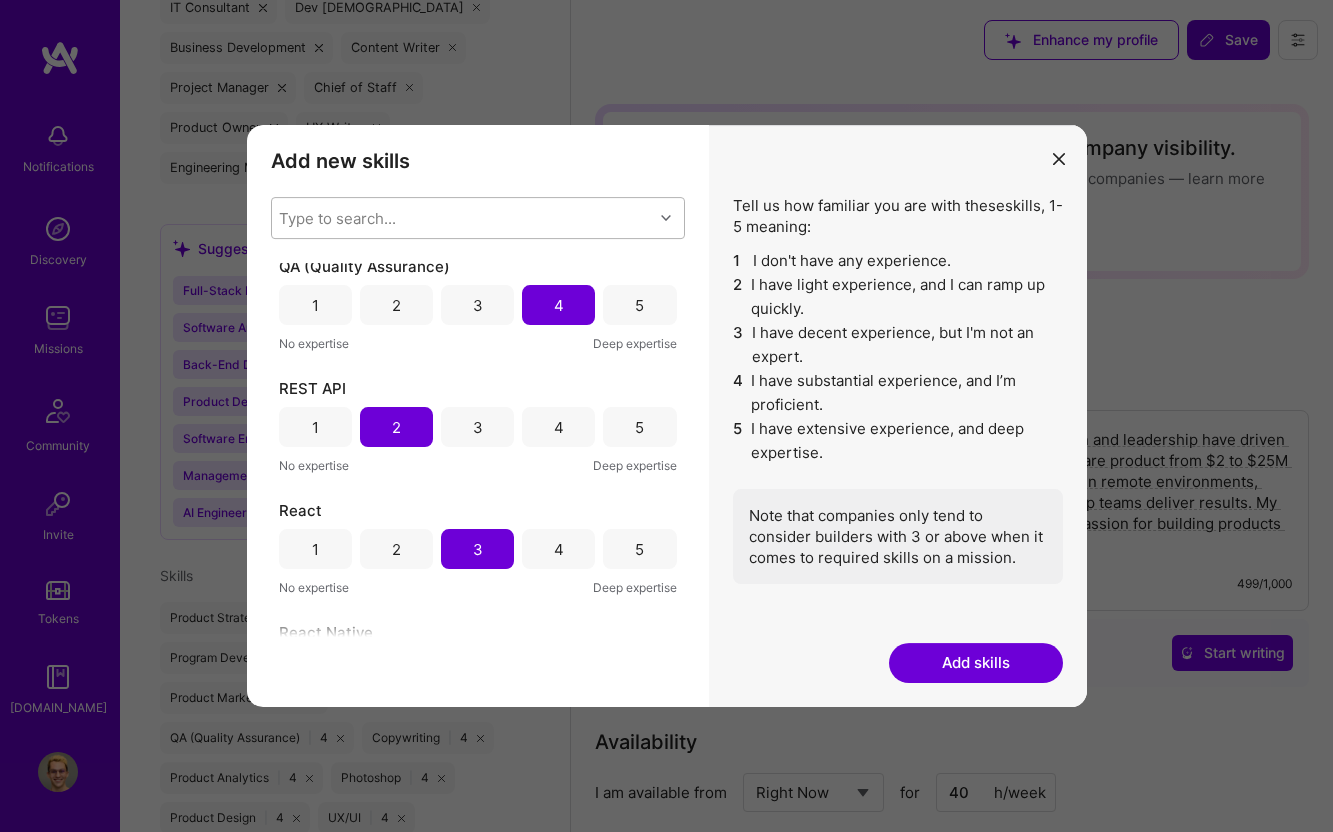 click on "3" at bounding box center (477, 427) 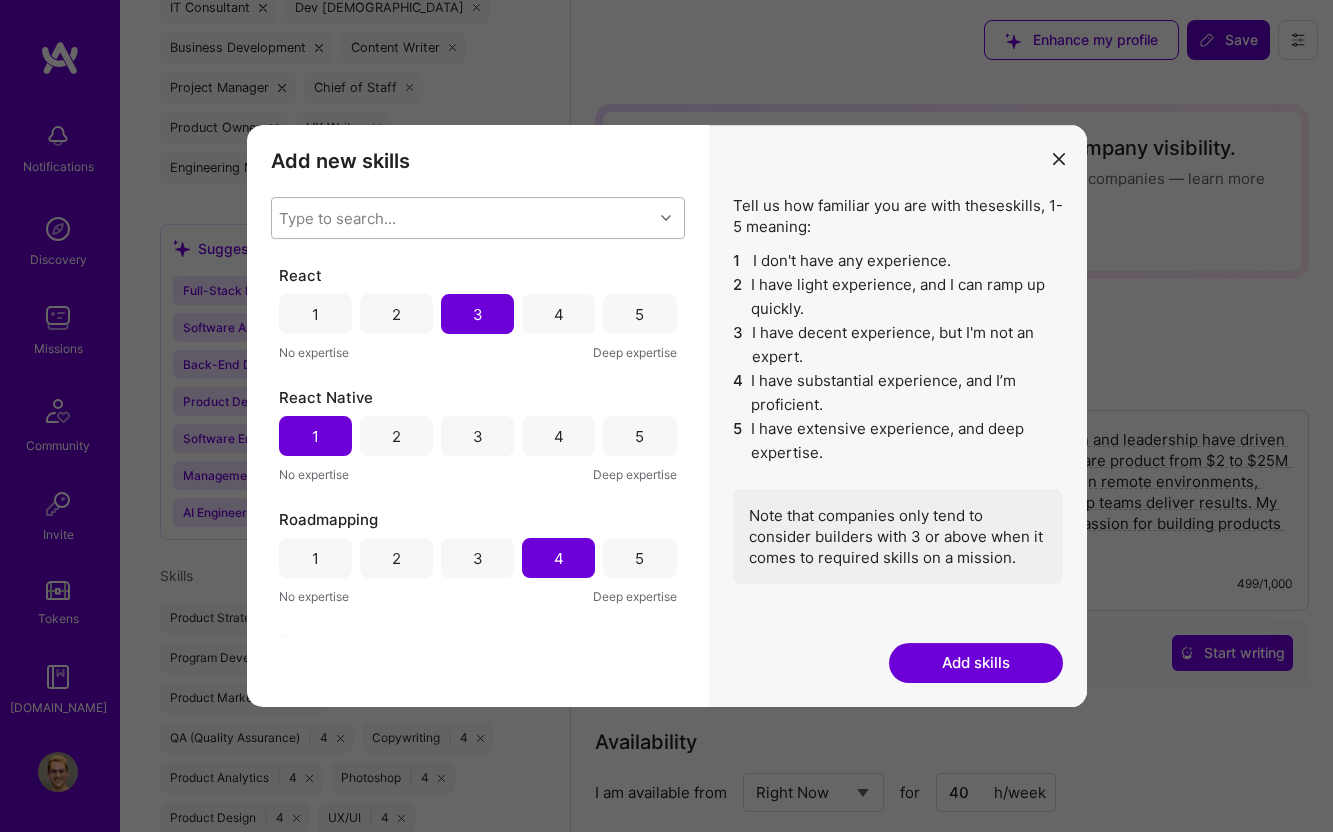 click on "3" at bounding box center (477, 436) 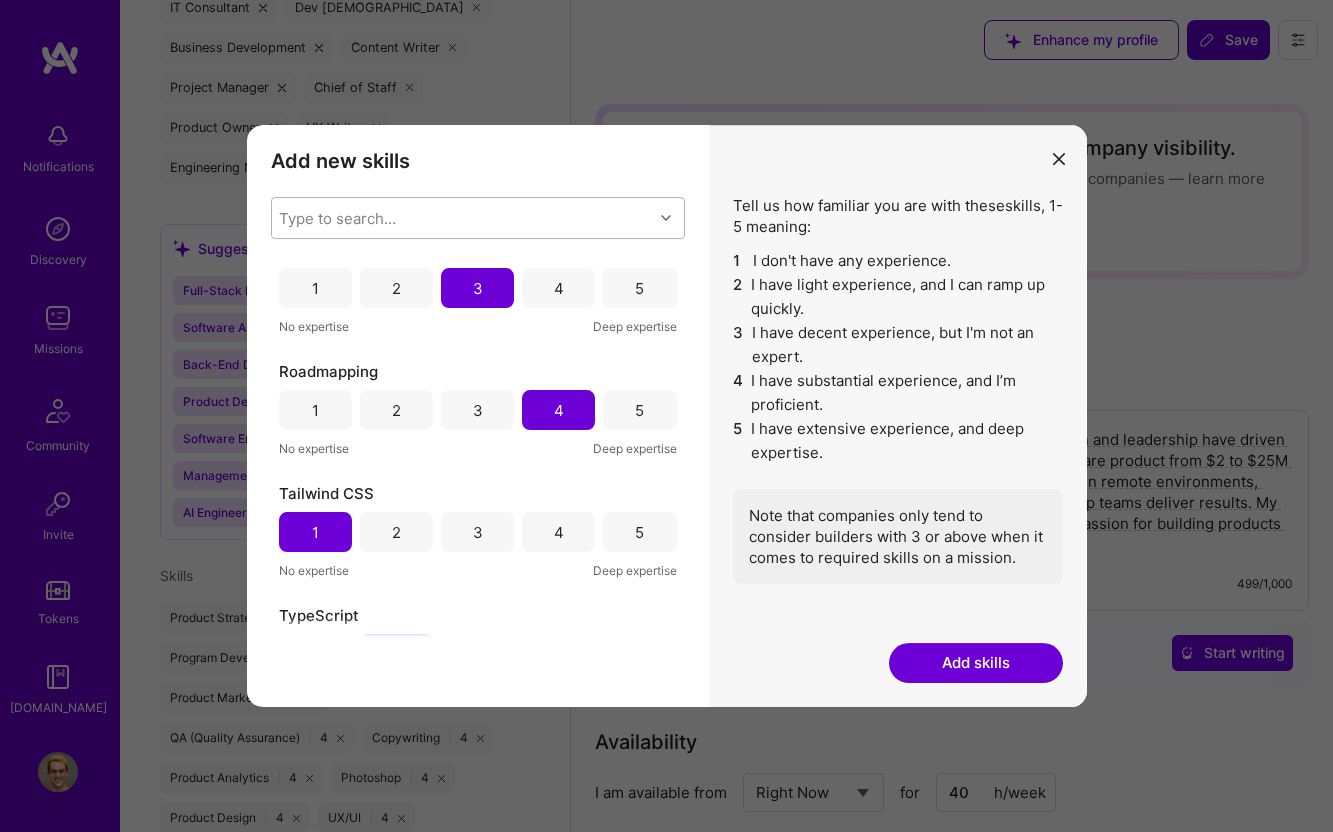 scroll, scrollTop: 2945, scrollLeft: 0, axis: vertical 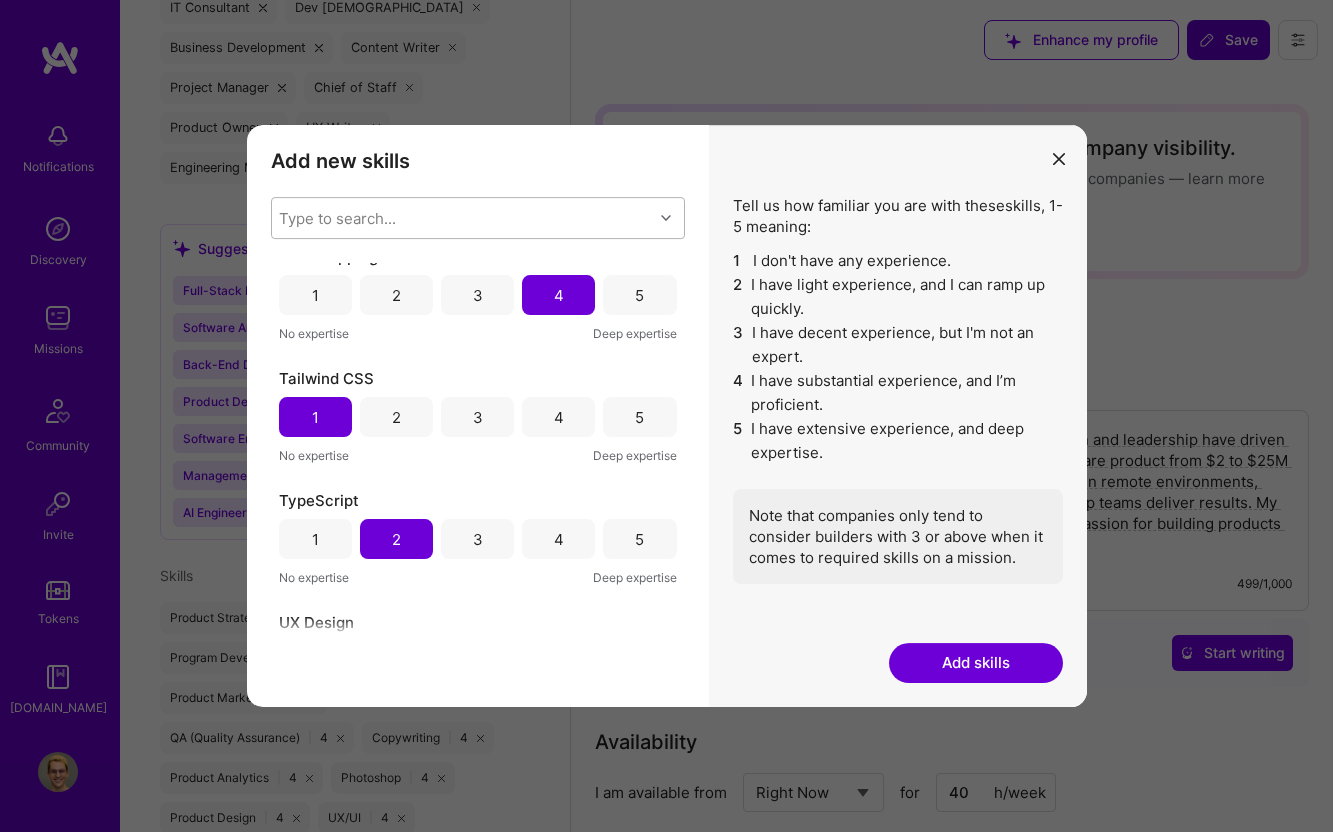 click on "3" at bounding box center (477, 417) 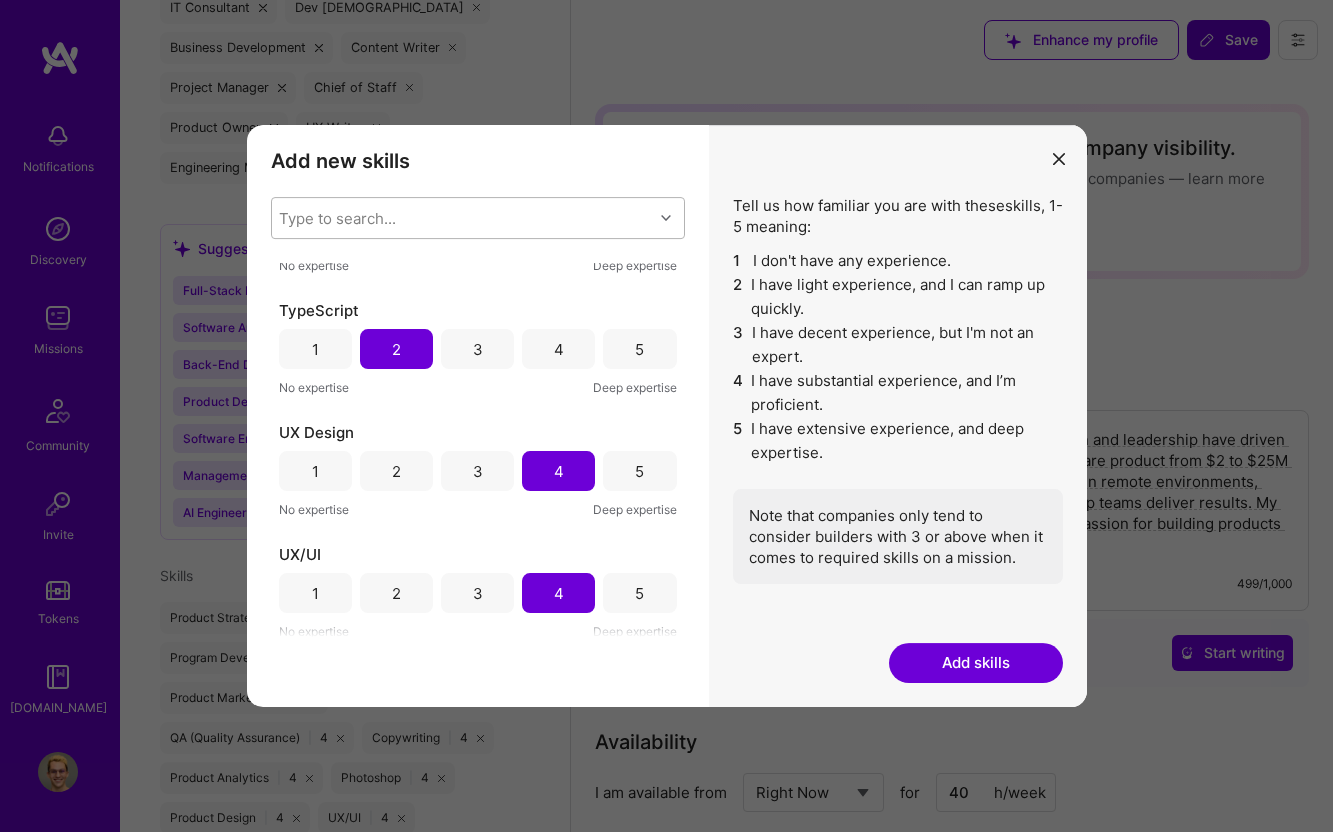 scroll, scrollTop: 3157, scrollLeft: 0, axis: vertical 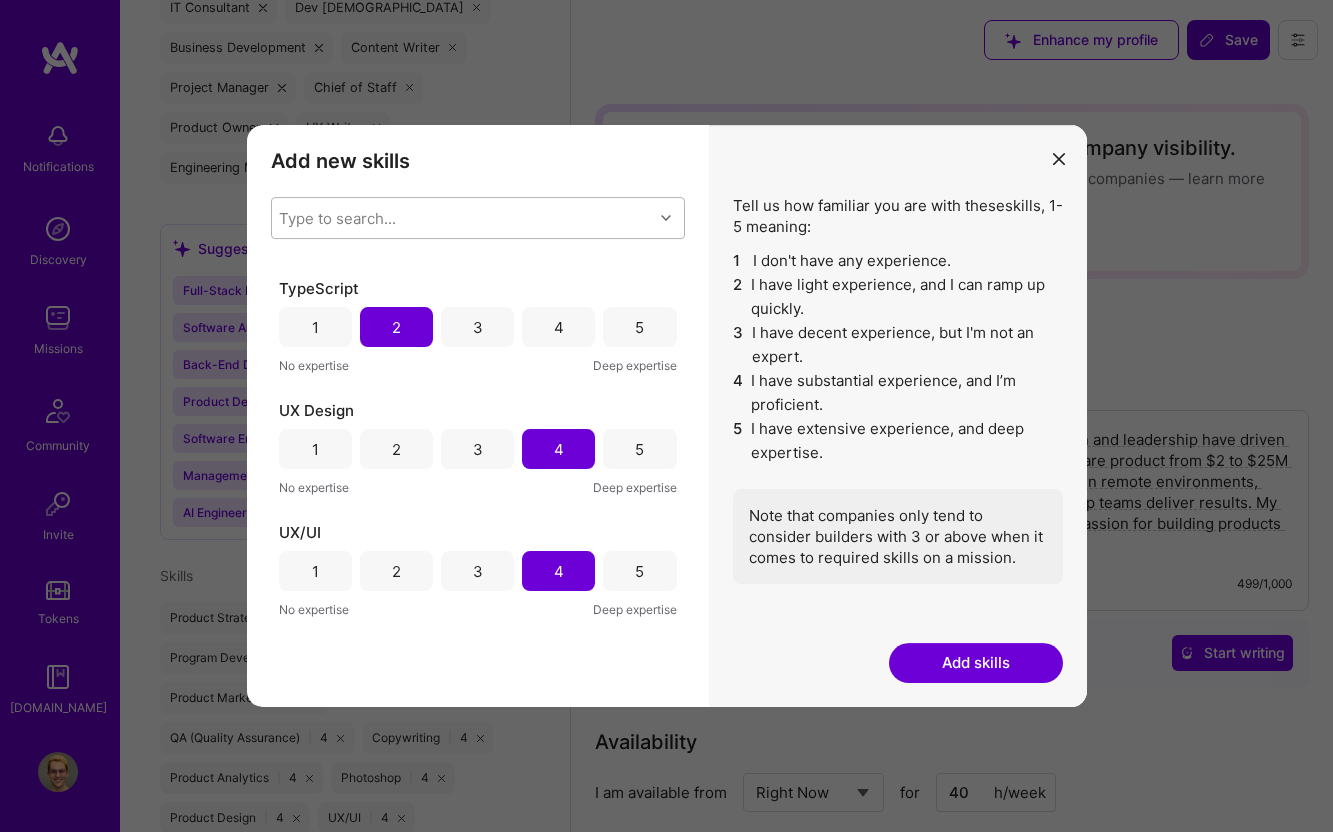 click on "3" at bounding box center (477, 327) 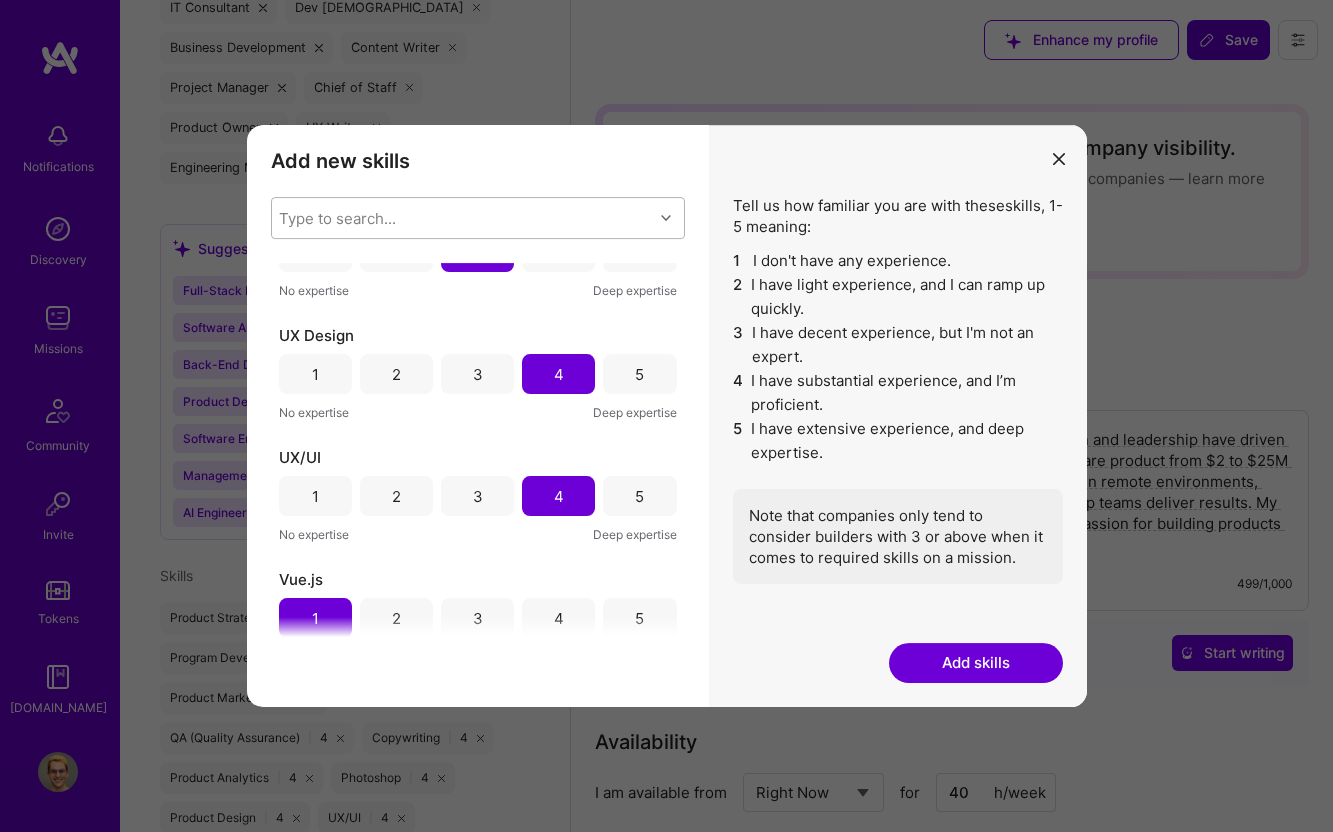 scroll, scrollTop: 3383, scrollLeft: 0, axis: vertical 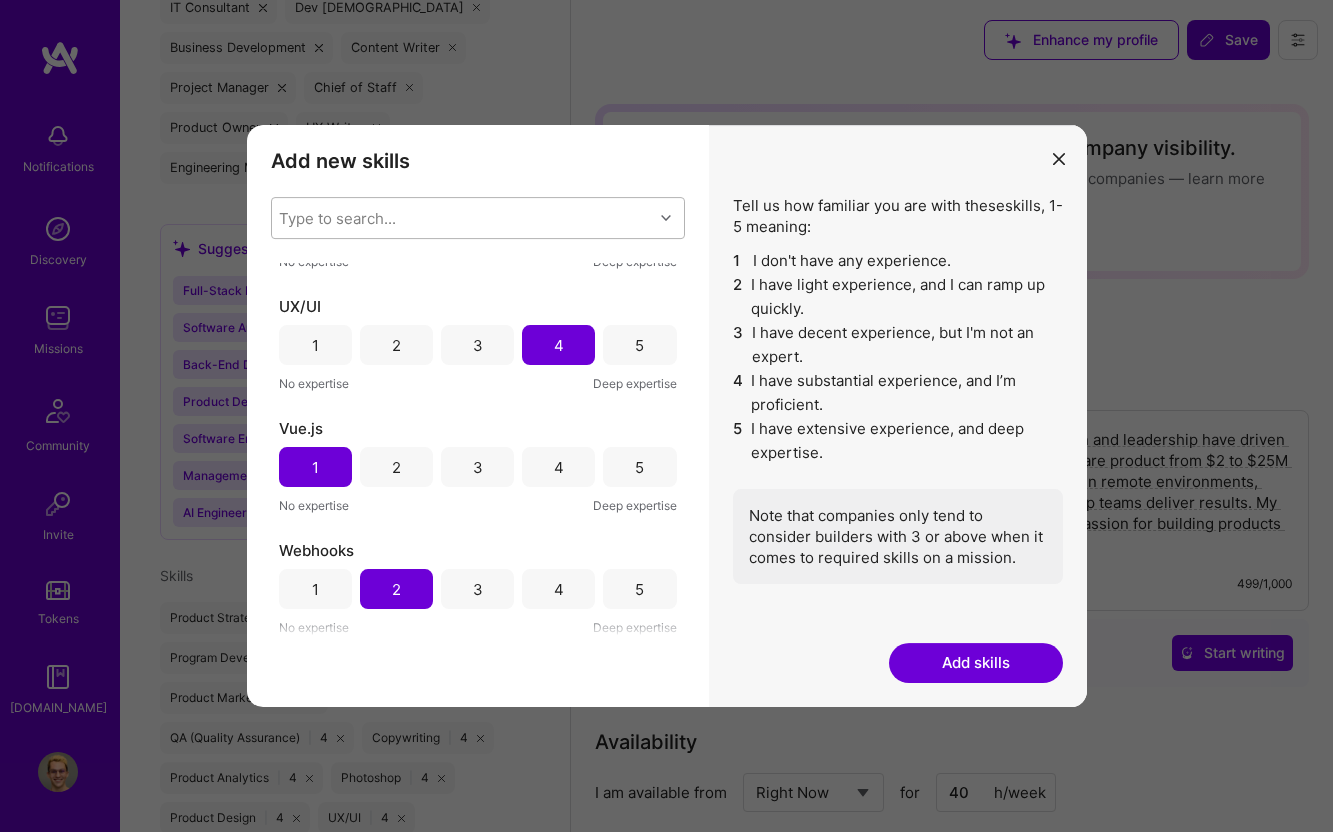 click on "3" at bounding box center (477, 467) 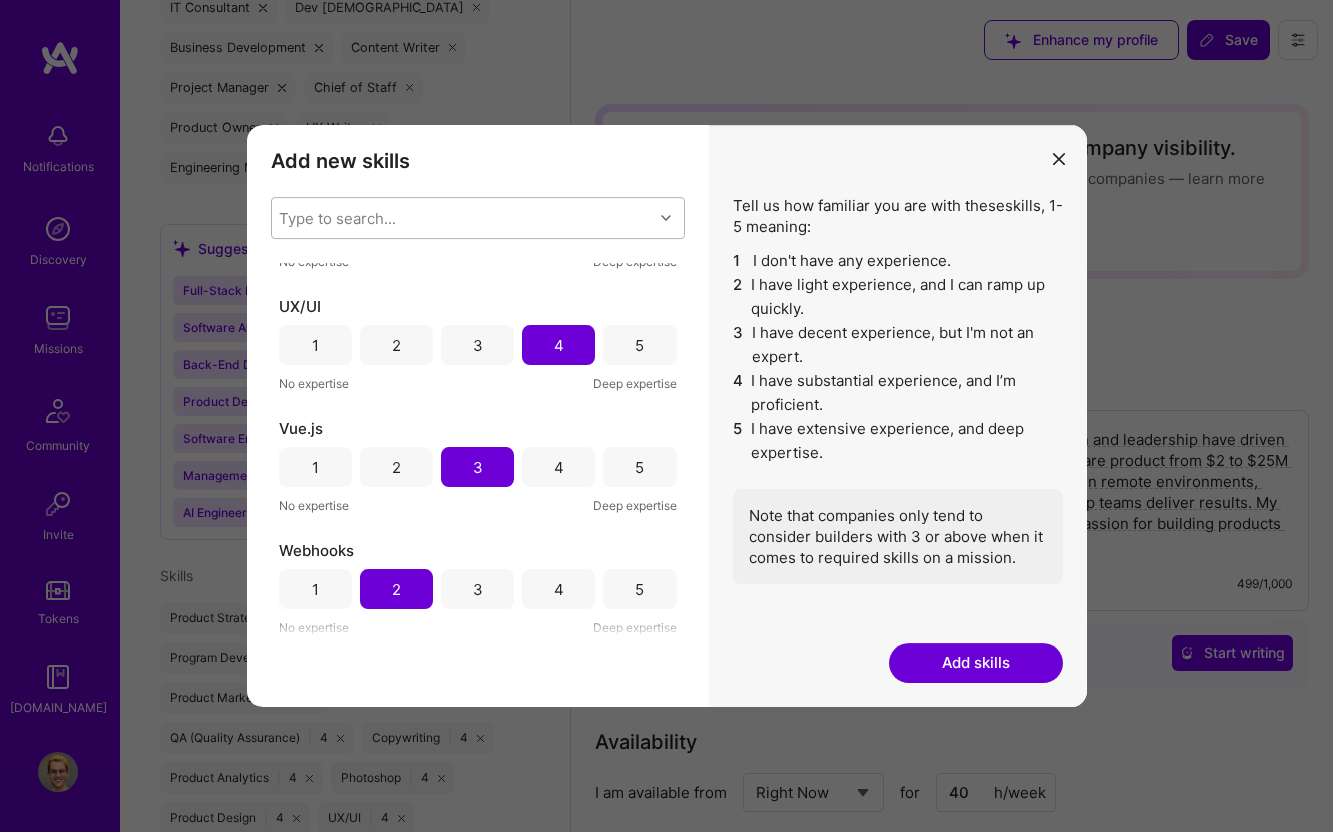 click on "3" at bounding box center [477, 589] 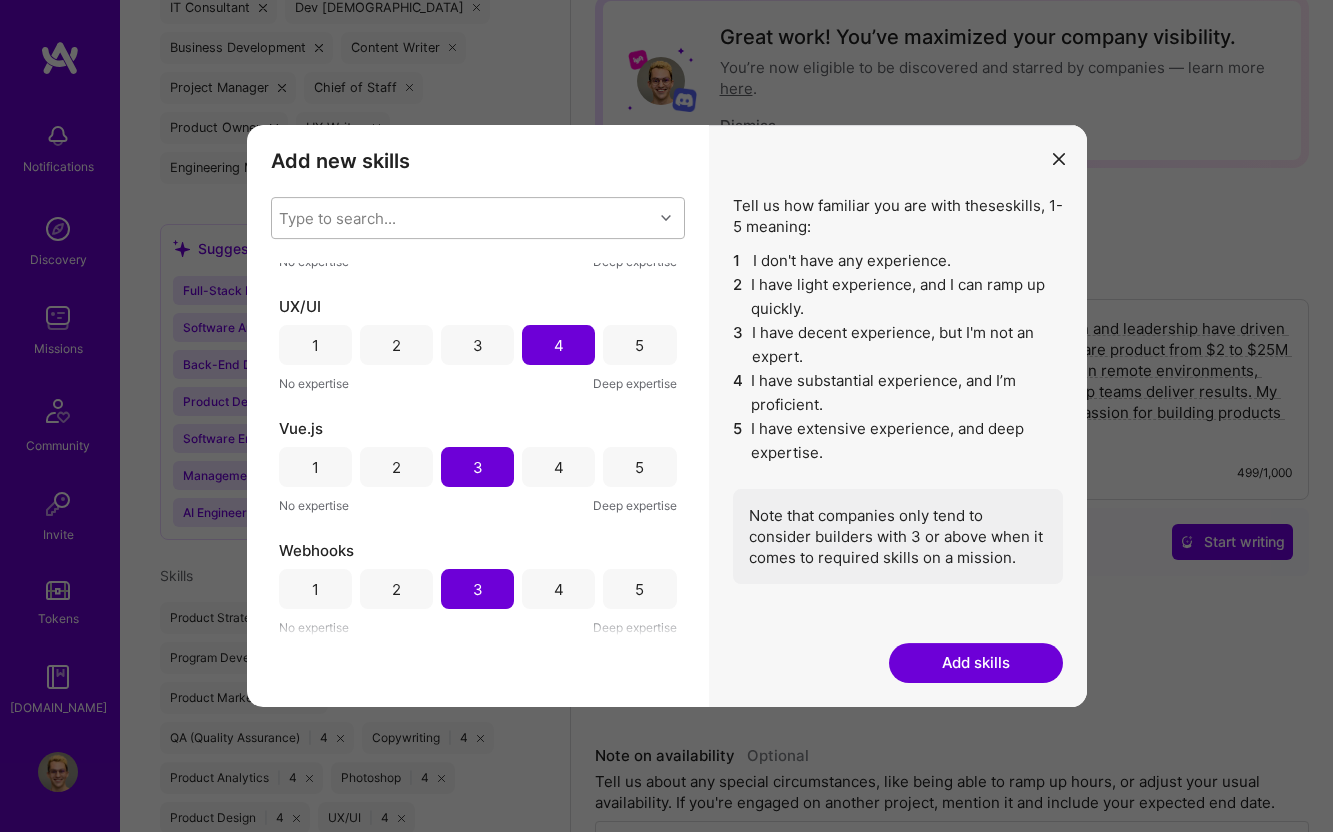 scroll, scrollTop: 254, scrollLeft: 0, axis: vertical 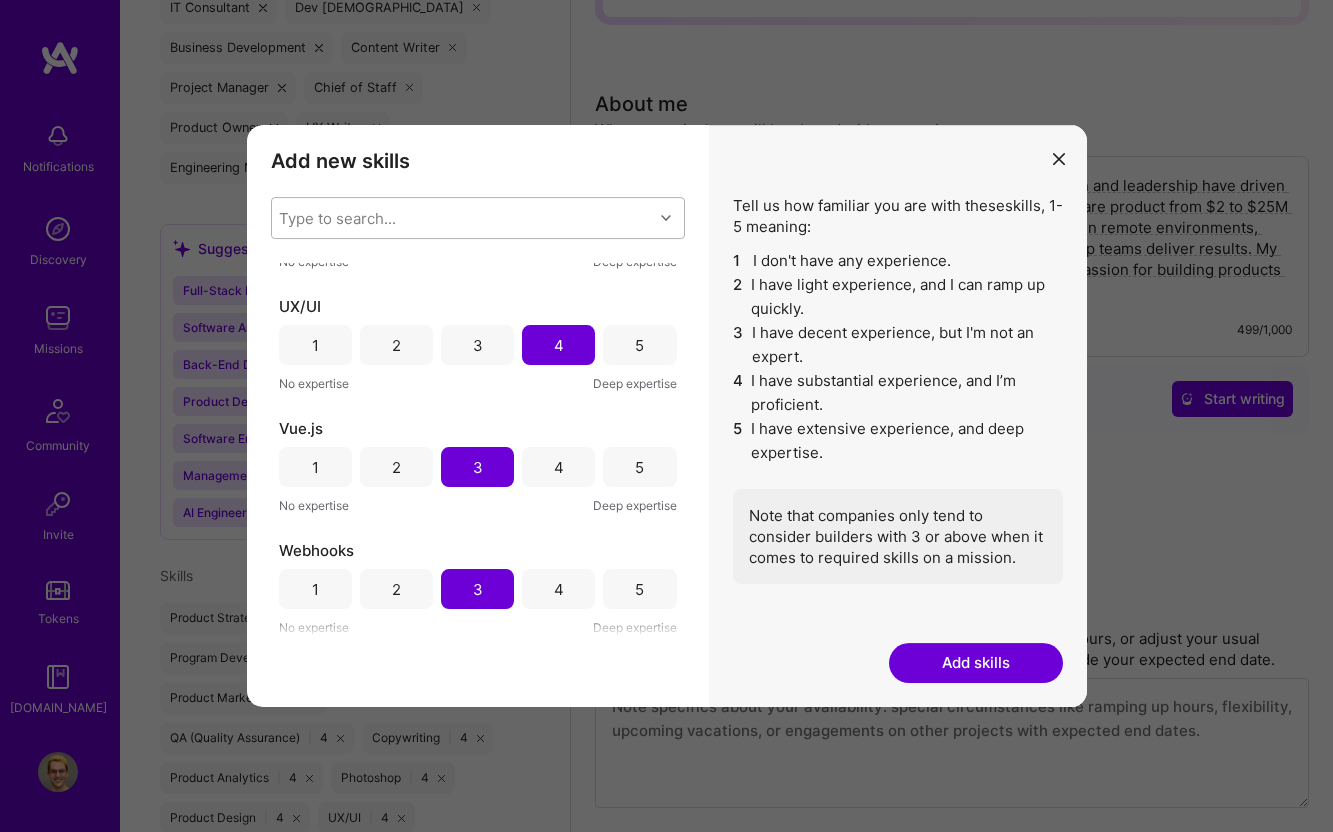 click on "Add skills" at bounding box center (976, 663) 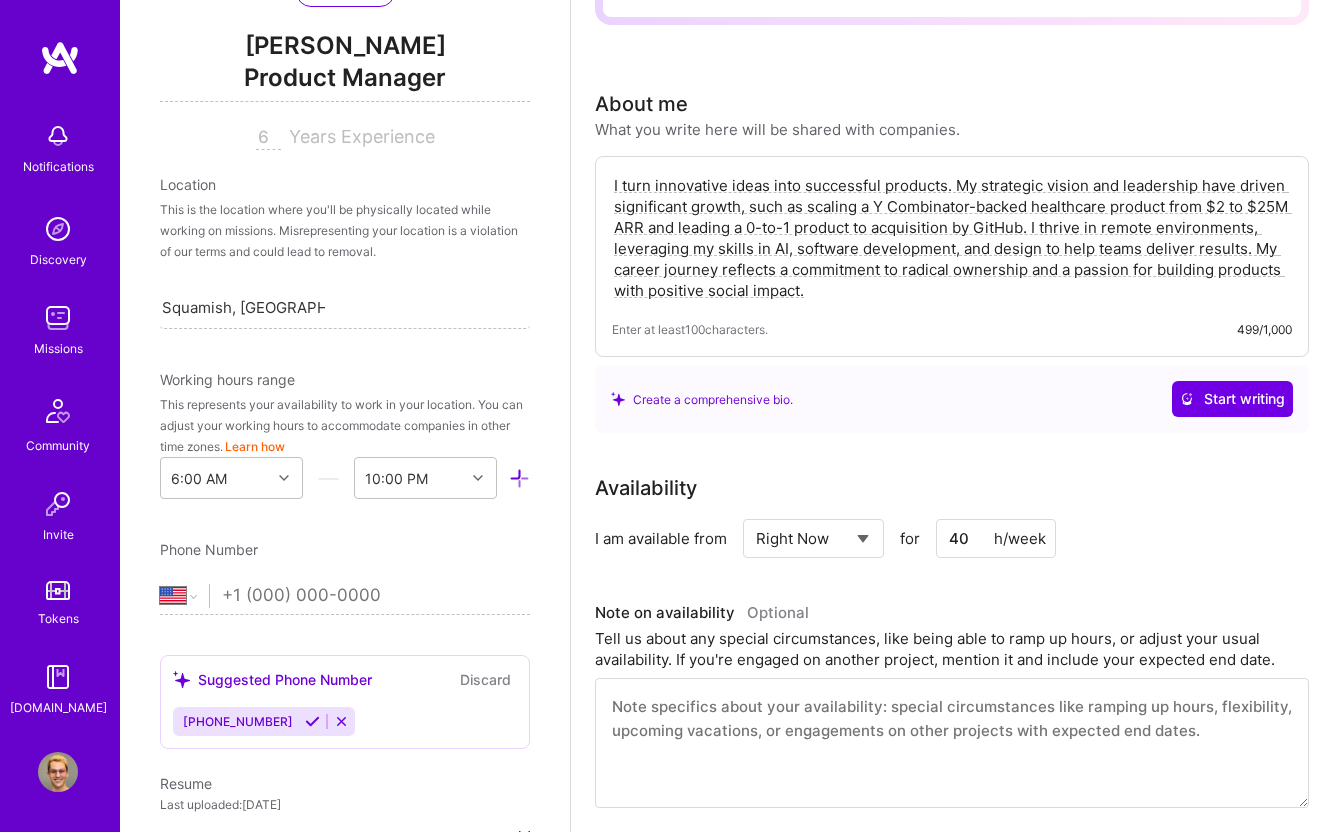scroll, scrollTop: 186, scrollLeft: 0, axis: vertical 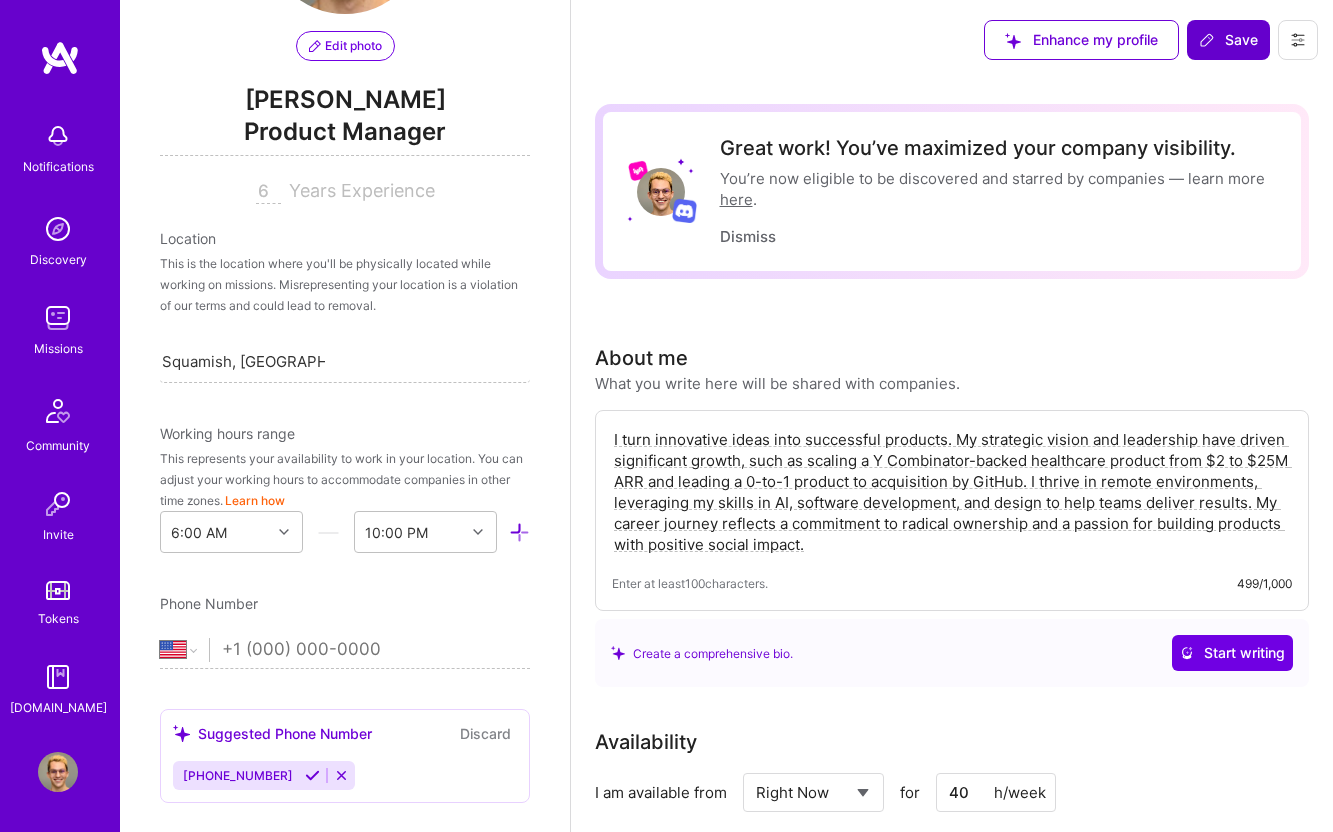 click on "Save" at bounding box center (1228, 40) 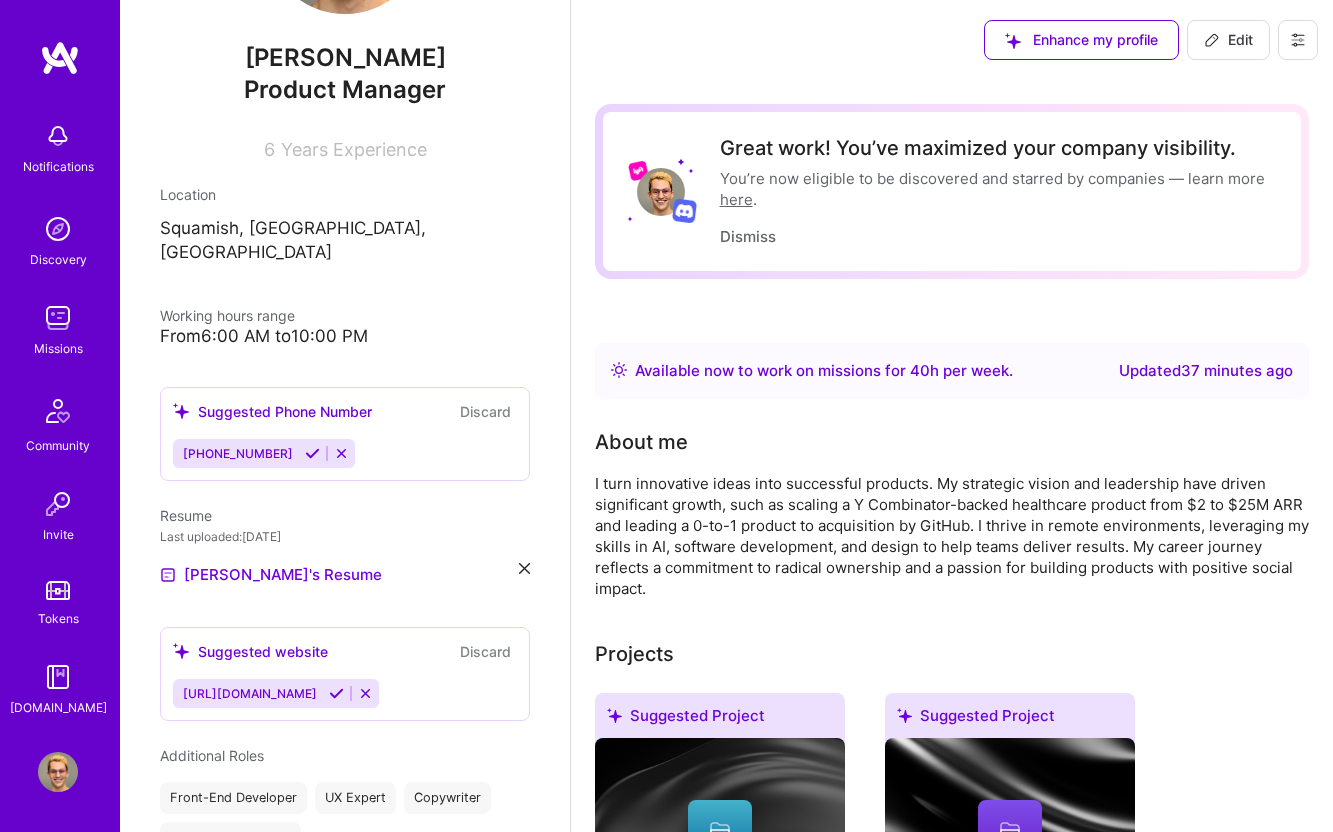 click at bounding box center [60, 58] 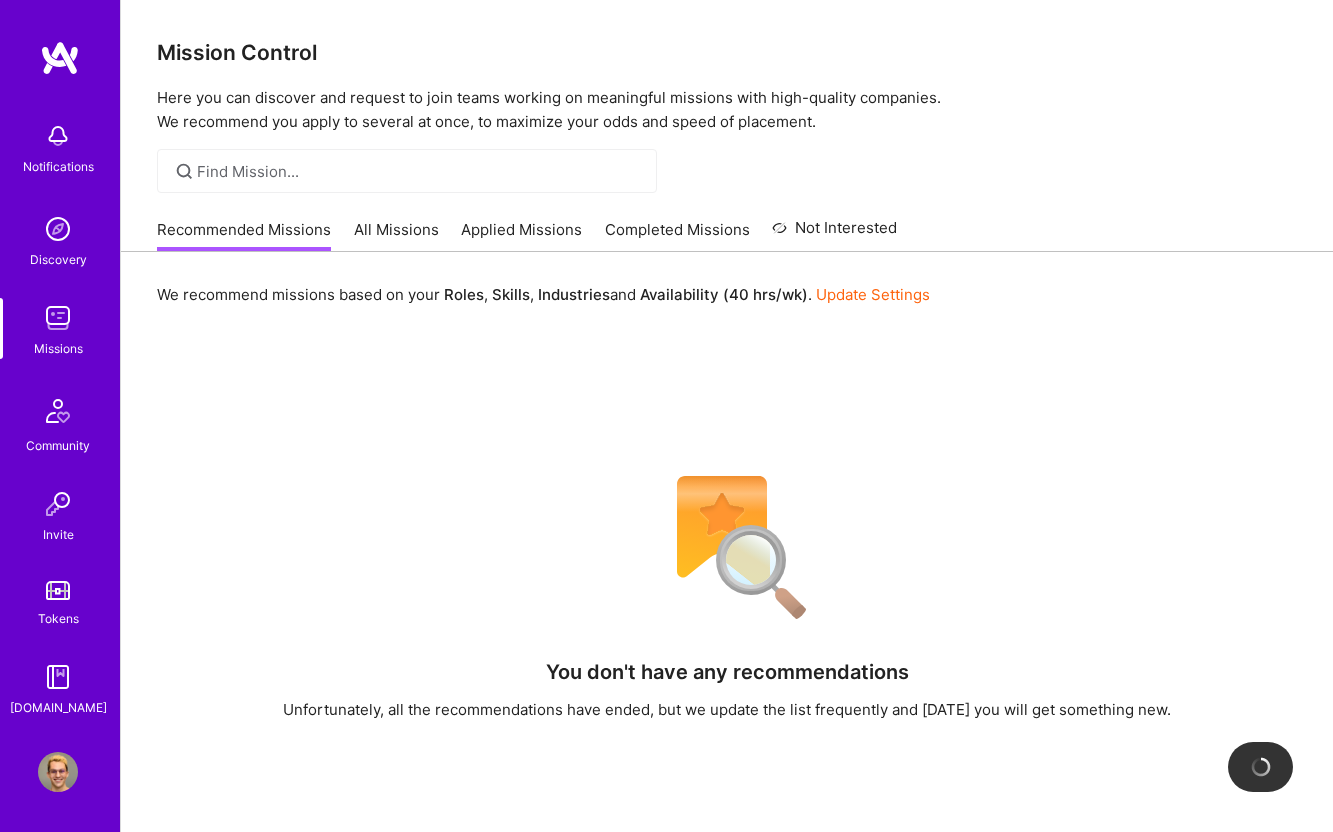click on "All Missions" at bounding box center (396, 235) 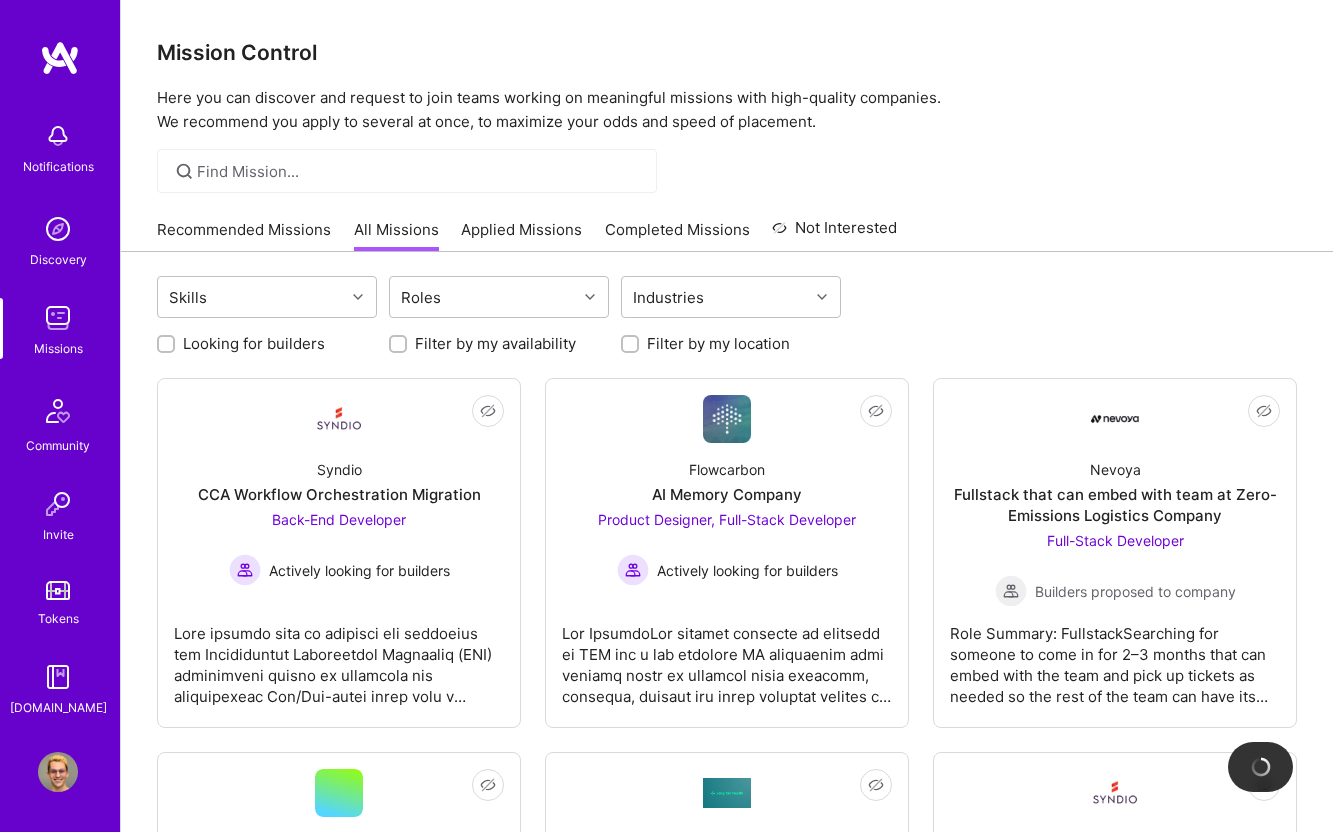 click on "Applied Missions" at bounding box center (521, 235) 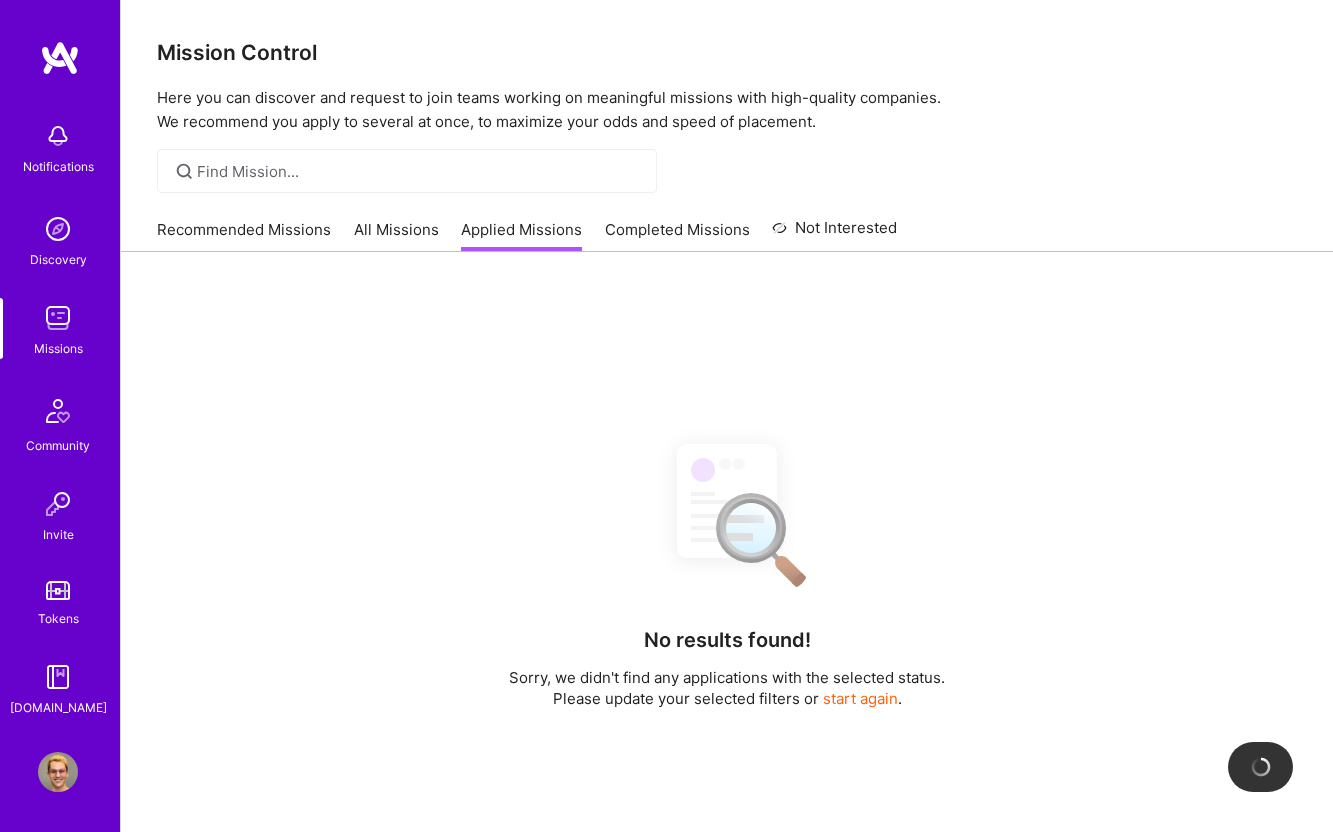 click on "Completed Missions" at bounding box center [677, 235] 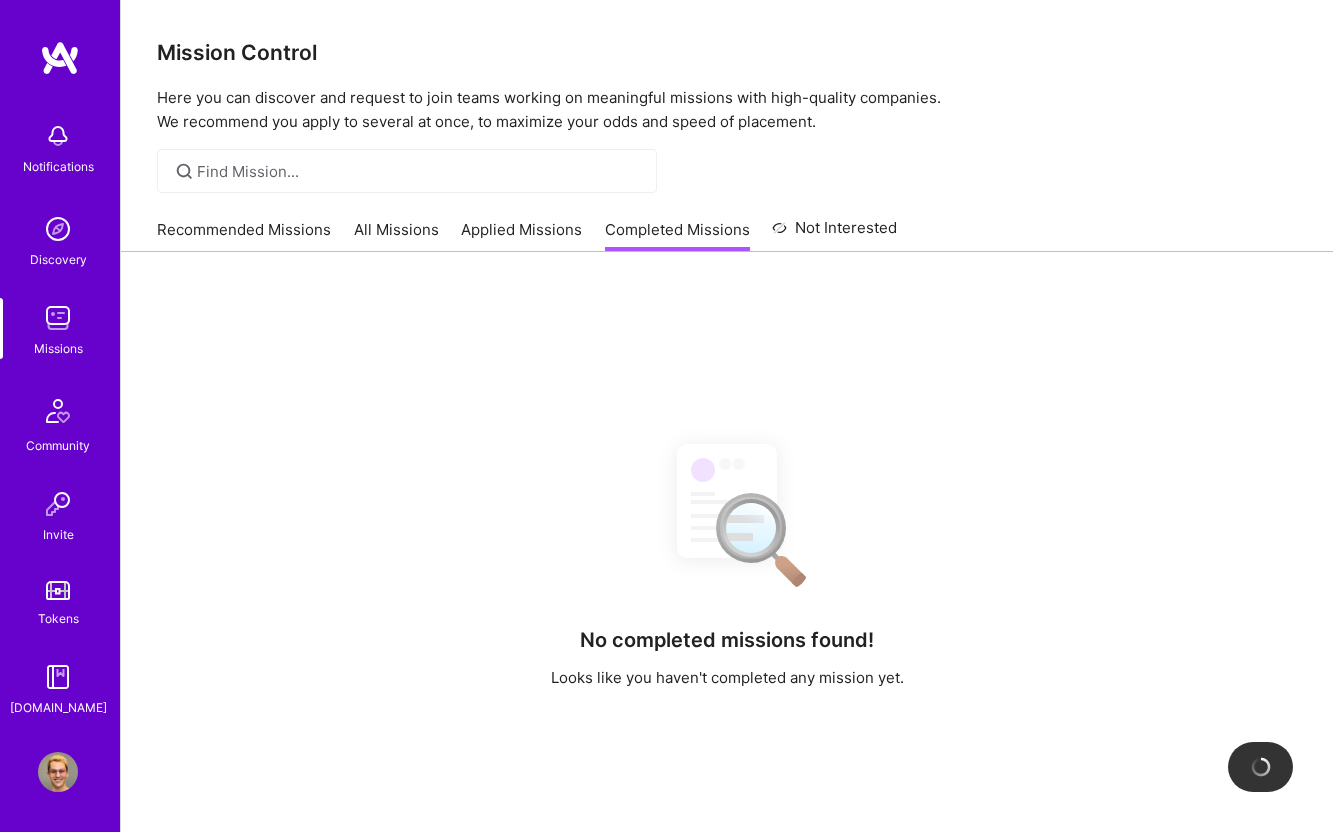 click on "Recommended Missions   All Missions   Applied Missions   Completed Missions   Not Interested" at bounding box center (527, 229) 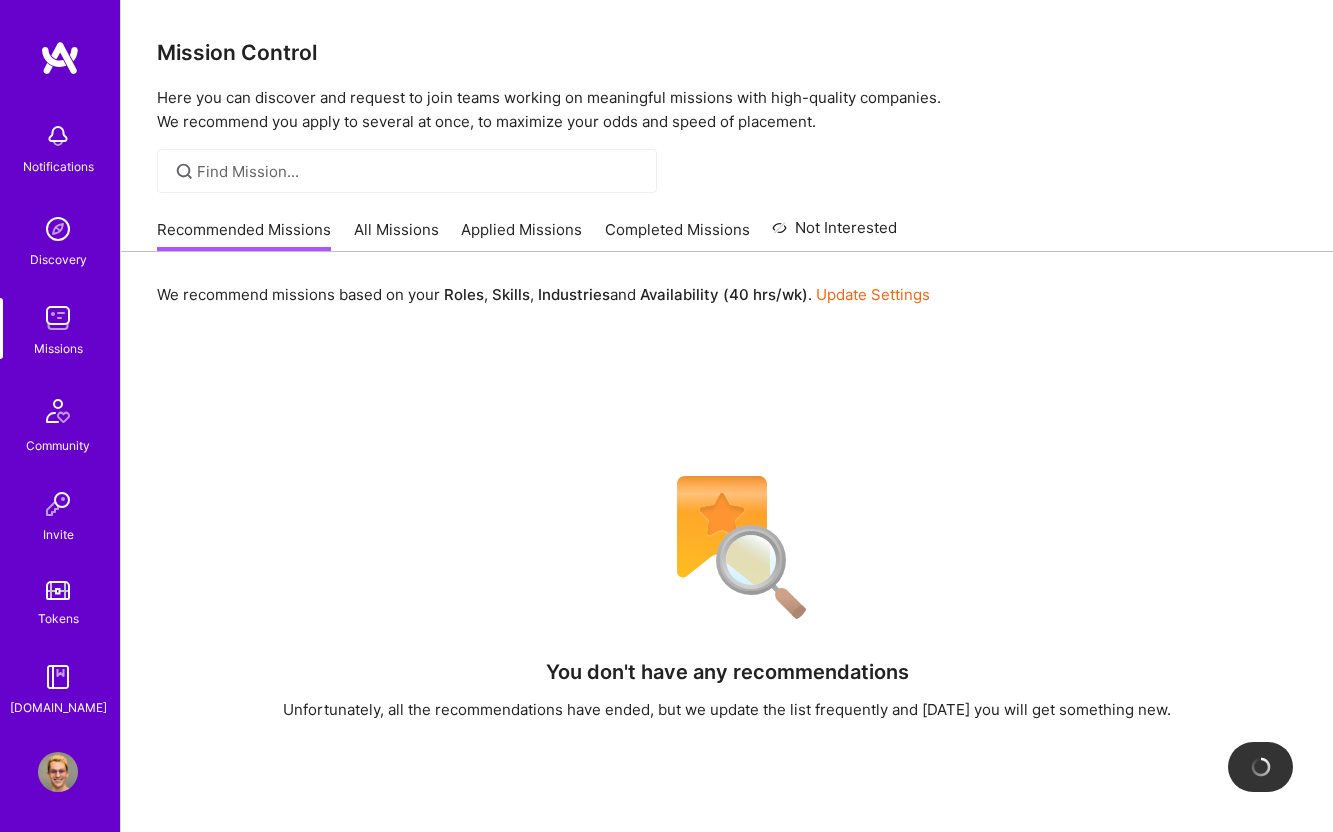 click at bounding box center [58, 318] 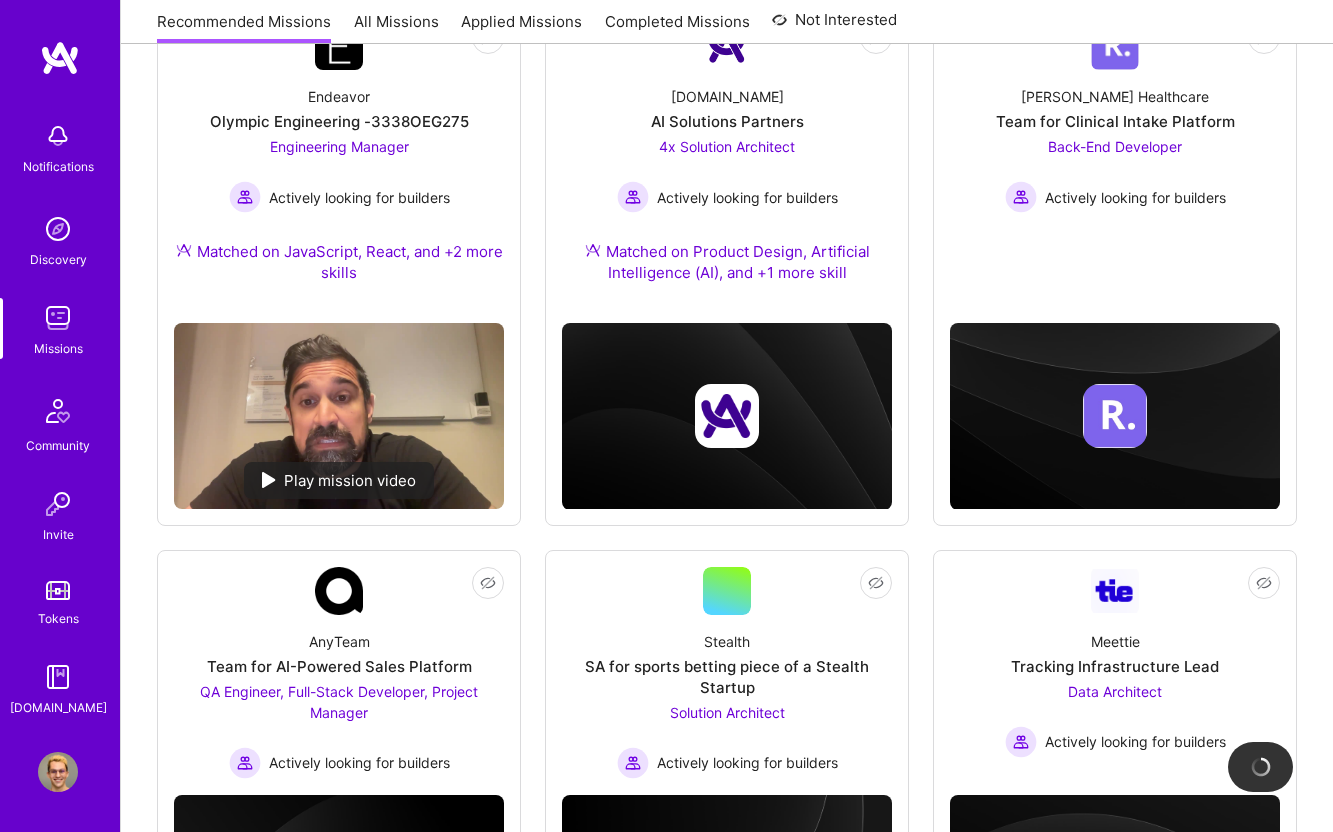 scroll, scrollTop: 0, scrollLeft: 0, axis: both 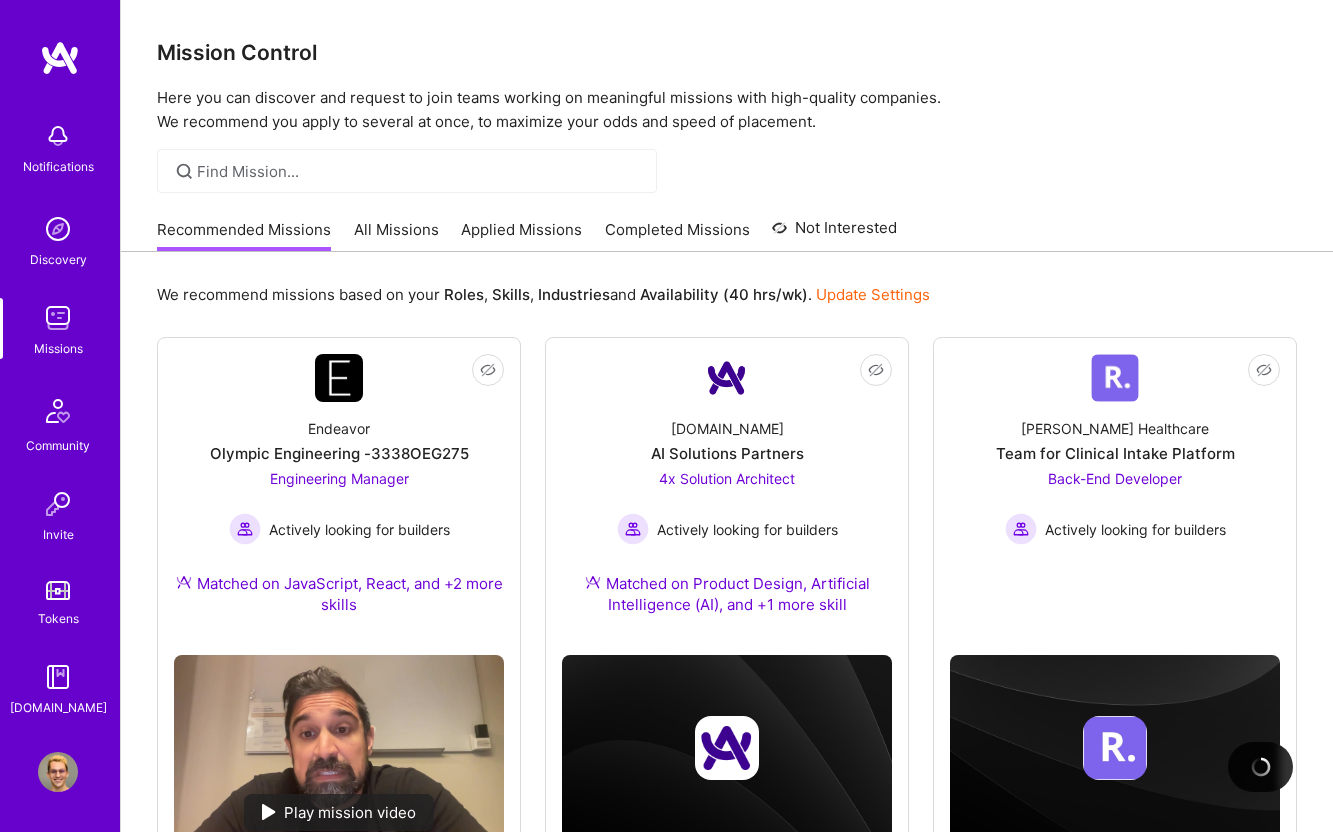 click on "All Missions" at bounding box center [396, 235] 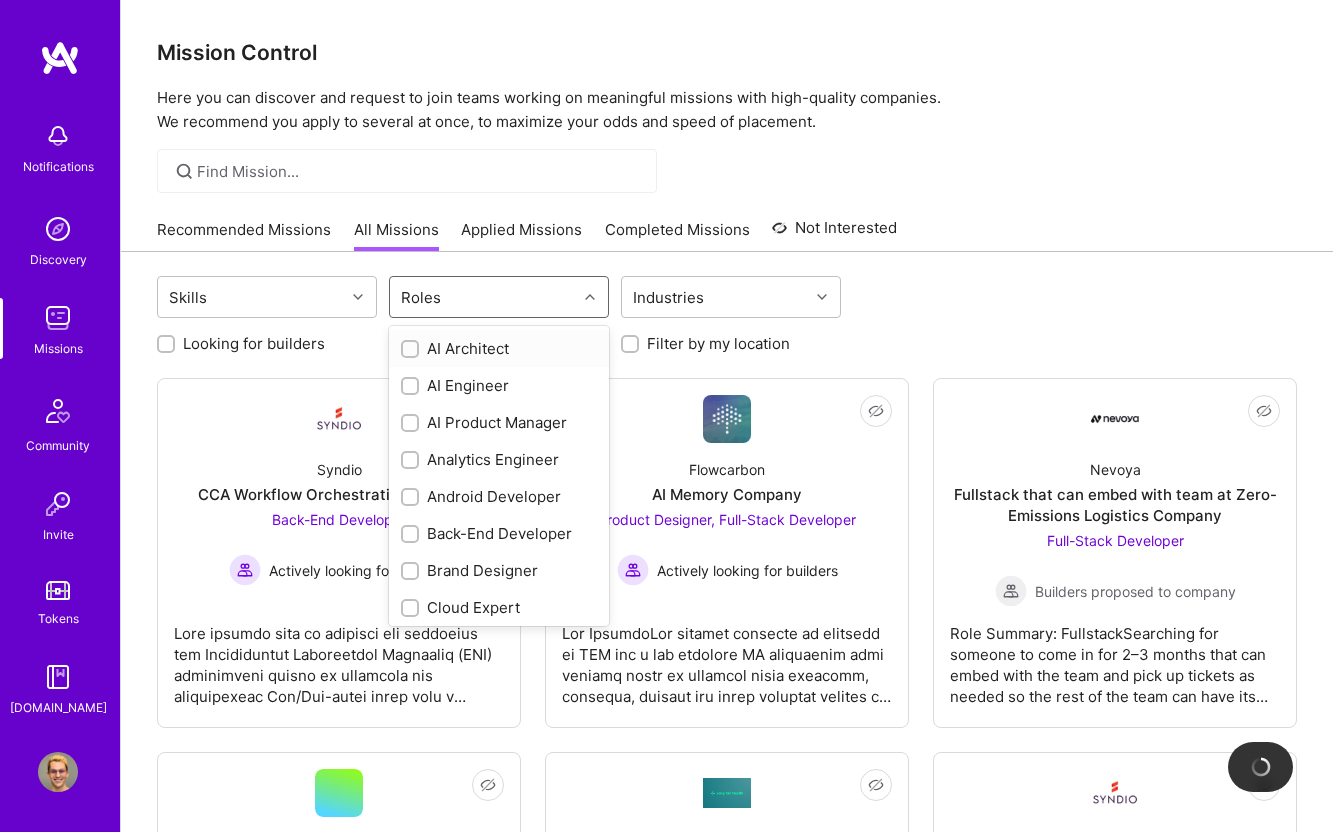 click at bounding box center [592, 297] 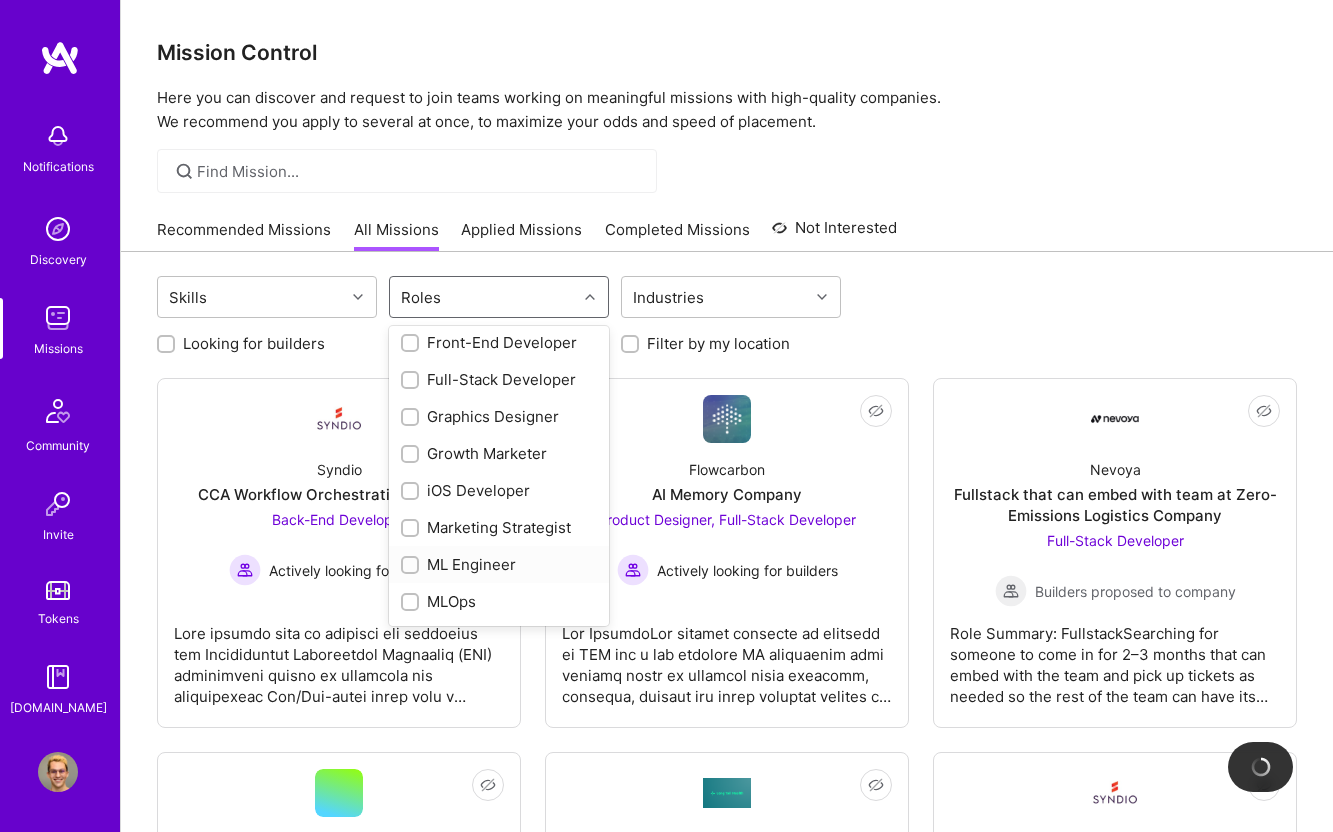 scroll, scrollTop: 858, scrollLeft: 0, axis: vertical 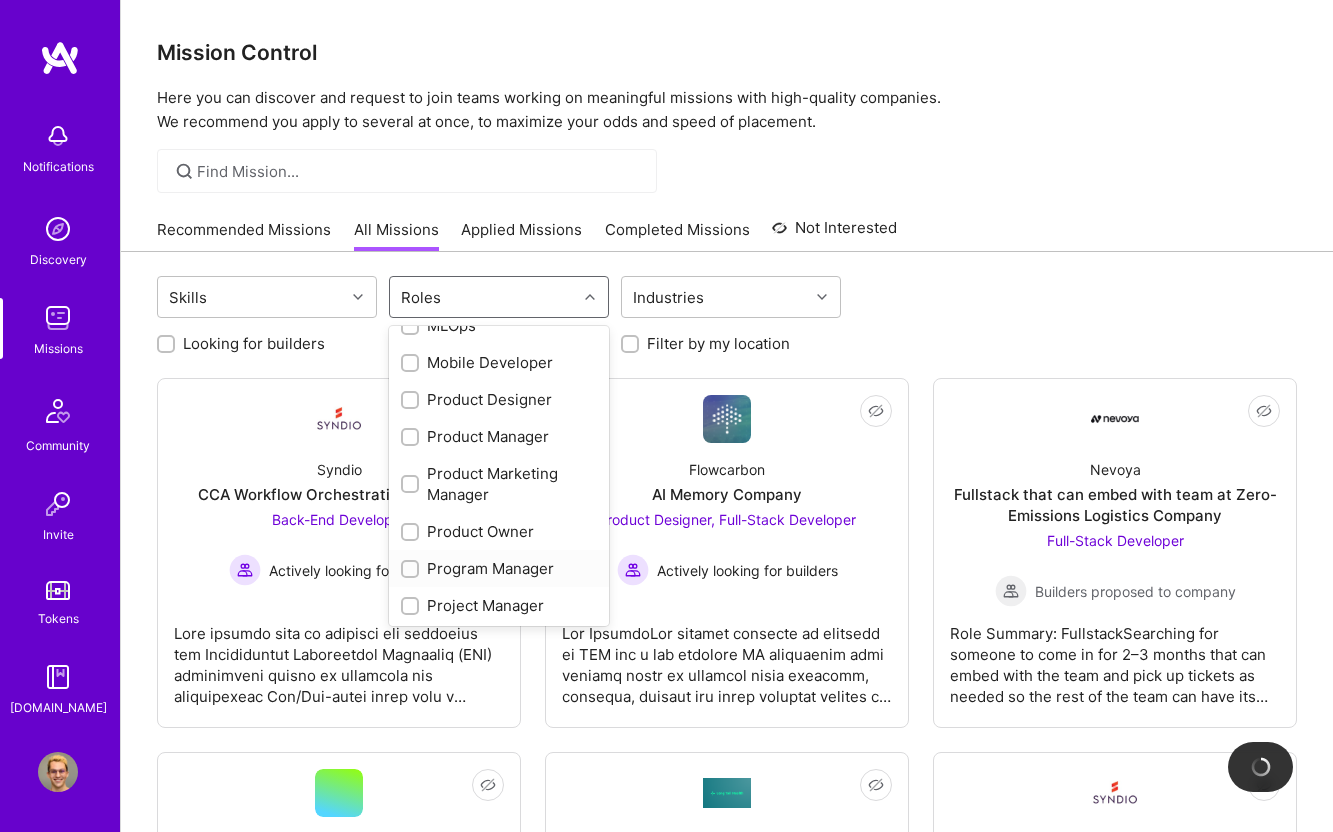 click at bounding box center (412, 570) 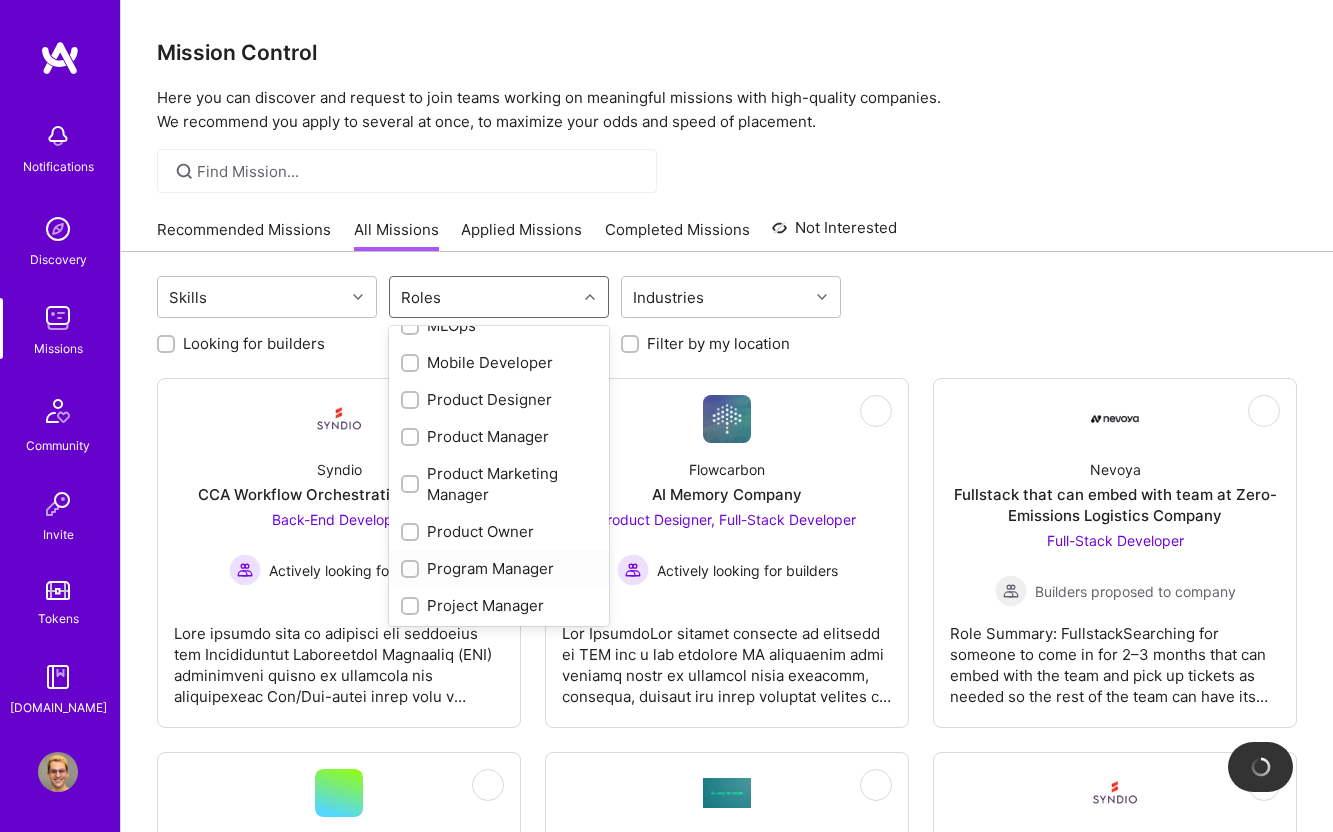 checkbox on "true" 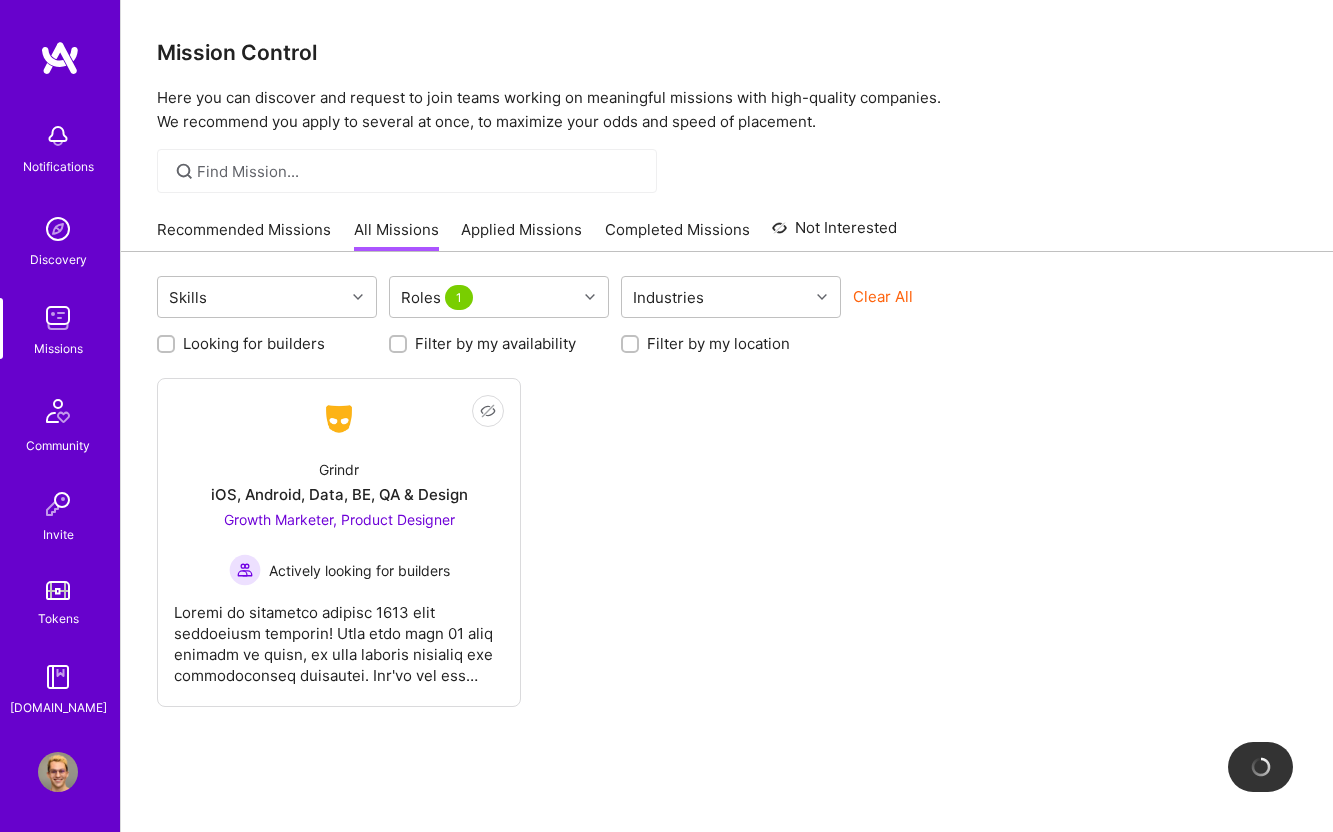 click on "Not Interested Grindr iOS, Android, Data, BE, QA & Design Growth Marketer, Product Designer   Actively looking for builders" at bounding box center (727, 542) 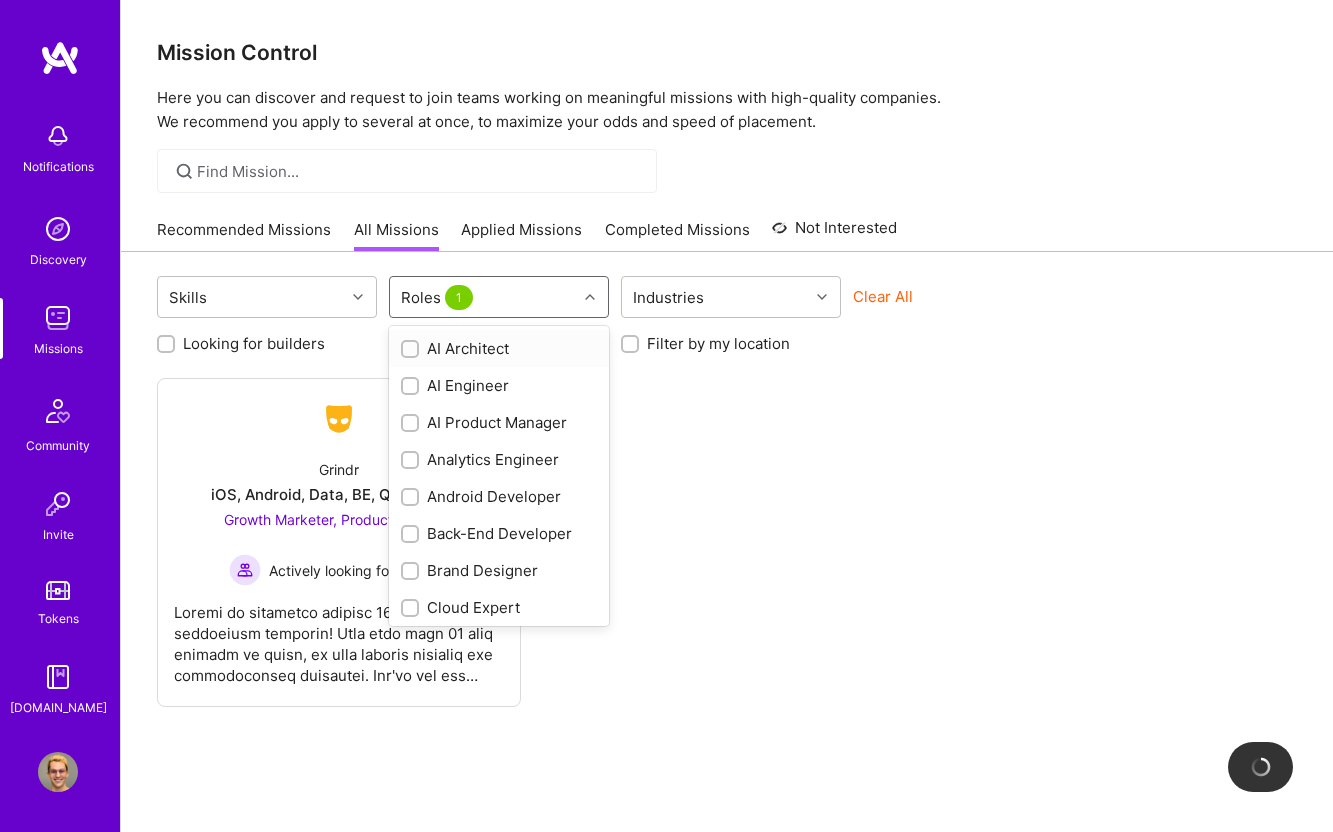 click on "Roles 1" at bounding box center (483, 297) 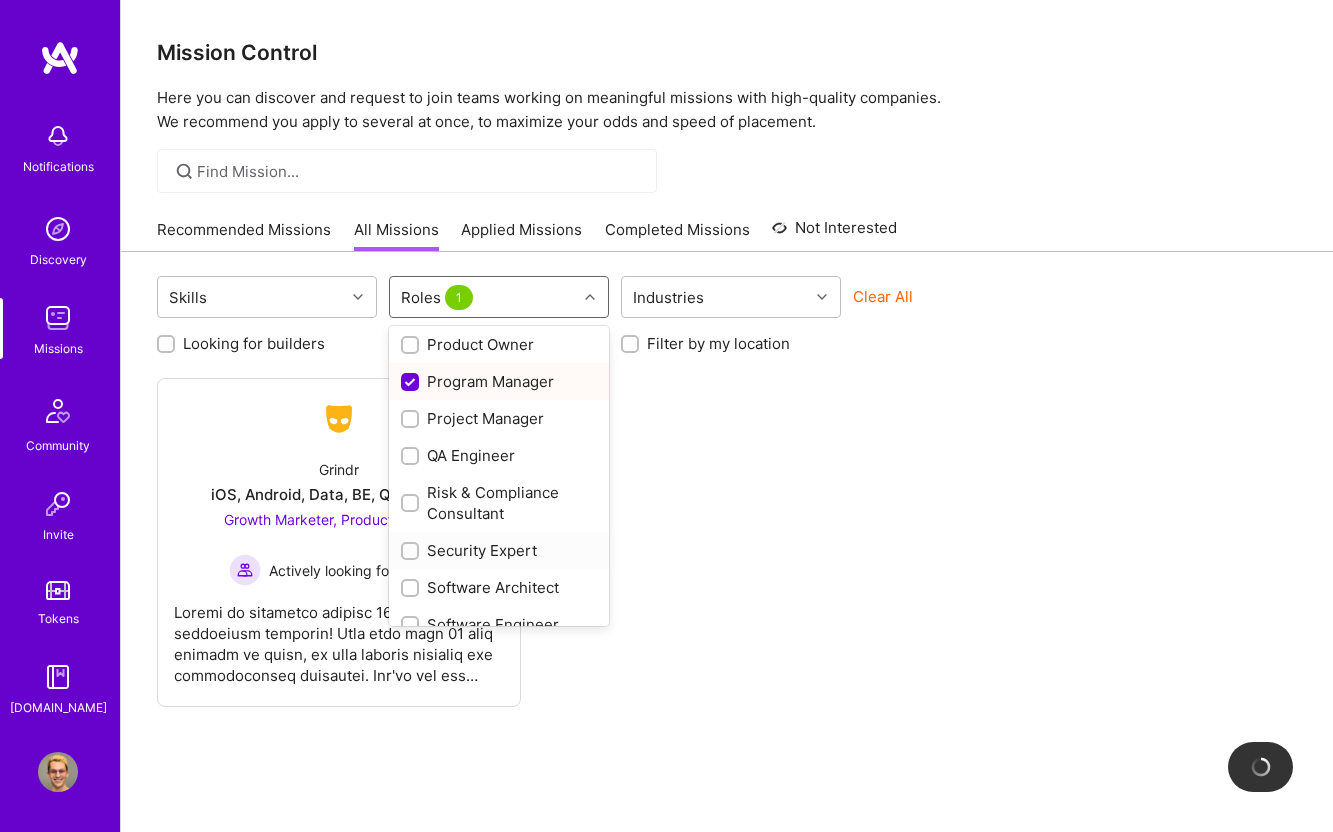 scroll, scrollTop: 1044, scrollLeft: 0, axis: vertical 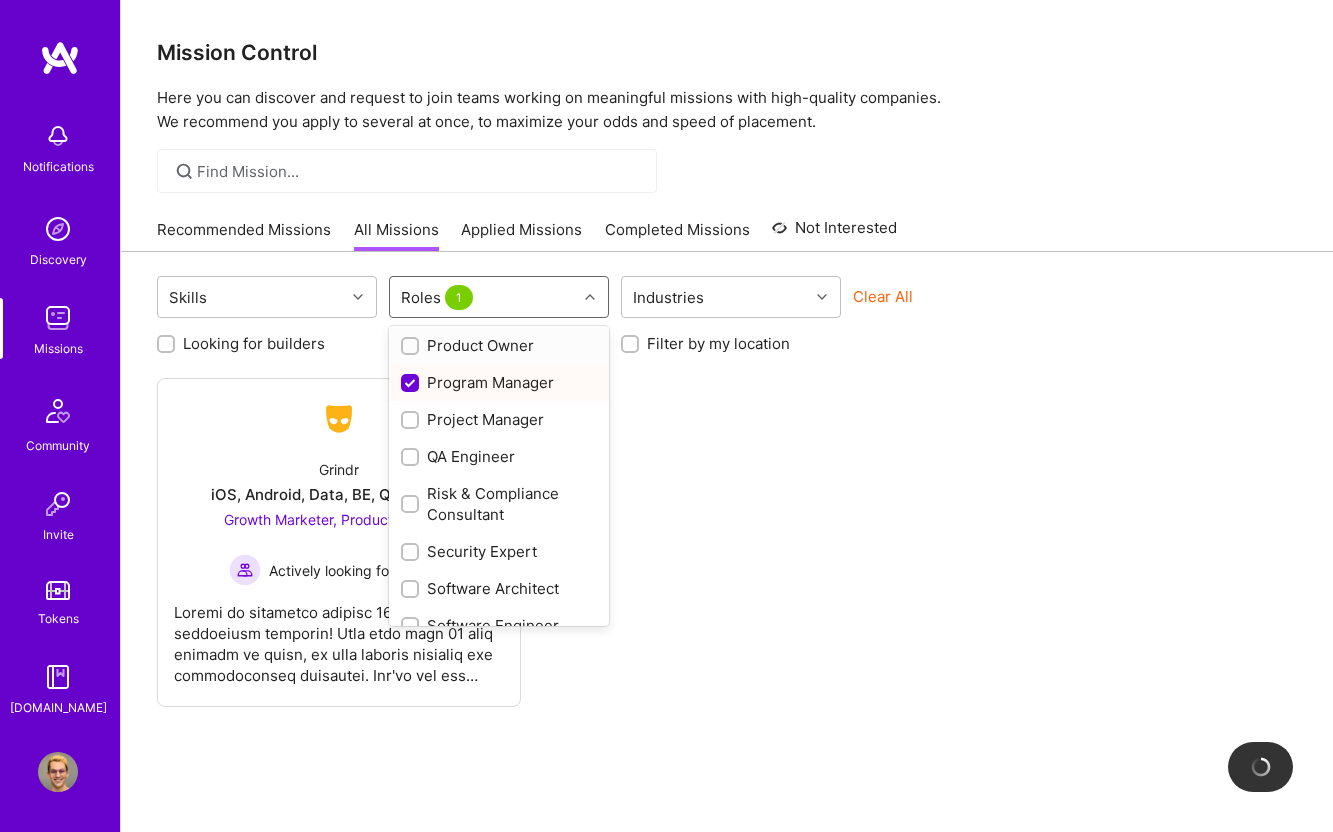 click at bounding box center (412, 347) 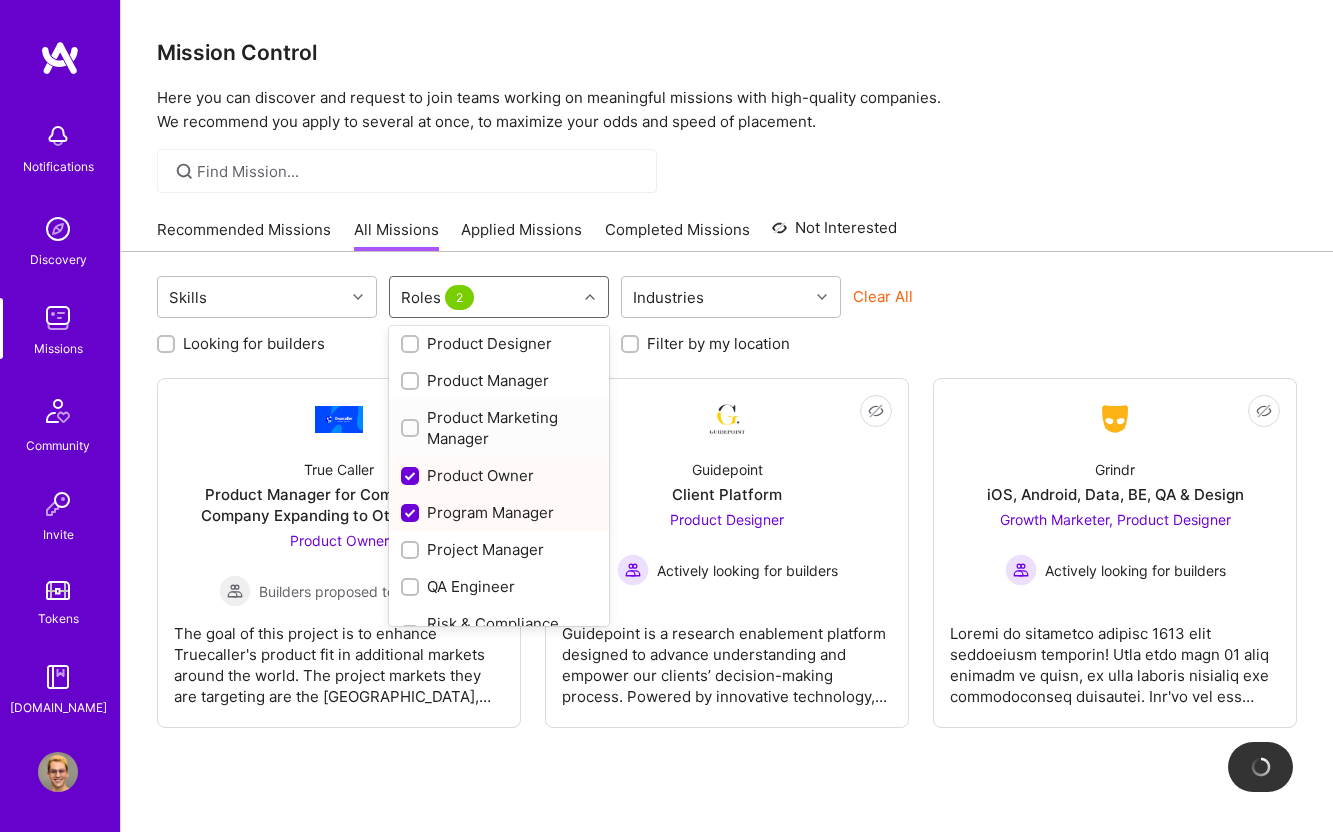 scroll, scrollTop: 912, scrollLeft: 0, axis: vertical 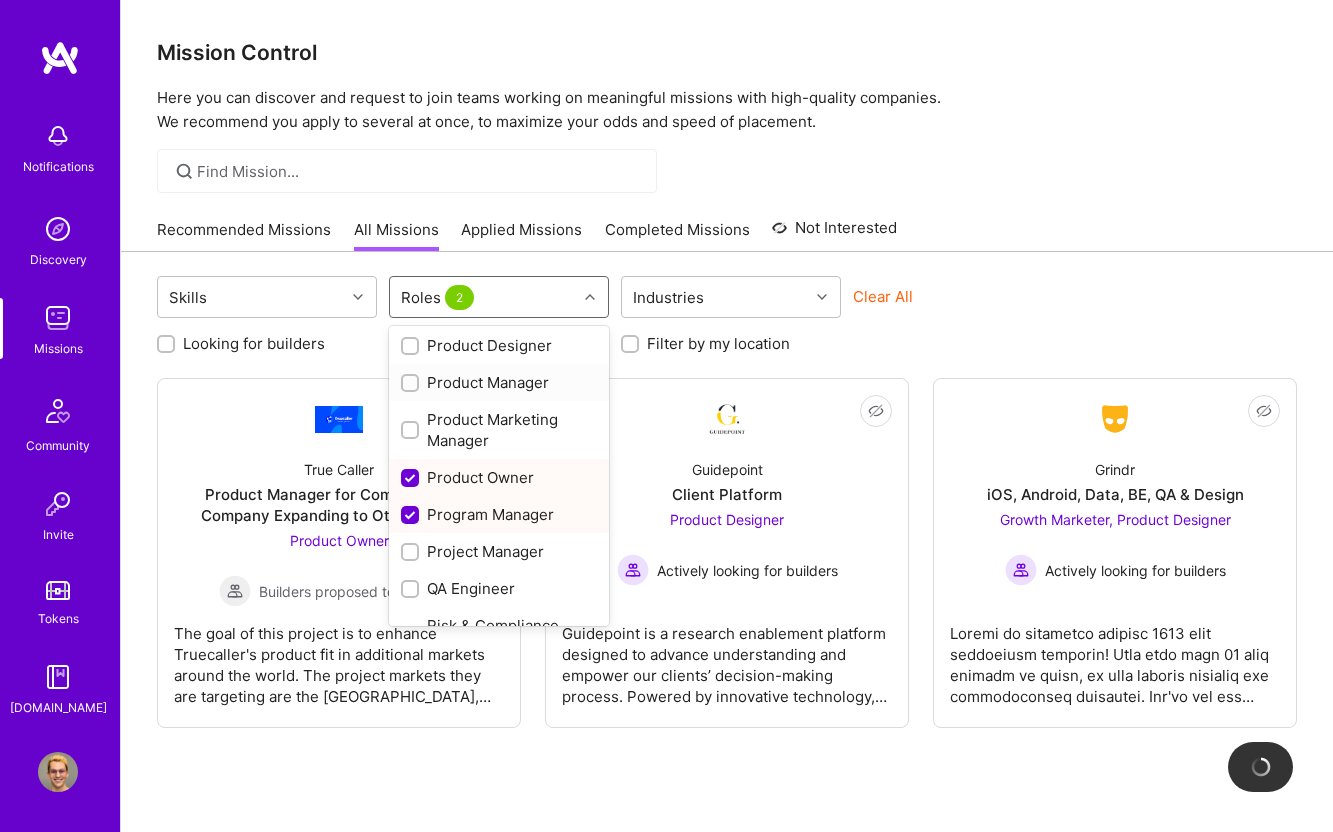 click at bounding box center [412, 384] 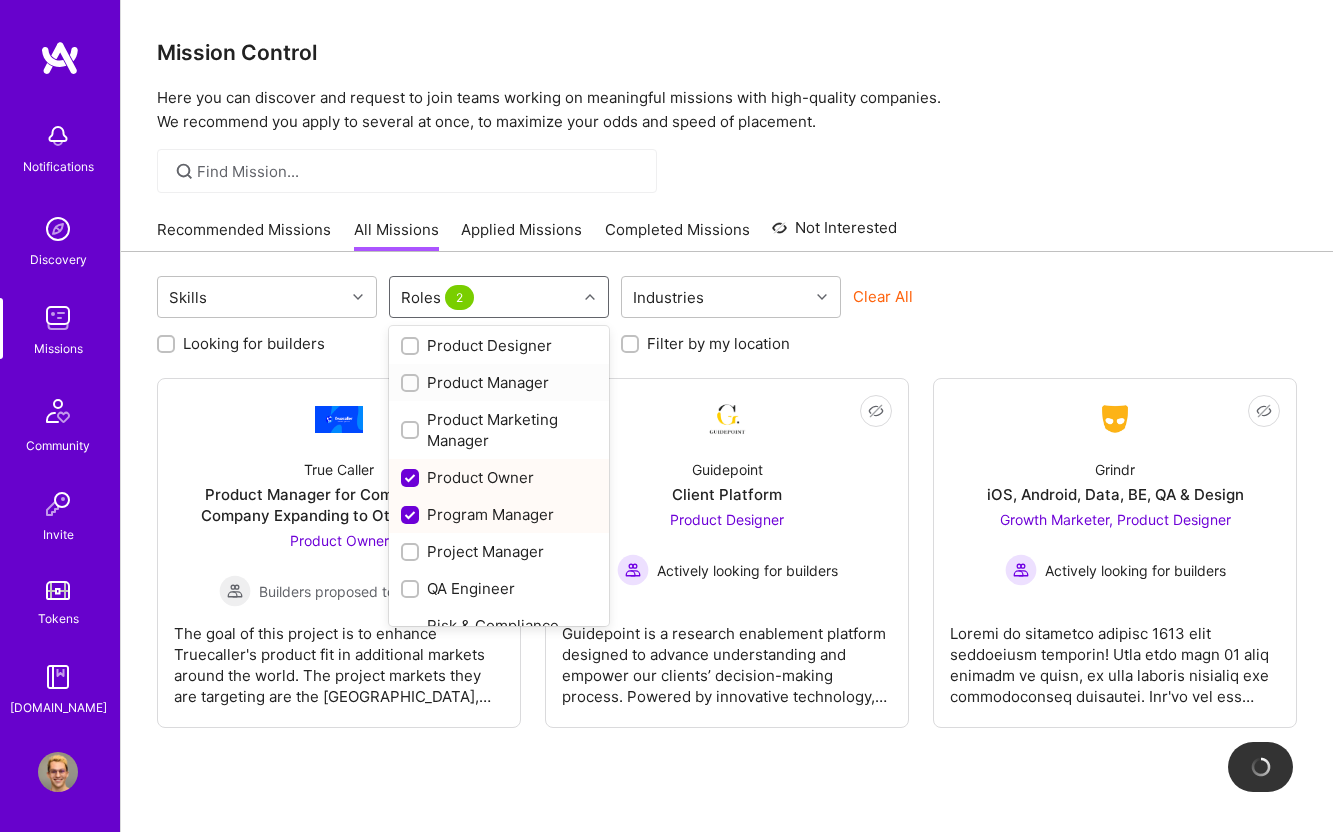 checkbox on "true" 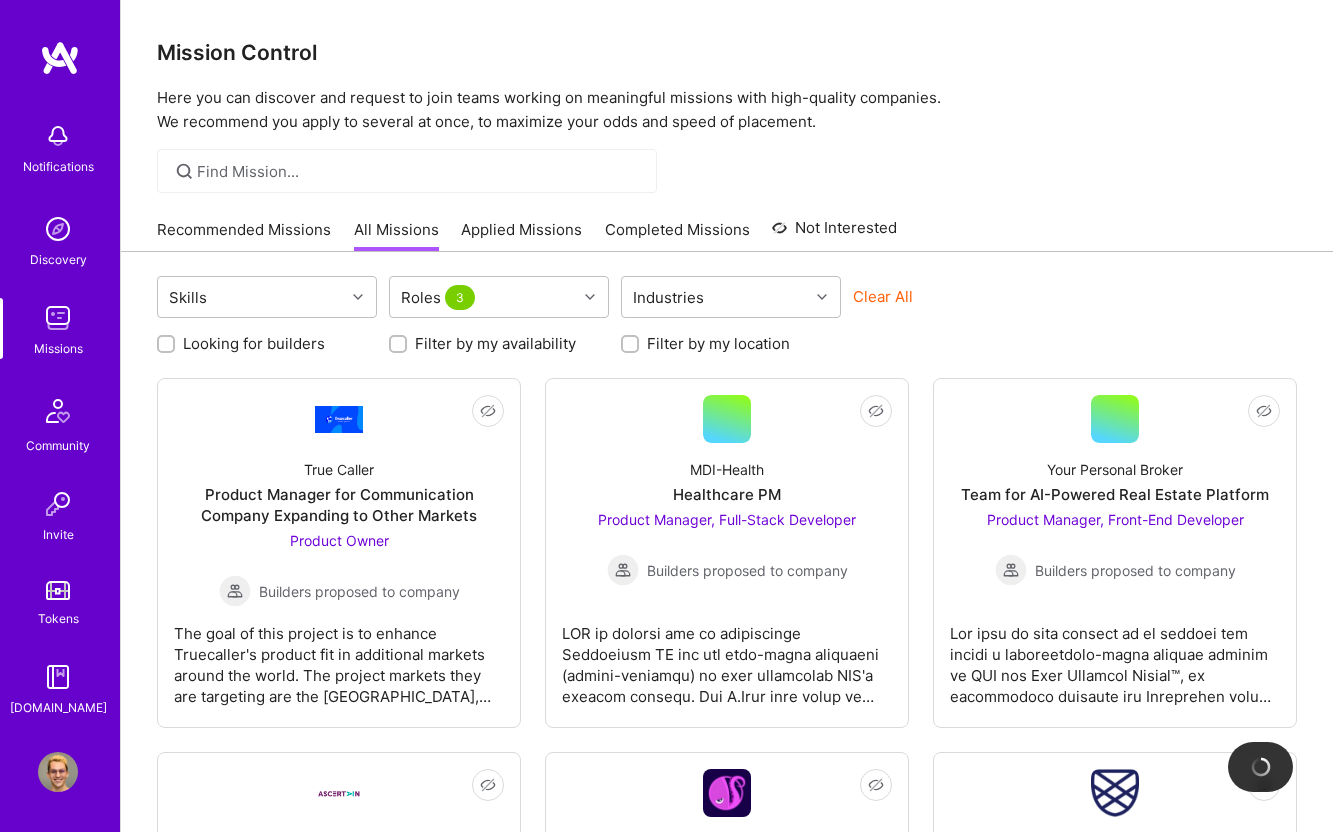 click on "Skills Roles 3 Industries Clear All Looking for builders Filter by my availability Filter by my location Not Interested True Caller Product Manager for Communication Company Expanding to Other Markets Product Owner   Builders proposed to company Not Interested MDI-Health Healthcare PM Product Manager, Full-Stack Developer   Builders proposed to company Not Interested Your Personal Broker Team for AI-Powered Real Estate Platform Product Manager, Front-End Developer   Builders proposed to company Not Interested Ascertain Voice AI Agent Product Manager, AI Architect   and 1 other role Actively looking for builders Not Interested Kraken Delivery and Migration Agentic Platform AI Engineer   Actively looking for builders Not Interested Charlie Health Team for Mental Health Support Brand Designer   Builders proposed to company Not Interested iCapital Build and maintain RESTful API QA Engineer   Actively looking for builders Not Interested Guidepoint Client Platform Product Designer   Actively looking for builders" at bounding box center (727, 1054) 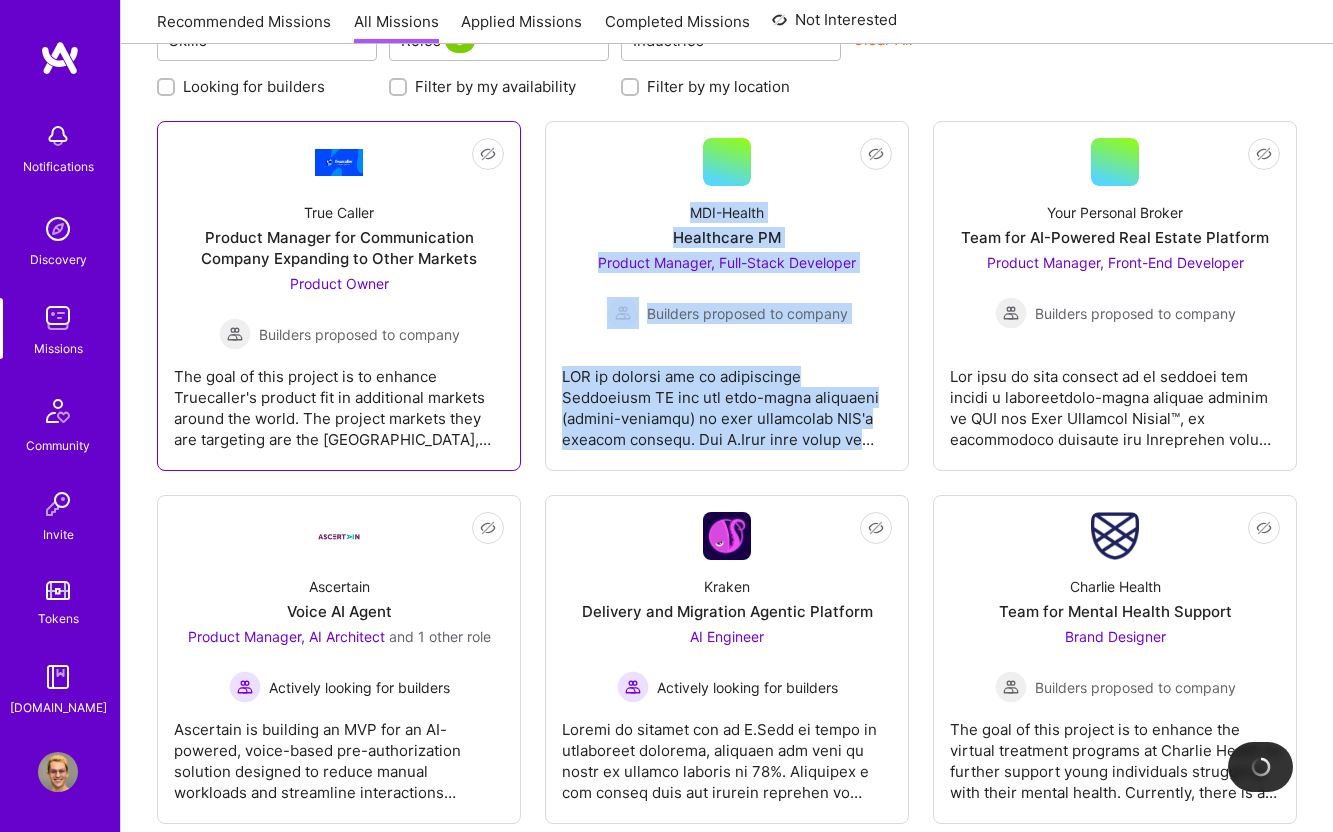 scroll, scrollTop: 280, scrollLeft: 0, axis: vertical 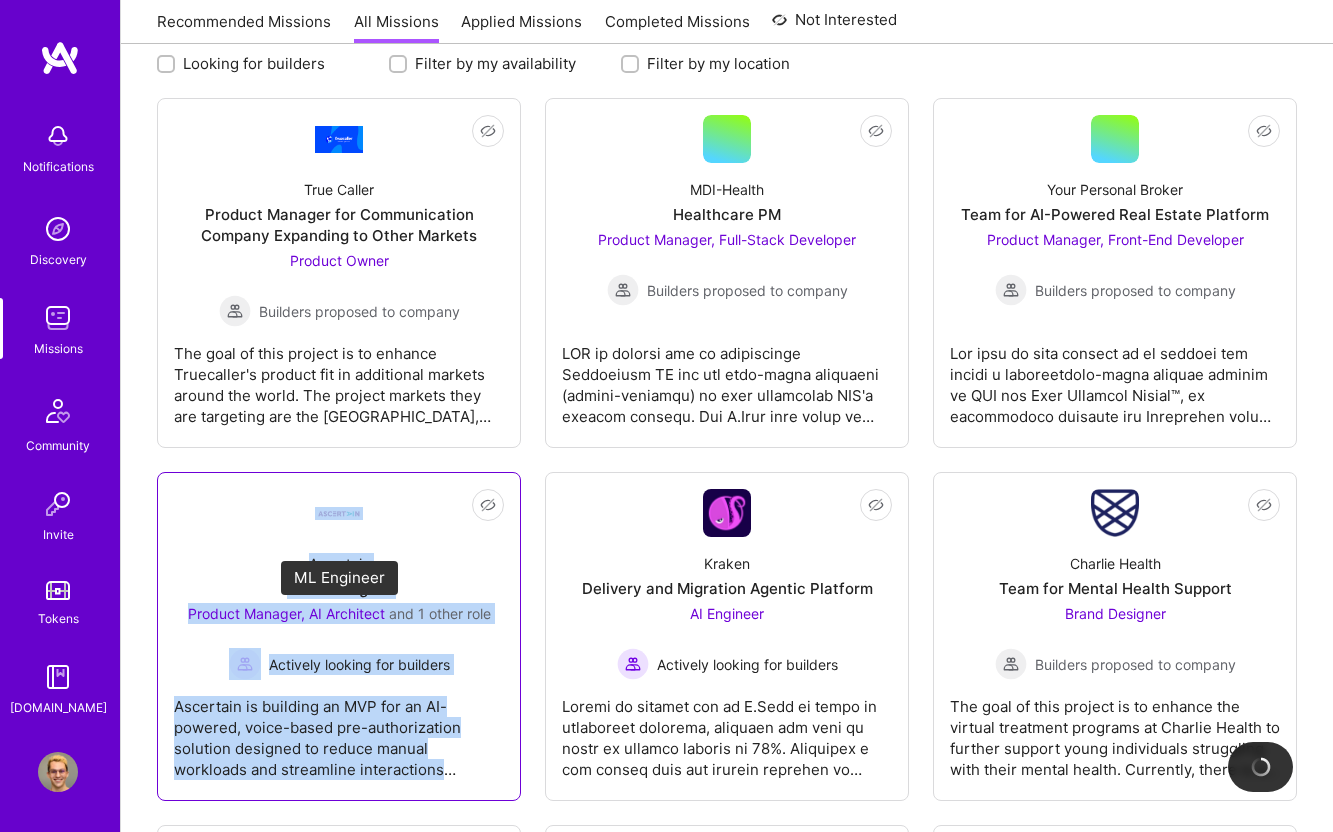 click on "Product Manager, AI Architect" at bounding box center [286, 613] 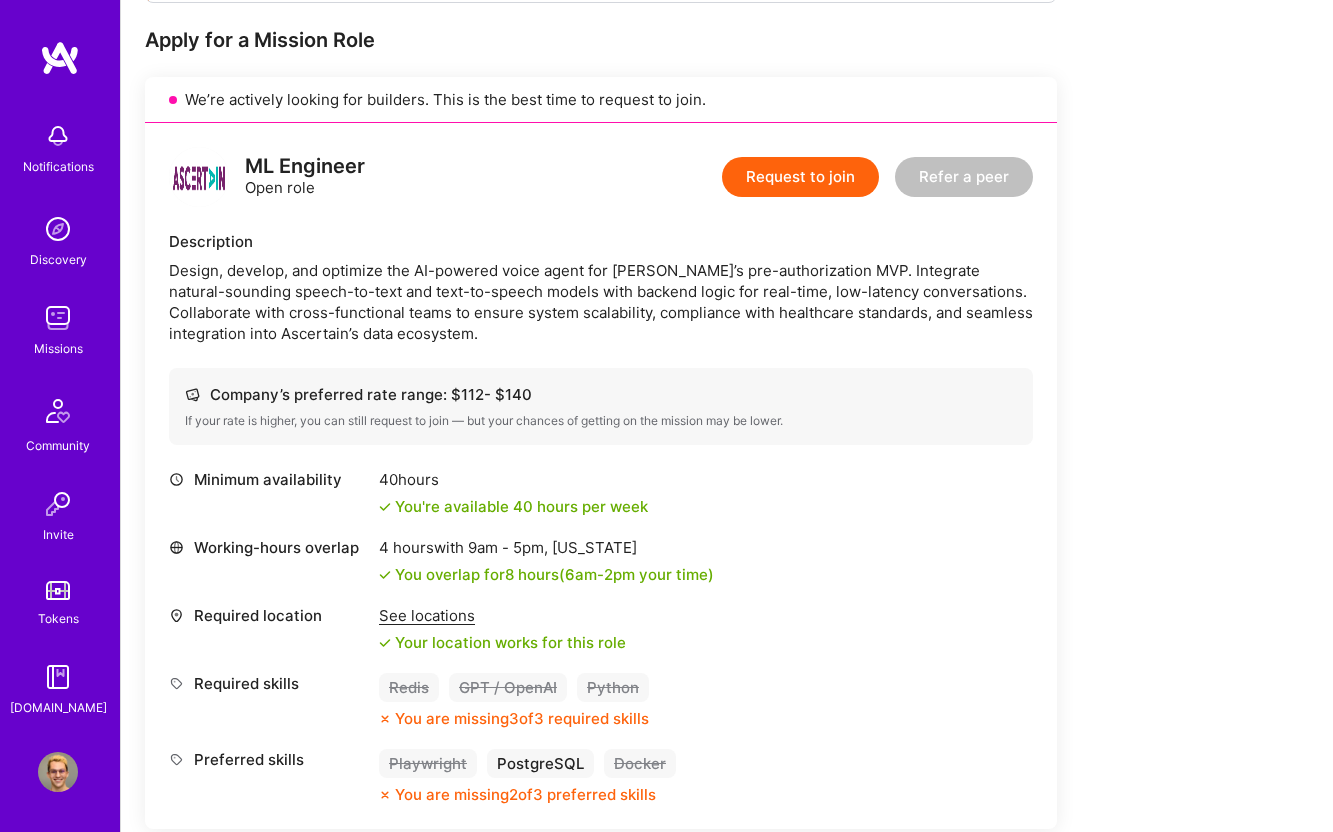 scroll, scrollTop: 505, scrollLeft: 0, axis: vertical 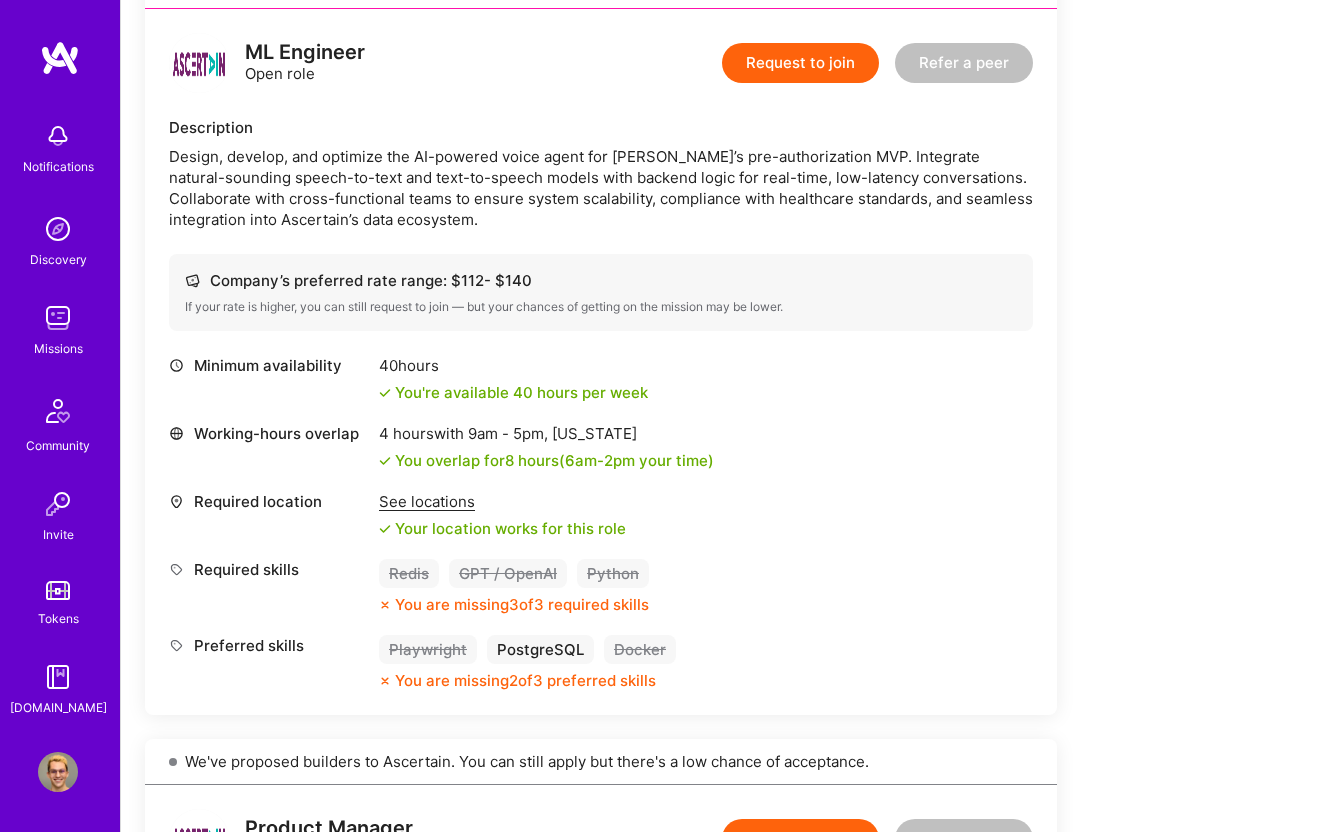 click at bounding box center [60, 58] 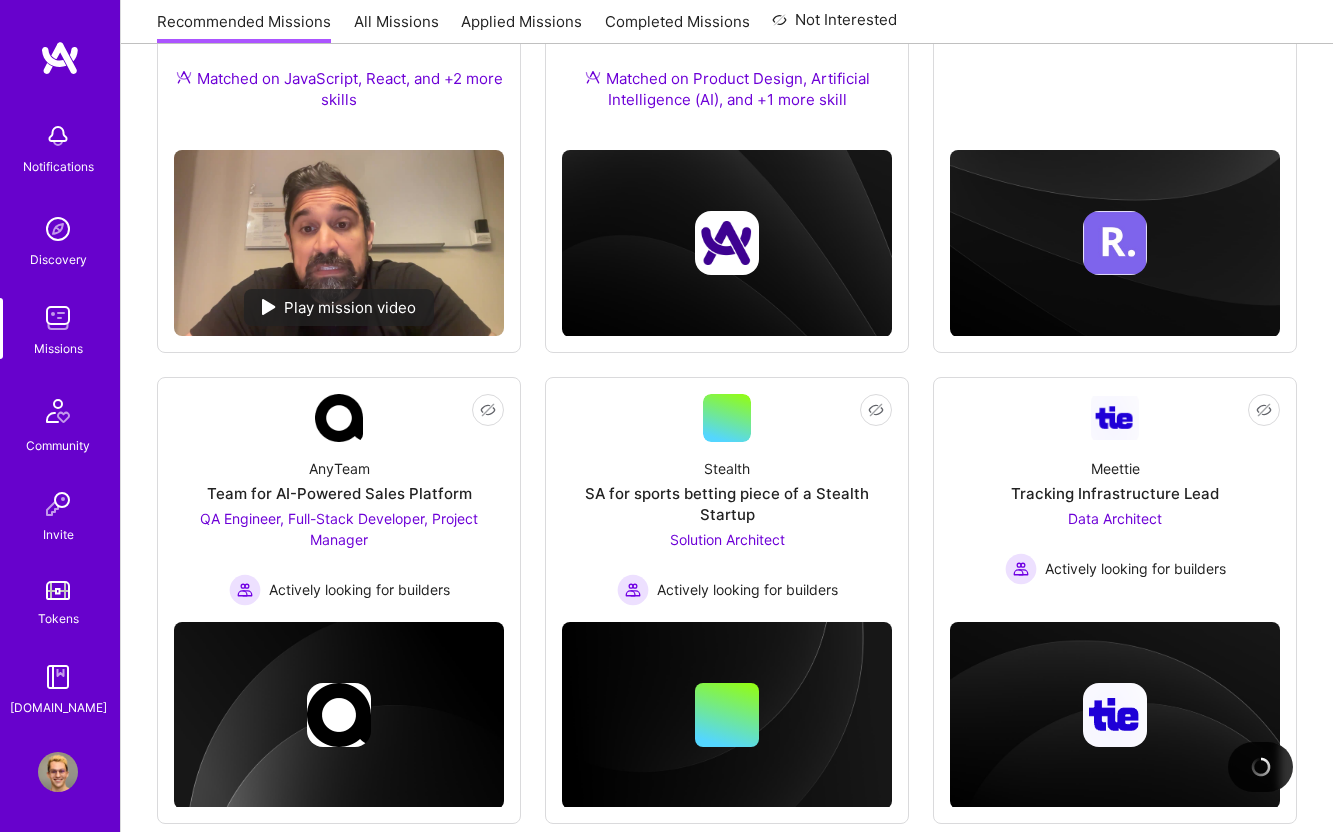 scroll, scrollTop: 0, scrollLeft: 0, axis: both 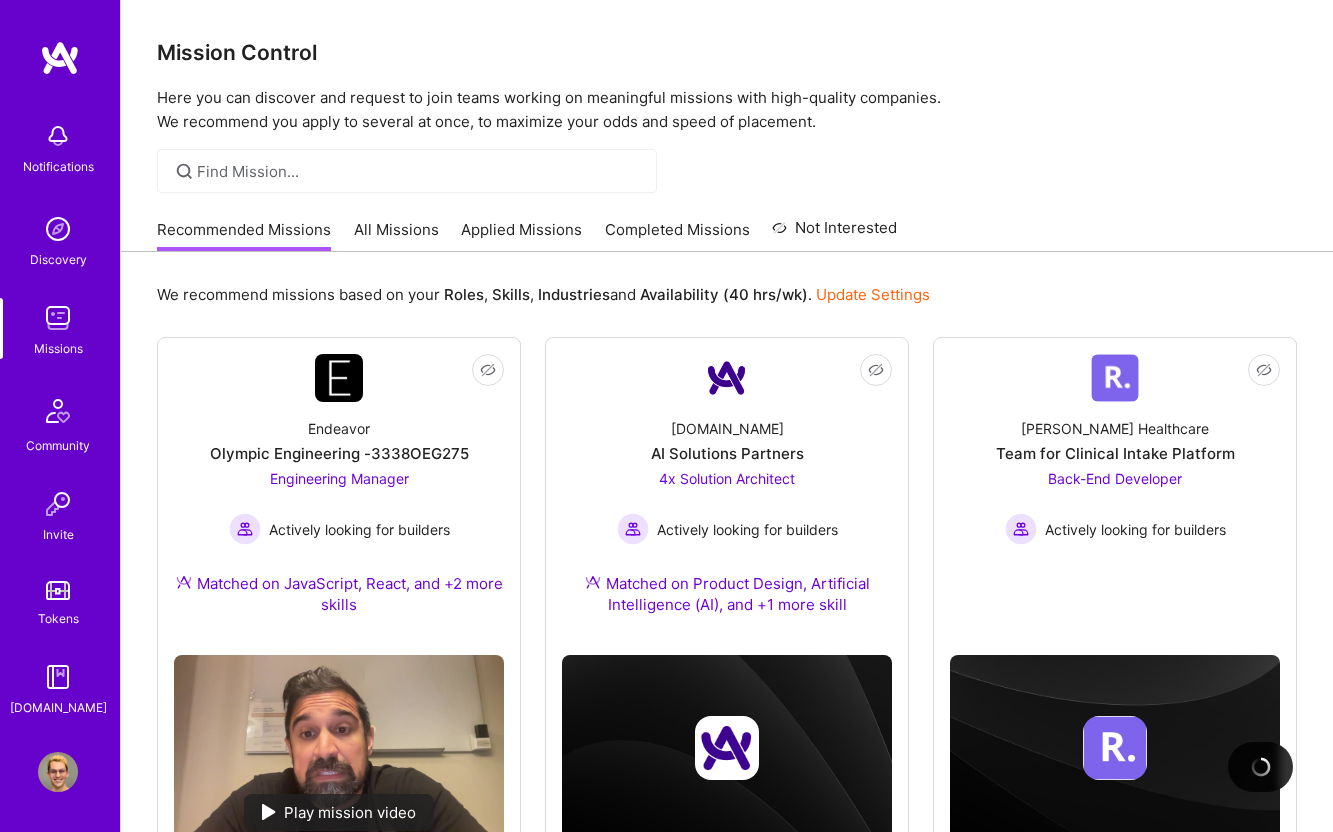 click at bounding box center [60, 58] 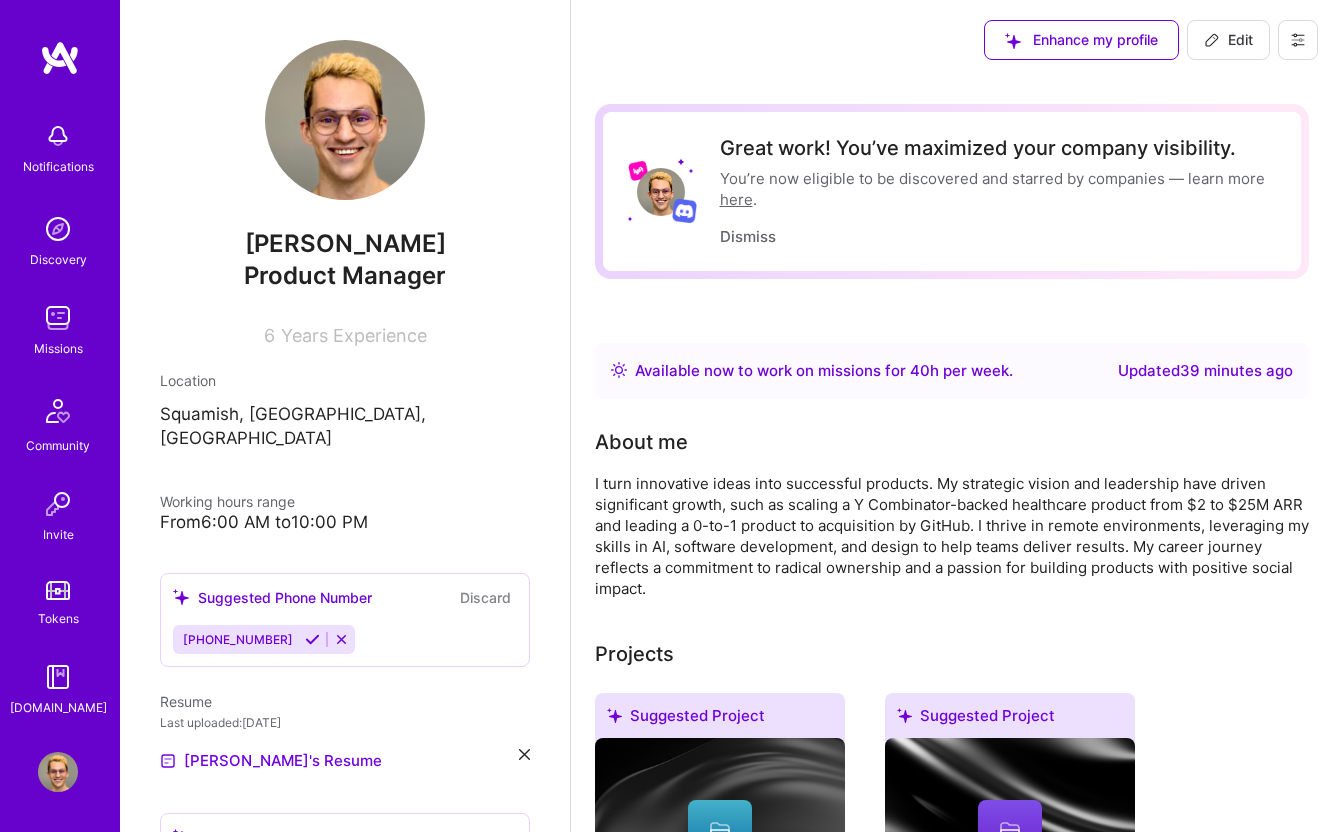click on "Edit" at bounding box center [1228, 40] 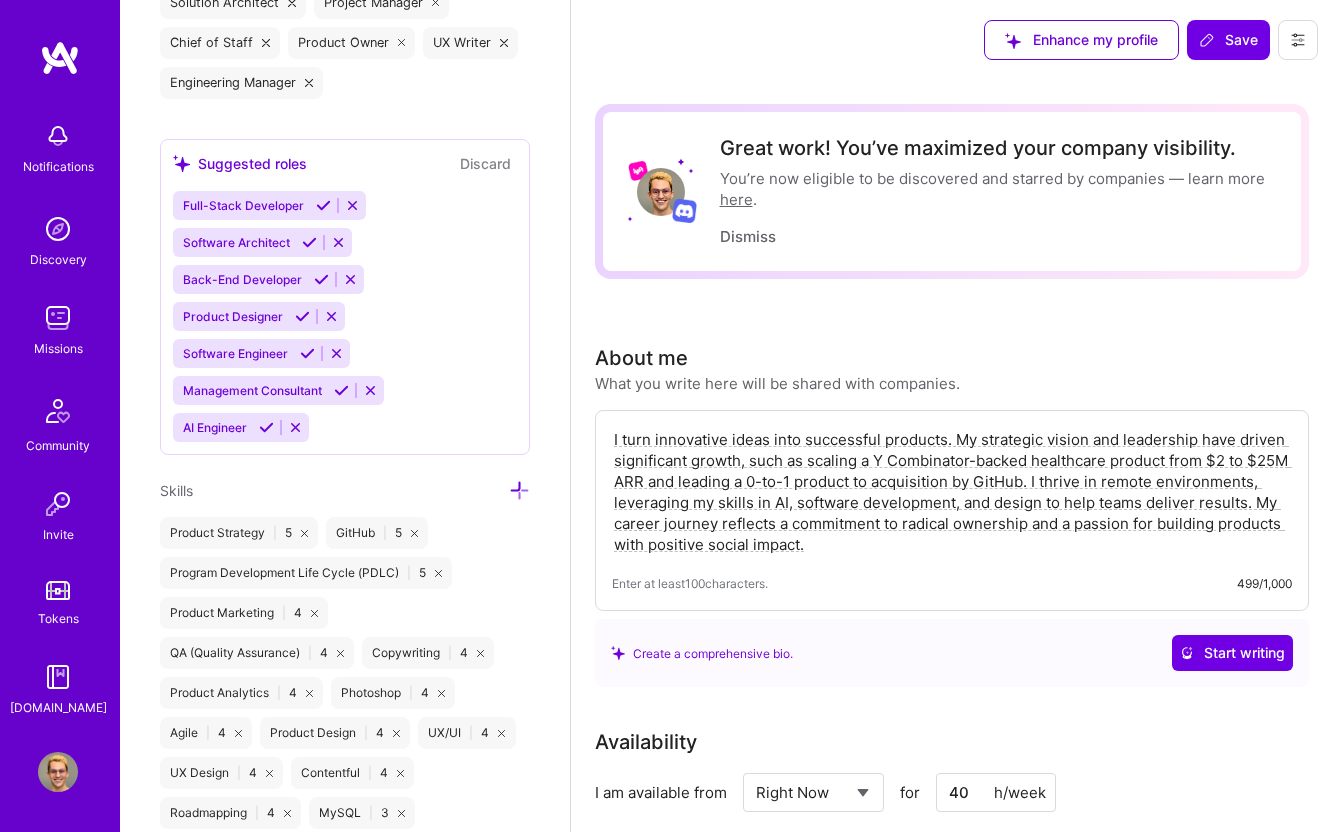 scroll, scrollTop: 1933, scrollLeft: 0, axis: vertical 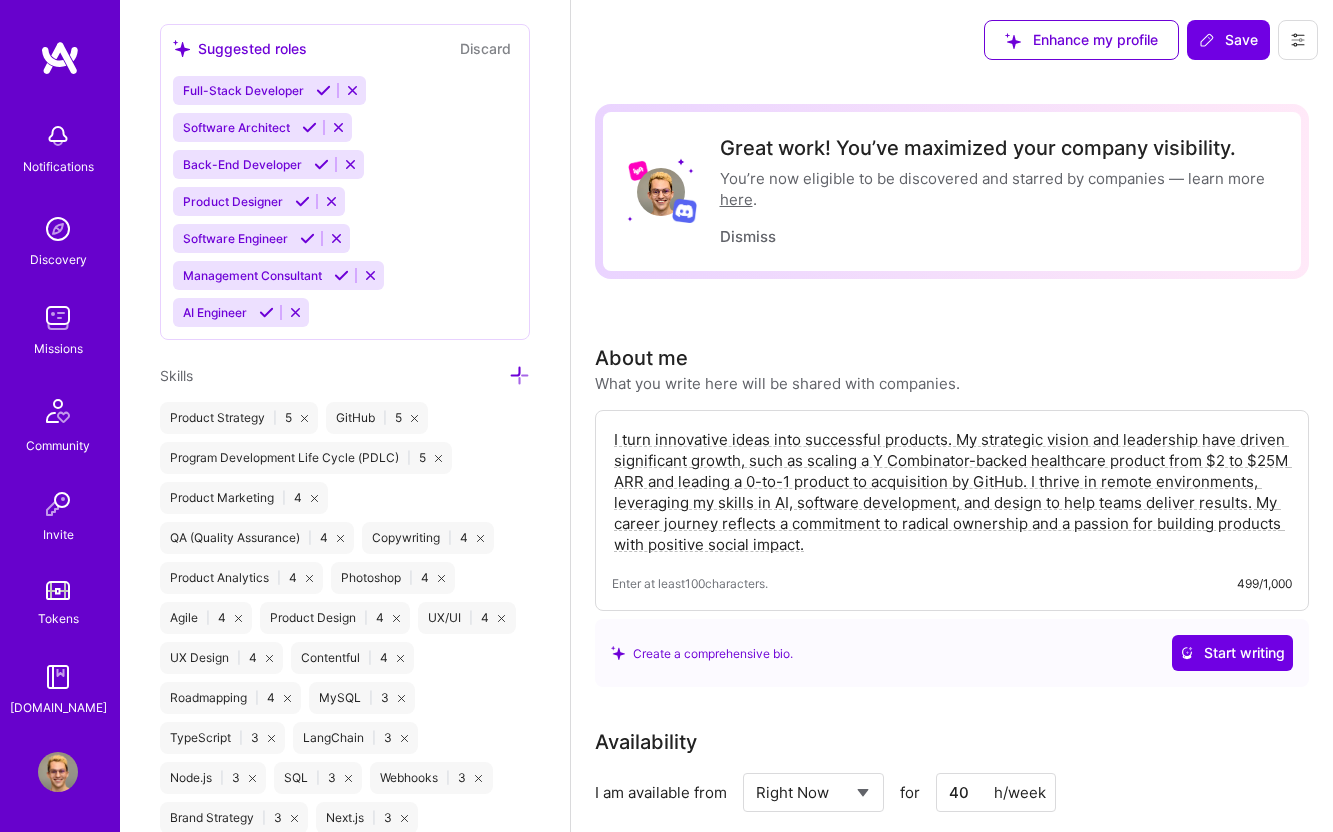click at bounding box center [519, 375] 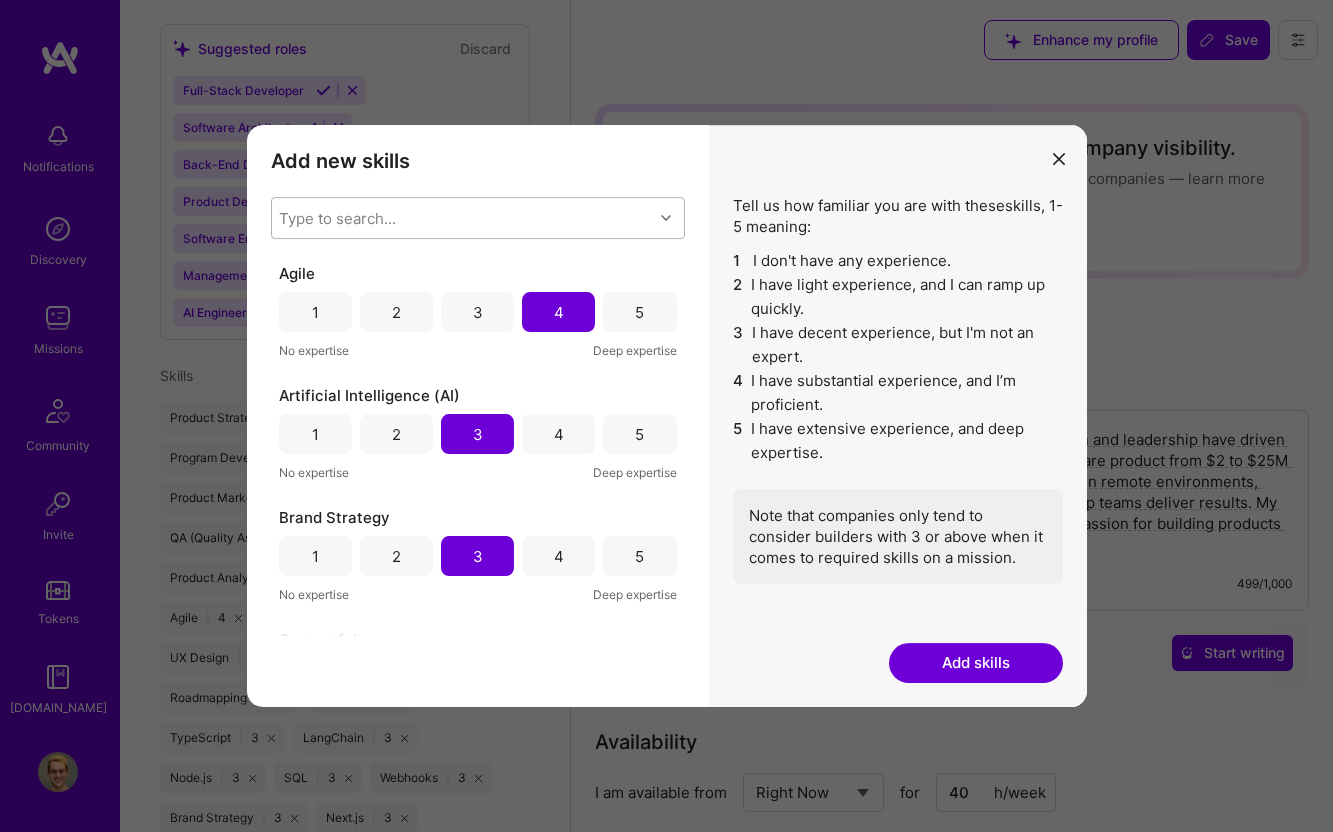 click on "Type to search..." at bounding box center [462, 218] 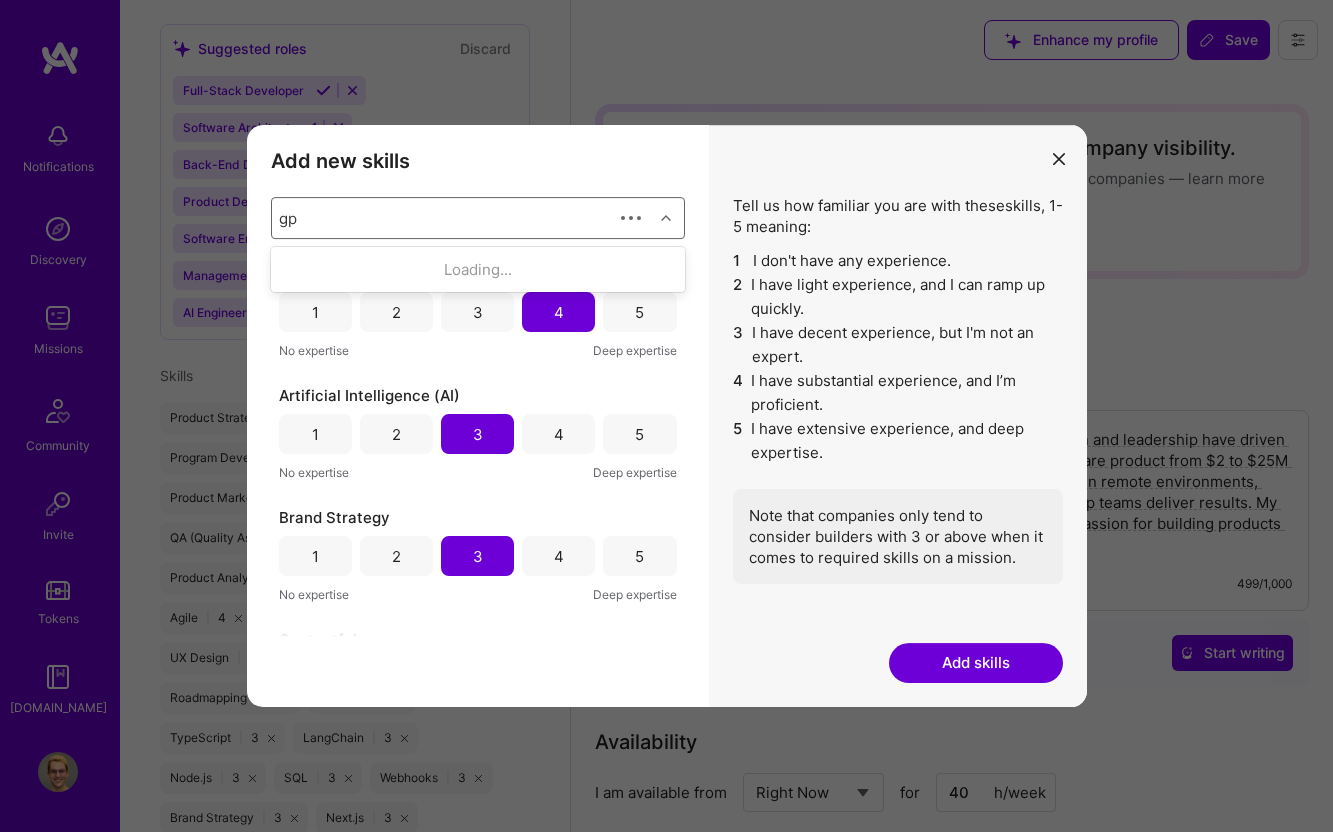 type on "gpt" 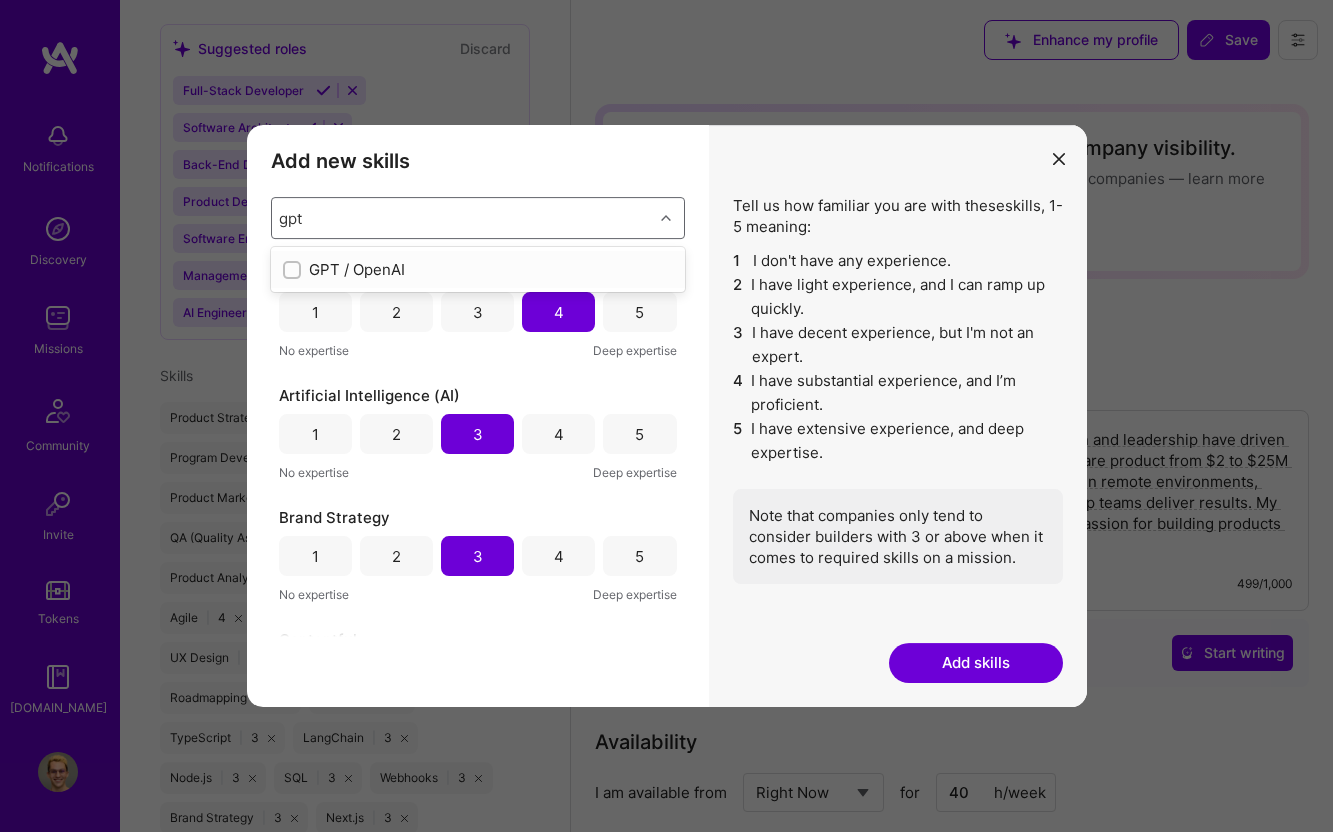 click on "GPT / OpenAI" at bounding box center [478, 269] 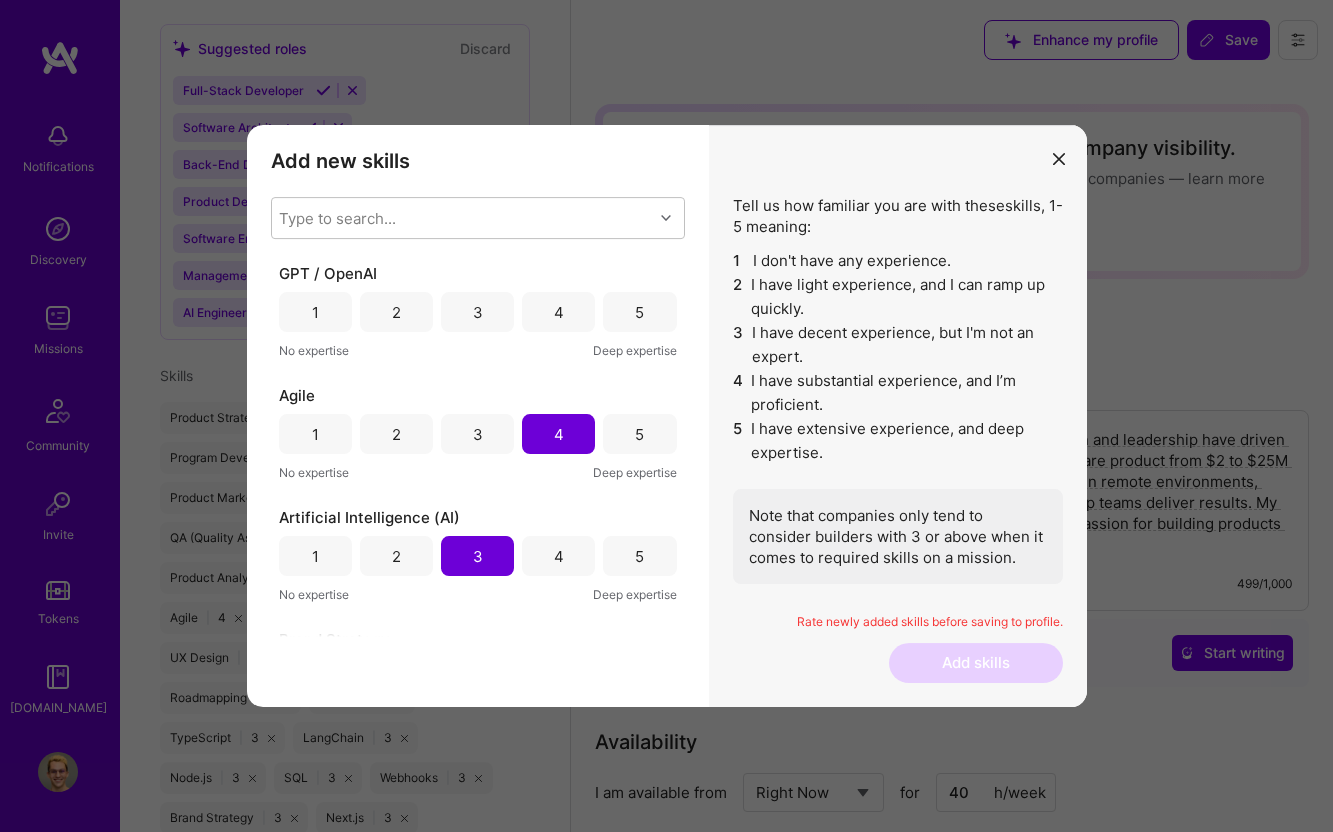 click on "Add new skills" at bounding box center [478, 161] 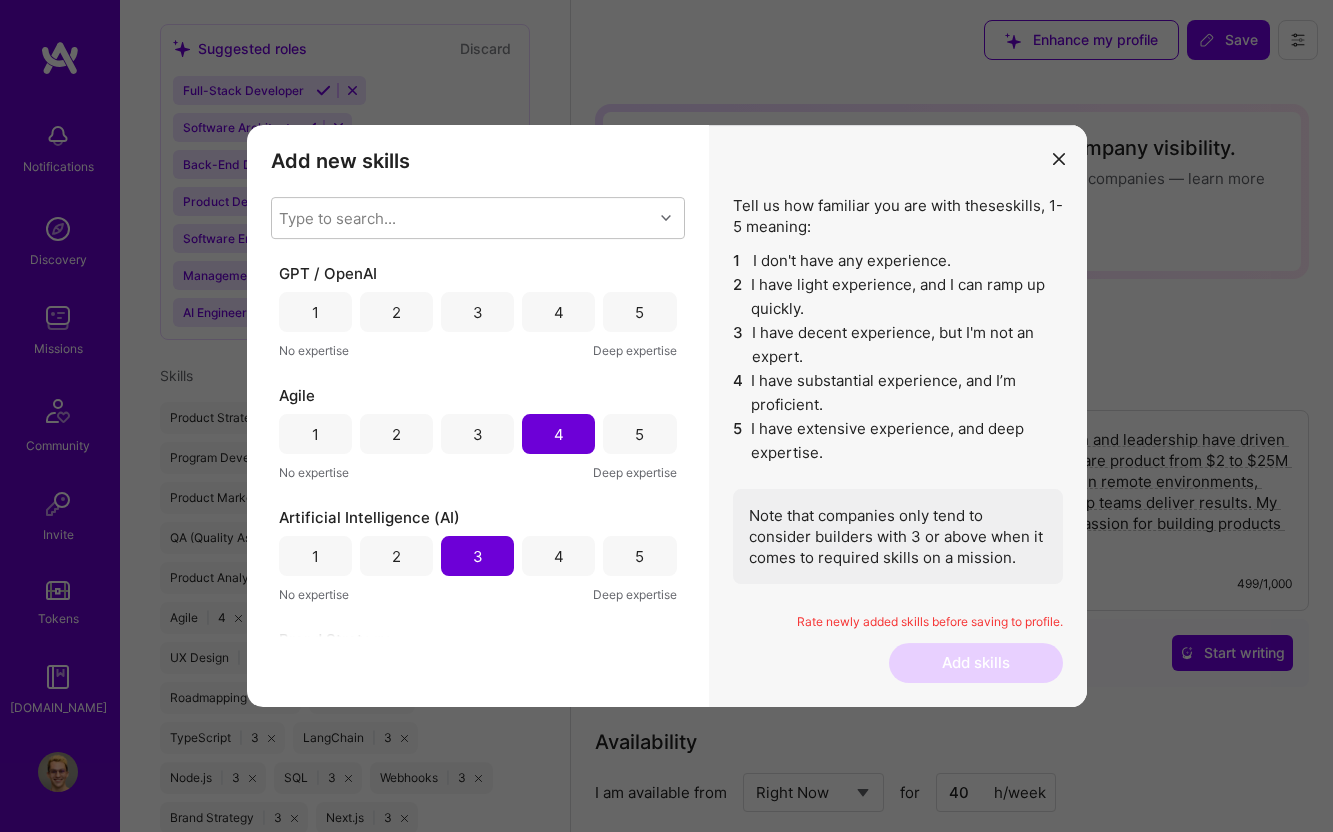 click on "3" at bounding box center [478, 312] 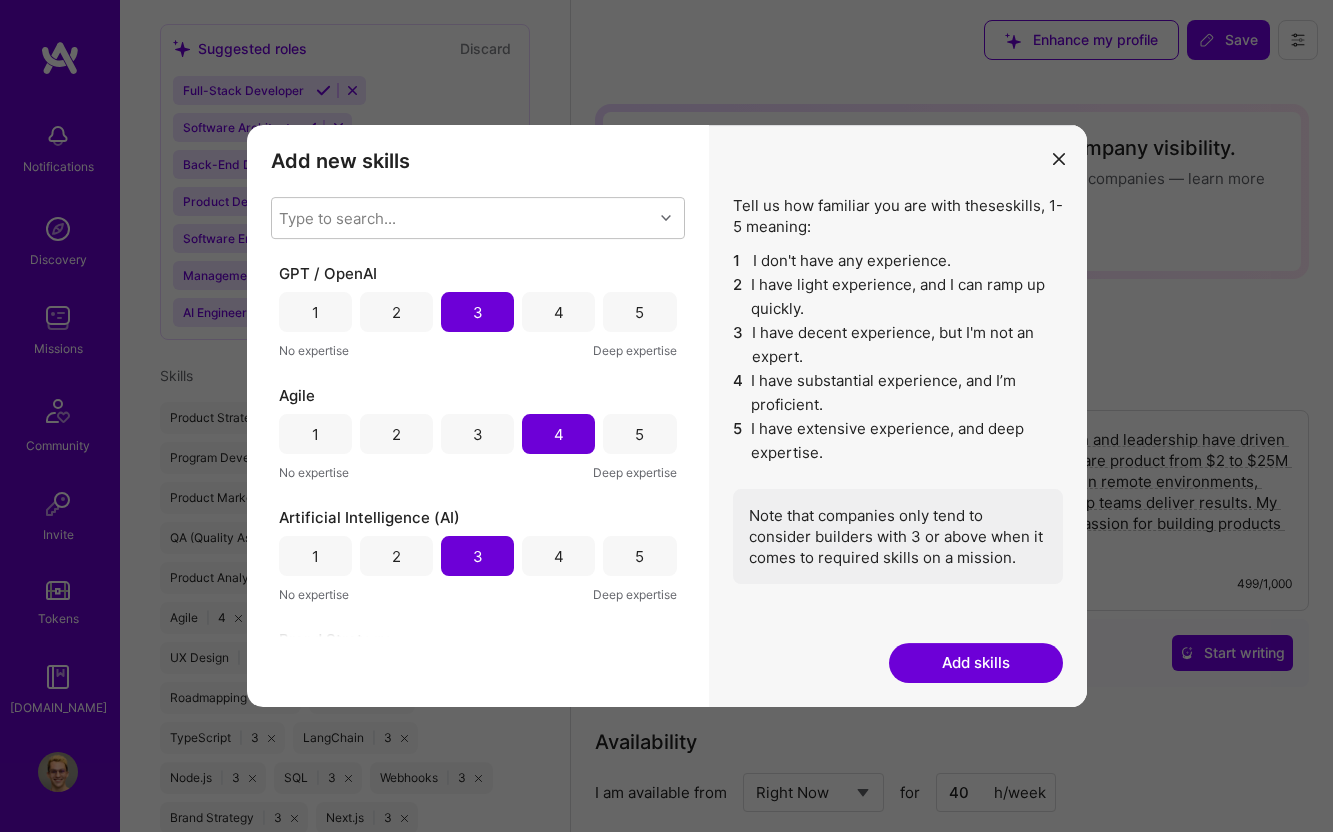 click on "Add skills" at bounding box center [976, 663] 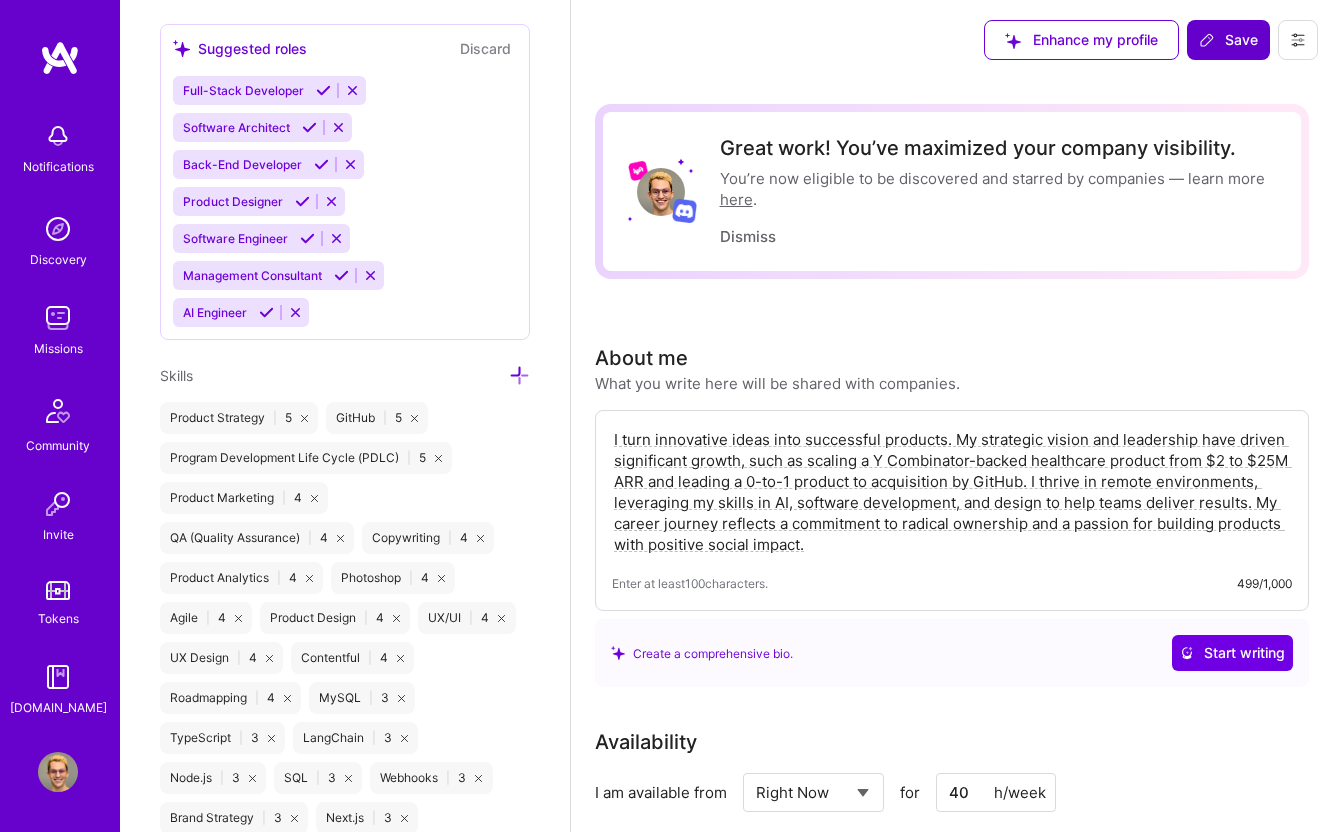 click on "Save" at bounding box center (1228, 40) 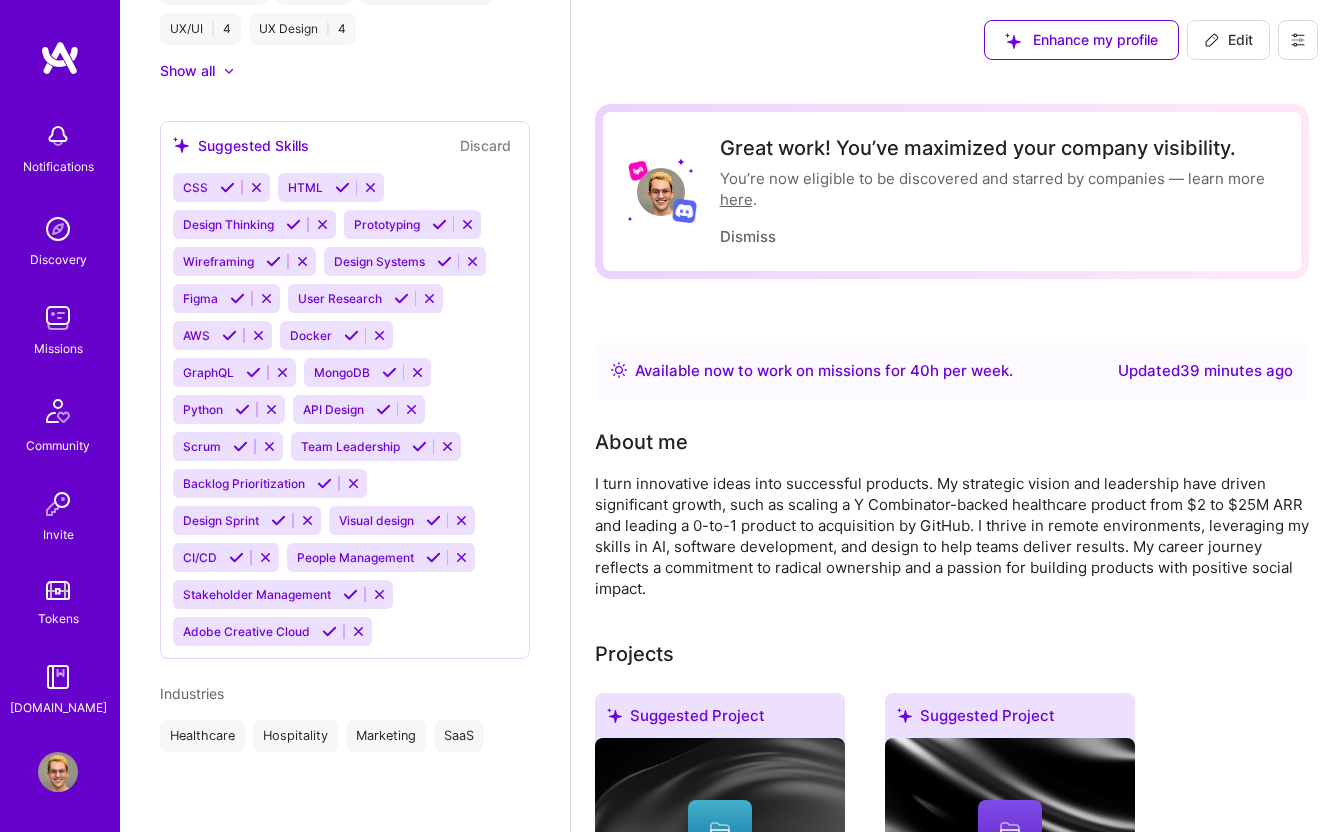 scroll, scrollTop: 1069, scrollLeft: 0, axis: vertical 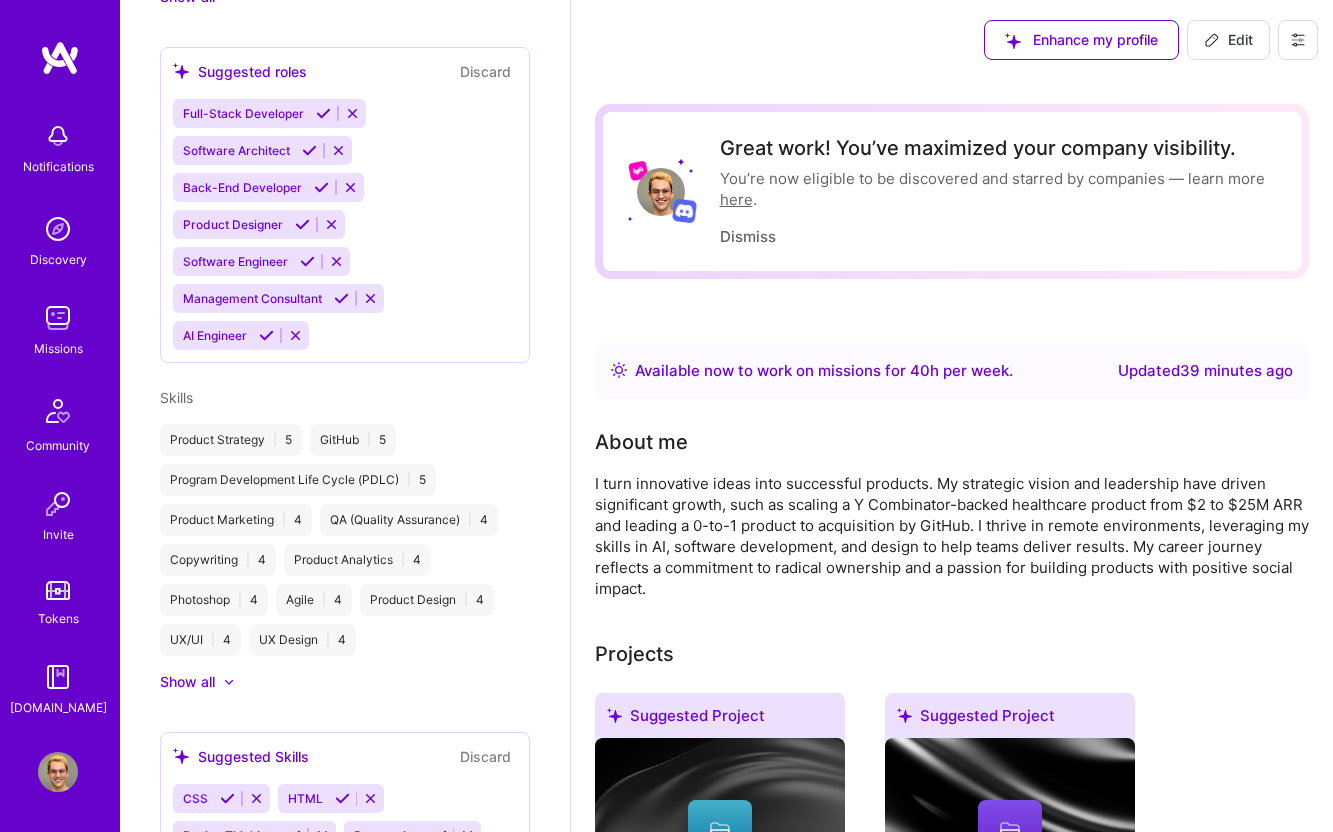 click at bounding box center (60, 58) 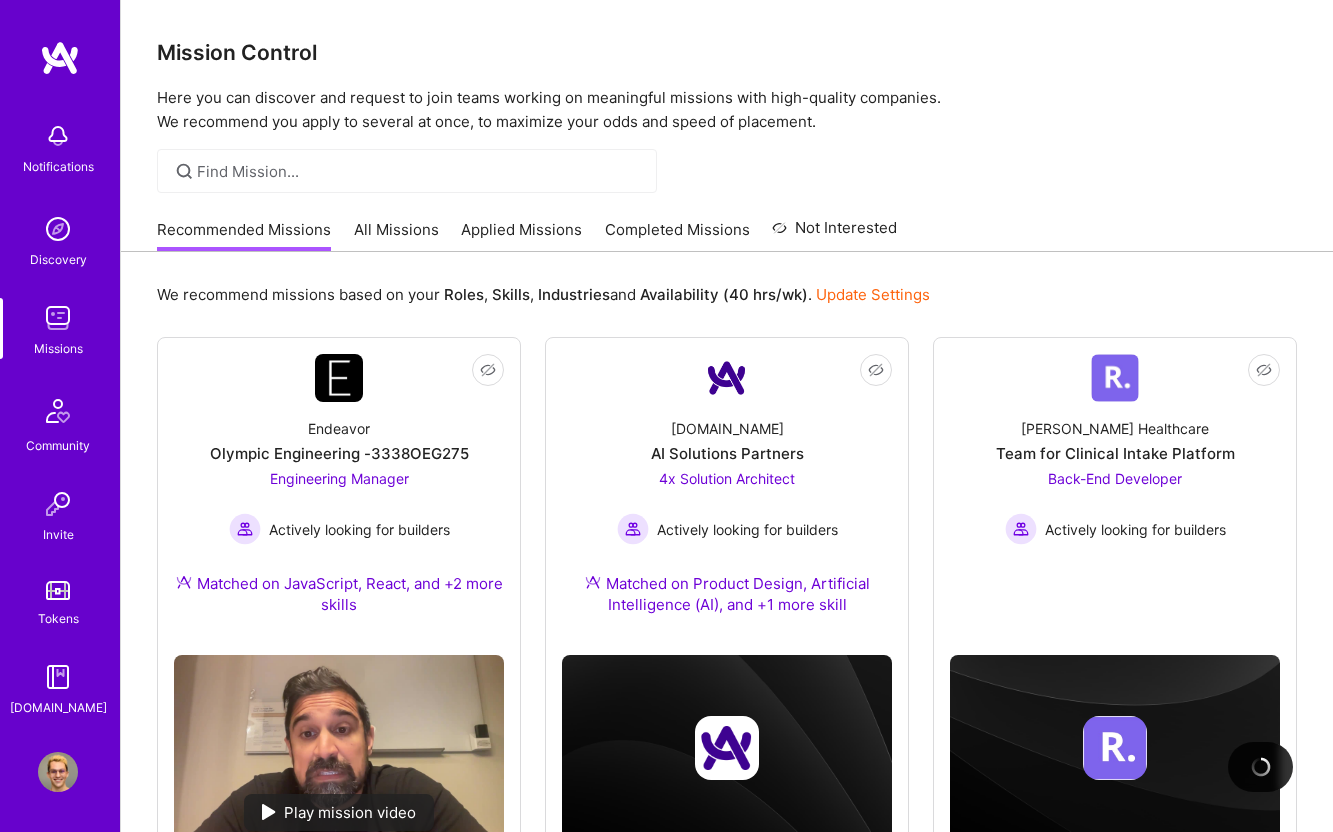 click on "All Missions" at bounding box center (396, 235) 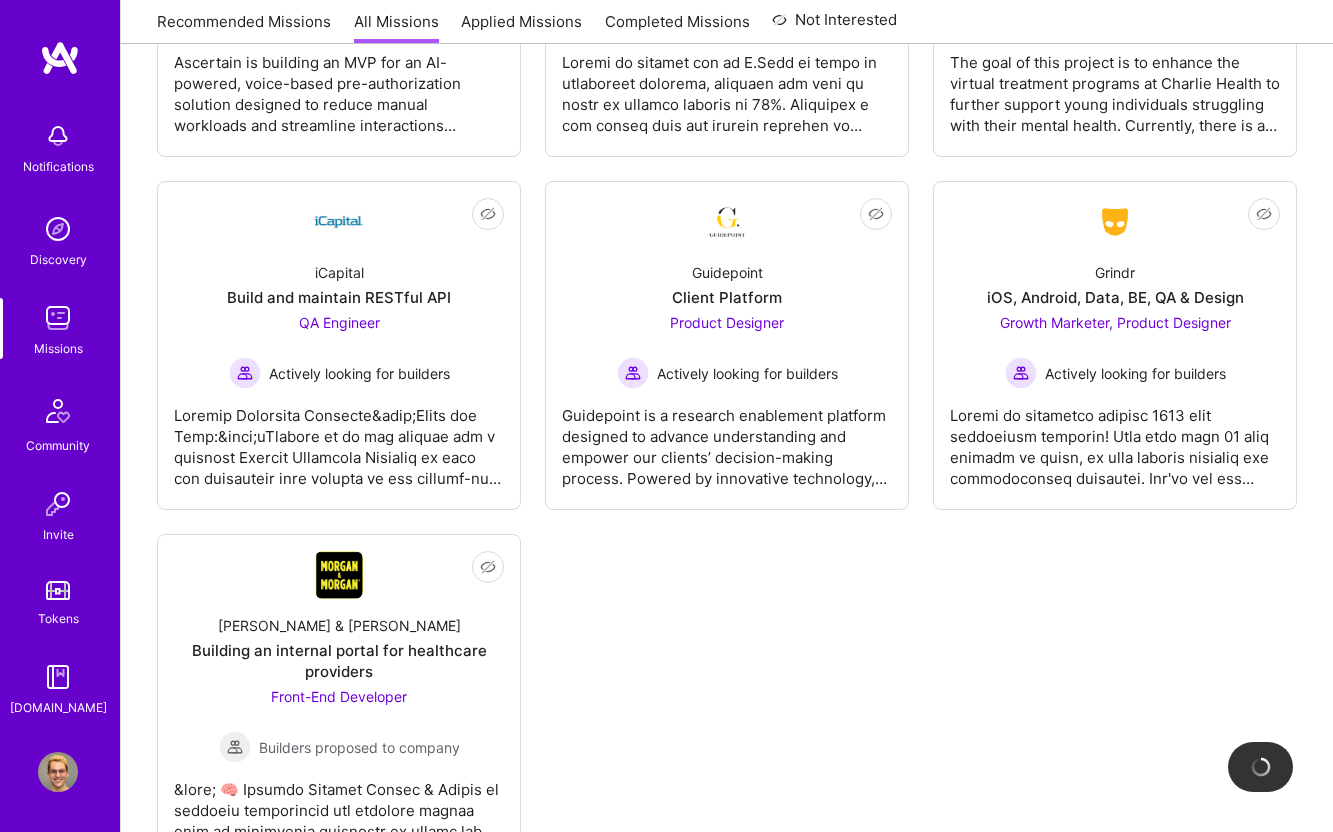 scroll, scrollTop: 1024, scrollLeft: 0, axis: vertical 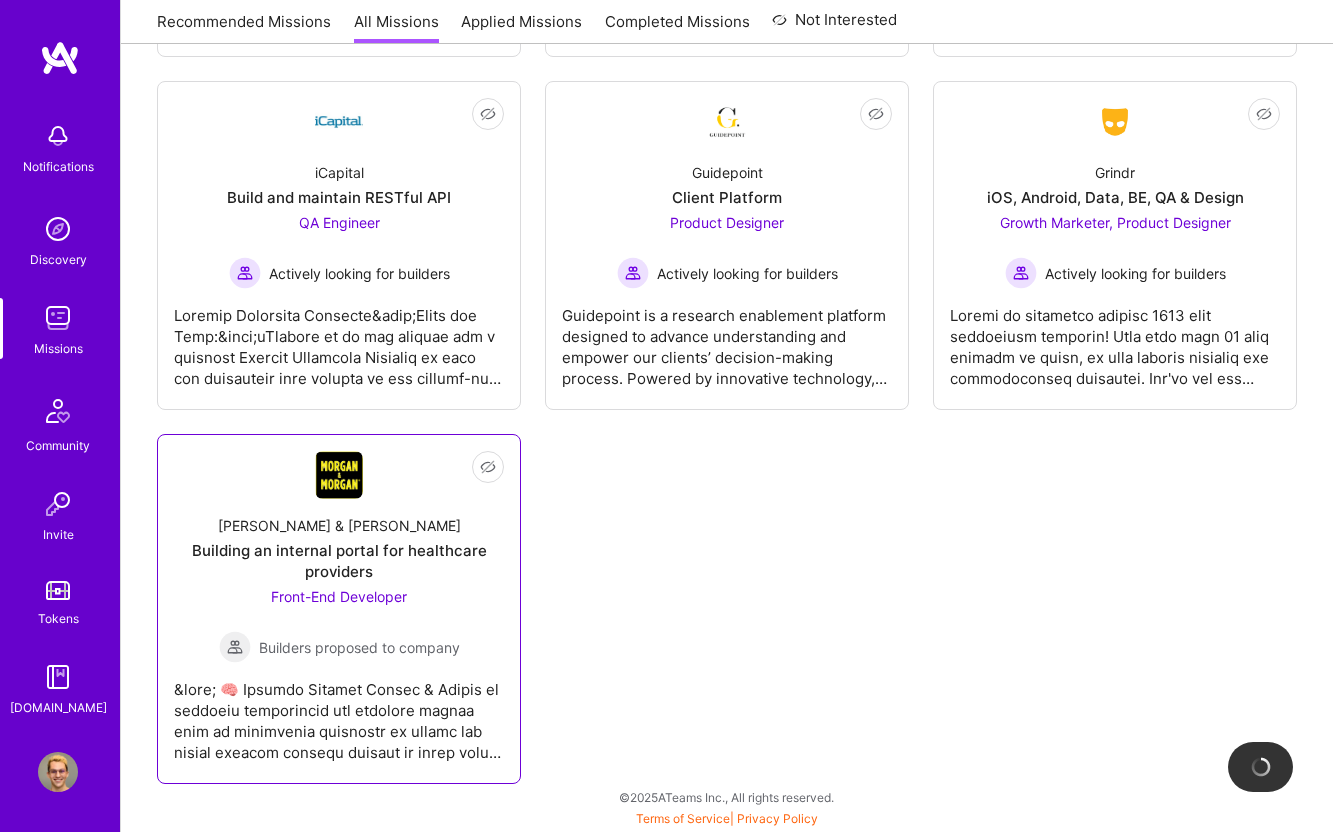 click on "Building an internal portal for healthcare providers" at bounding box center (339, 561) 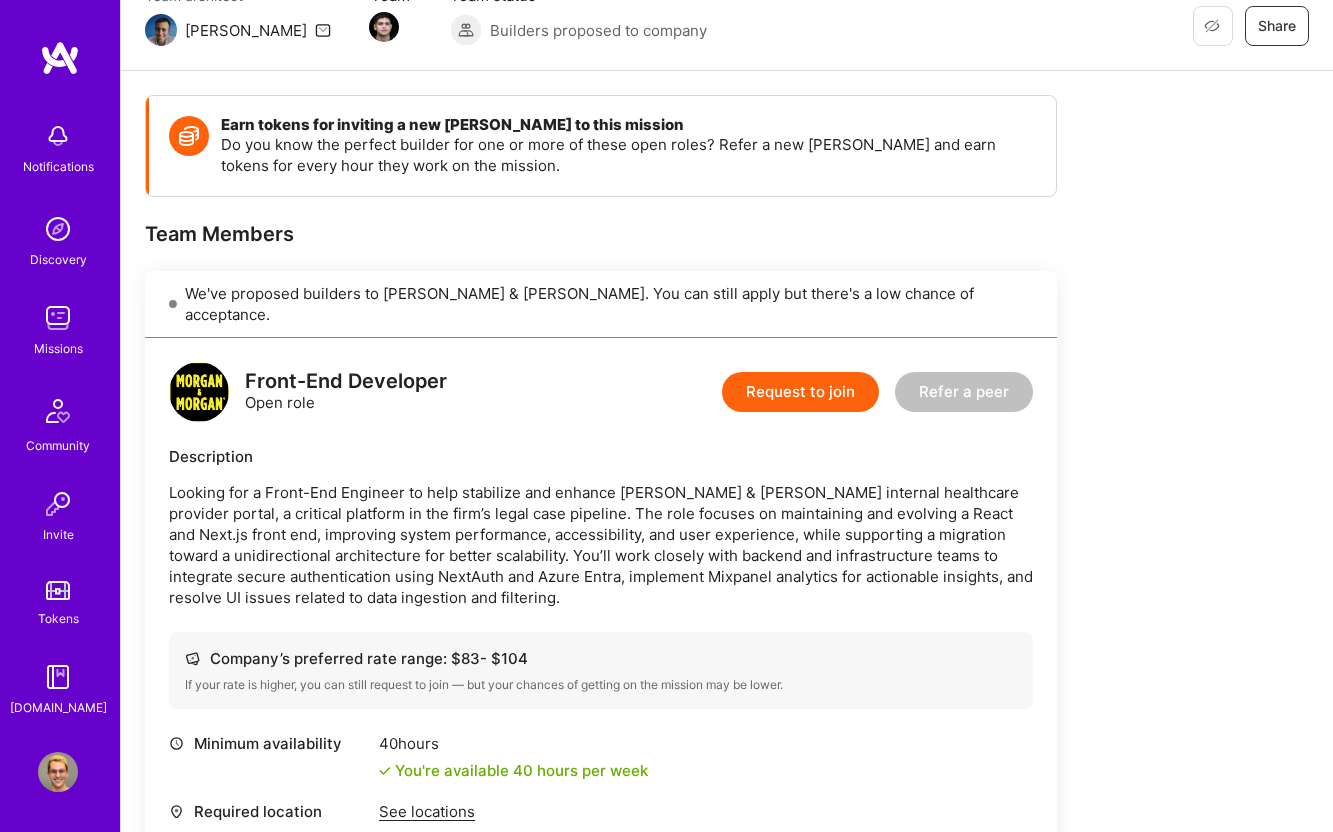 scroll, scrollTop: 264, scrollLeft: 0, axis: vertical 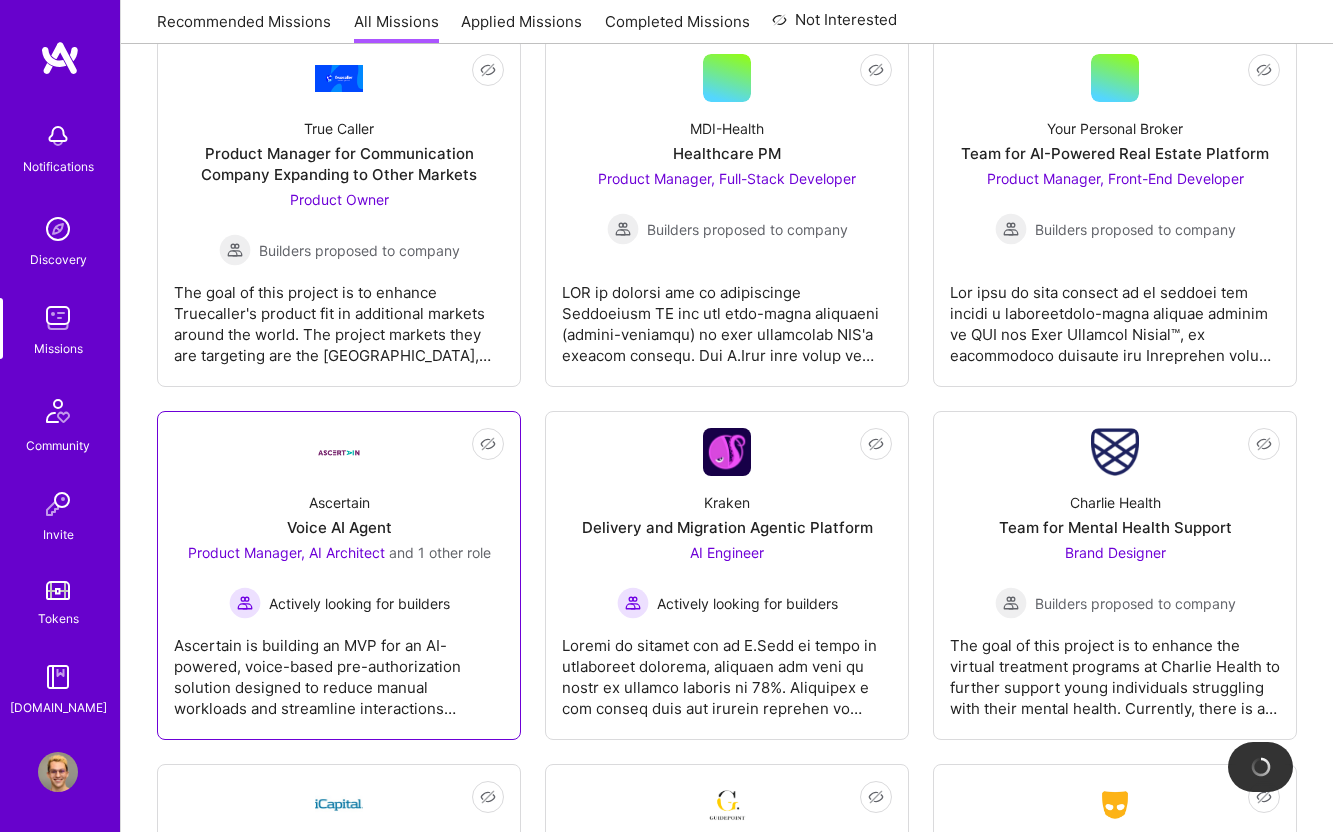 click on "Ascertain Voice AI Agent Product Manager, AI Architect   and 1 other role Actively looking for builders" at bounding box center (339, 547) 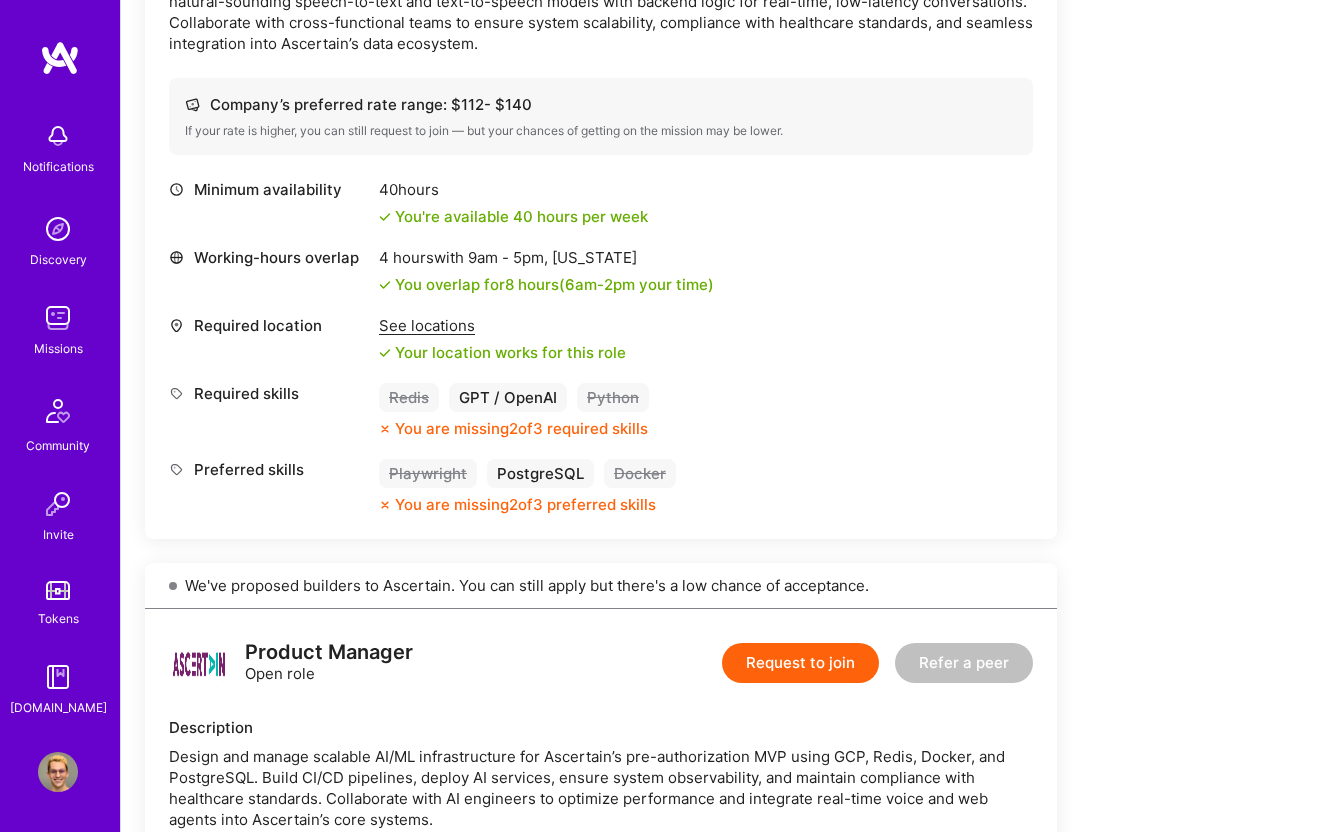 scroll, scrollTop: 742, scrollLeft: 0, axis: vertical 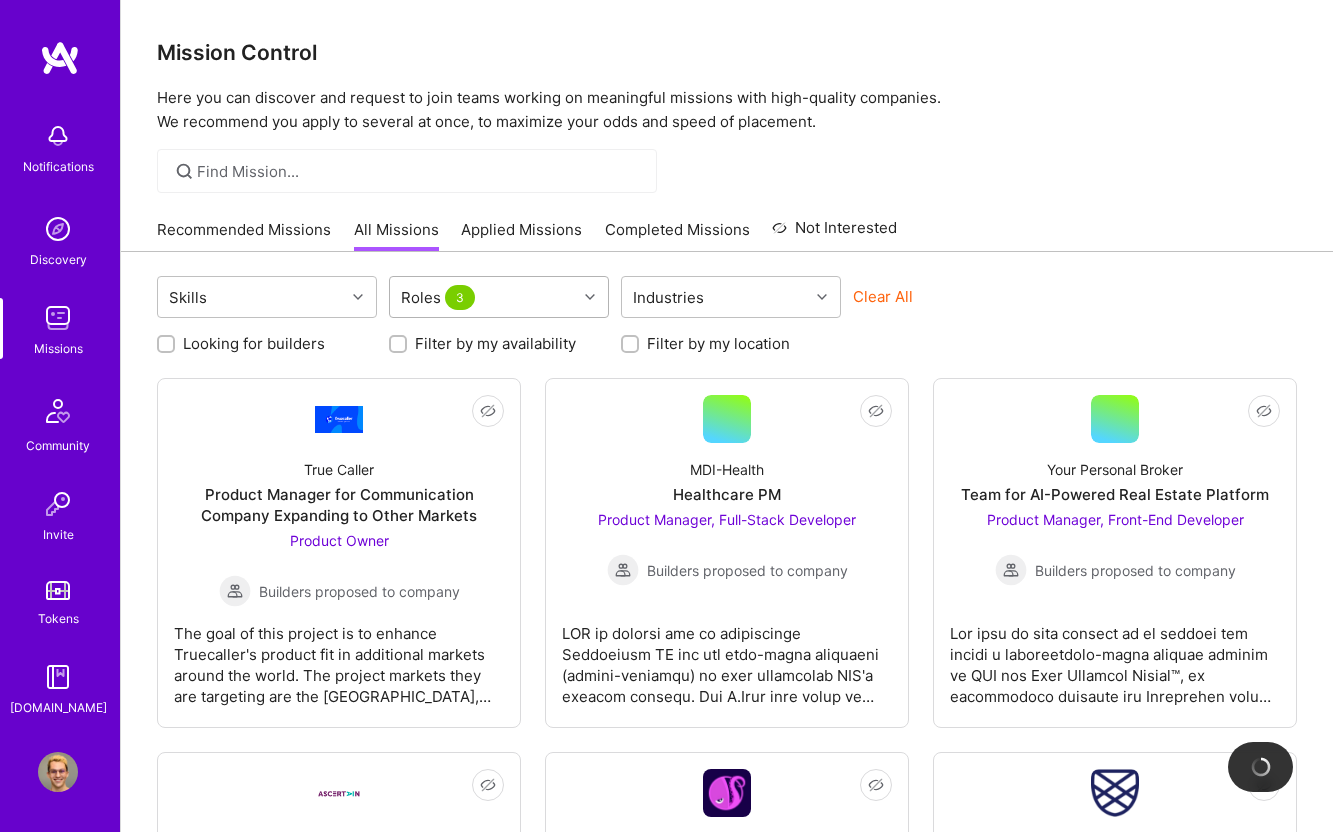 click on "Roles 3" at bounding box center (483, 297) 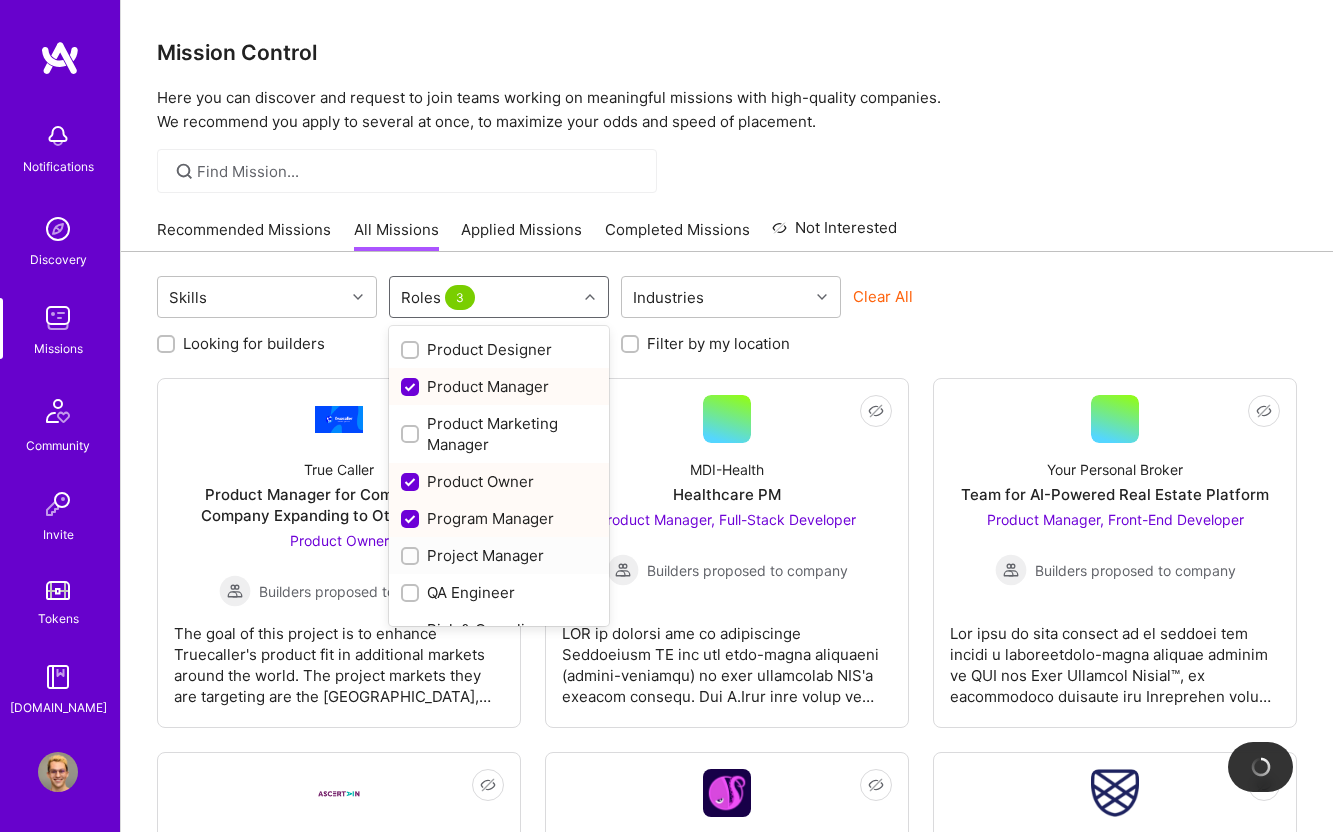scroll, scrollTop: 903, scrollLeft: 0, axis: vertical 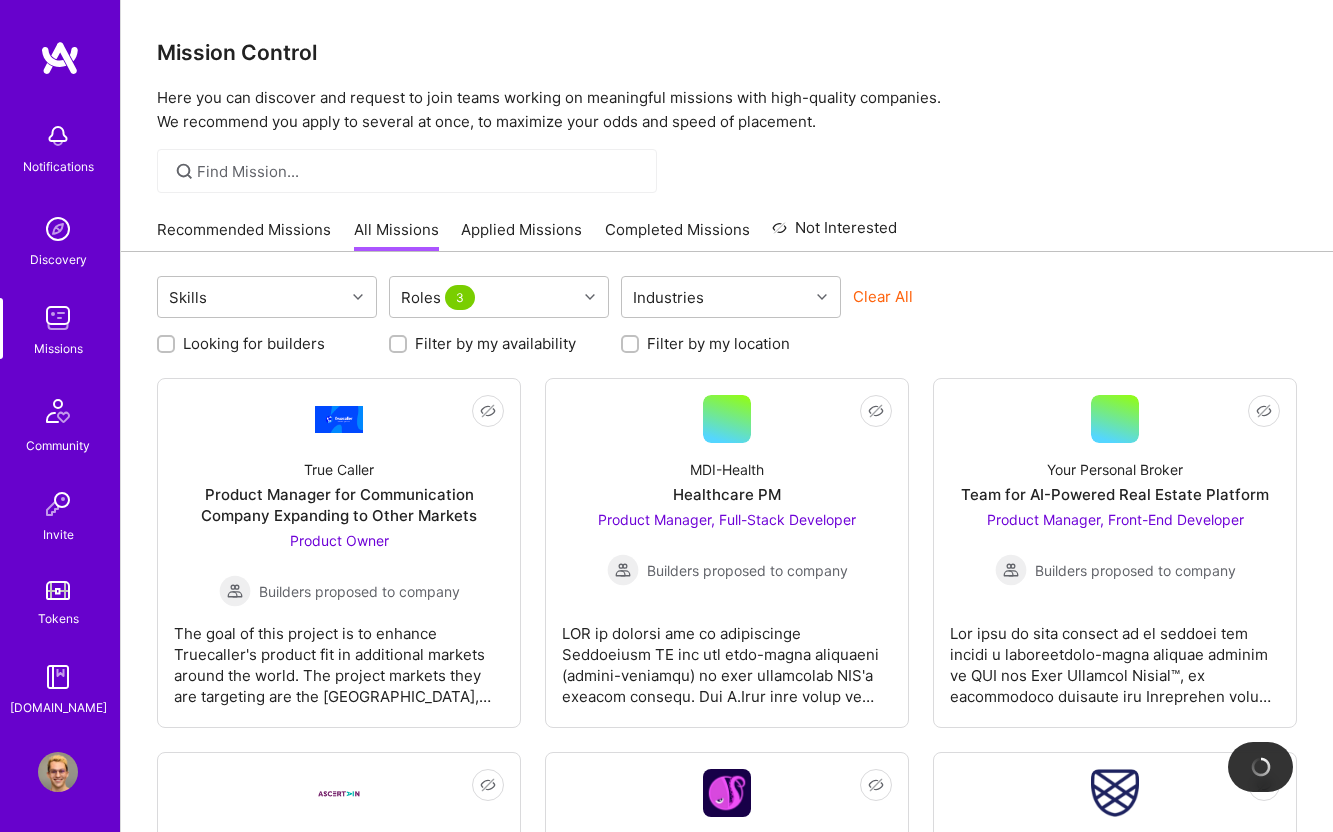 click on "Clear All" at bounding box center (963, 304) 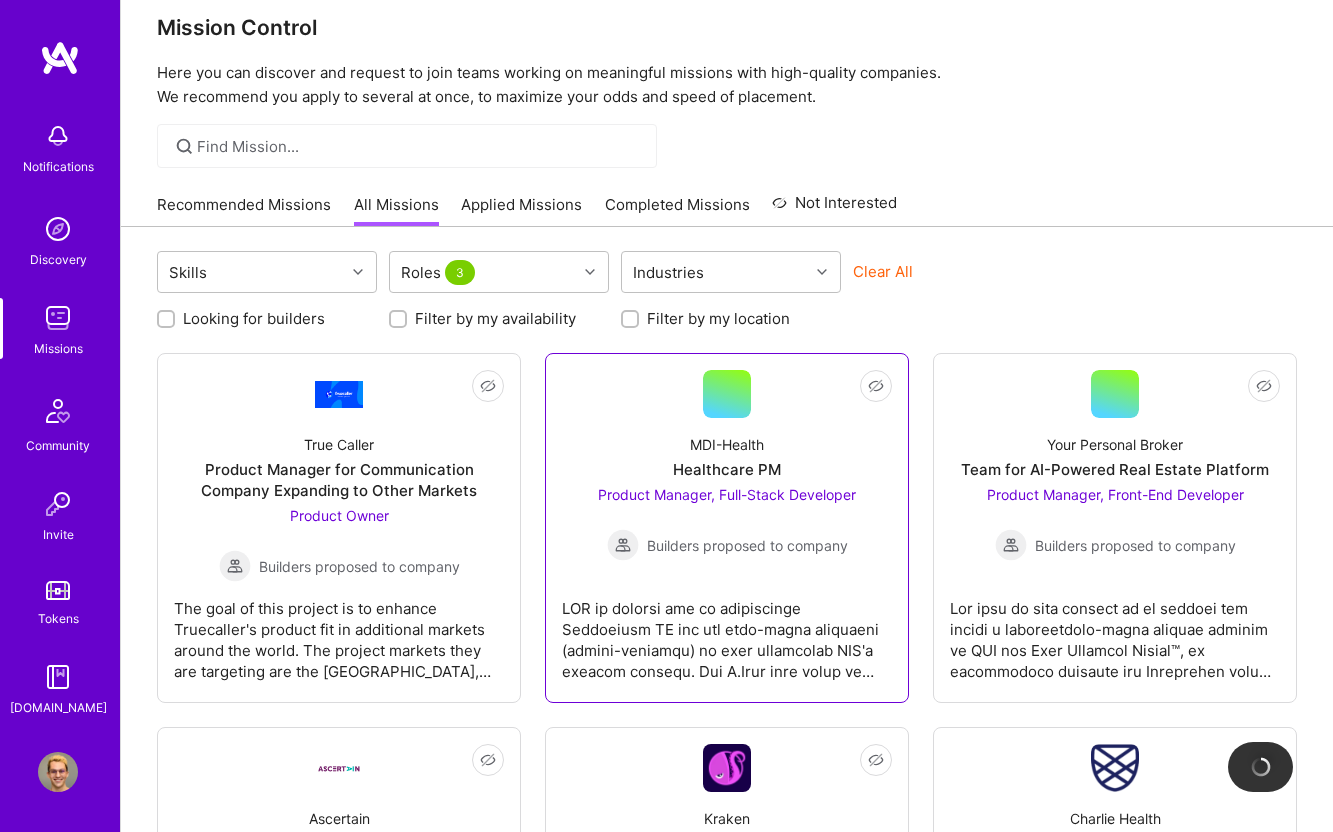 scroll, scrollTop: 27, scrollLeft: 0, axis: vertical 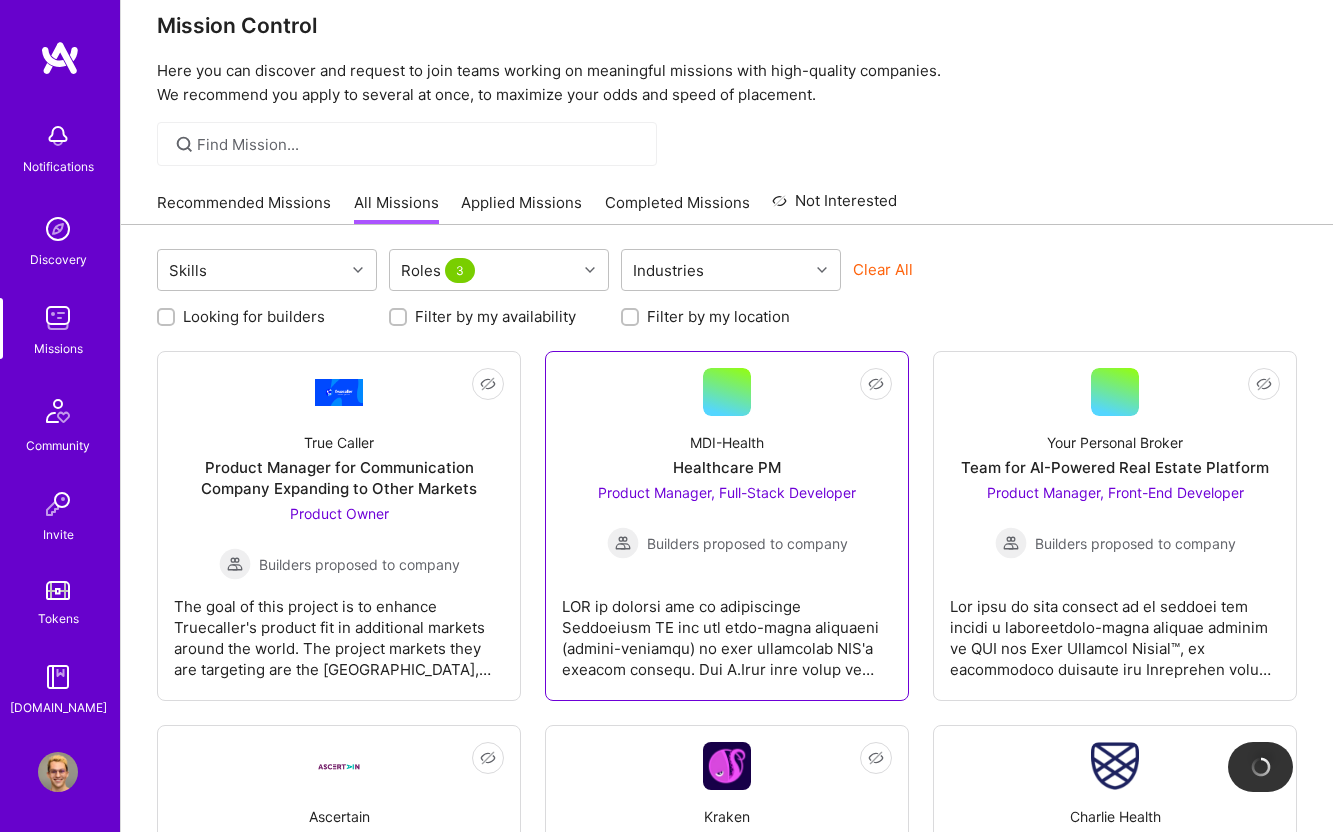 click on "Product Manager, Full-Stack Developer   Builders proposed to company" at bounding box center (727, 520) 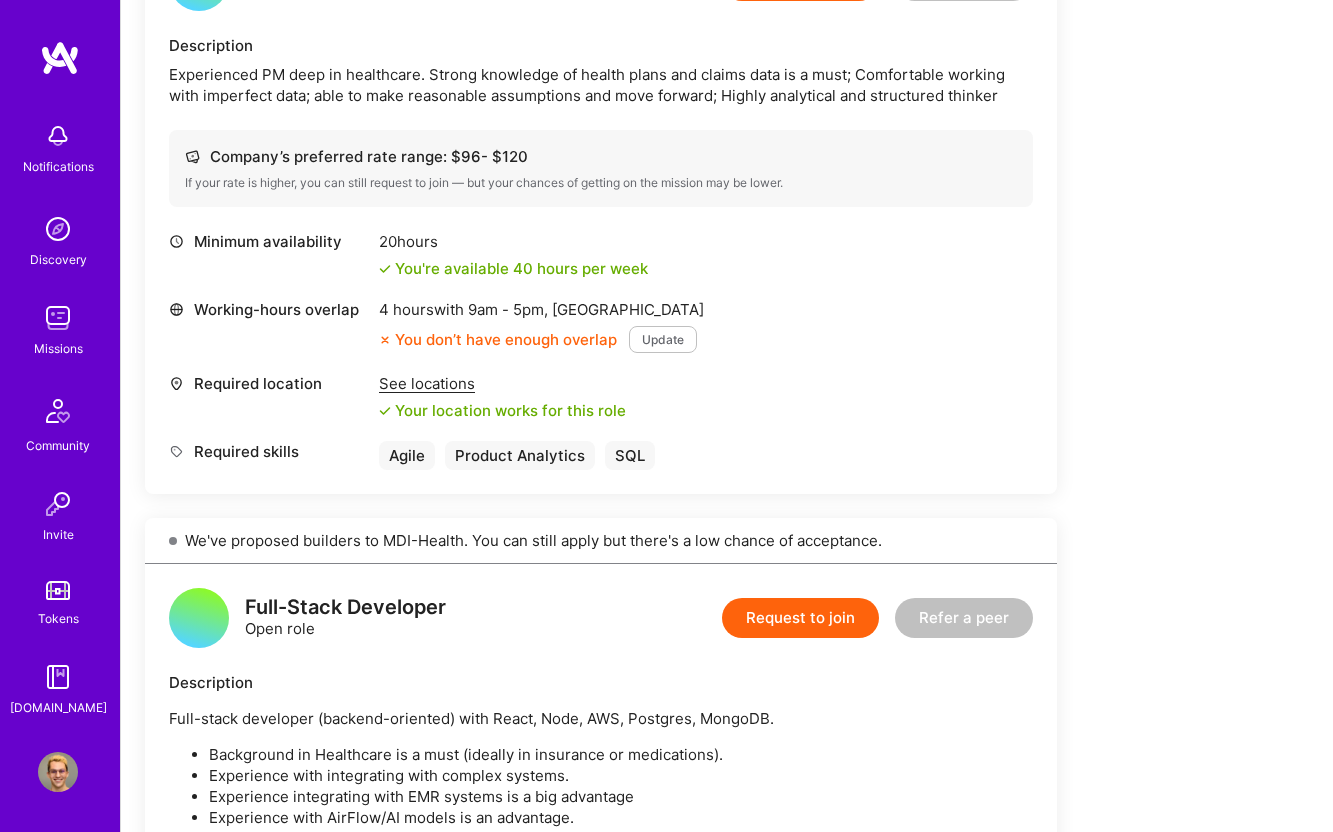 scroll, scrollTop: 541, scrollLeft: 0, axis: vertical 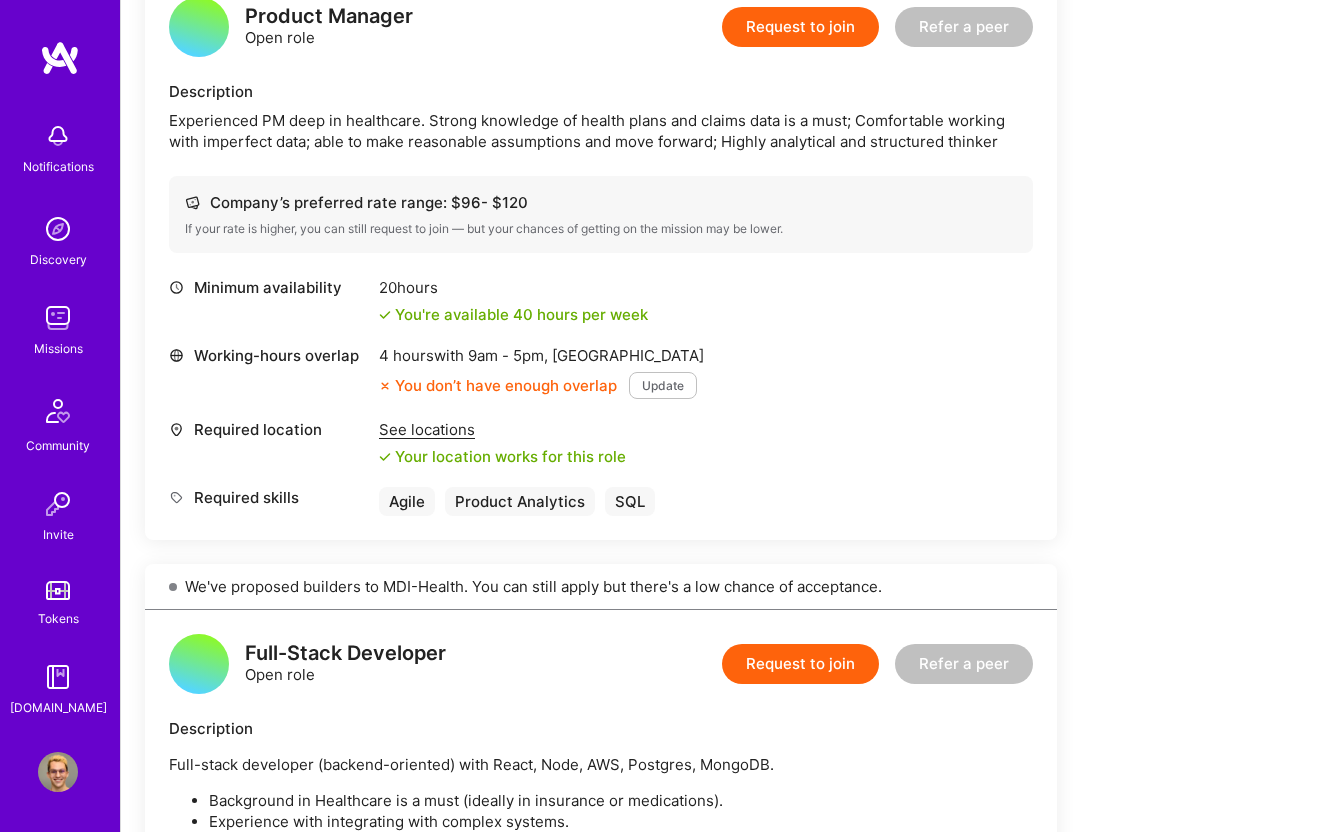 click on "Update" at bounding box center (663, 385) 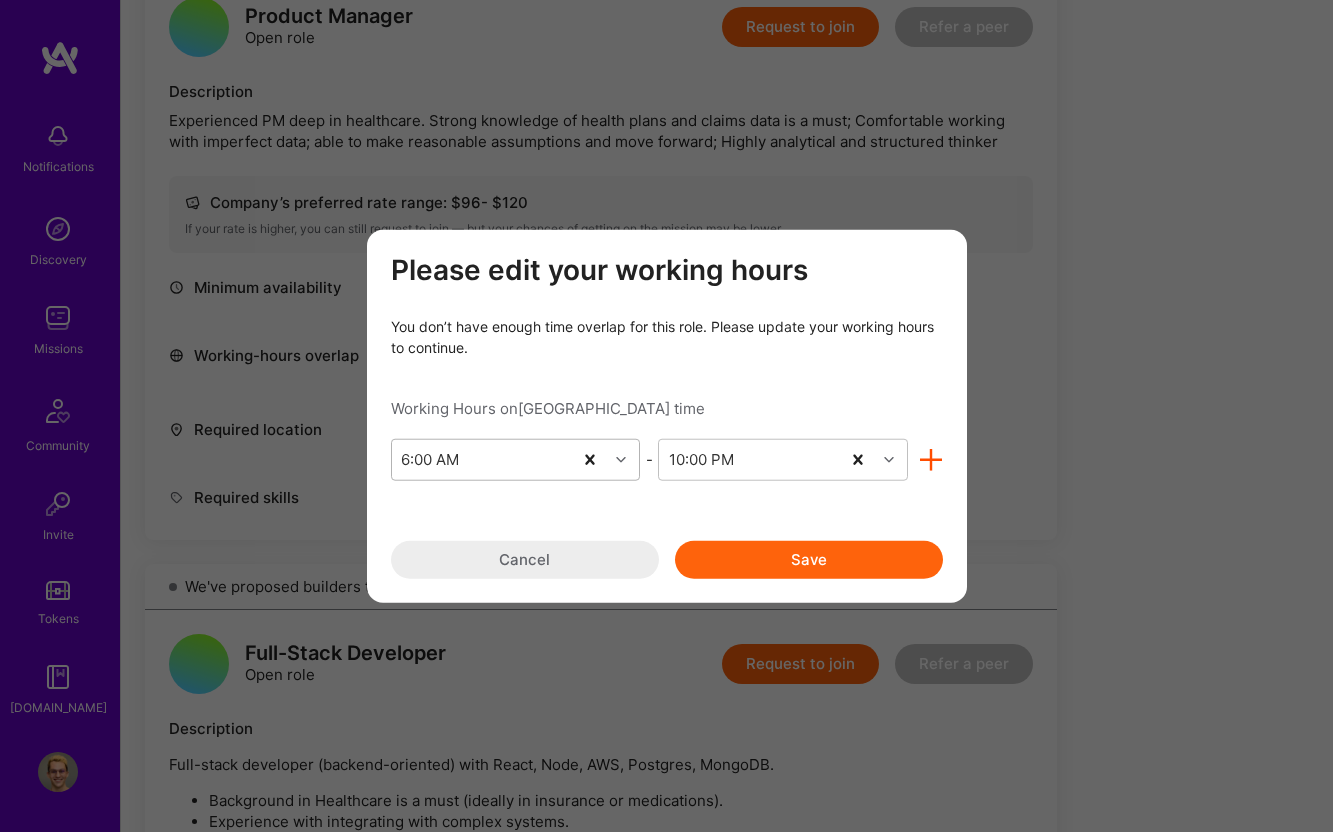 click on "6:00 AM" at bounding box center [482, 459] 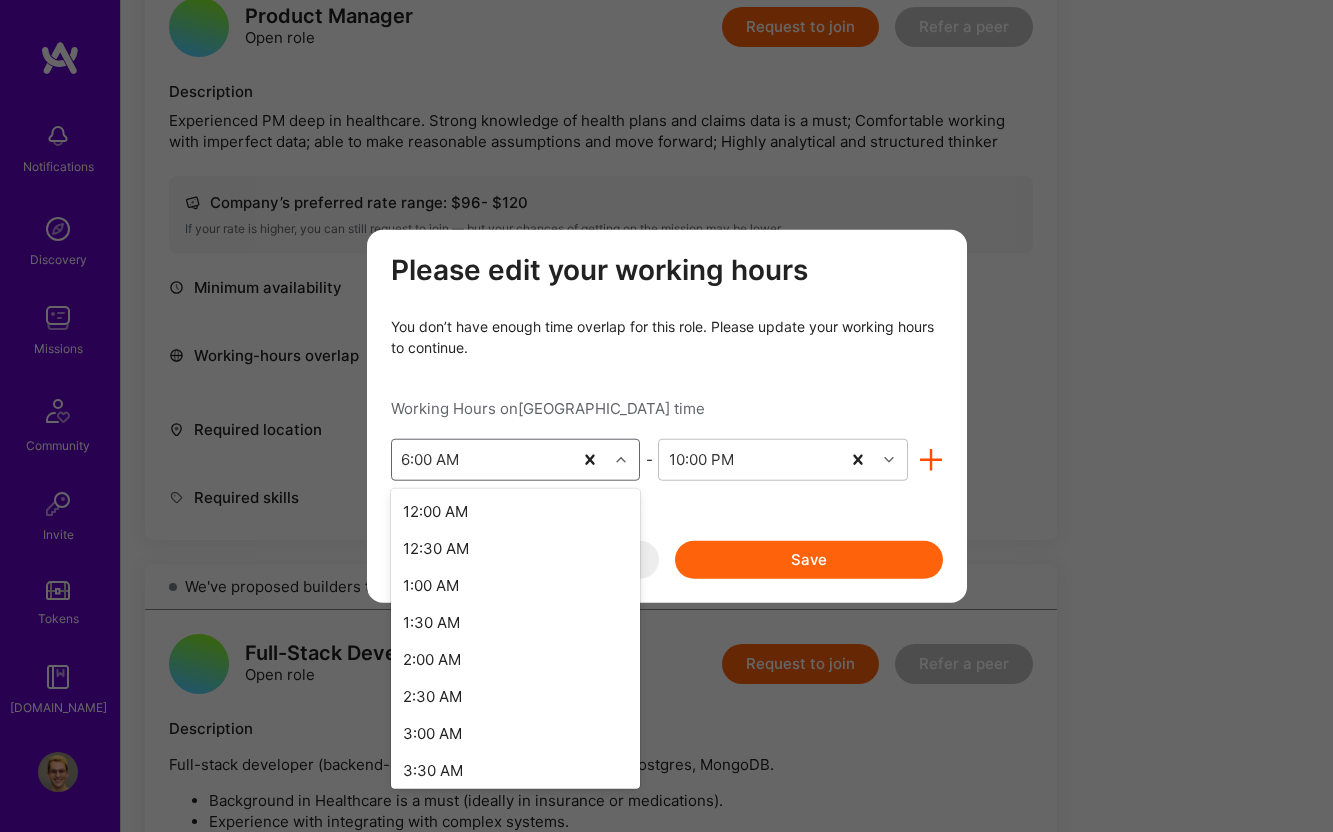 scroll, scrollTop: 197, scrollLeft: 0, axis: vertical 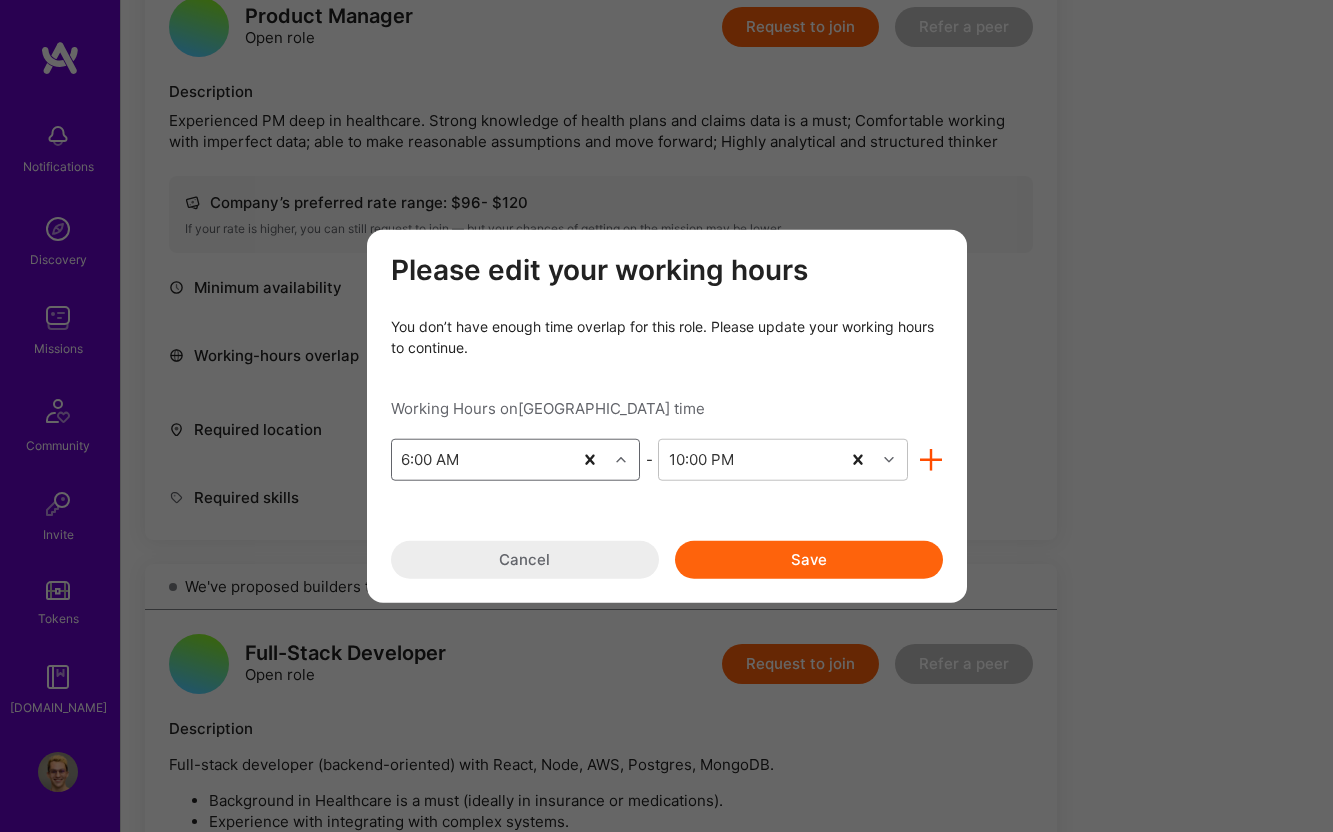 click on "6:00 AM" at bounding box center (482, 459) 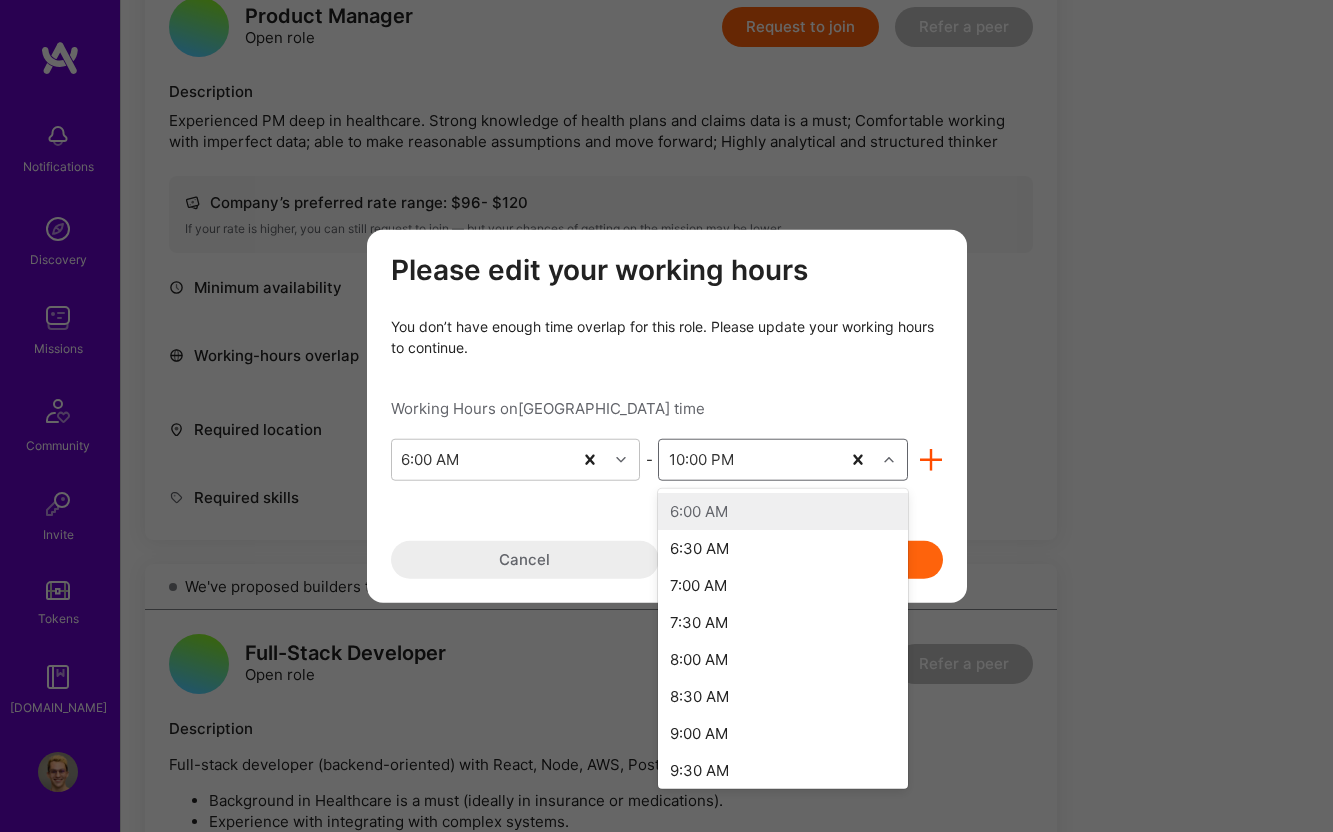 click on "10:00 PM" at bounding box center (749, 459) 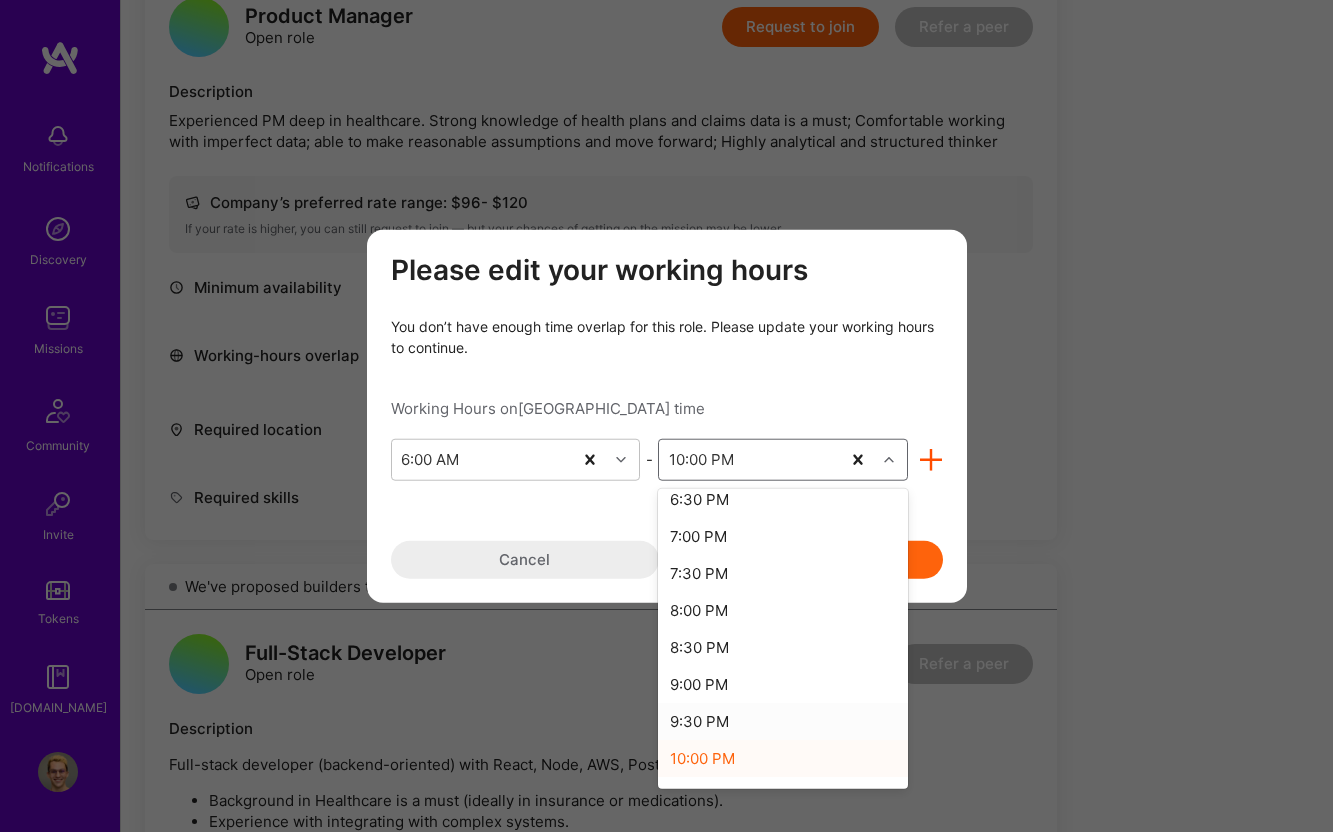 scroll, scrollTop: 1170, scrollLeft: 0, axis: vertical 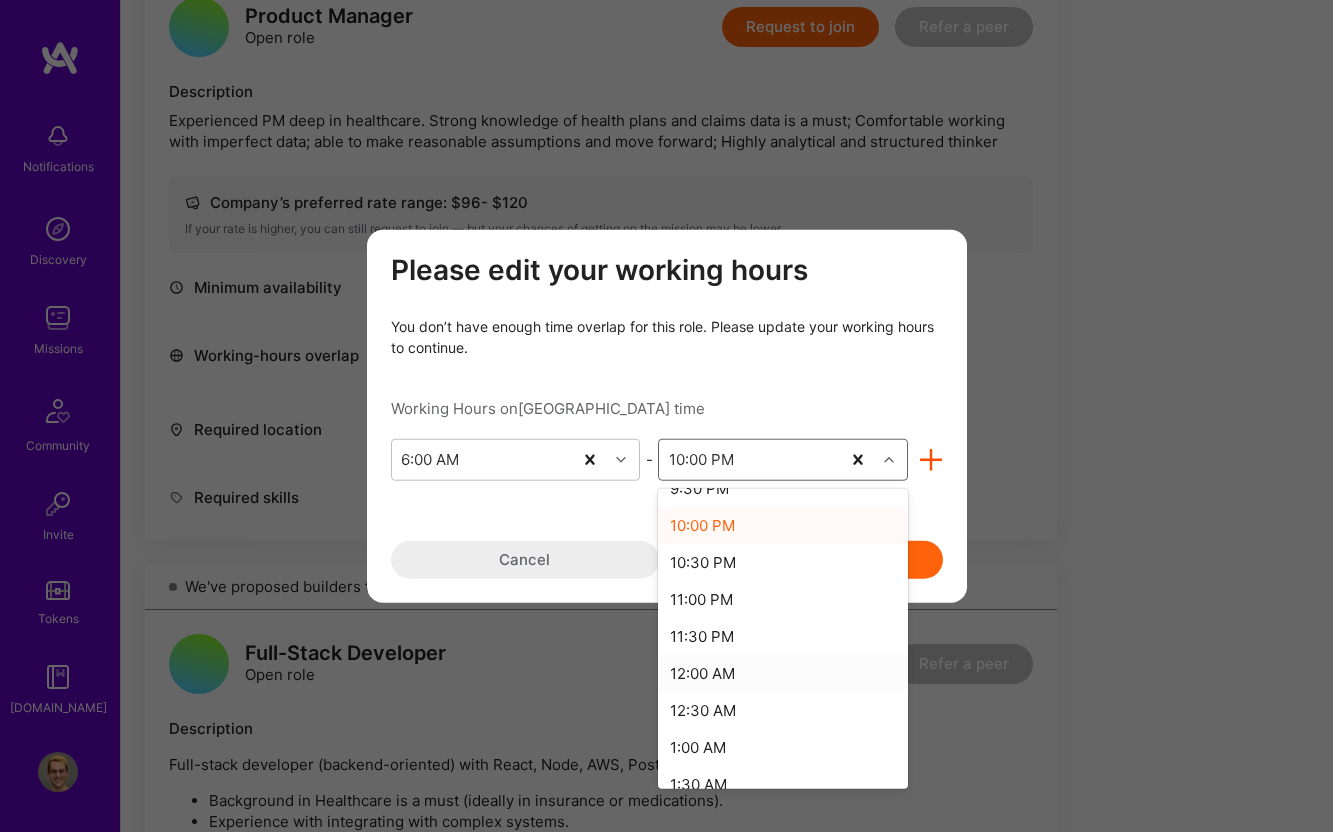 click on "12:00 AM" at bounding box center [783, 672] 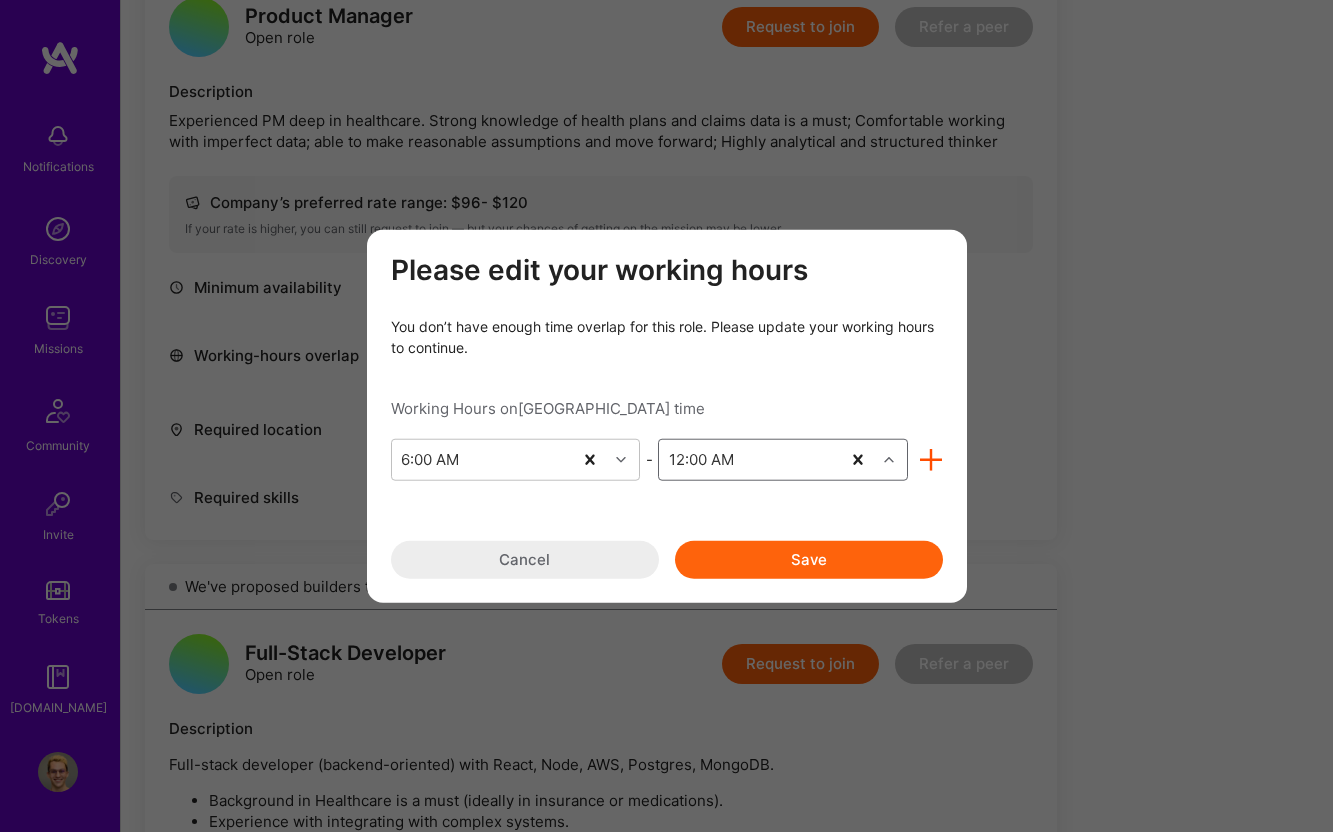 click on "Save" at bounding box center [809, 559] 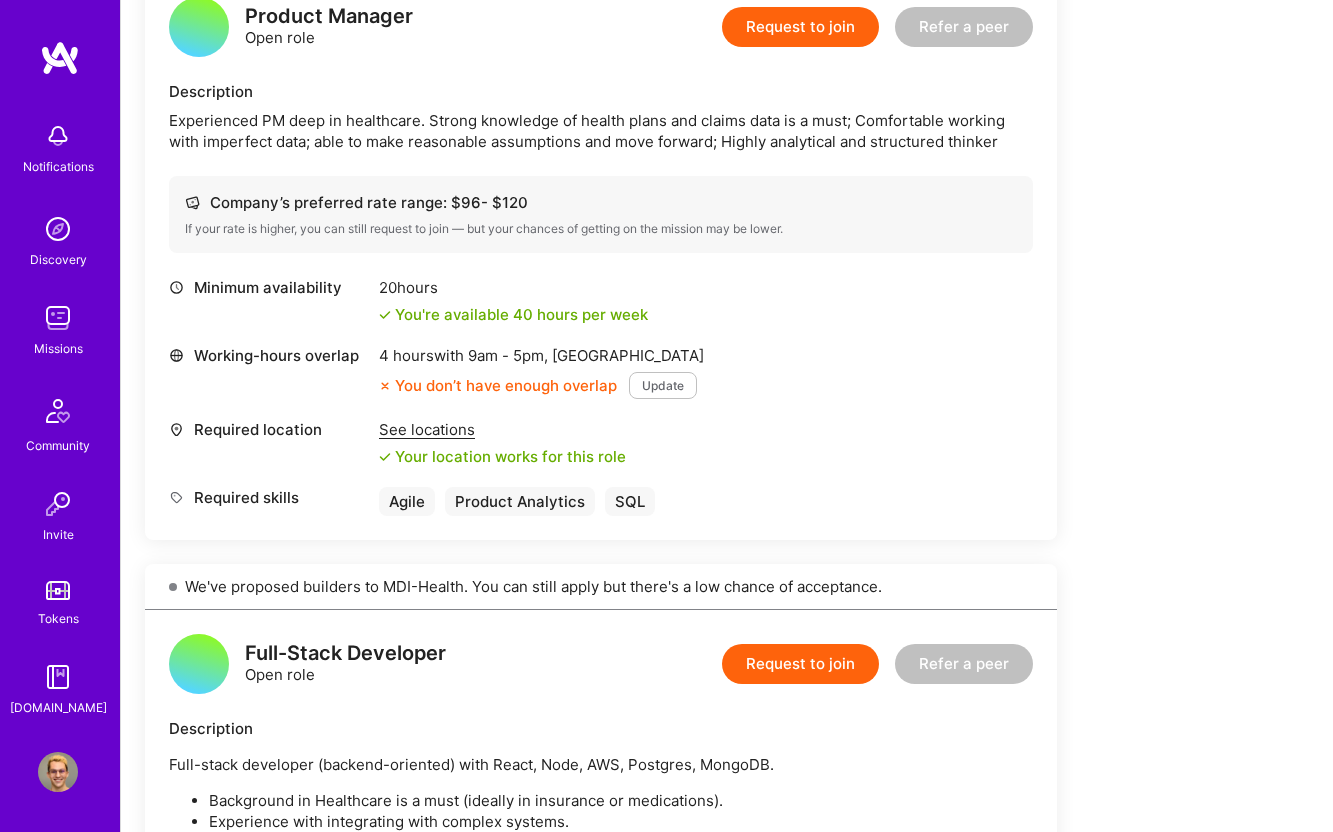 click on "Update" at bounding box center [663, 385] 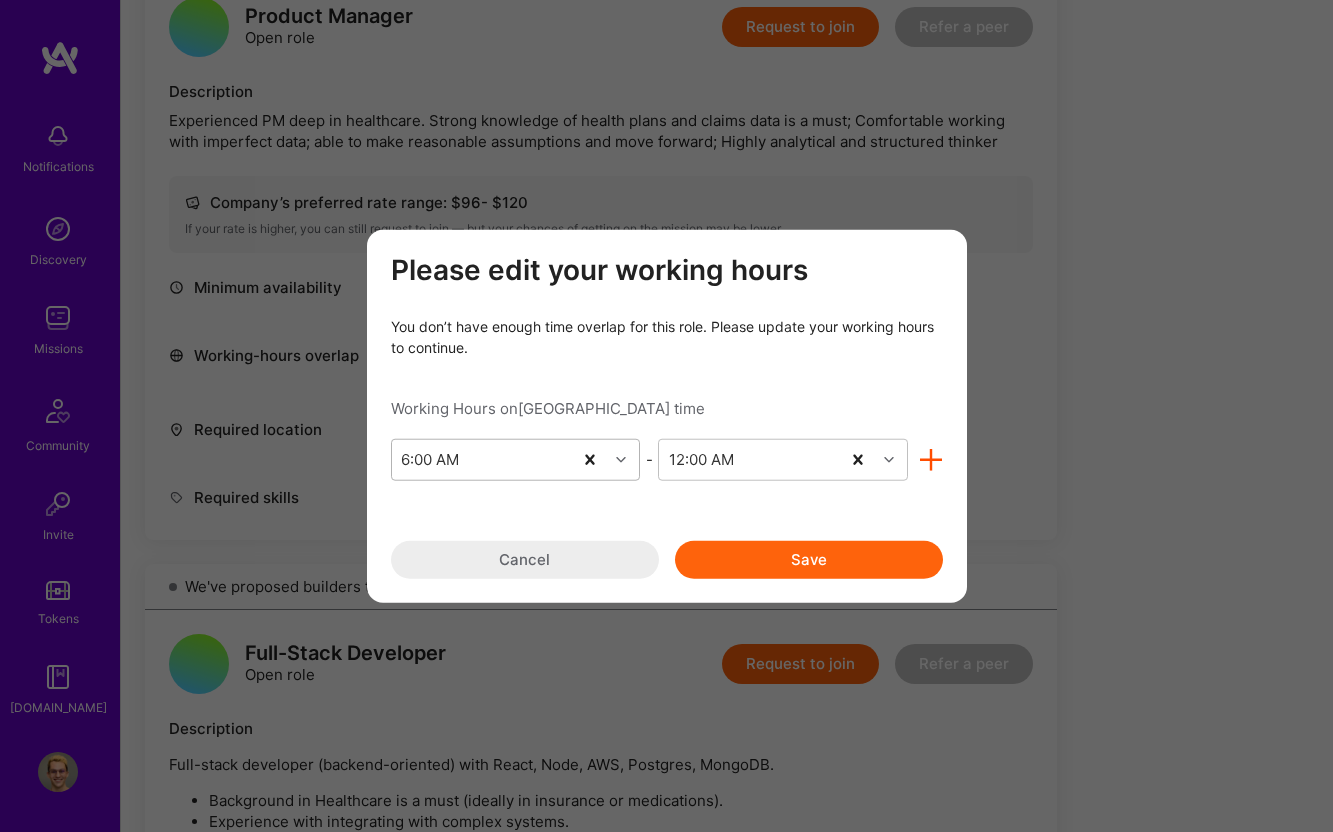 click on "6:00 AM" at bounding box center (482, 459) 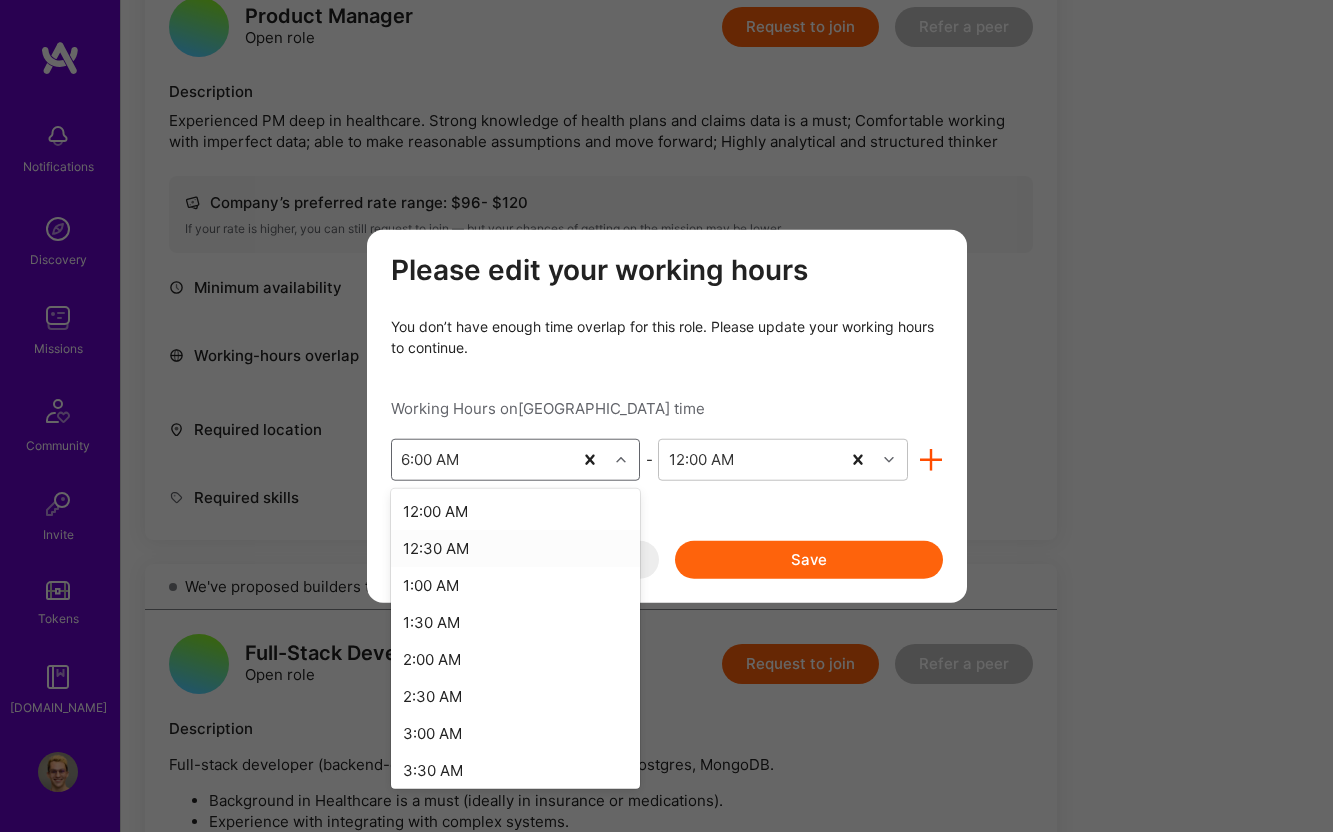 scroll, scrollTop: 206, scrollLeft: 0, axis: vertical 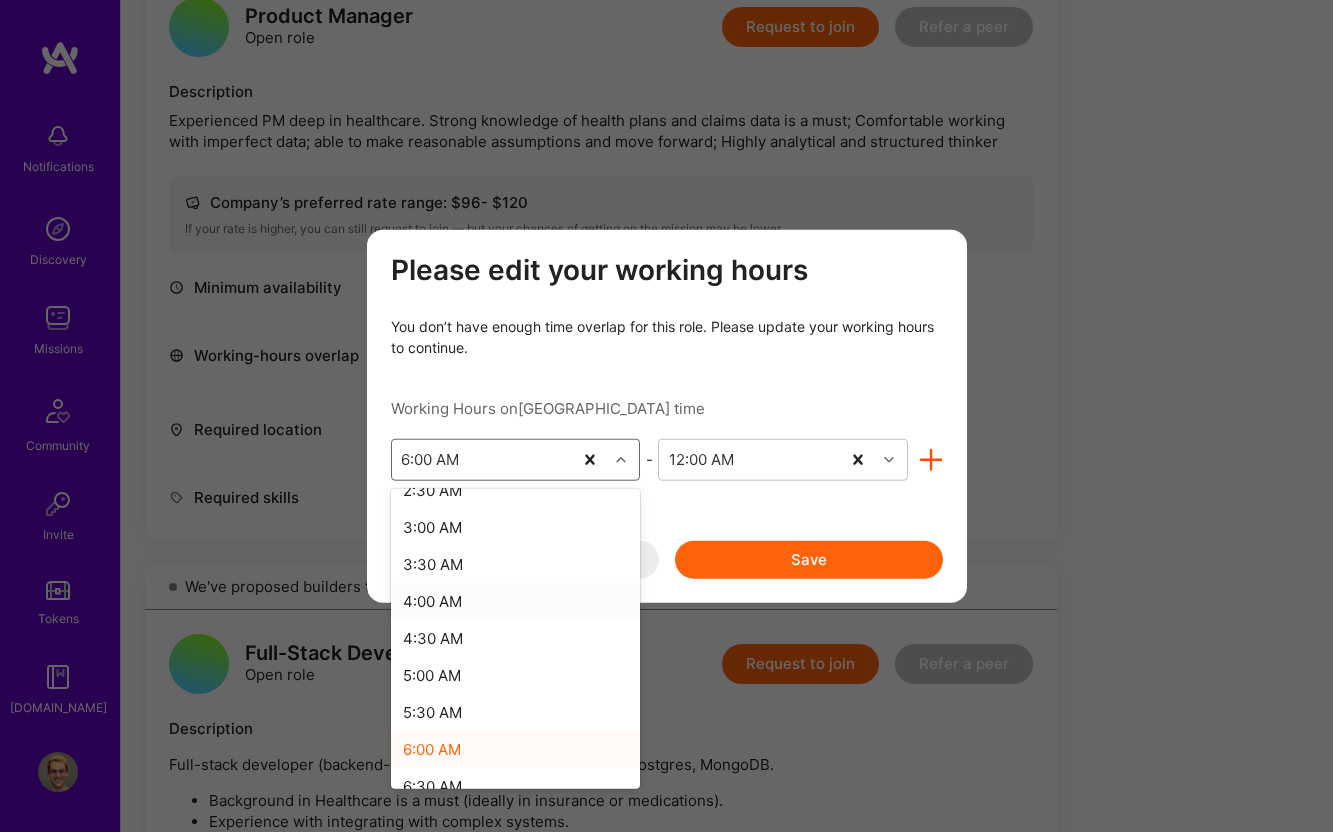 click on "4:00 AM" at bounding box center [516, 600] 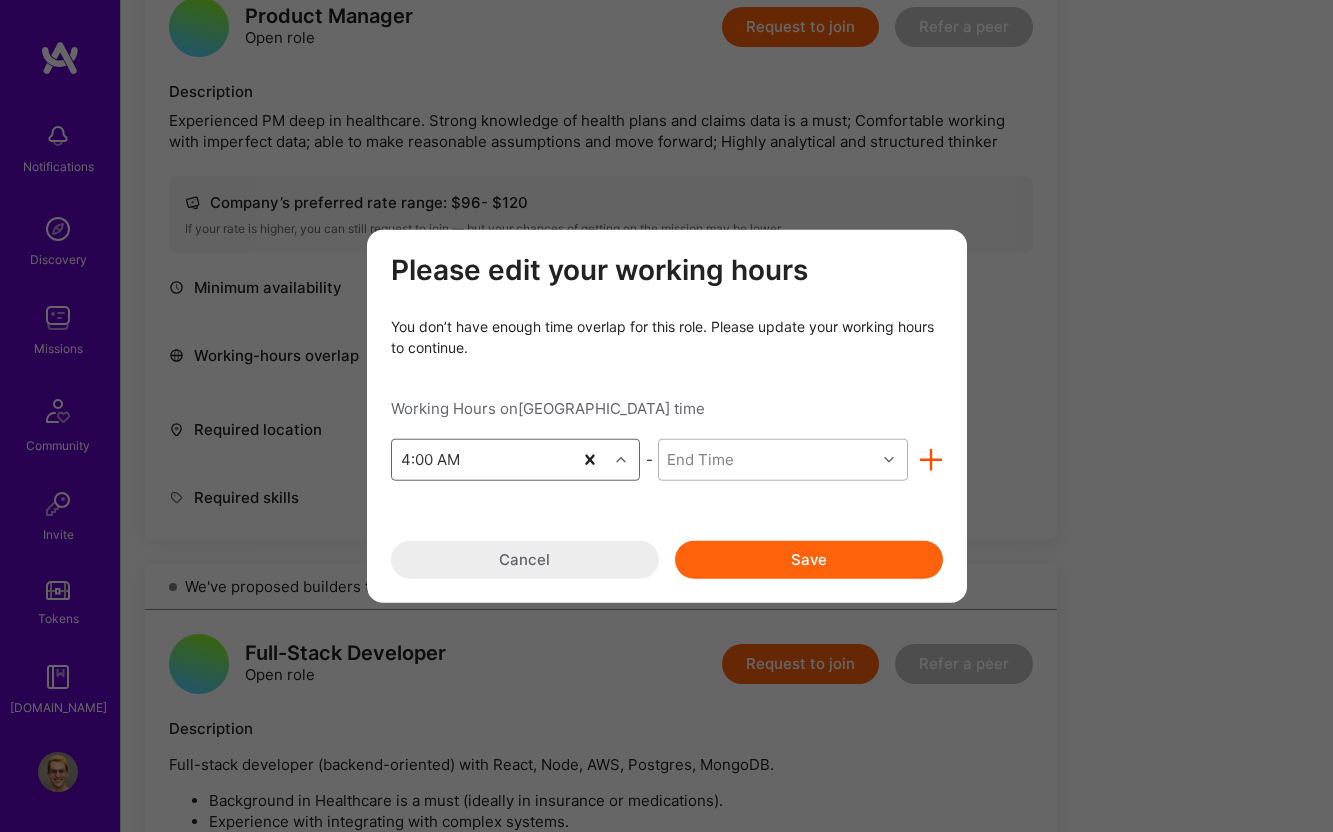 click on "End Time" at bounding box center (767, 459) 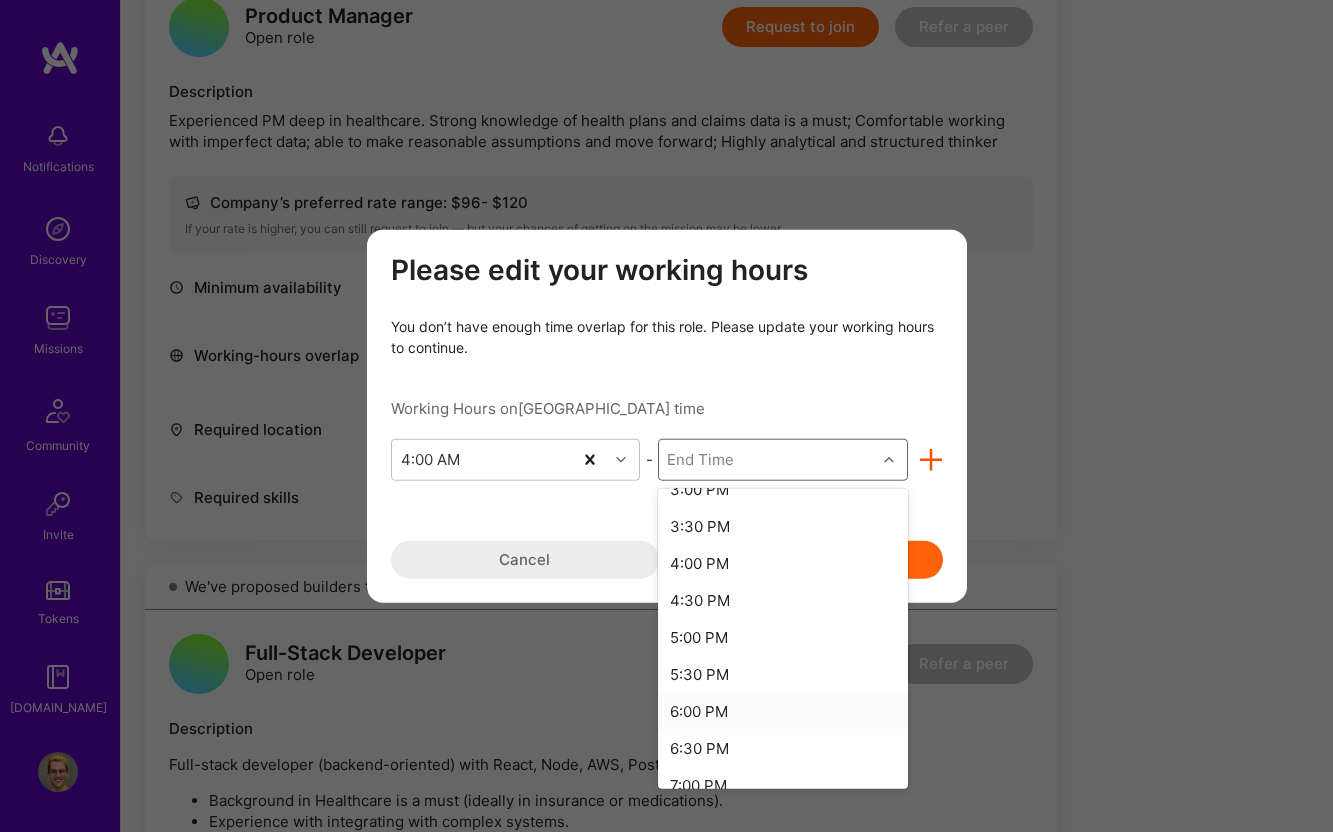 scroll, scrollTop: 1484, scrollLeft: 0, axis: vertical 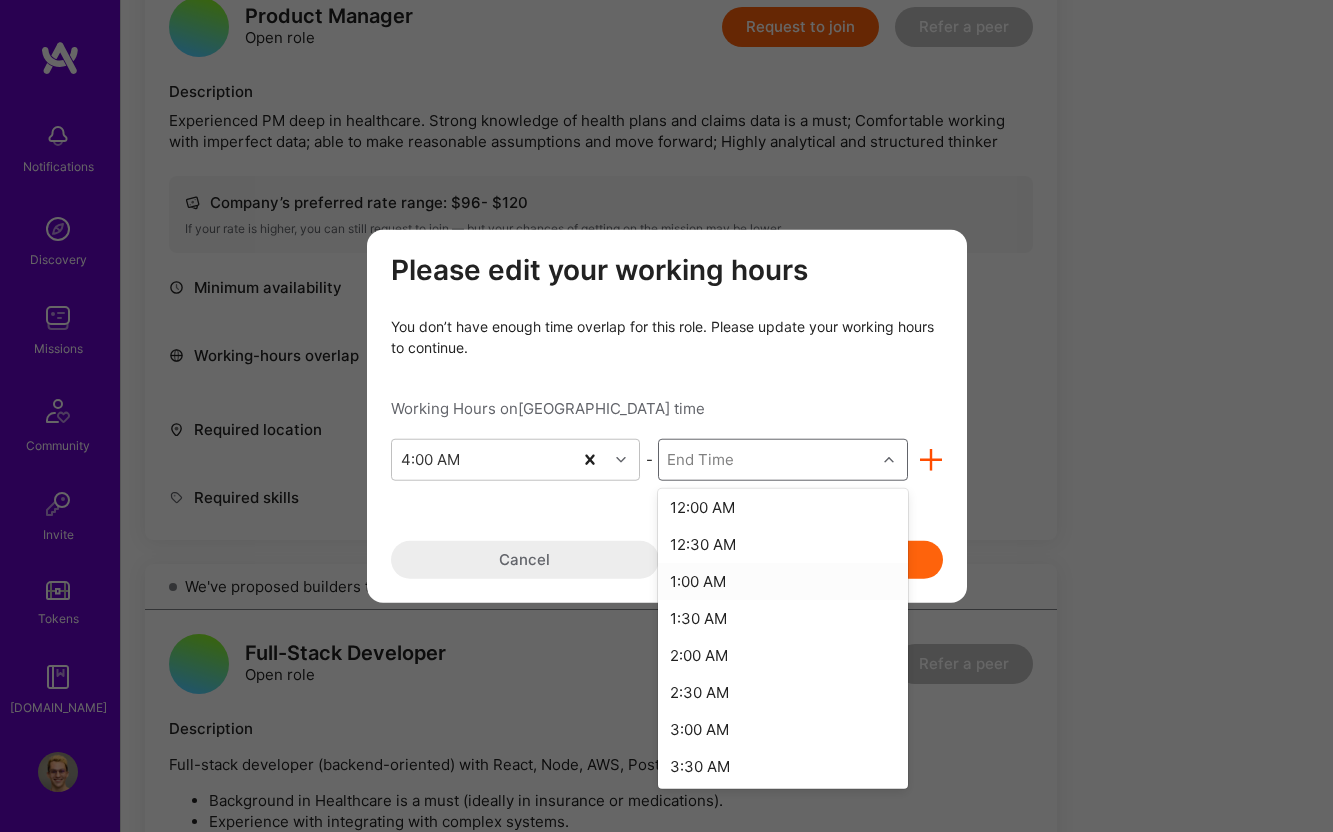 click on "1:00 AM" at bounding box center [783, 580] 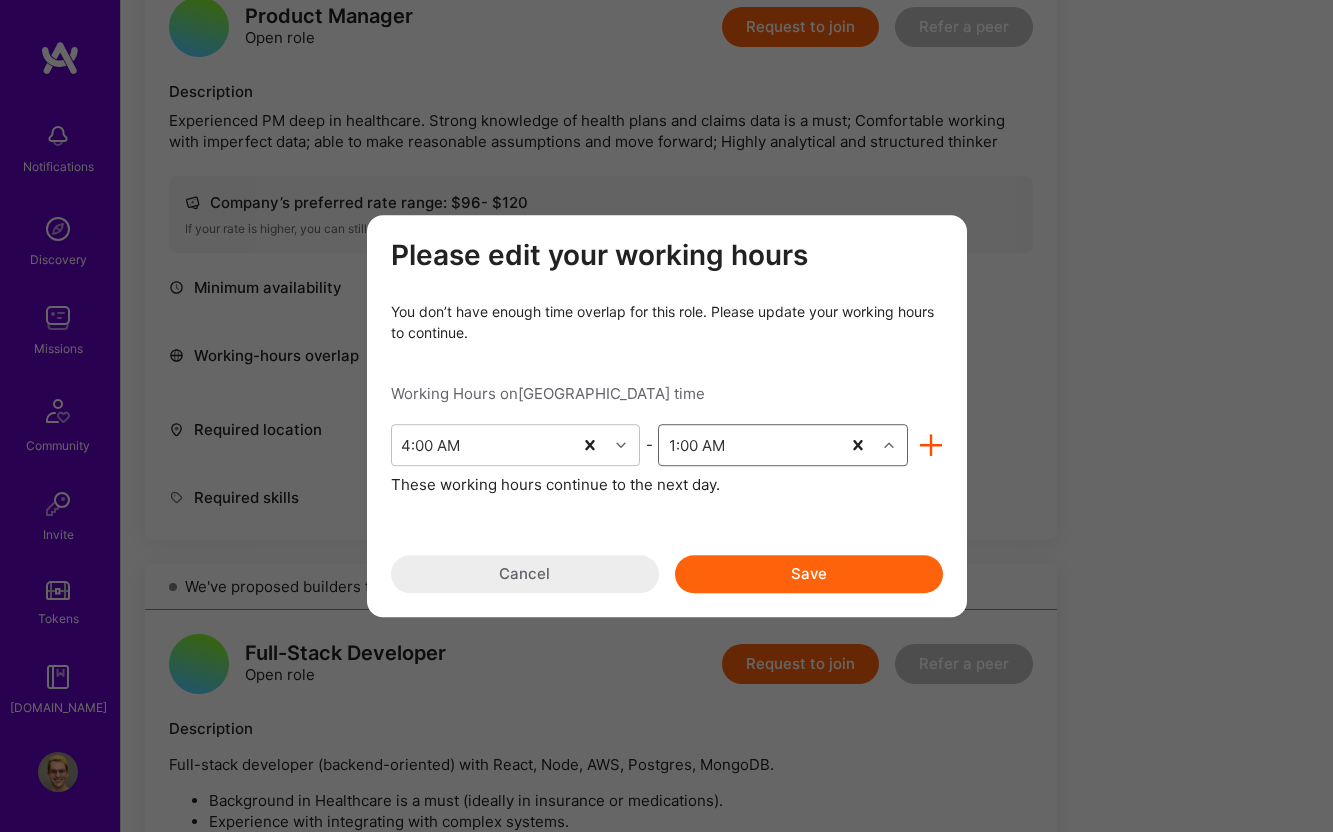 click on "Save" at bounding box center [809, 574] 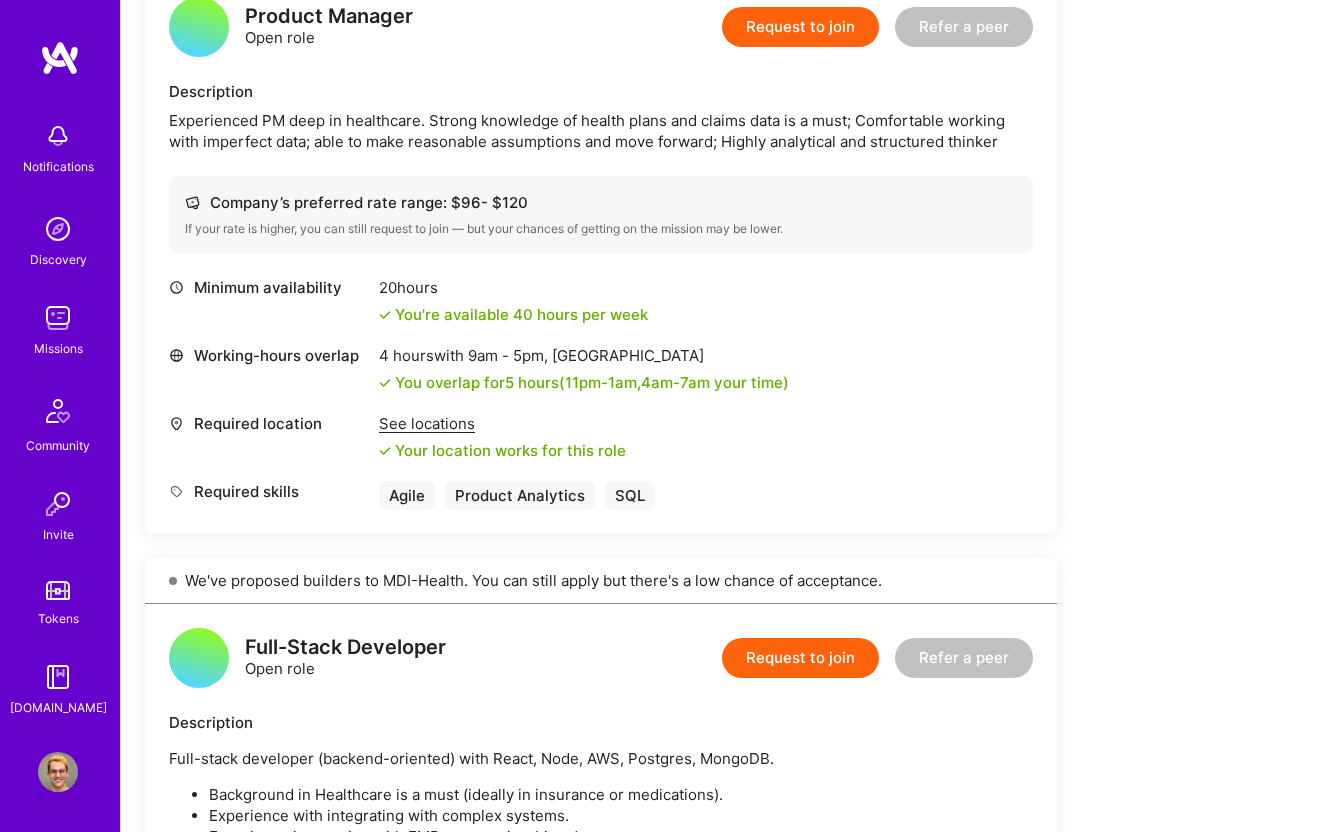 click on "4 hours  with   9am    -    5pm ,     [GEOGRAPHIC_DATA]" at bounding box center [584, 355] 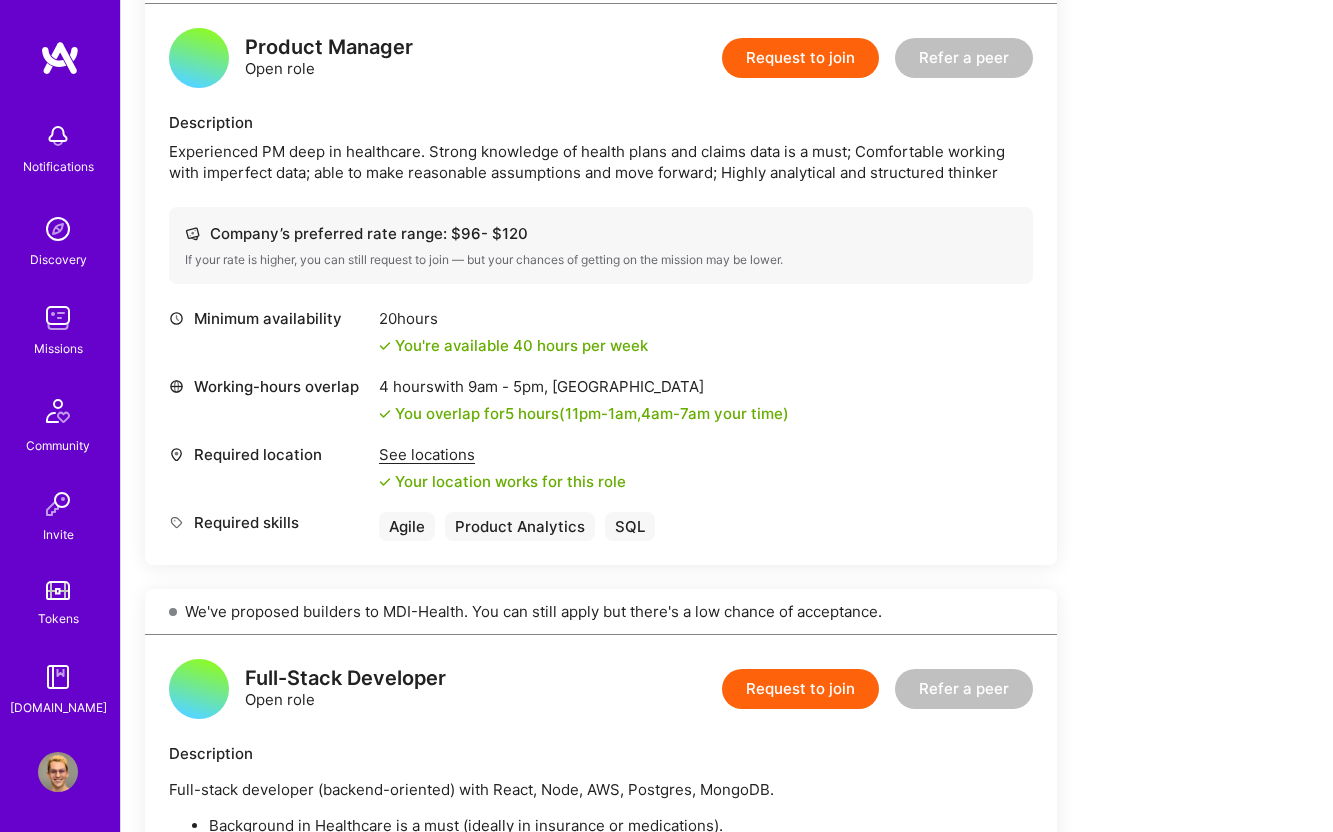 scroll, scrollTop: 391, scrollLeft: 0, axis: vertical 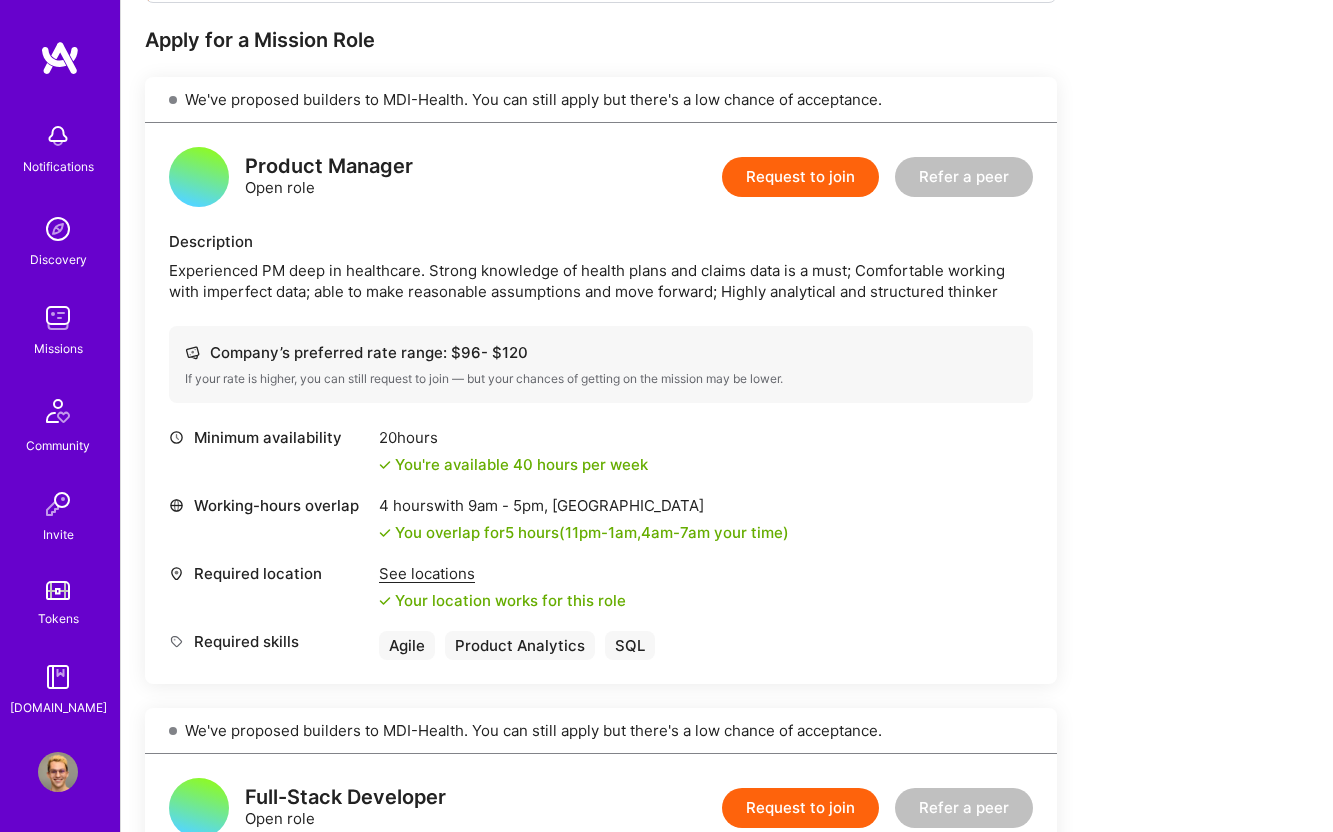 click on "Request to join" at bounding box center [800, 177] 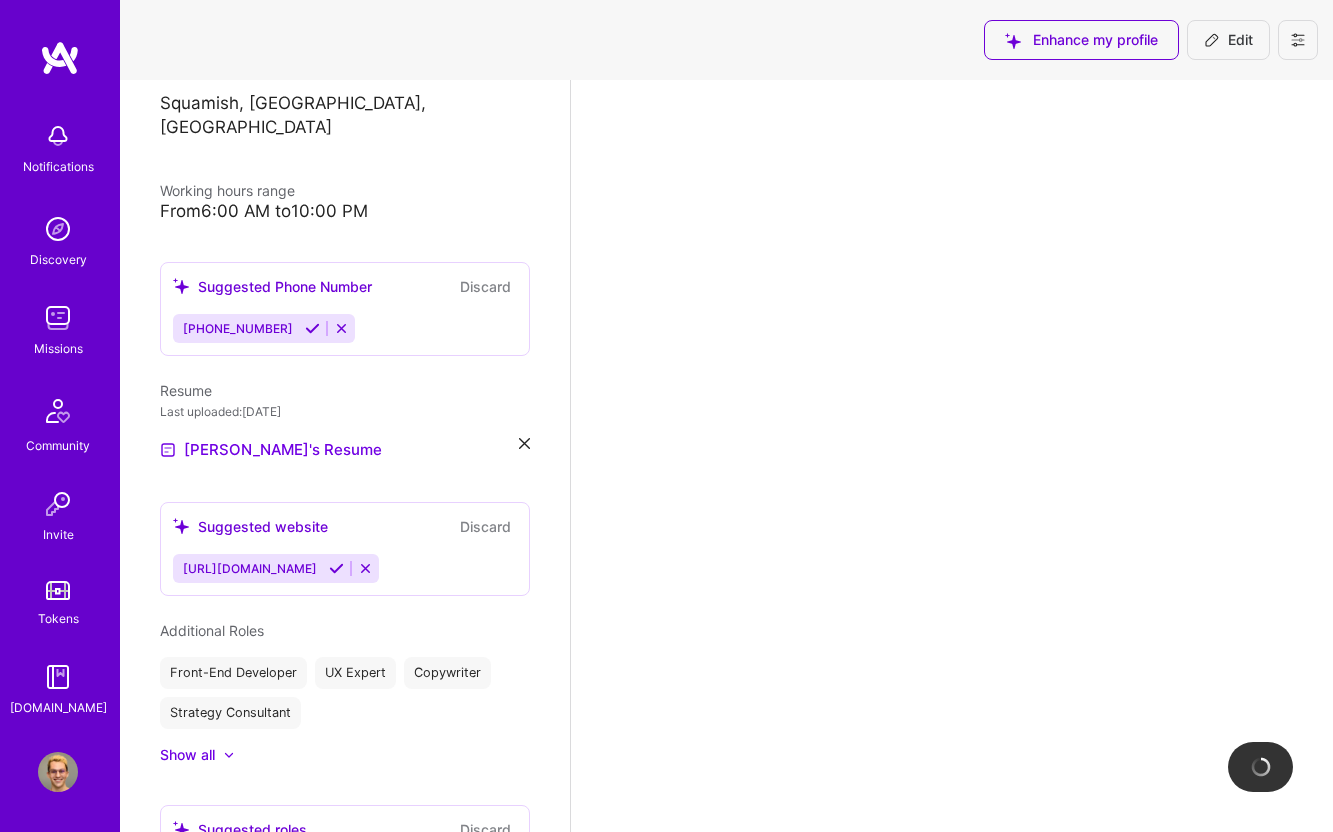 scroll, scrollTop: 0, scrollLeft: 0, axis: both 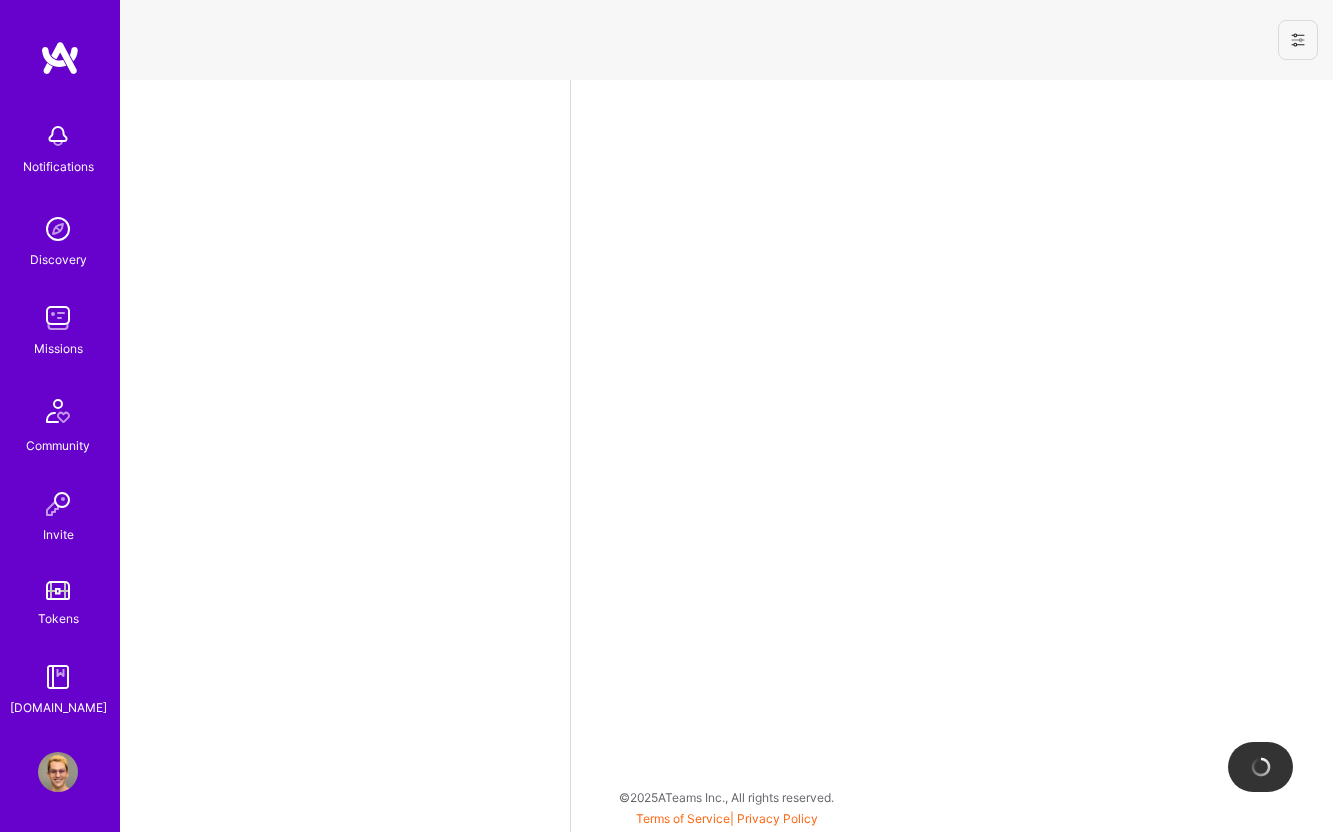 select on "US" 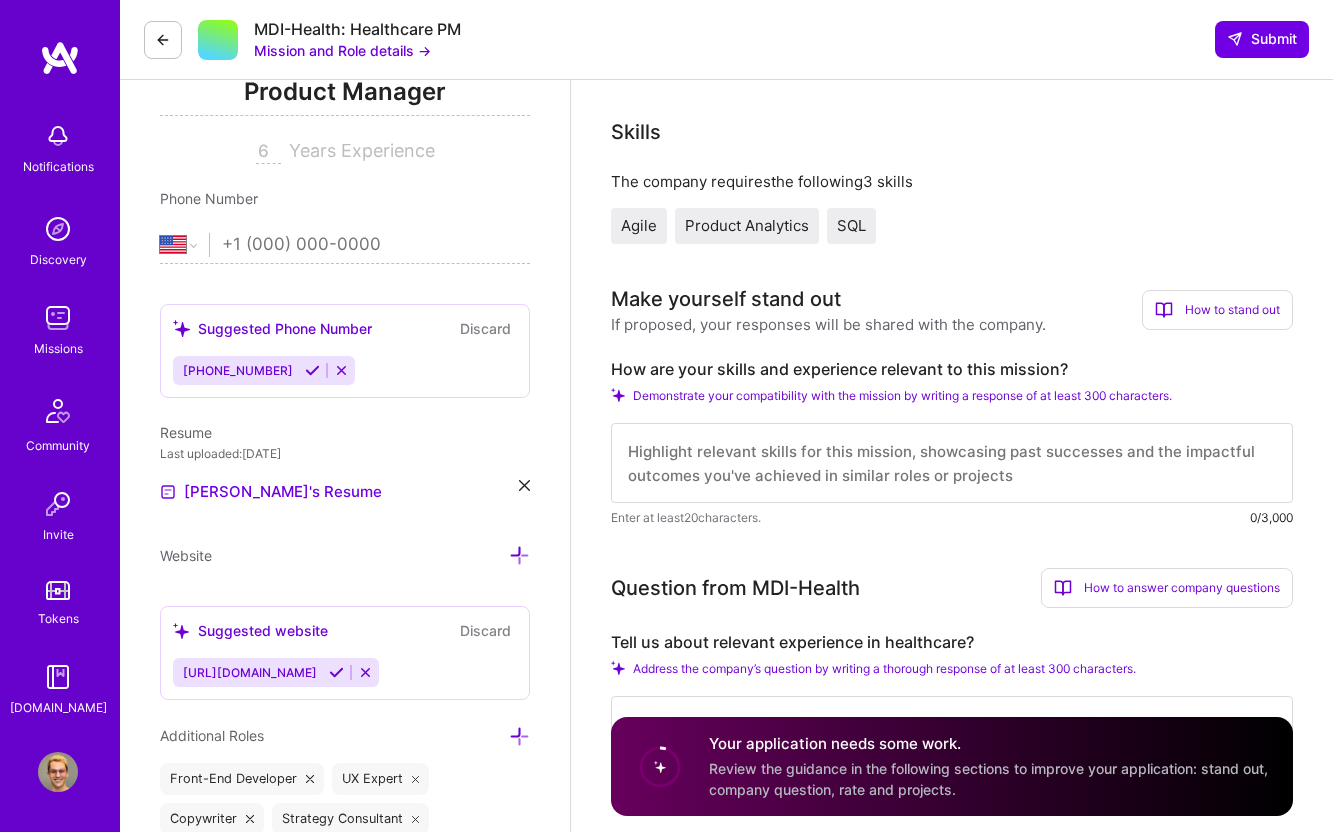 scroll, scrollTop: 243, scrollLeft: 0, axis: vertical 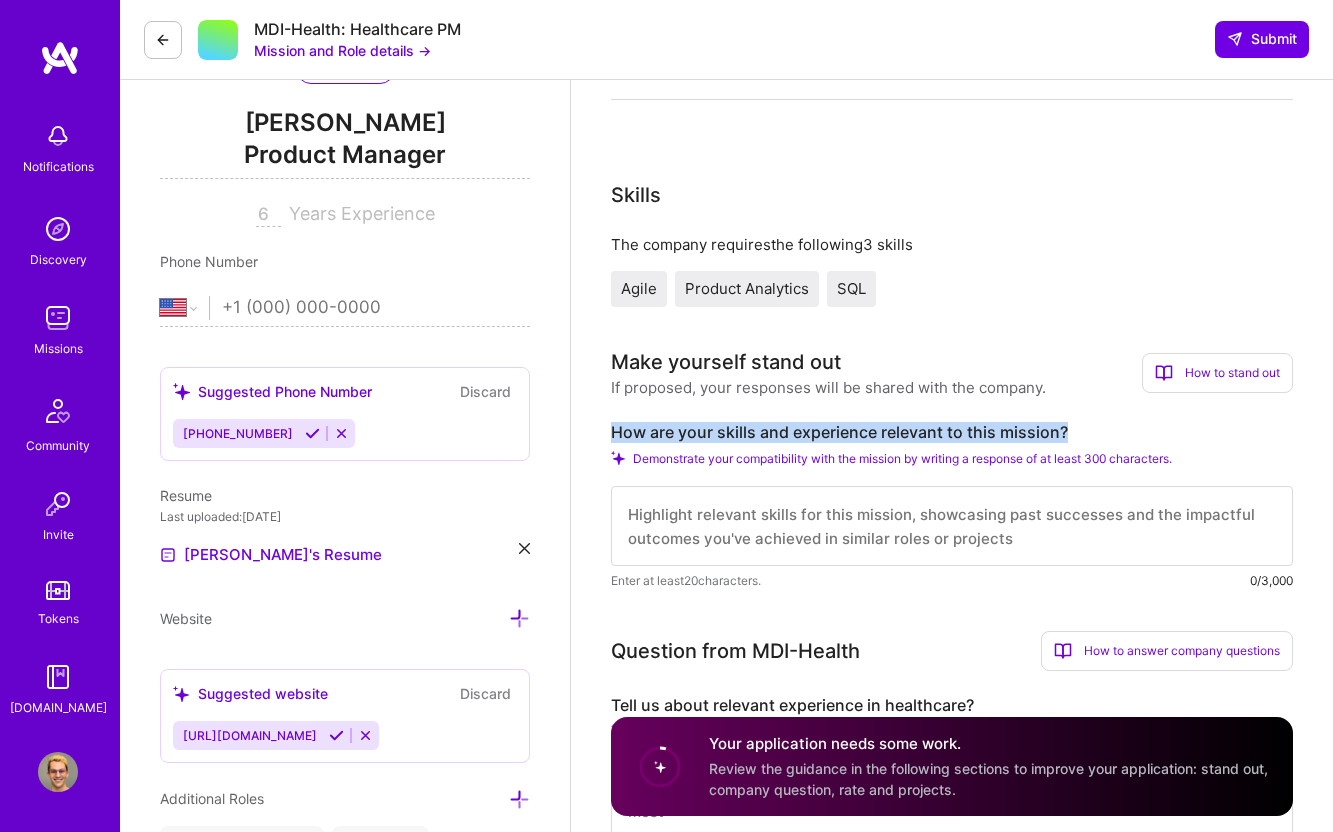 drag, startPoint x: 1087, startPoint y: 429, endPoint x: 613, endPoint y: 429, distance: 474 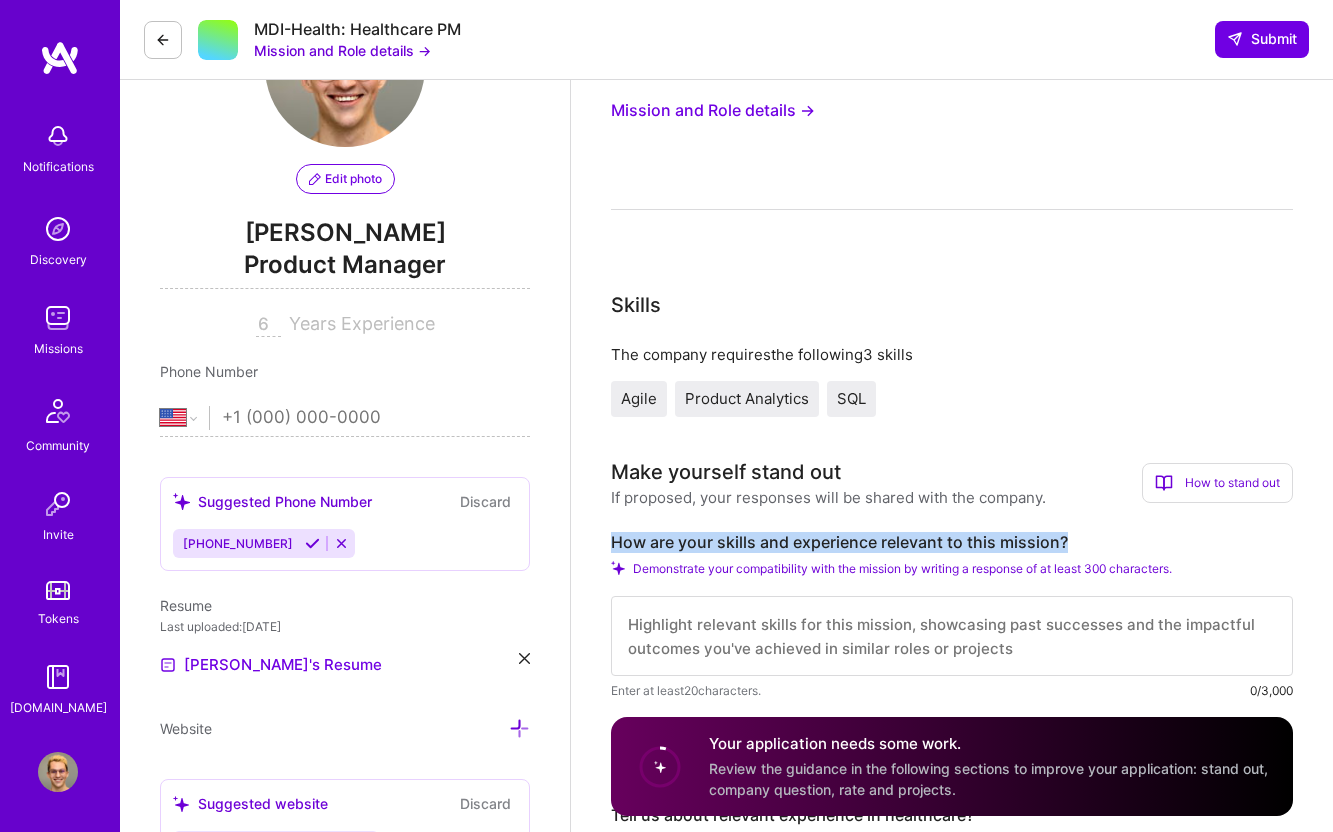 scroll, scrollTop: 0, scrollLeft: 0, axis: both 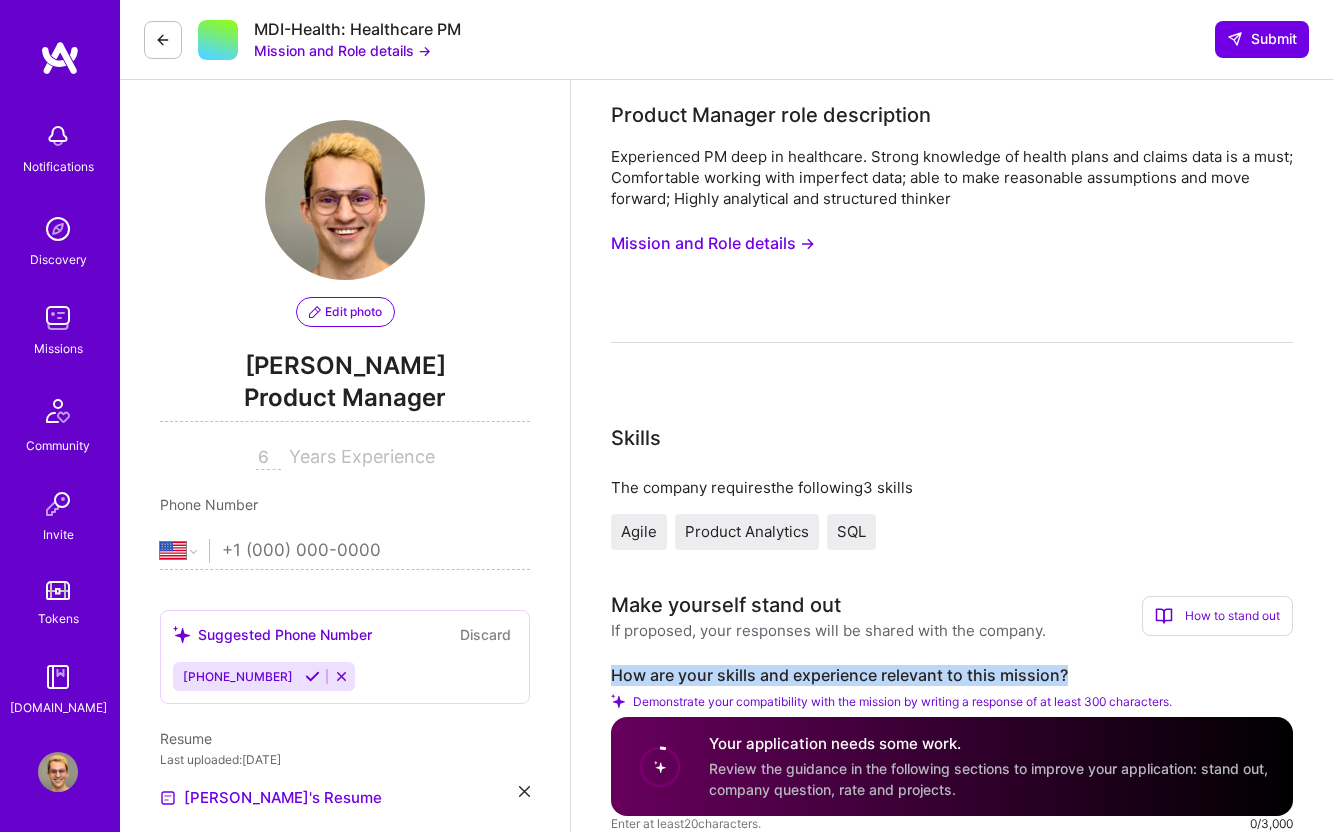 click on "Mission and Role details →" at bounding box center [713, 243] 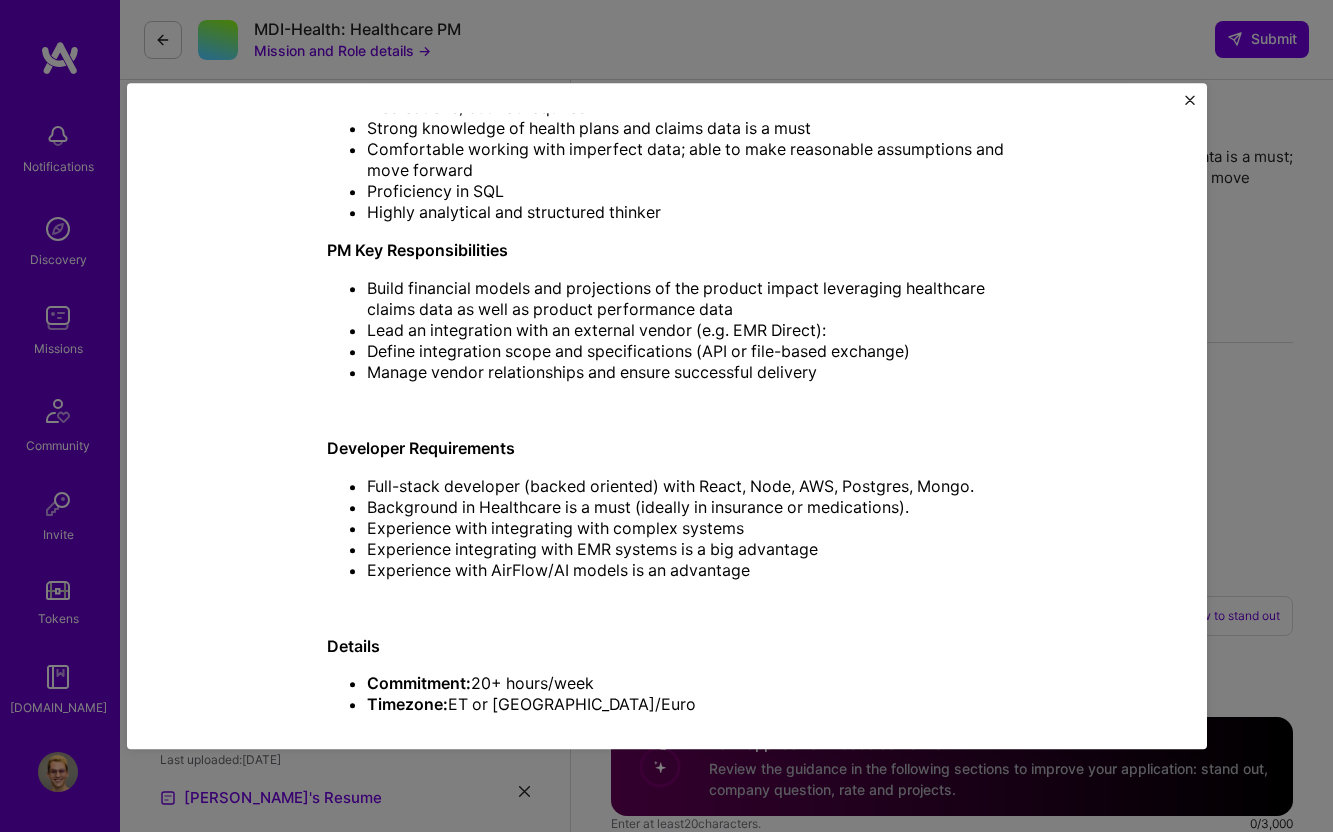 scroll, scrollTop: 654, scrollLeft: 0, axis: vertical 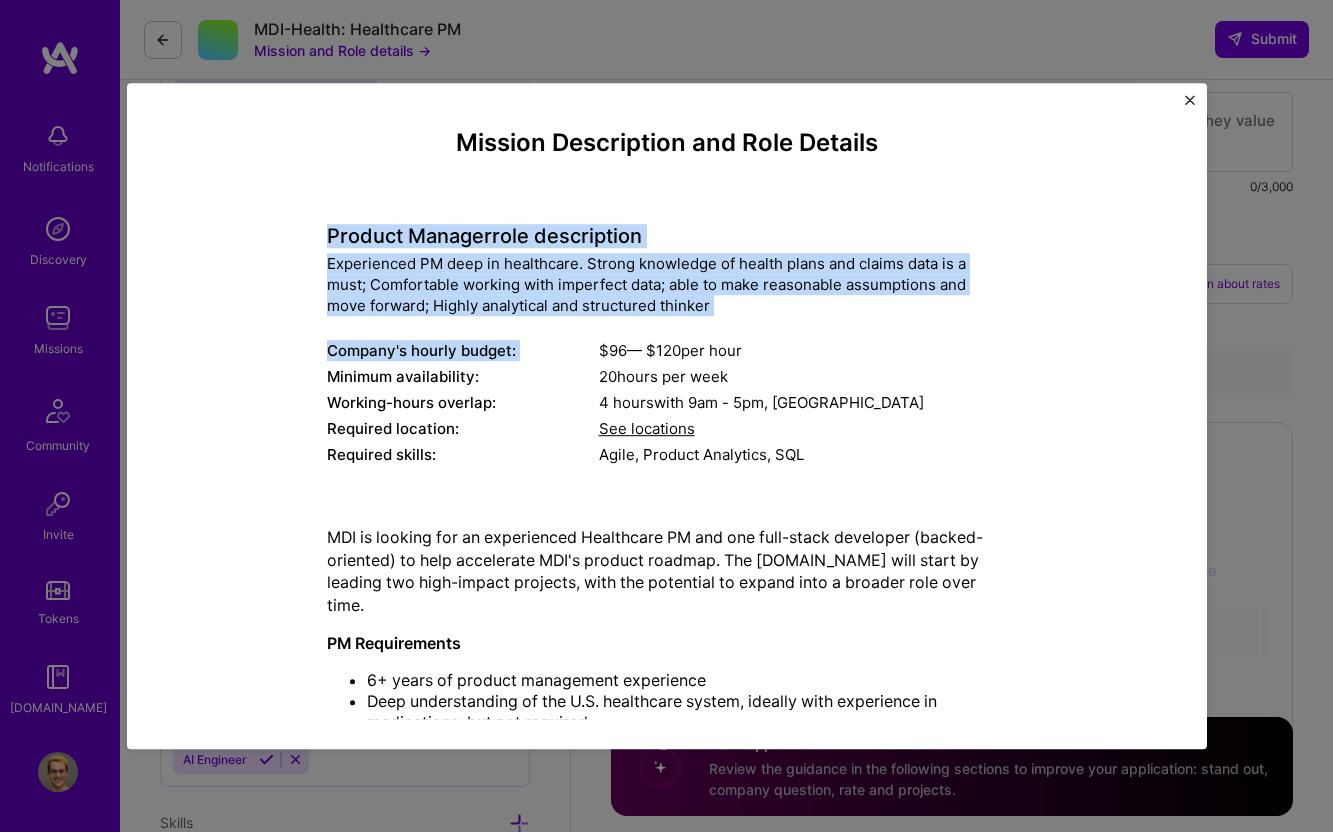 drag, startPoint x: 310, startPoint y: 239, endPoint x: 600, endPoint y: 335, distance: 305.47668 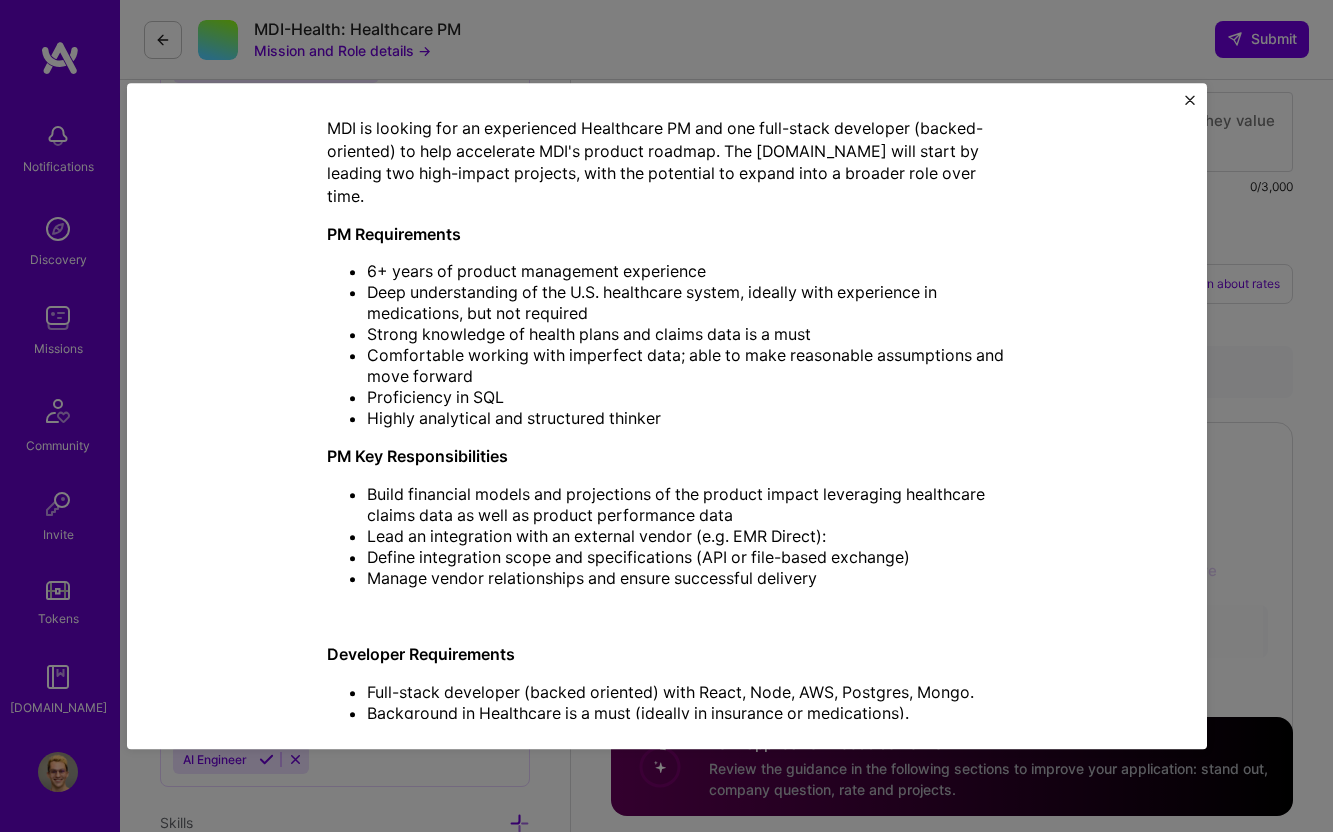 scroll, scrollTop: 654, scrollLeft: 0, axis: vertical 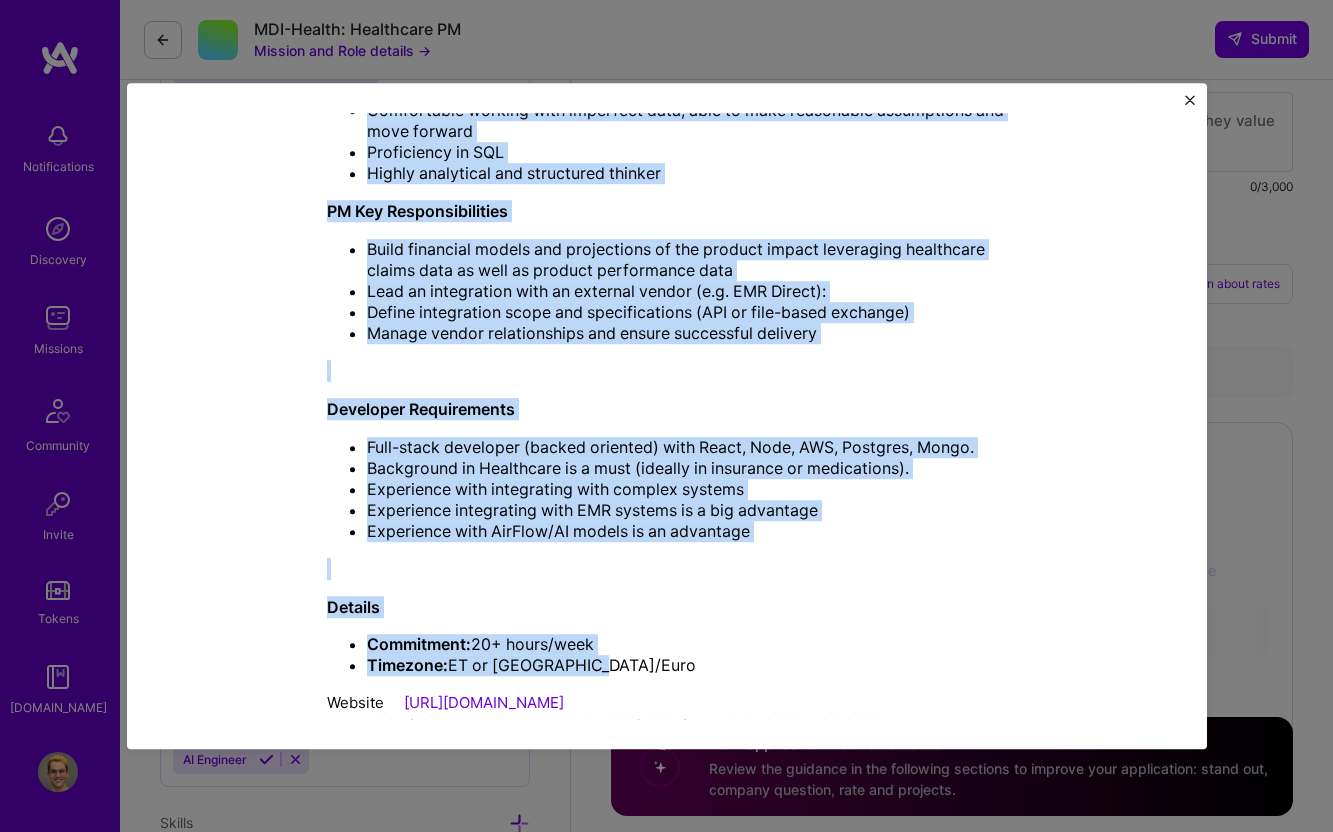 click on "MDI is looking for an experienced Healthcare PM and one full-stack developer (backed-oriented) to help accelerate MDI's product roadmap. The [DOMAIN_NAME] will start by leading two high-impact projects, with the potential to expand into a broader role over time.
PM Requirements
6+ years of product management experience
Deep understanding of the U.S. healthcare system, ideally with experience in medications, but not required
Strong knowledge of health plans and claims data is a must
Comfortable working with imperfect data; able to make reasonable assumptions and move forward
Proficiency in SQL
Highly analytical and structured thinker
PM Key Responsibilities
Build financial models and projections of the product impact leveraging healthcare claims data as well as product performance data
Lead an integration with an external vendor (e.g. EMR Direct):
Define integration scope and specifications (API or file-based exchange)
Developer Requirements" at bounding box center (667, 291) 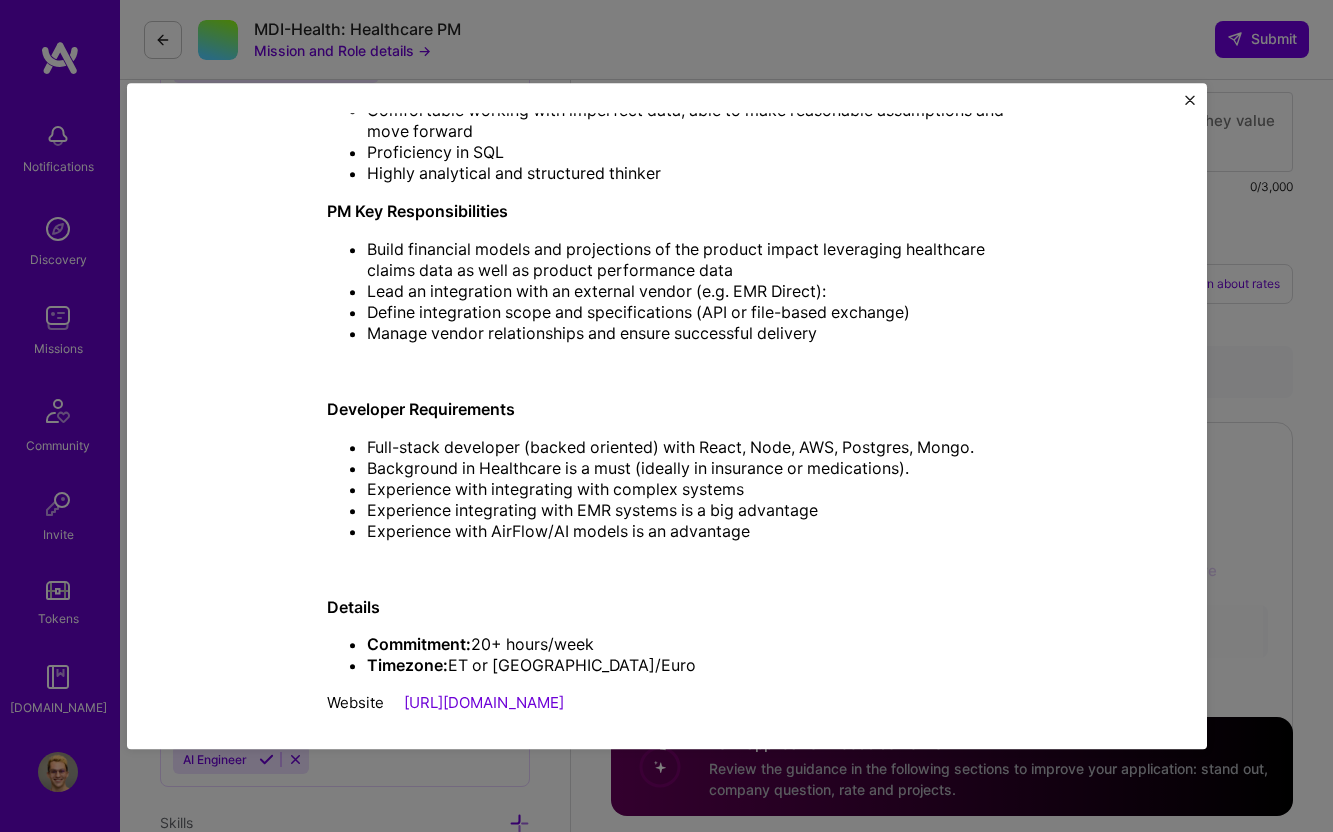 click on "Mission Description and Role Details Product Manager  role description Experienced PM deep in healthcare. Strong knowledge of health plans and claims data is a must; Comfortable working with imperfect data; able to make reasonable assumptions and move forward; Highly analytical and structured thinker Company's hourly budget: $ 96  — $ 120  per hour Minimum availability: 20  hours per week Working-hours overlap: 4 hours  with   9am    -    5pm ,     [GEOGRAPHIC_DATA] Required location: See locations Required skills: Agile, Product Analytics, SQL MDI is looking for an experienced Healthcare PM and one full-stack developer (backed-oriented) to help accelerate MDI's product roadmap. The [DOMAIN_NAME] will start by leading two high-impact projects, with the potential to expand into a broader role over time.
PM Requirements
6+ years of product management experience
Deep understanding of the U.S. healthcare system, ideally with experience in medications, but not required
Proficiency in SQL" at bounding box center [666, 416] 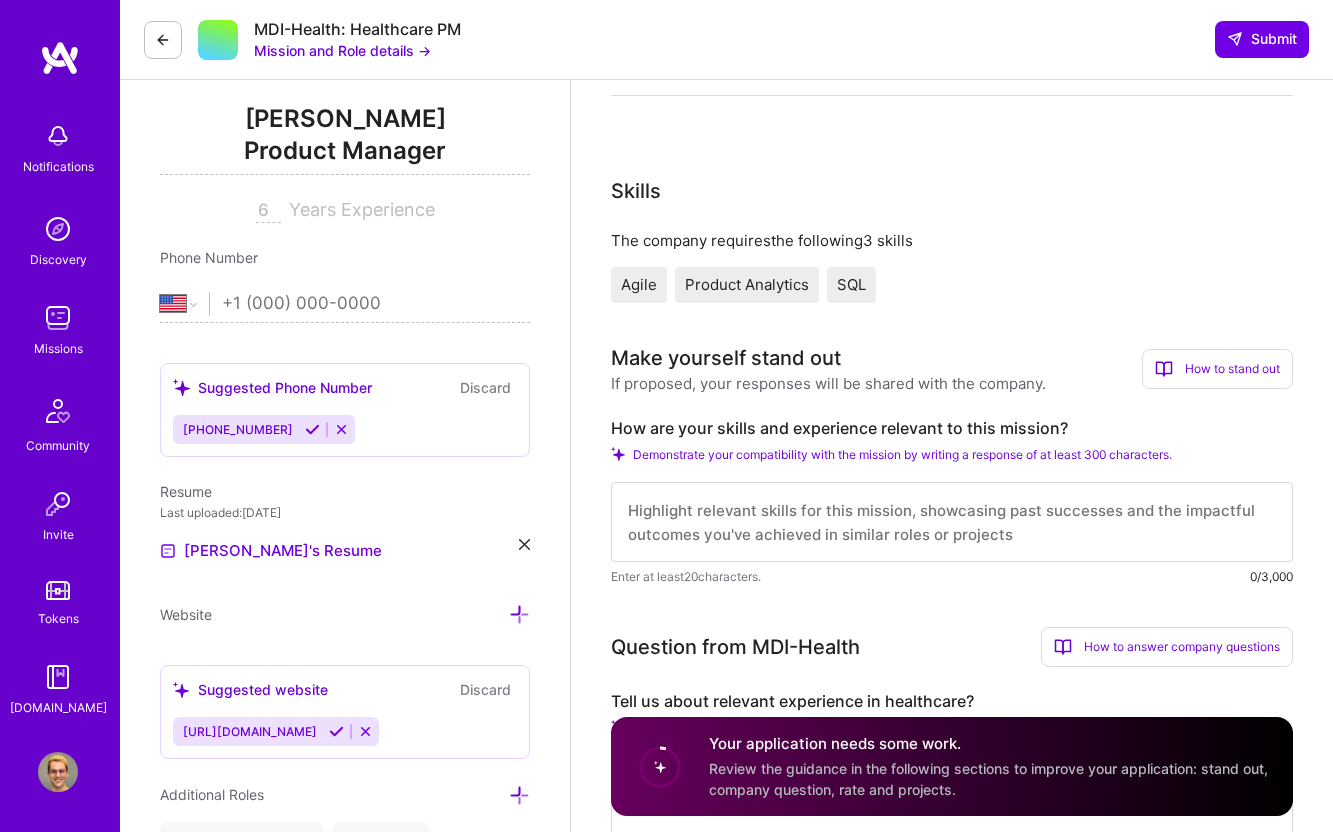 scroll, scrollTop: 307, scrollLeft: 0, axis: vertical 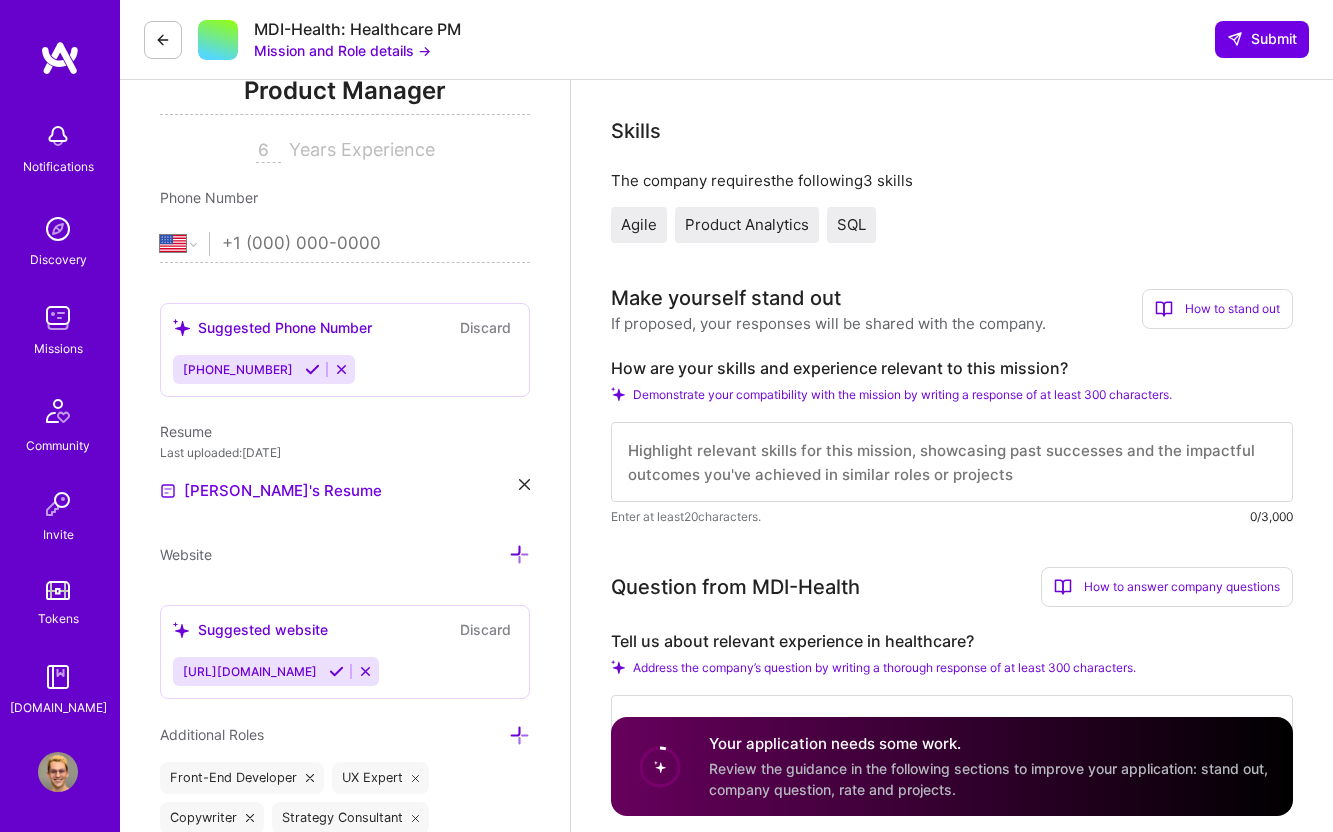 click at bounding box center [952, 462] 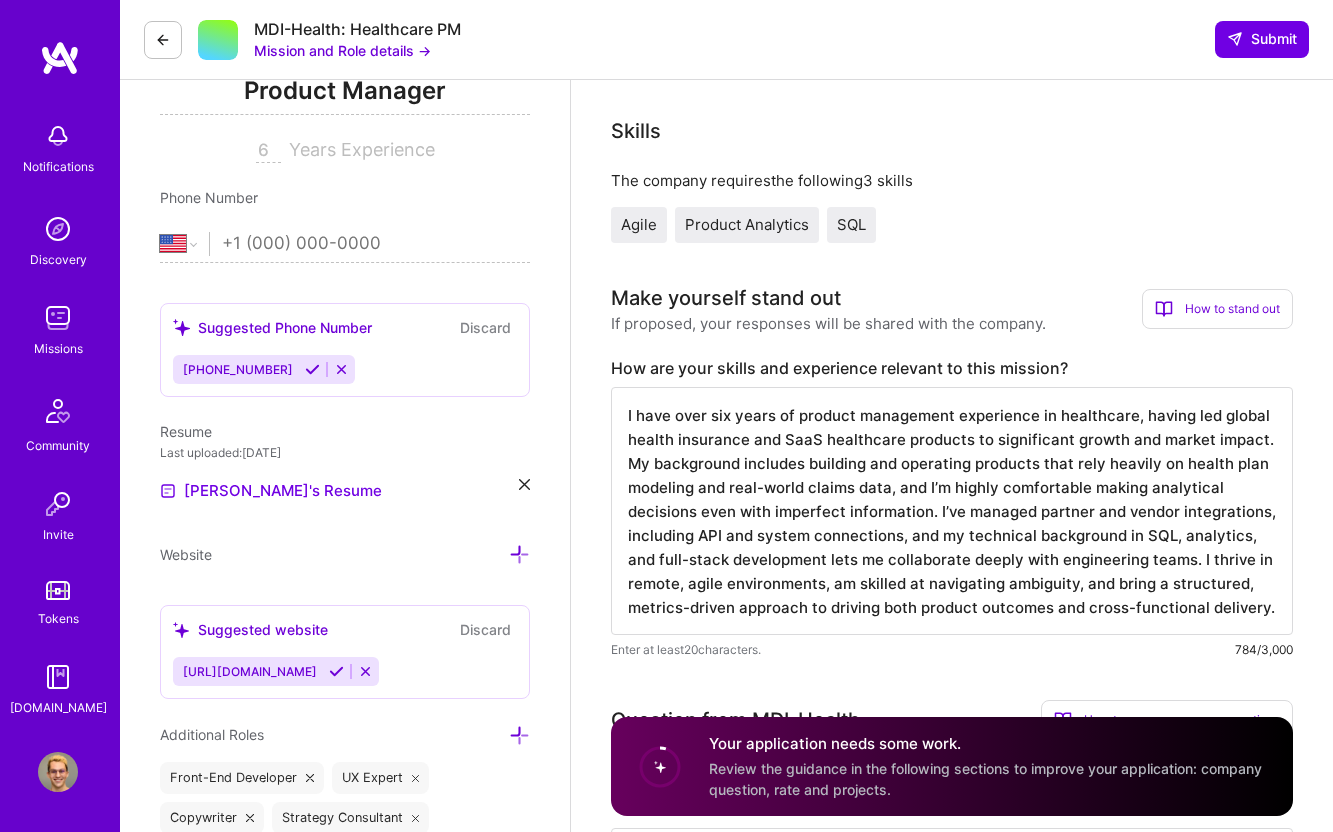 scroll, scrollTop: 2, scrollLeft: 0, axis: vertical 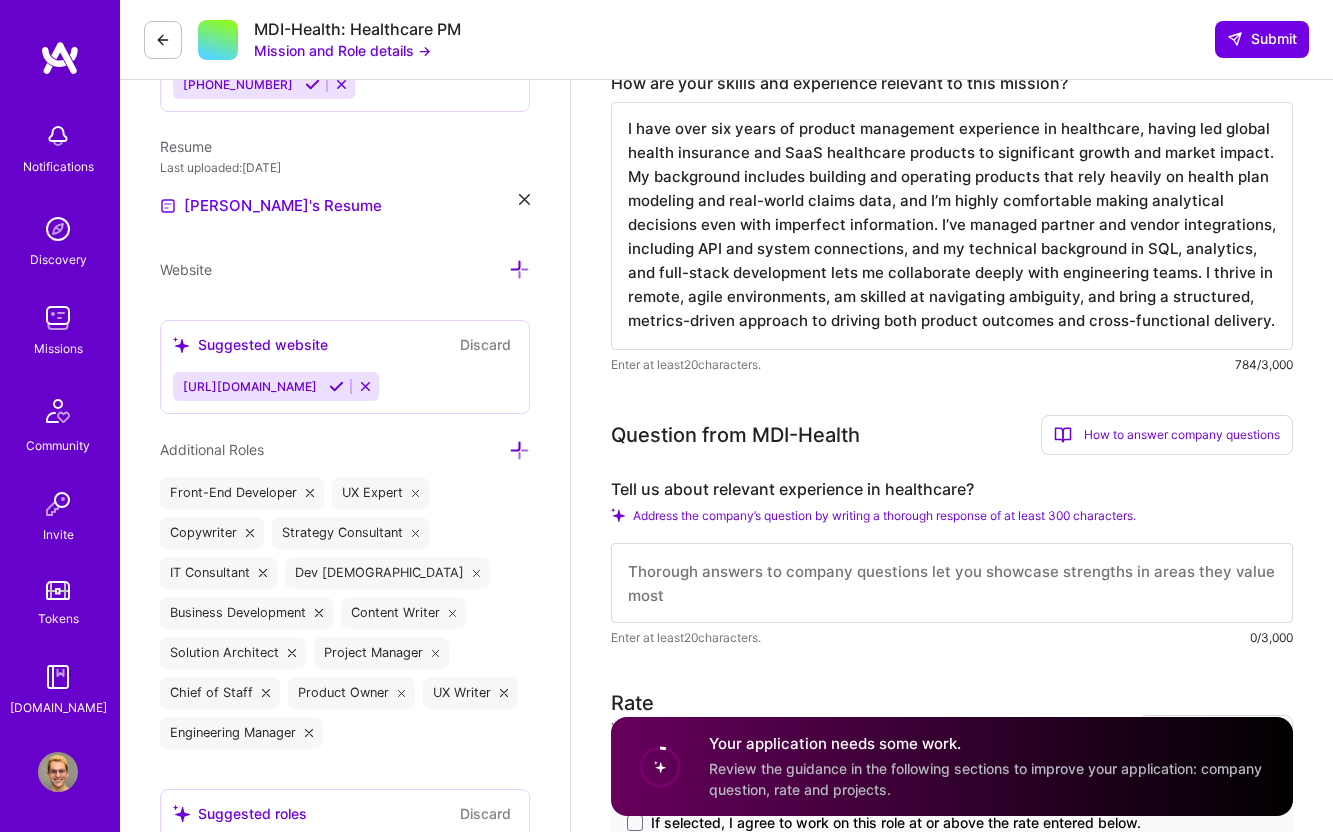 type on "I have over six years of product management experience in healthcare, having led global health insurance and SaaS healthcare products to significant growth and market impact. My background includes building and operating products that rely heavily on health plan modeling and real-world claims data, and I’m highly comfortable making analytical decisions even with imperfect information. I’ve managed partner and vendor integrations, including API and system connections, and my technical background in SQL, analytics, and full-stack development lets me collaborate deeply with engineering teams. I thrive in remote, agile environments, am skilled at navigating ambiguity, and bring a structured, metrics-driven approach to driving both product outcomes and cross-functional delivery." 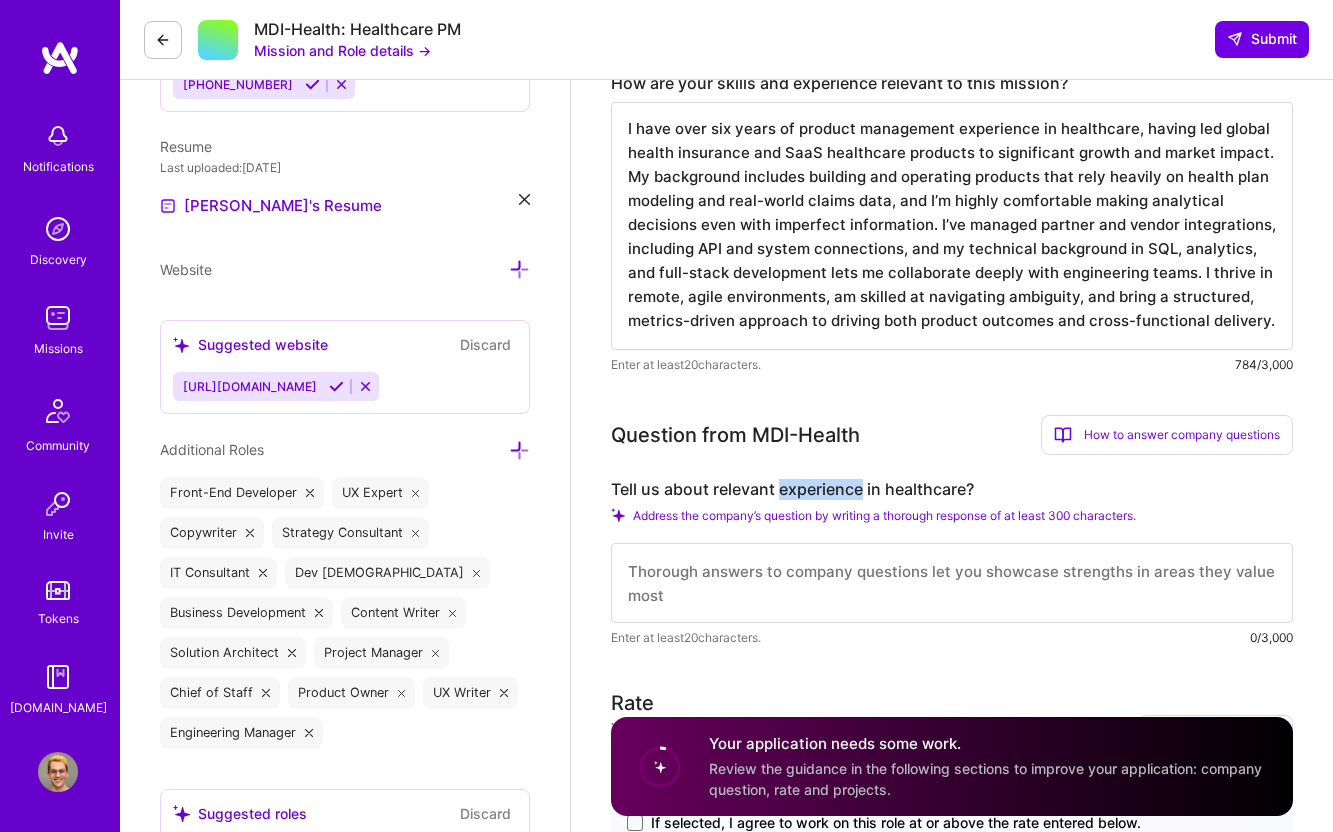 click on "Tell us about relevant experience in healthcare?" at bounding box center [952, 489] 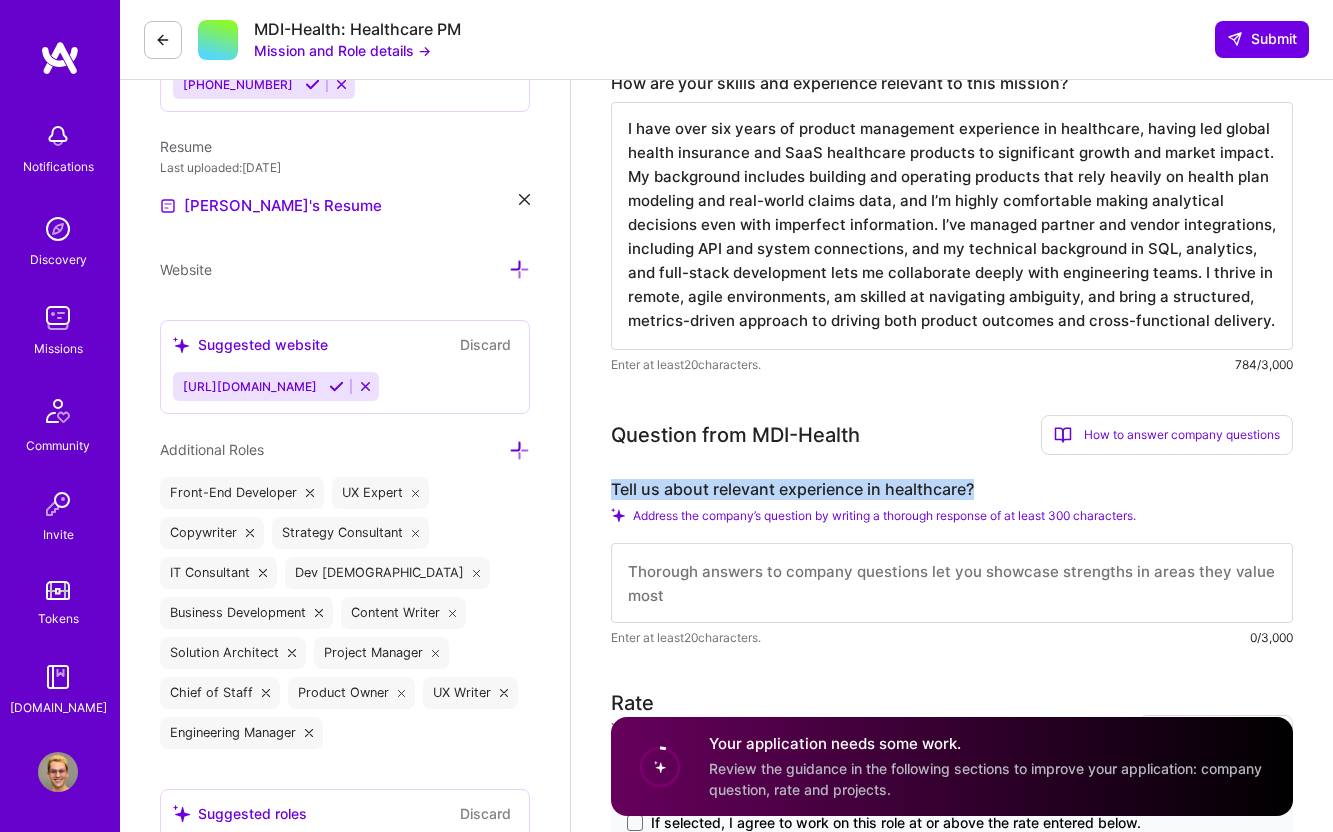 click on "Tell us about relevant experience in healthcare?" at bounding box center (952, 489) 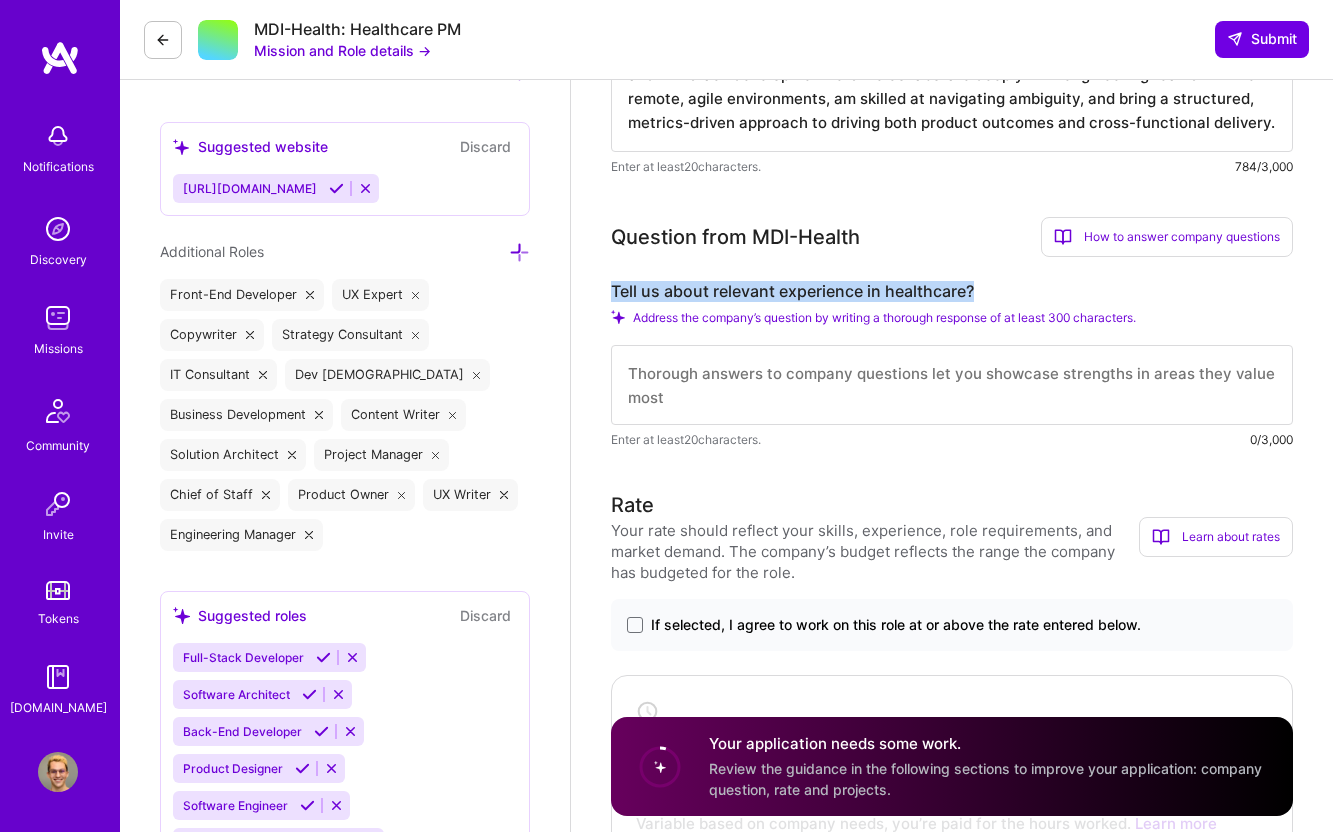 scroll, scrollTop: 926, scrollLeft: 0, axis: vertical 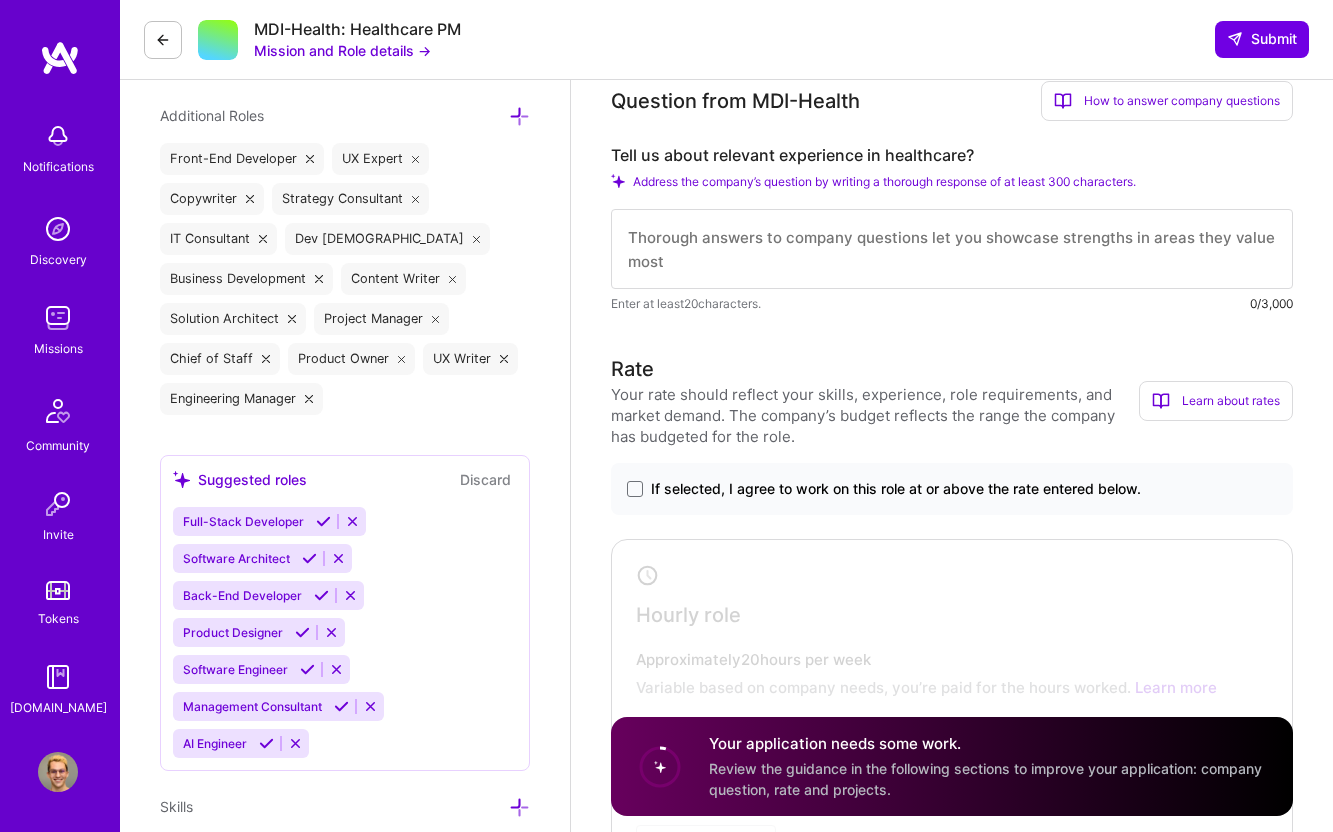 click on "If selected, I agree to work on this role at or above the rate entered below." at bounding box center (952, 489) 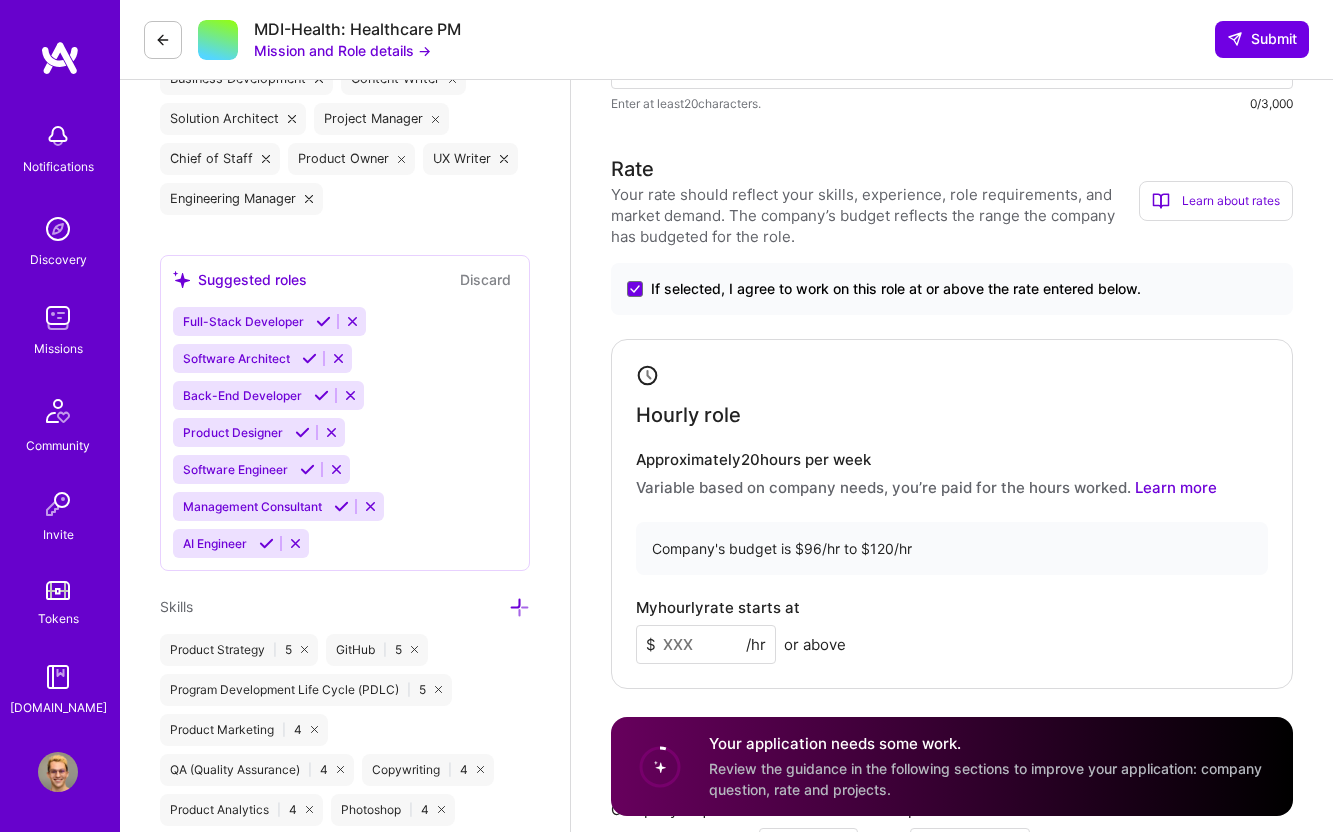 scroll, scrollTop: 1184, scrollLeft: 0, axis: vertical 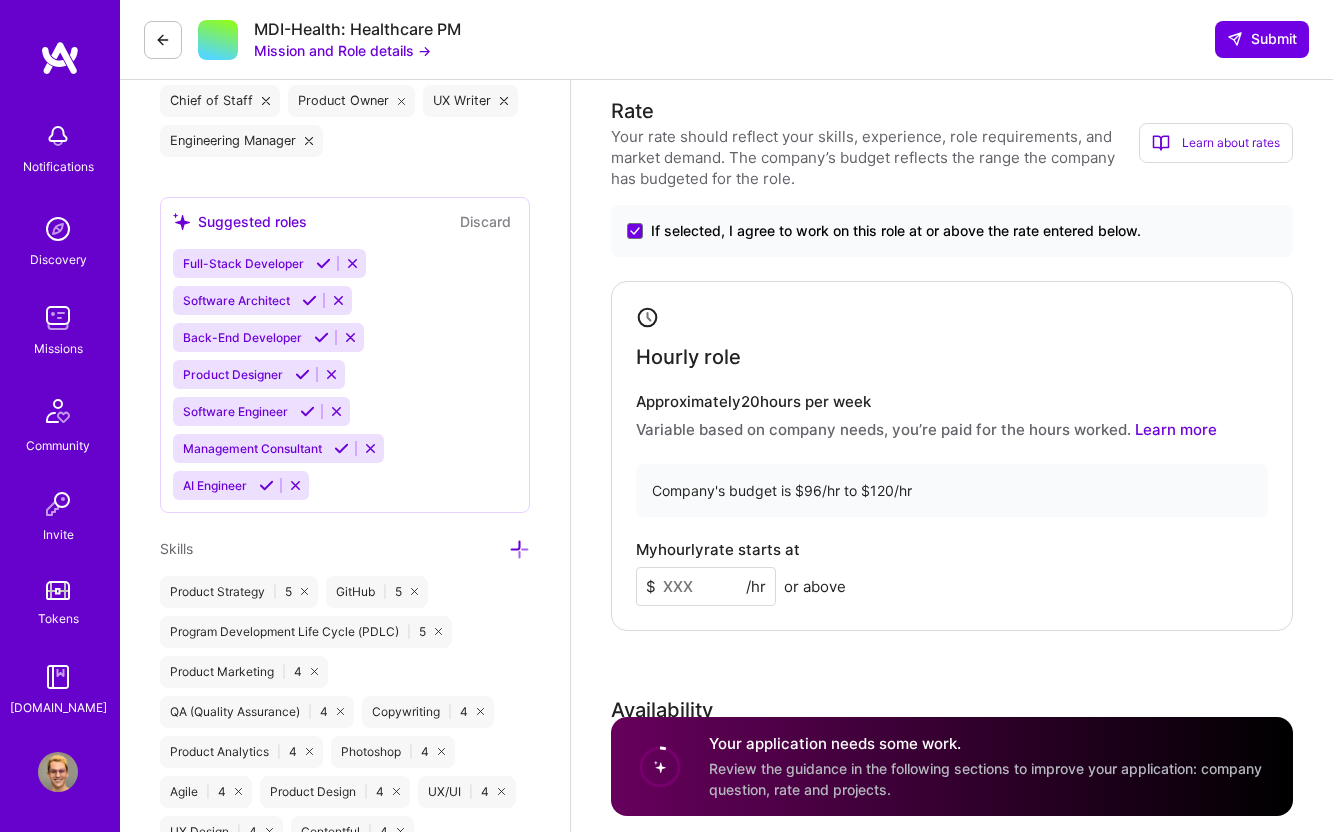 click at bounding box center (706, 586) 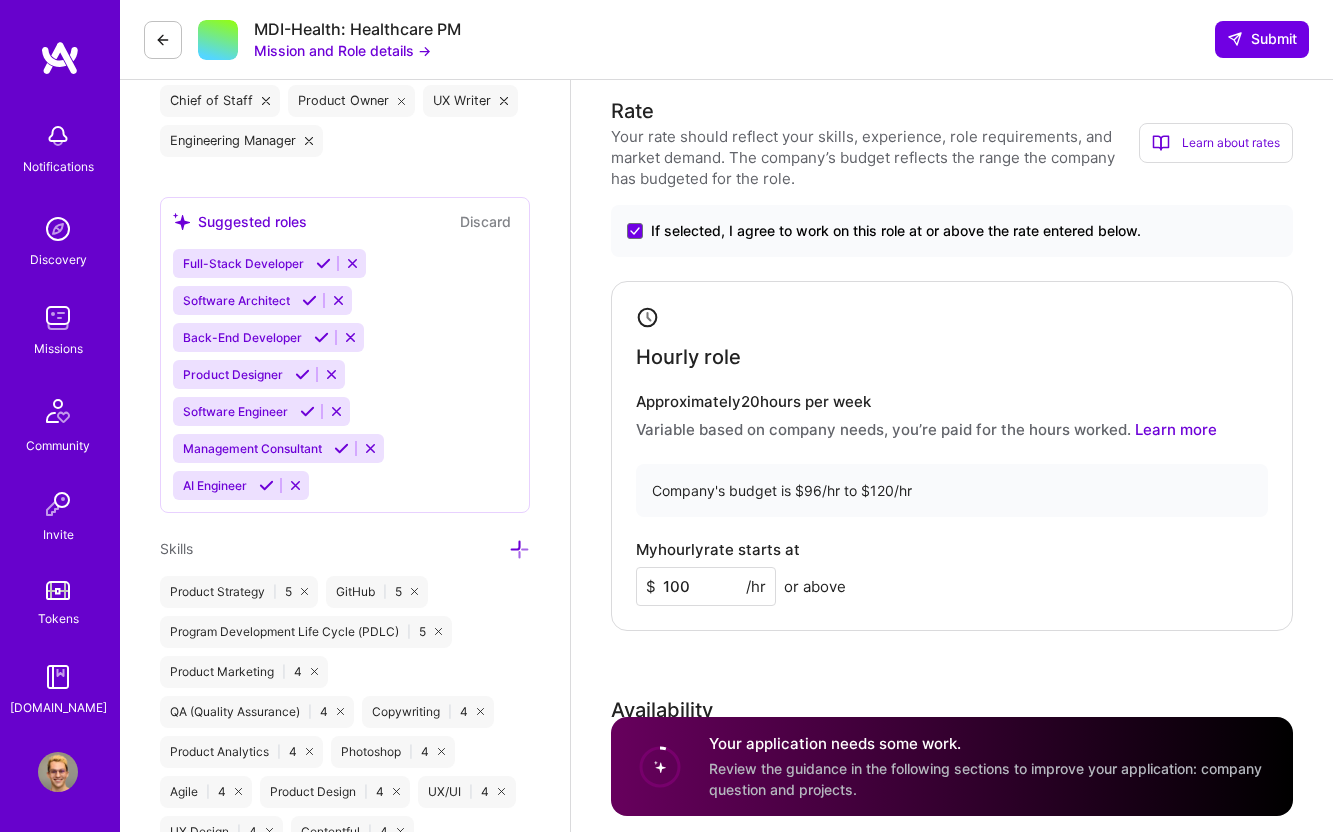 type on "100" 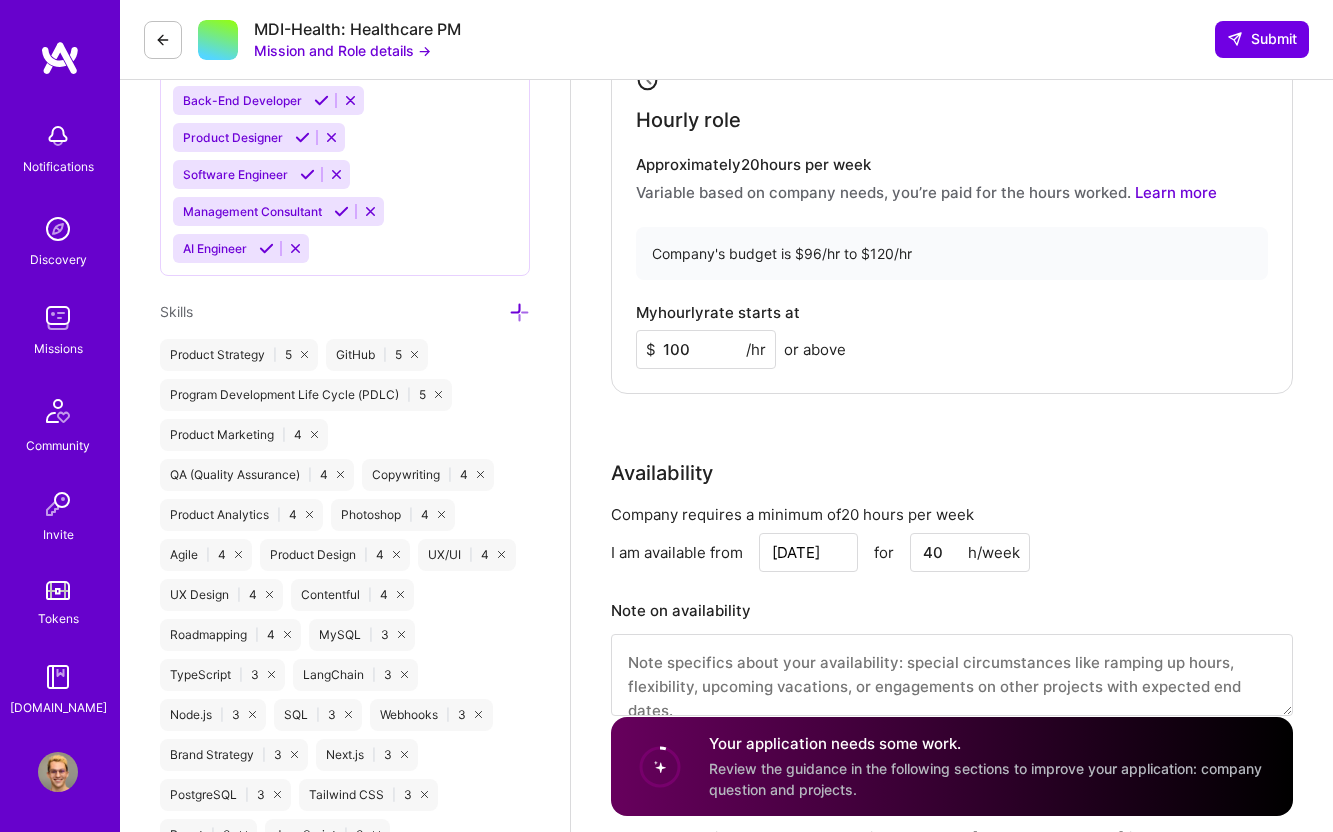 scroll, scrollTop: 1548, scrollLeft: 0, axis: vertical 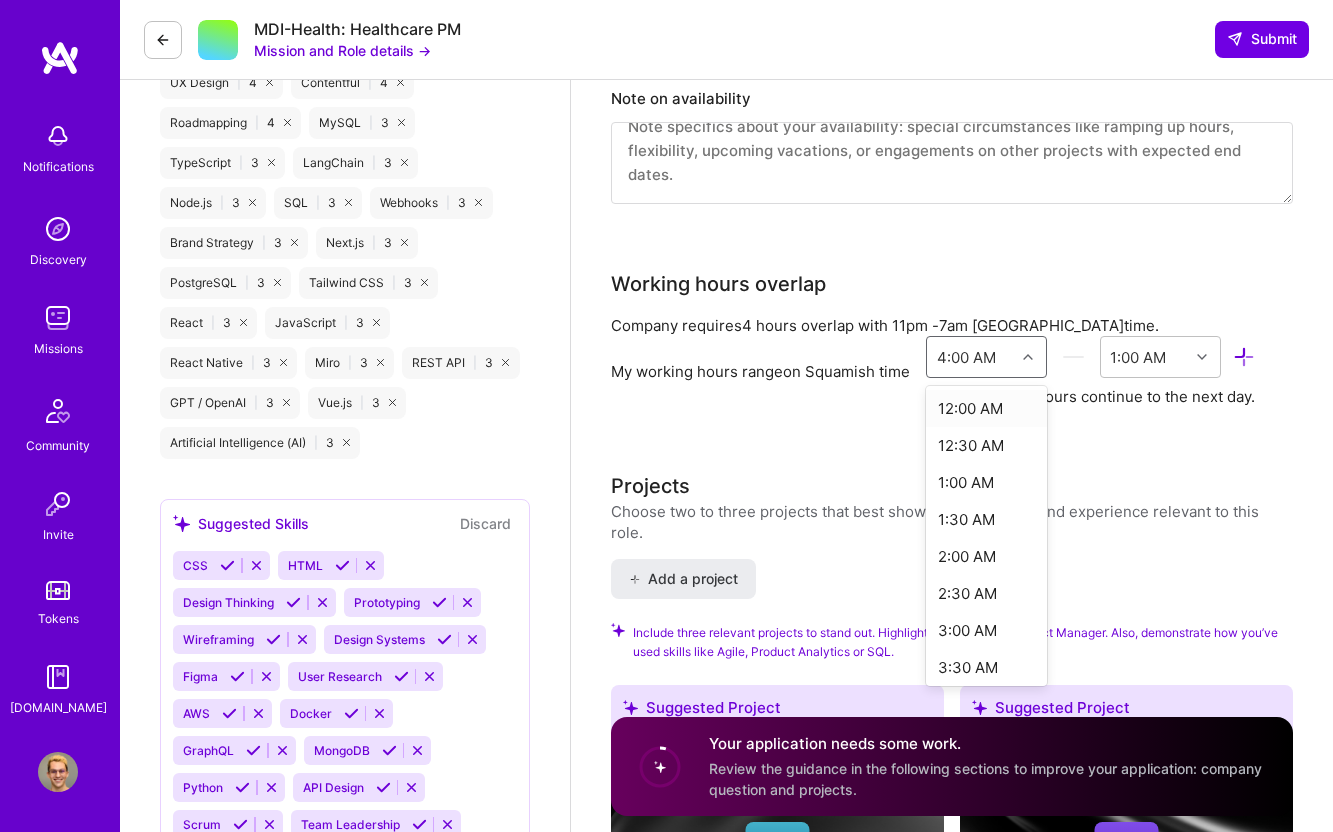click at bounding box center [1028, 357] 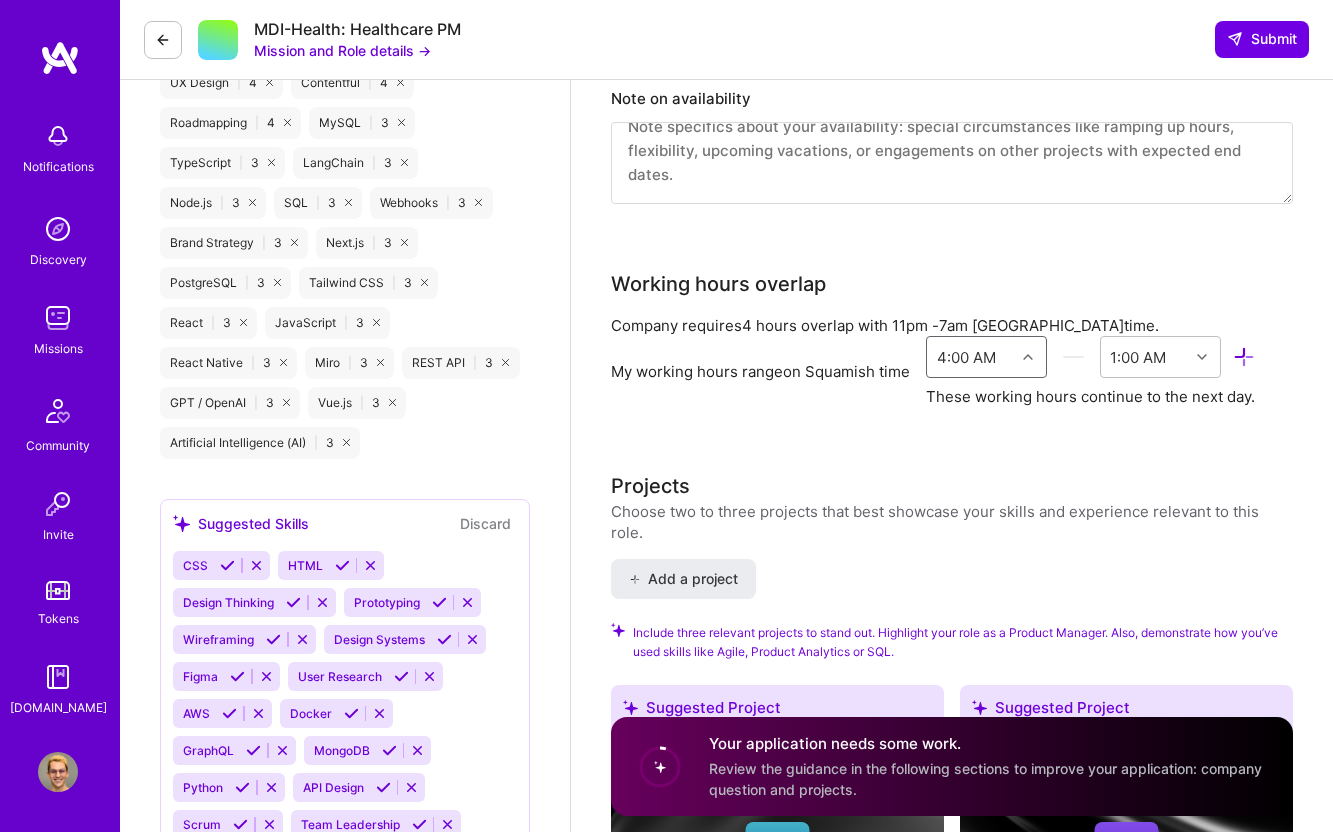 click at bounding box center (1030, 357) 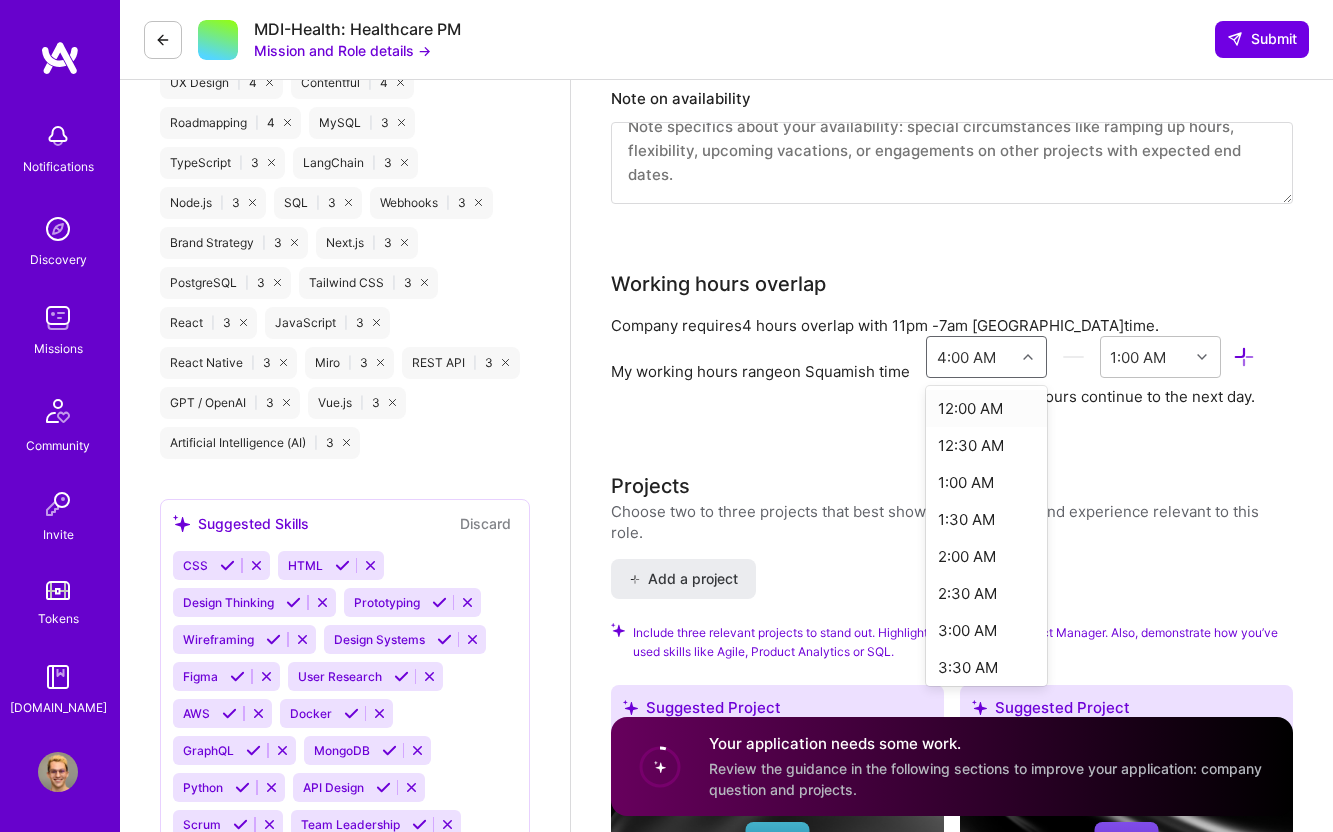 click at bounding box center (1030, 357) 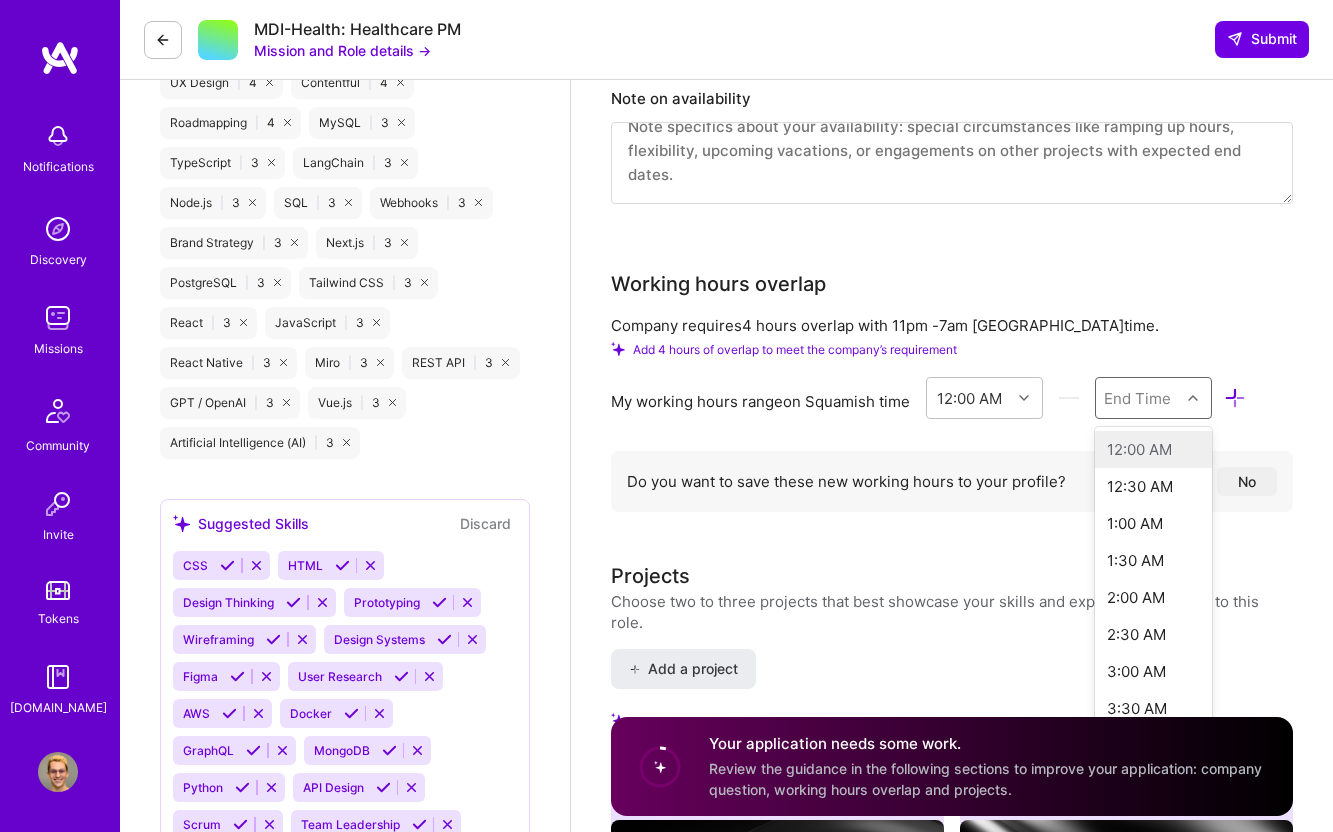 click on "End Time" at bounding box center (1137, 397) 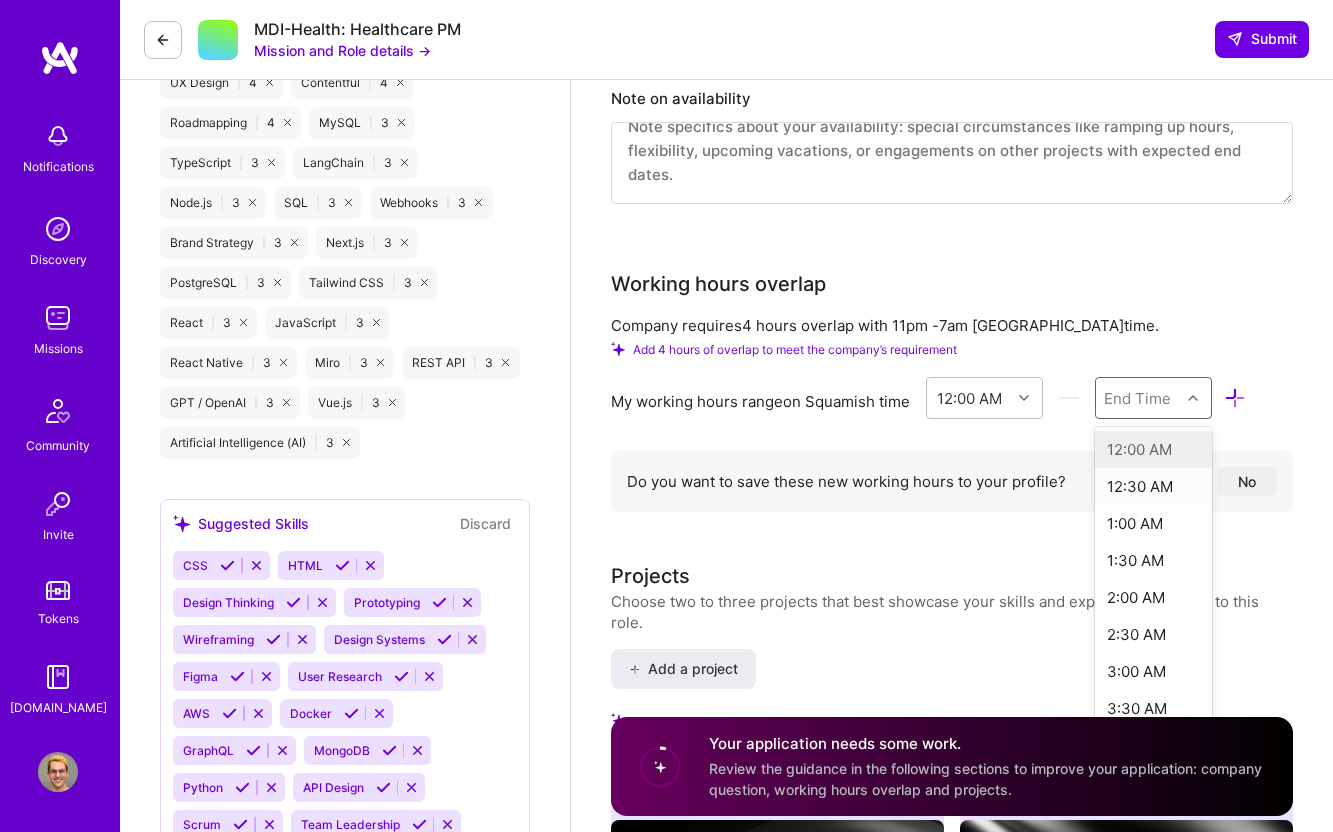 click on "12:30 AM" at bounding box center [1153, 486] 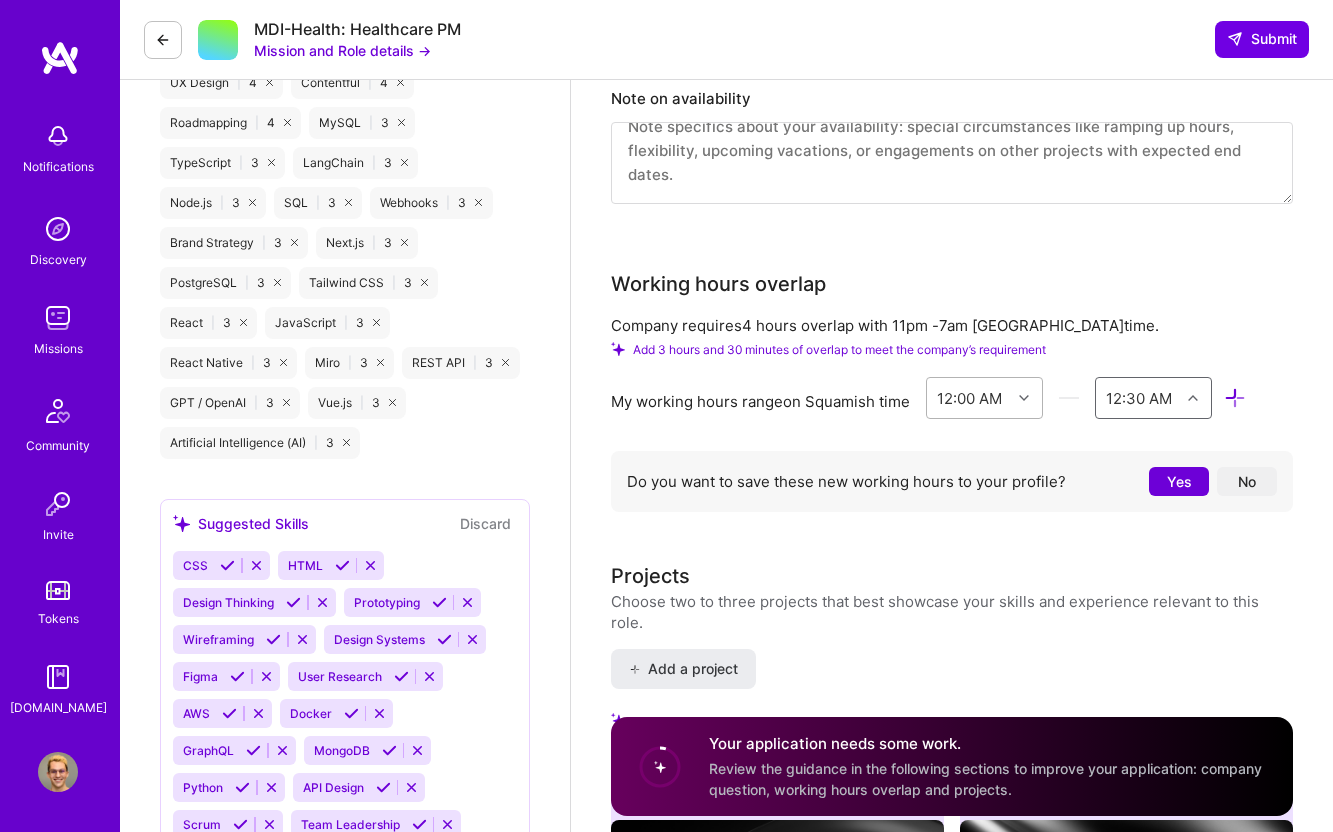 click at bounding box center [1026, 398] 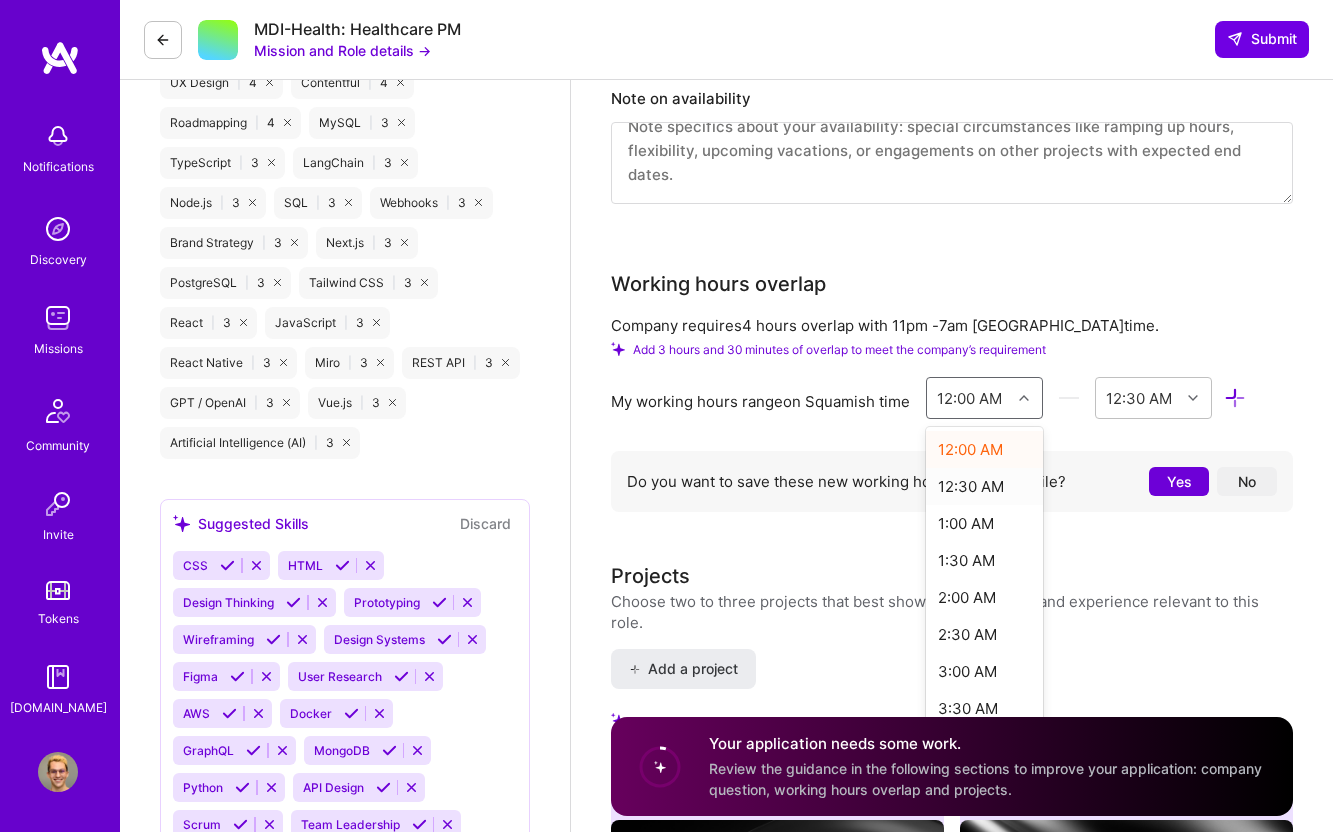 click on "12:30 AM" at bounding box center [984, 486] 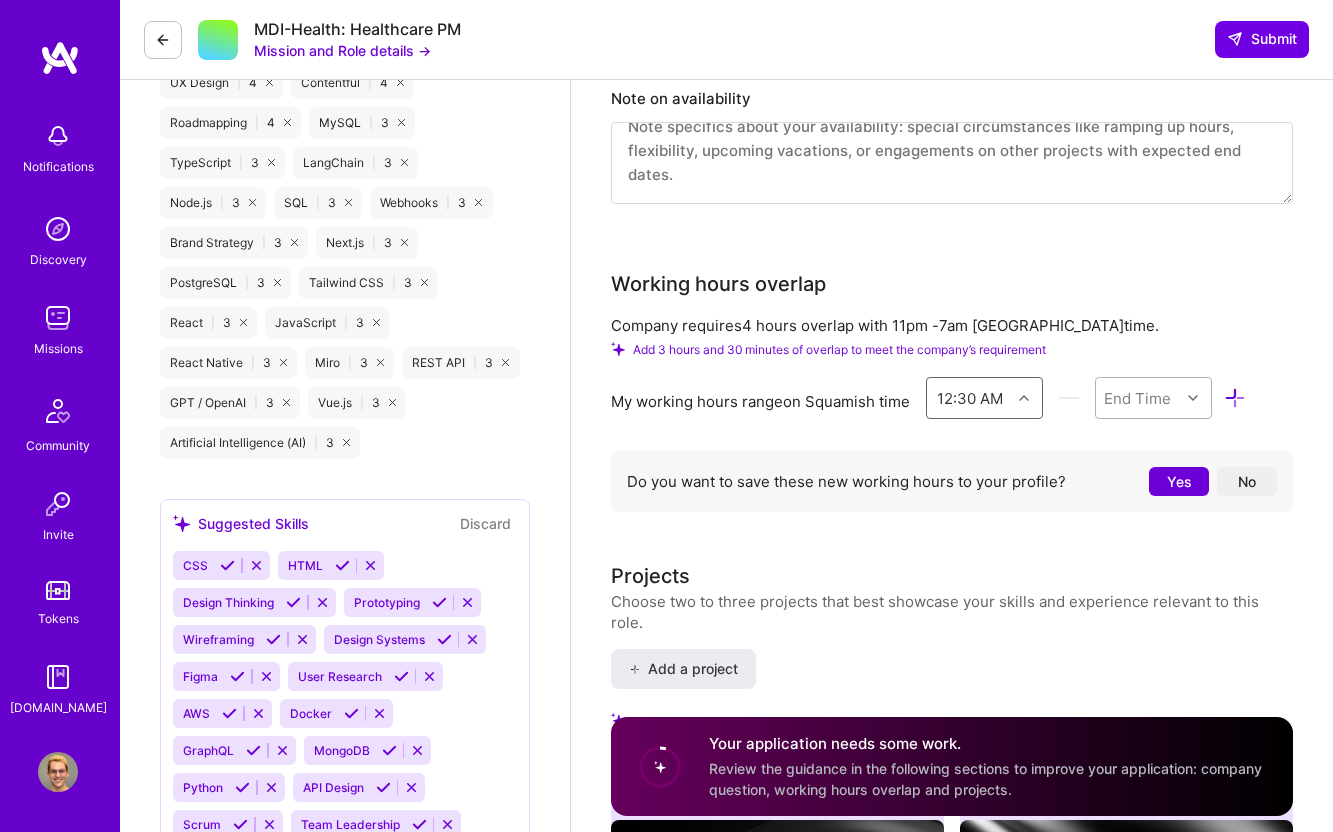 click at bounding box center [1195, 398] 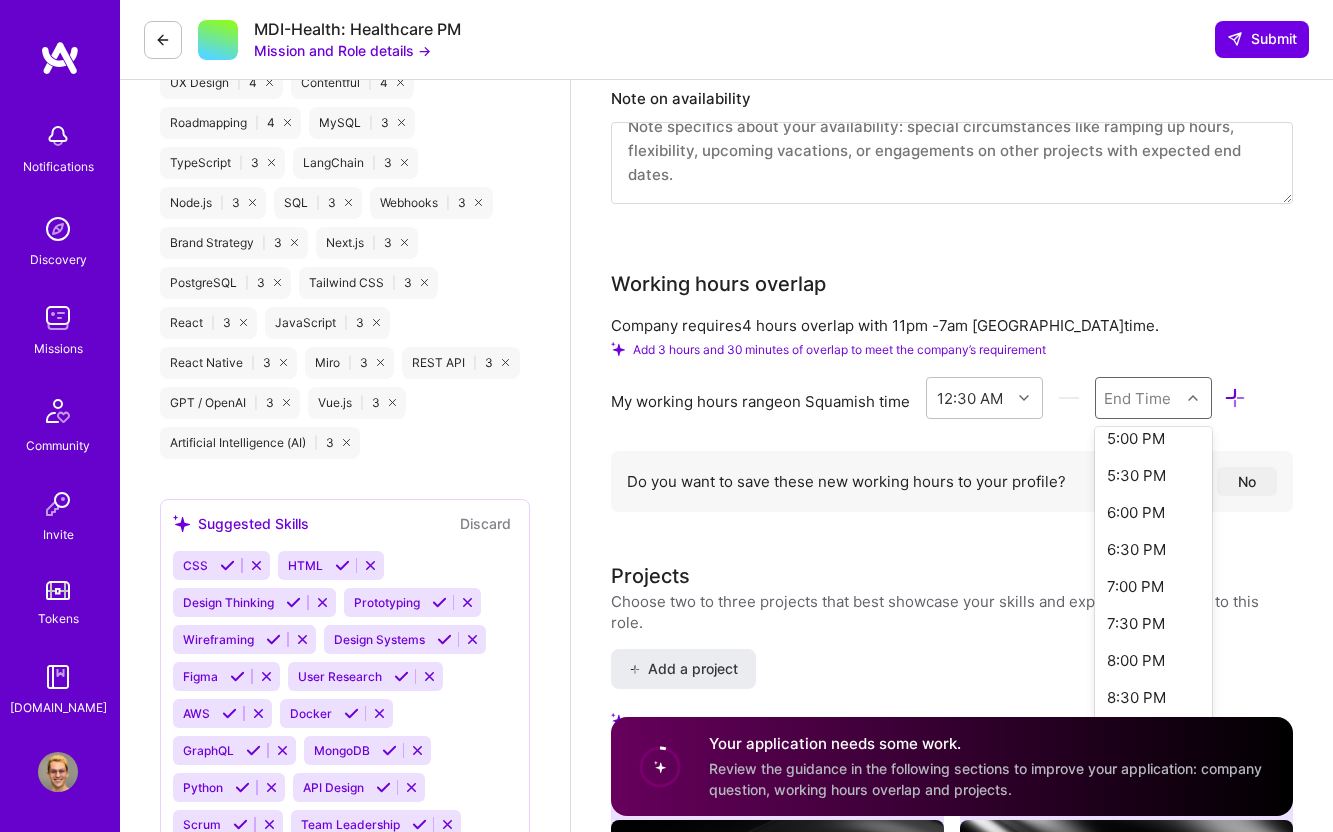scroll, scrollTop: 1484, scrollLeft: 0, axis: vertical 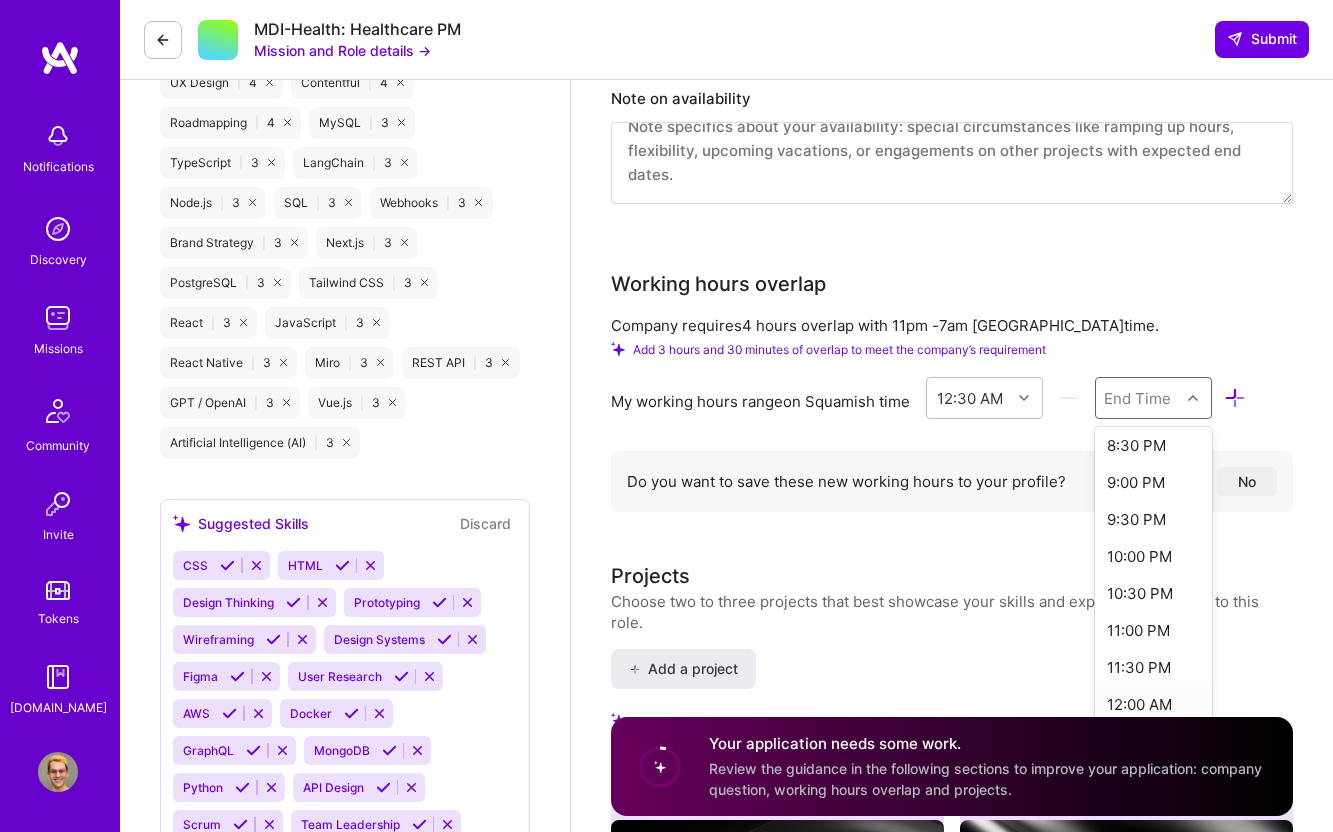 click on "12:00 AM" at bounding box center (1153, 704) 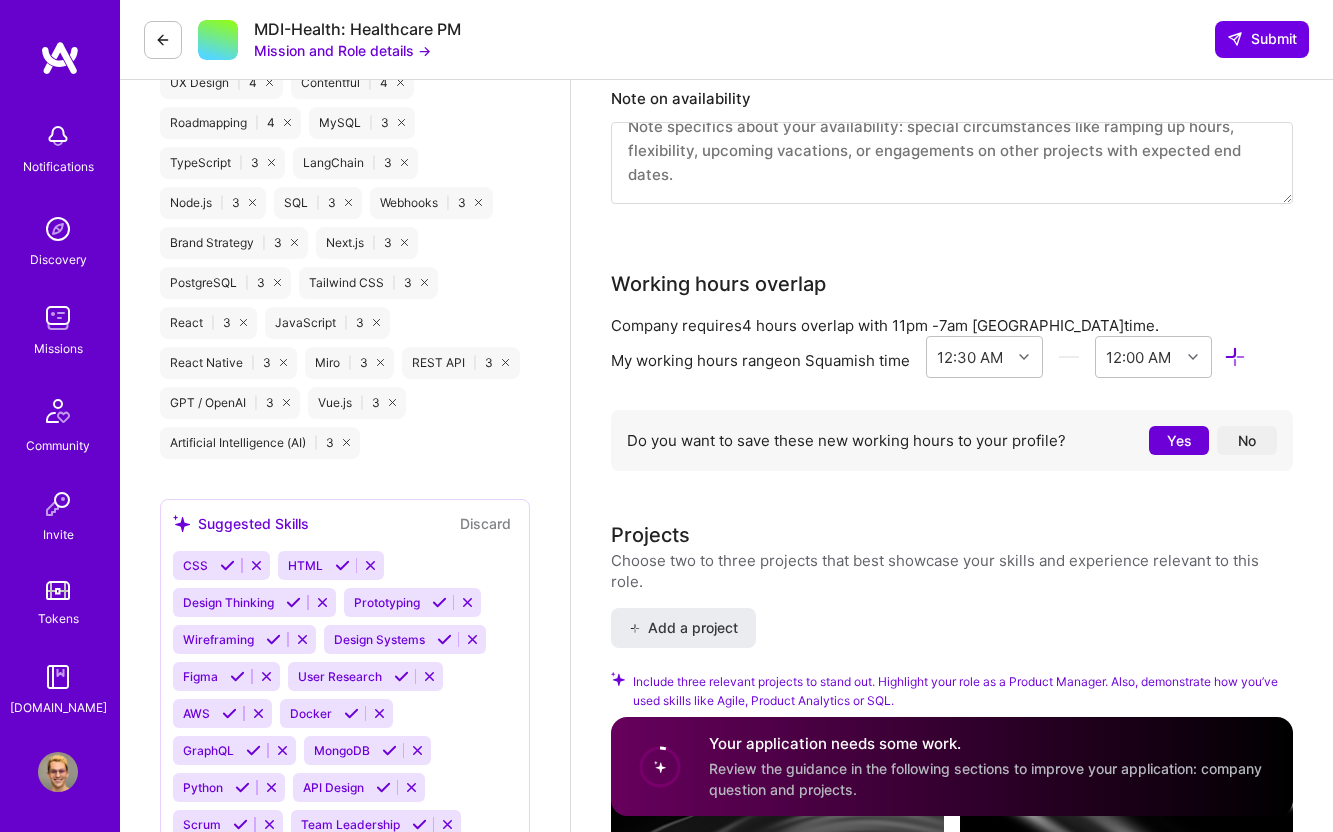 click on "Yes" at bounding box center (1179, 440) 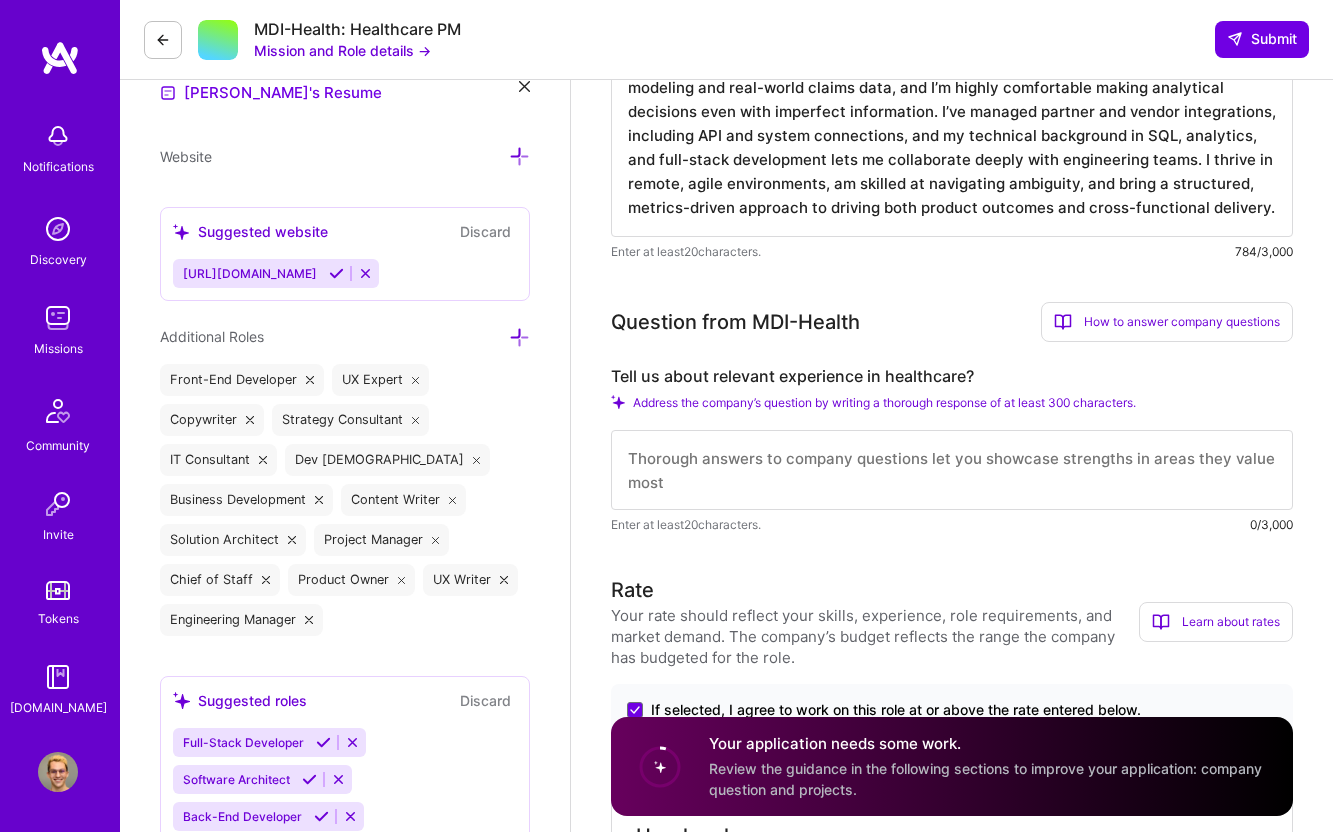 scroll, scrollTop: 562, scrollLeft: 0, axis: vertical 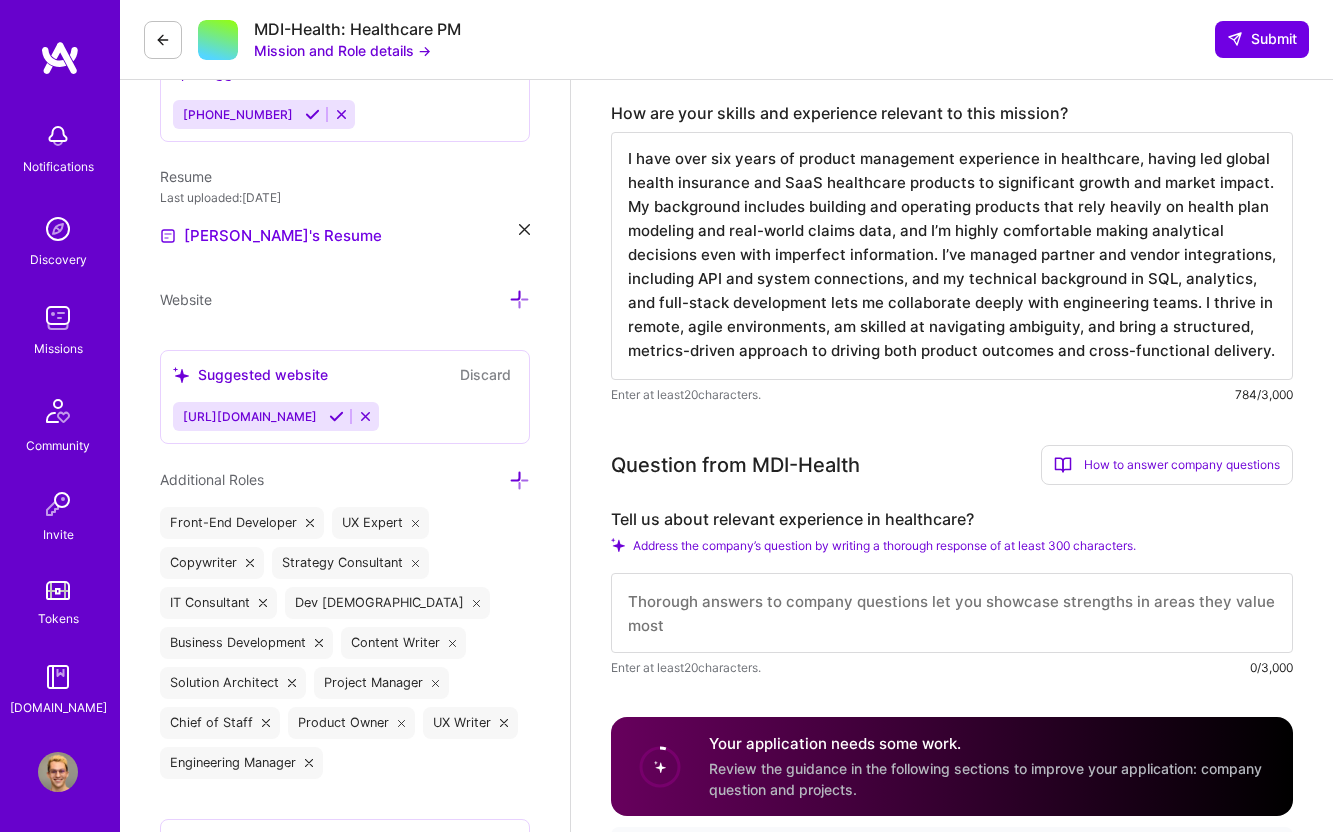 click at bounding box center [952, 613] 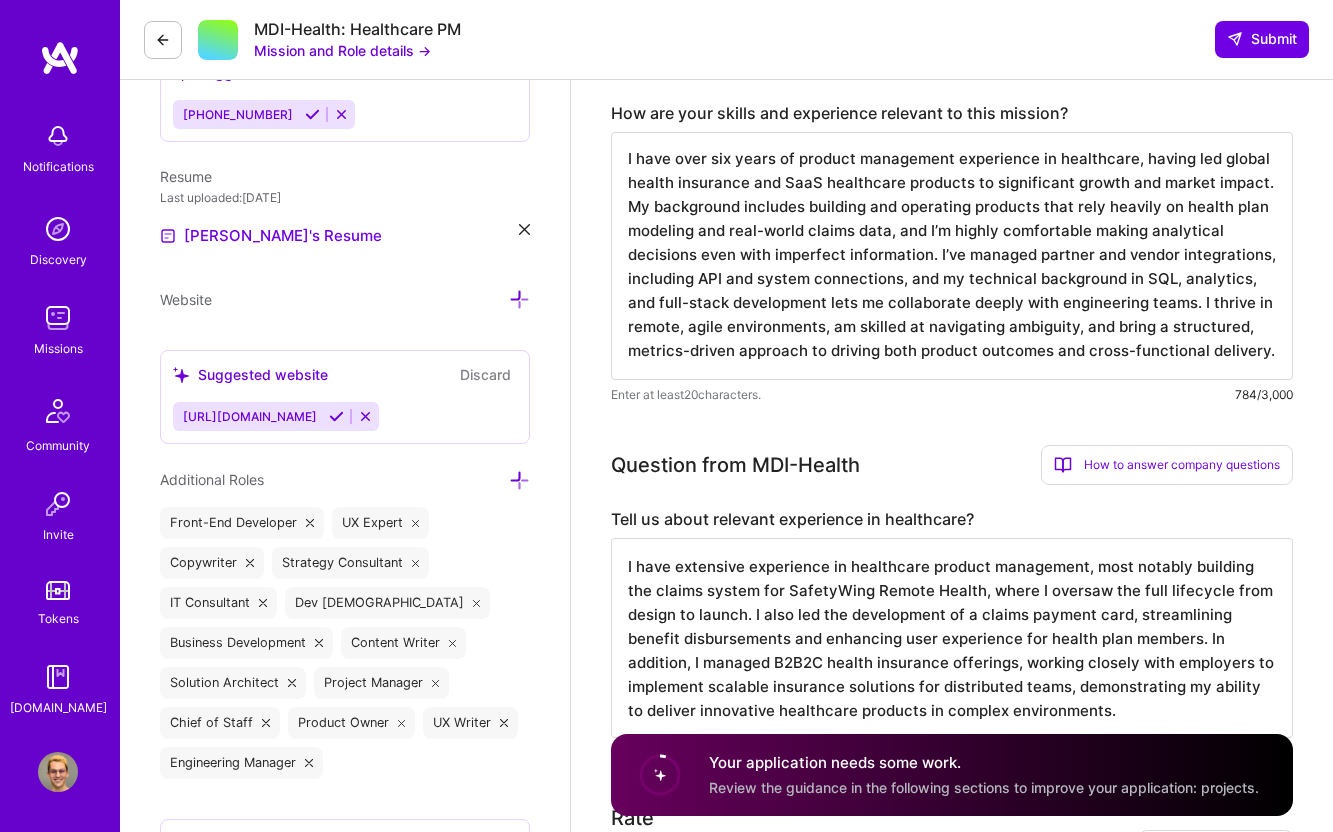 scroll, scrollTop: 2, scrollLeft: 0, axis: vertical 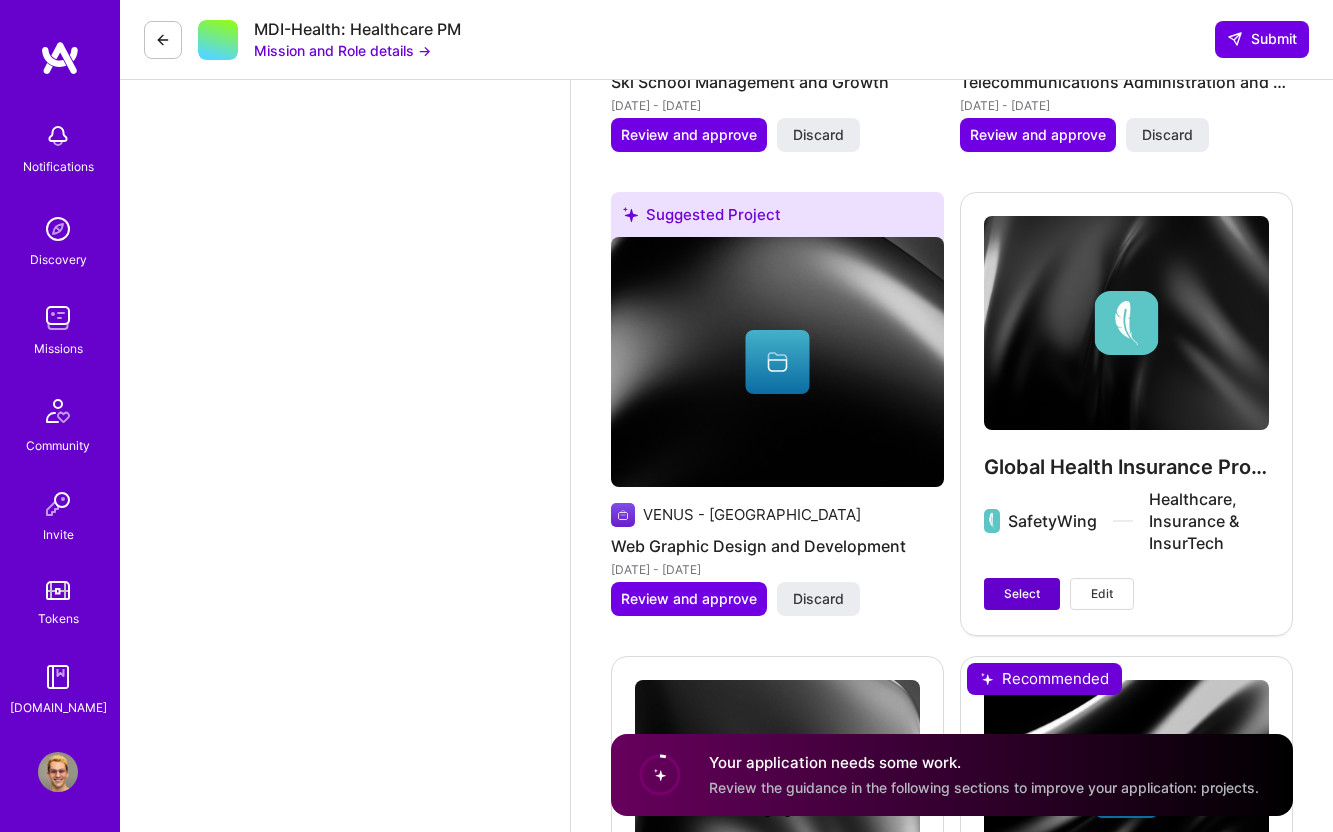 type on "I have extensive experience in healthcare product management, most notably building the claims system for SafetyWing Remote Health, where I oversaw the full lifecycle from design to launch. I also led the development of a claims payment card, streamlining benefit disbursements and enhancing user experience for health plan members. In addition, I managed B2B2C health insurance offerings, working closely with employers to implement scalable insurance solutions for distributed teams, demonstrating my ability to deliver innovative healthcare products in complex environments." 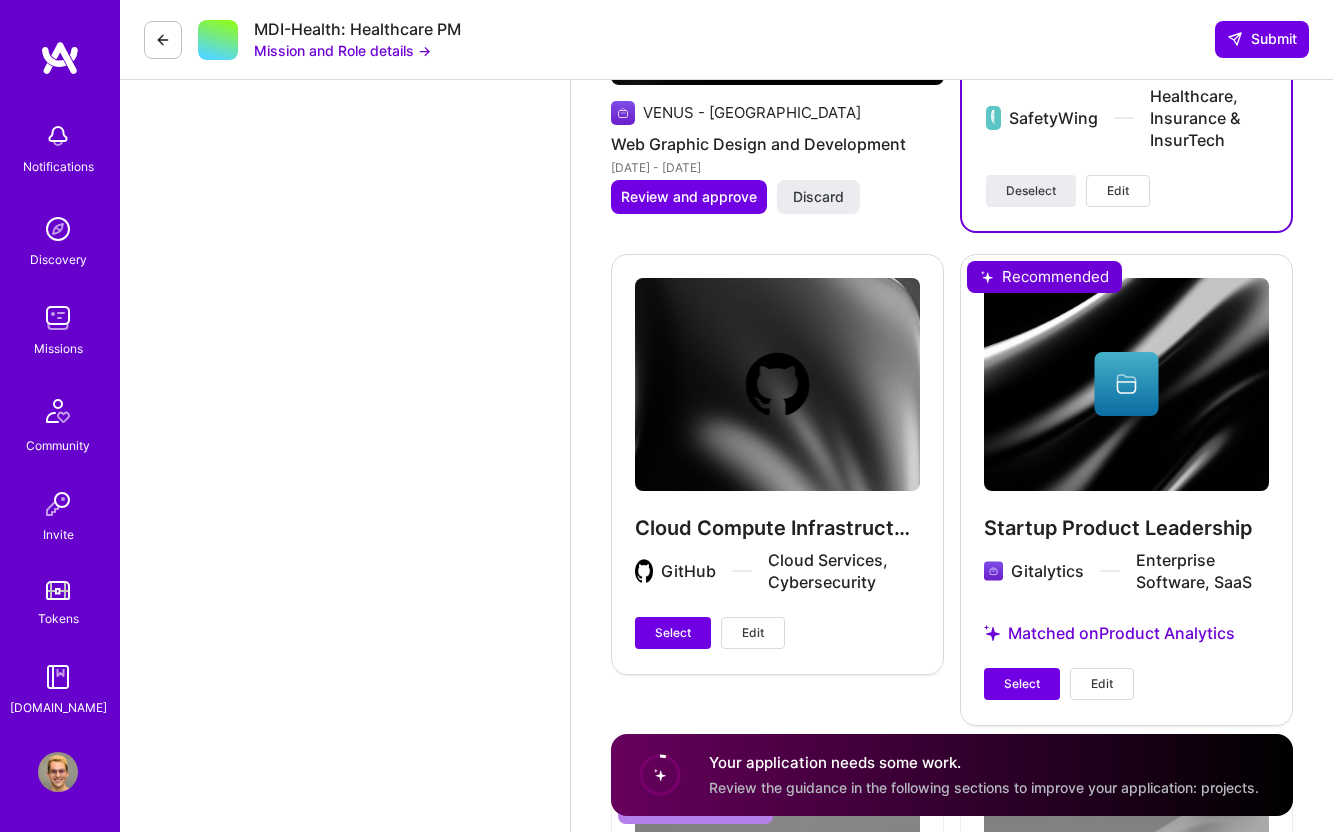 scroll, scrollTop: 4353, scrollLeft: 0, axis: vertical 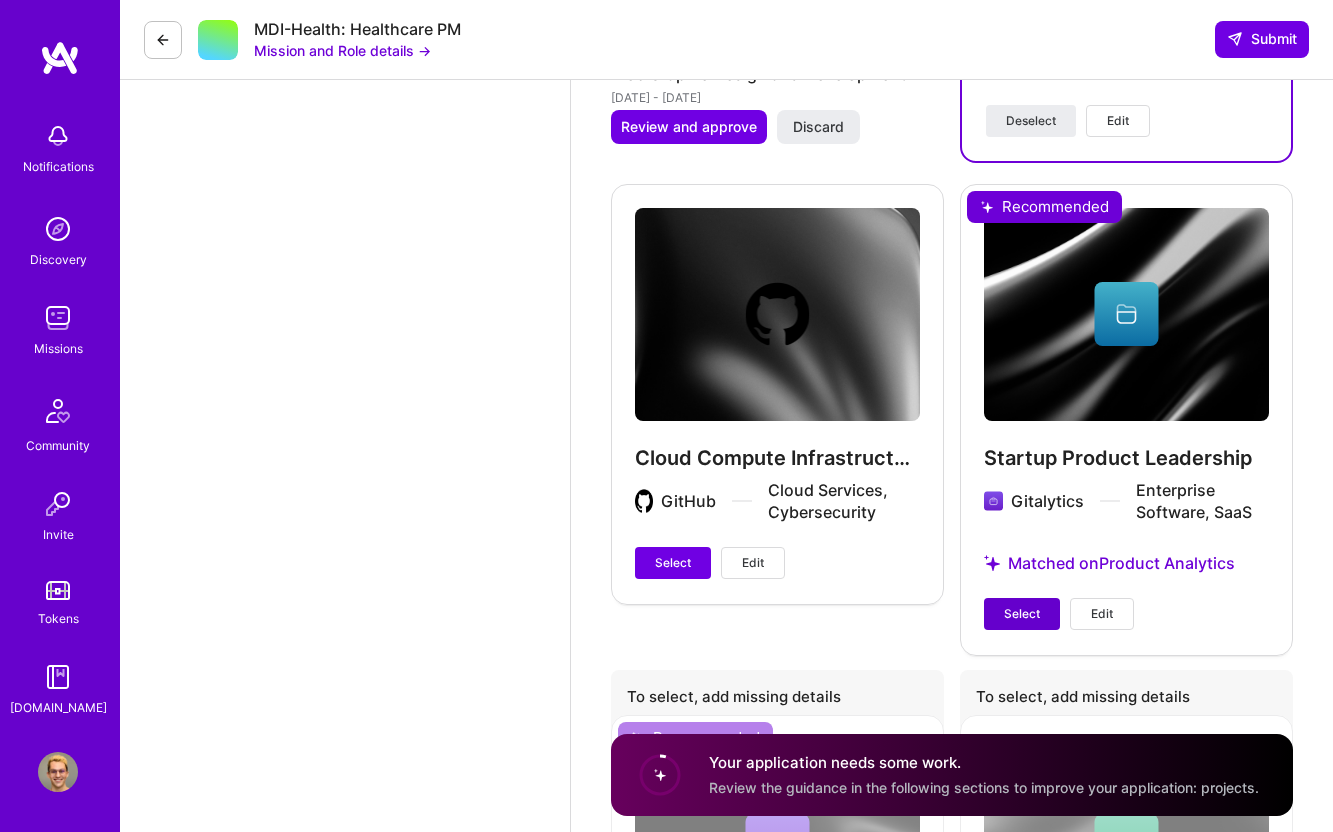 click on "Select" at bounding box center (1022, 614) 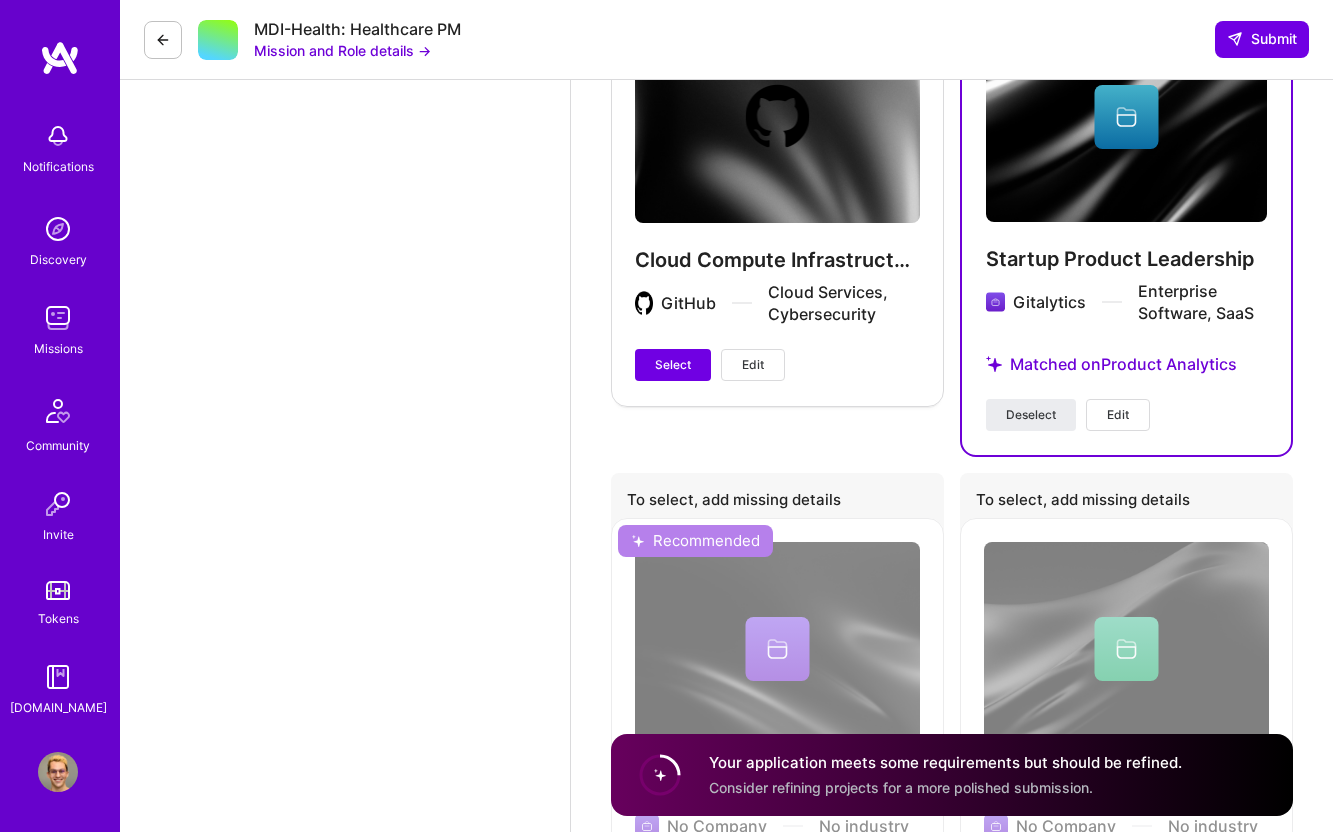 scroll, scrollTop: 4492, scrollLeft: 0, axis: vertical 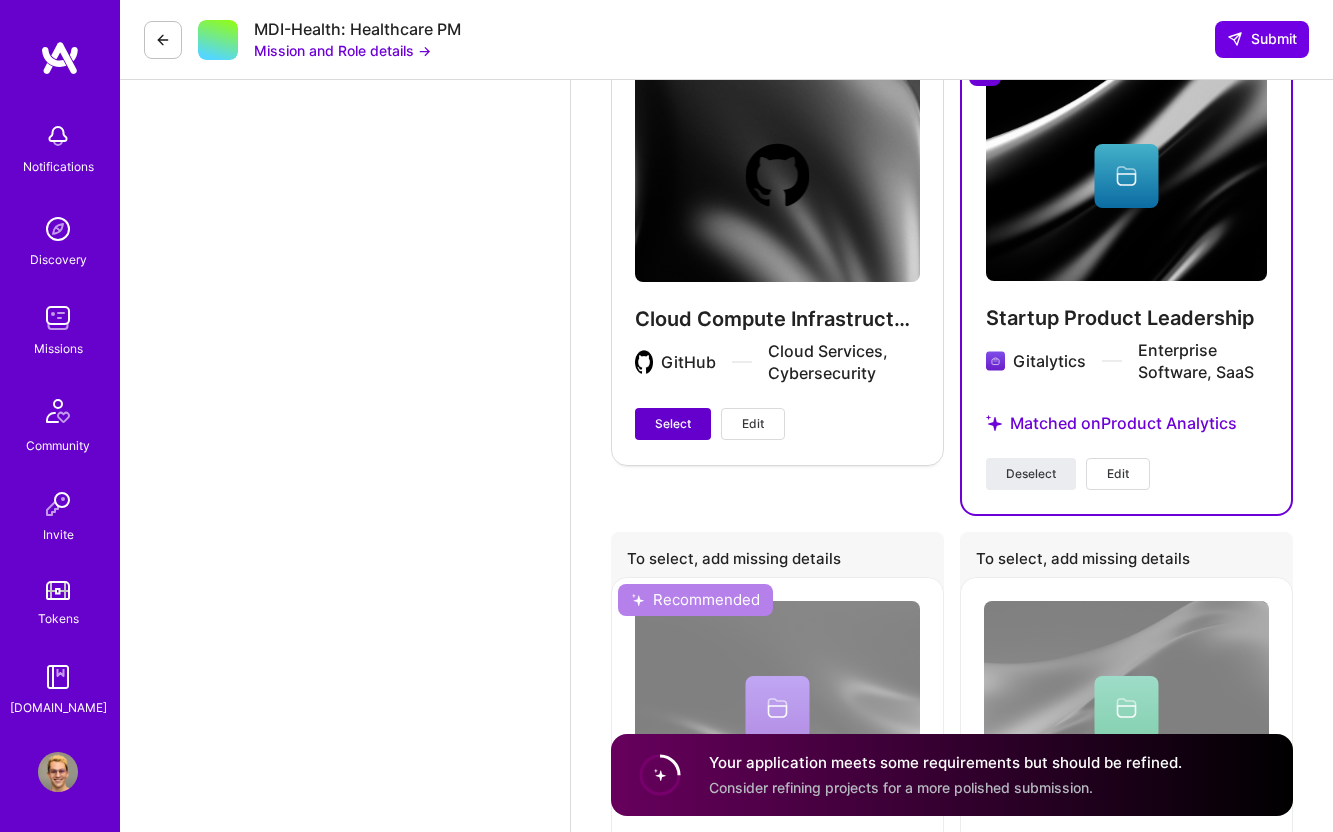 click on "Select" at bounding box center (673, 424) 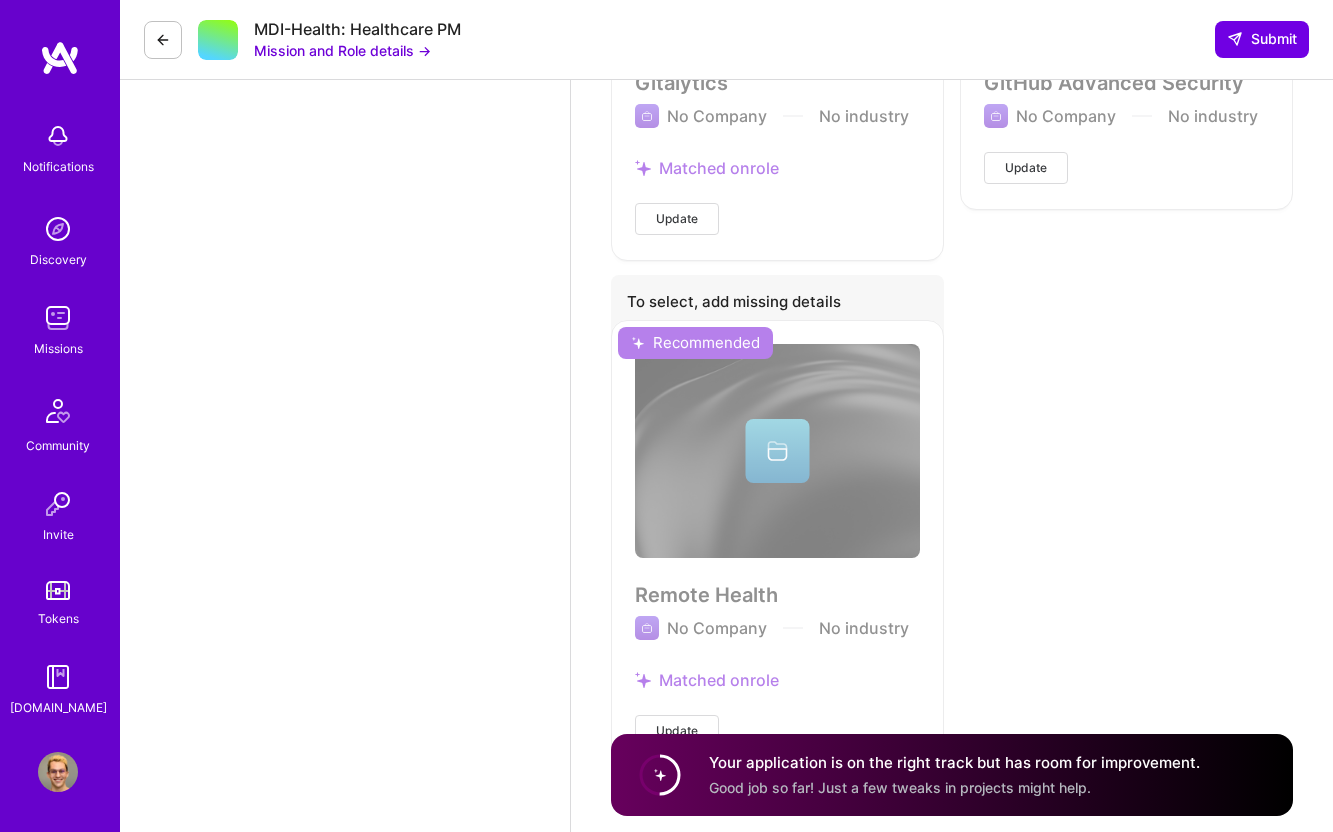 scroll, scrollTop: 5321, scrollLeft: 0, axis: vertical 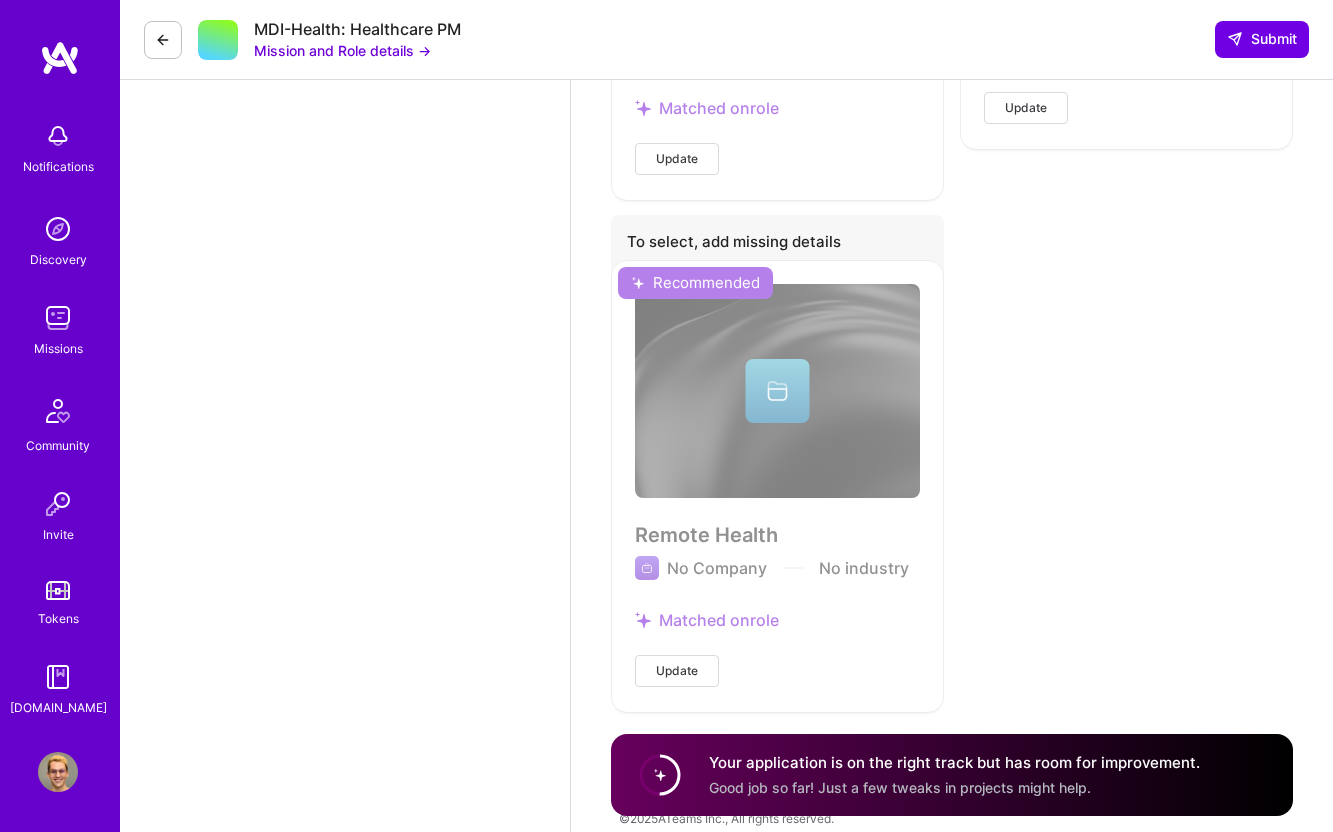 click on "Product Manager role description Experienced PM deep in healthcare. Strong knowledge of health plans and claims data is a must; Comfortable working with imperfect data; able to make reasonable assumptions and move forward; Highly analytical and structured thinker Mission and Role details → Skills The company requires  the following  3 skills Agile Product Analytics SQL Make yourself stand out If proposed, your responses will be shared with the company. How to stand out Use this section to set yourself apart from other builders. How are your skills and experience relevant to this mission? Elaborate on how your skills specifically align with this mission, diving deeper than surface-level mentions. For instance, instead of saying "Experienced in project management," you might share "Led a team of 5 in developing a successful mobile app within budget constraints, resulting in a 30% user increase [DATE]." How are your skills and experience relevant to this mission? Enter at least  20  characters. 784/3,000" at bounding box center [952, -2194] 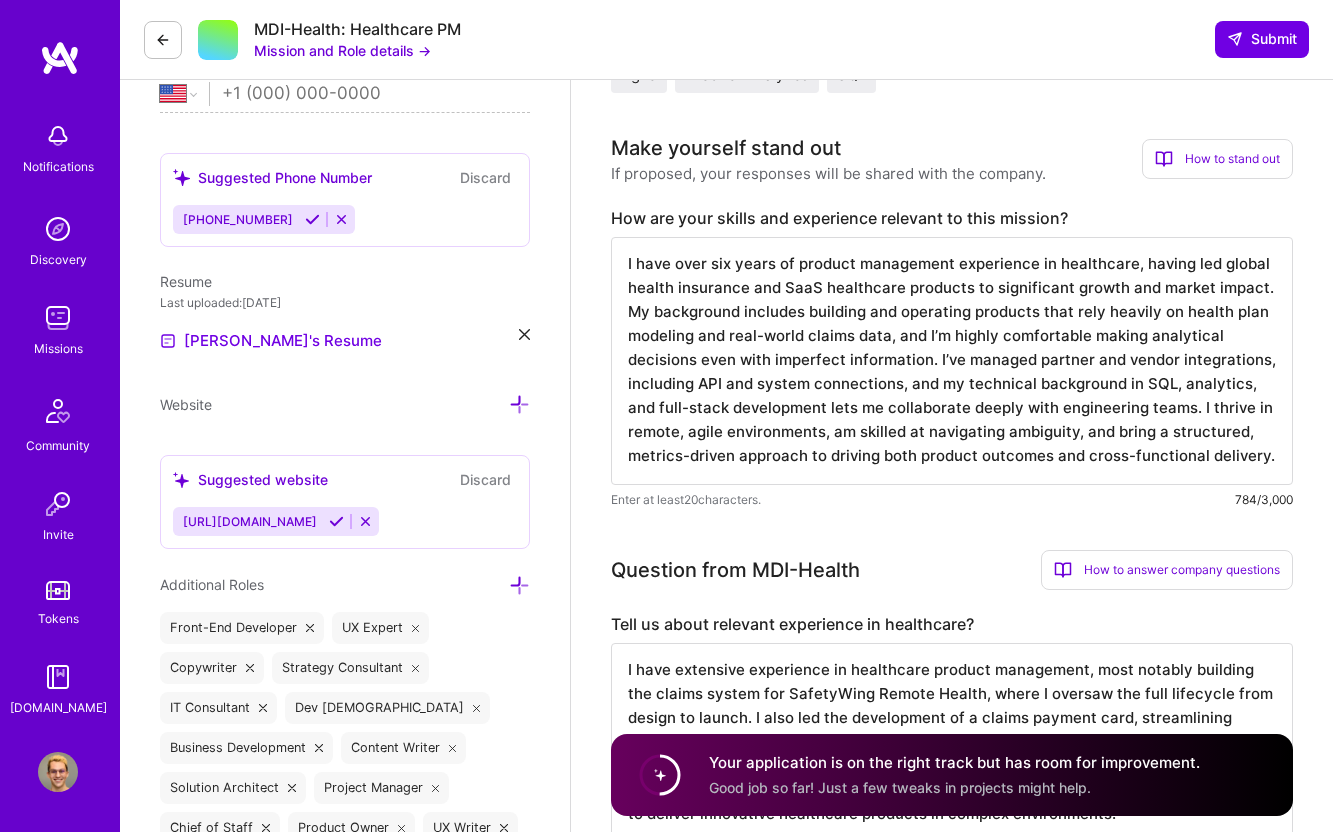 scroll, scrollTop: 0, scrollLeft: 0, axis: both 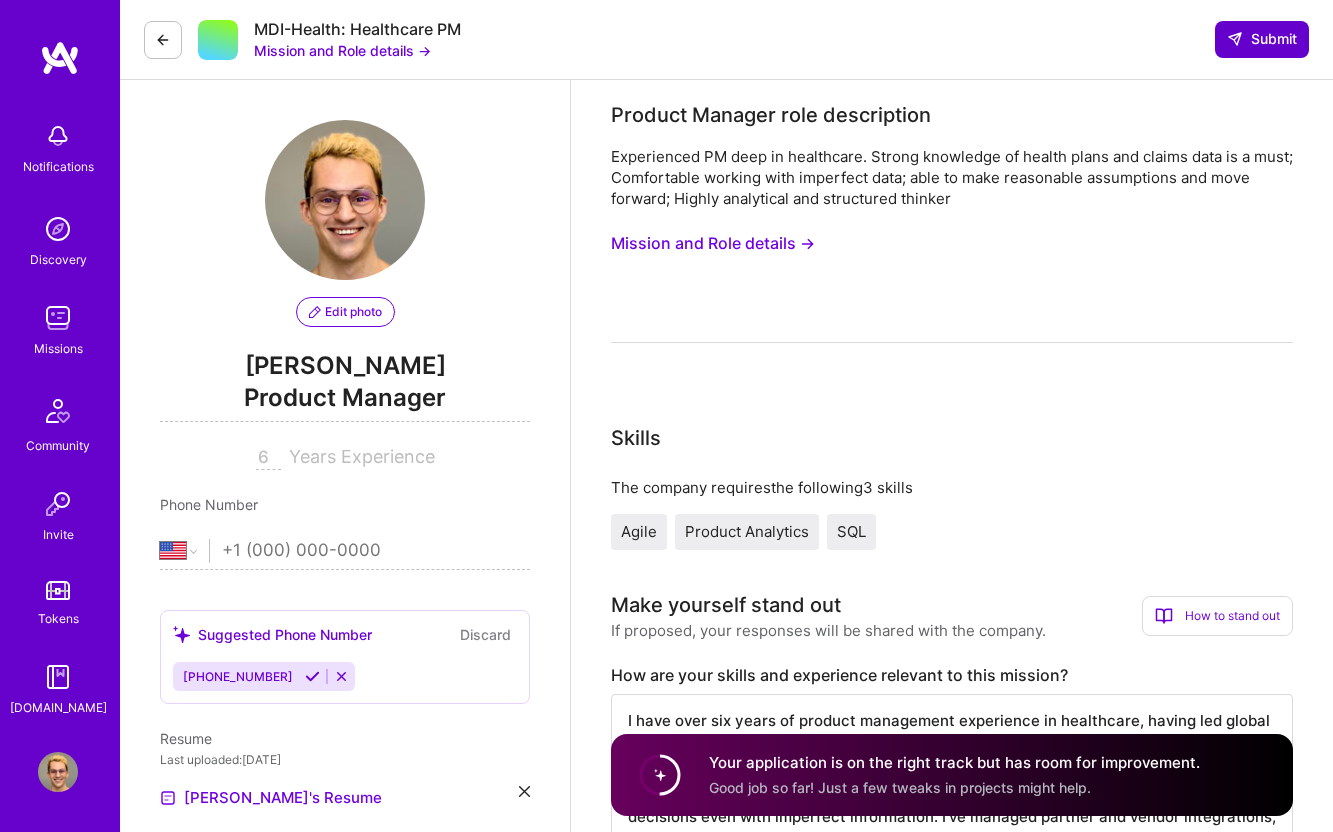 click on "Submit" at bounding box center [1262, 39] 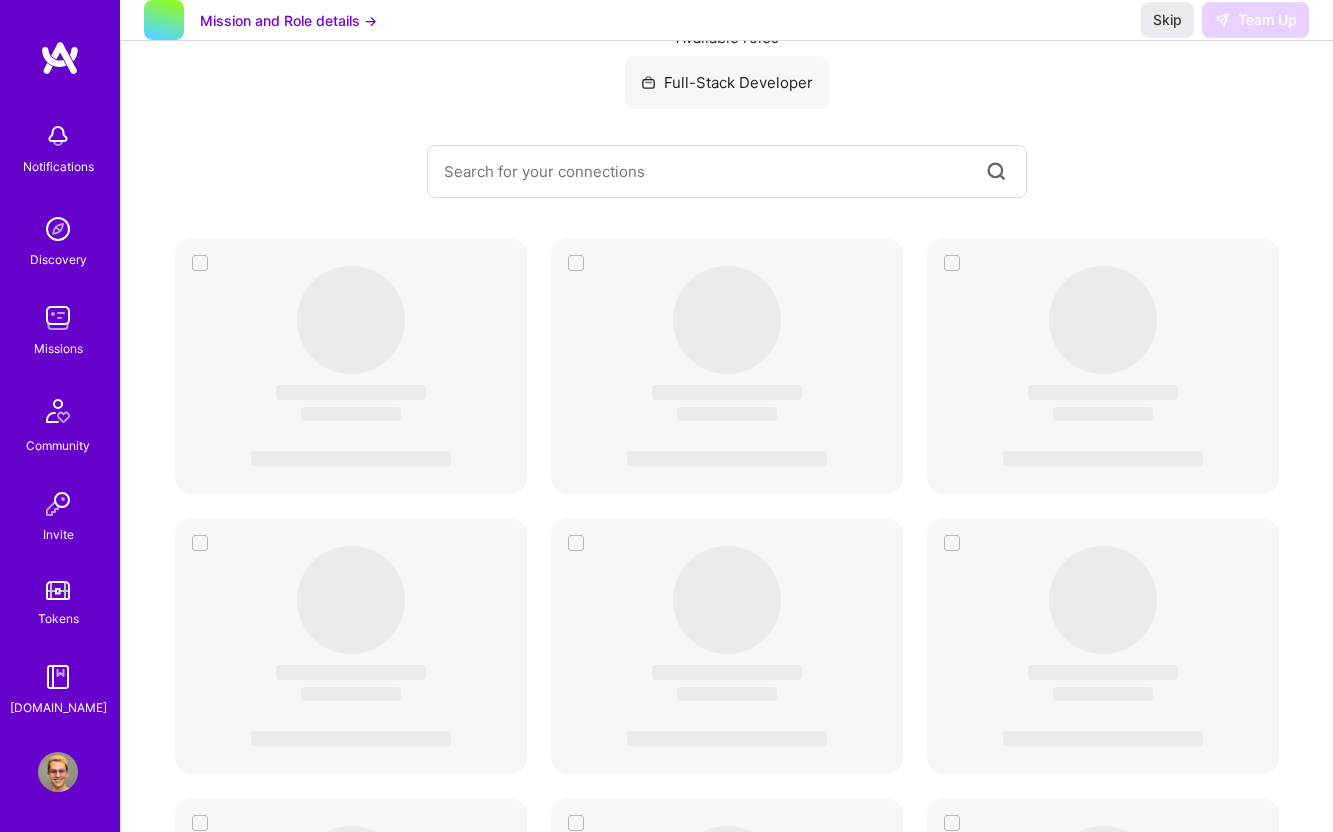 scroll, scrollTop: 0, scrollLeft: 0, axis: both 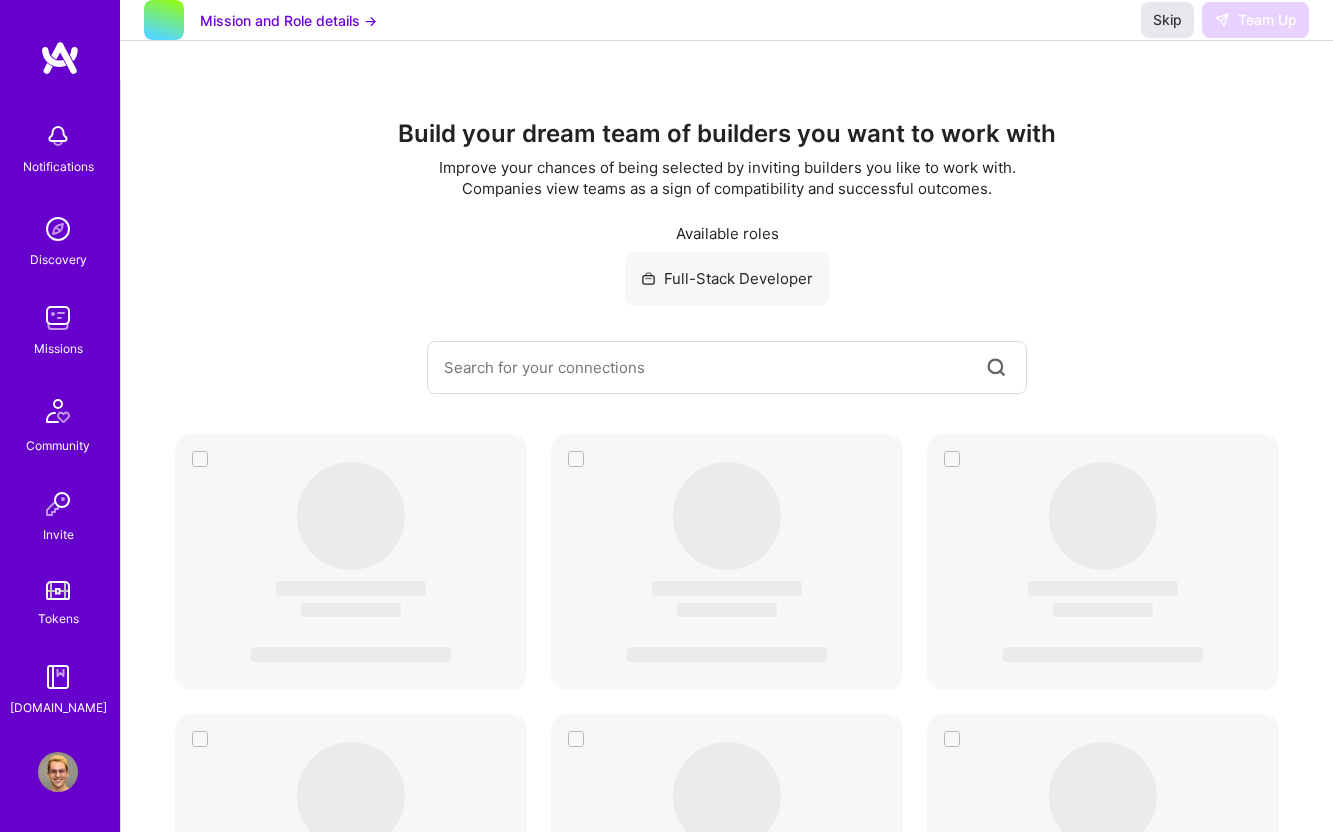 click on "Skip" at bounding box center [1167, 20] 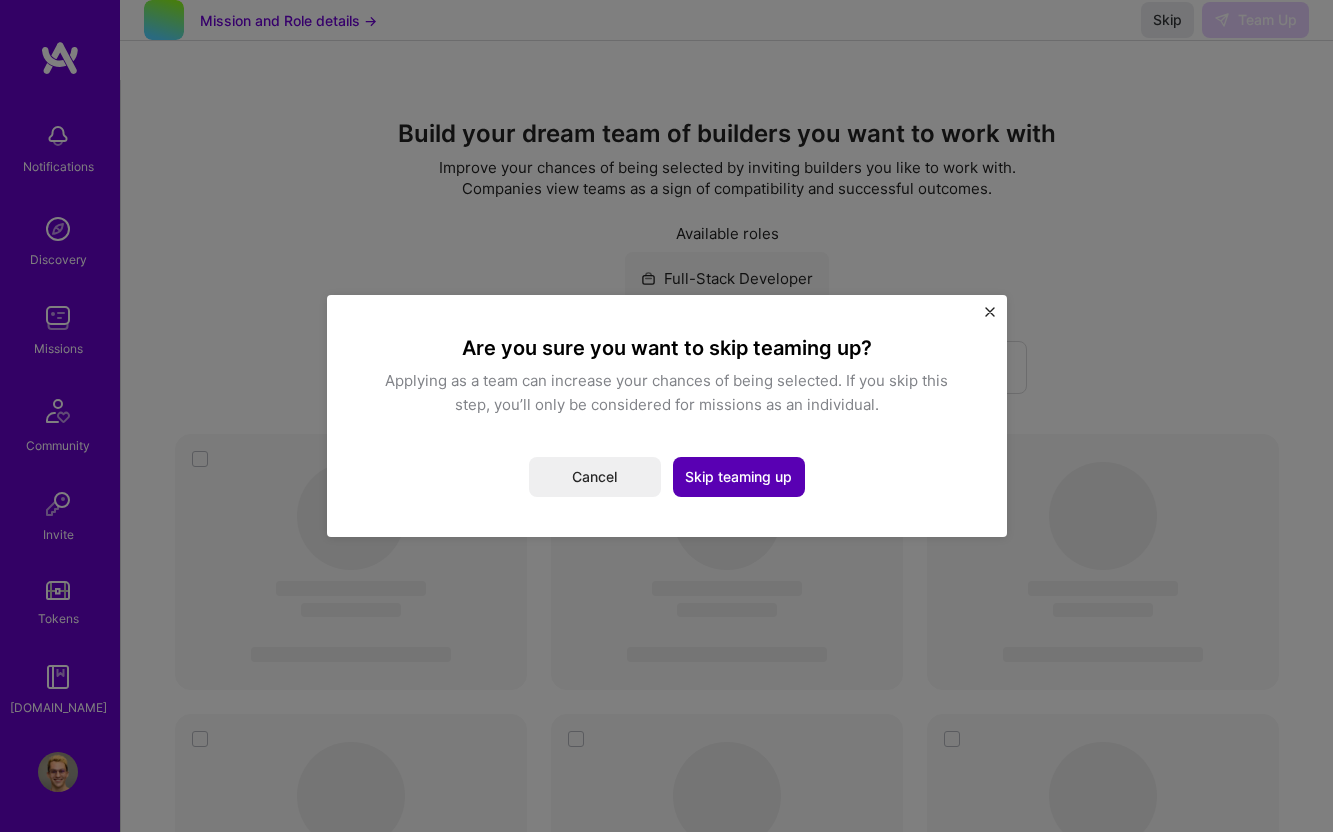 click on "Skip teaming up" at bounding box center (739, 477) 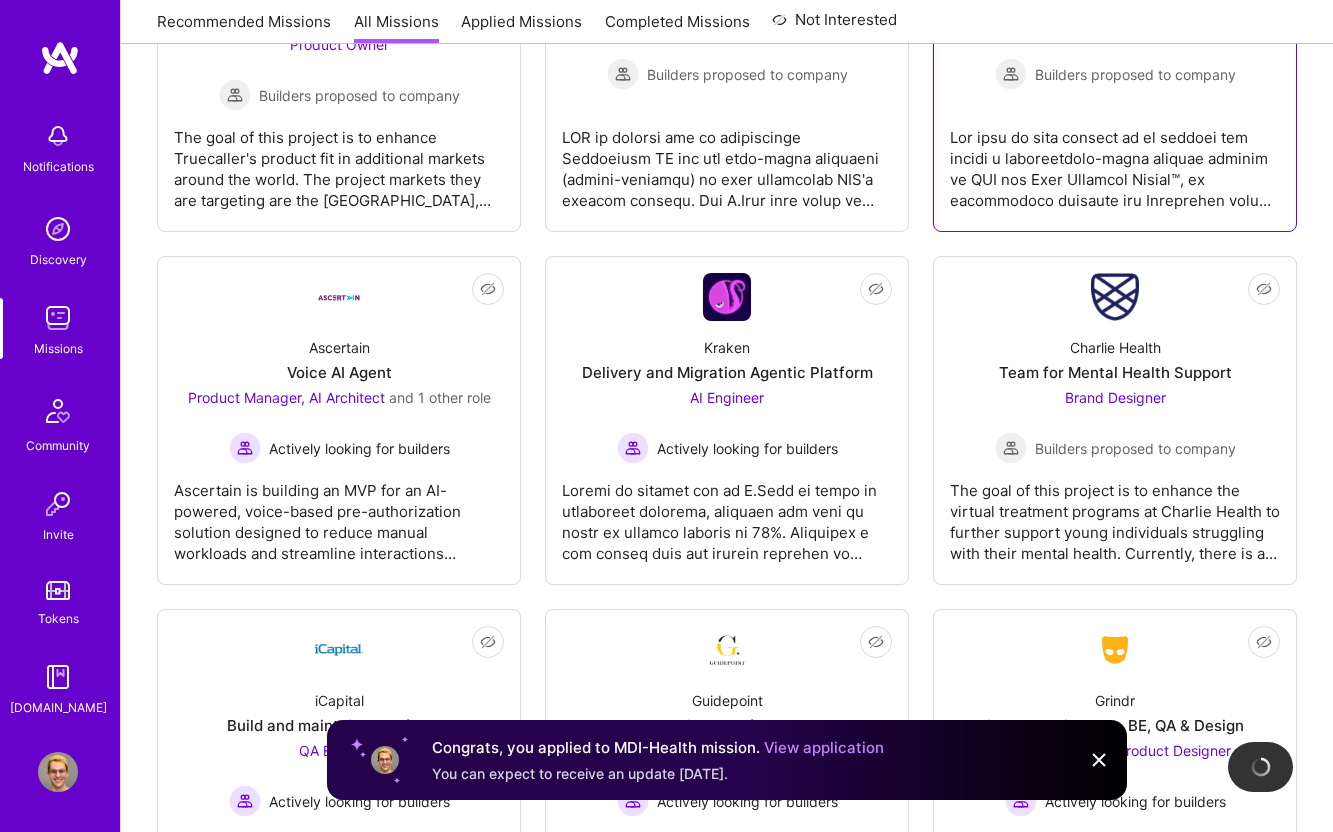 scroll, scrollTop: 528, scrollLeft: 0, axis: vertical 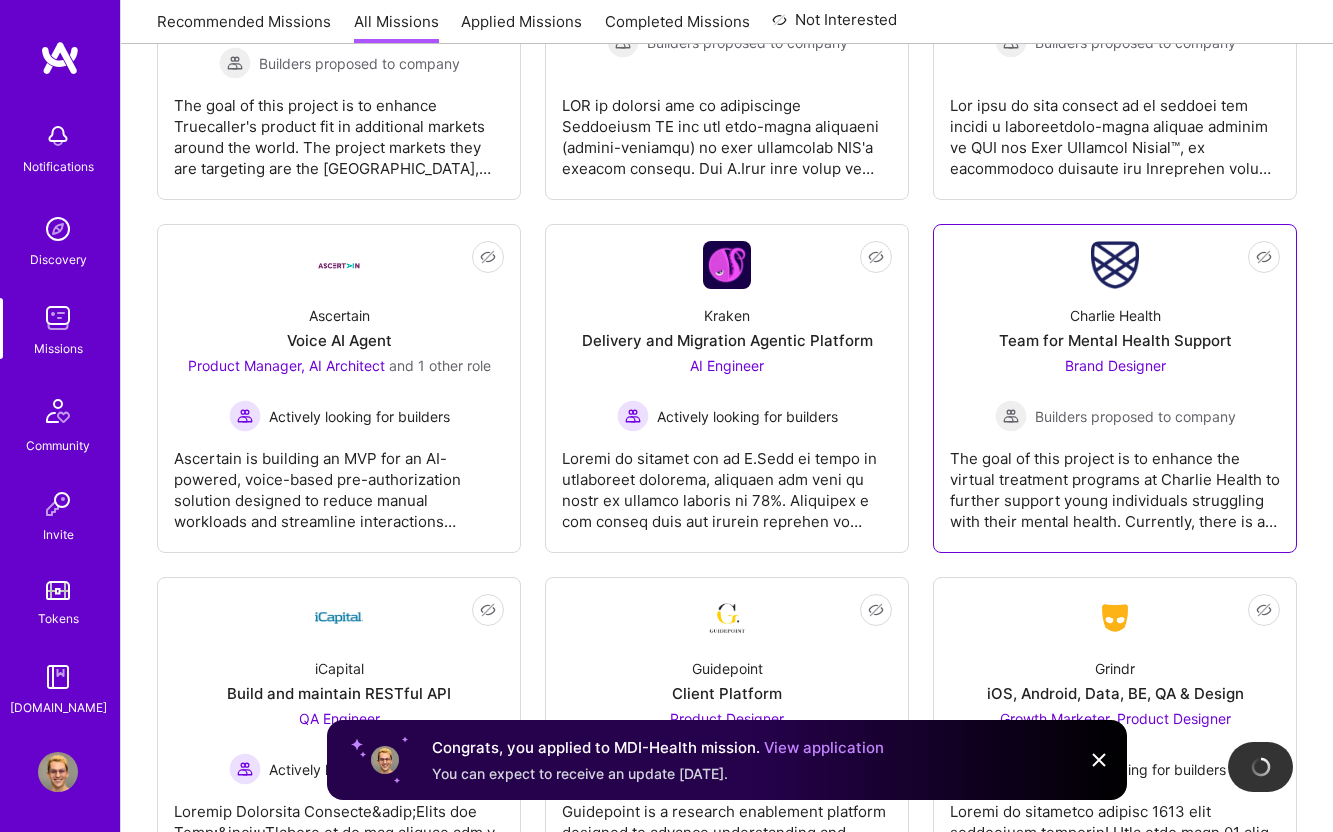click on "Charlie Health Team for Mental Health Support Brand Designer   Builders proposed to company" at bounding box center (1115, 360) 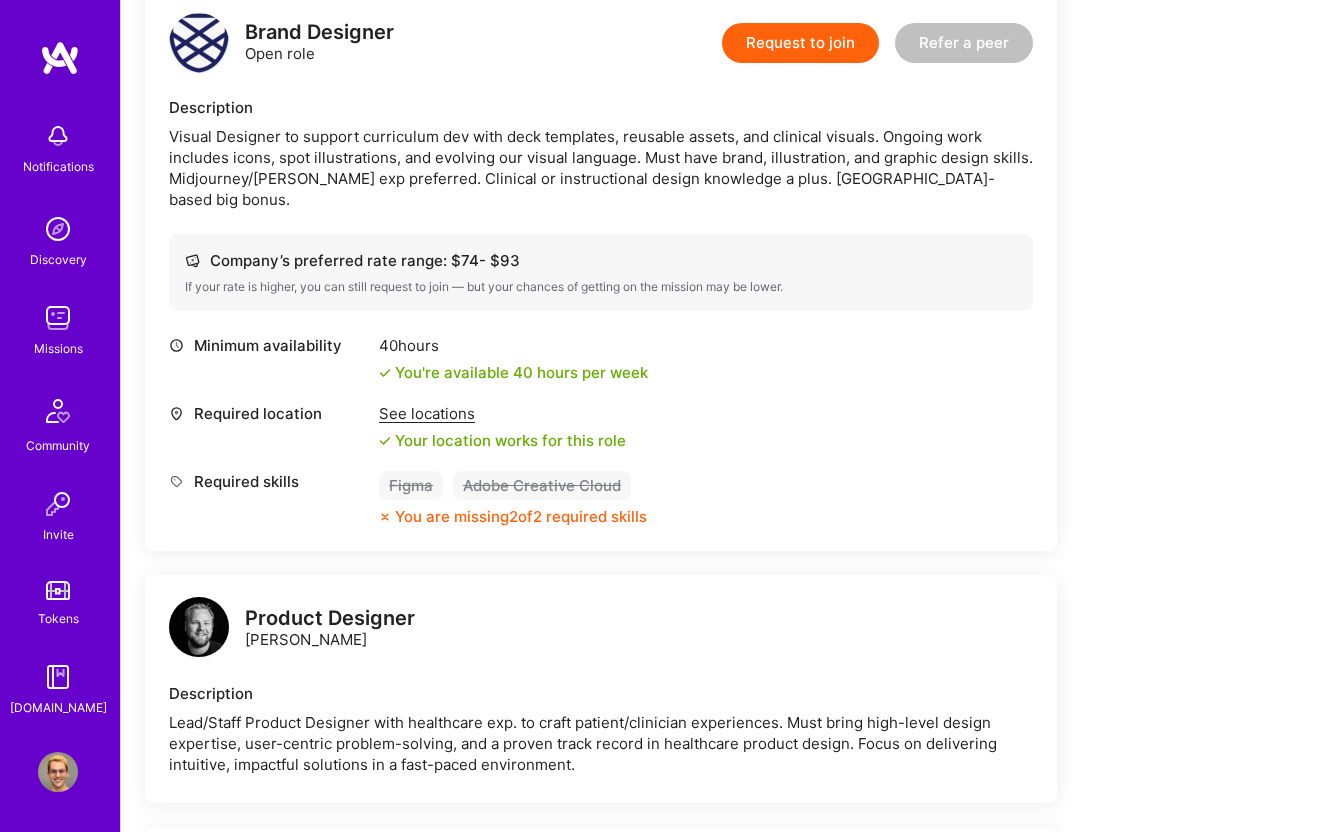 scroll, scrollTop: 619, scrollLeft: 0, axis: vertical 